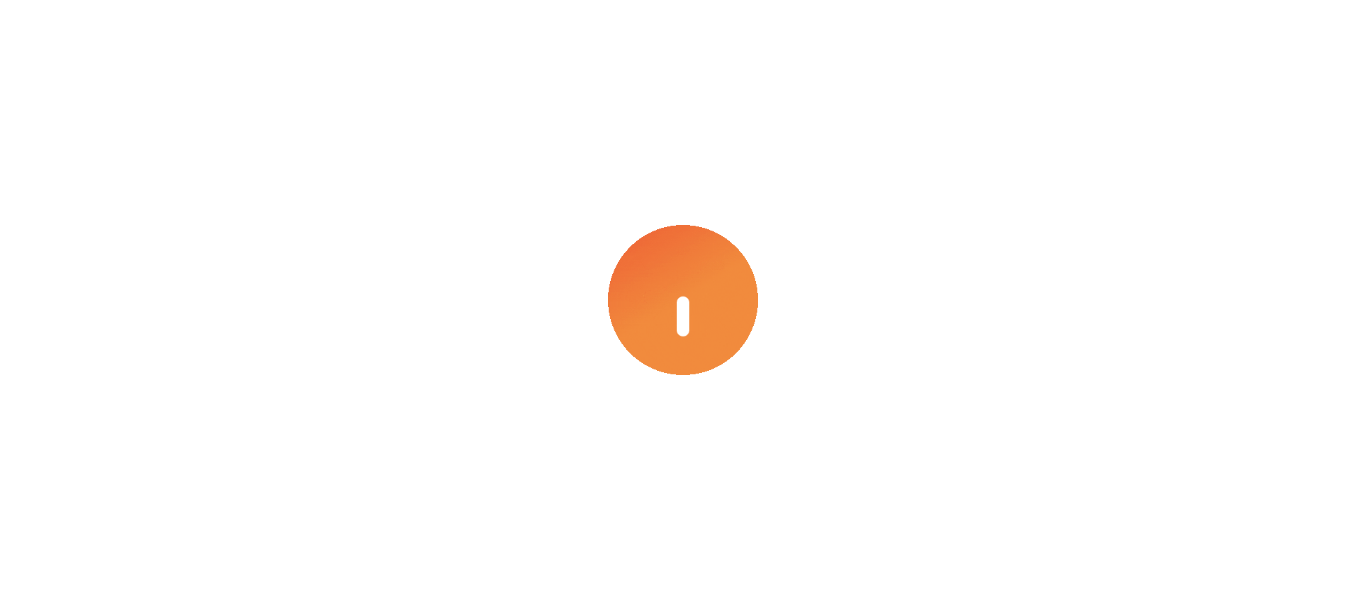 scroll, scrollTop: 0, scrollLeft: 0, axis: both 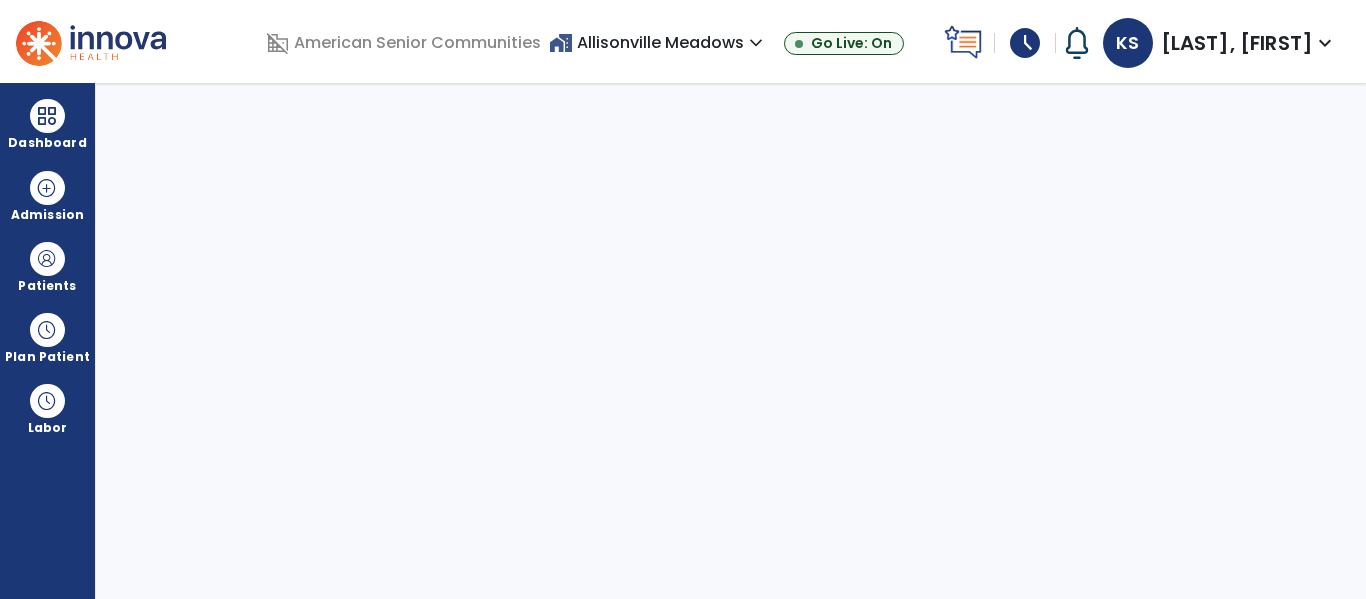 select on "****" 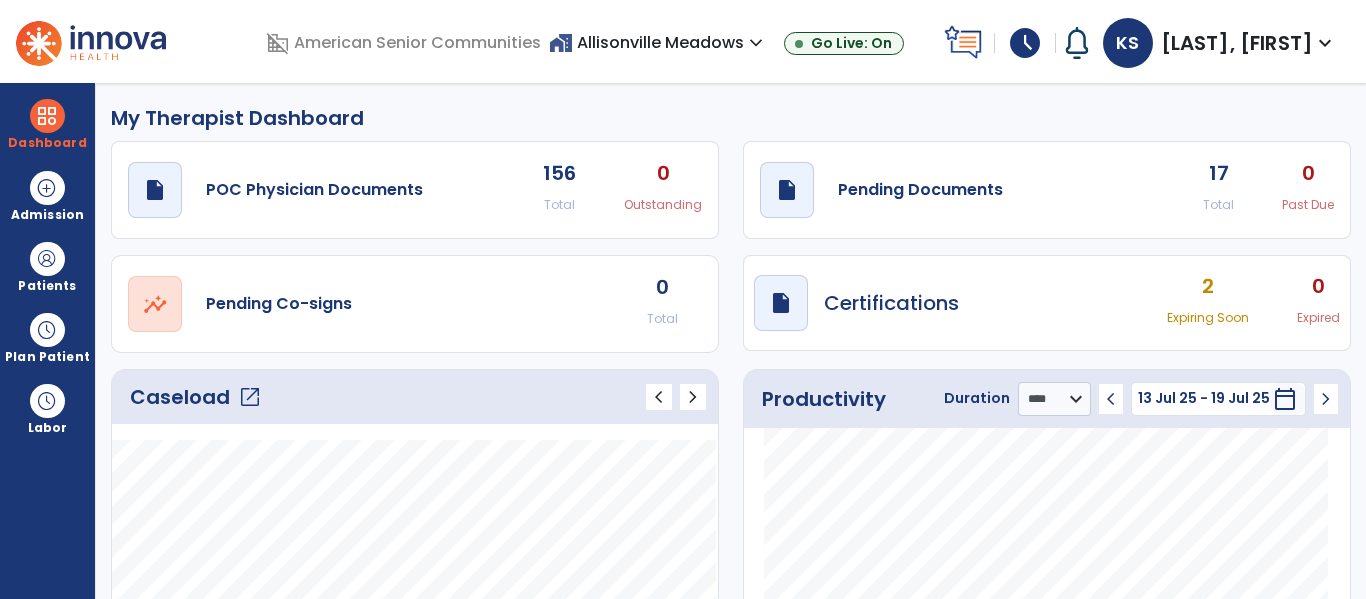 scroll, scrollTop: 0, scrollLeft: 0, axis: both 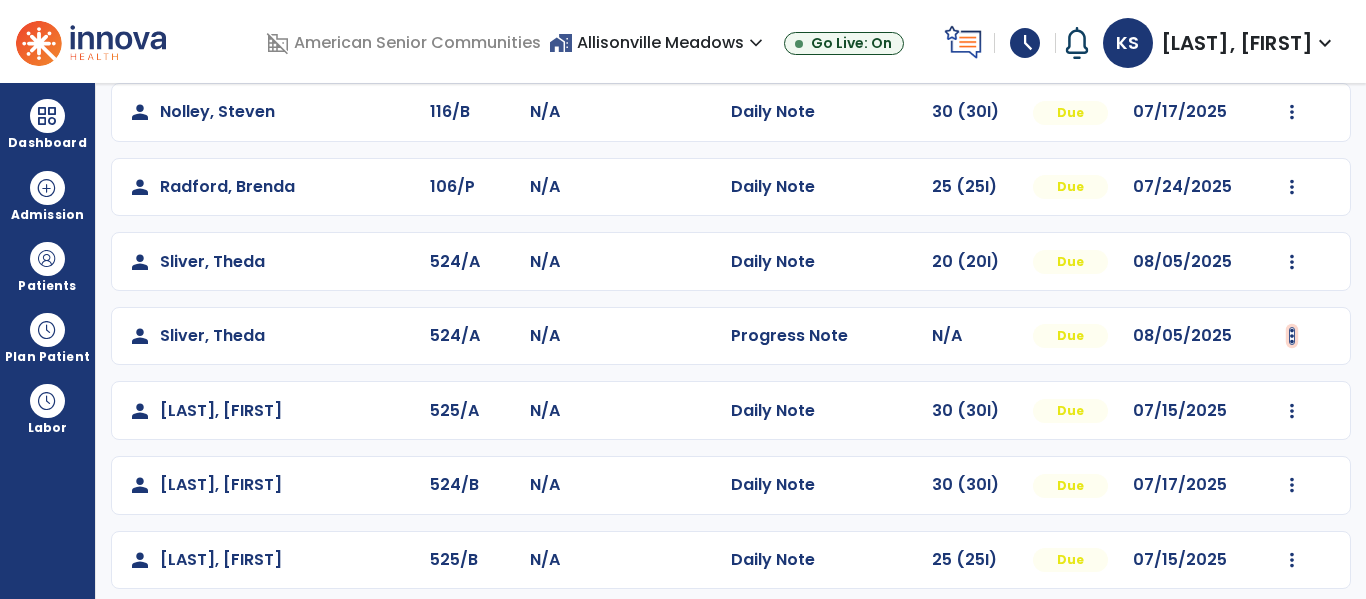 click at bounding box center (1292, -335) 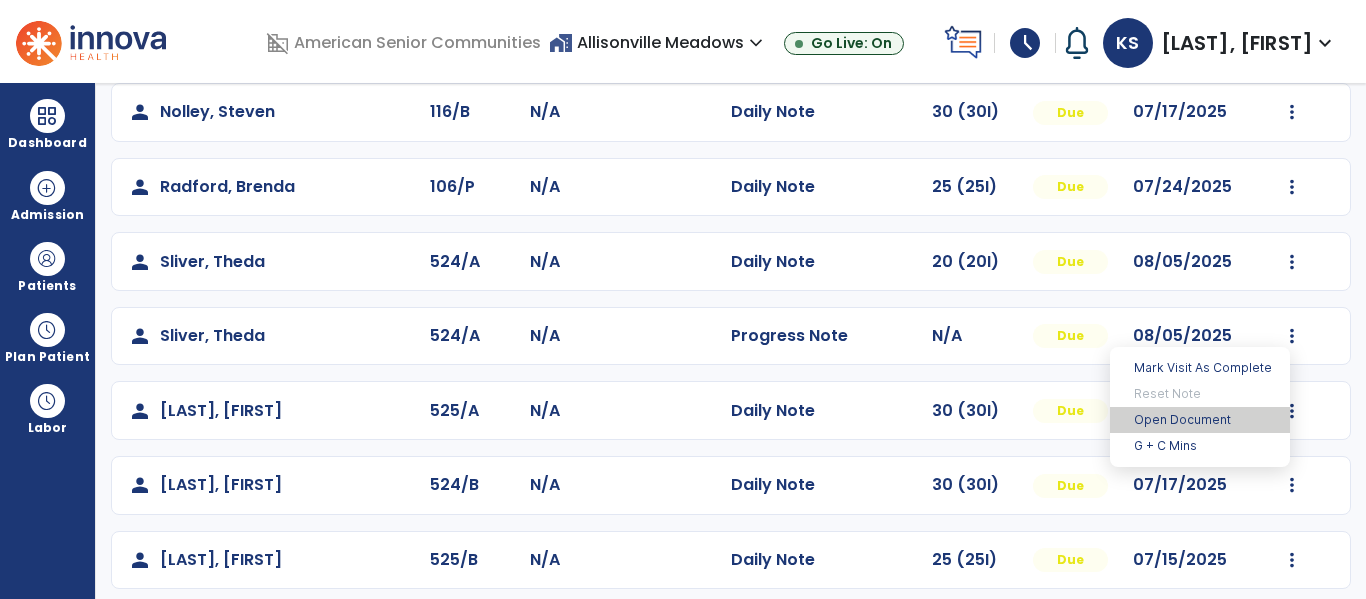 click on "Open Document" at bounding box center (1200, 420) 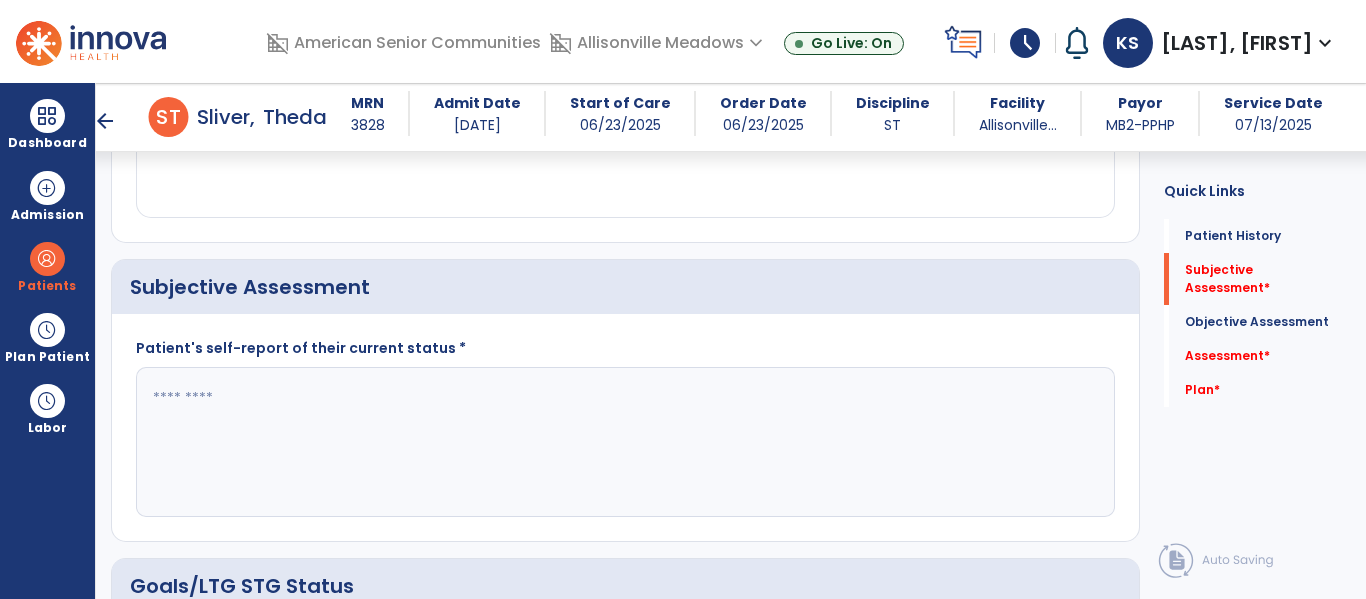 scroll, scrollTop: 380, scrollLeft: 0, axis: vertical 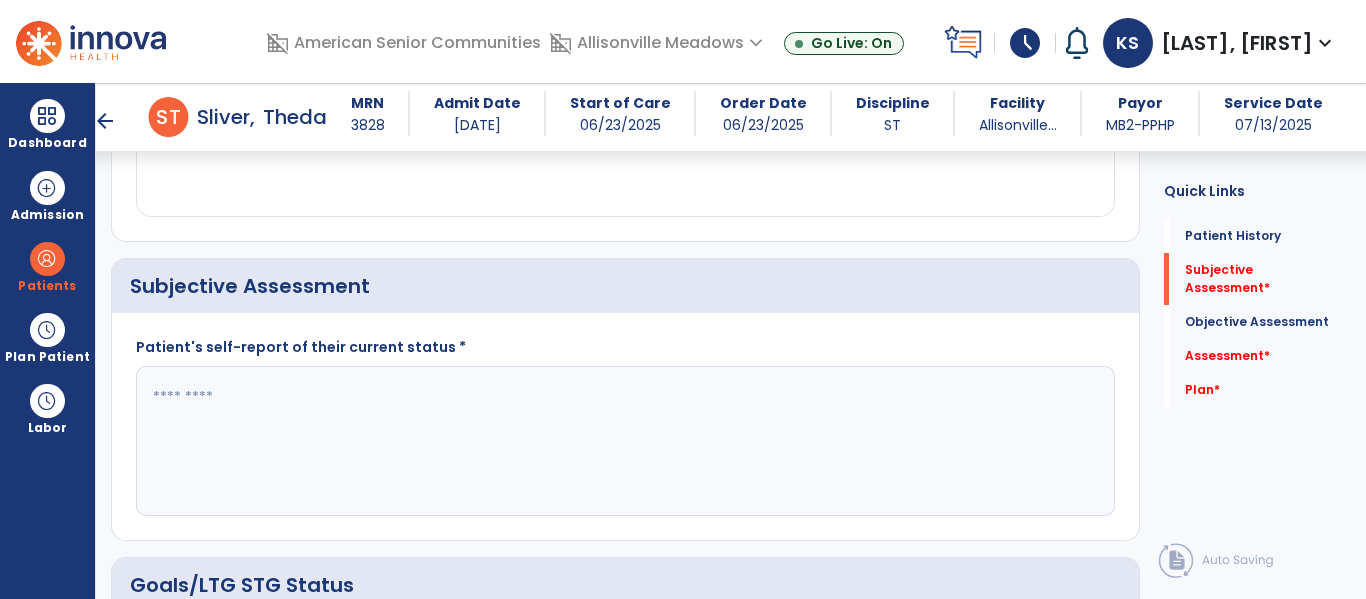 click 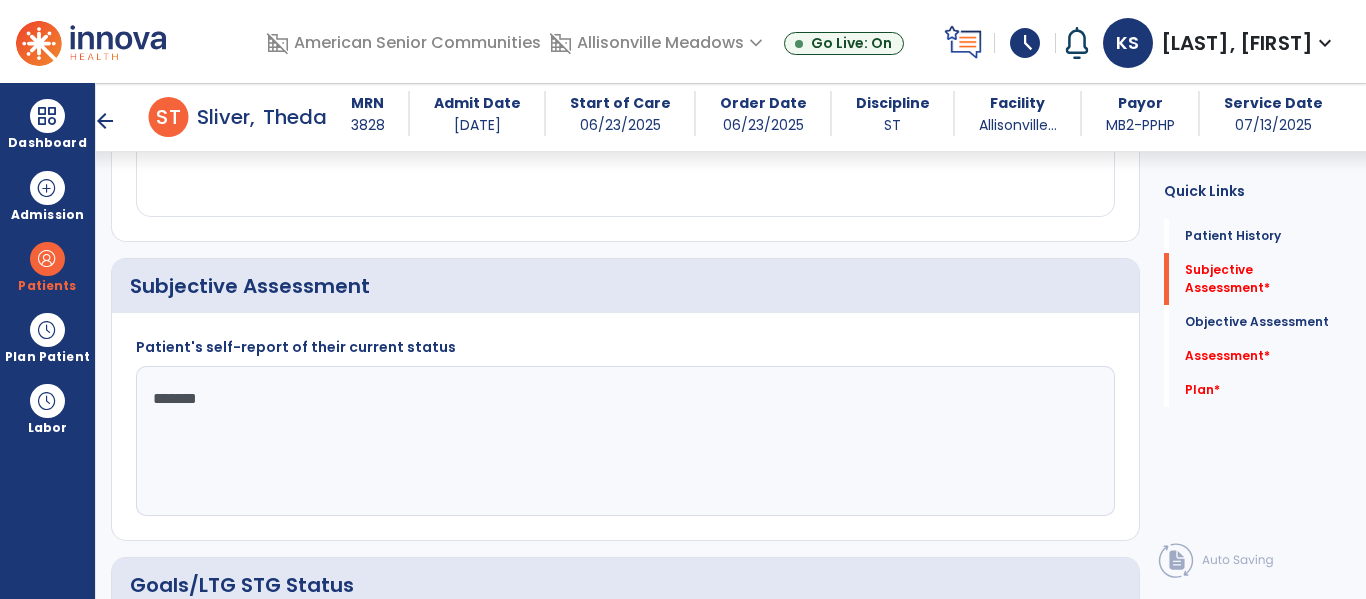 type on "********" 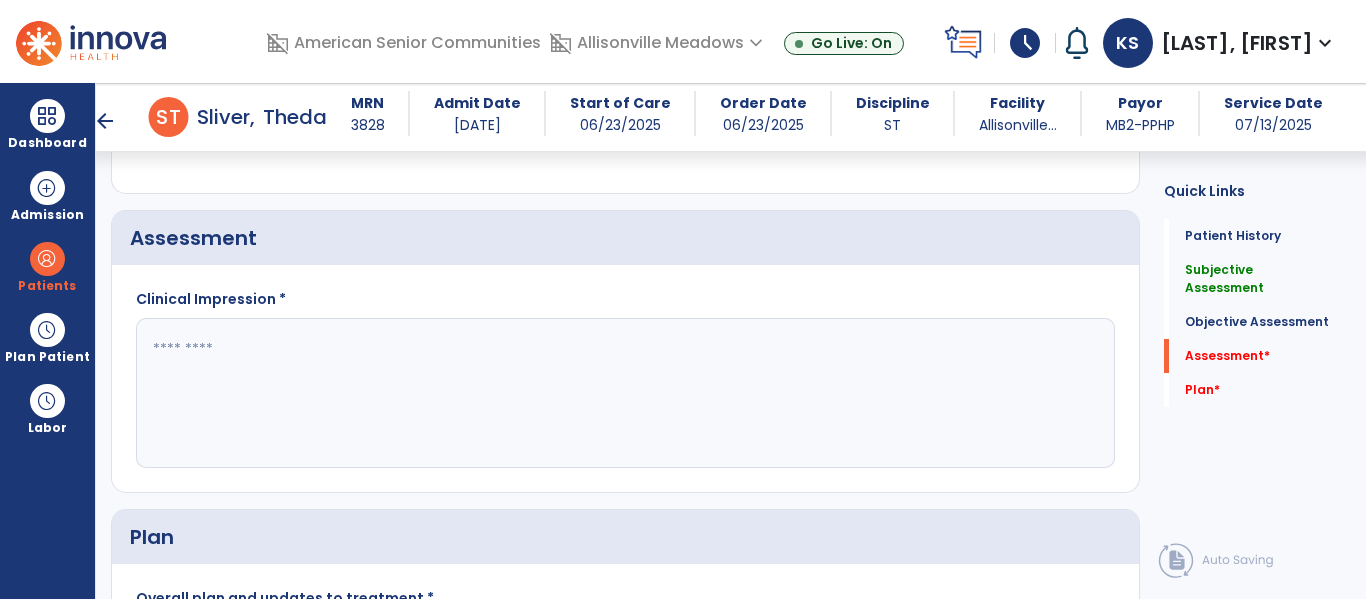 scroll, scrollTop: 1549, scrollLeft: 0, axis: vertical 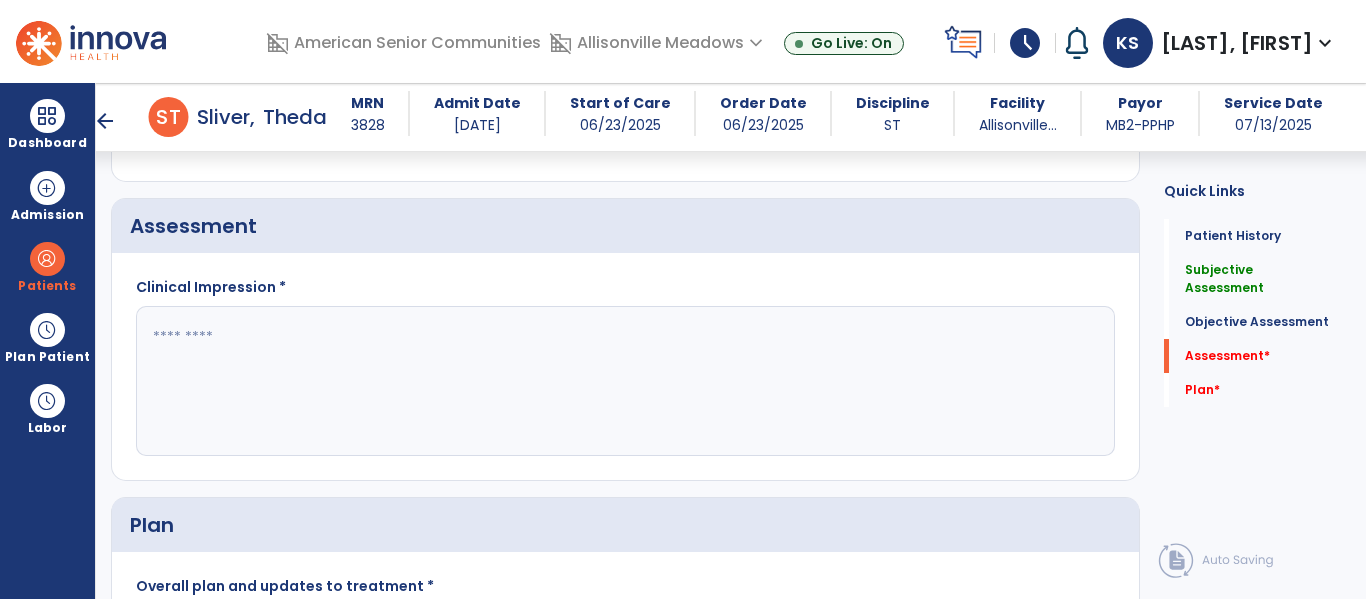 type on "**********" 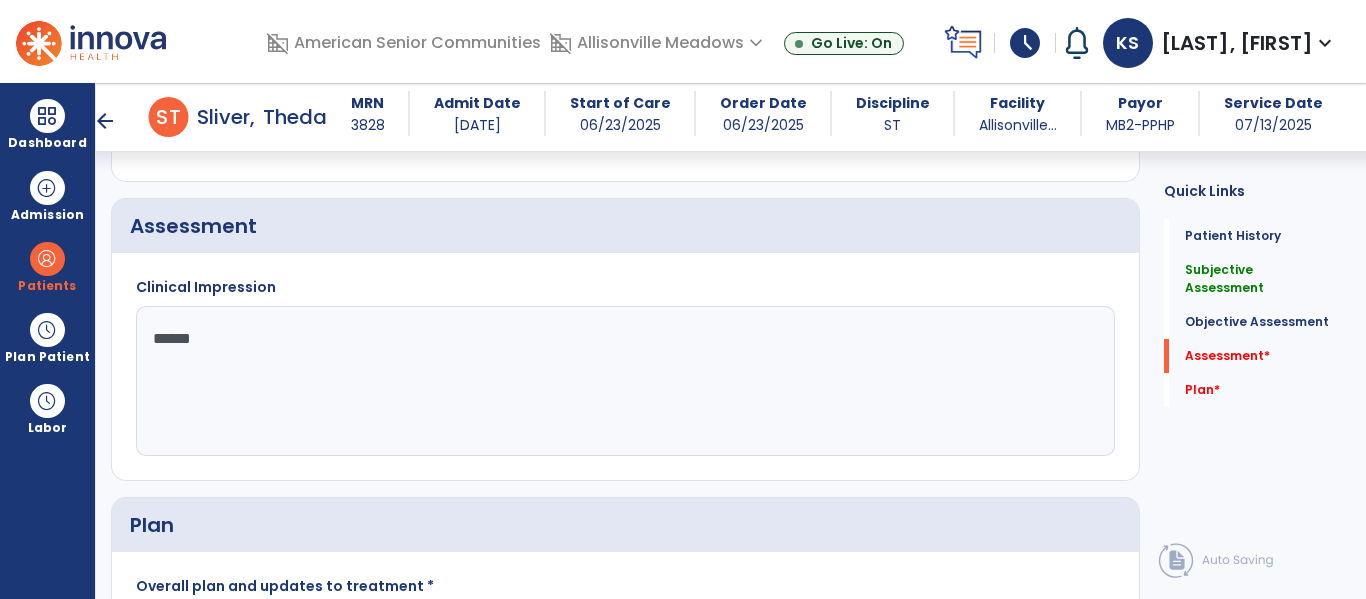 type on "*******" 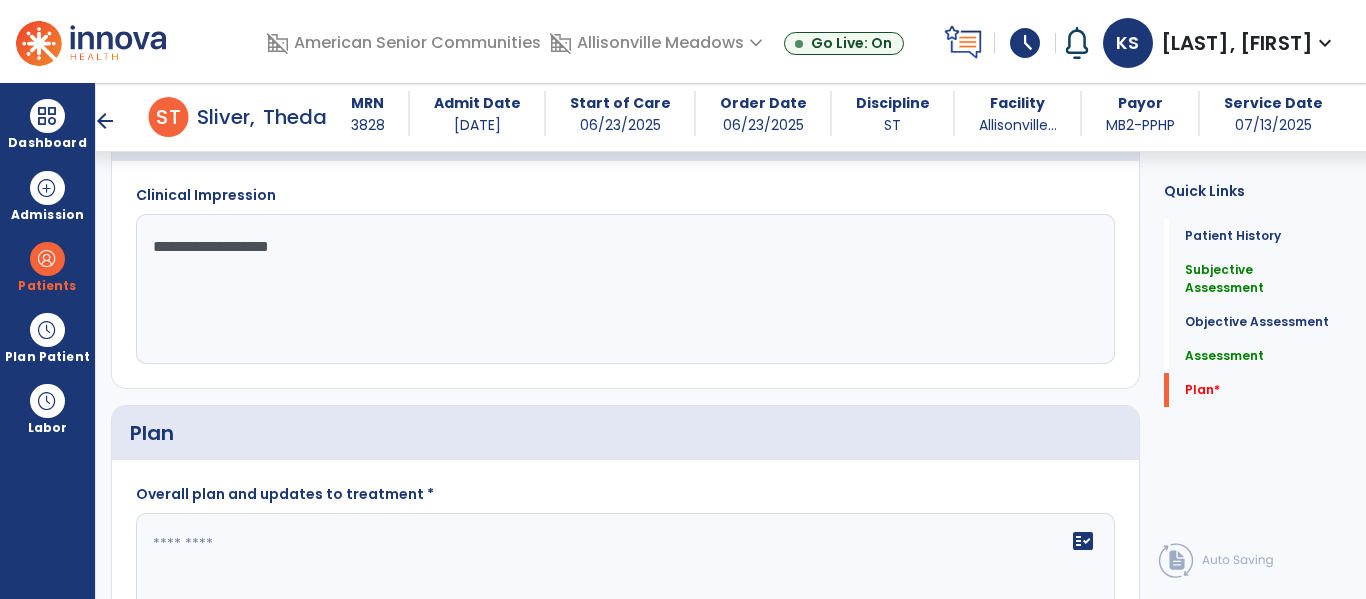 scroll, scrollTop: 1672, scrollLeft: 0, axis: vertical 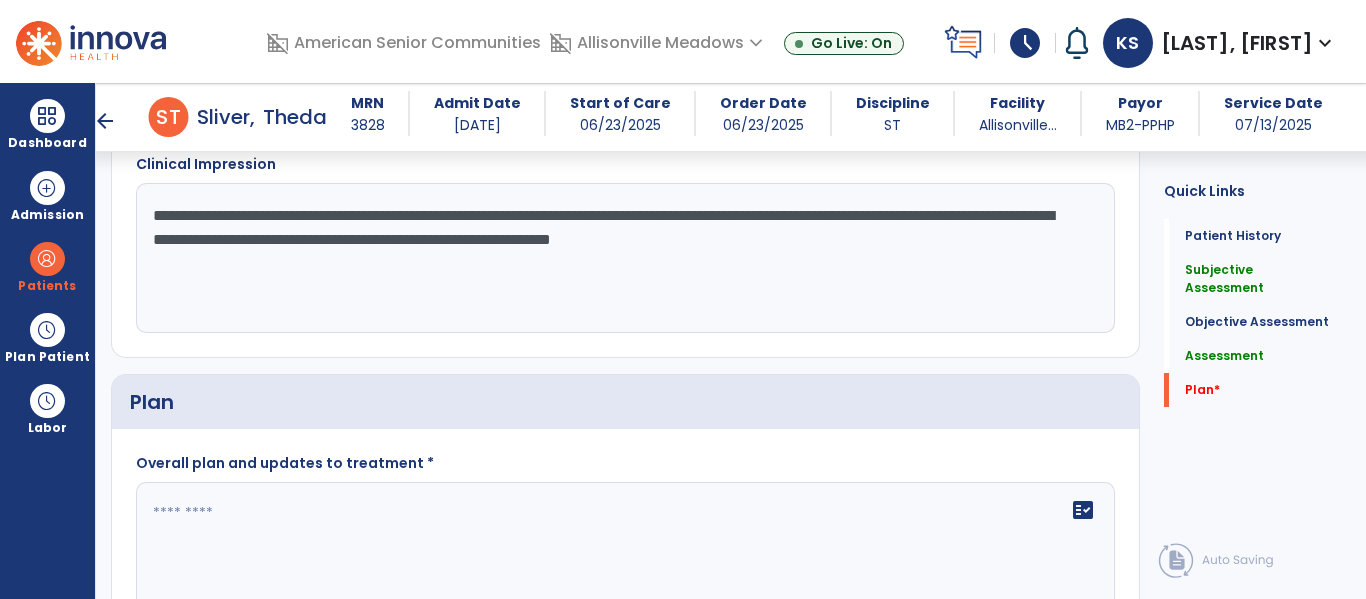 type on "**********" 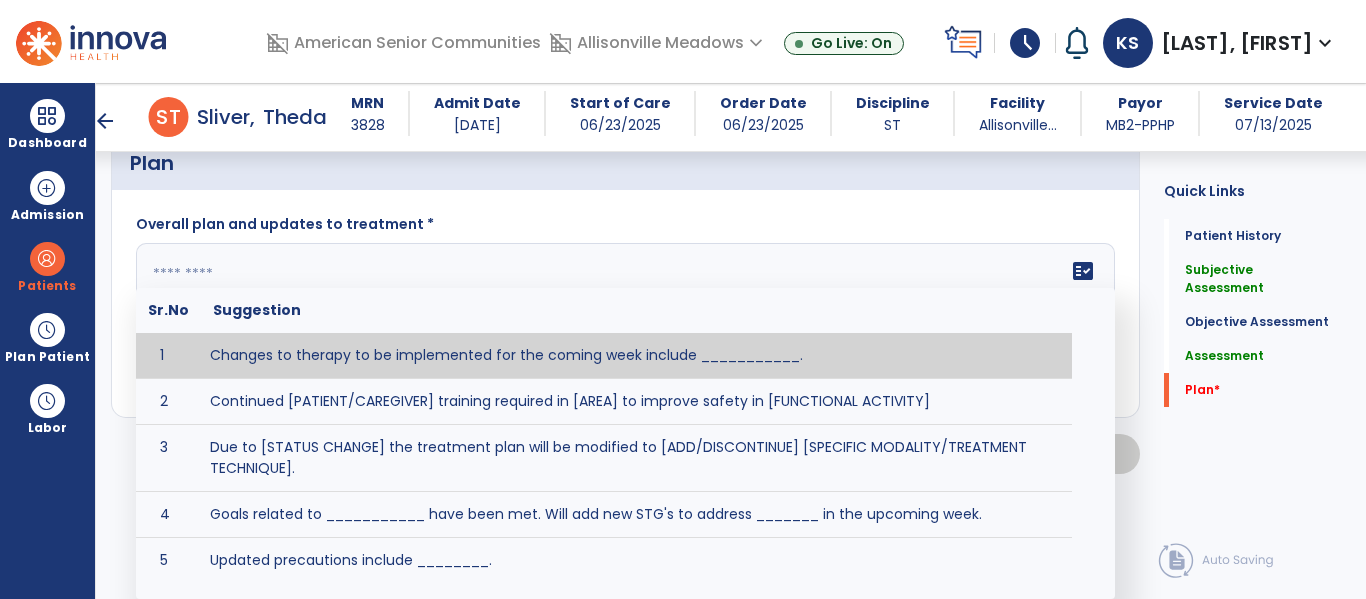 scroll, scrollTop: 1932, scrollLeft: 0, axis: vertical 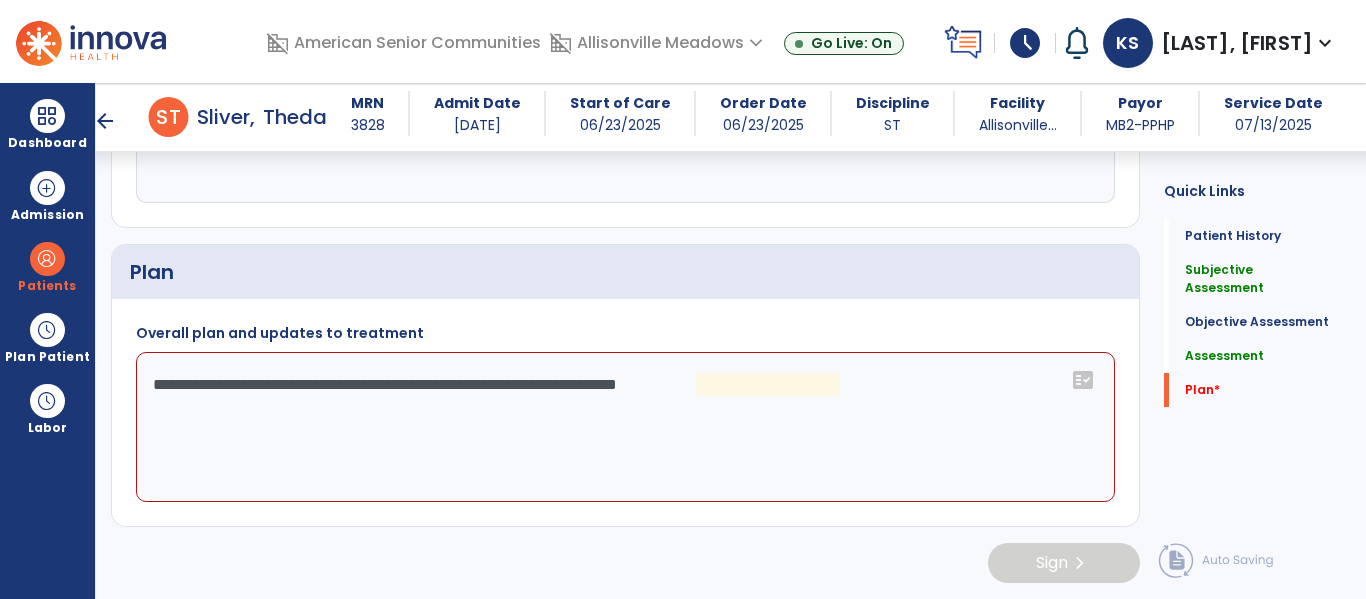 click on "**********" 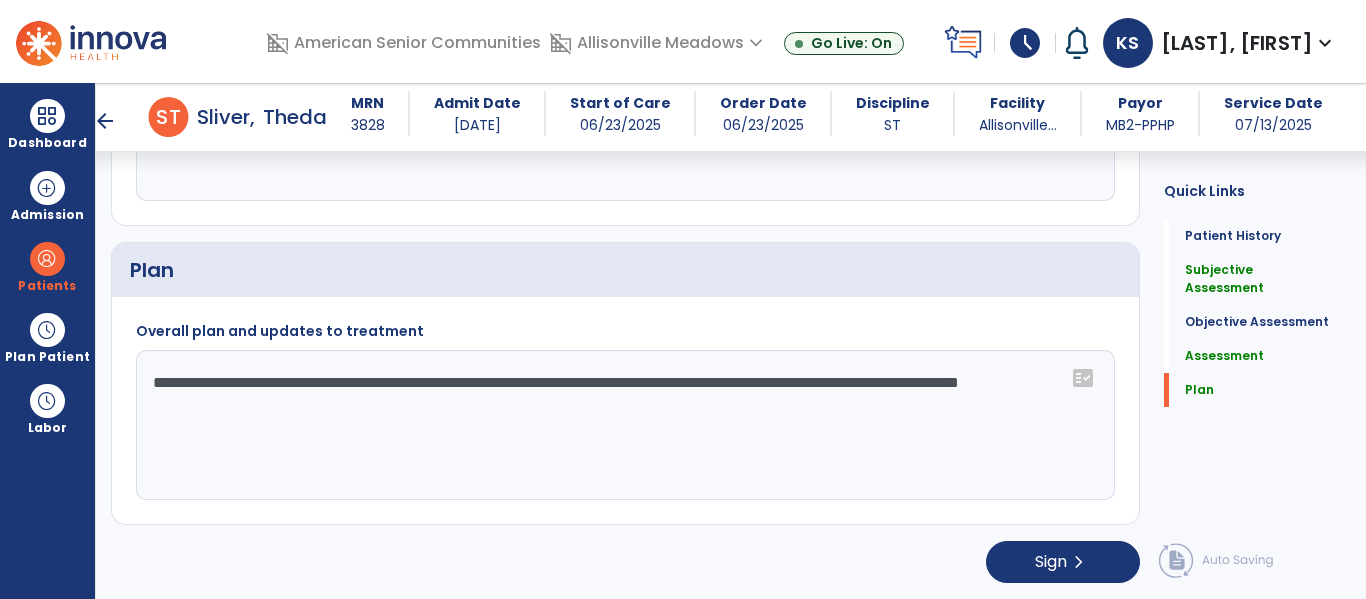 type on "**********" 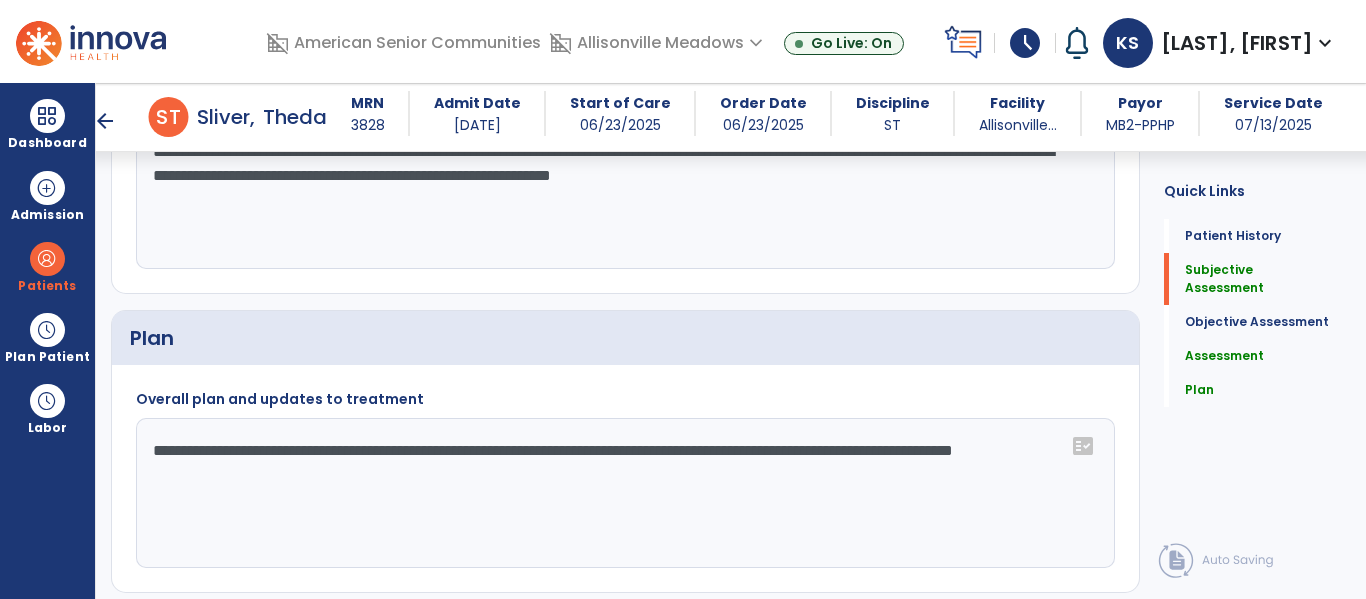scroll, scrollTop: 0, scrollLeft: 0, axis: both 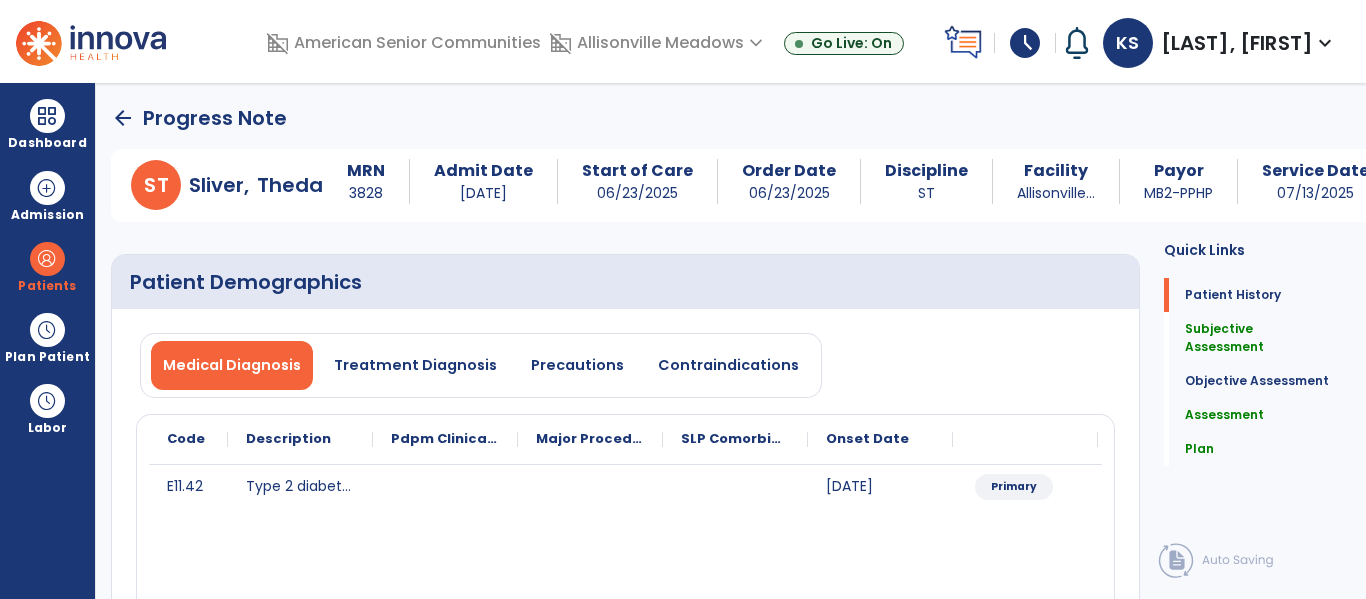 click on "arrow_back" 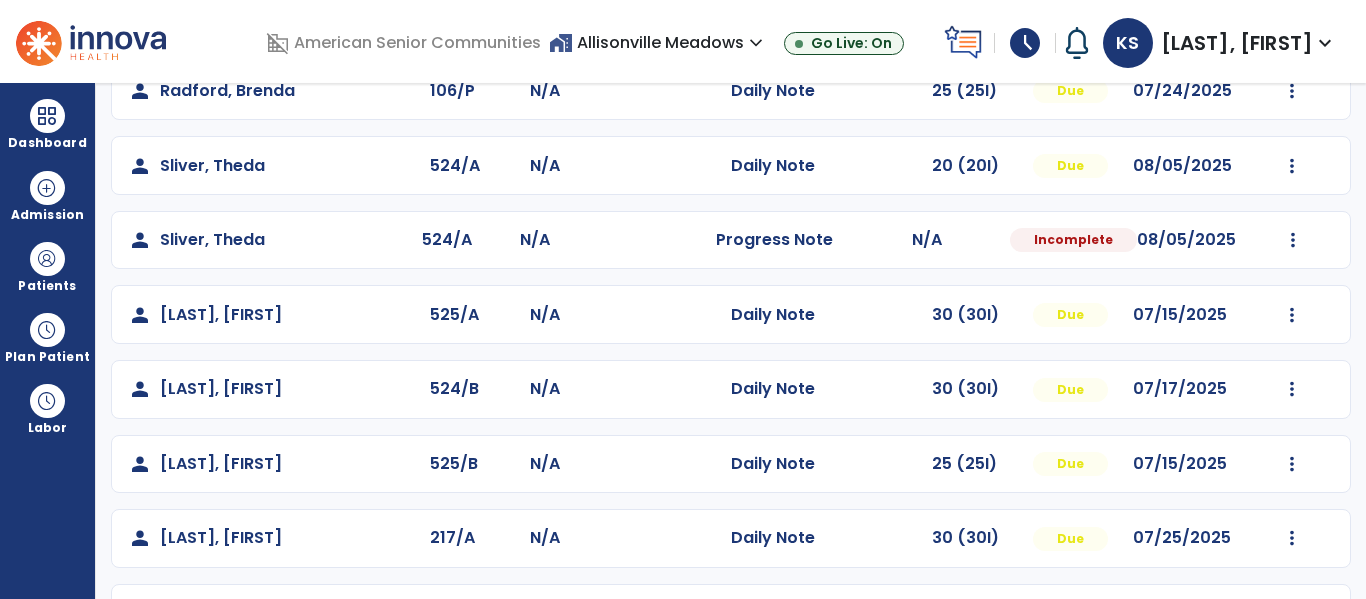 scroll, scrollTop: 713, scrollLeft: 0, axis: vertical 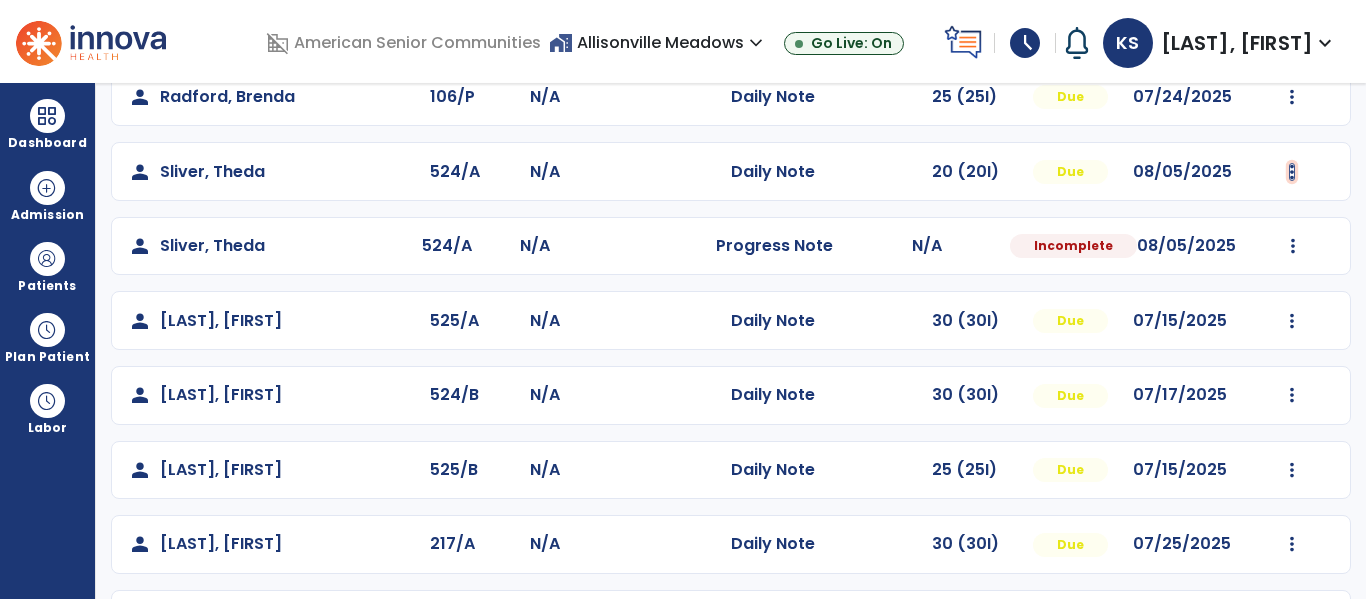 click at bounding box center [1292, -425] 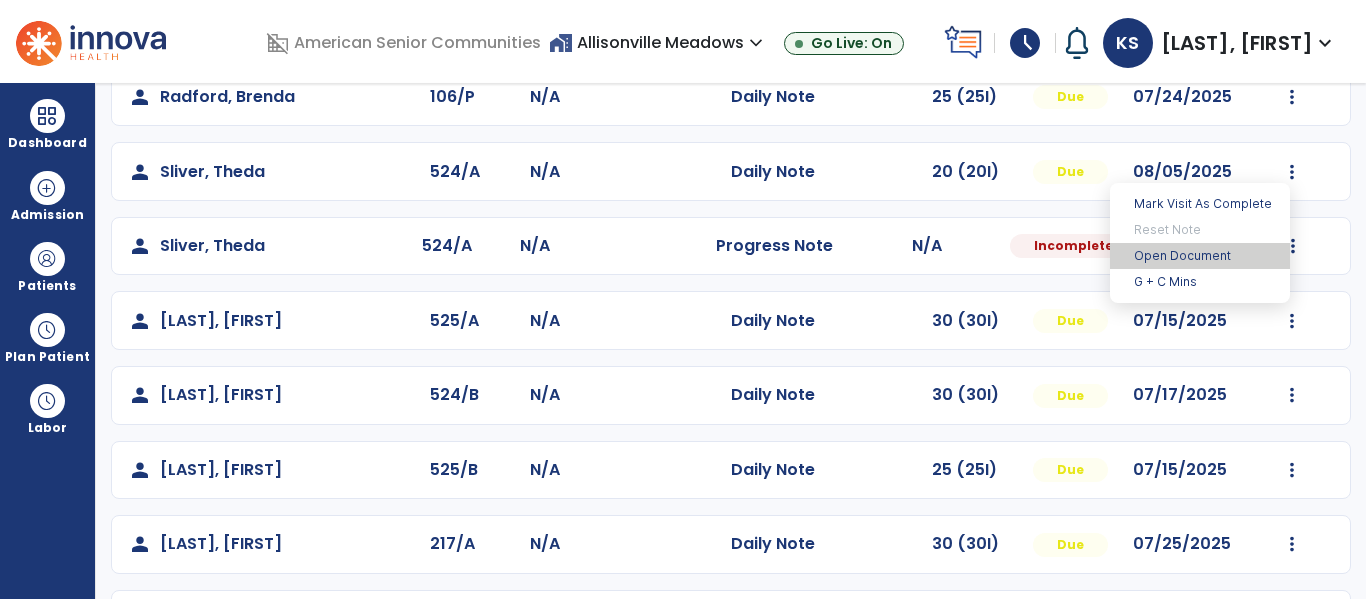click on "Open Document" at bounding box center (1200, 256) 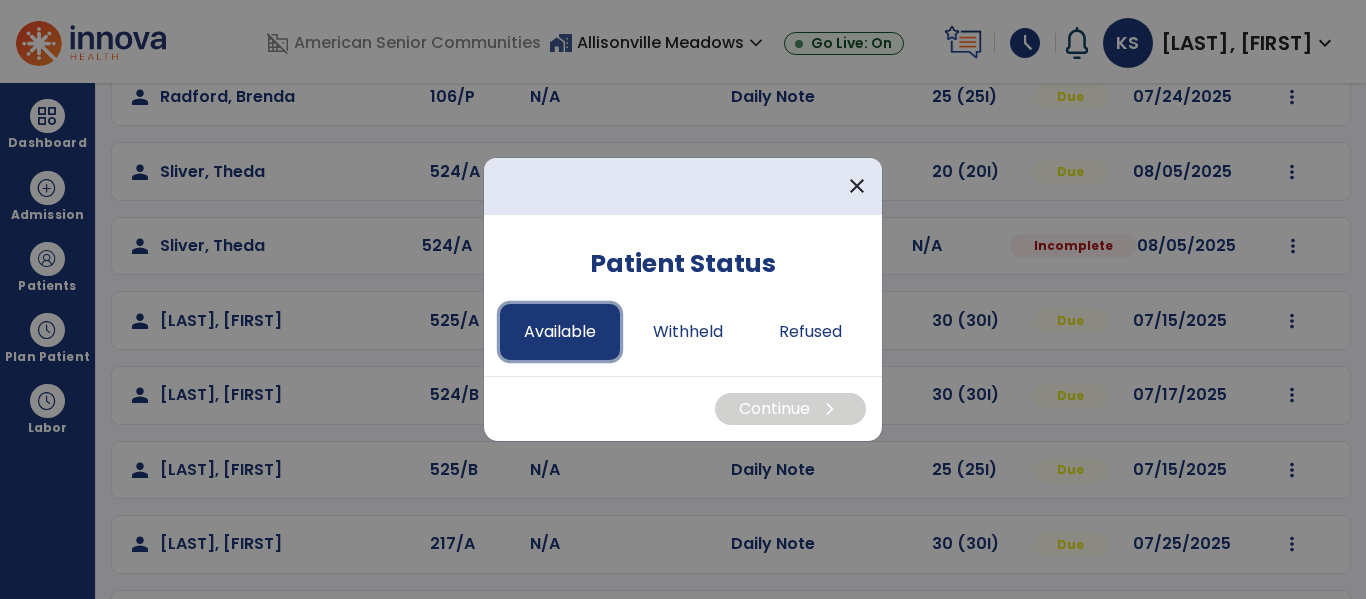 click on "Available" at bounding box center (560, 332) 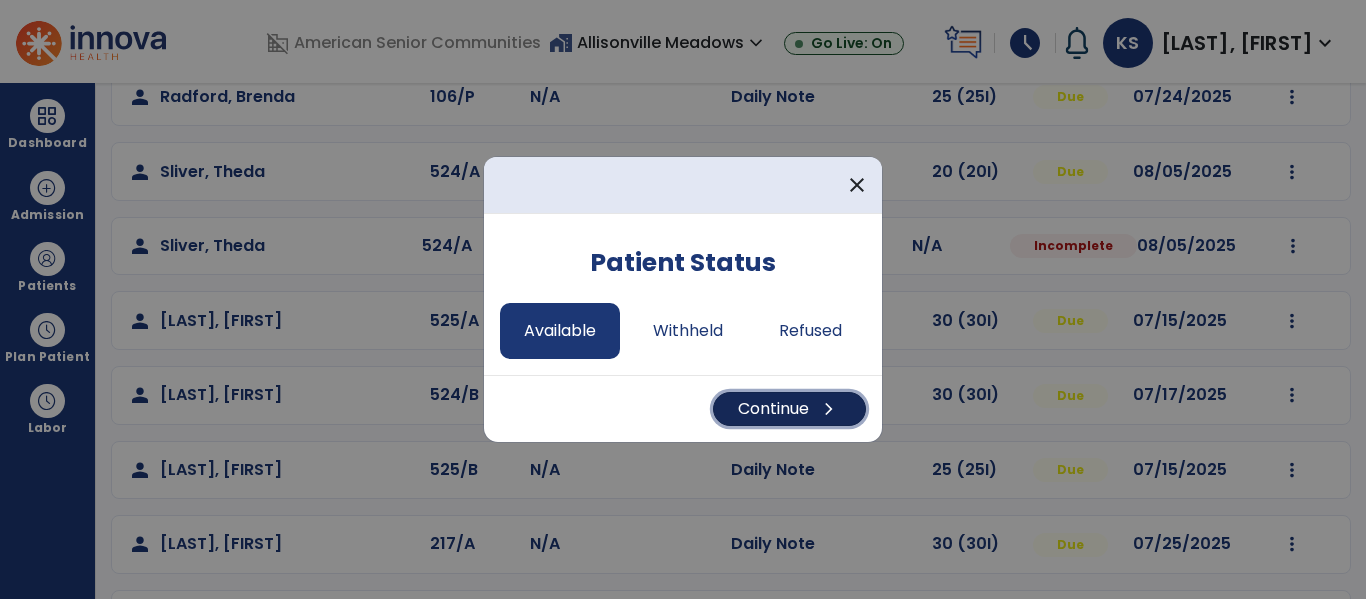 click on "Continue   chevron_right" at bounding box center (789, 409) 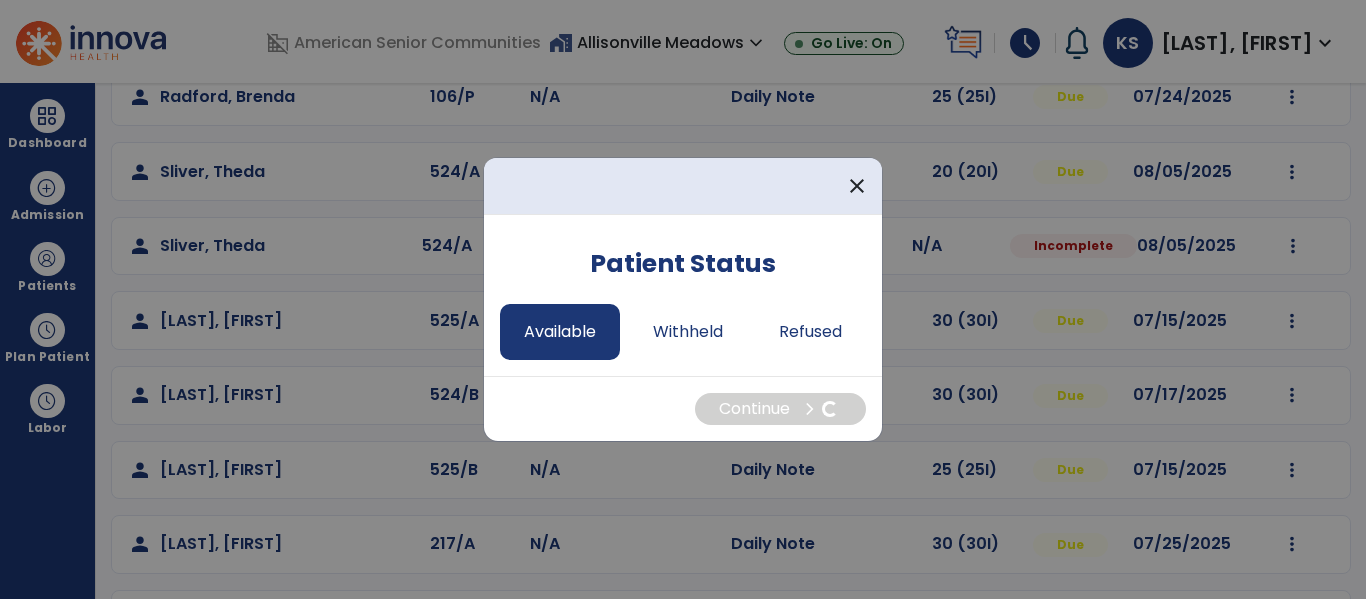 select on "*" 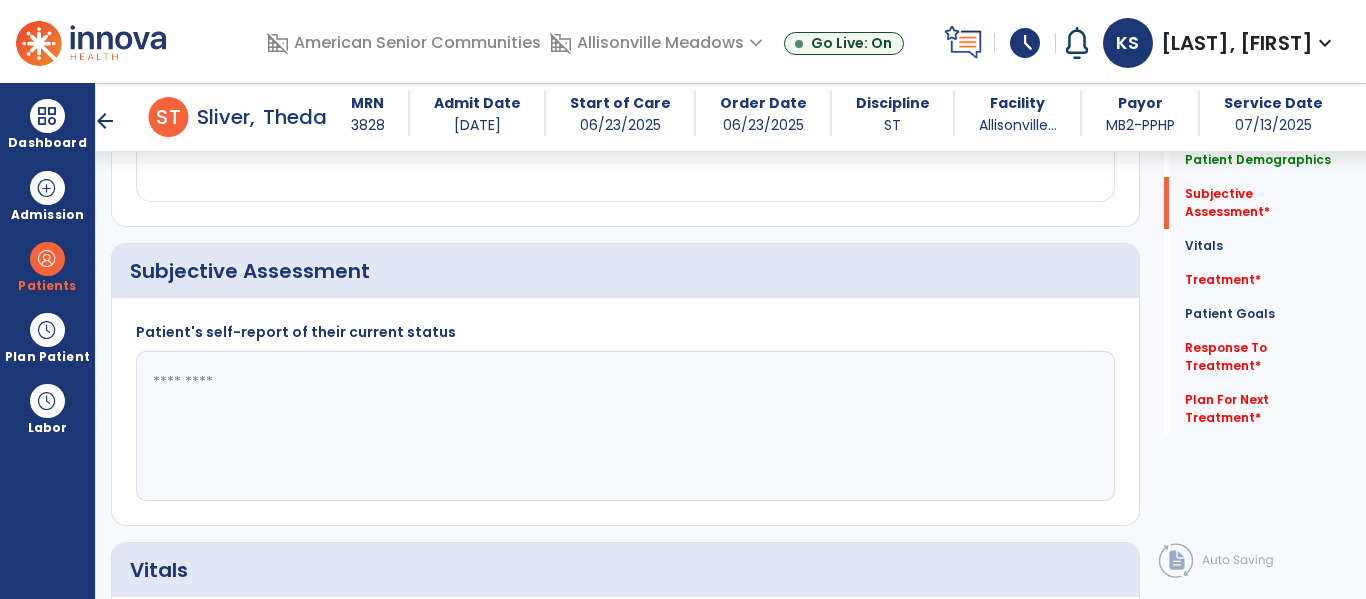 scroll, scrollTop: 445, scrollLeft: 0, axis: vertical 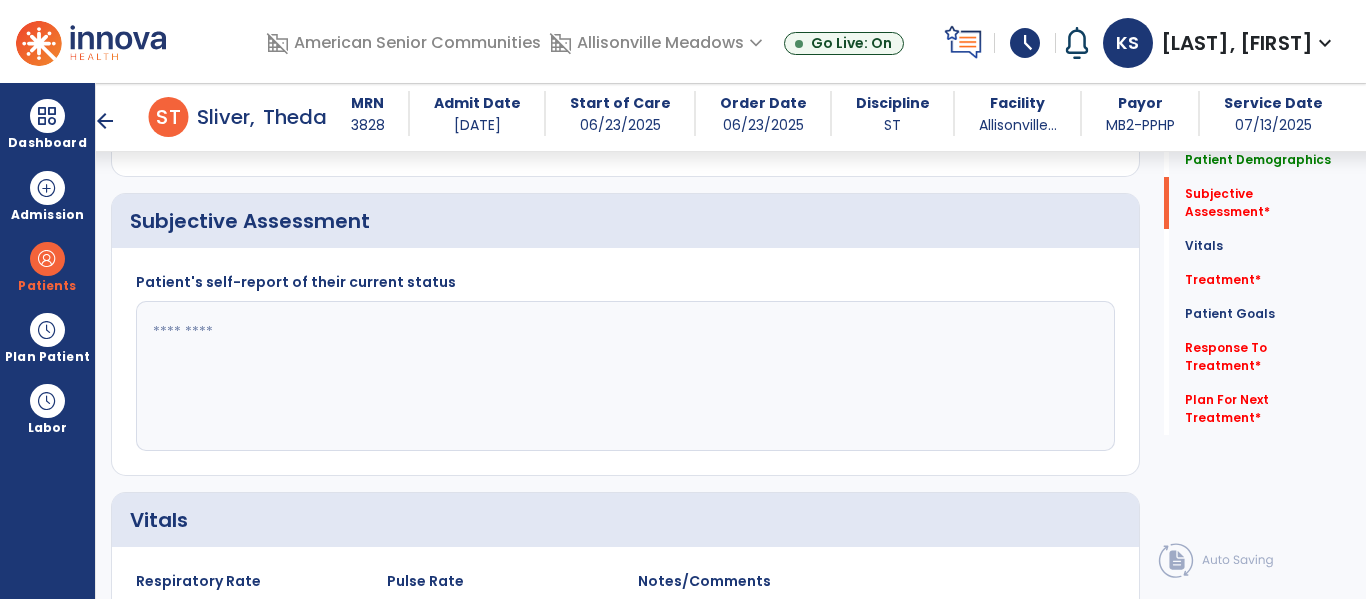 click 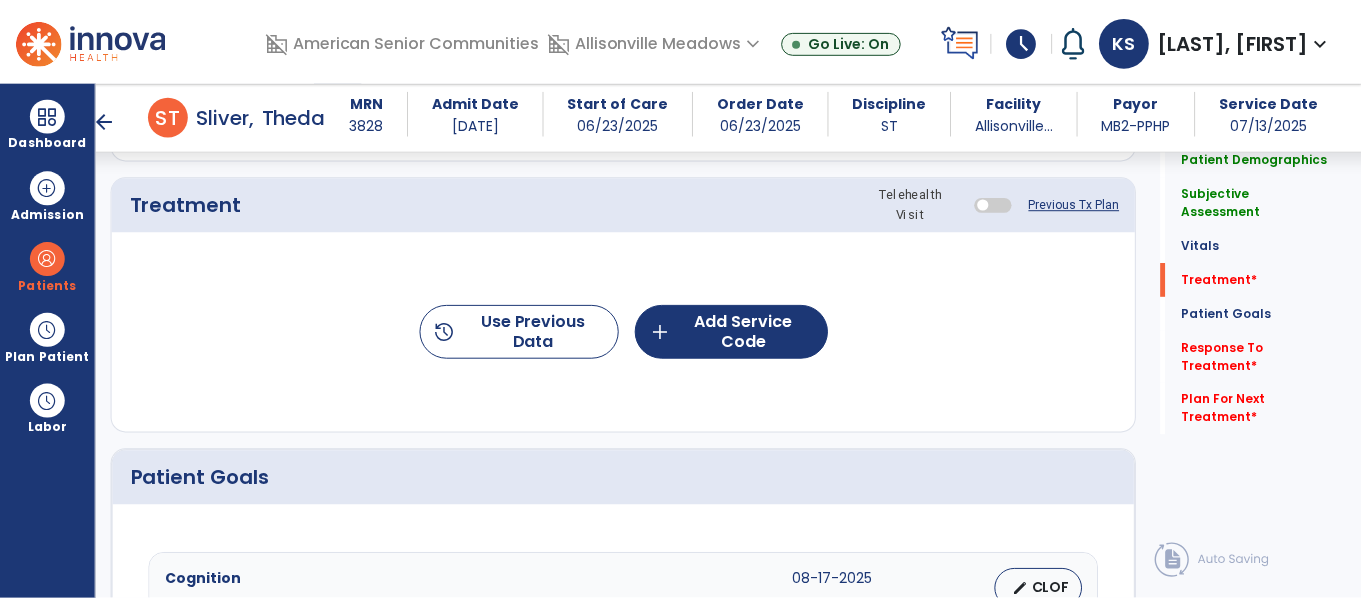 scroll, scrollTop: 1189, scrollLeft: 0, axis: vertical 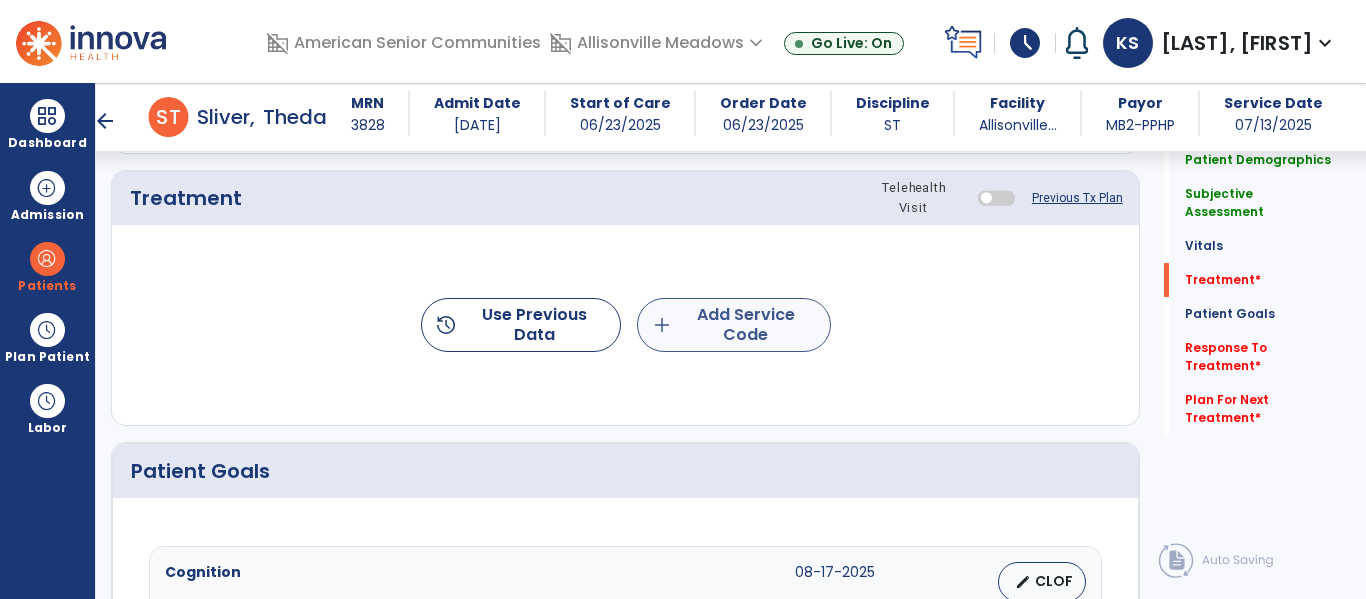 type on "**********" 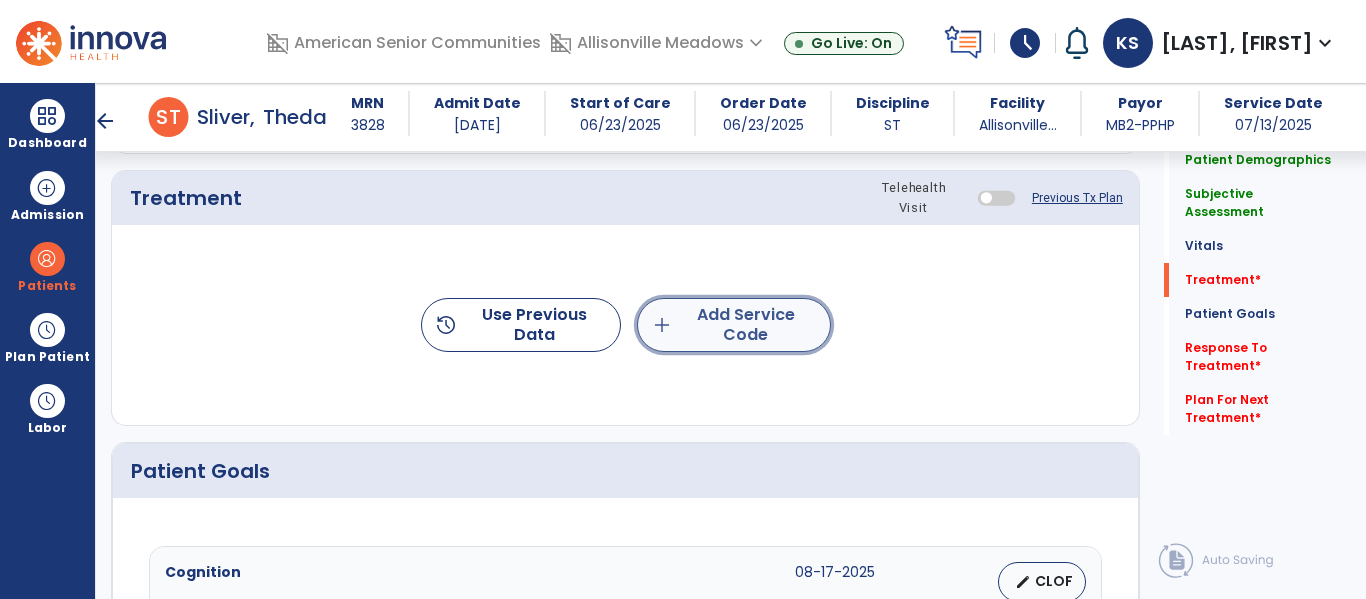click on "add  Add Service Code" 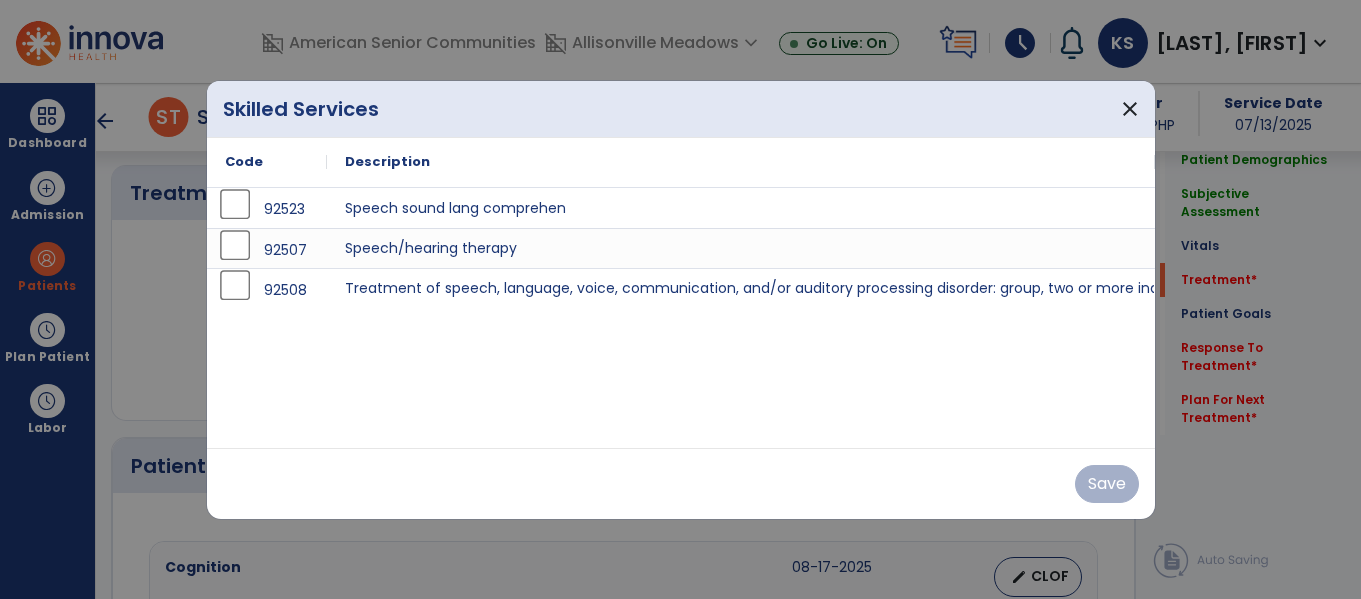 scroll, scrollTop: 1189, scrollLeft: 0, axis: vertical 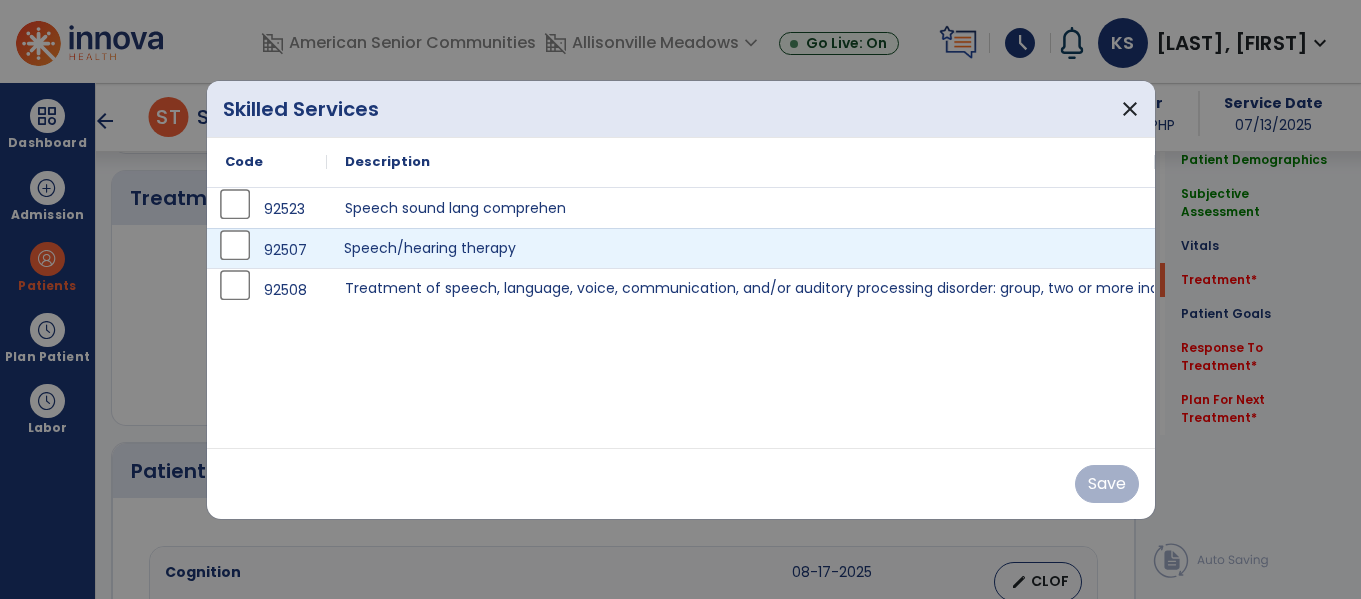 click on "Speech/hearing therapy" at bounding box center (741, 248) 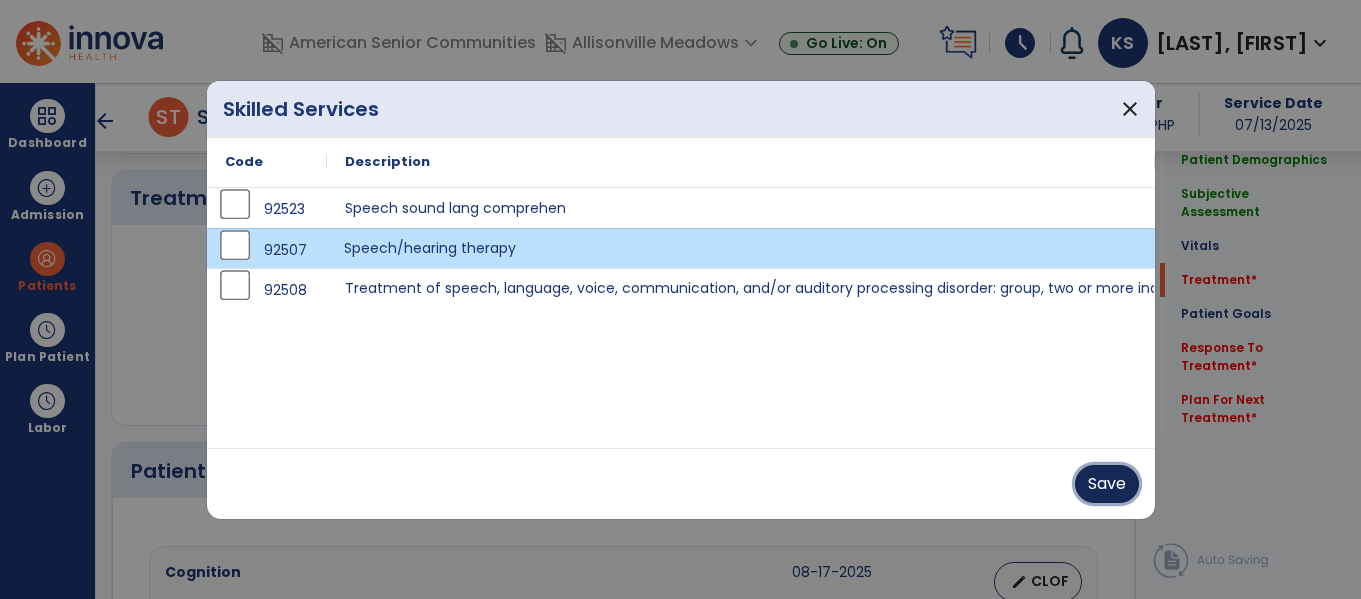 click on "Save" at bounding box center (1107, 484) 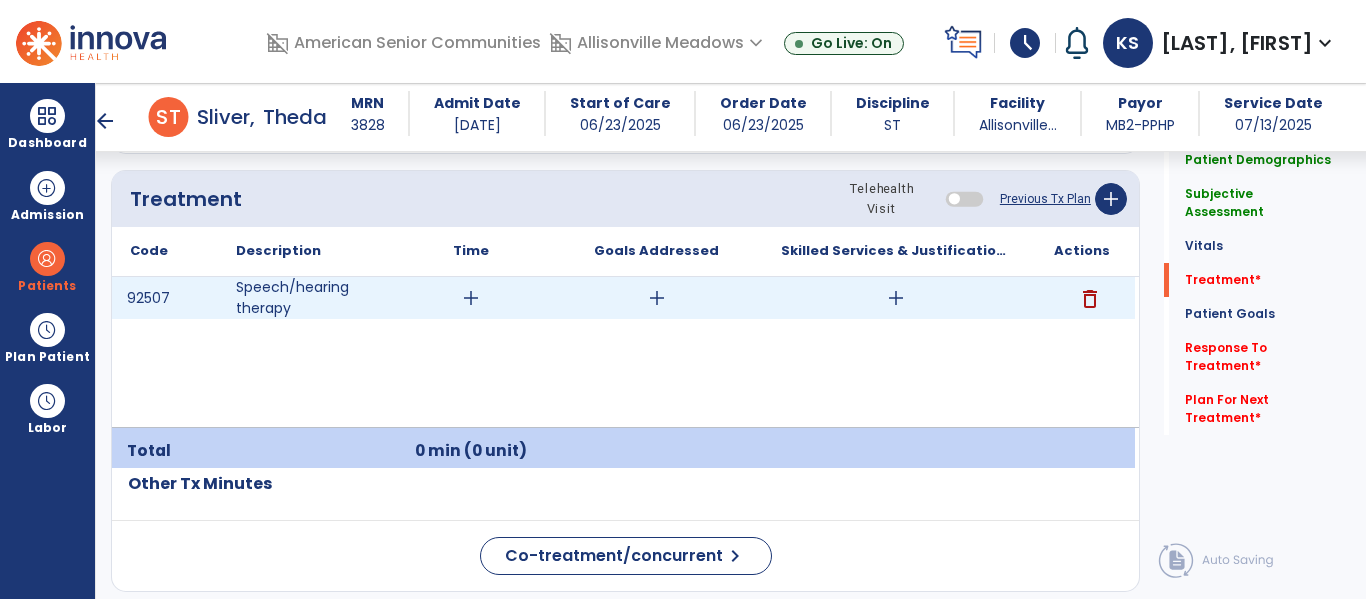 click on "add" at bounding box center (471, 298) 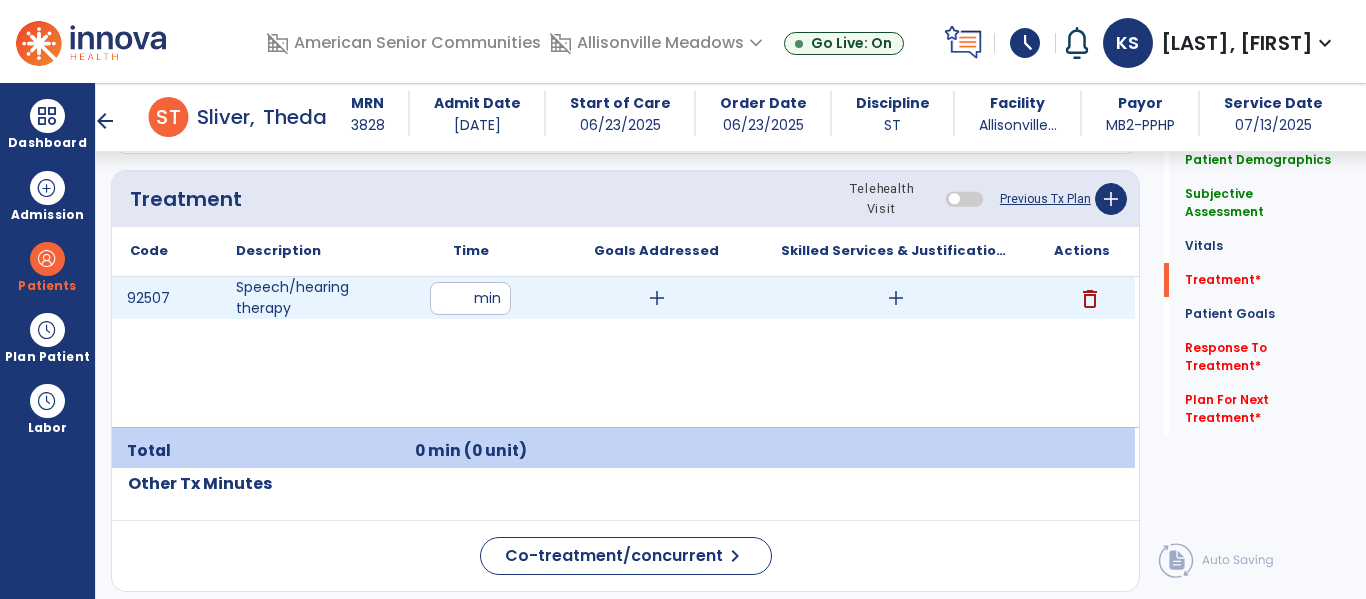 click at bounding box center (470, 298) 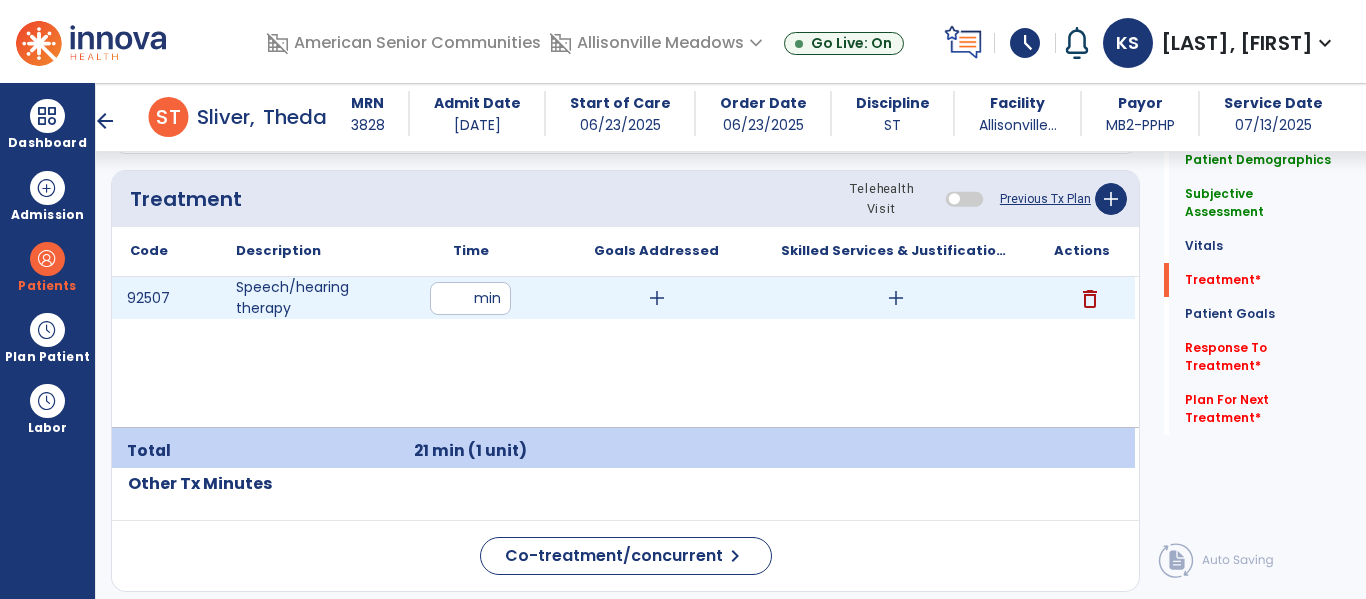 click on "add" at bounding box center [657, 298] 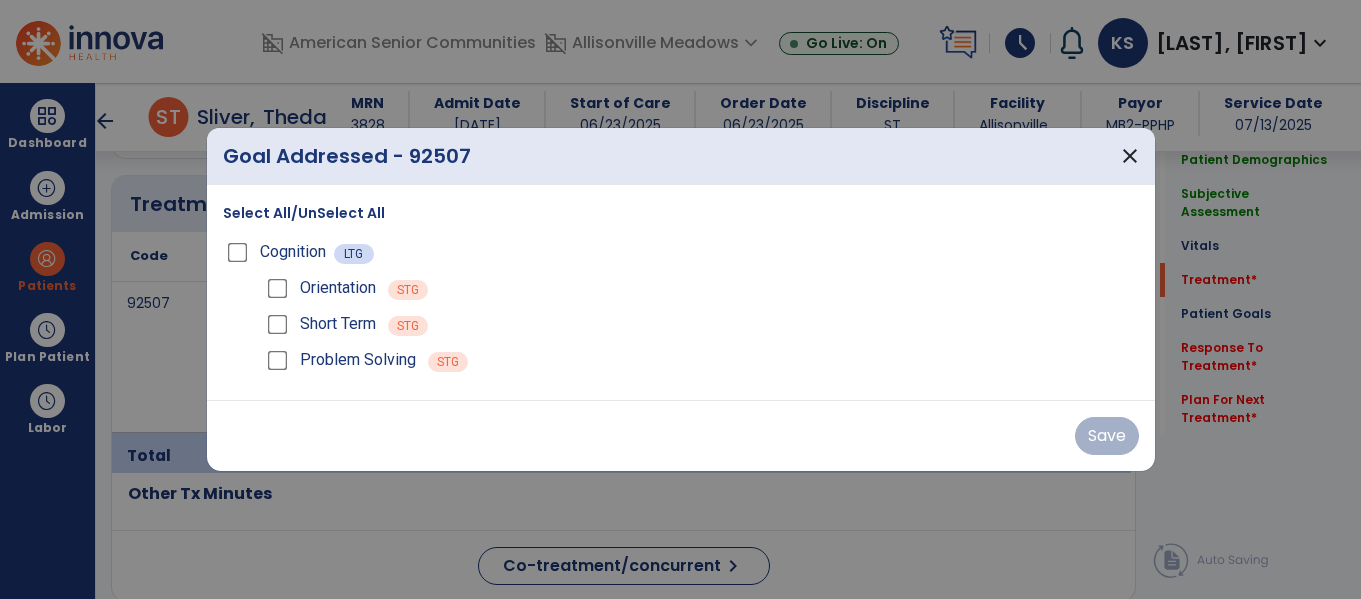 scroll, scrollTop: 1189, scrollLeft: 0, axis: vertical 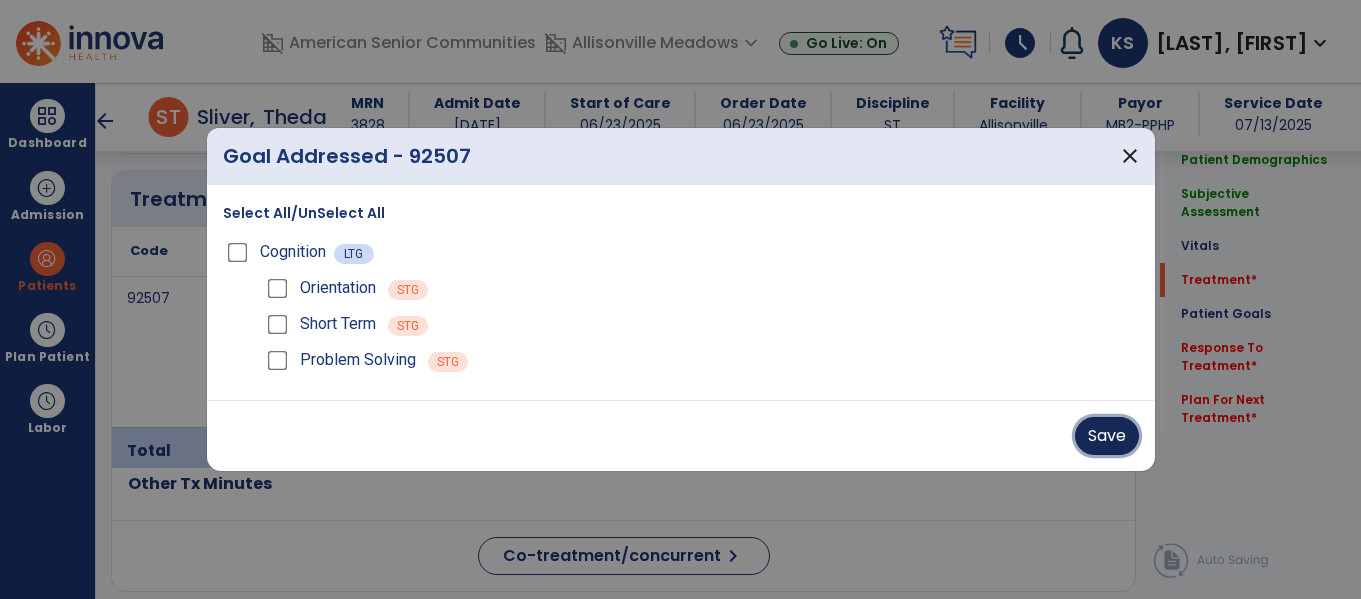 click on "Save" at bounding box center (1107, 436) 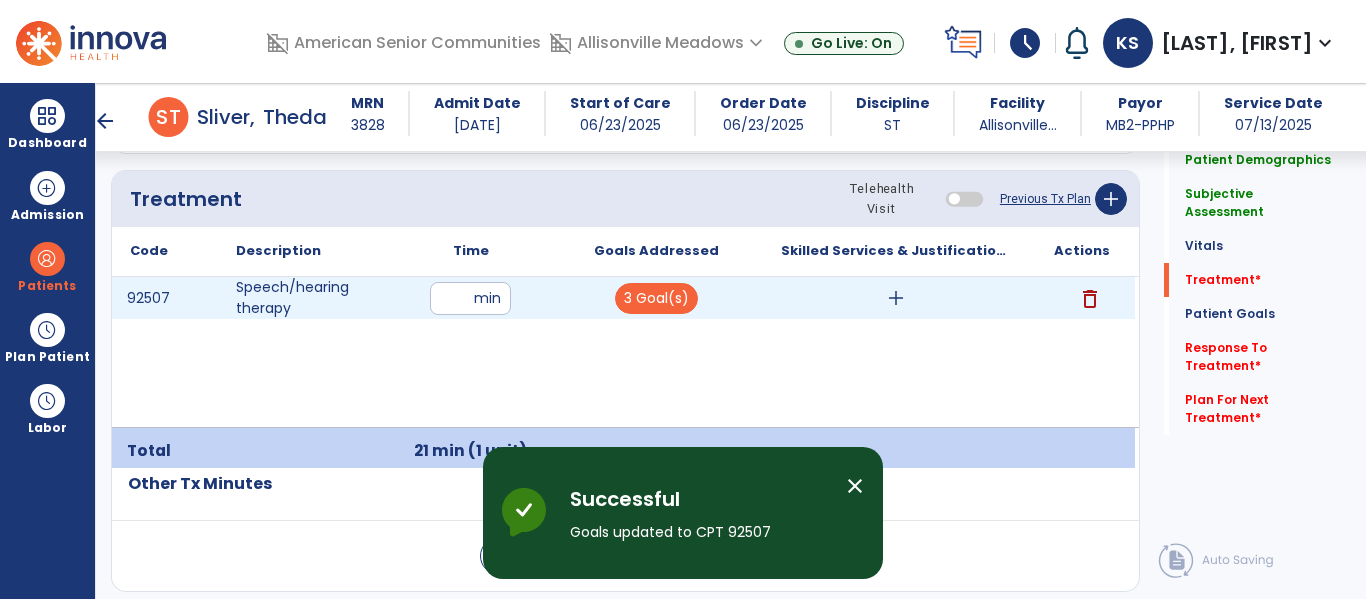 click on "add" at bounding box center (896, 298) 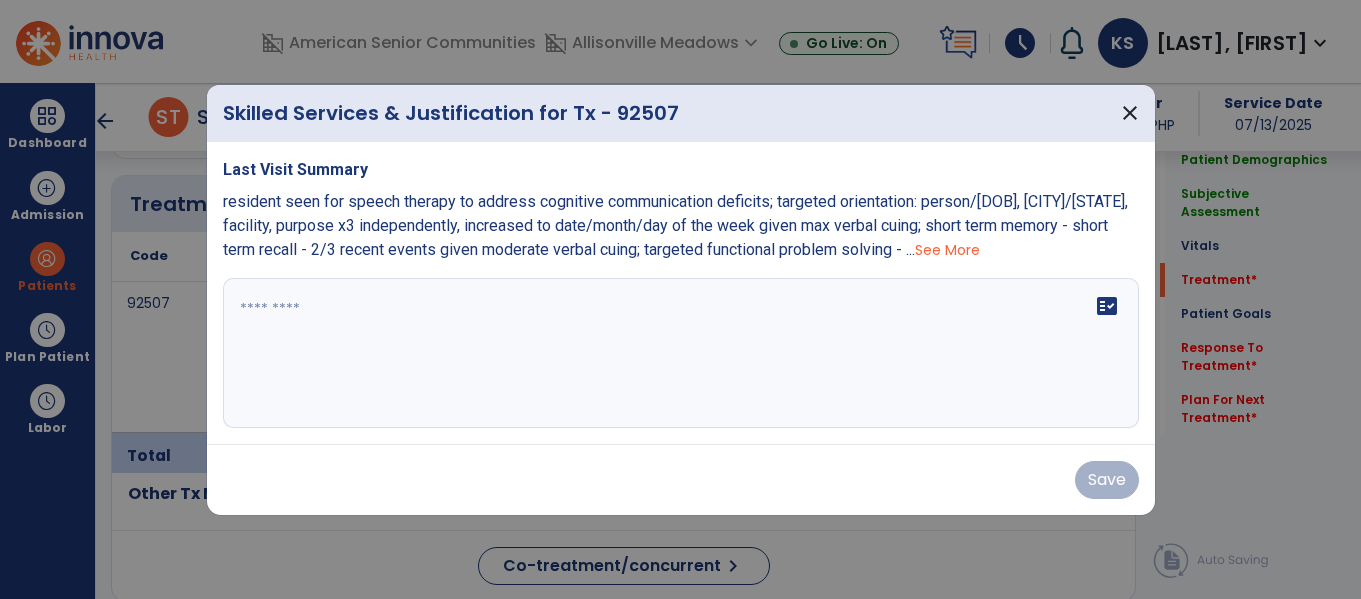 scroll, scrollTop: 1189, scrollLeft: 0, axis: vertical 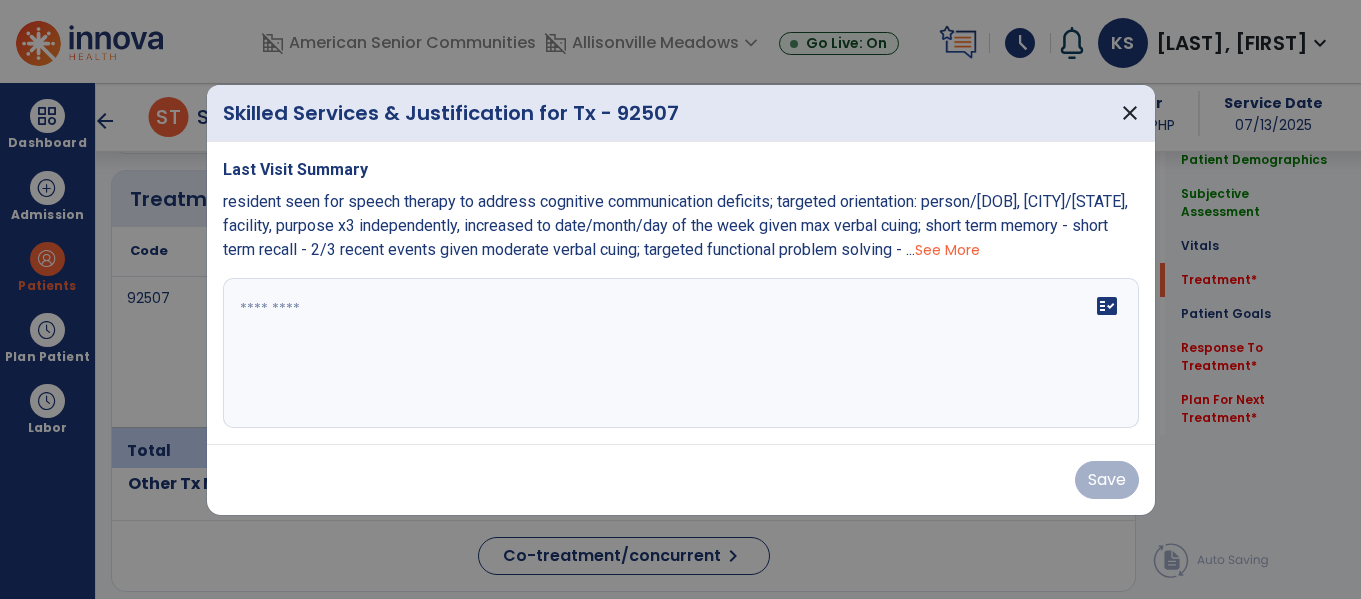click at bounding box center (681, 353) 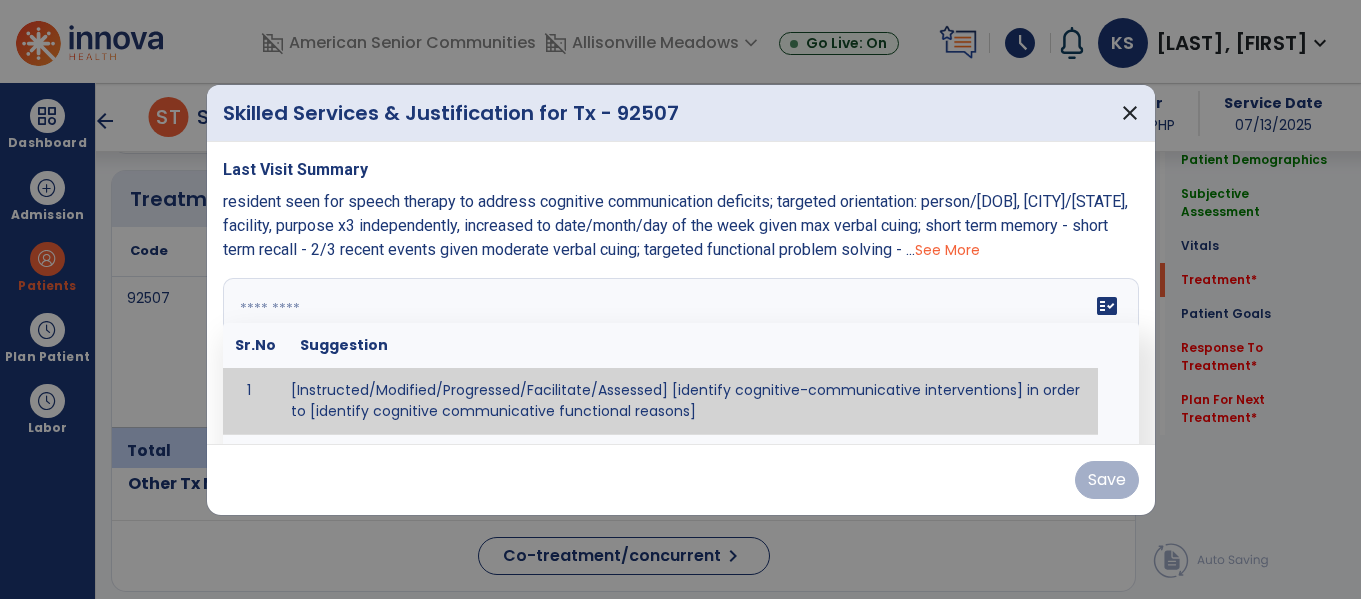 click on "See More" at bounding box center (947, 250) 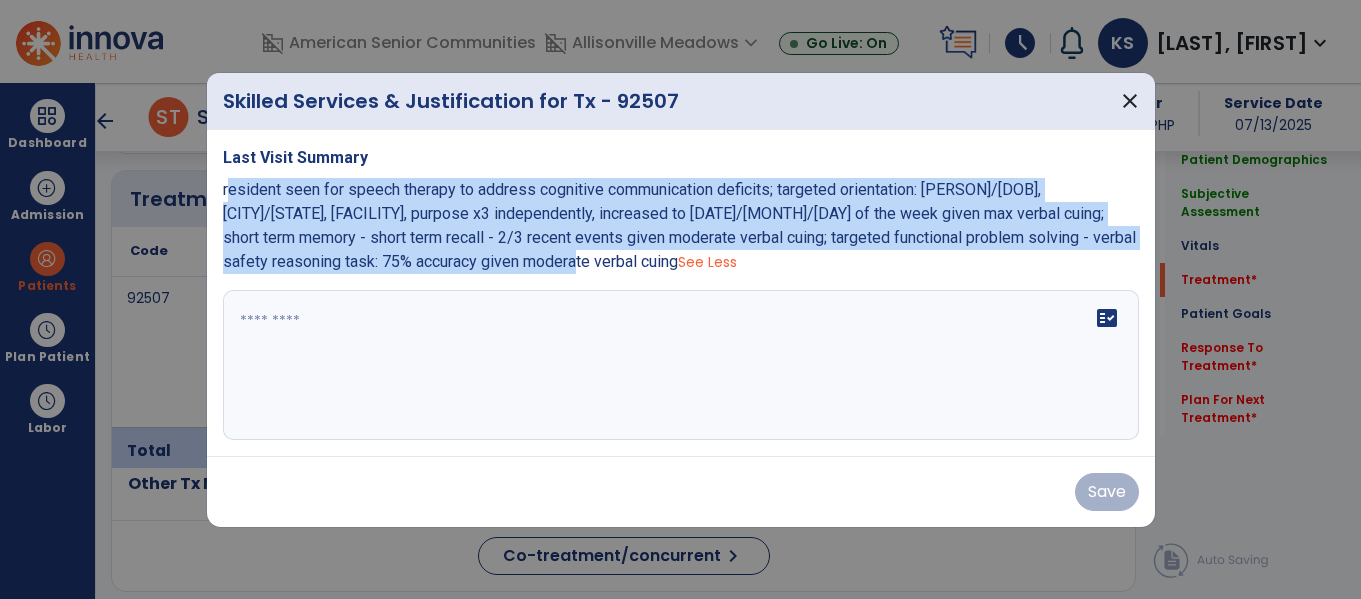 drag, startPoint x: 524, startPoint y: 266, endPoint x: 223, endPoint y: 194, distance: 309.49152 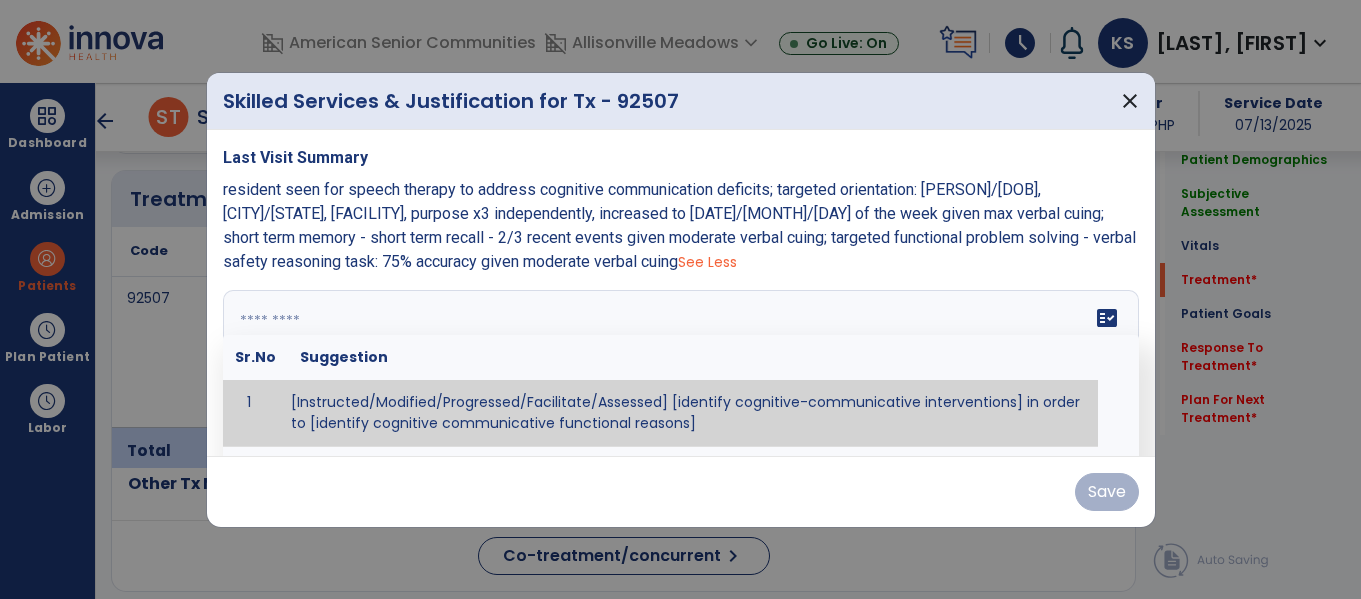 paste on "**********" 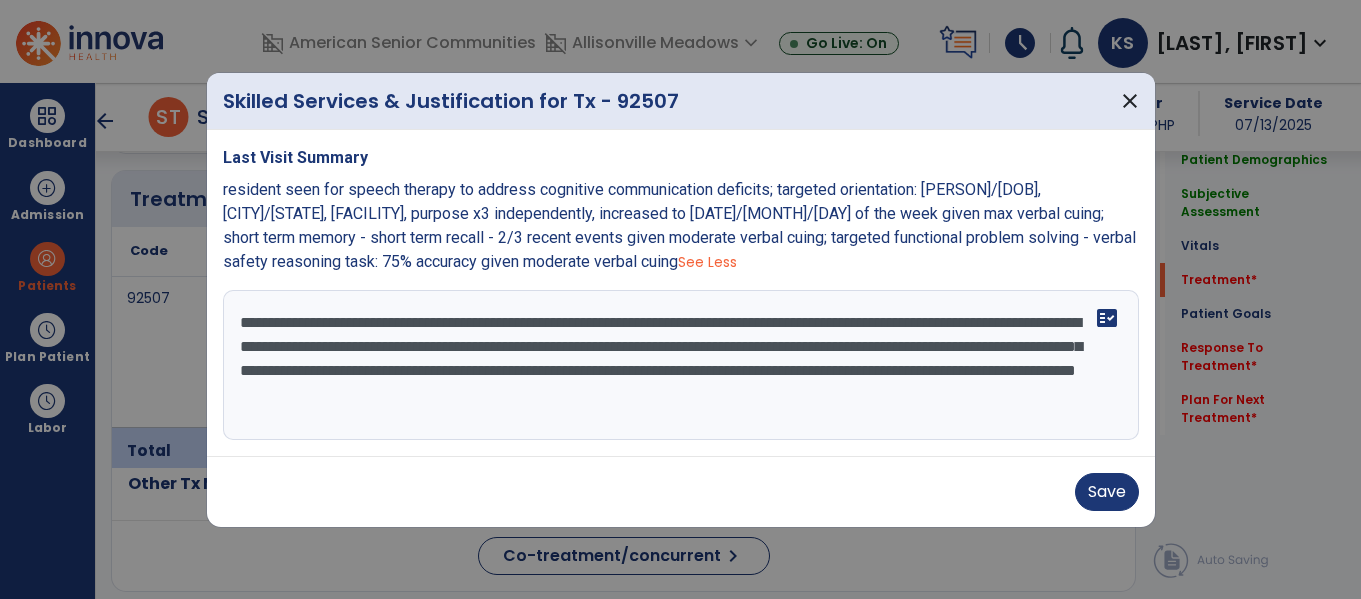 click on "**********" at bounding box center [681, 365] 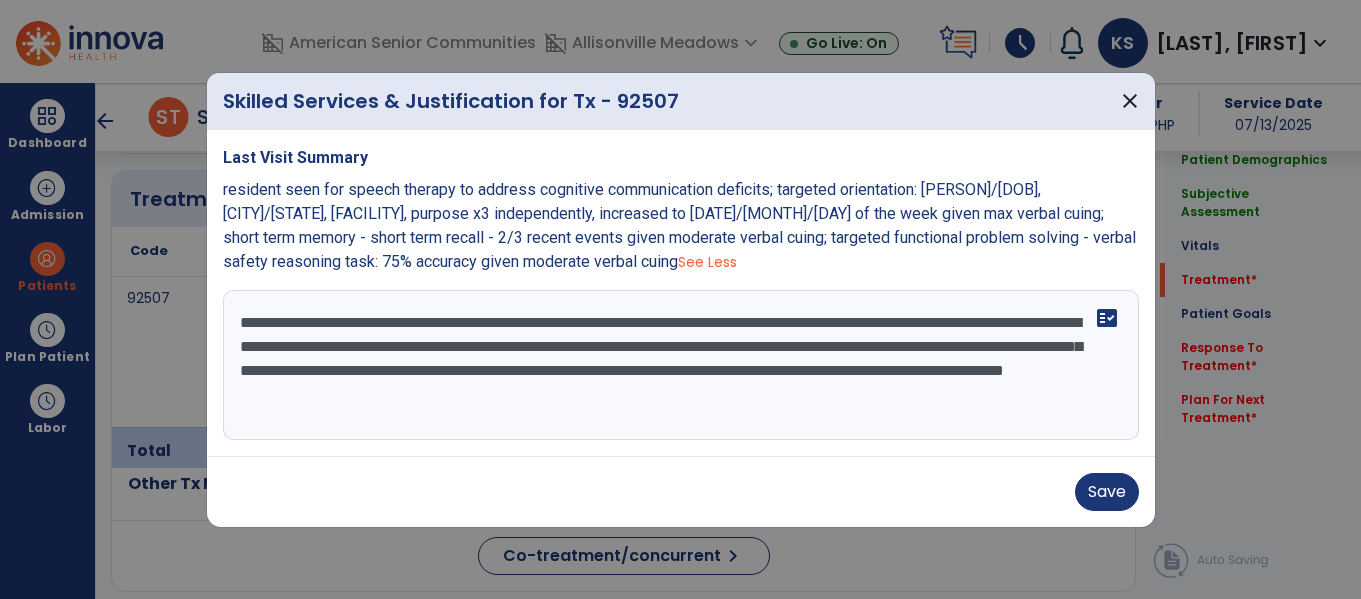 click on "**********" at bounding box center [681, 365] 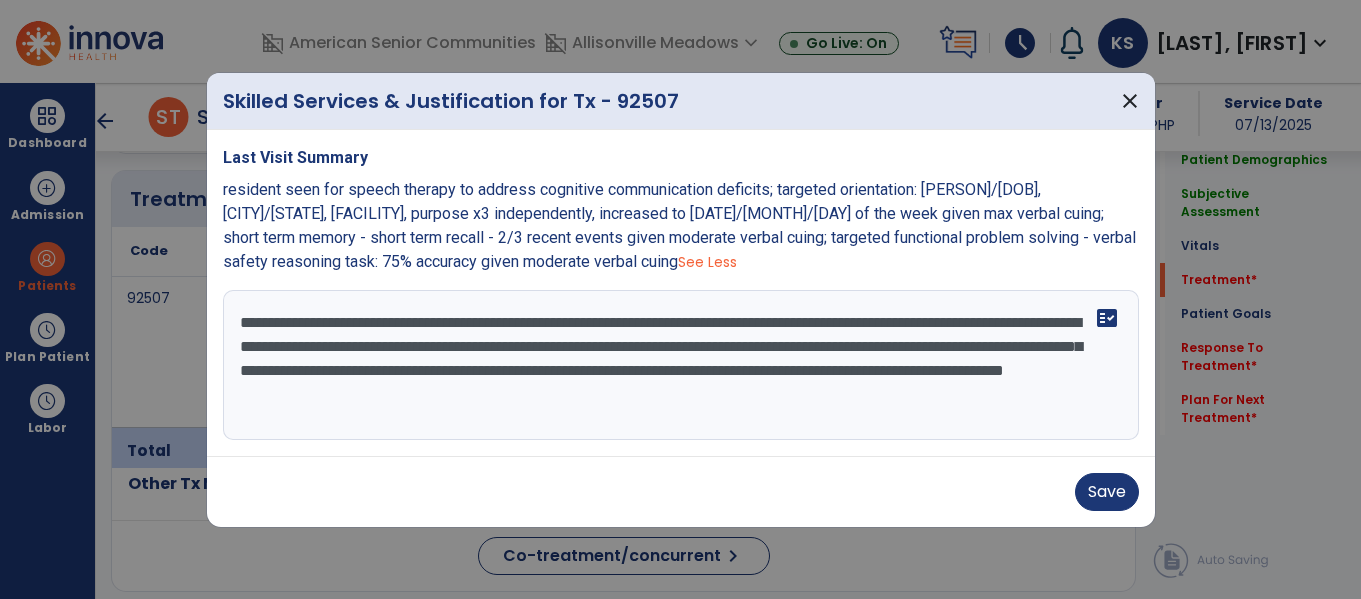 click on "**********" at bounding box center [681, 365] 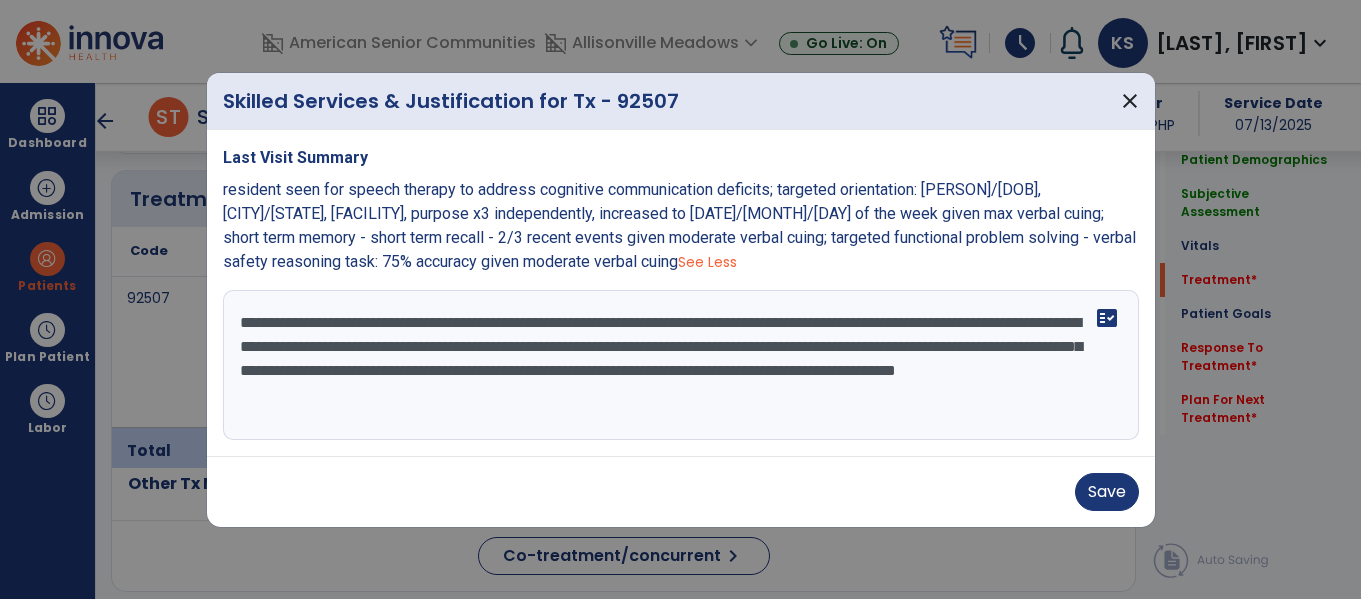 click on "**********" at bounding box center [681, 365] 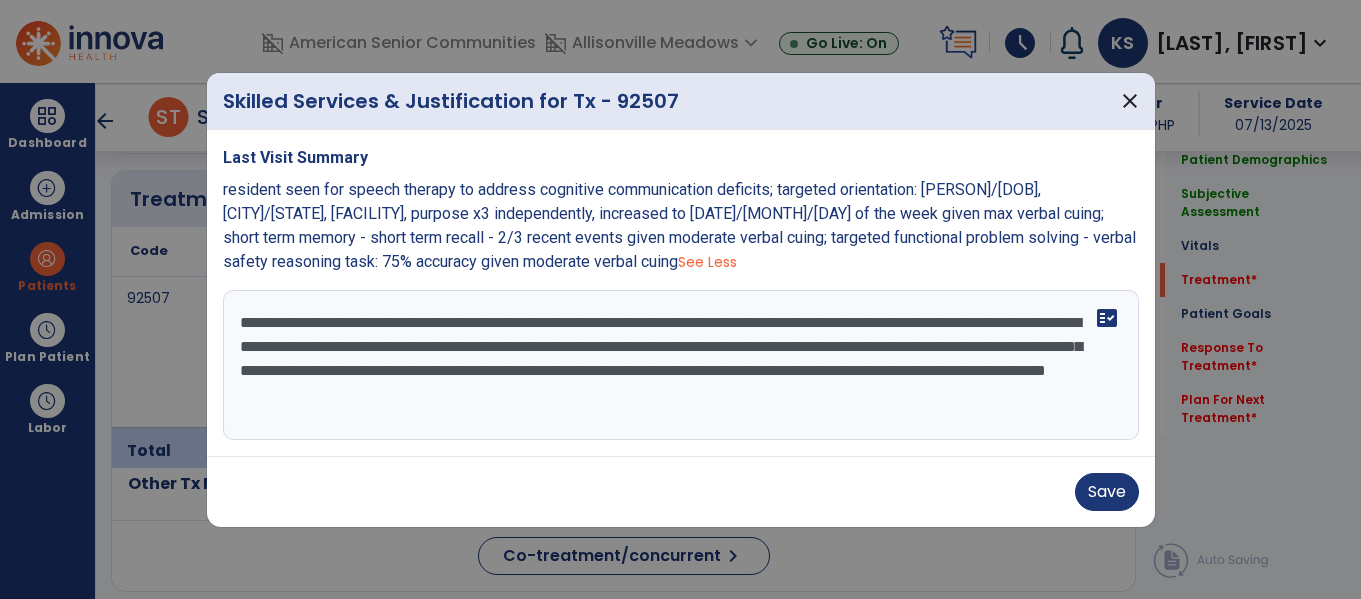 click on "**********" at bounding box center (681, 365) 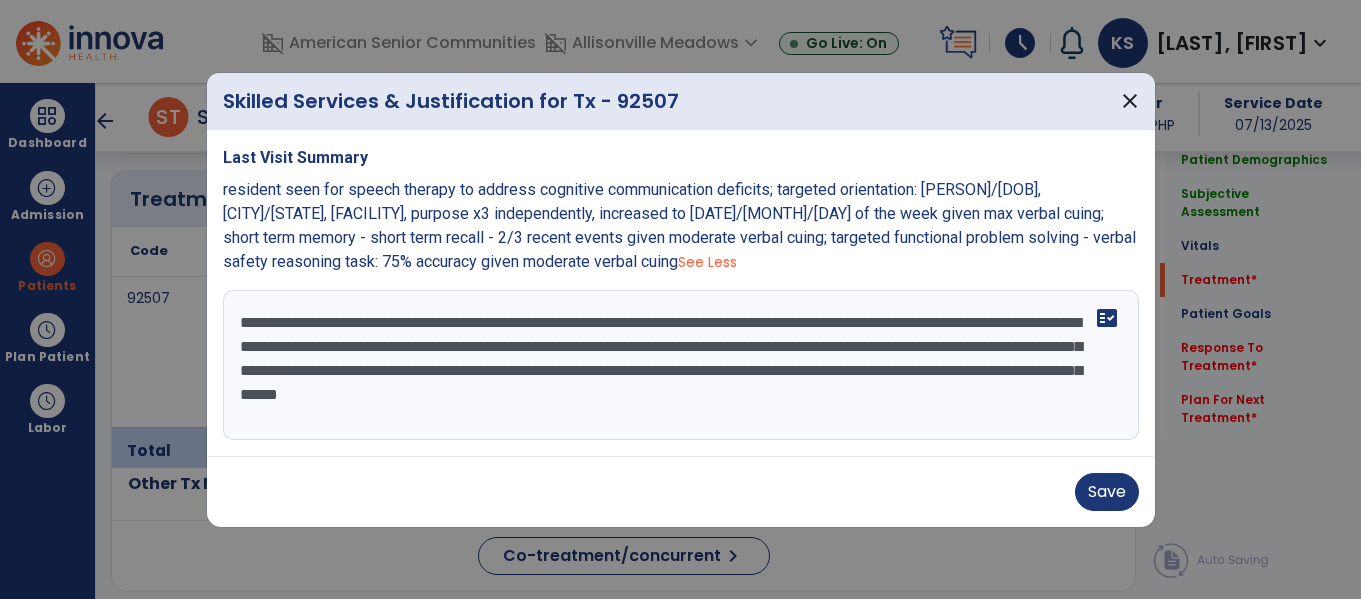 click on "**********" at bounding box center [681, 365] 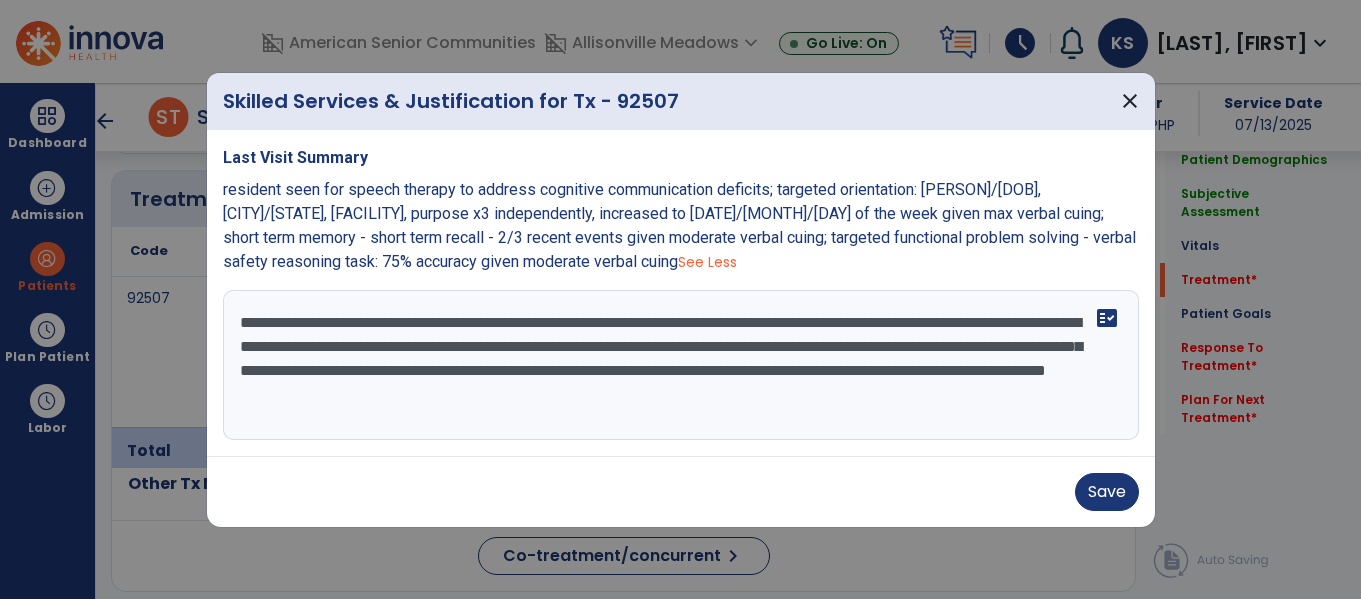 click on "**********" at bounding box center (681, 365) 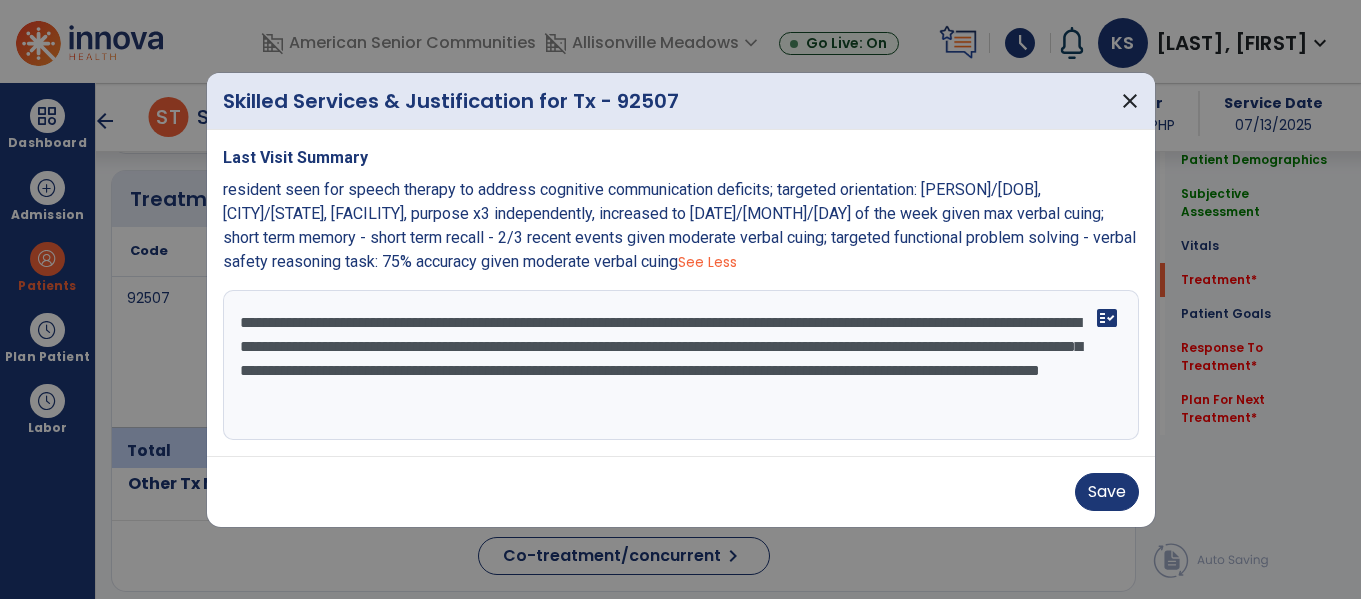 drag, startPoint x: 543, startPoint y: 406, endPoint x: 549, endPoint y: 396, distance: 11.661903 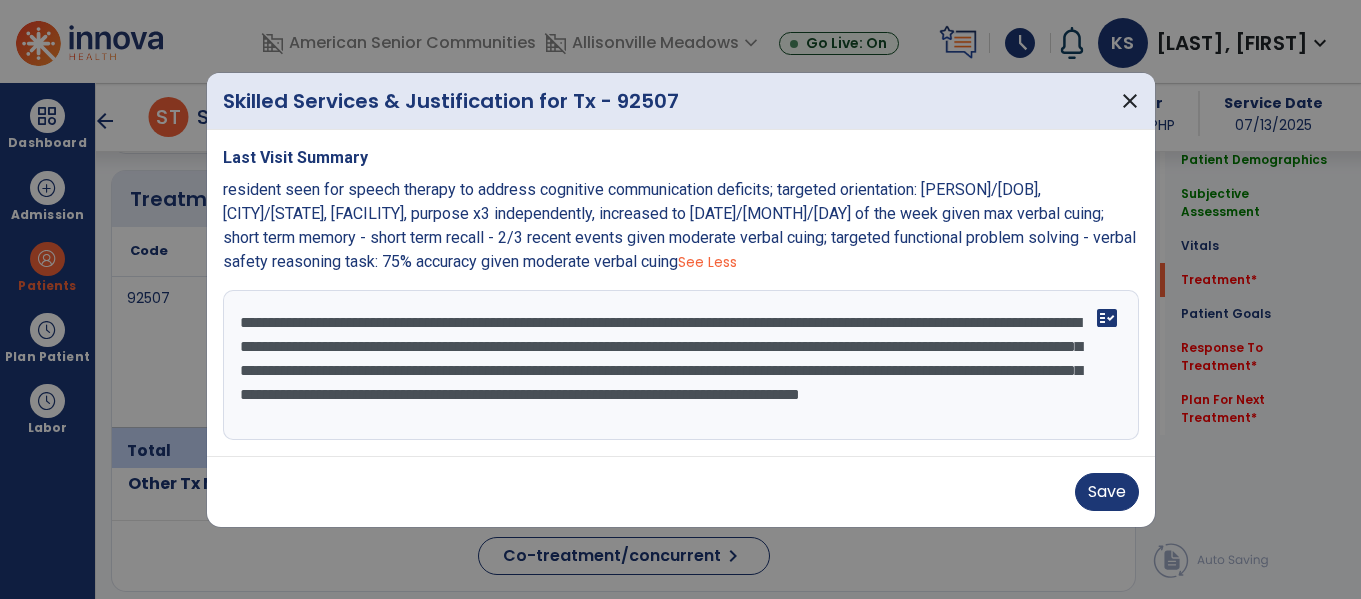 scroll, scrollTop: 16, scrollLeft: 0, axis: vertical 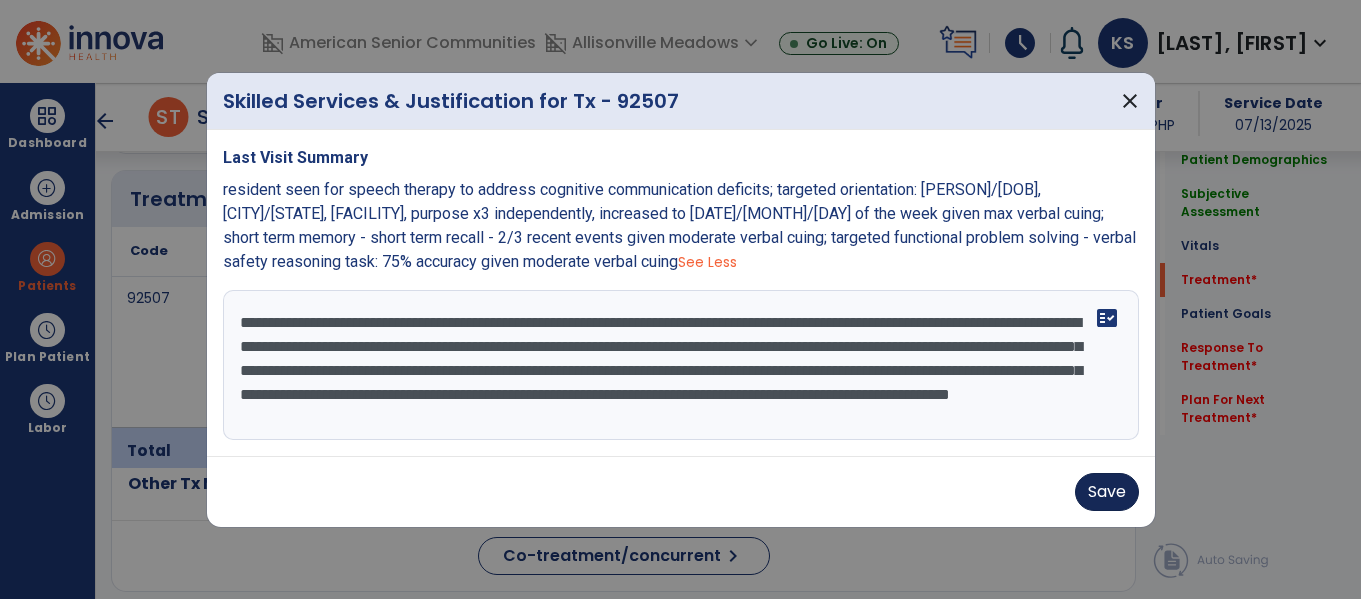 type on "**********" 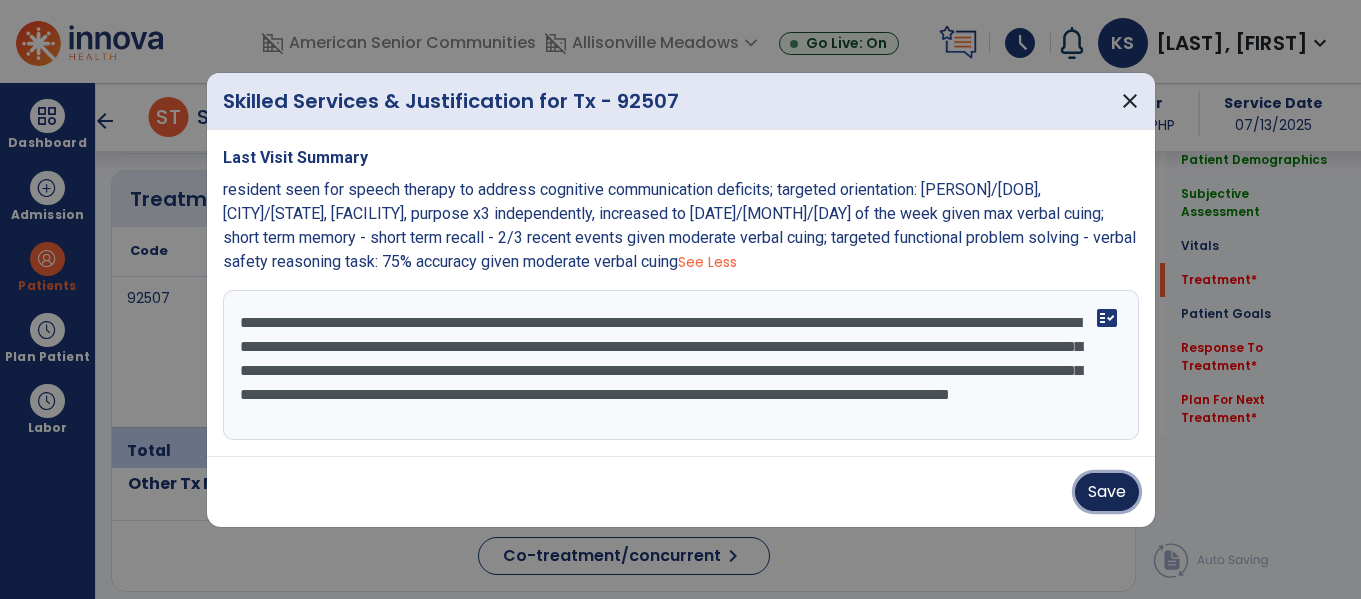 click on "Save" at bounding box center (1107, 492) 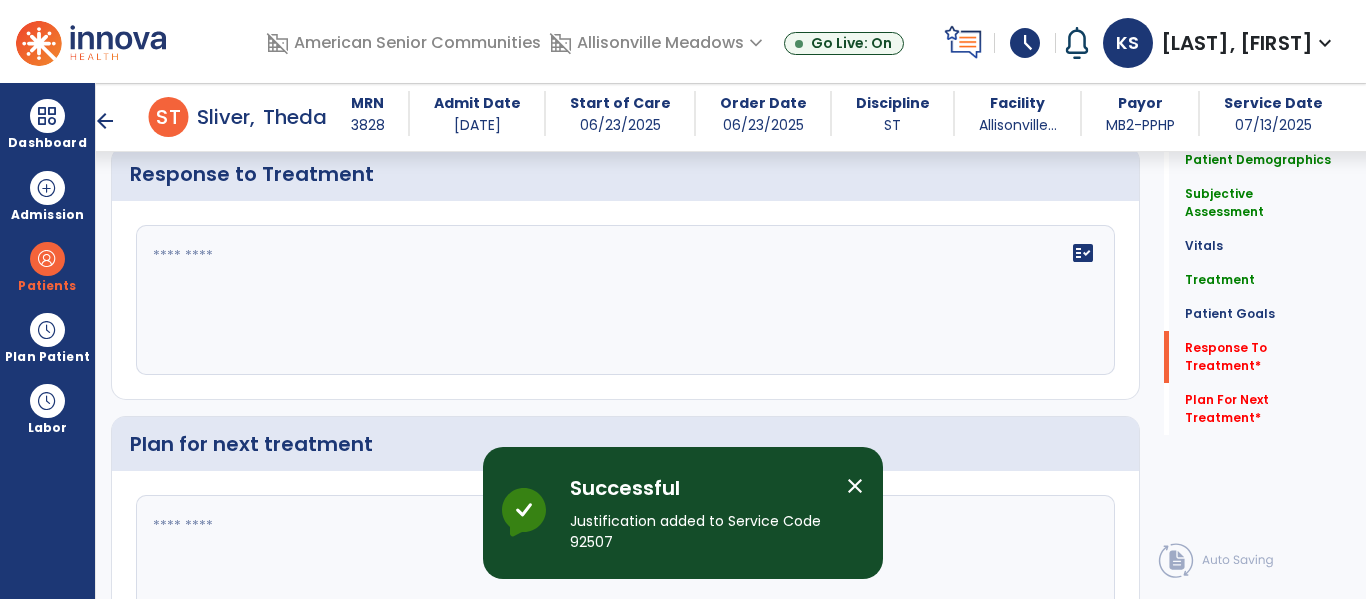 scroll, scrollTop: 2428, scrollLeft: 0, axis: vertical 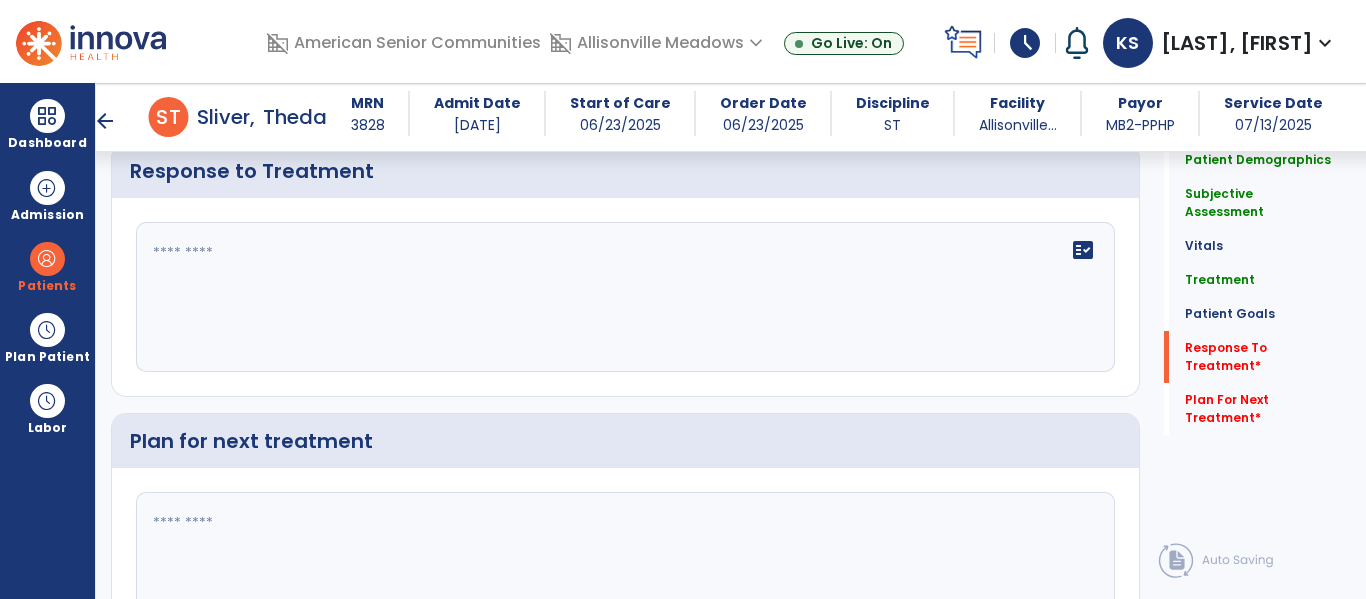 click on "fact_check" 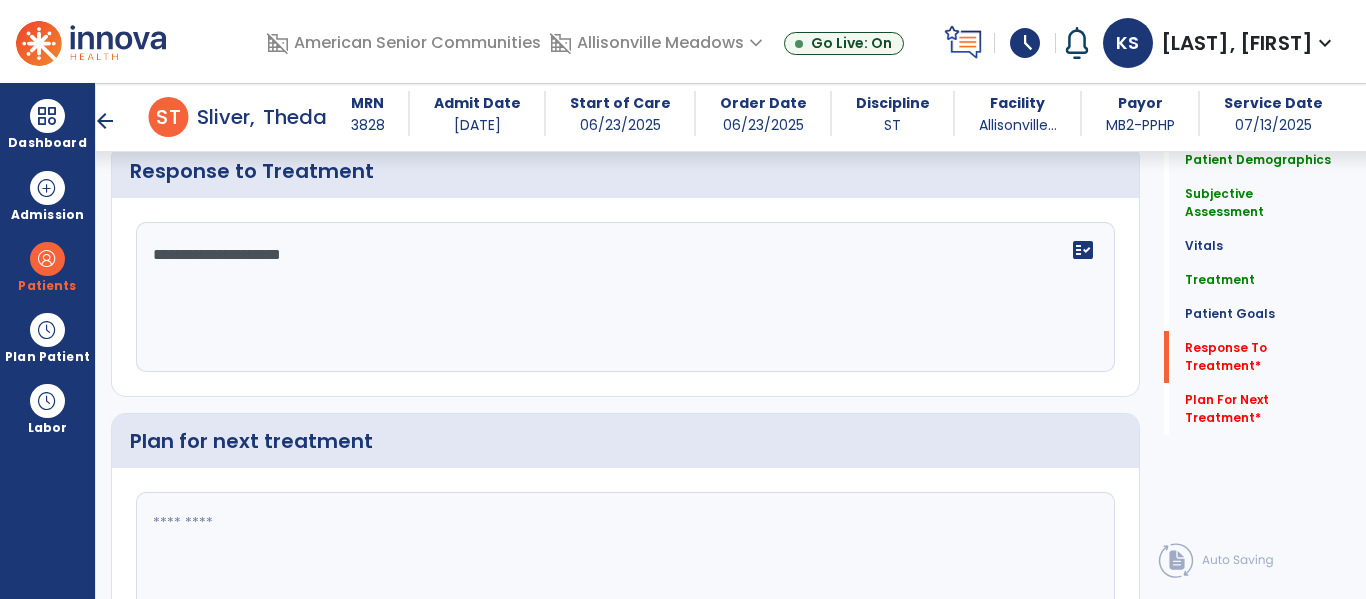 type on "**********" 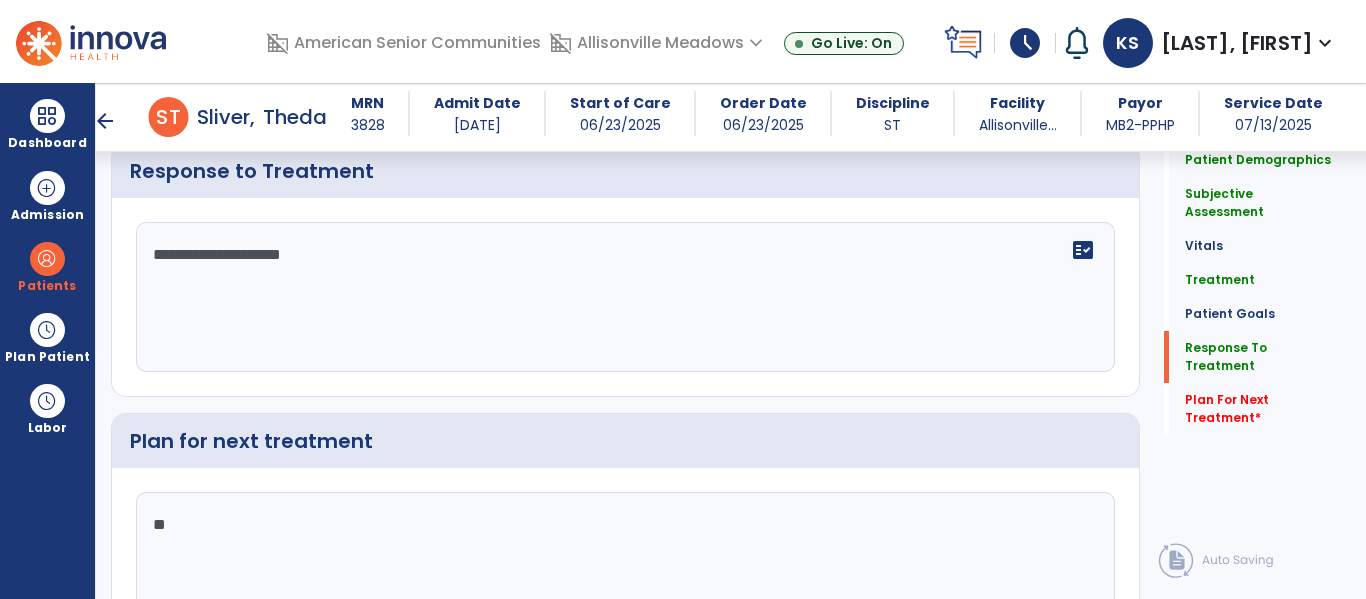 type on "*" 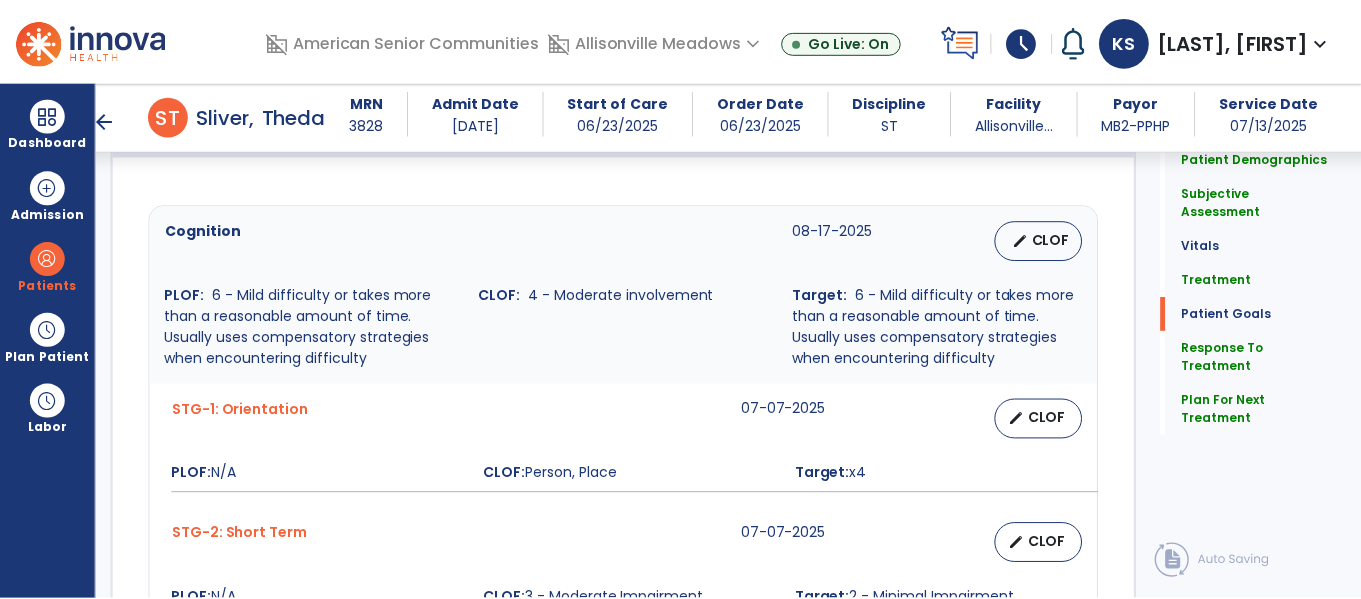 scroll, scrollTop: 2583, scrollLeft: 0, axis: vertical 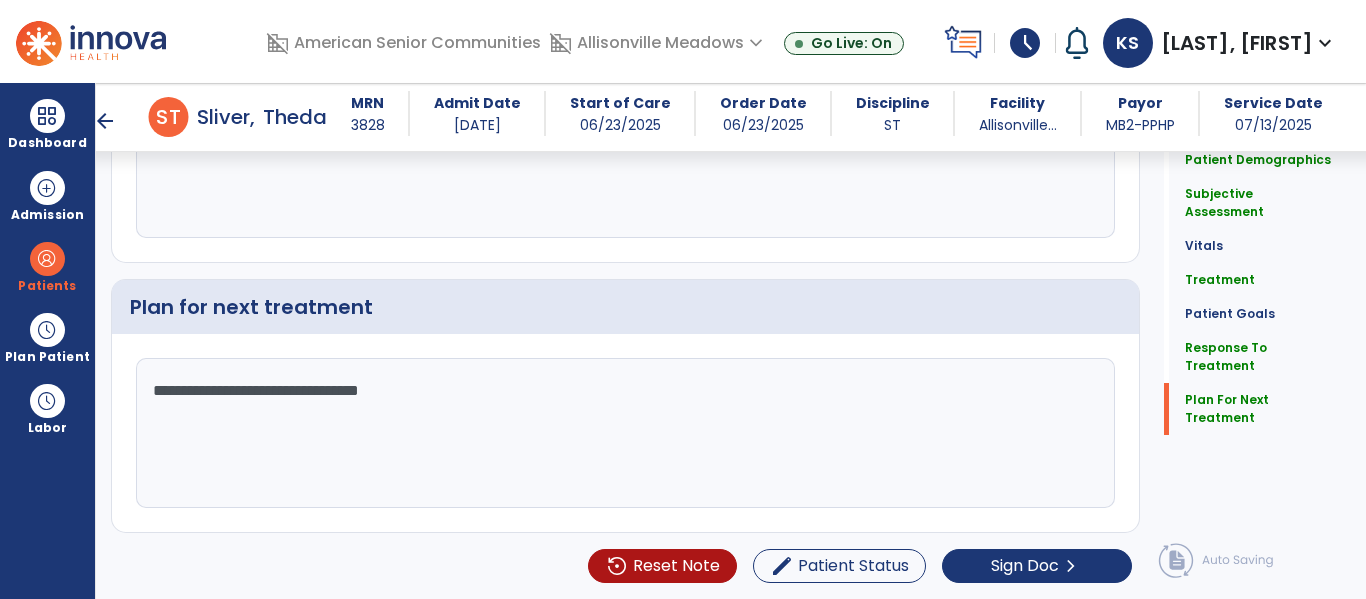 type on "**********" 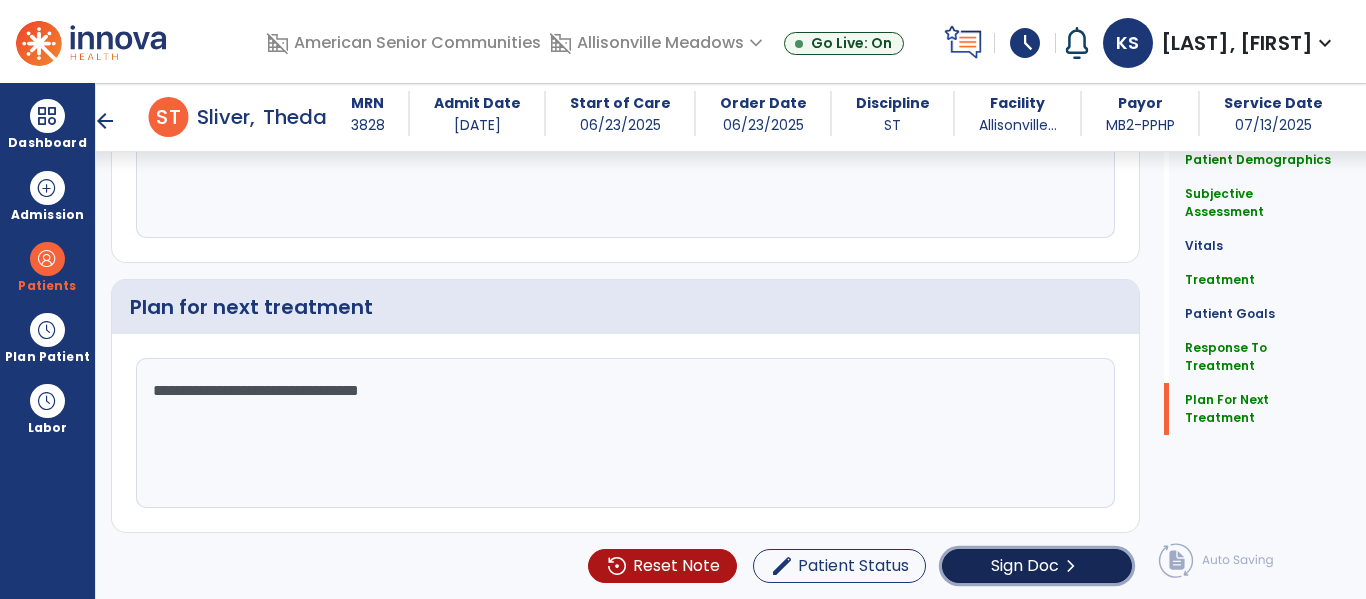 click on "Sign Doc  chevron_right" 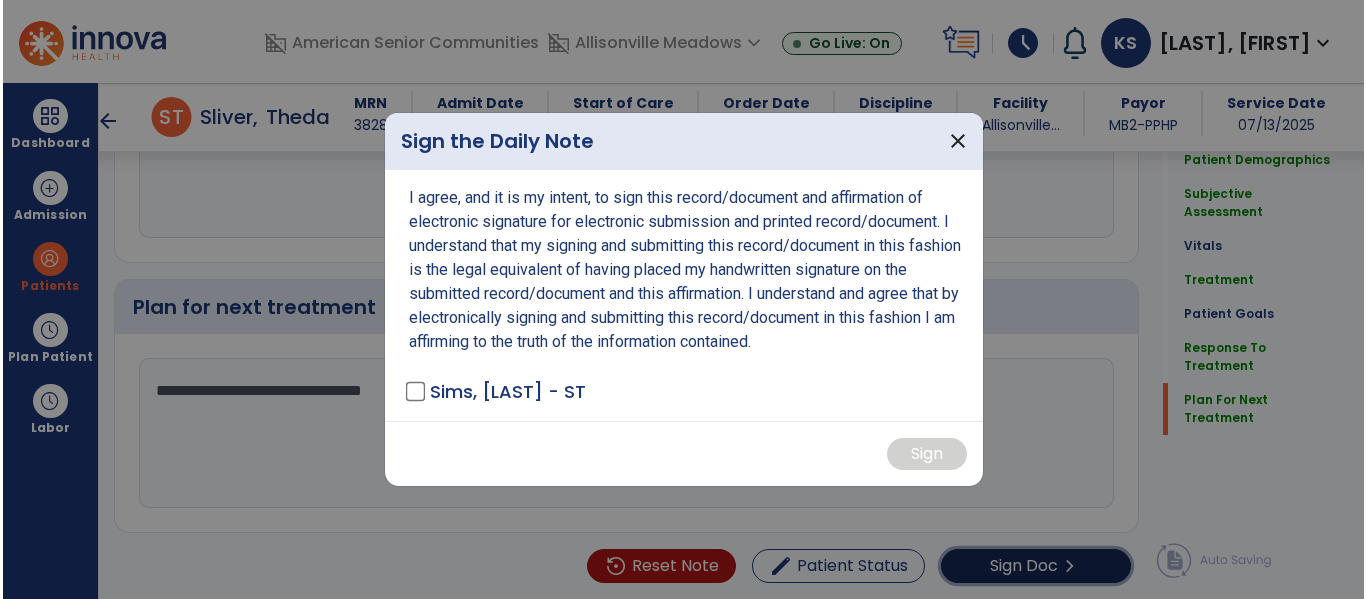scroll, scrollTop: 2583, scrollLeft: 0, axis: vertical 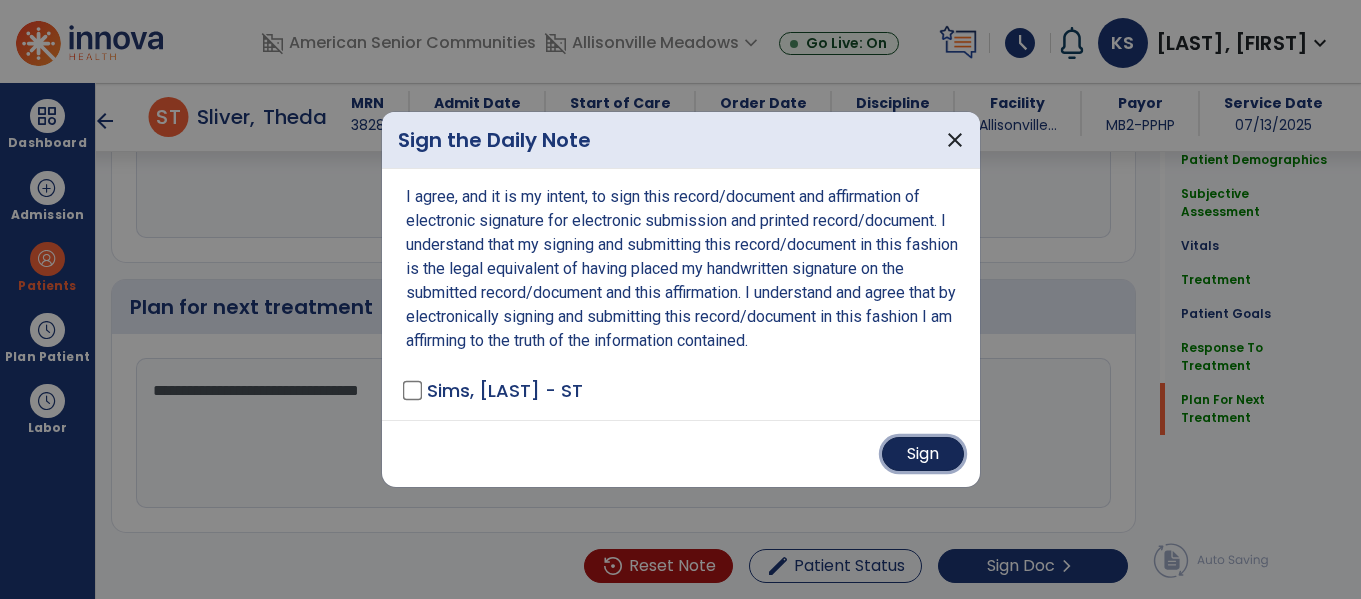 click on "Sign" at bounding box center [923, 454] 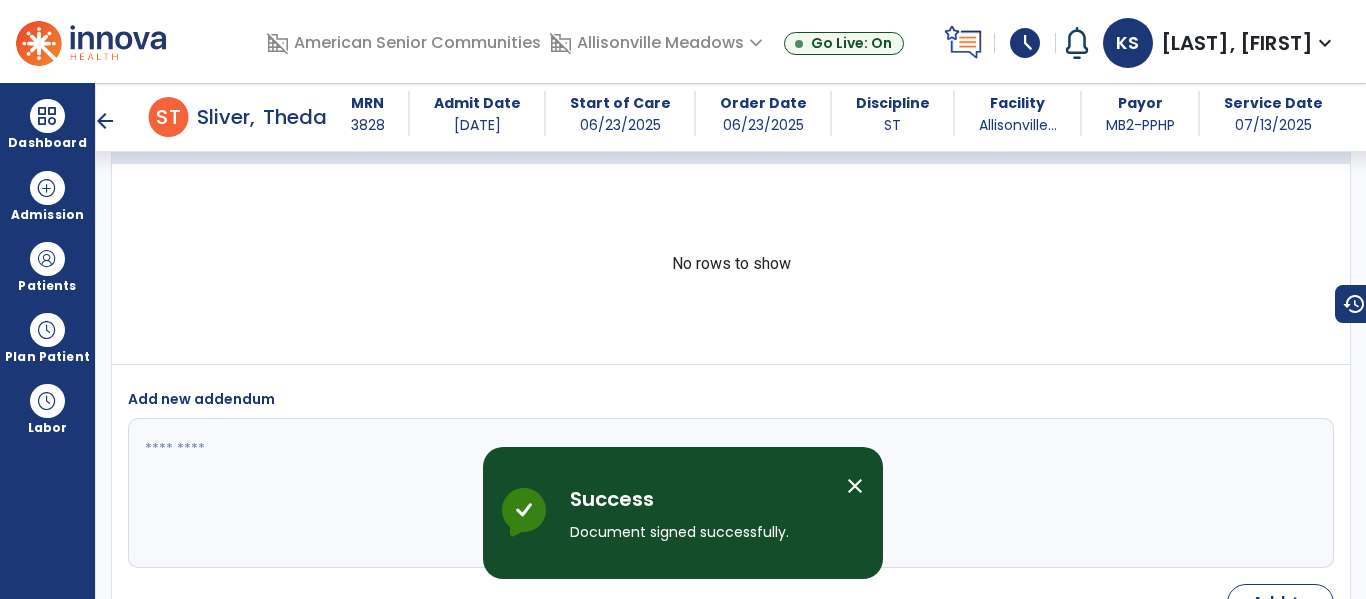 click on "arrow_back" at bounding box center [105, 121] 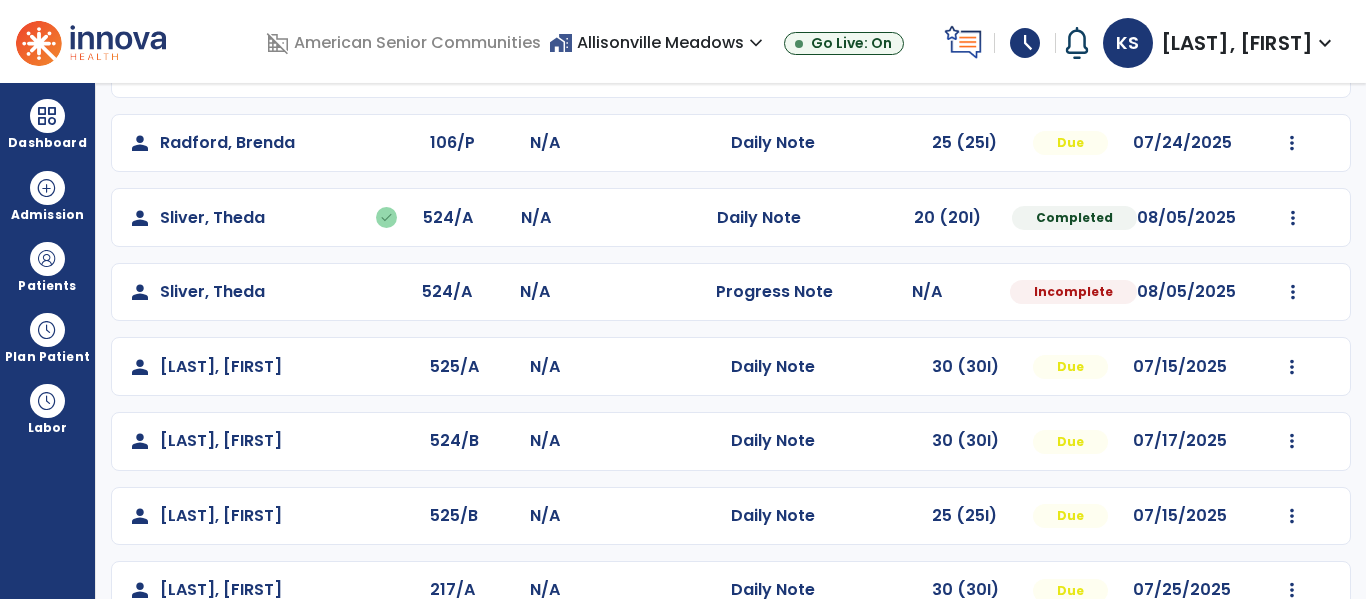 scroll, scrollTop: 861, scrollLeft: 0, axis: vertical 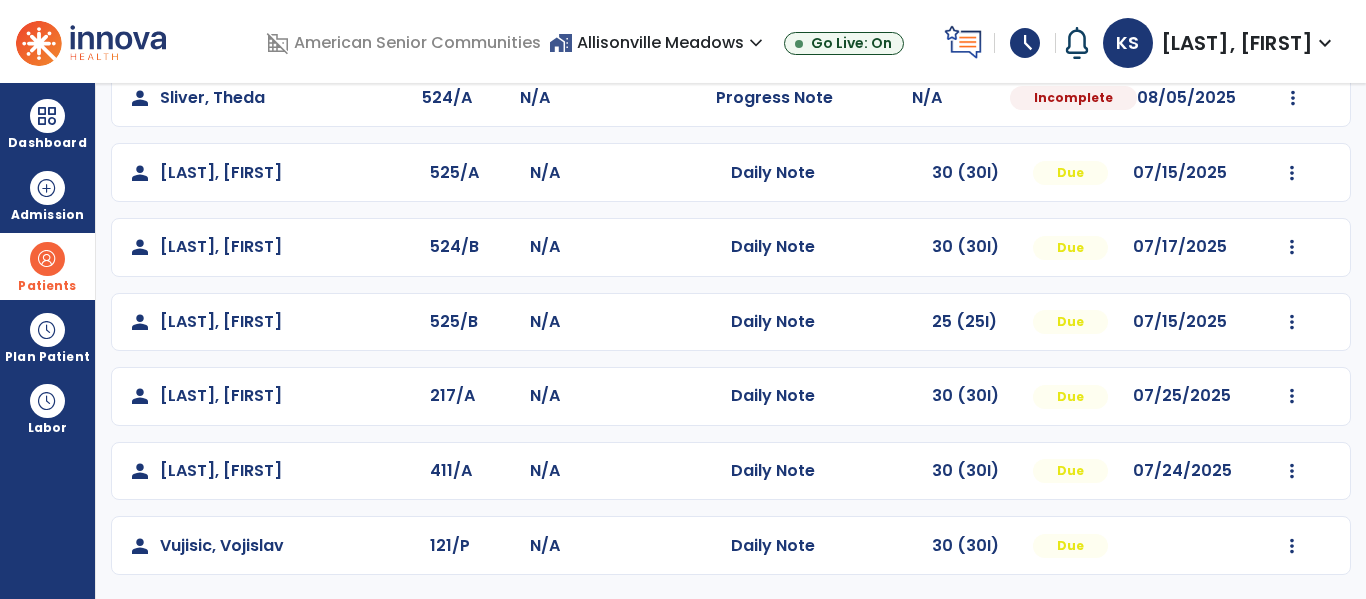 click on "Patients" at bounding box center [47, 286] 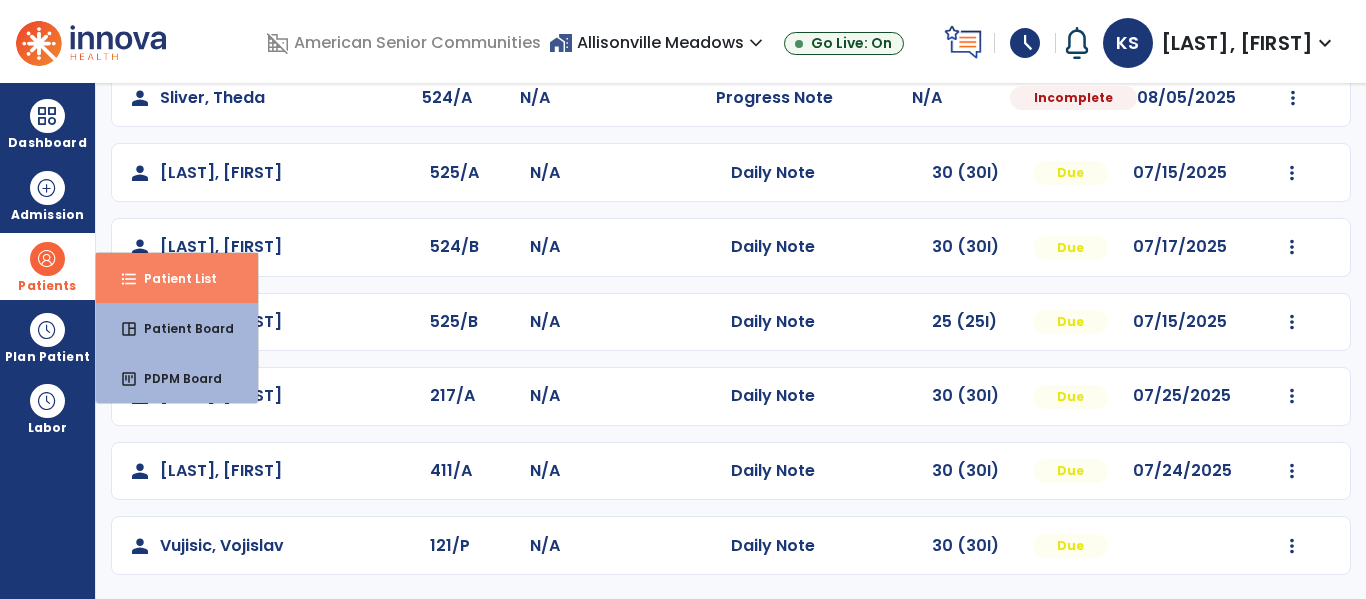 click on "format_list_bulleted" at bounding box center (129, 279) 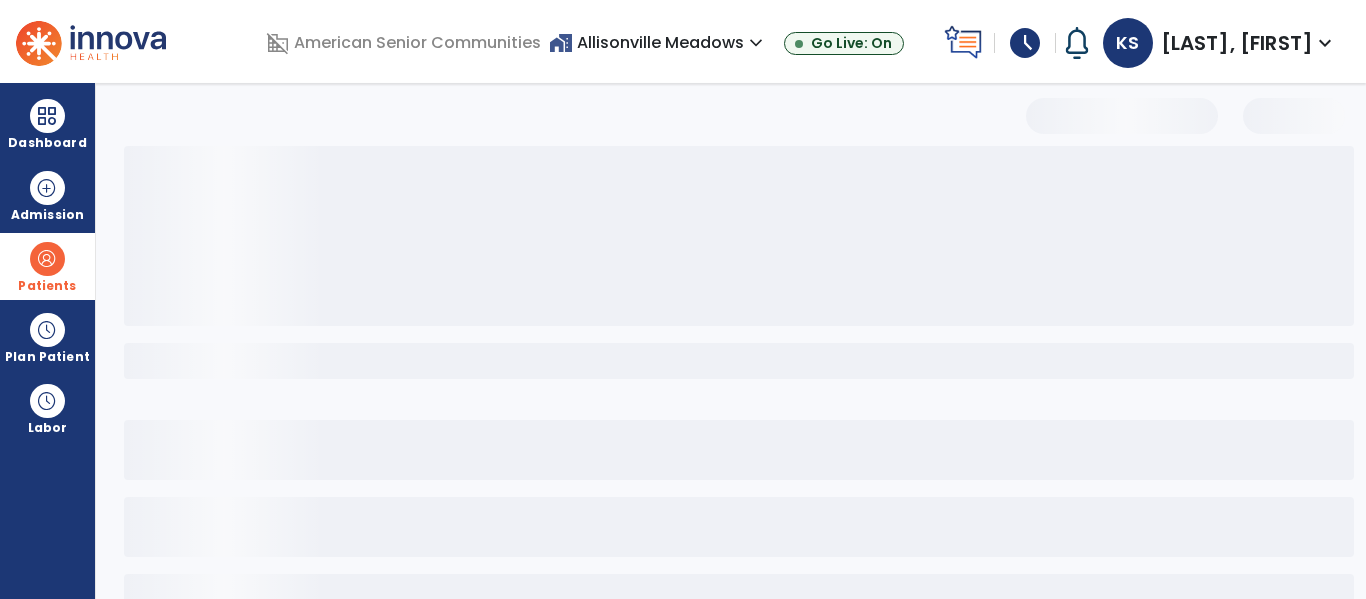scroll, scrollTop: 0, scrollLeft: 0, axis: both 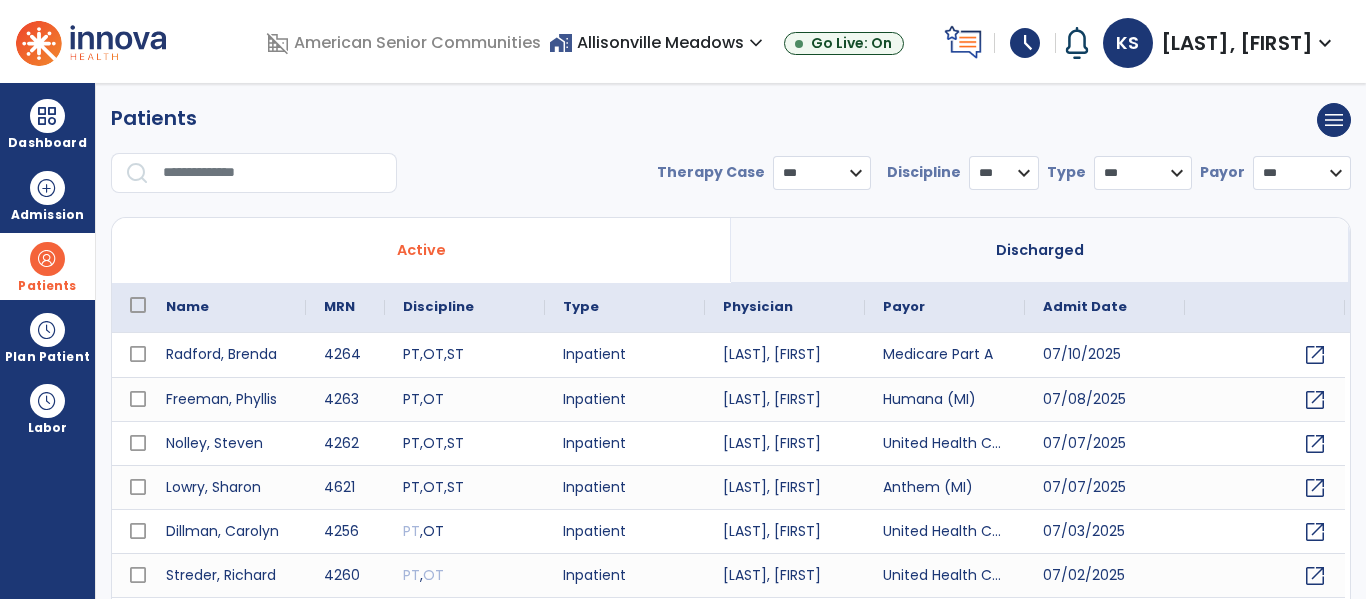 click at bounding box center (273, 173) 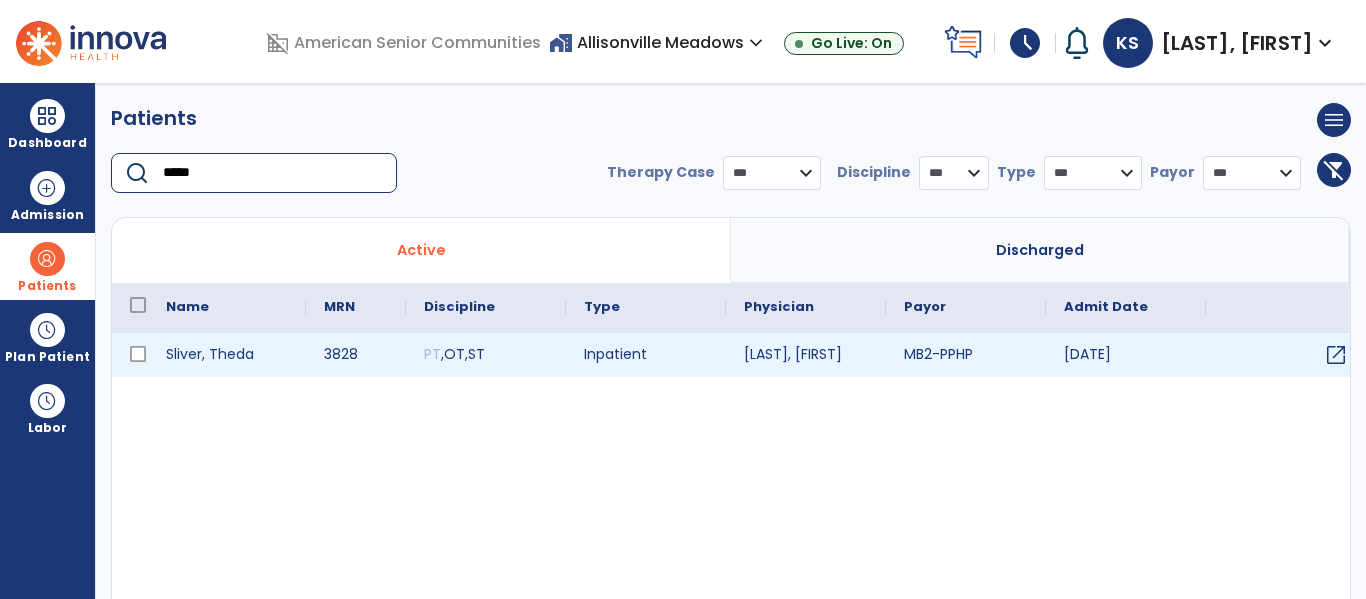 type on "*****" 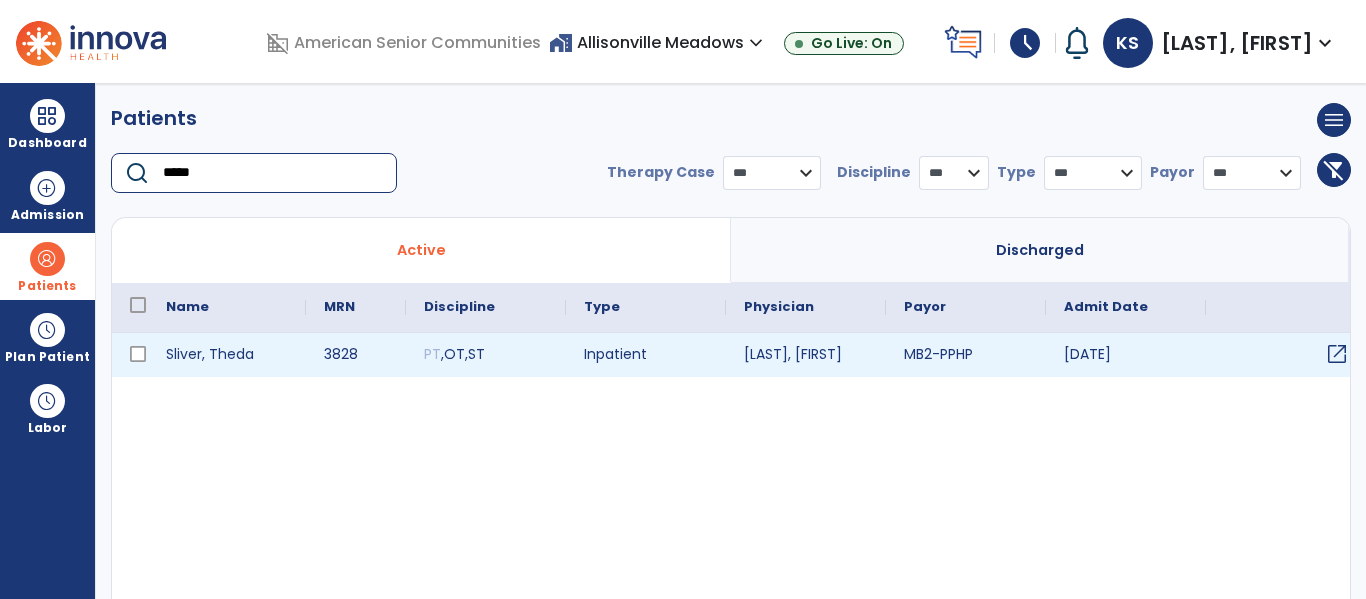 click on "open_in_new" at bounding box center (1337, 354) 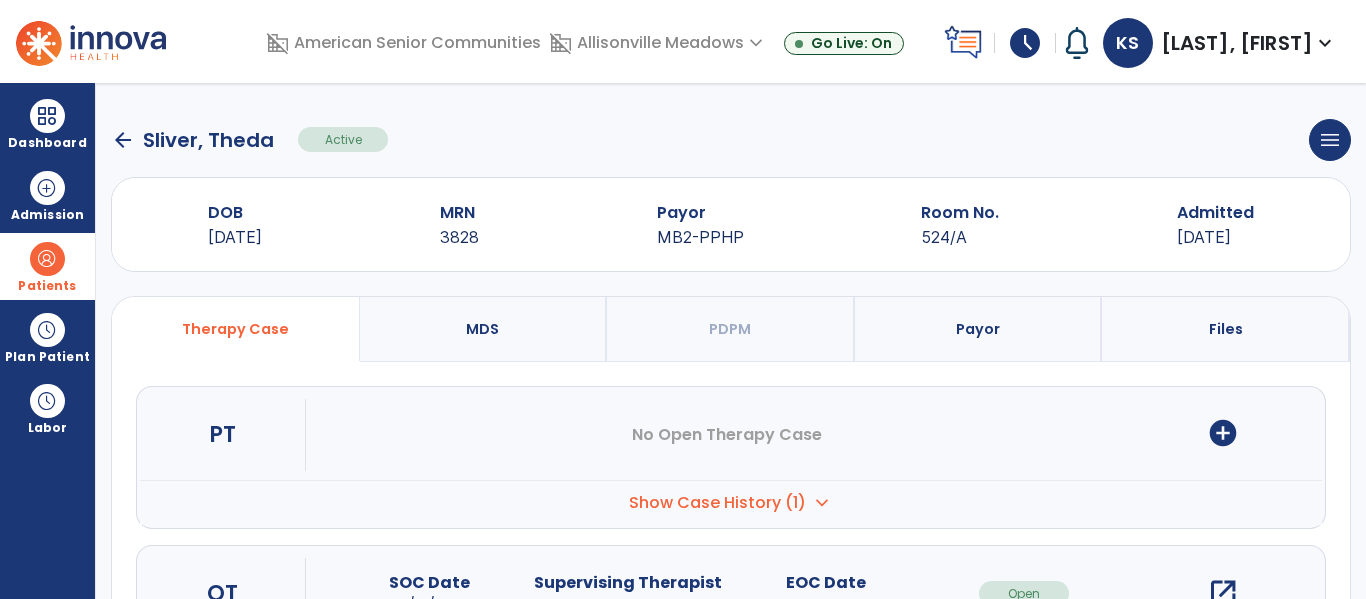 scroll, scrollTop: 252, scrollLeft: 0, axis: vertical 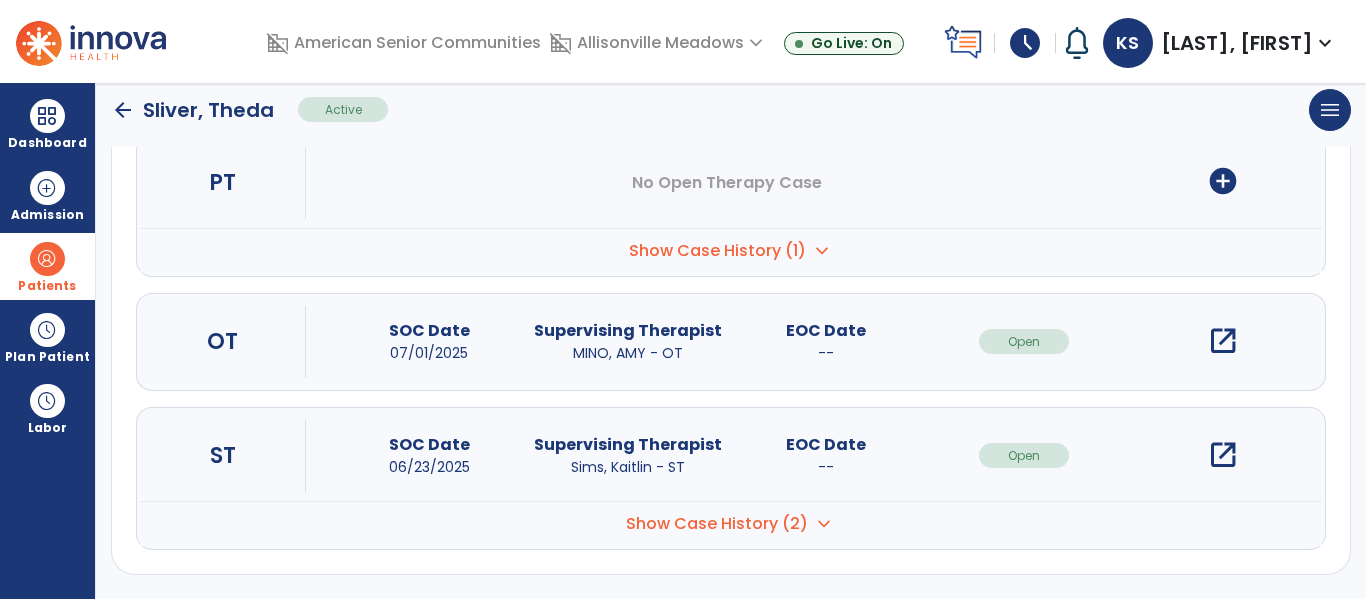 click on "open_in_new" at bounding box center (1223, 455) 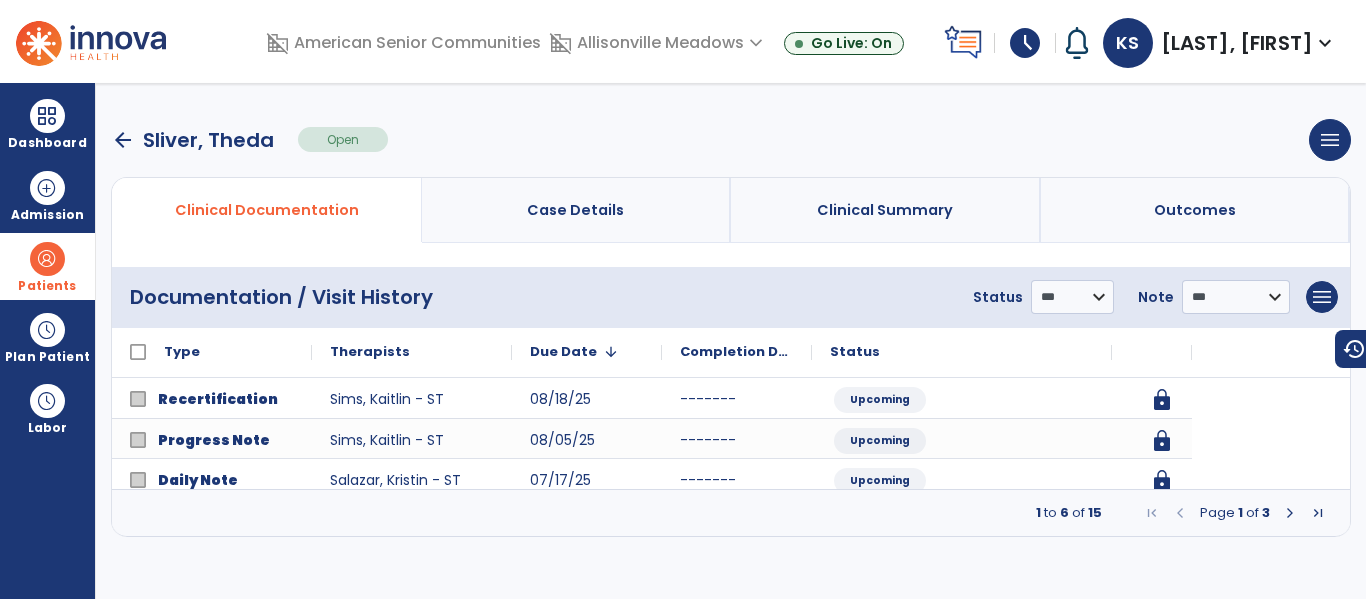 scroll, scrollTop: 0, scrollLeft: 0, axis: both 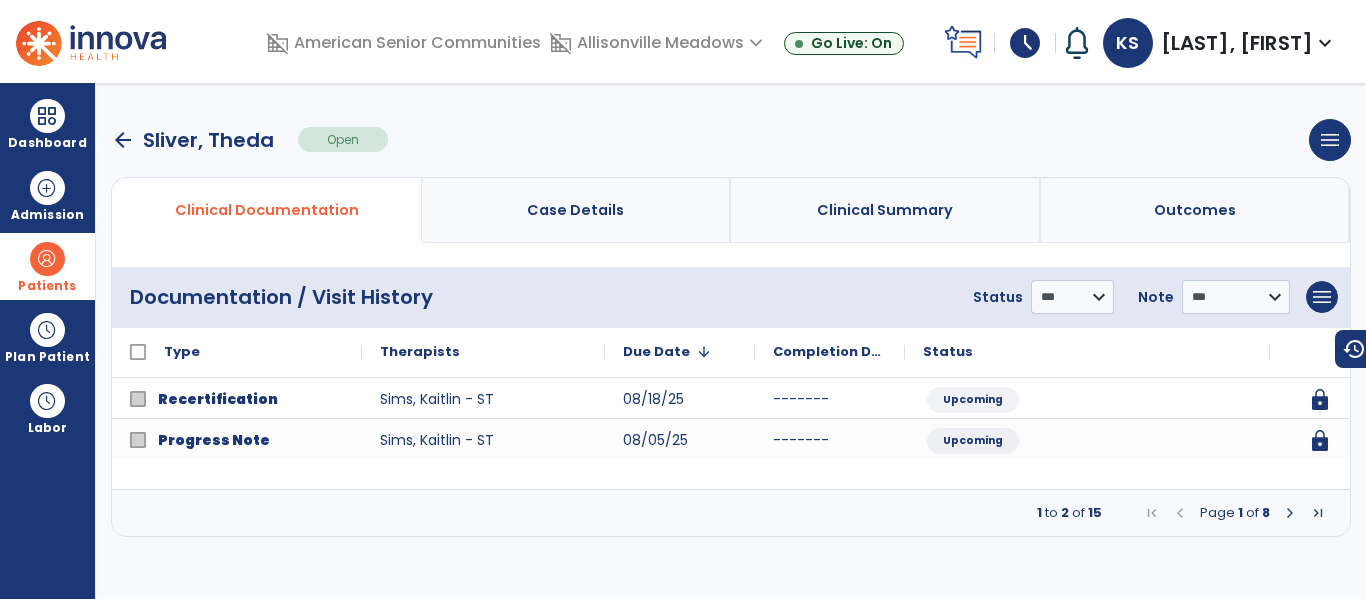 click at bounding box center (1318, 513) 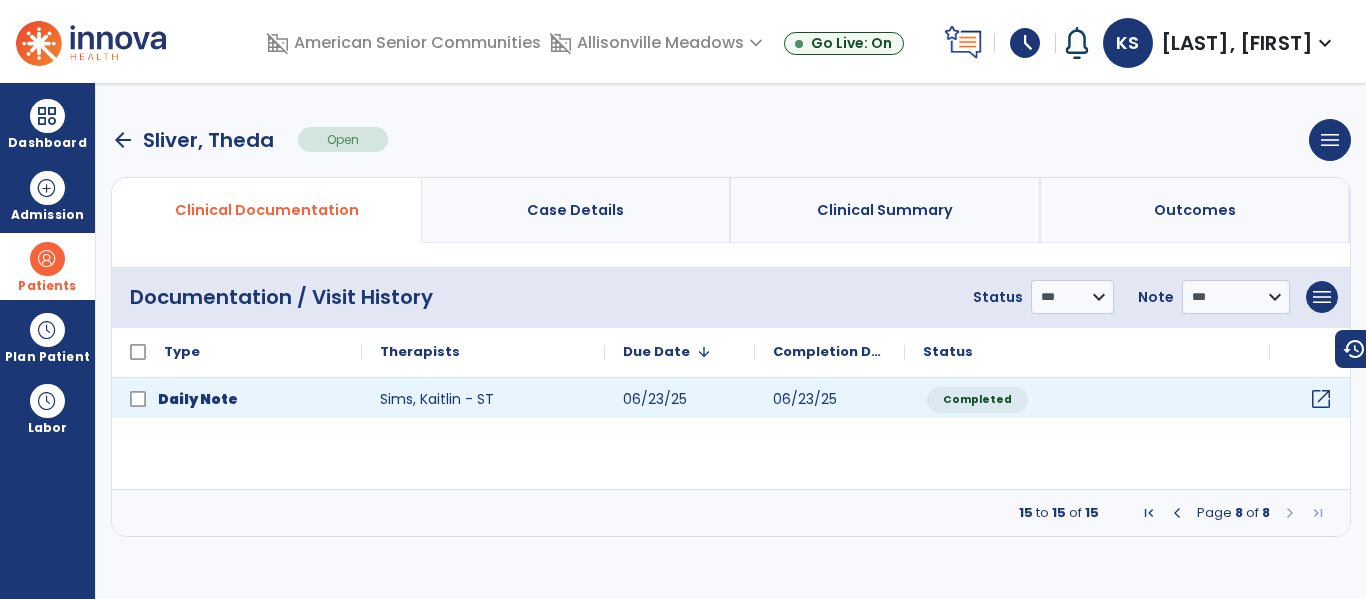 click on "open_in_new" 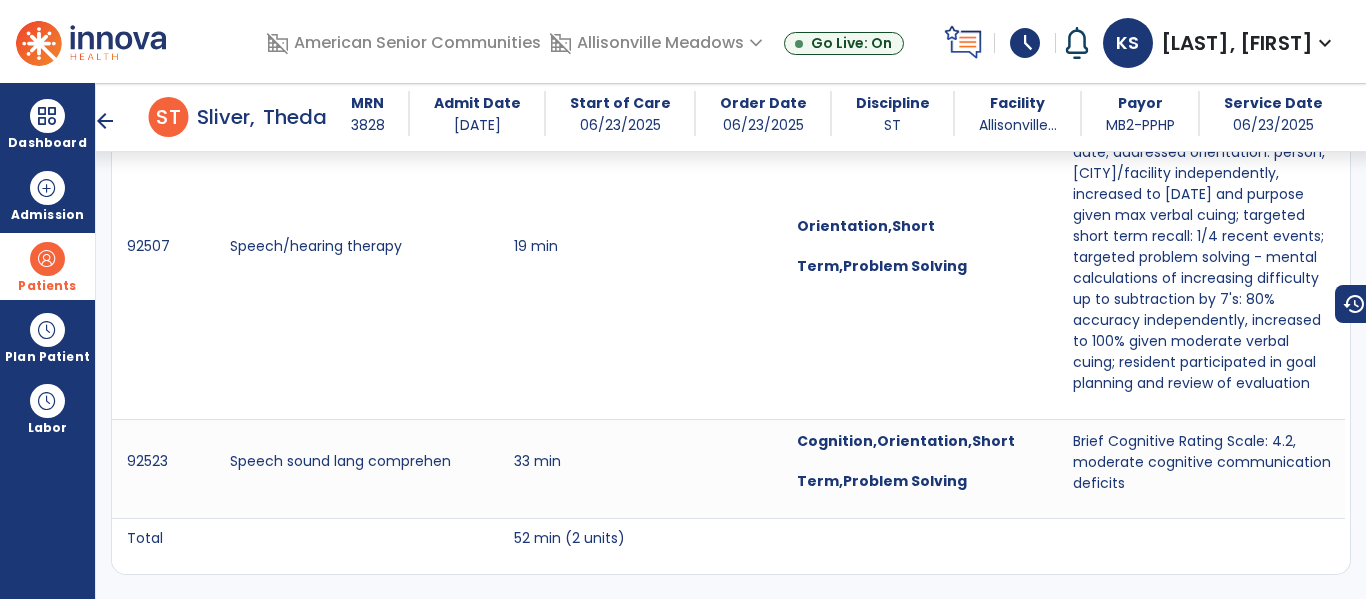 scroll, scrollTop: 1283, scrollLeft: 0, axis: vertical 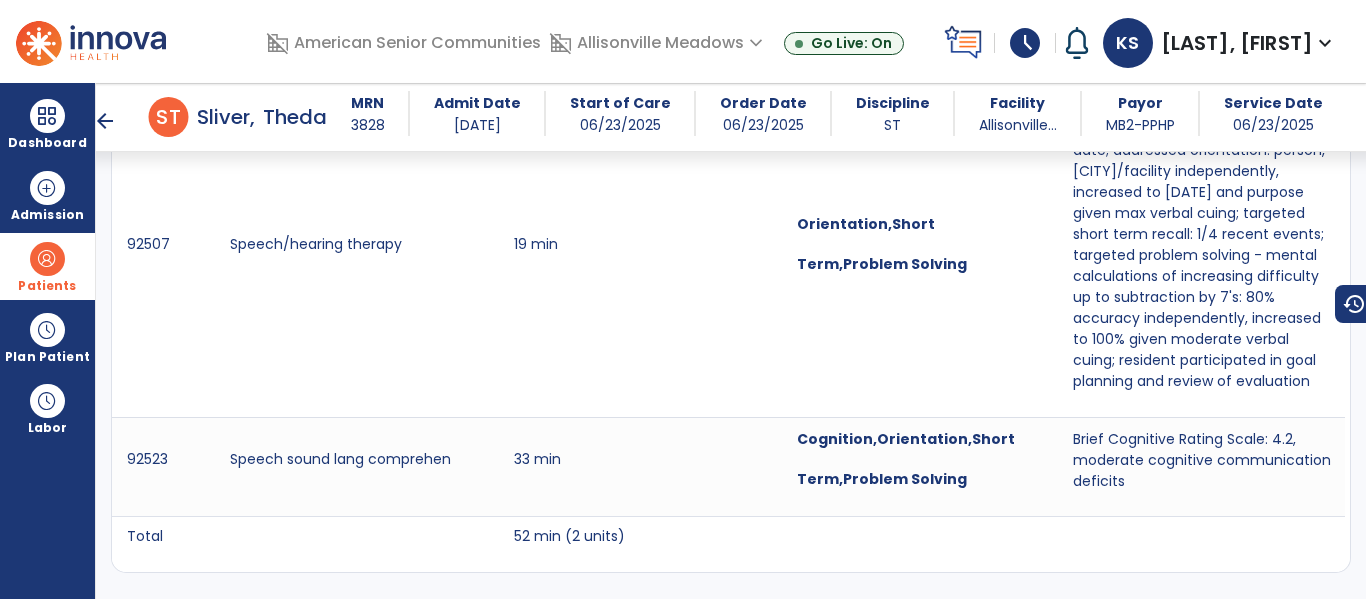 click on "arrow_back" at bounding box center [105, 121] 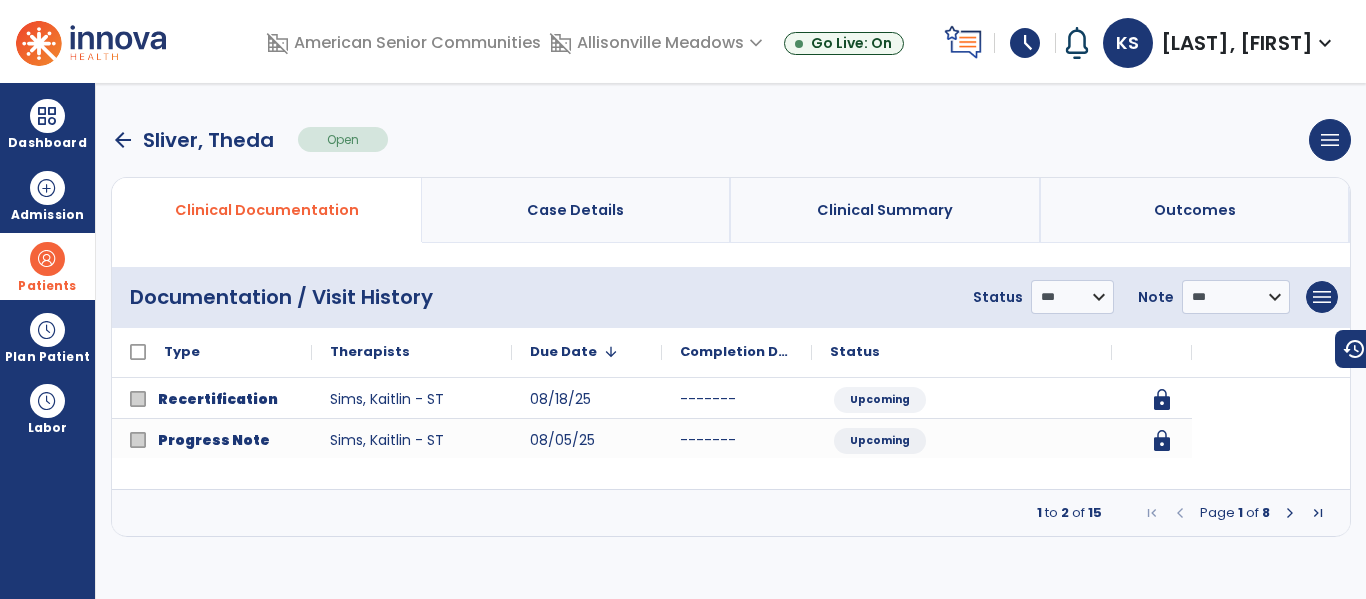 scroll, scrollTop: 0, scrollLeft: 0, axis: both 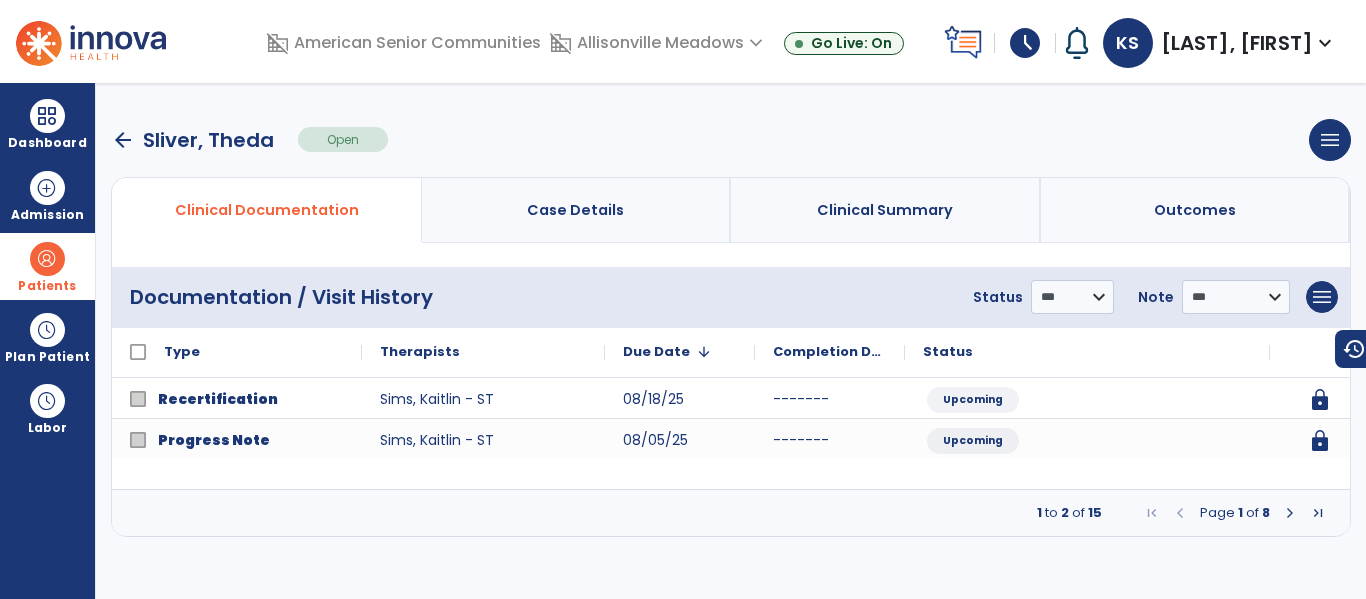 click on "arrow_back" at bounding box center [123, 140] 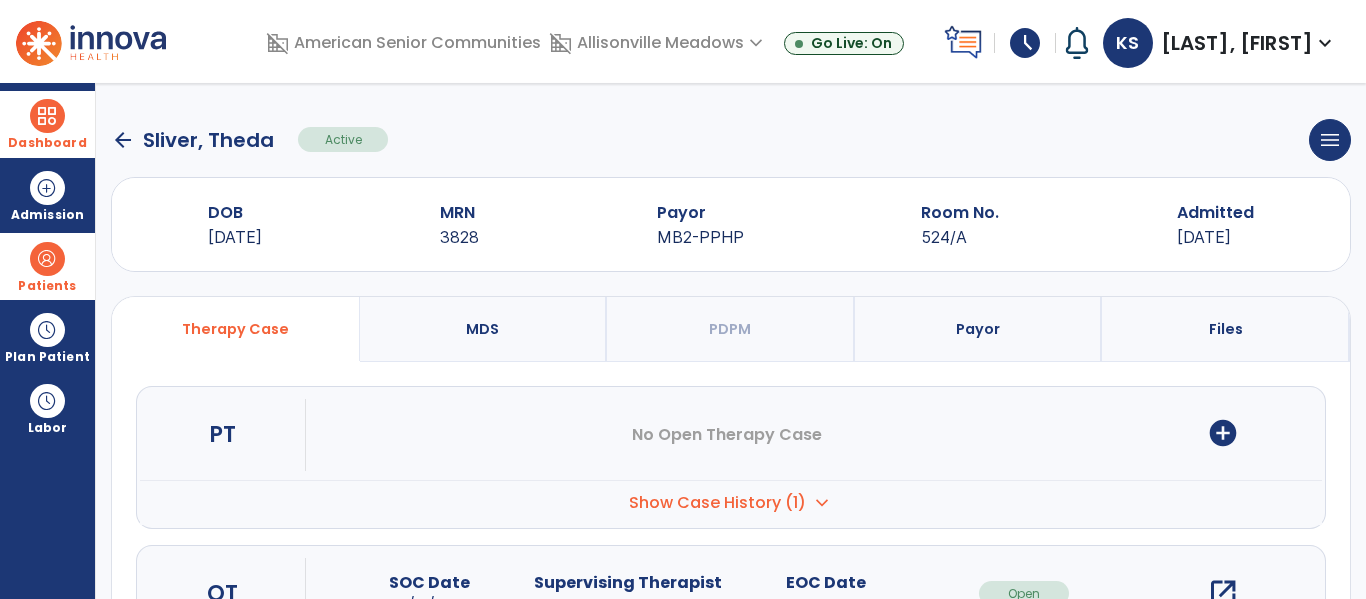 click on "Dashboard" at bounding box center [47, 143] 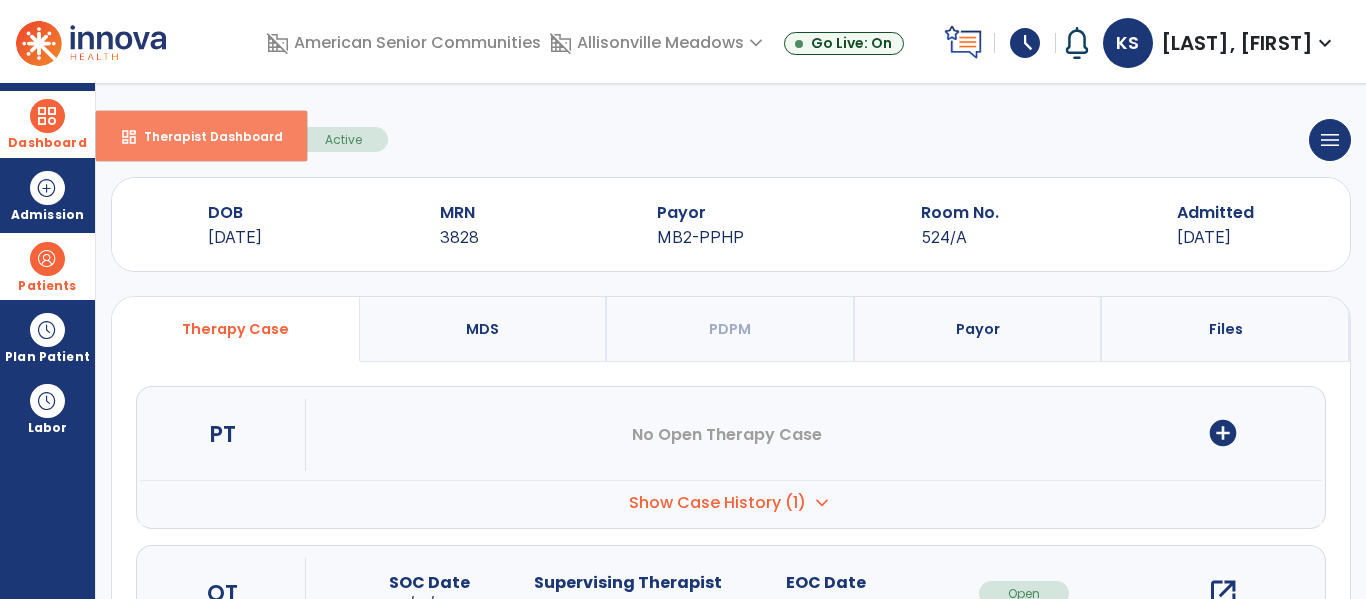 click on "Therapist Dashboard" at bounding box center (205, 136) 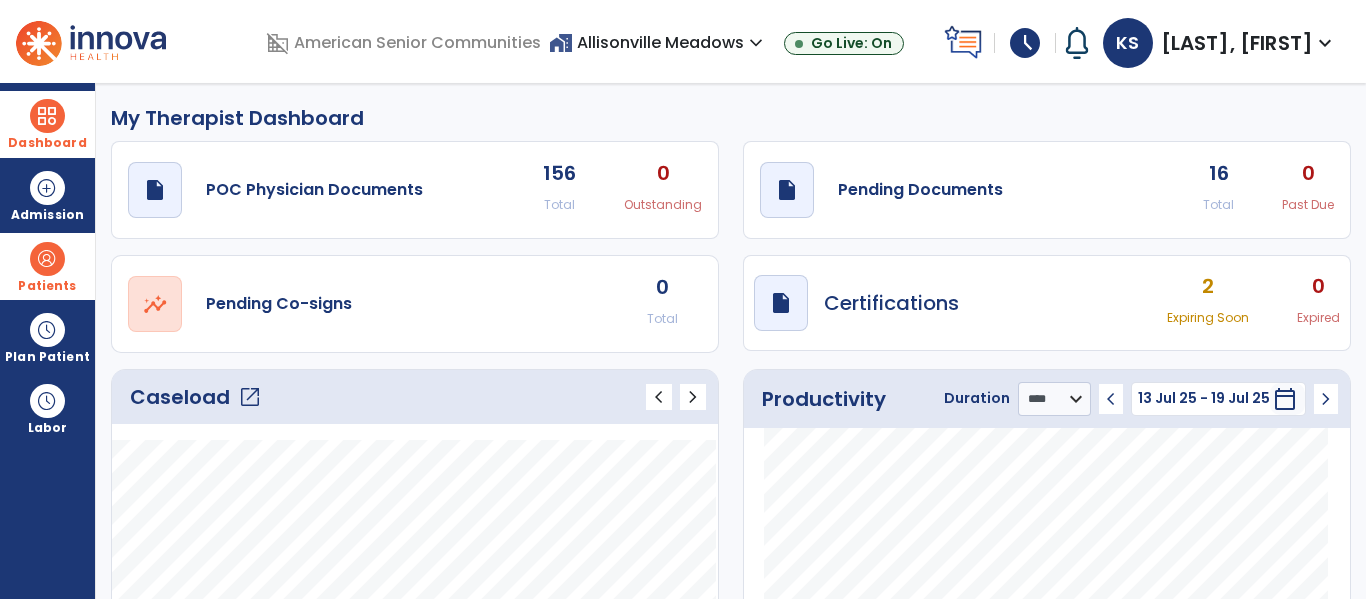 click on "open_in_new" 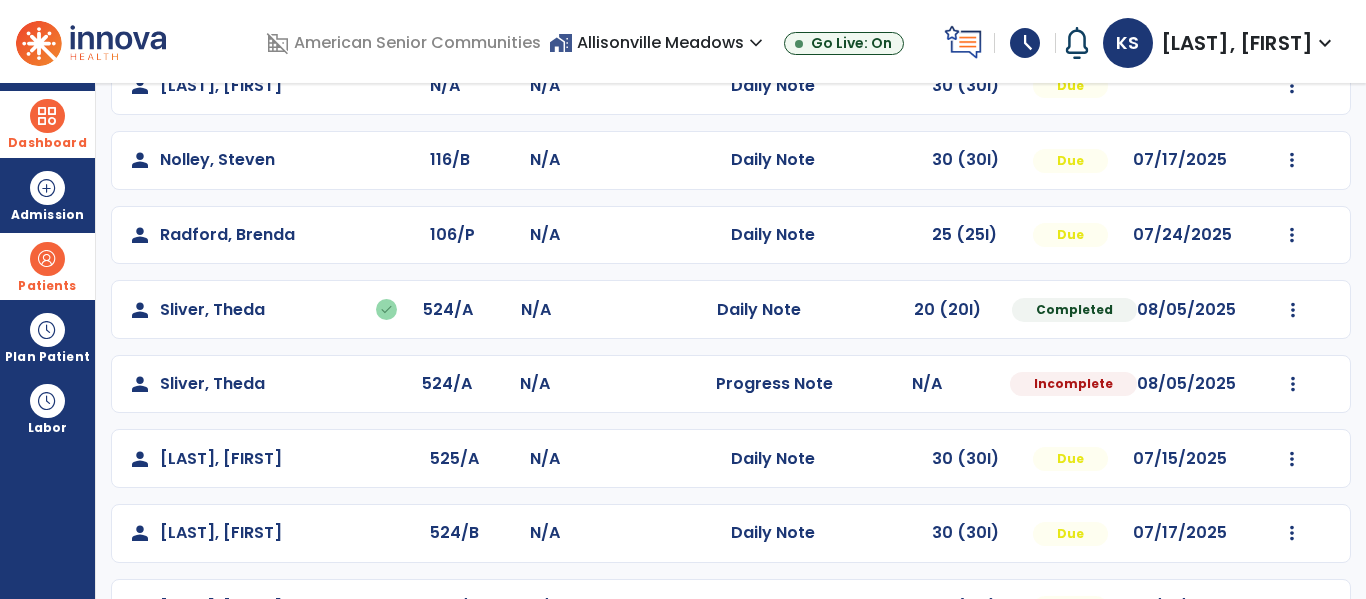 scroll, scrollTop: 518, scrollLeft: 0, axis: vertical 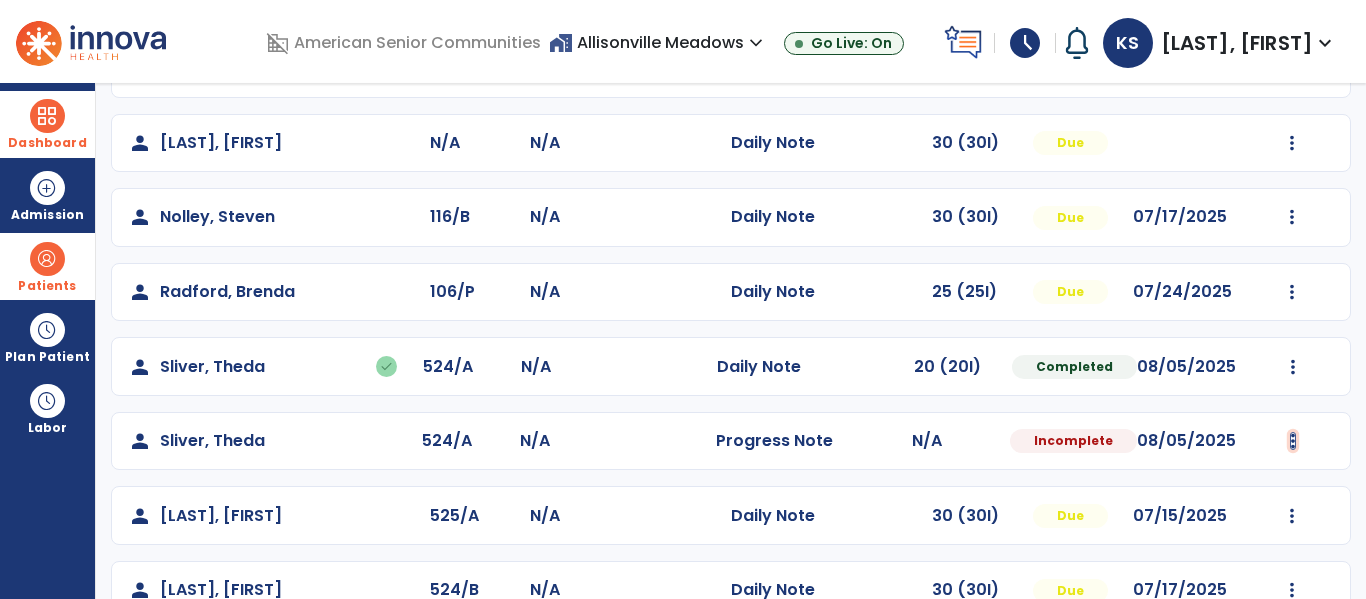 click at bounding box center (1292, -230) 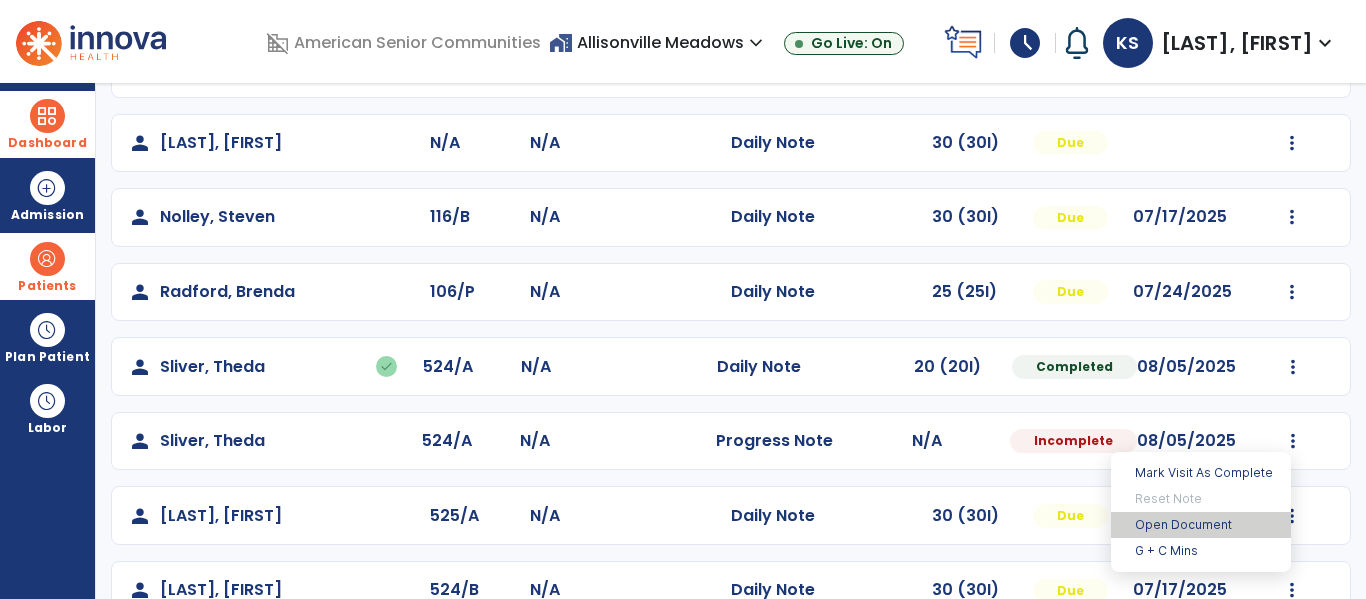click on "Open Document" at bounding box center (1201, 525) 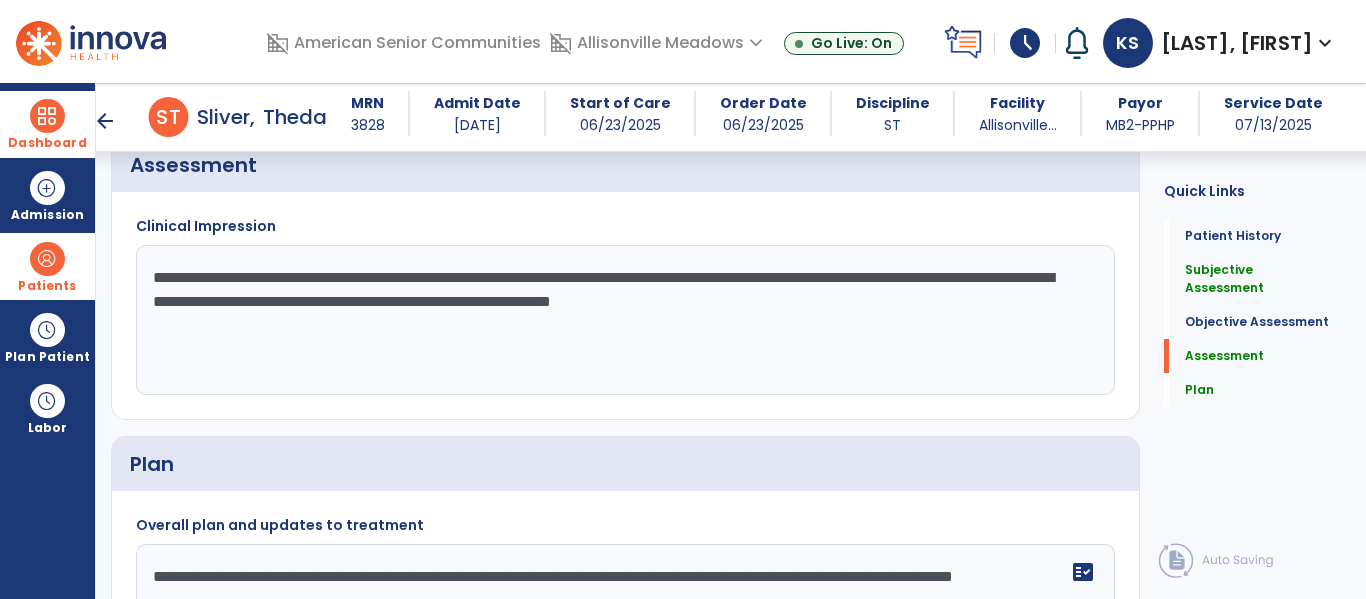 scroll, scrollTop: 1503, scrollLeft: 0, axis: vertical 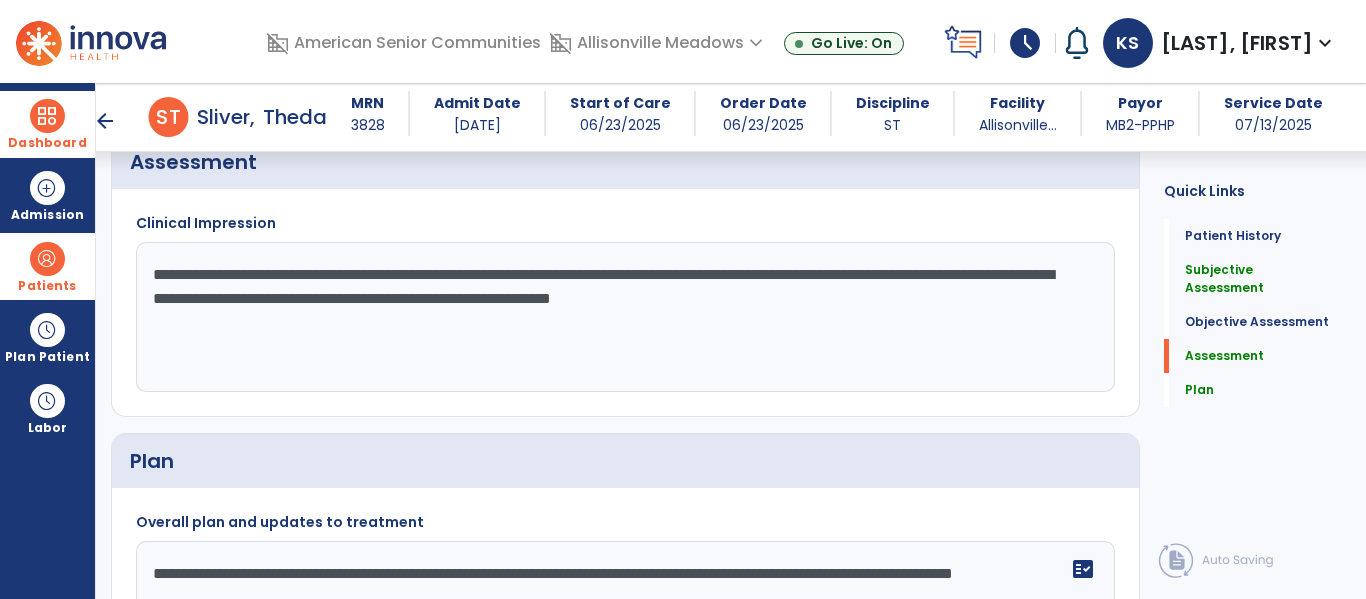 click on "**********" 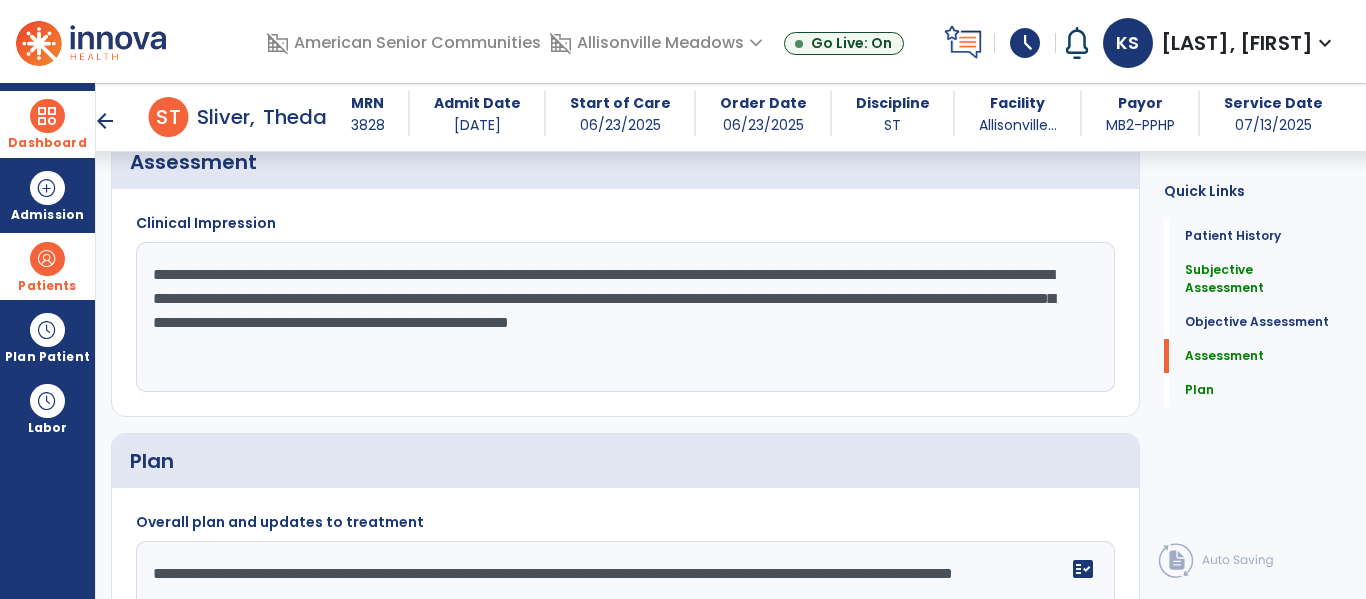 drag, startPoint x: 765, startPoint y: 297, endPoint x: 670, endPoint y: 299, distance: 95.02105 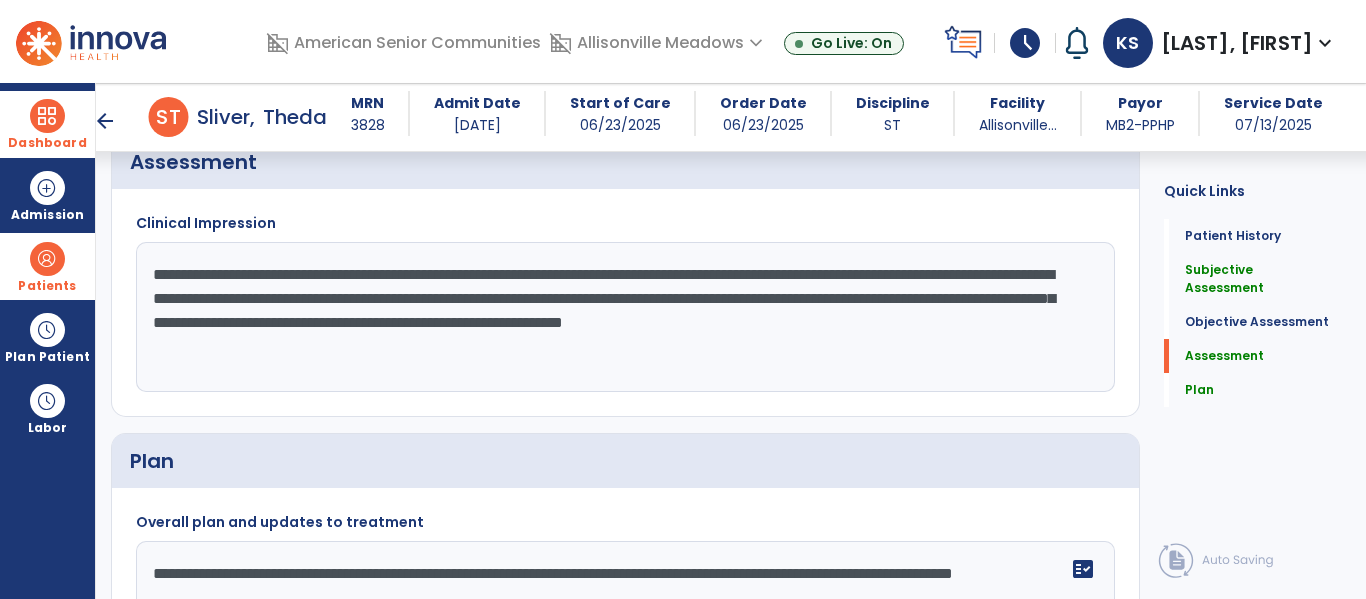 click on "**********" 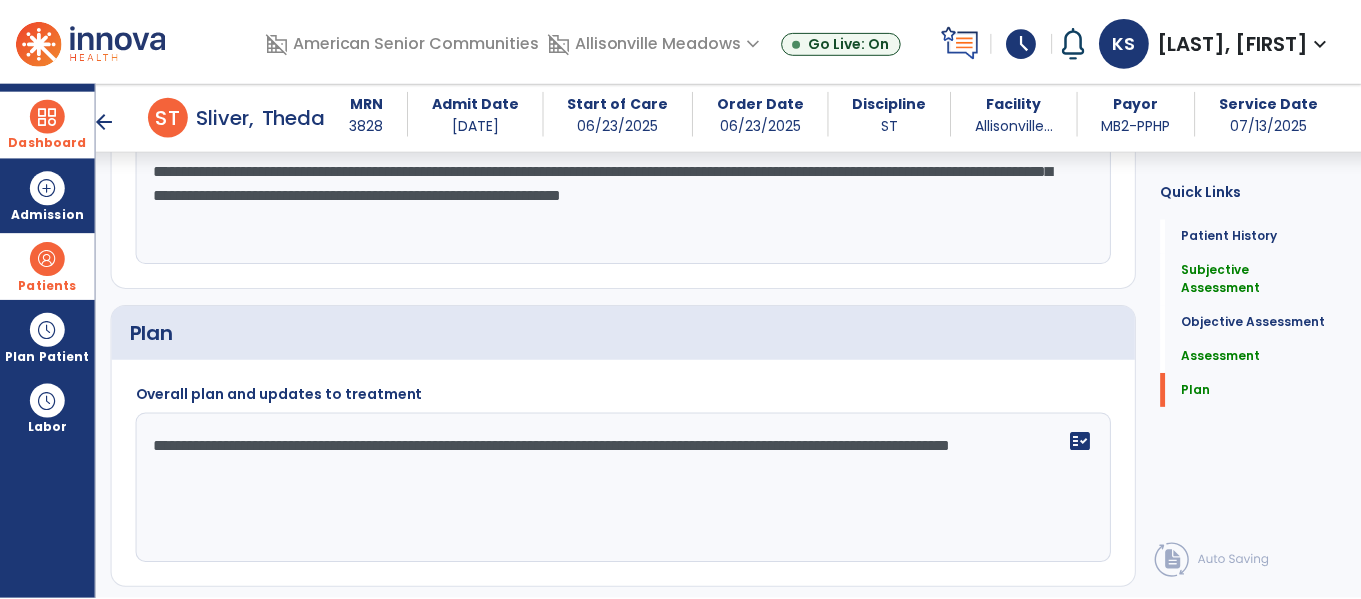 scroll, scrollTop: 1715, scrollLeft: 0, axis: vertical 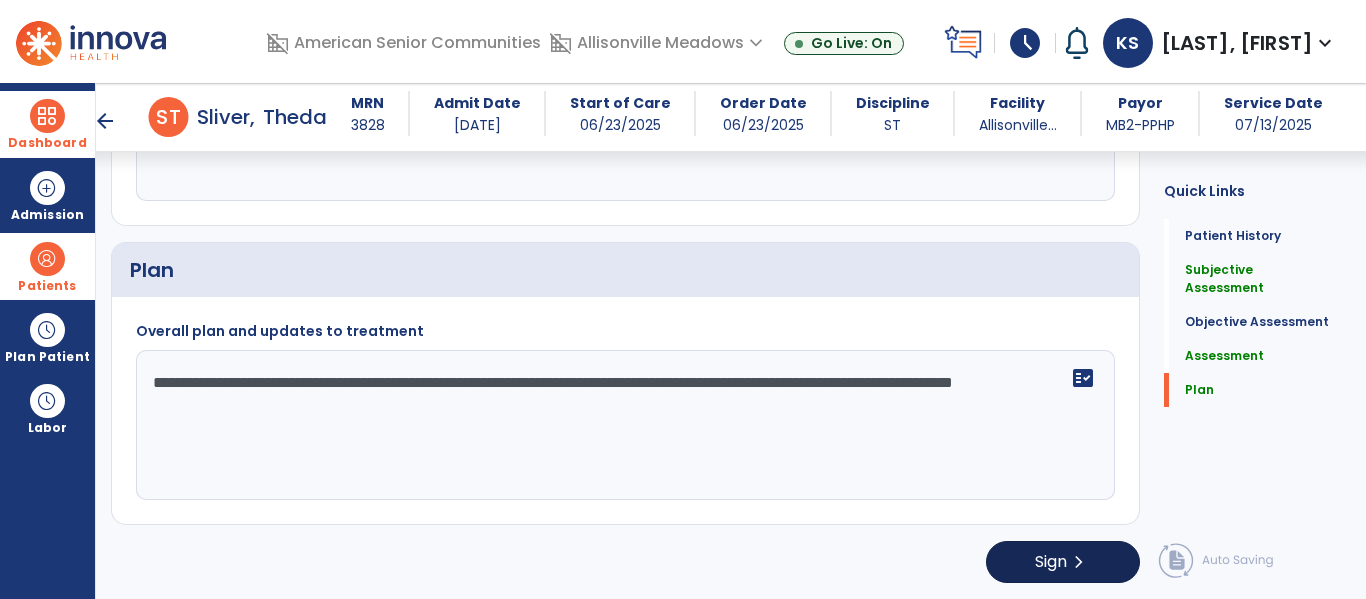 type on "**********" 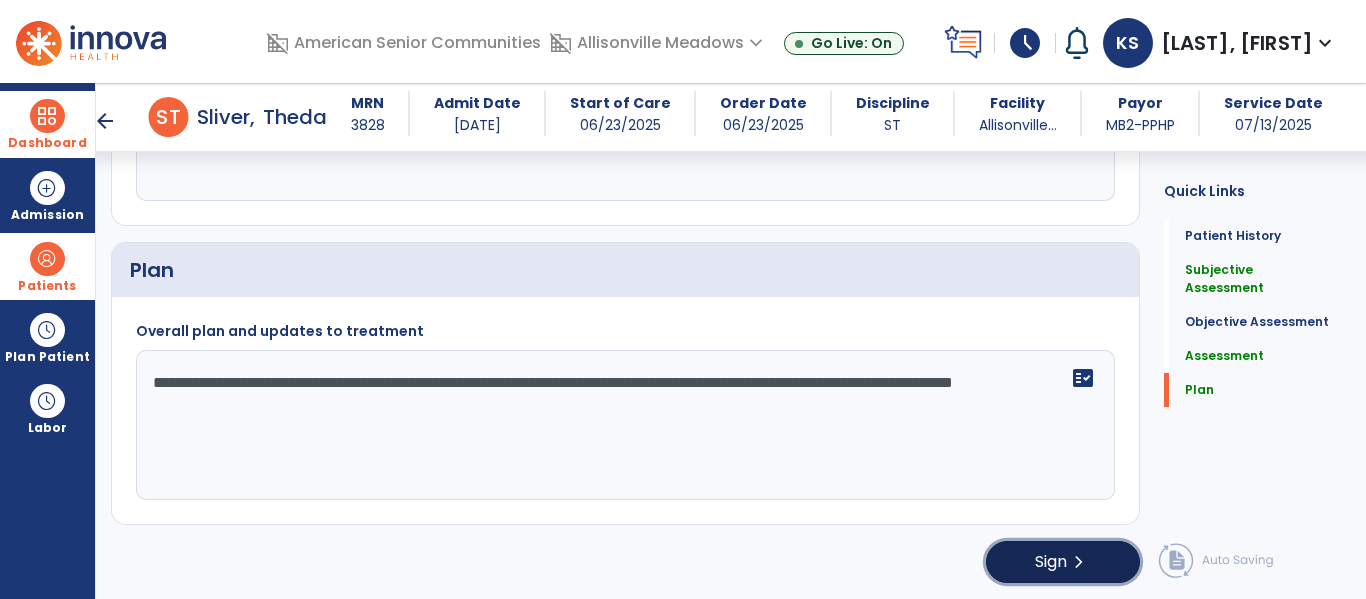 click on "Sign  chevron_right" 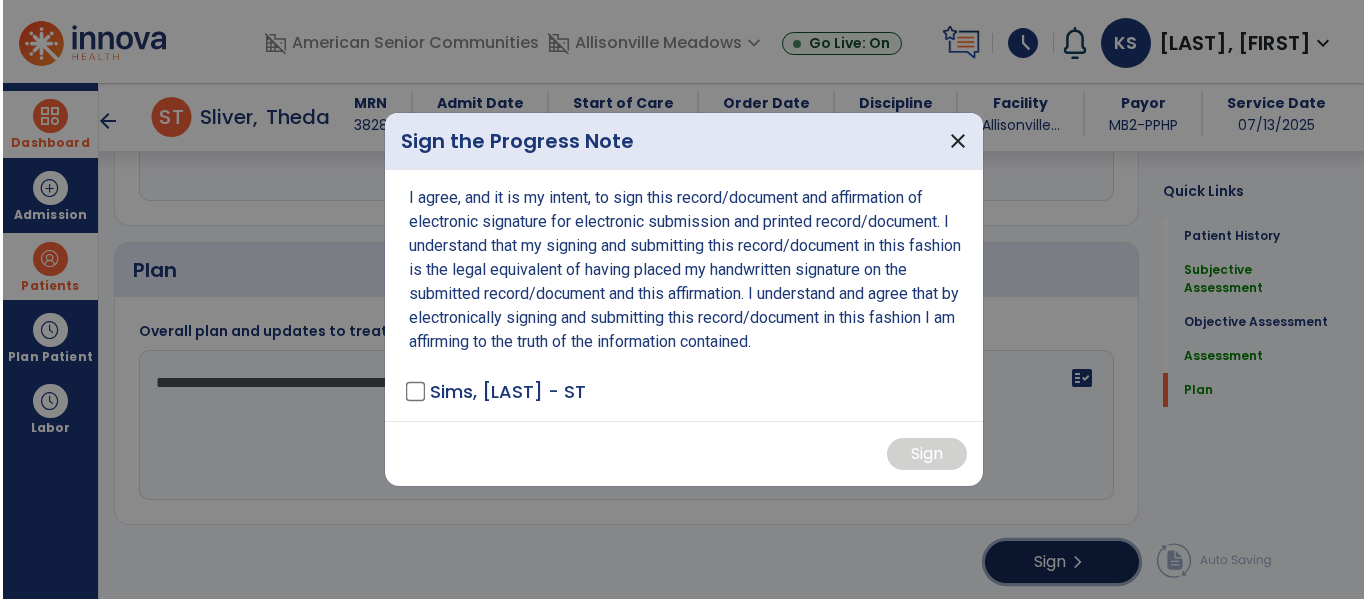 scroll, scrollTop: 1715, scrollLeft: 0, axis: vertical 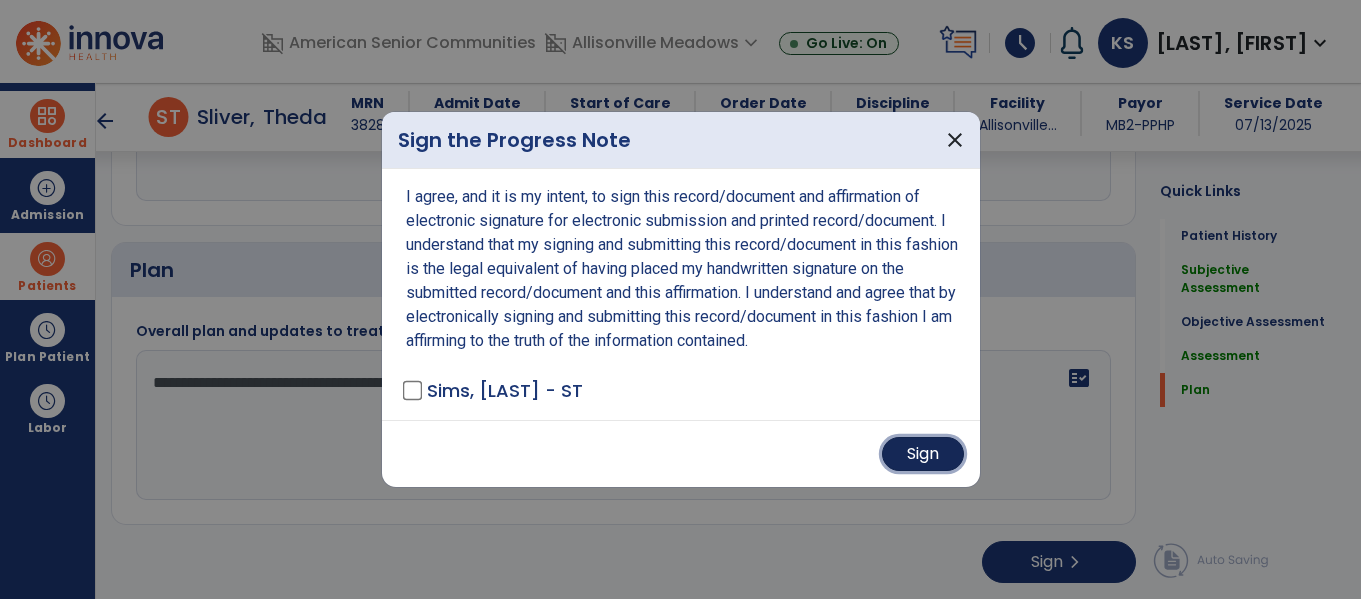 click on "Sign" at bounding box center [923, 454] 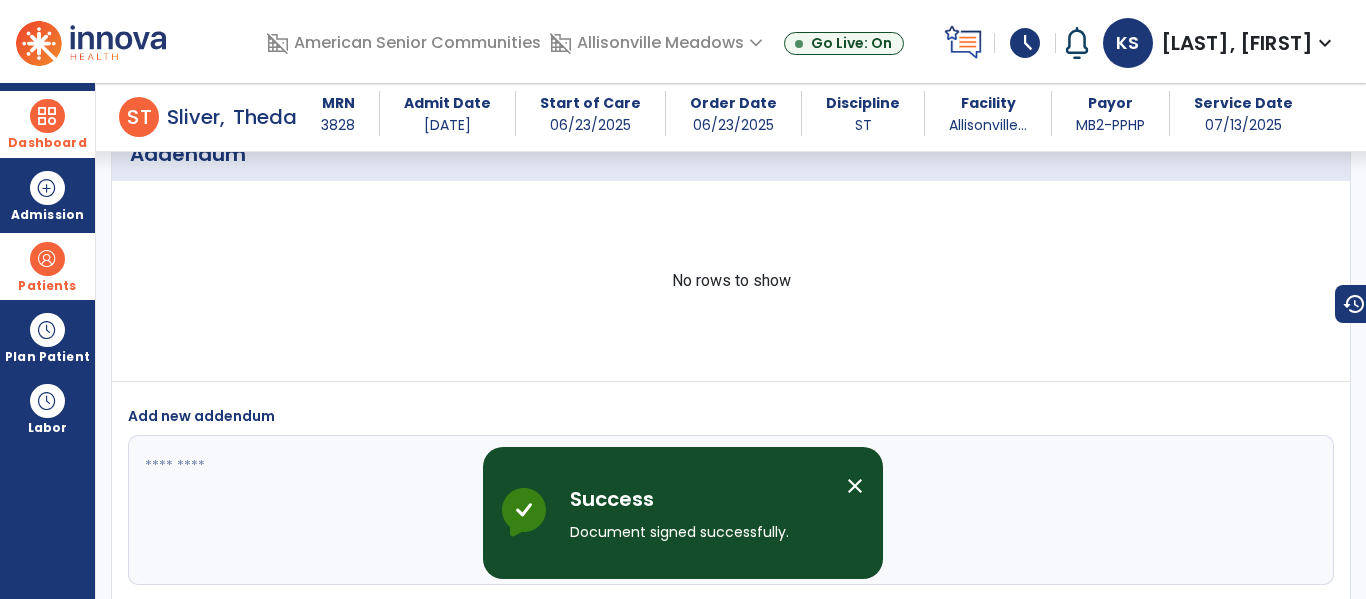 scroll, scrollTop: 2316, scrollLeft: 0, axis: vertical 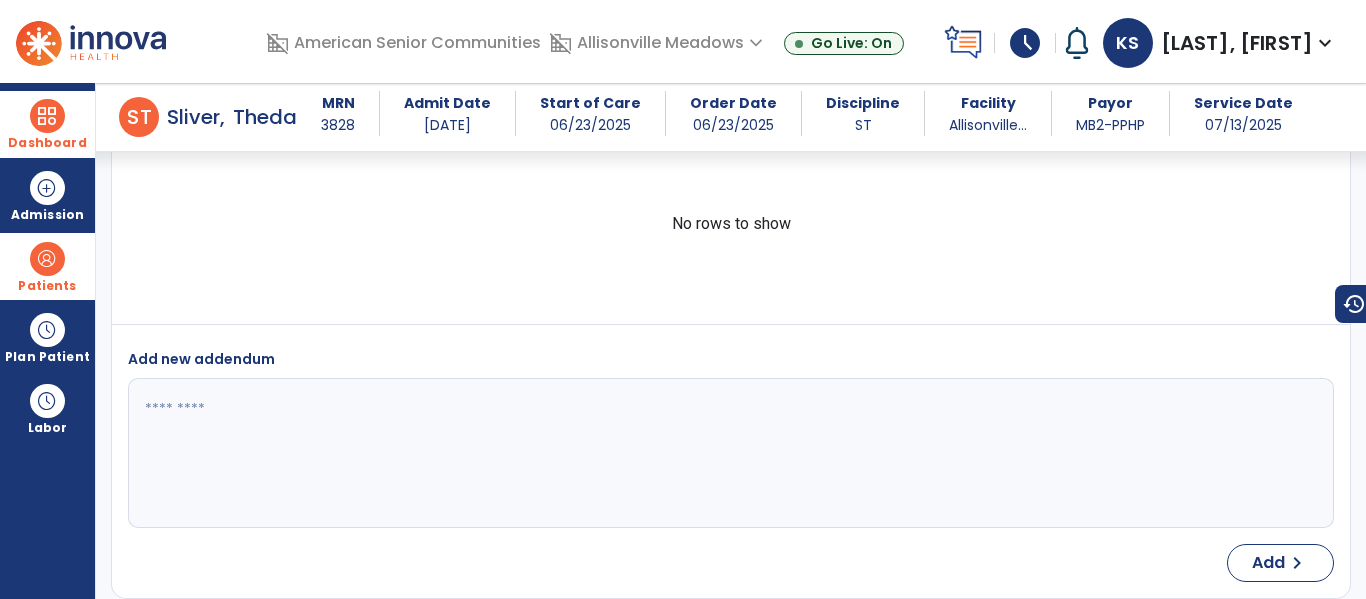 click on "Dashboard  dashboard  Therapist Dashboard" at bounding box center [47, 124] 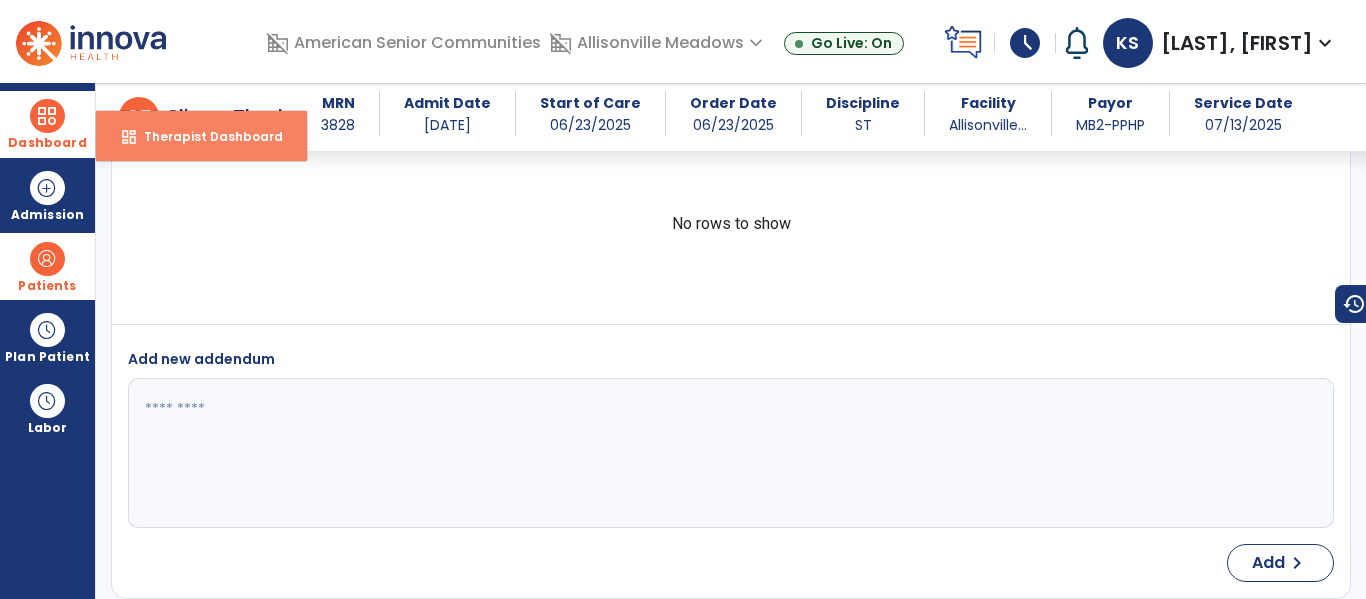 click on "dashboard  Therapist Dashboard" at bounding box center [201, 136] 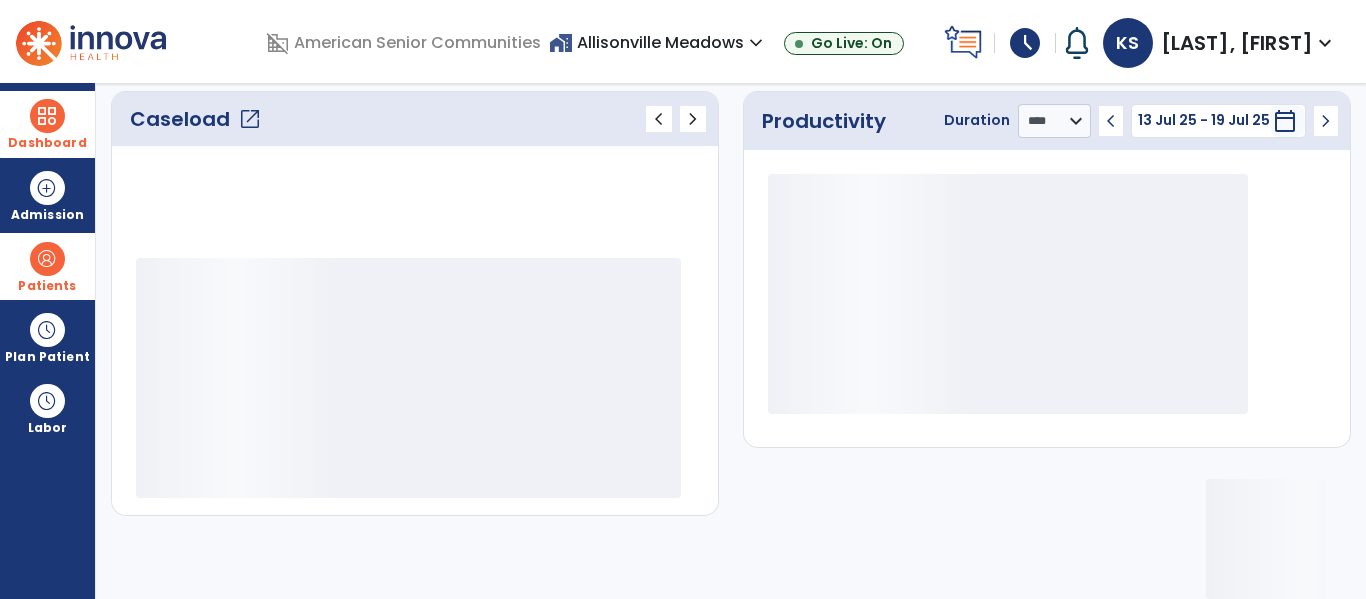 scroll, scrollTop: 278, scrollLeft: 0, axis: vertical 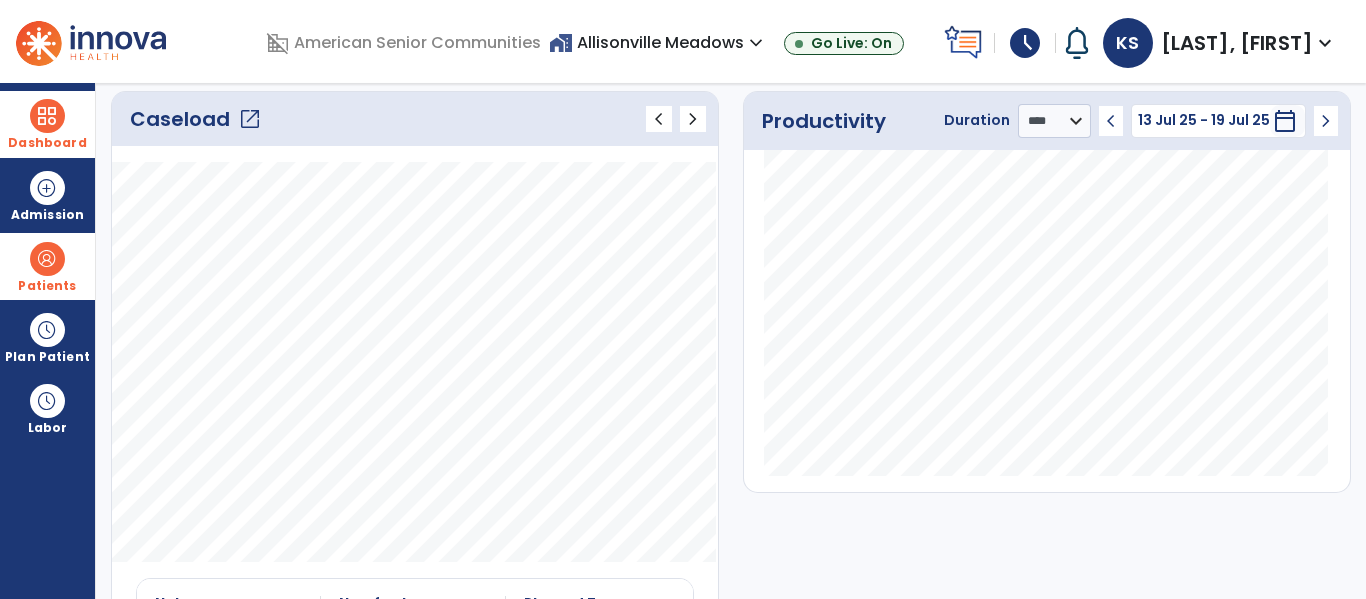 click on "open_in_new" 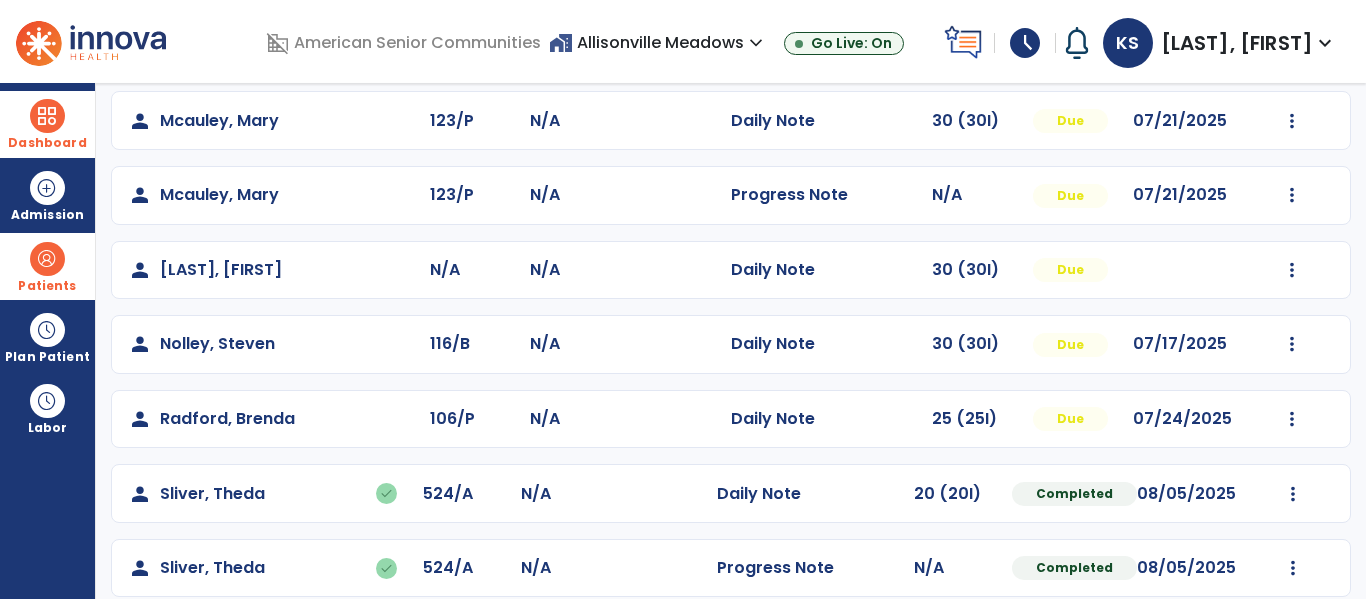 scroll, scrollTop: 393, scrollLeft: 0, axis: vertical 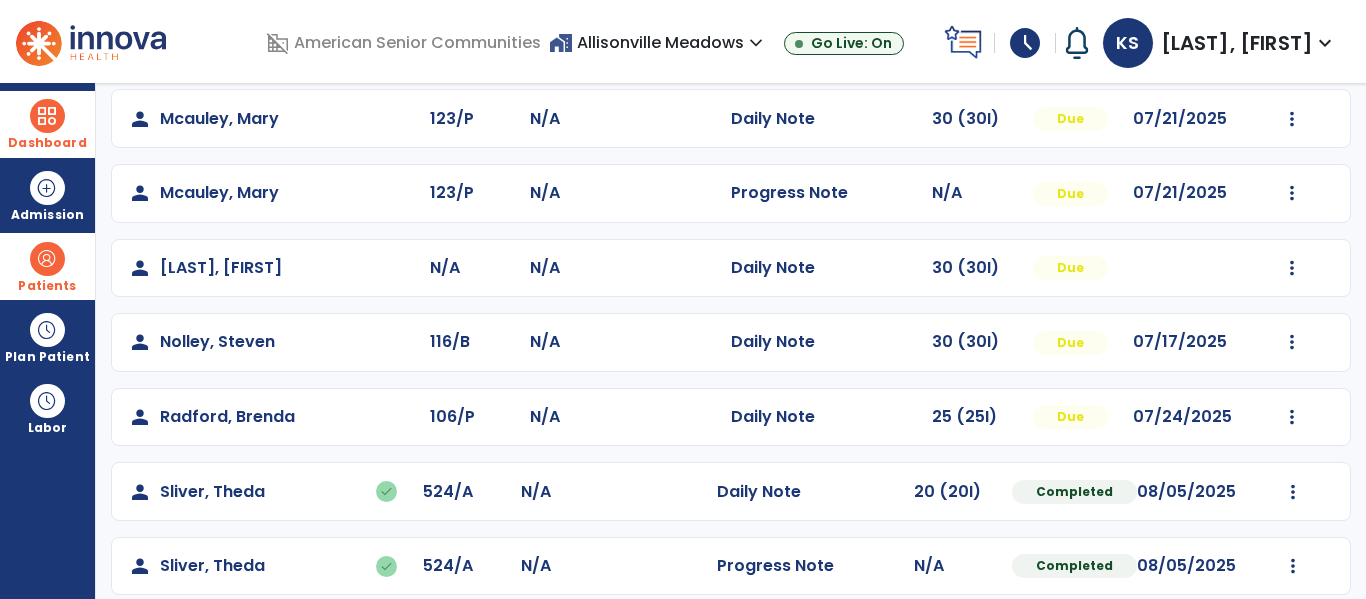 click on "Mark Visit As Complete   Reset Note   Open Document   G + C Mins" 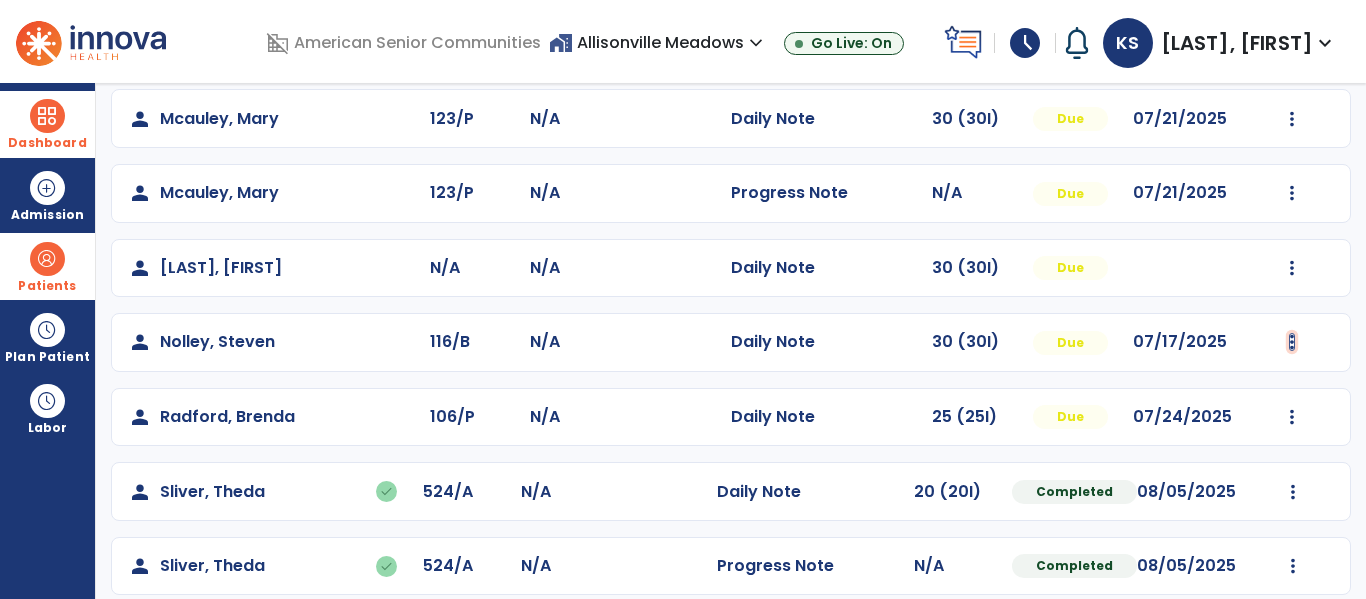 click at bounding box center [1292, -105] 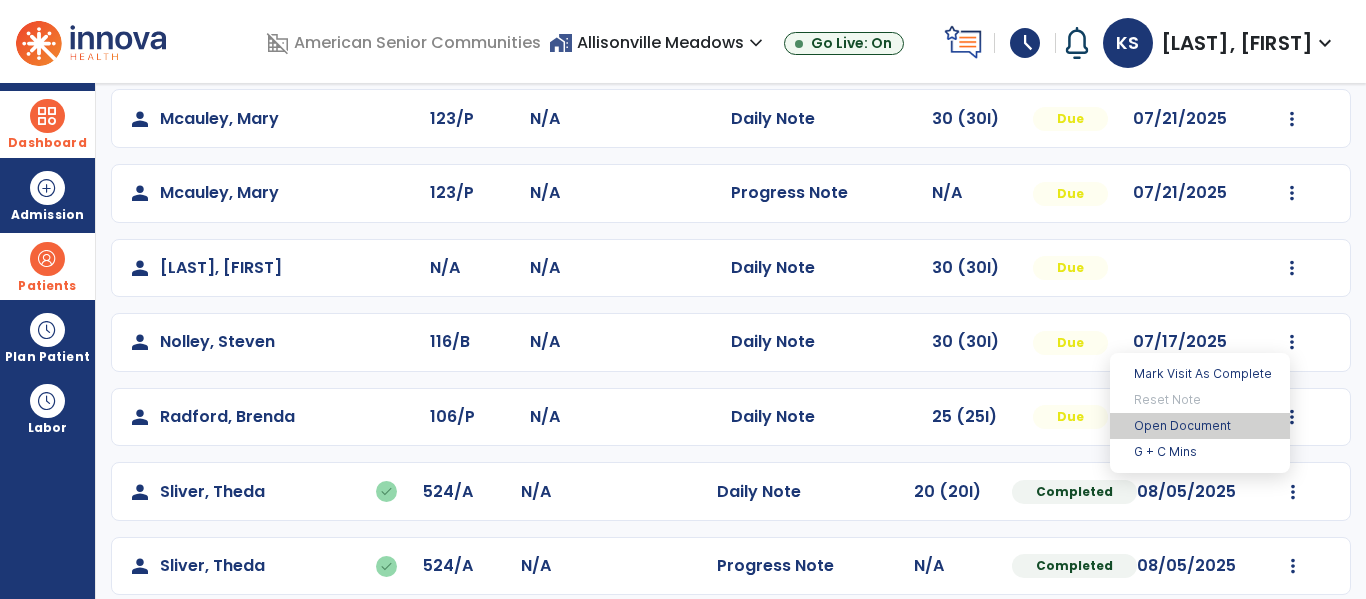 click on "Open Document" at bounding box center (1200, 426) 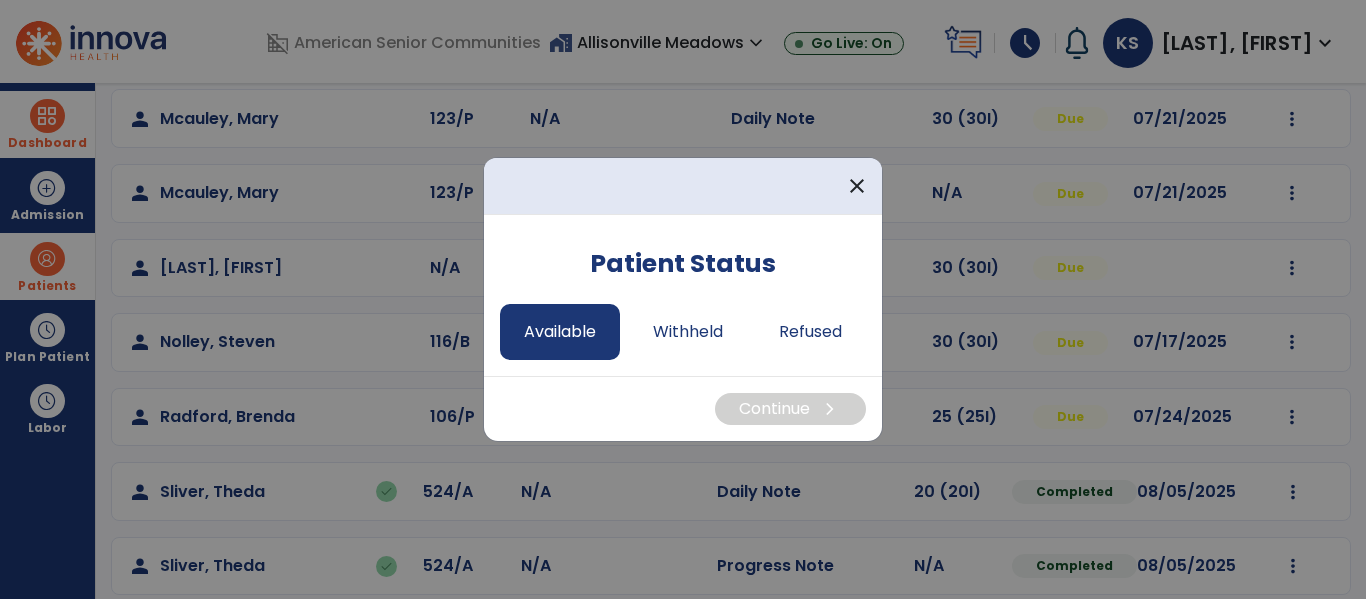 click on "Available" at bounding box center [560, 332] 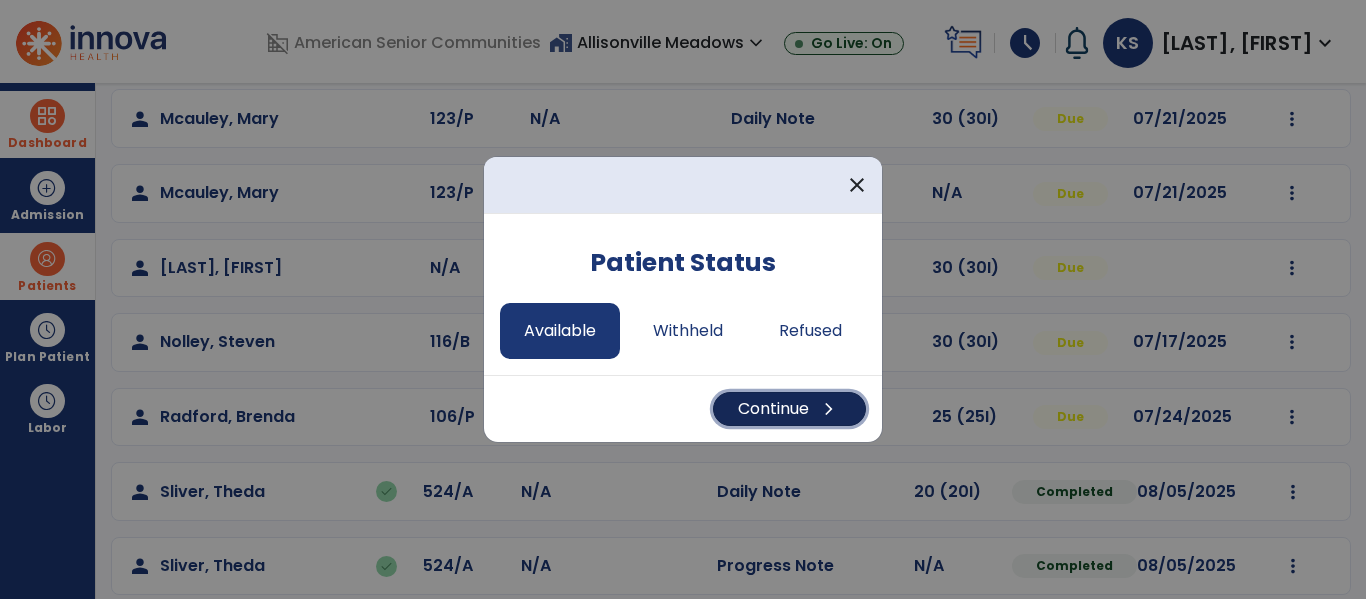 click on "Continue   chevron_right" at bounding box center [789, 409] 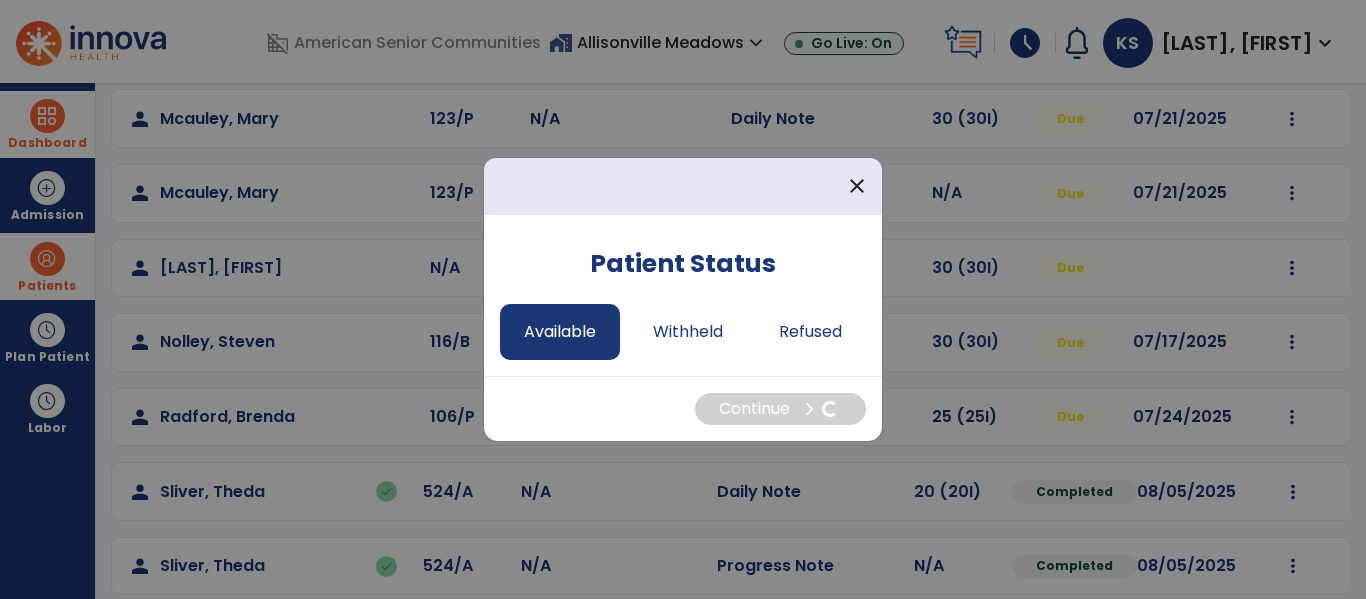 select on "*" 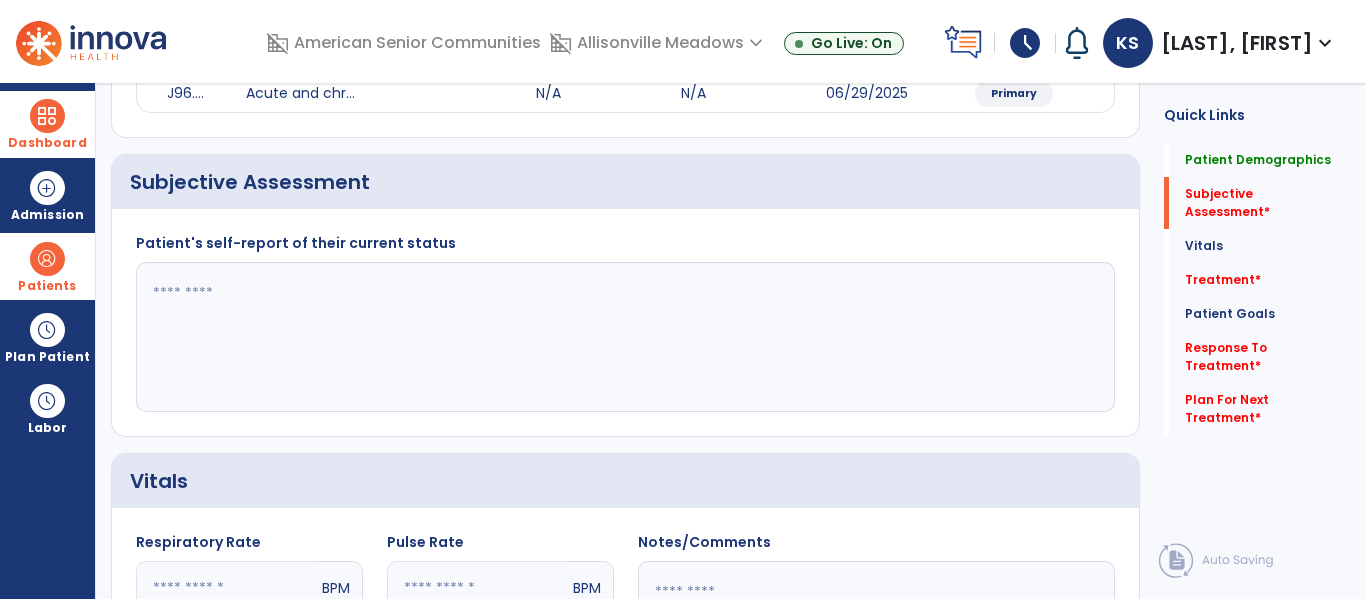 click 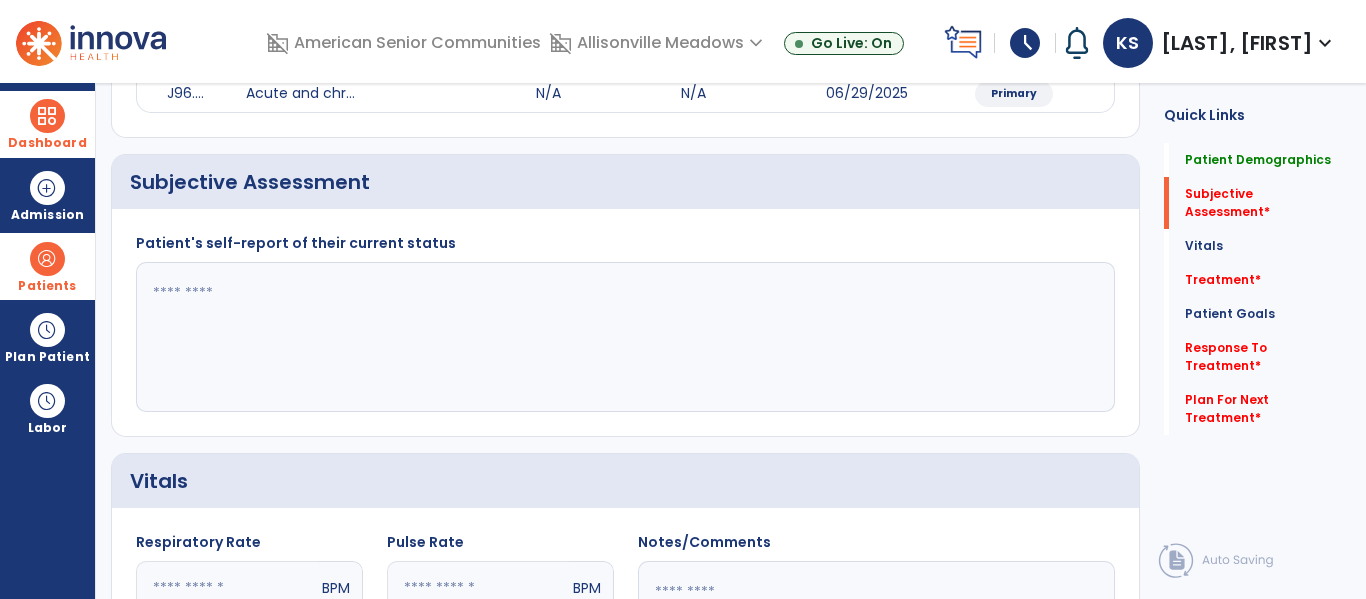 type on "*" 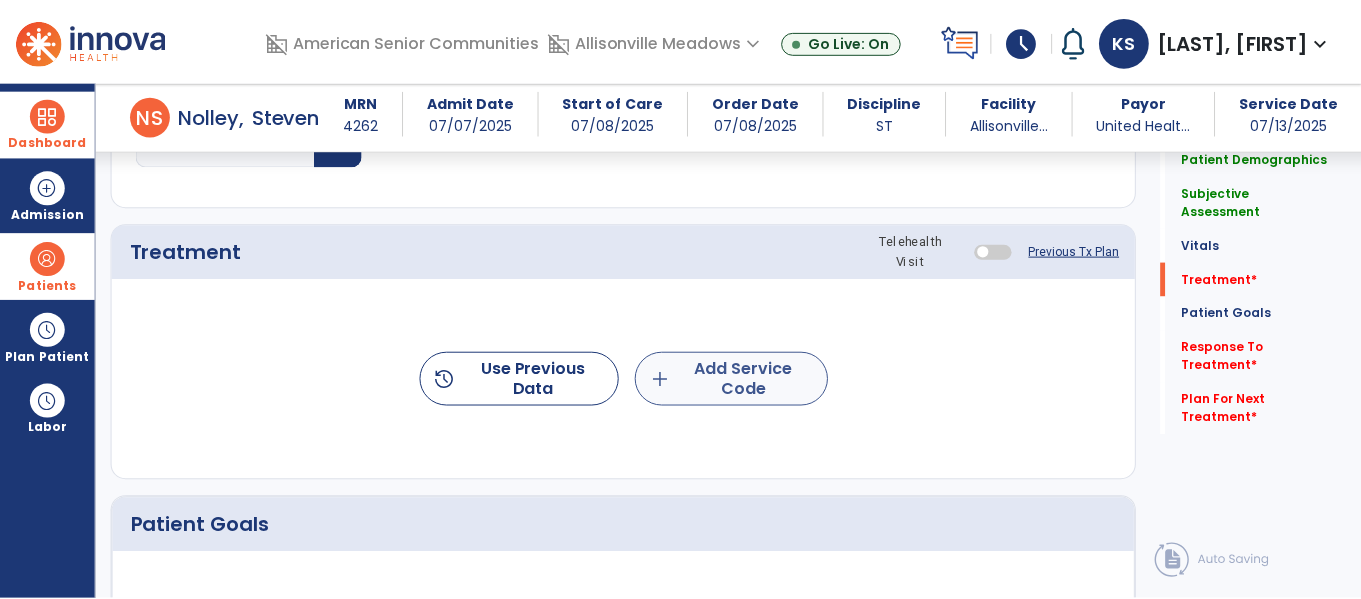 scroll, scrollTop: 1029, scrollLeft: 0, axis: vertical 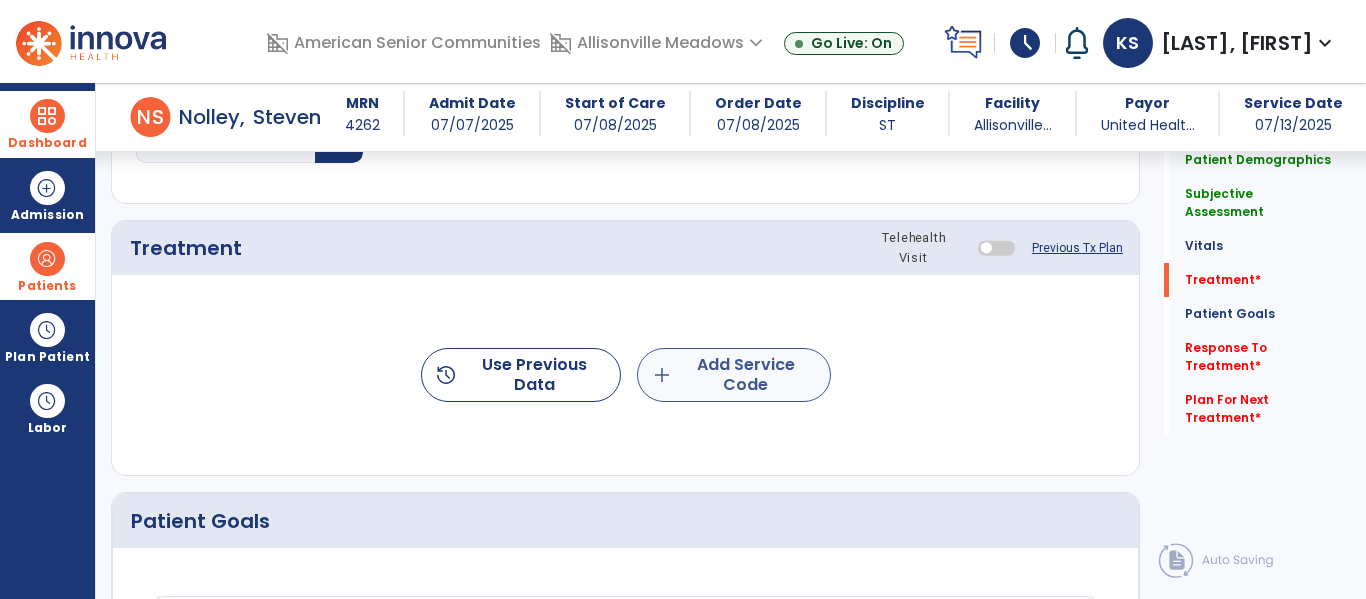 type on "**********" 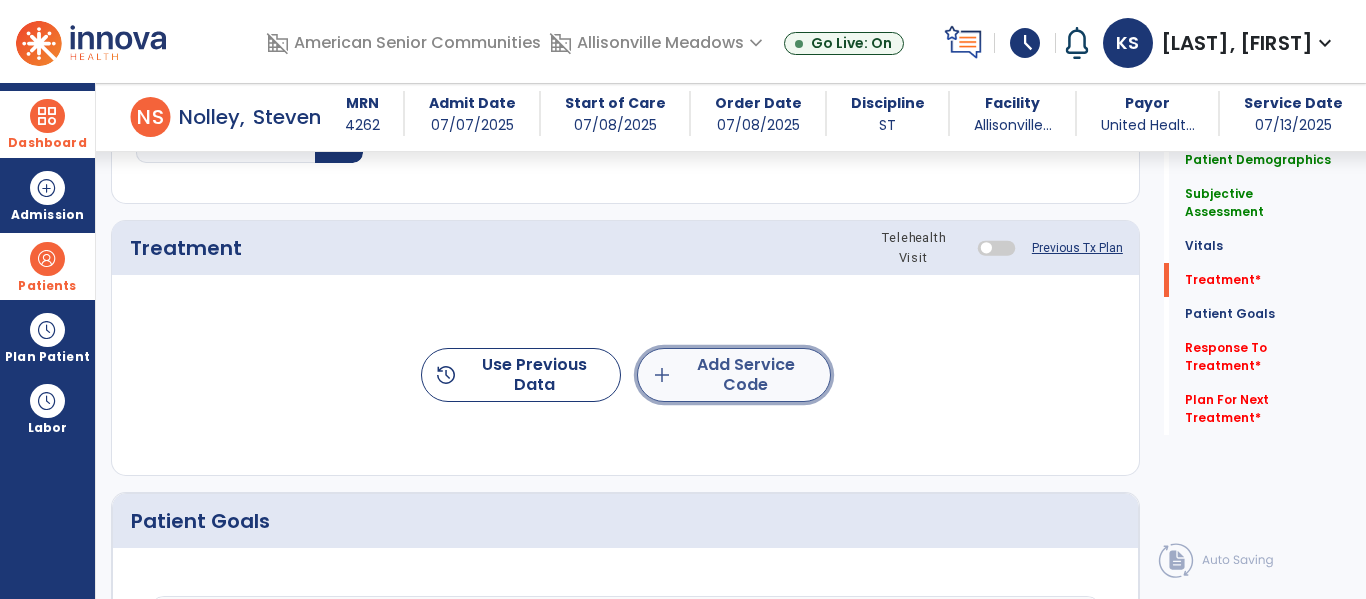 click on "add  Add Service Code" 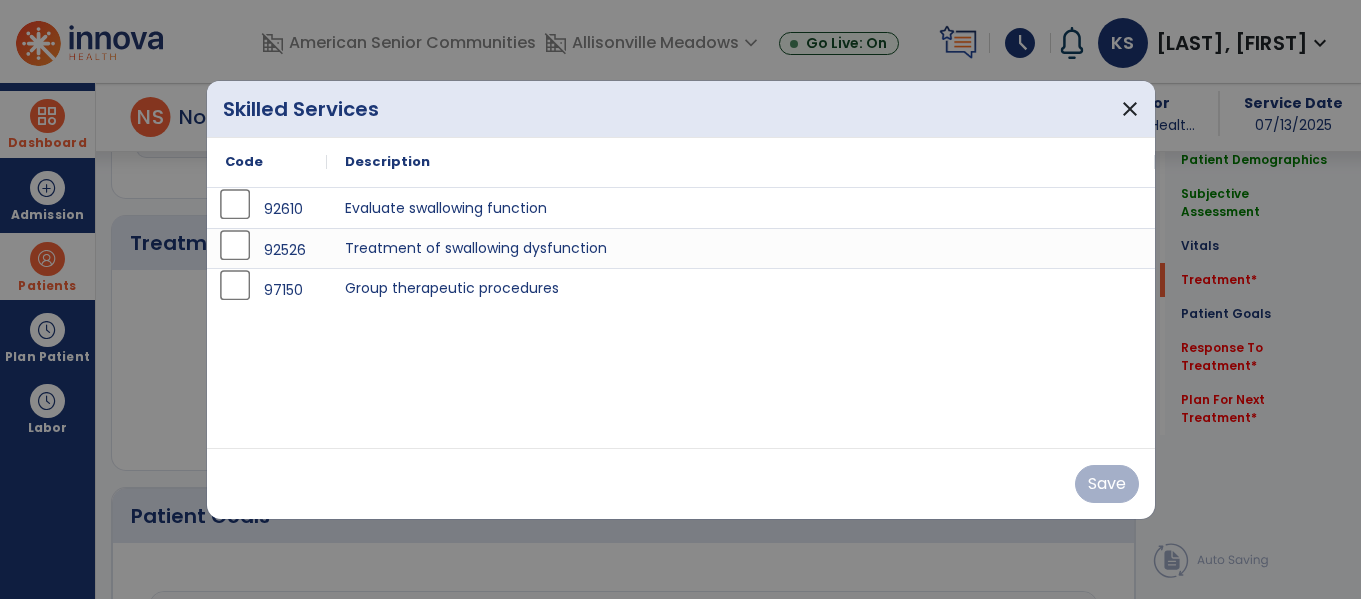 scroll, scrollTop: 1029, scrollLeft: 0, axis: vertical 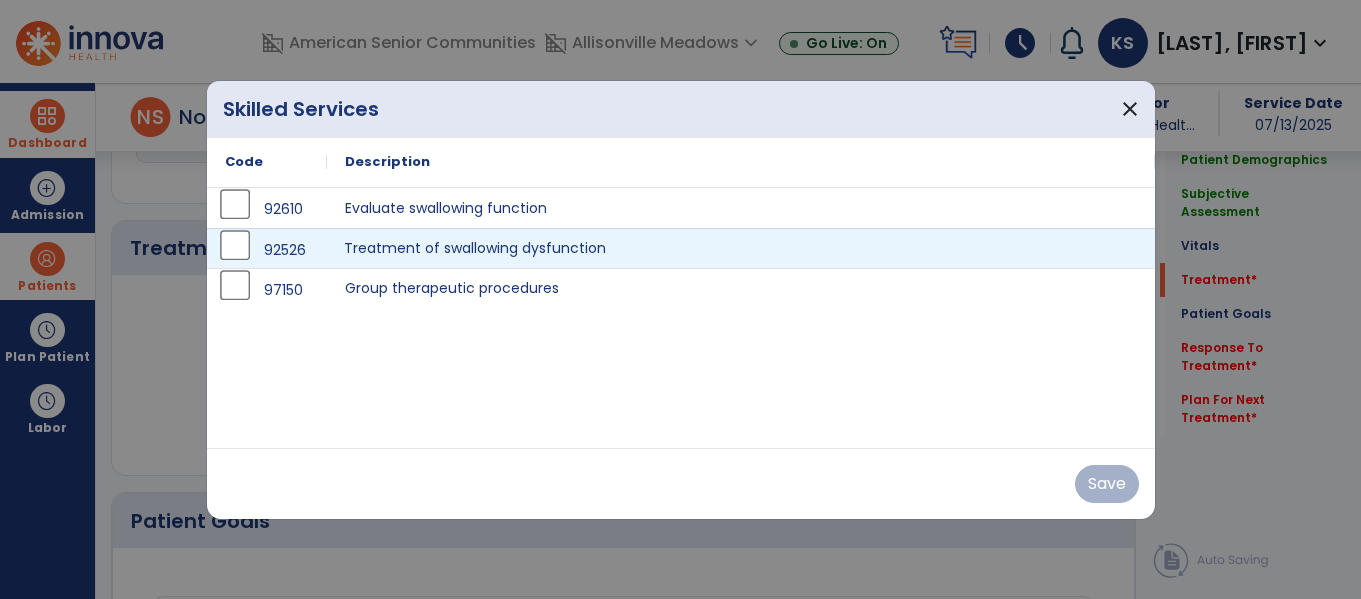 click on "Treatment of swallowing dysfunction" at bounding box center [741, 248] 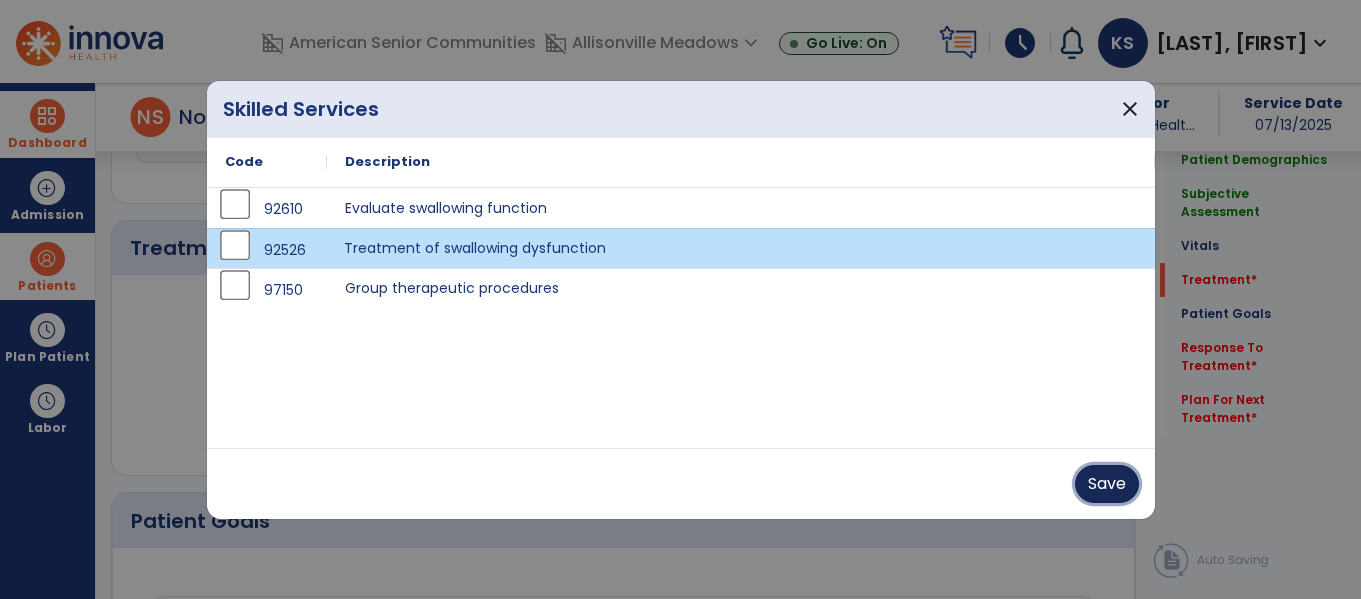 click on "Save" at bounding box center [1107, 484] 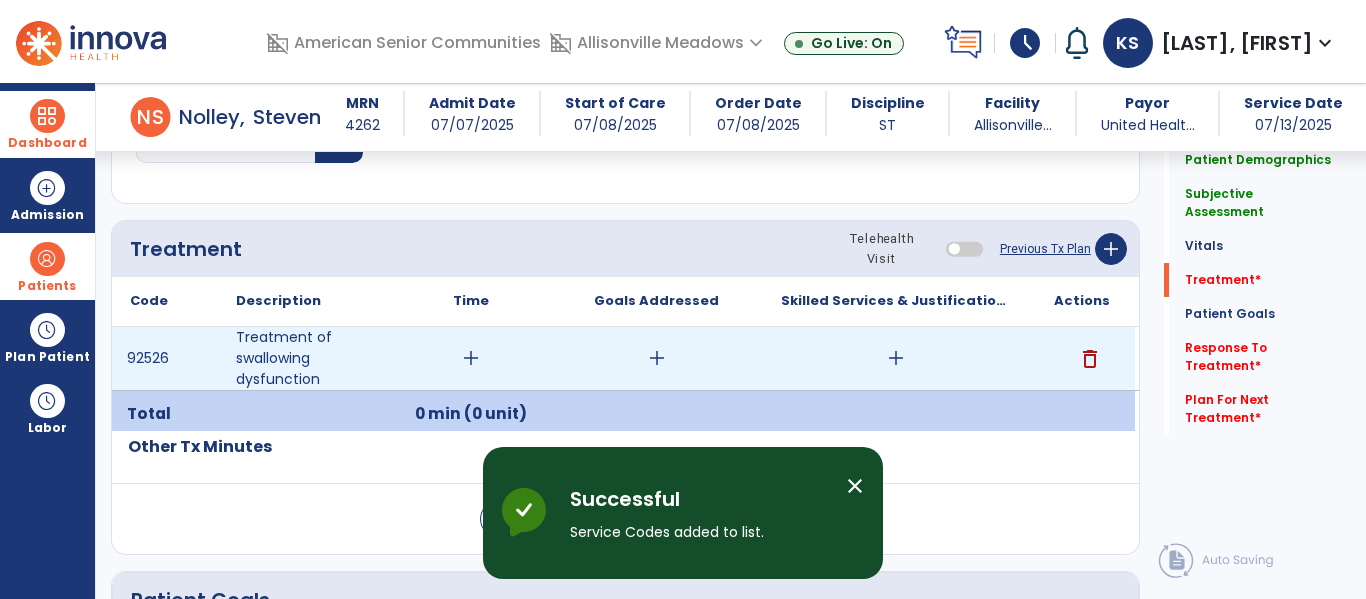 click on "add" at bounding box center [471, 358] 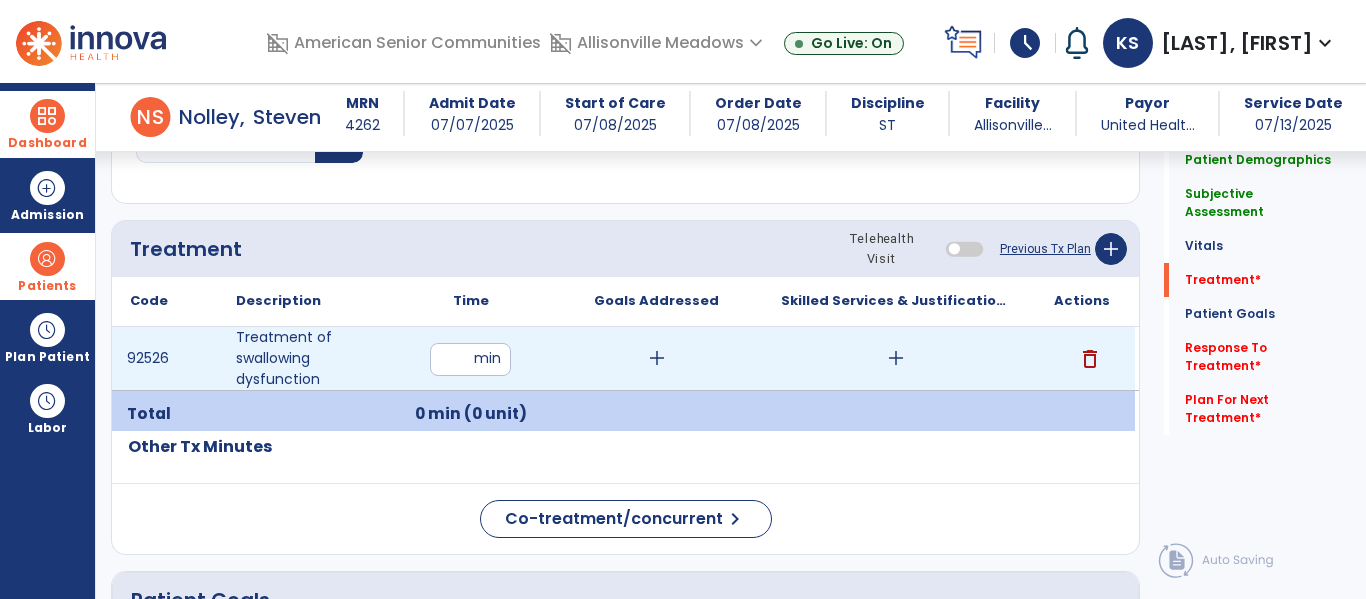 type on "**" 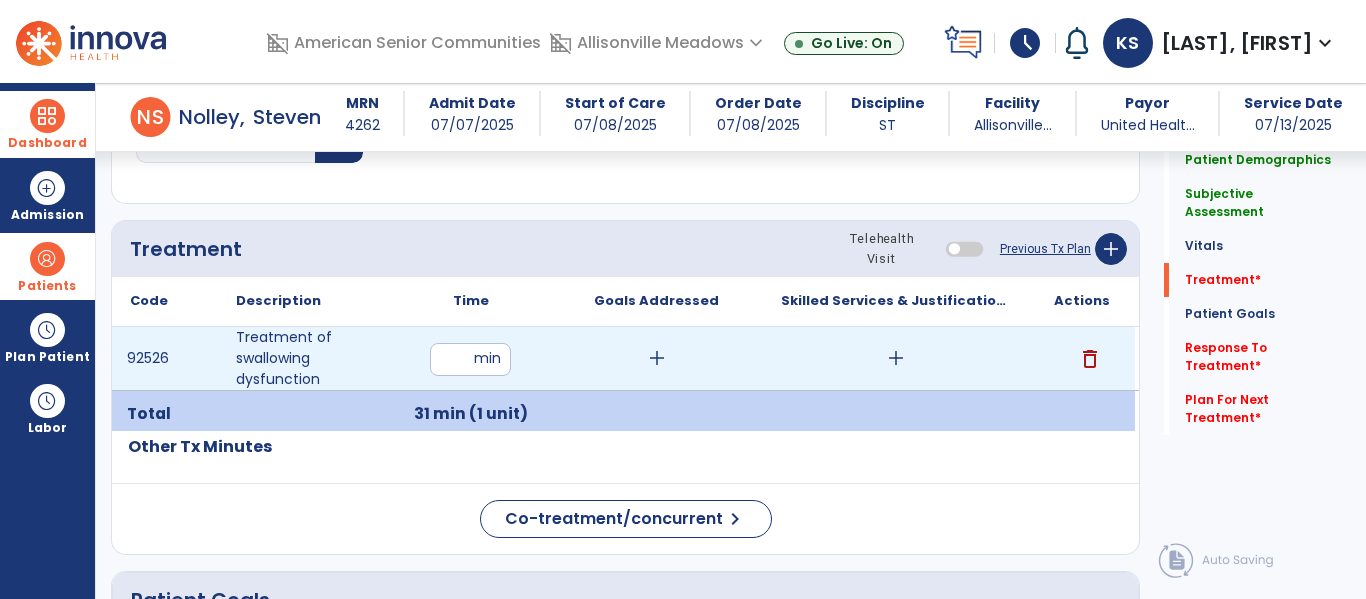 click on "add" at bounding box center [657, 358] 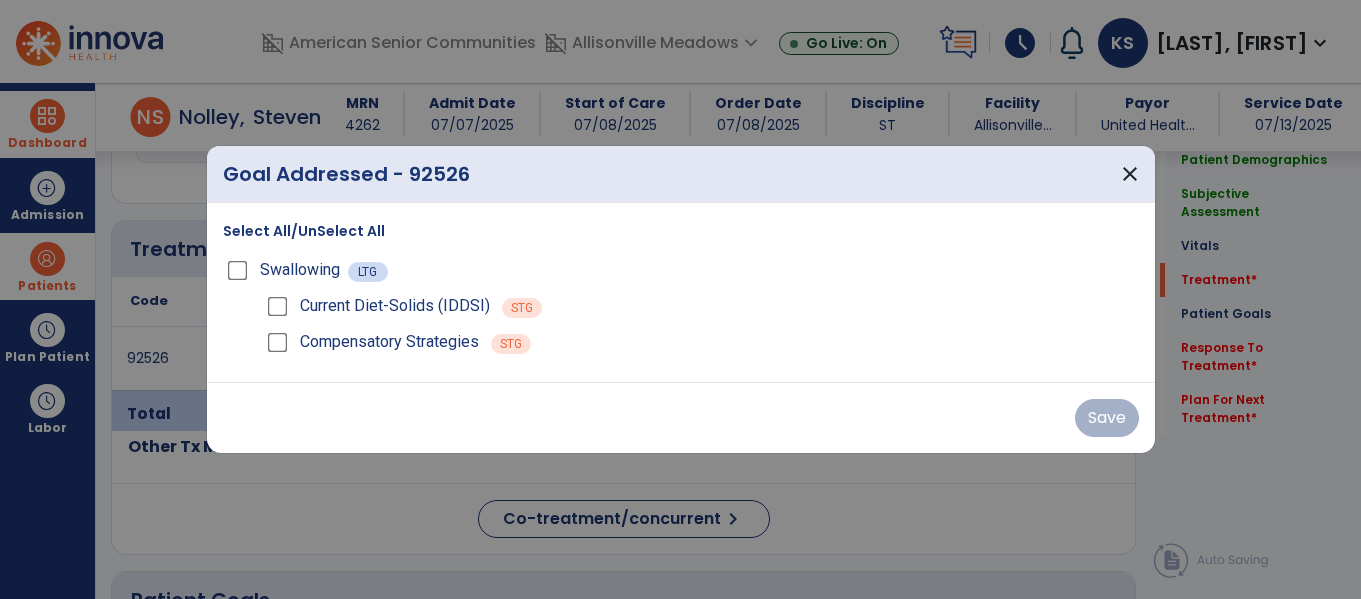 scroll, scrollTop: 1029, scrollLeft: 0, axis: vertical 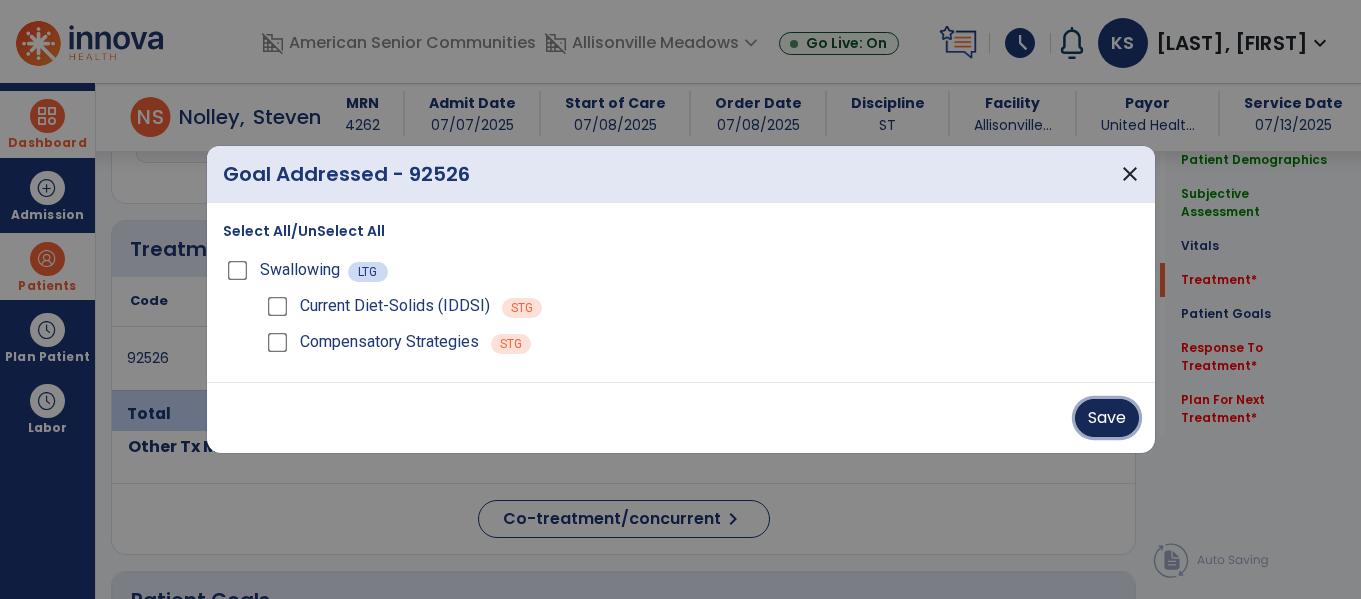 click on "Save" at bounding box center (1107, 418) 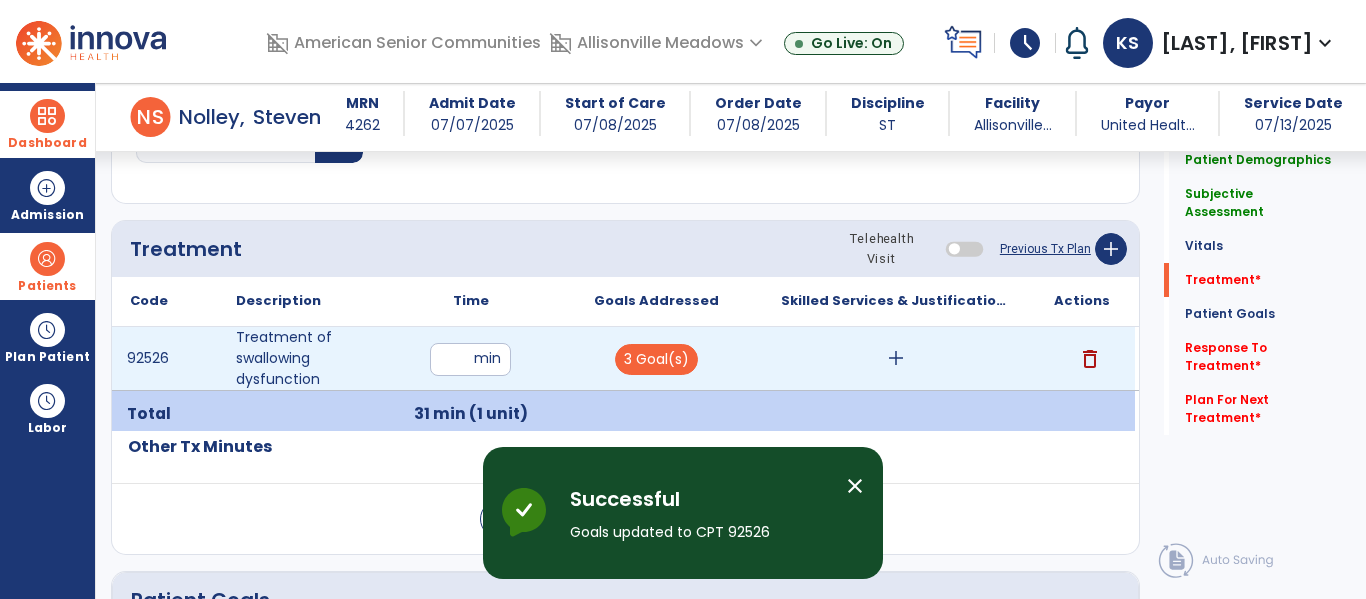 click on "add" at bounding box center (896, 358) 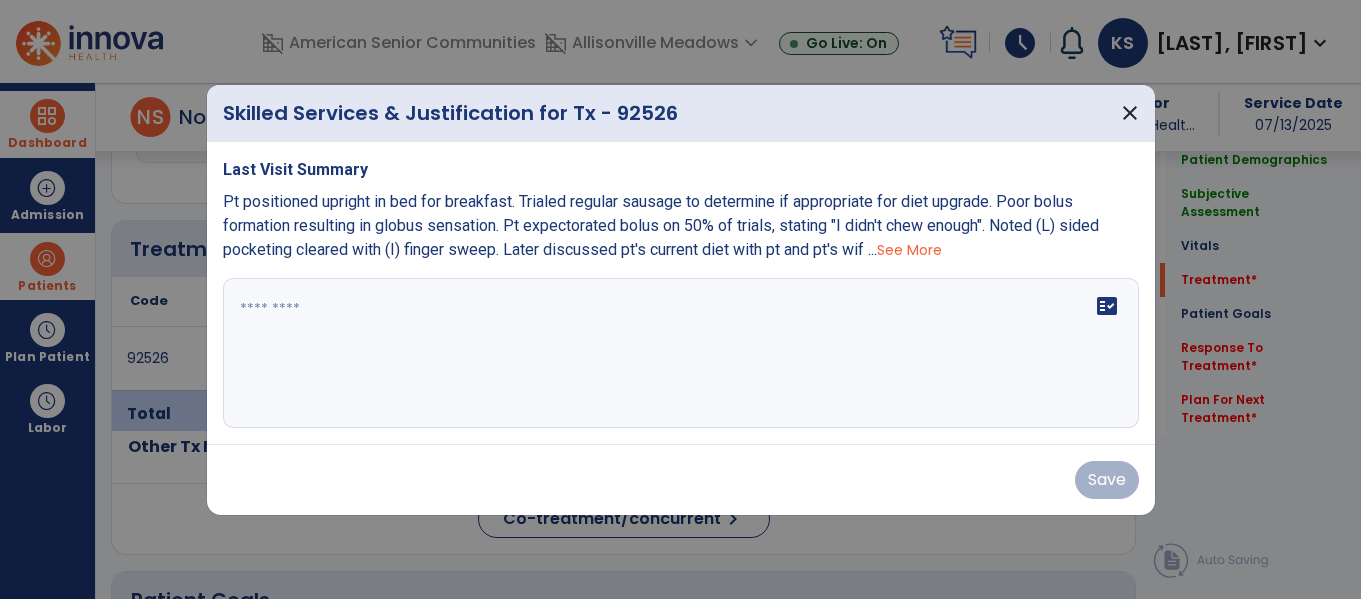 scroll, scrollTop: 1029, scrollLeft: 0, axis: vertical 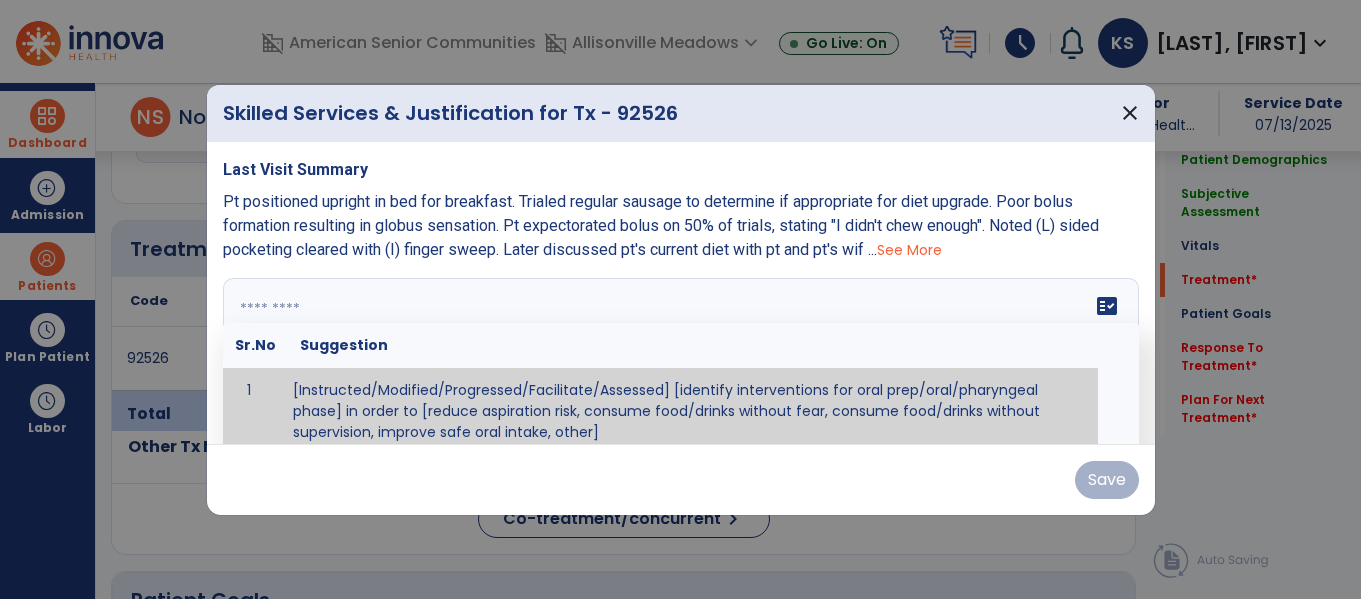 click on "fact_check  Sr.No Suggestion 1 [Instructed/Modified/Progressed/Facilitate/Assessed] [identify interventions for oral prep/oral/pharyngeal phase] in order to [reduce aspiration risk, consume food/drinks without fear, consume food/drinks without supervision, improve safe oral intake, other] 2 [Instructed/Modified/Progressed/Facilitate/Assessed] [identify compensatory methods such as alternating bites/sips, effortful swallow, other] in order to [reduce aspiration risk, consume food/drinks without fear, consume food/drinks without supervision, improve safe oral intake, other] 3 [Instructed/Modified/Progressed/Assessed] trials of [identify IDDSI Food/Drink Level or NDD Solid/Liquid Level] in order to [reduce aspiration risk, consume food/drinks without fear, consume food/drinks without supervision, improve safe oral intake, other] 4 5 Assessed swallow with administration of [identify test]" at bounding box center (681, 353) 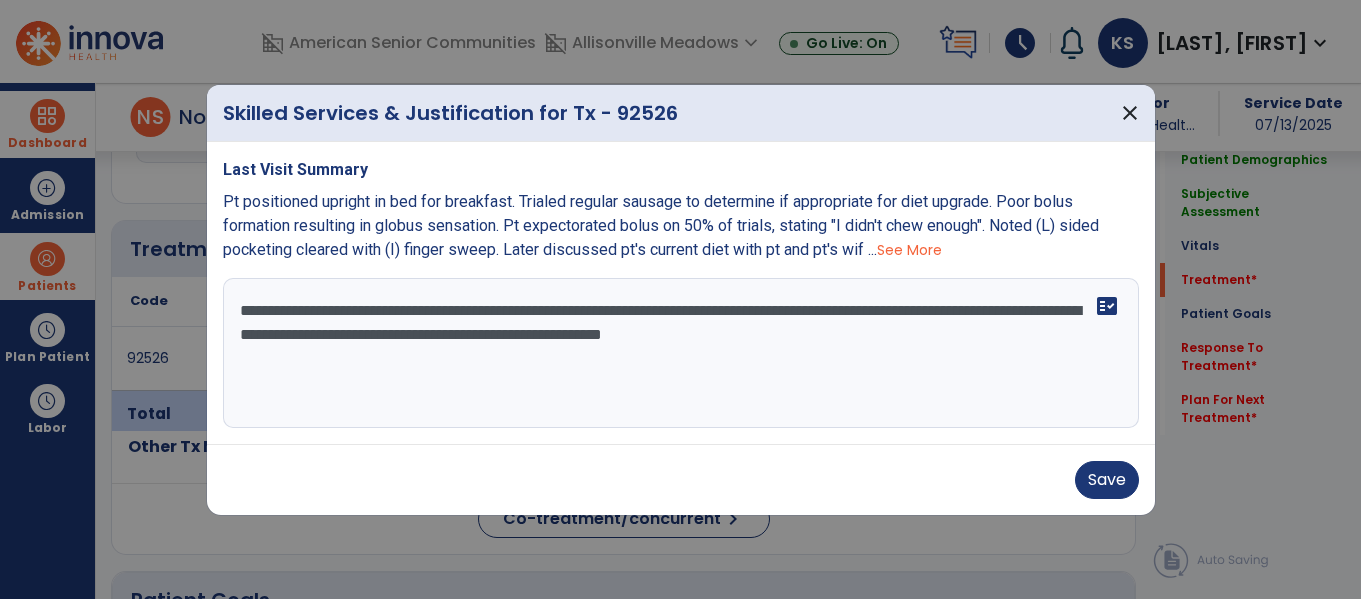 click on "**********" at bounding box center [681, 353] 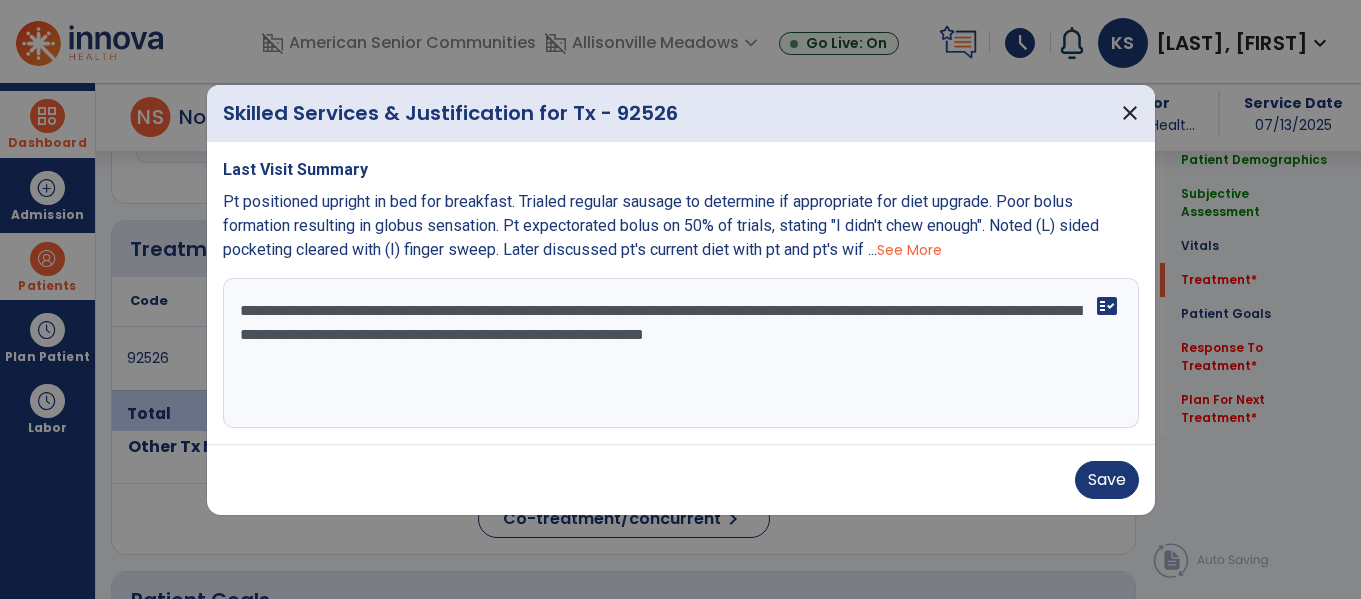 click on "**********" at bounding box center (681, 353) 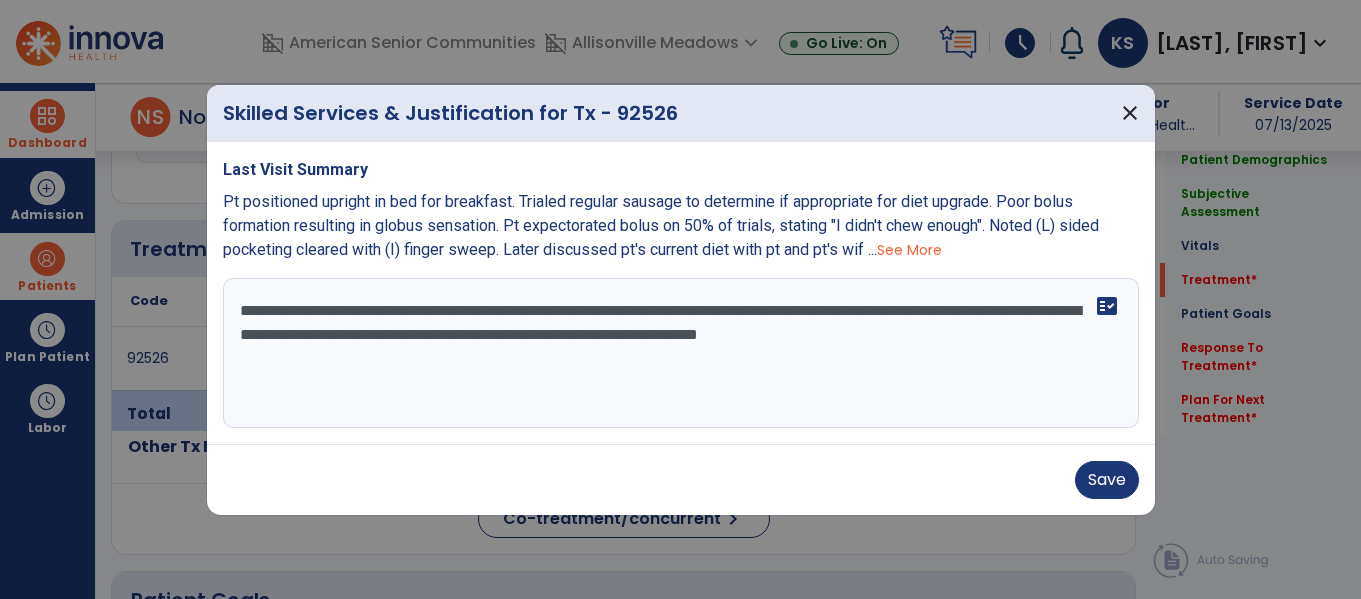 click on "See More" at bounding box center (909, 250) 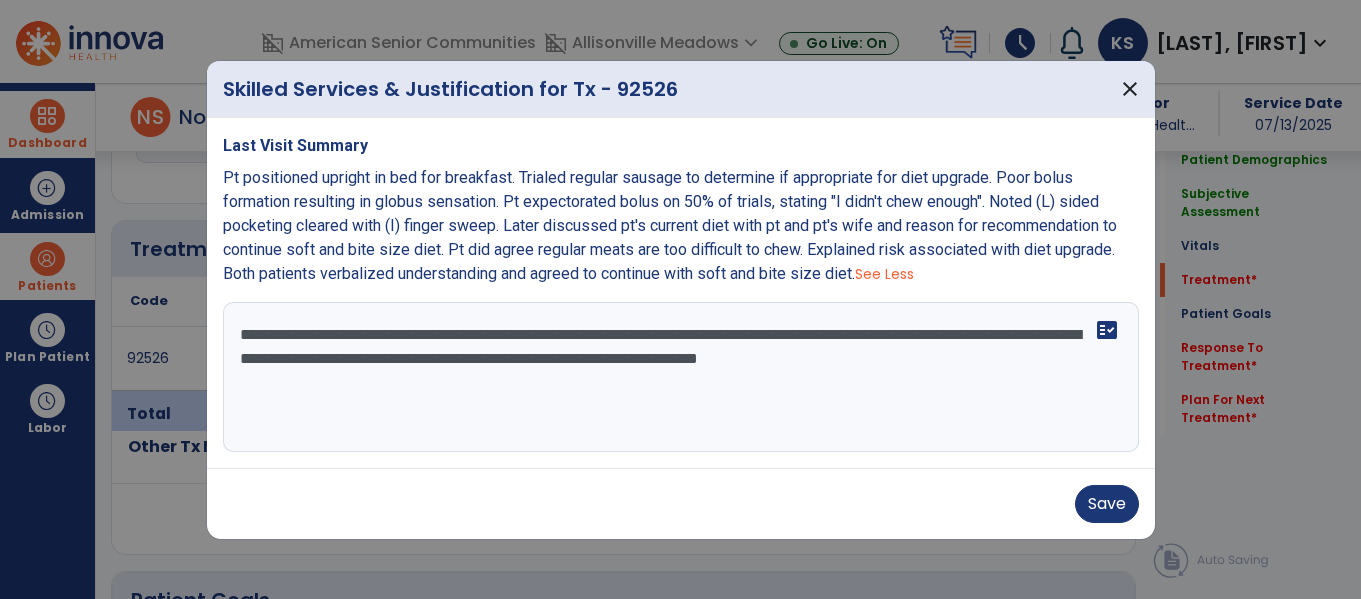 click on "**********" at bounding box center (681, 377) 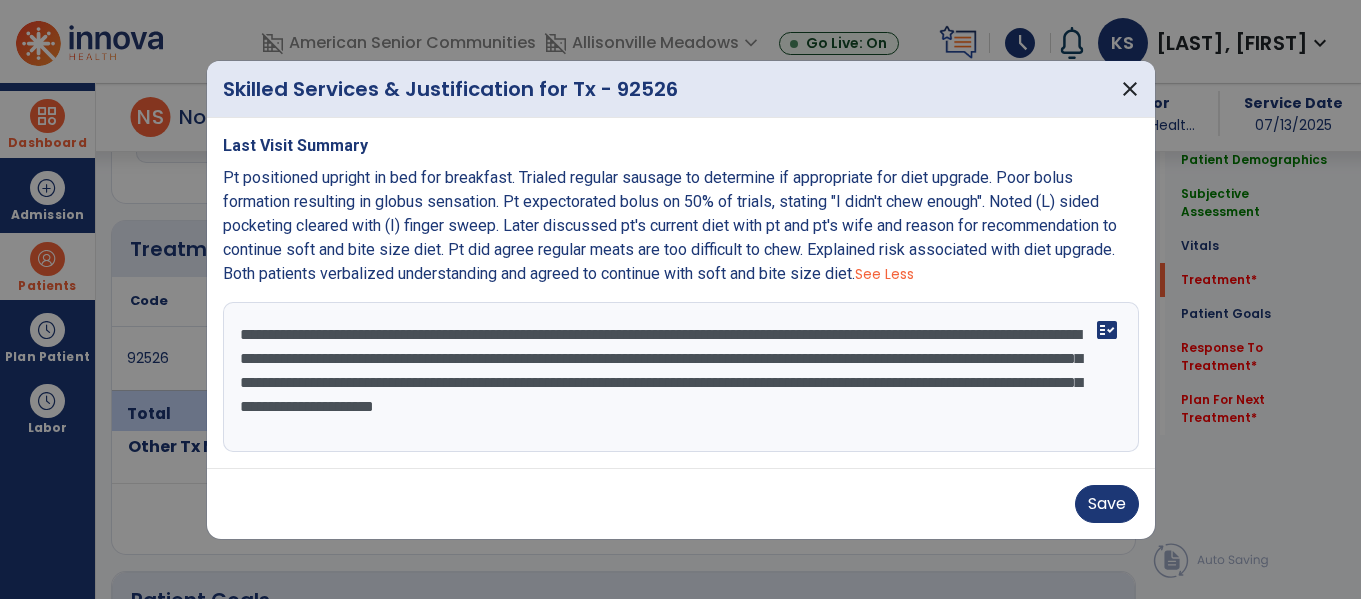 click on "**********" at bounding box center [681, 377] 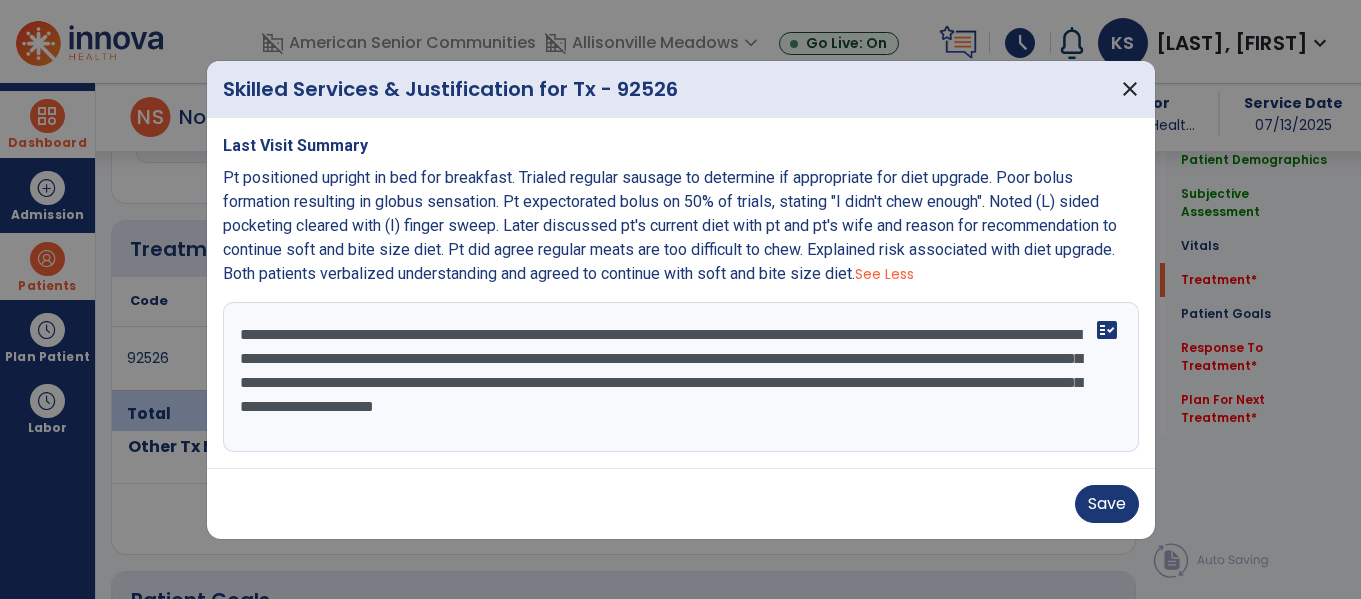 click on "**********" at bounding box center [681, 377] 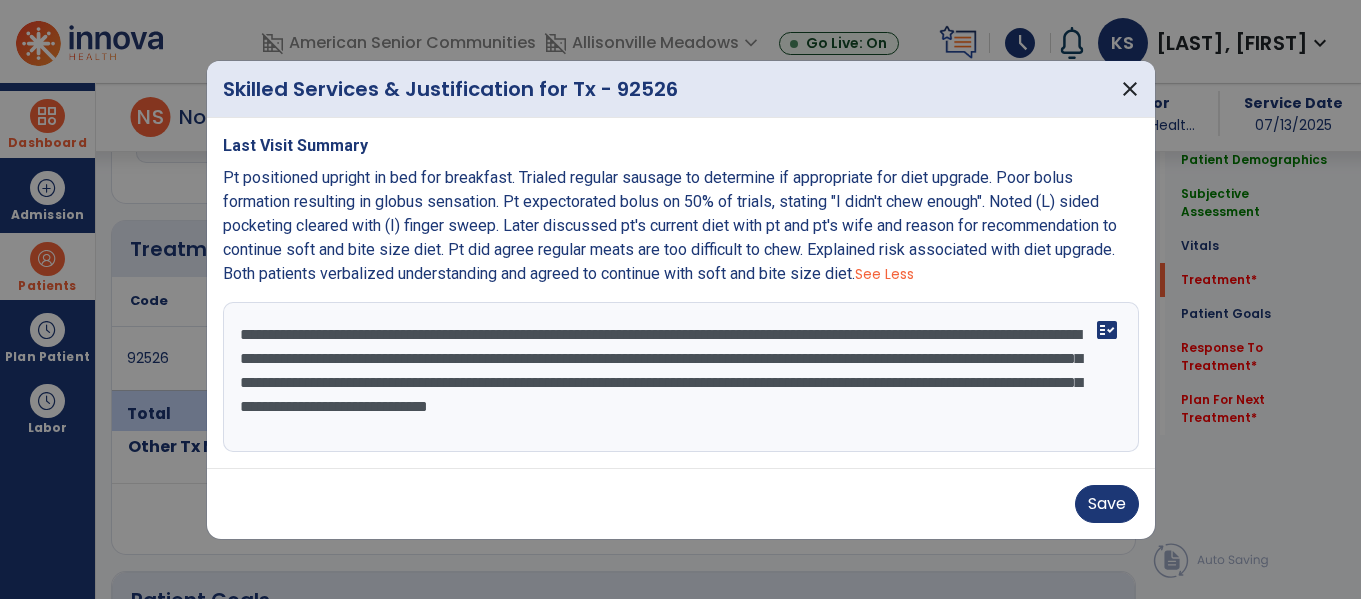 click on "**********" at bounding box center [681, 377] 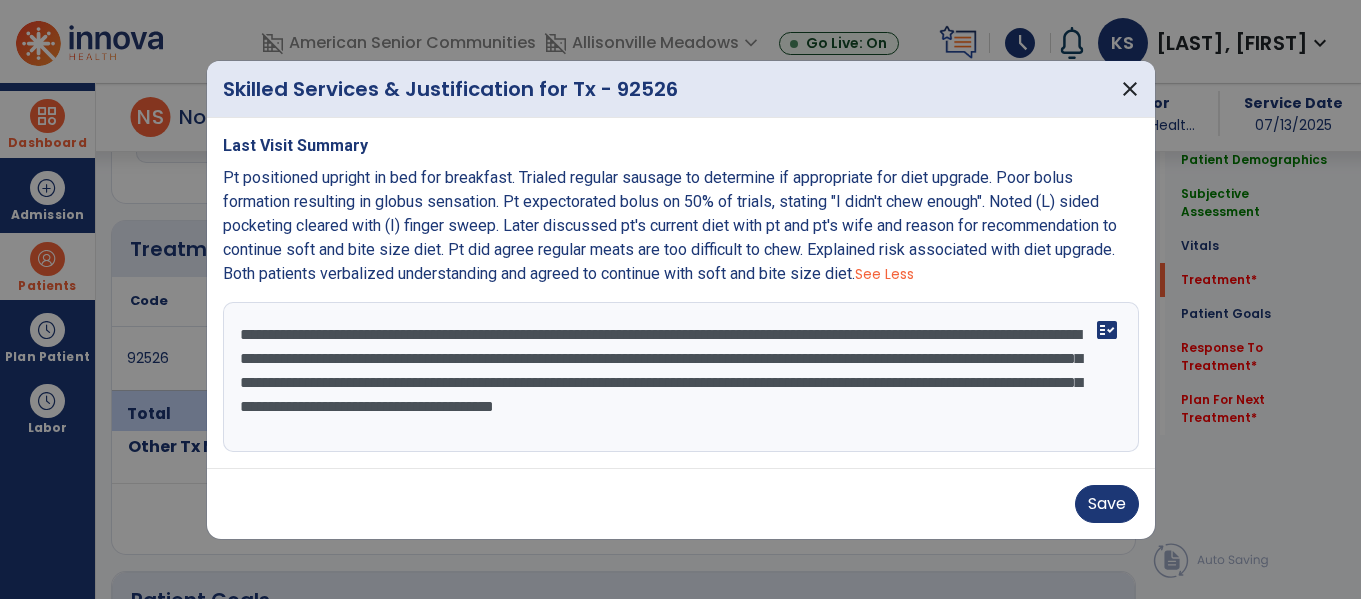 click on "**********" at bounding box center [681, 377] 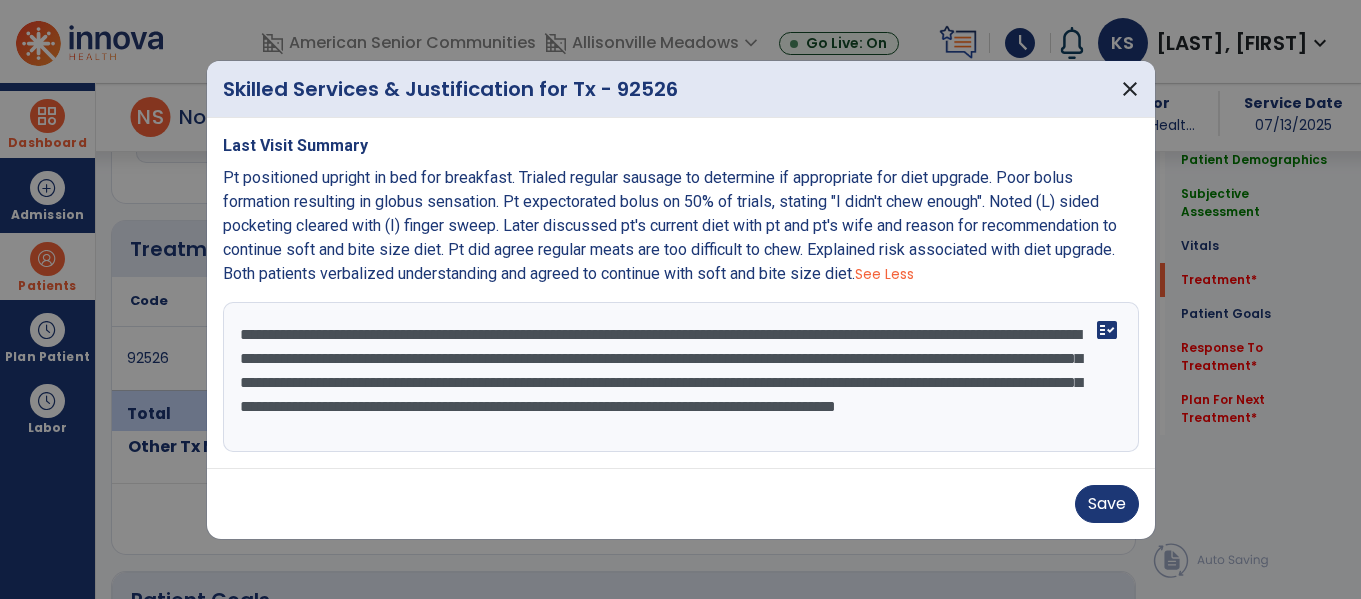 scroll, scrollTop: 16, scrollLeft: 0, axis: vertical 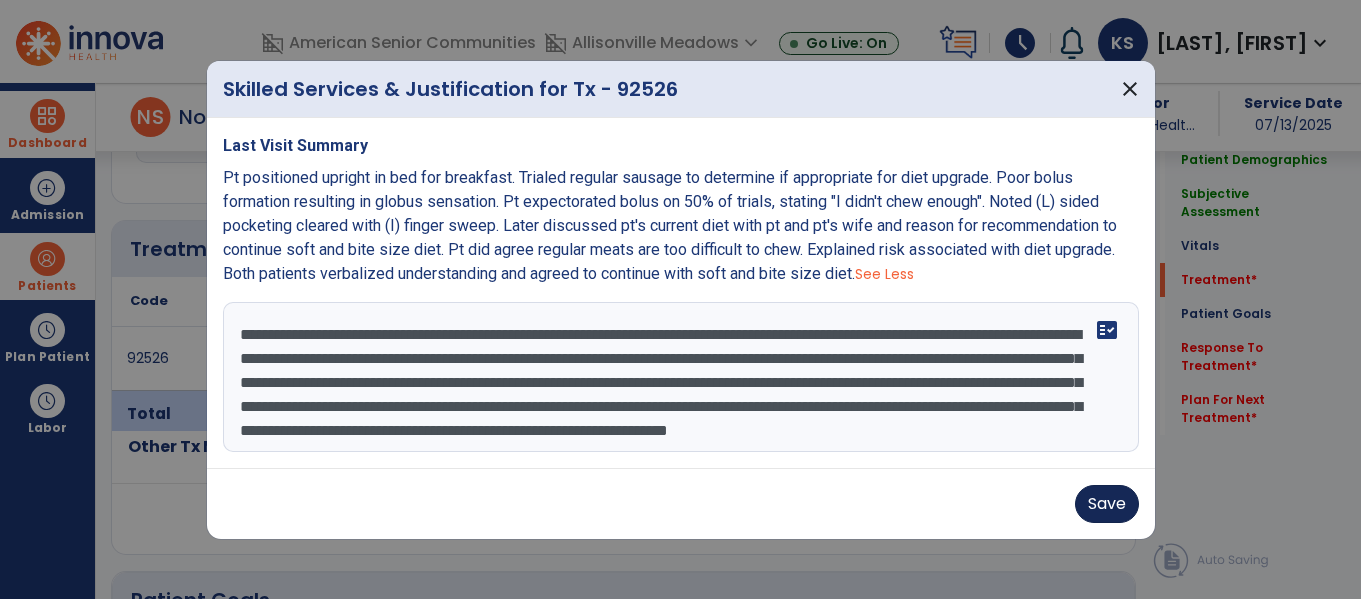 type on "**********" 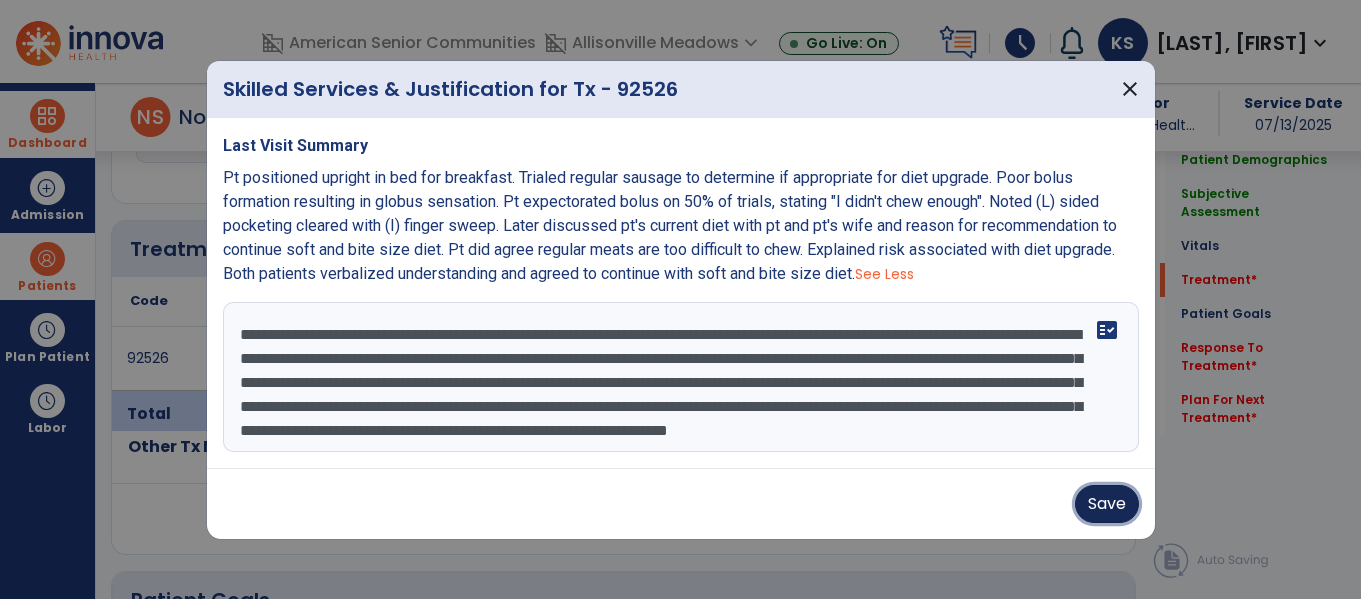 click on "Save" at bounding box center (1107, 504) 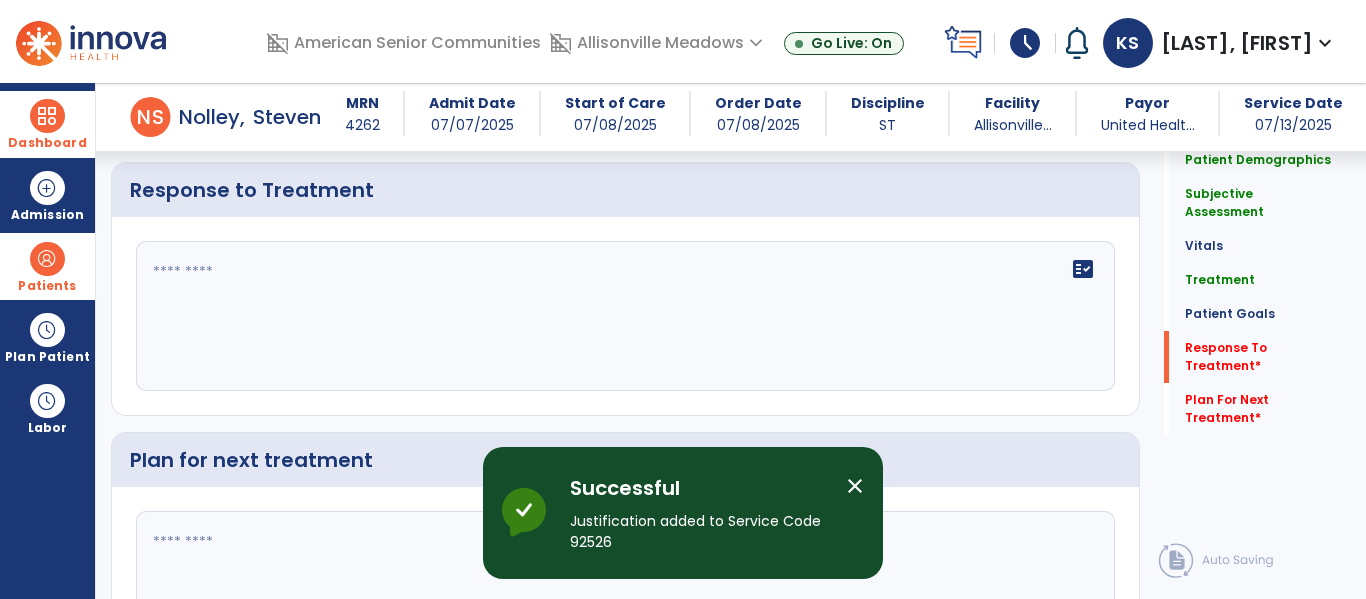 scroll, scrollTop: 2197, scrollLeft: 0, axis: vertical 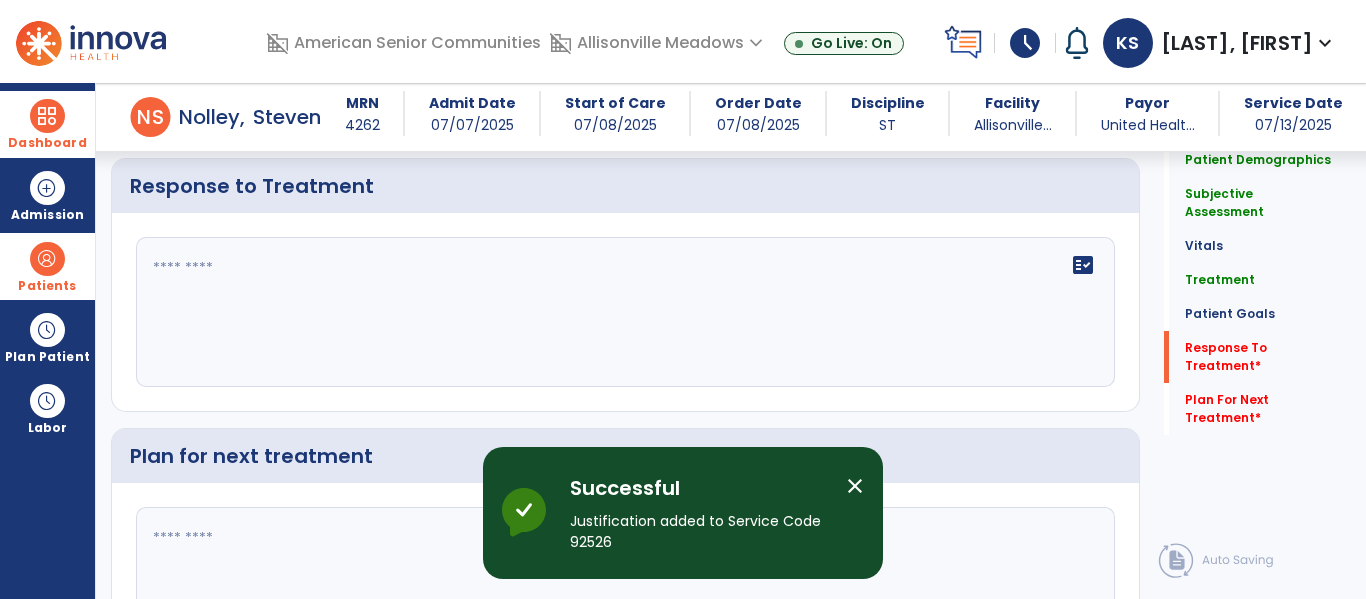 click on "fact_check" 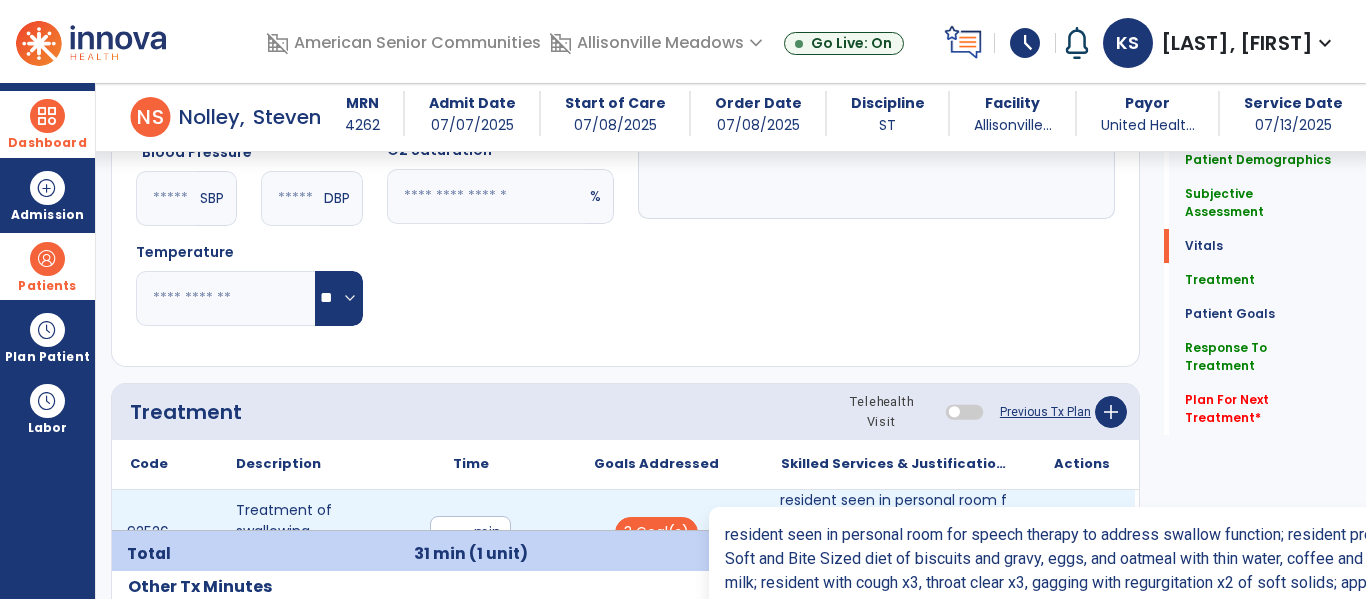 type on "**********" 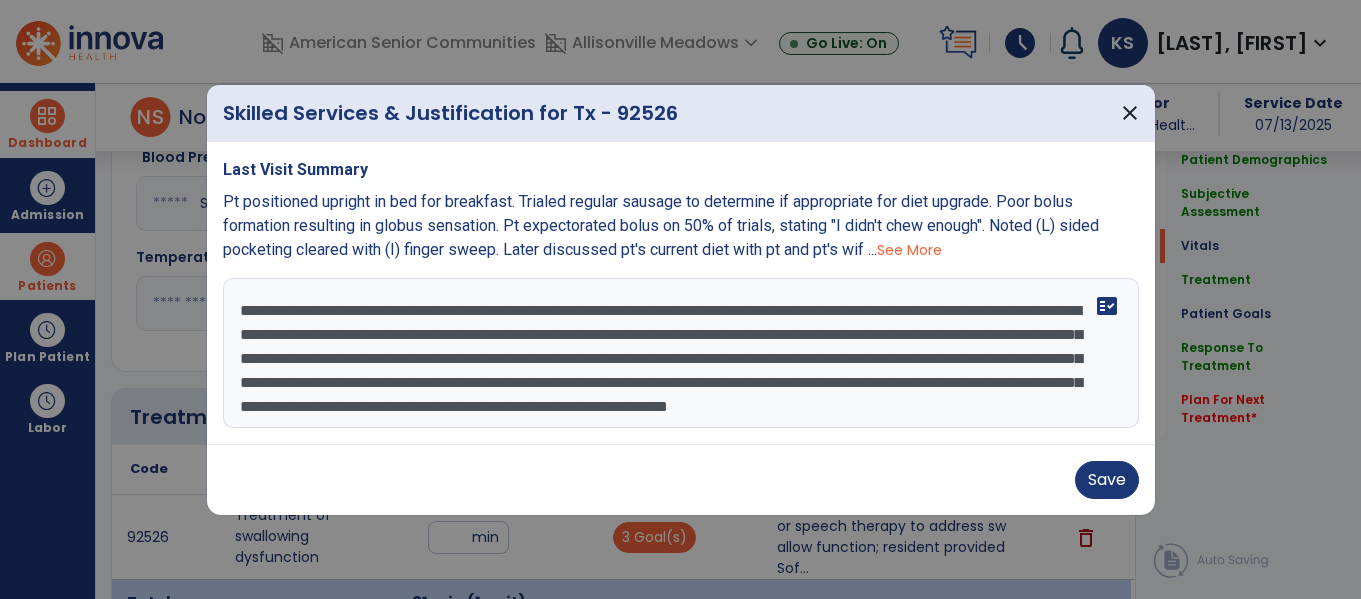 scroll, scrollTop: 866, scrollLeft: 0, axis: vertical 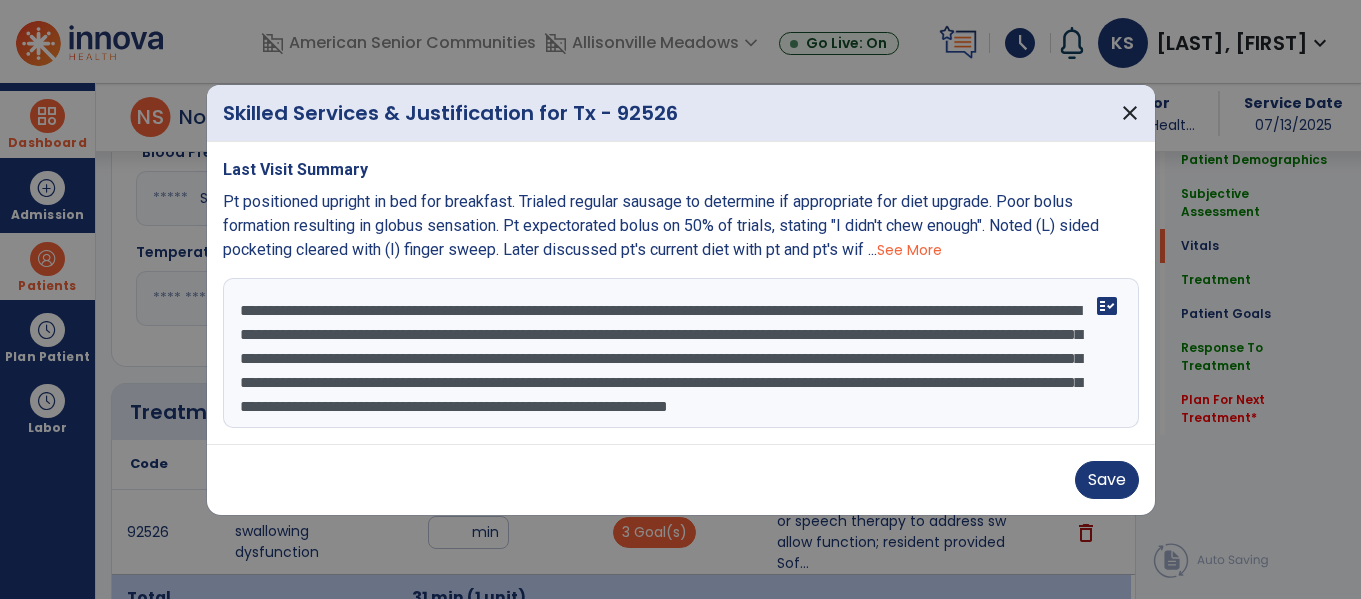 click on "**********" at bounding box center (681, 353) 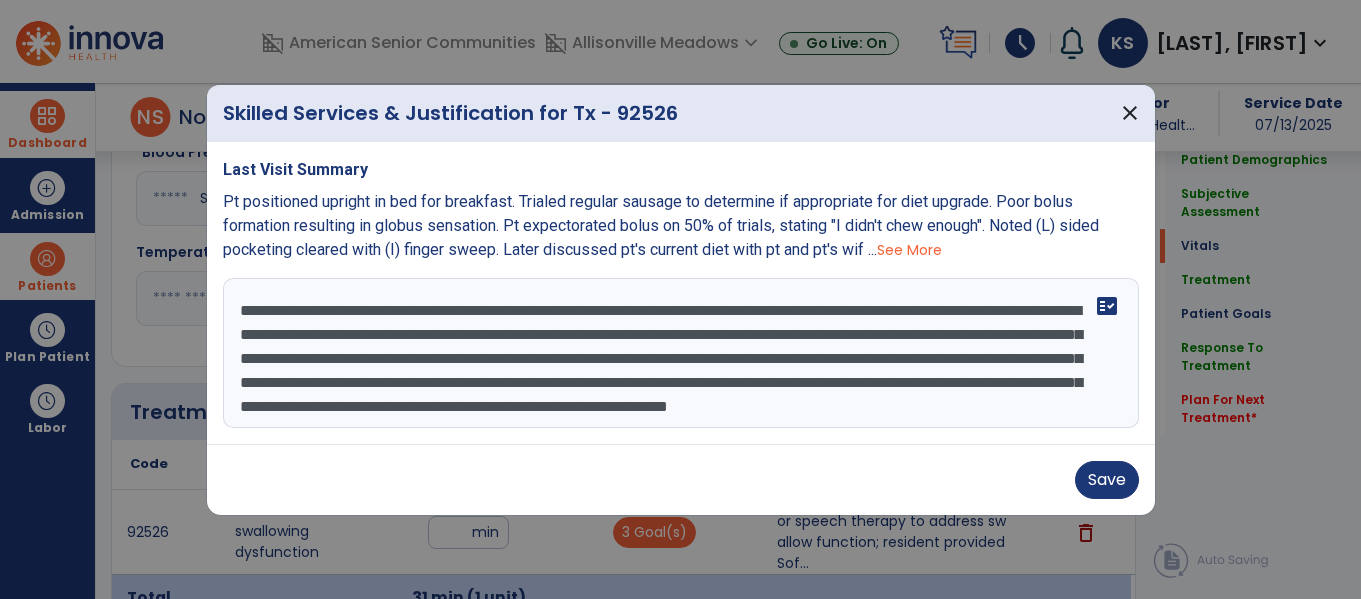 scroll, scrollTop: 48, scrollLeft: 0, axis: vertical 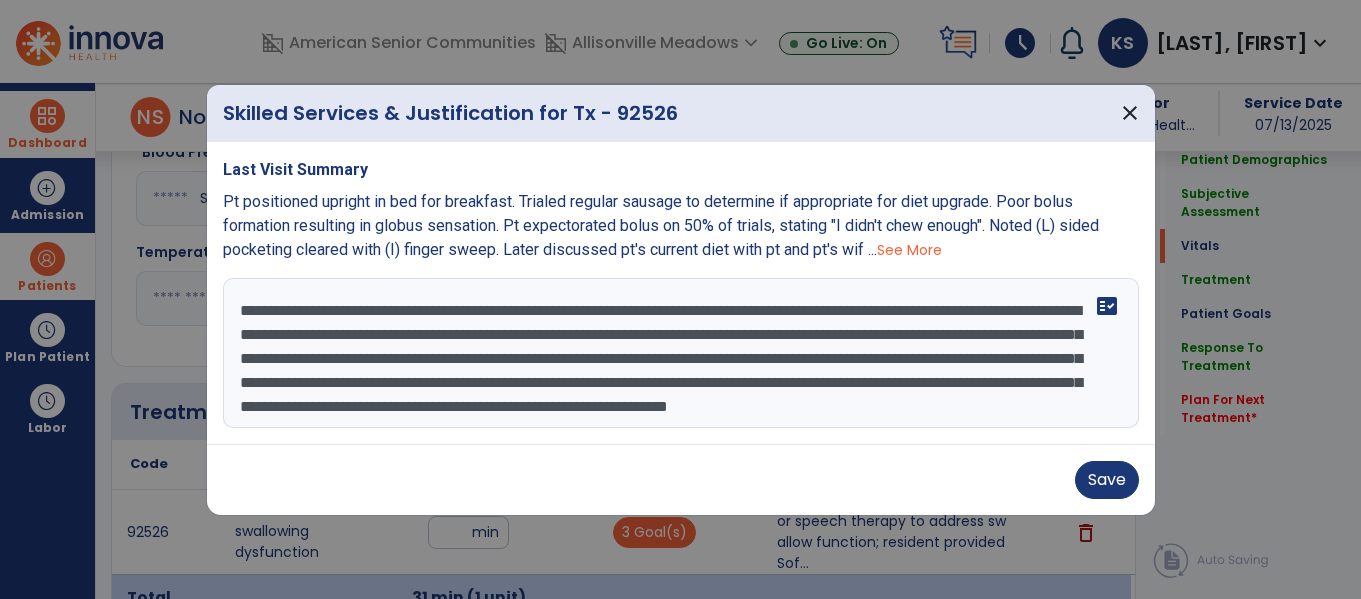 click on "**********" at bounding box center (681, 353) 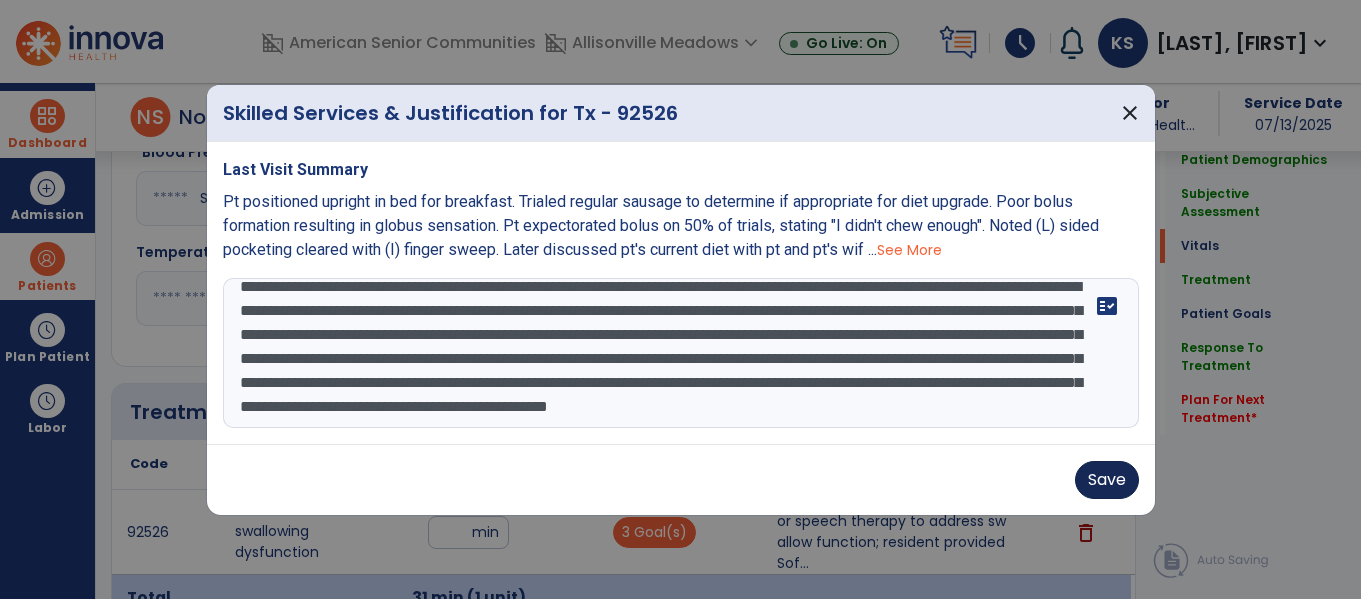 type on "**********" 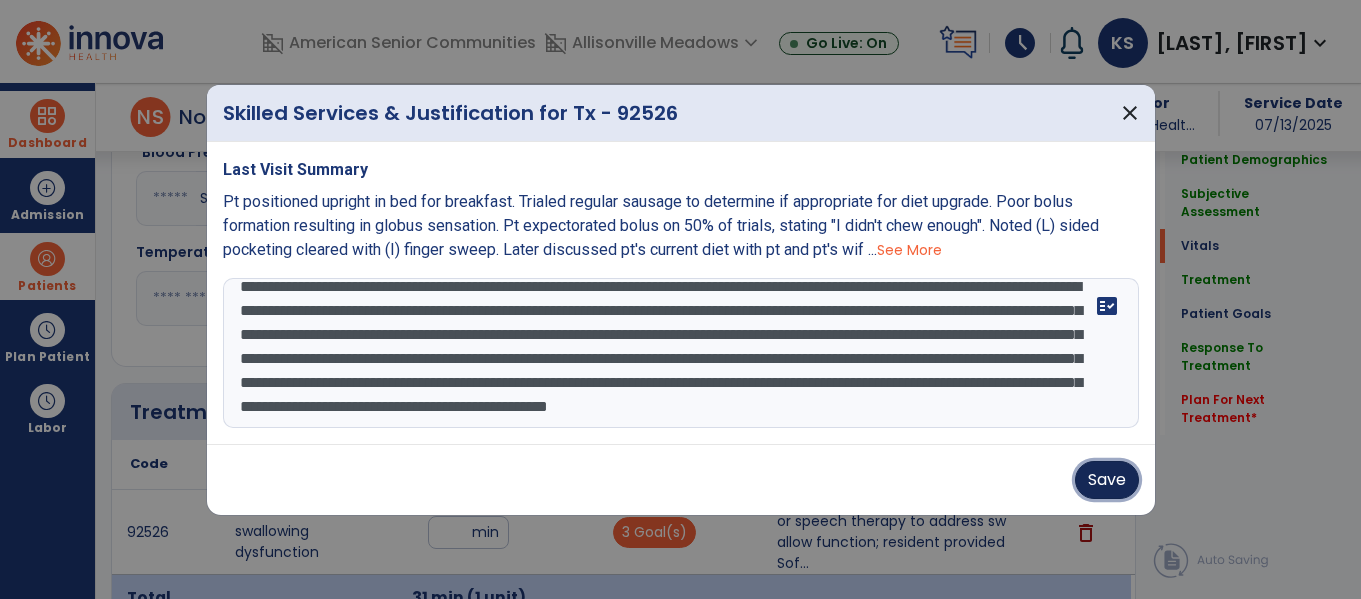 click on "Save" at bounding box center (1107, 480) 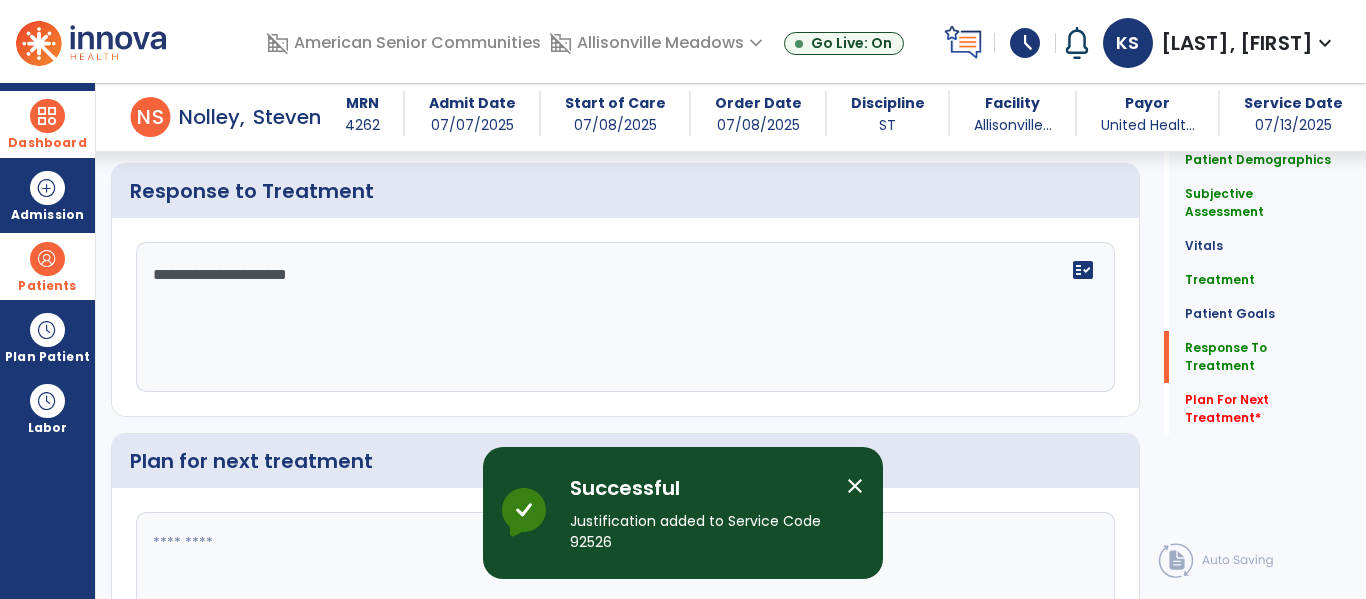 scroll, scrollTop: 2346, scrollLeft: 0, axis: vertical 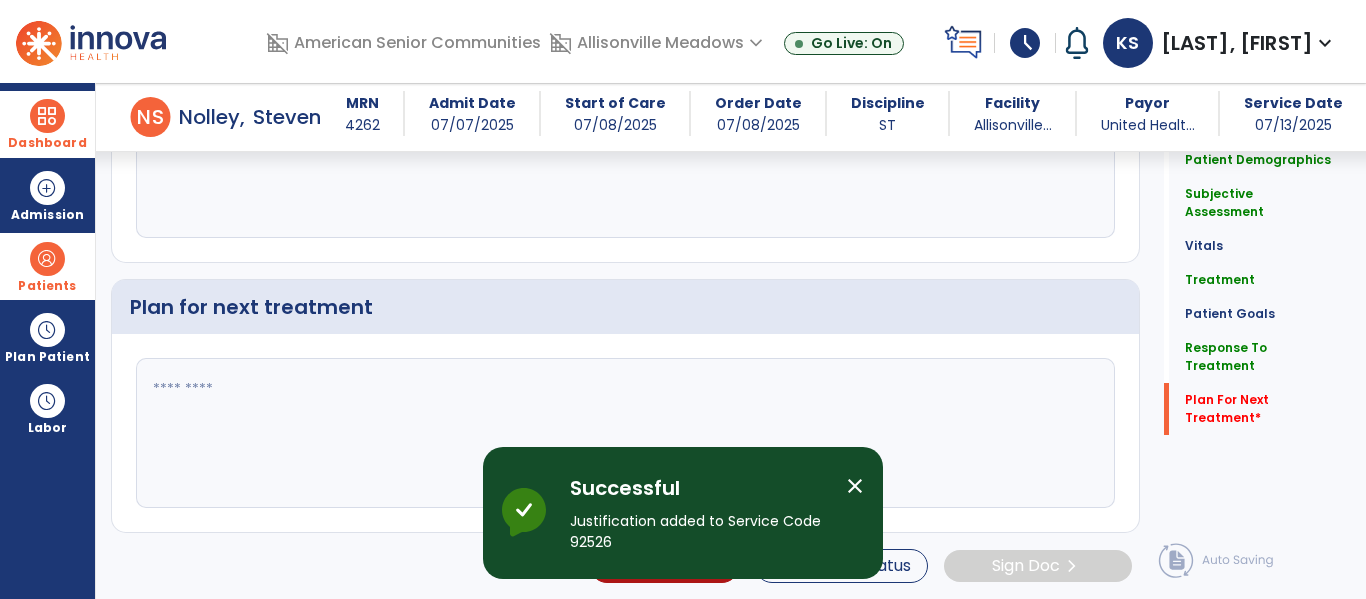 click 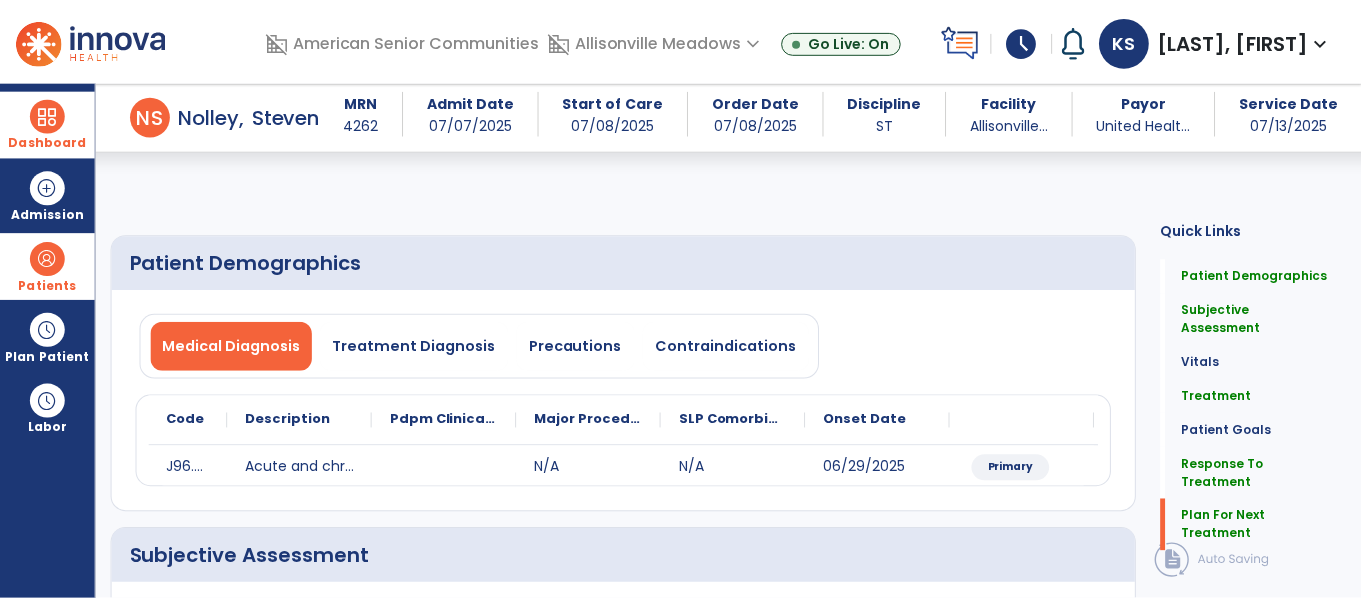 scroll, scrollTop: 2346, scrollLeft: 0, axis: vertical 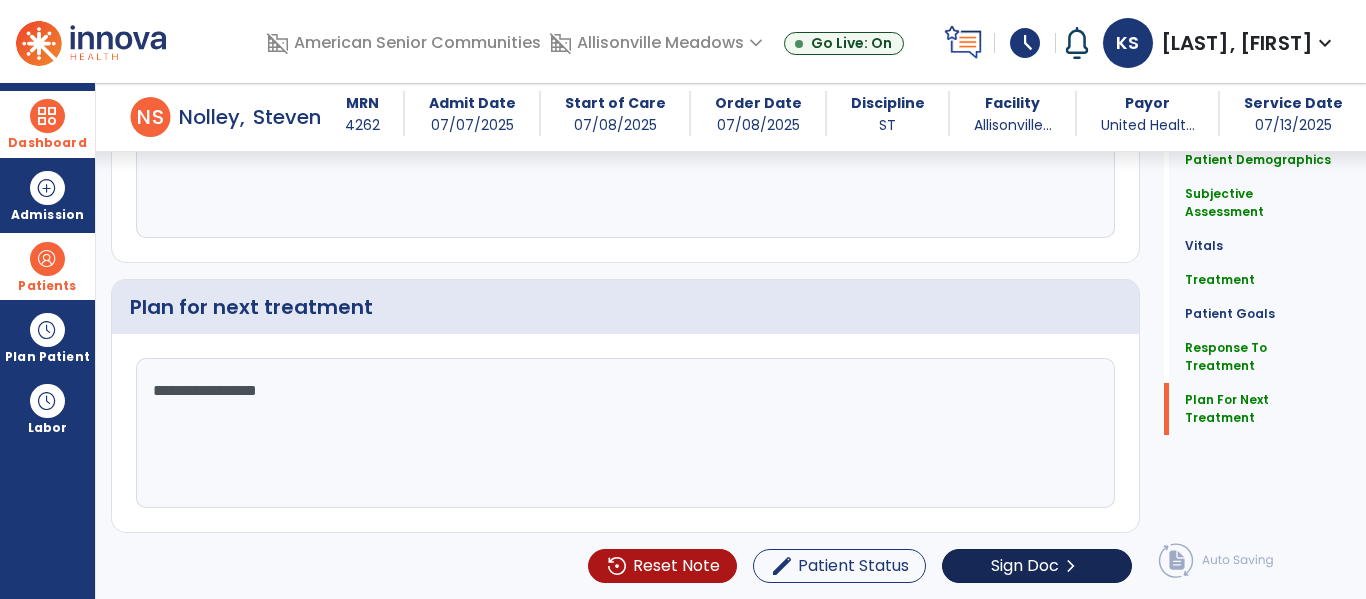 type on "**********" 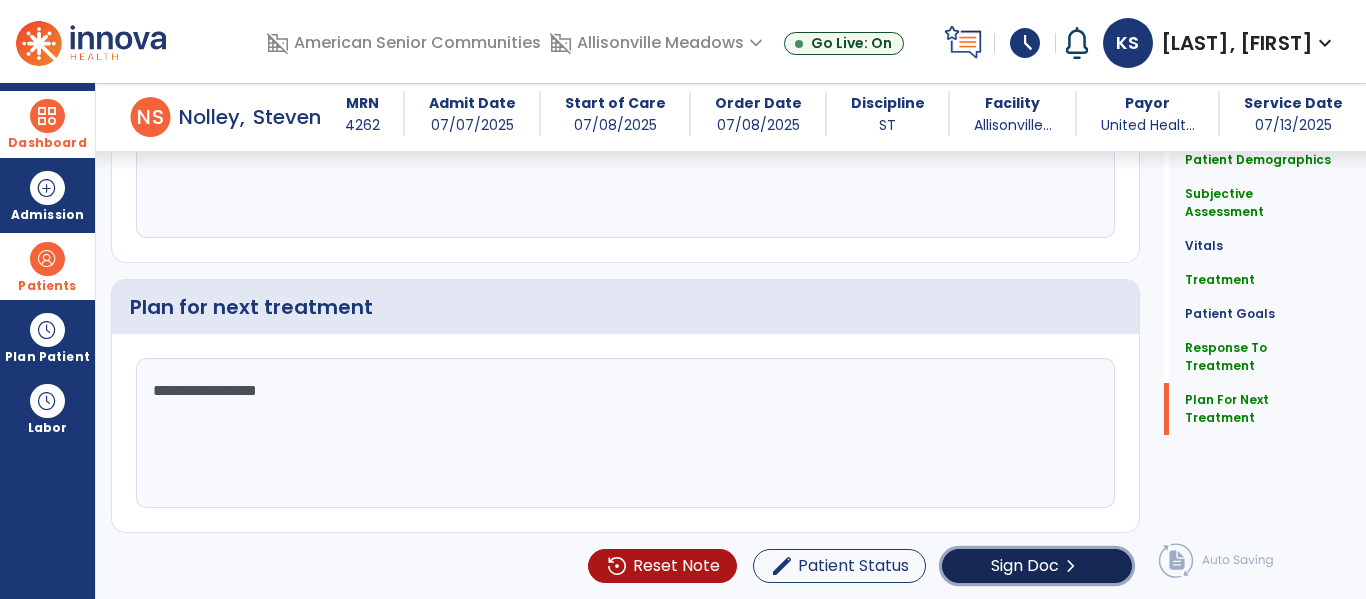click on "Sign Doc" 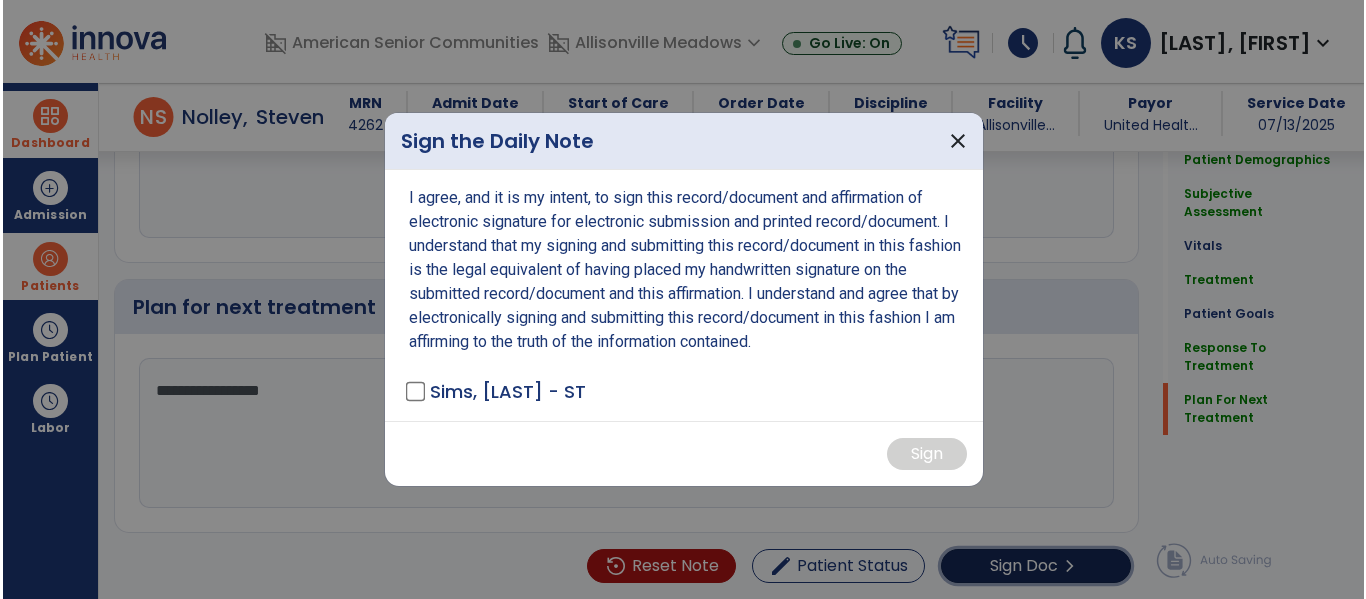 scroll, scrollTop: 2346, scrollLeft: 0, axis: vertical 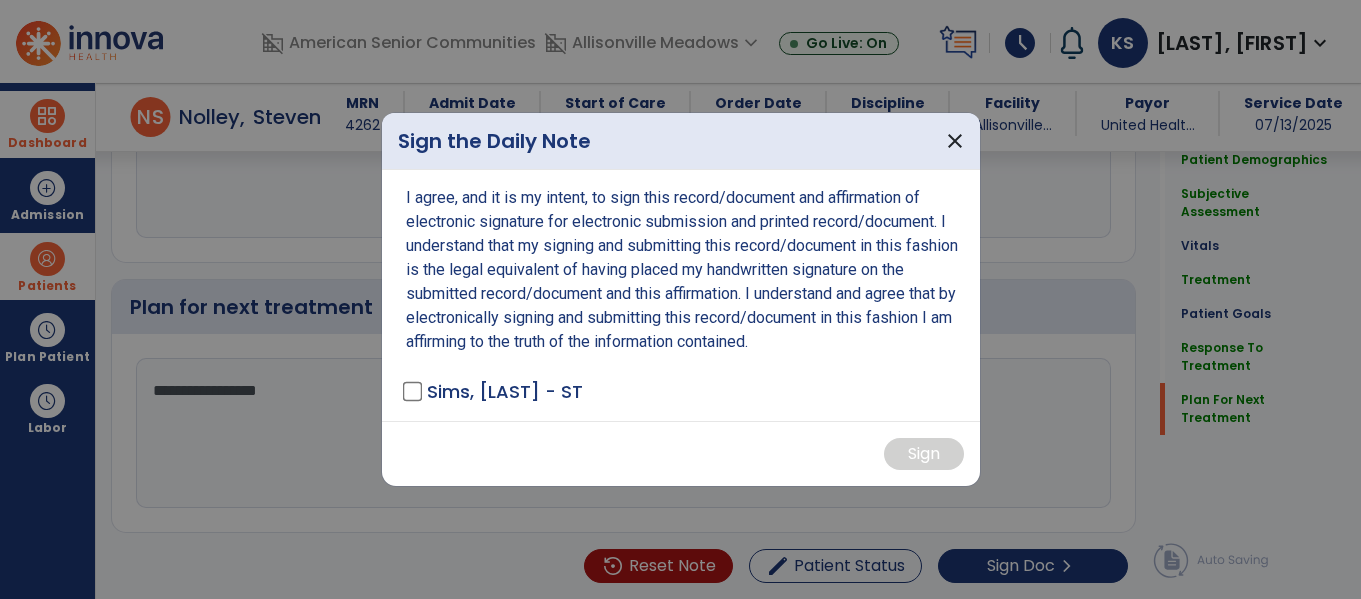click on "I agree, and it is my intent, to sign this record/document and affirmation of electronic signature for electronic submission and printed record/document. I understand that my signing and submitting this record/document in this fashion is the legal equivalent of having placed my handwritten signature on the submitted record/document and this affirmation. I understand and agree that by electronically signing and submitting this record/document in this fashion I am affirming to the truth of the information contained.  Sims, Kaitlin  - ST" at bounding box center [681, 295] 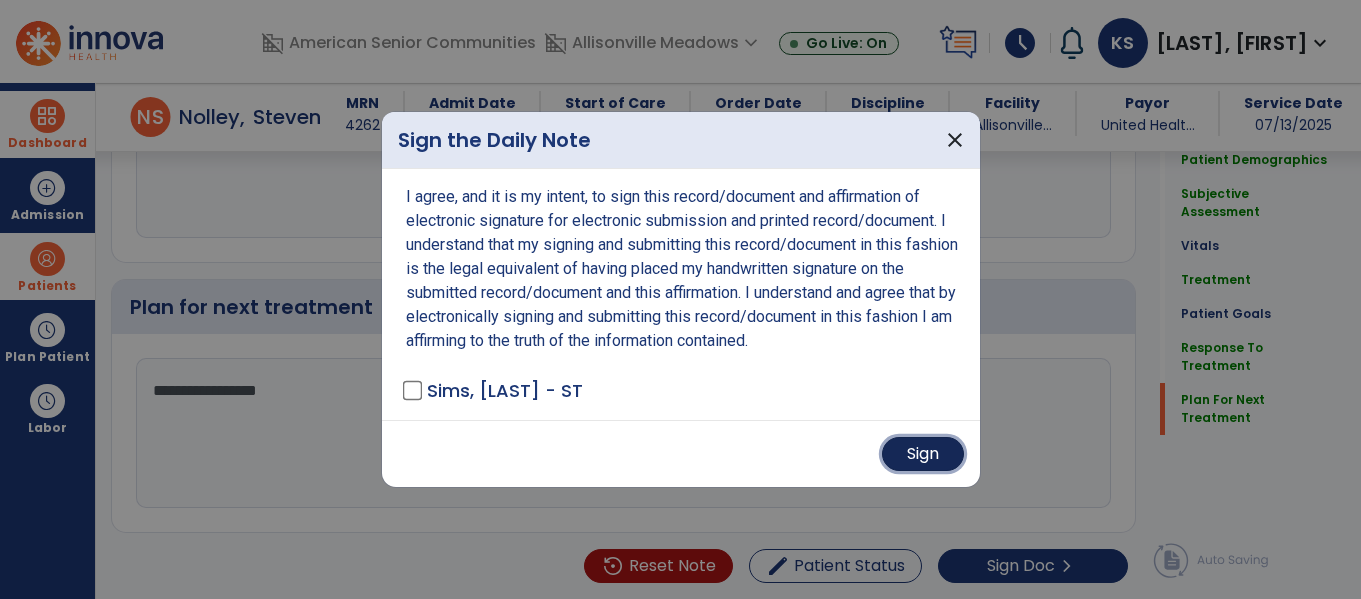 click on "Sign" at bounding box center (923, 454) 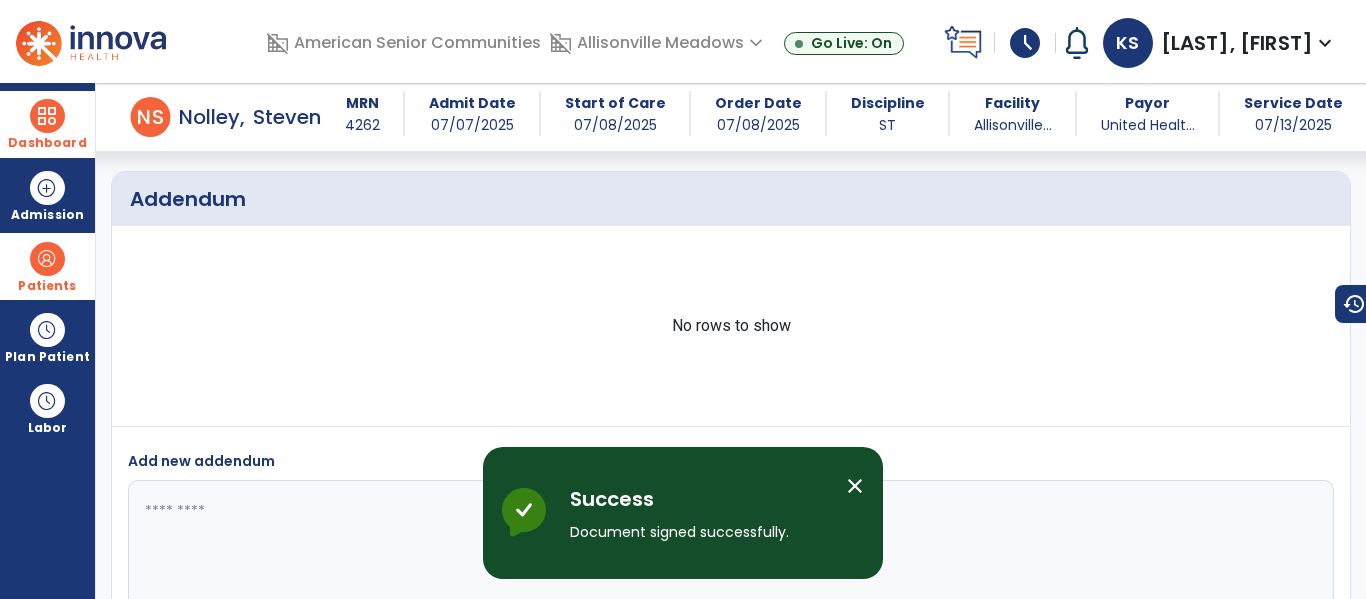 scroll, scrollTop: 3451, scrollLeft: 0, axis: vertical 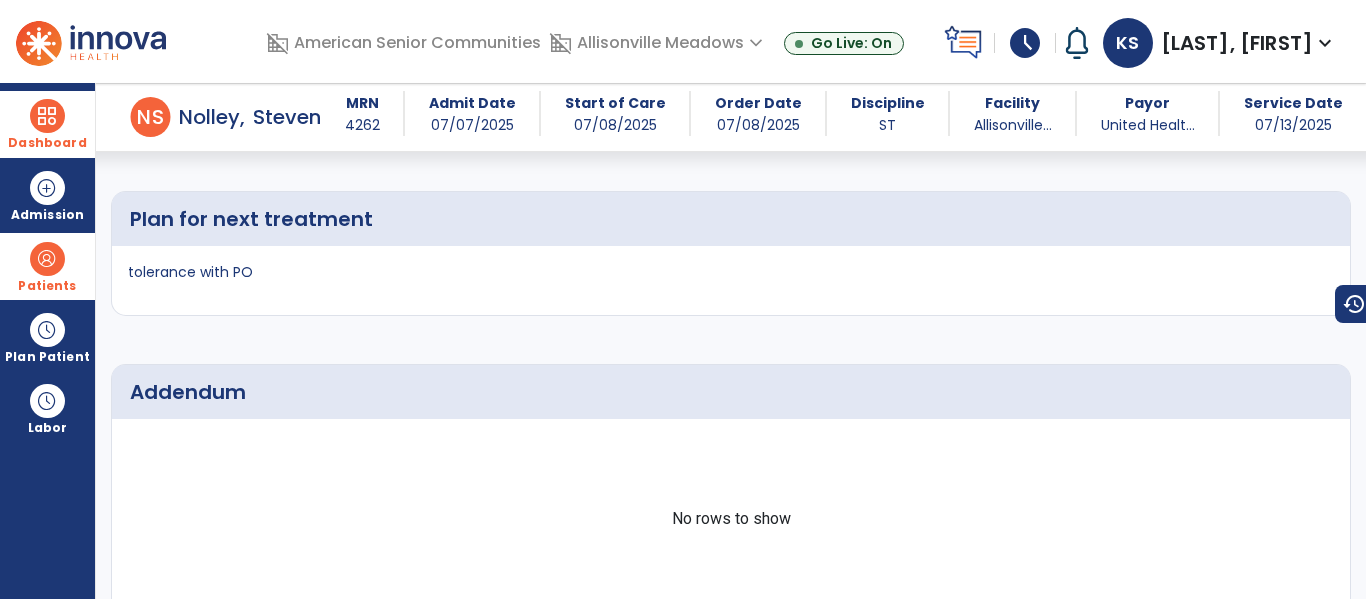 click at bounding box center [47, 116] 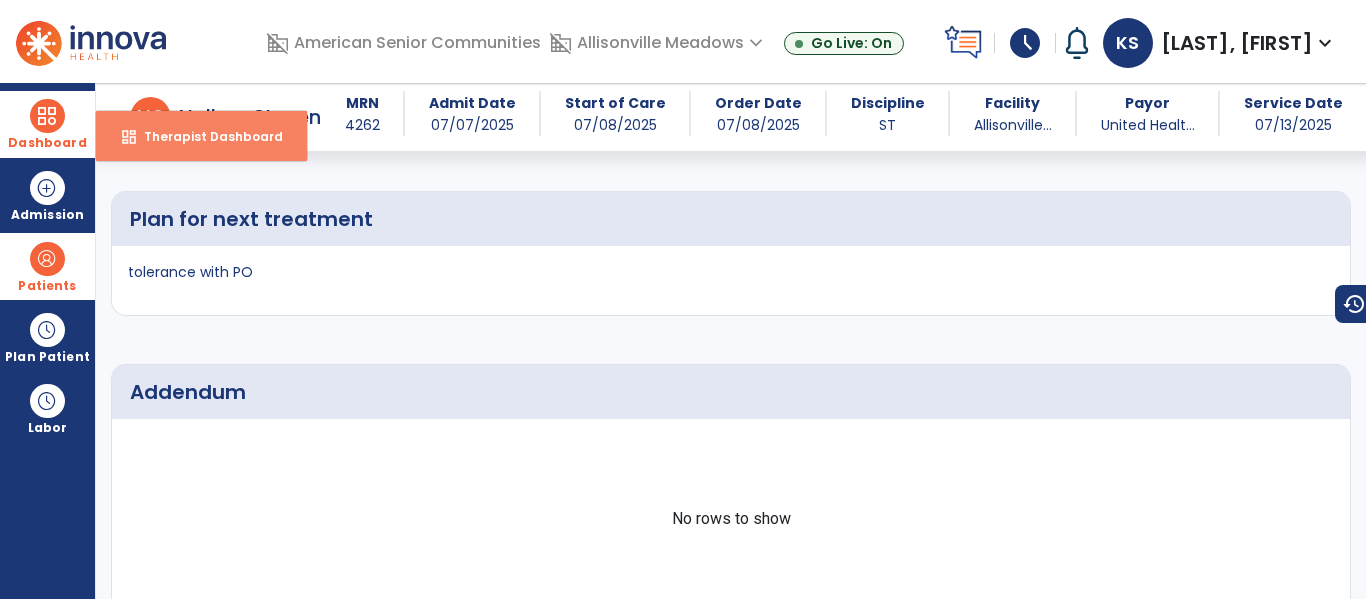 click on "Therapist Dashboard" at bounding box center [205, 136] 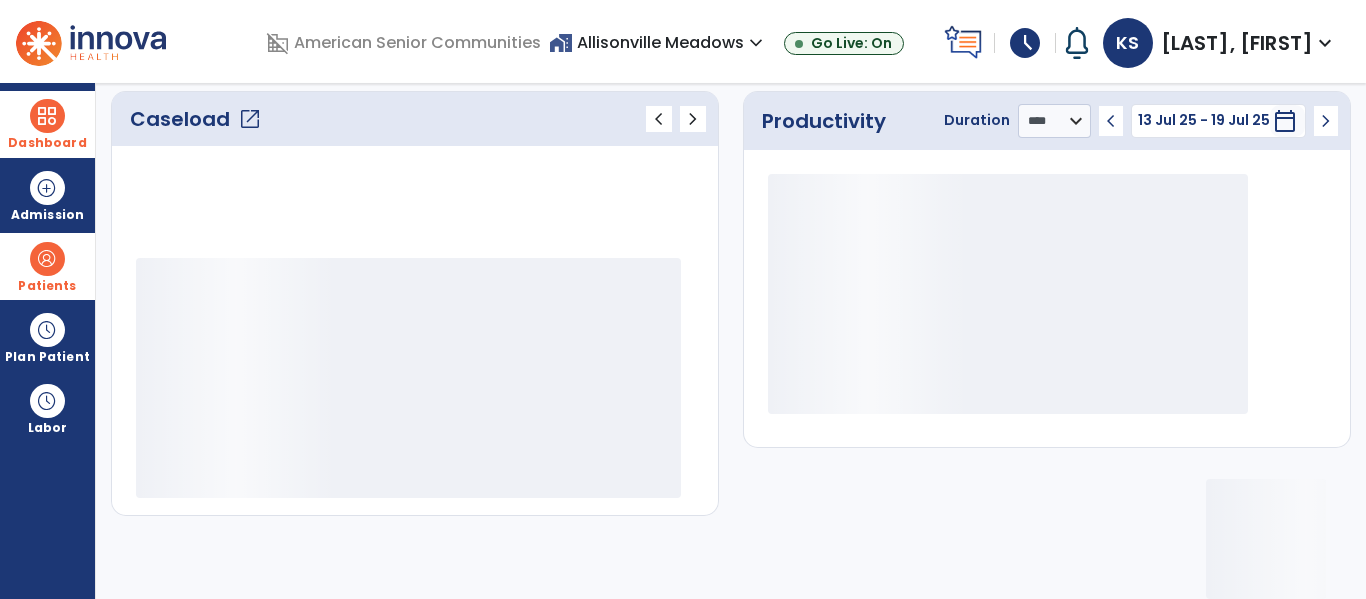scroll, scrollTop: 278, scrollLeft: 0, axis: vertical 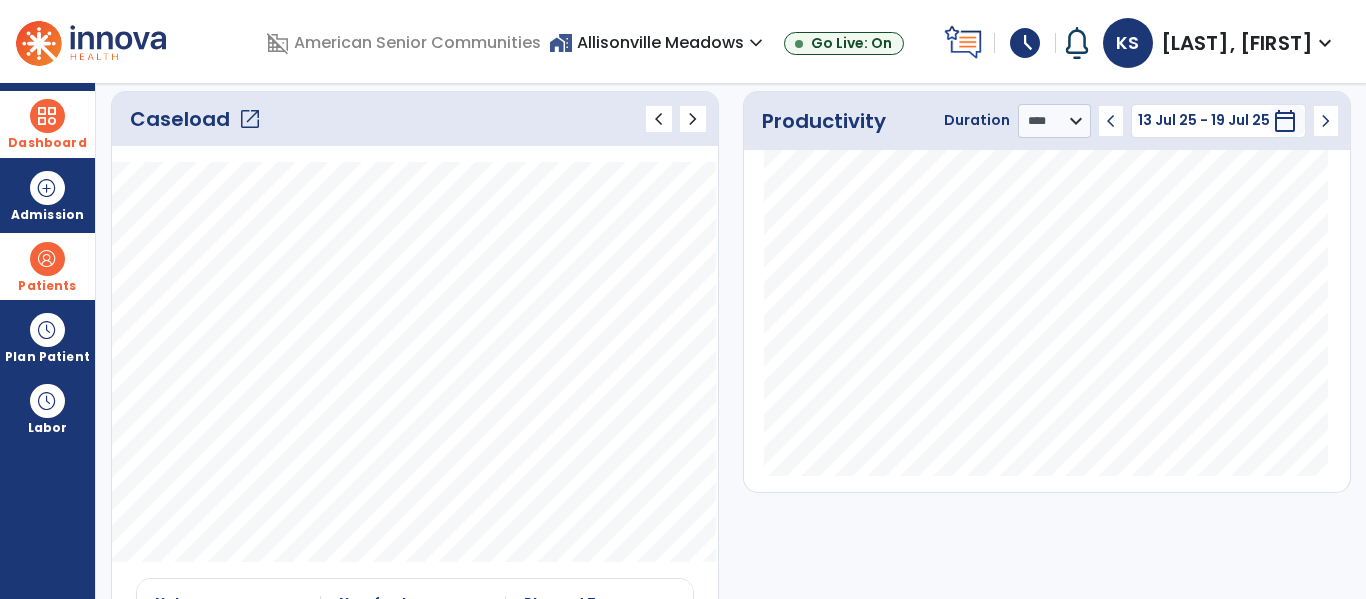click on "open_in_new" 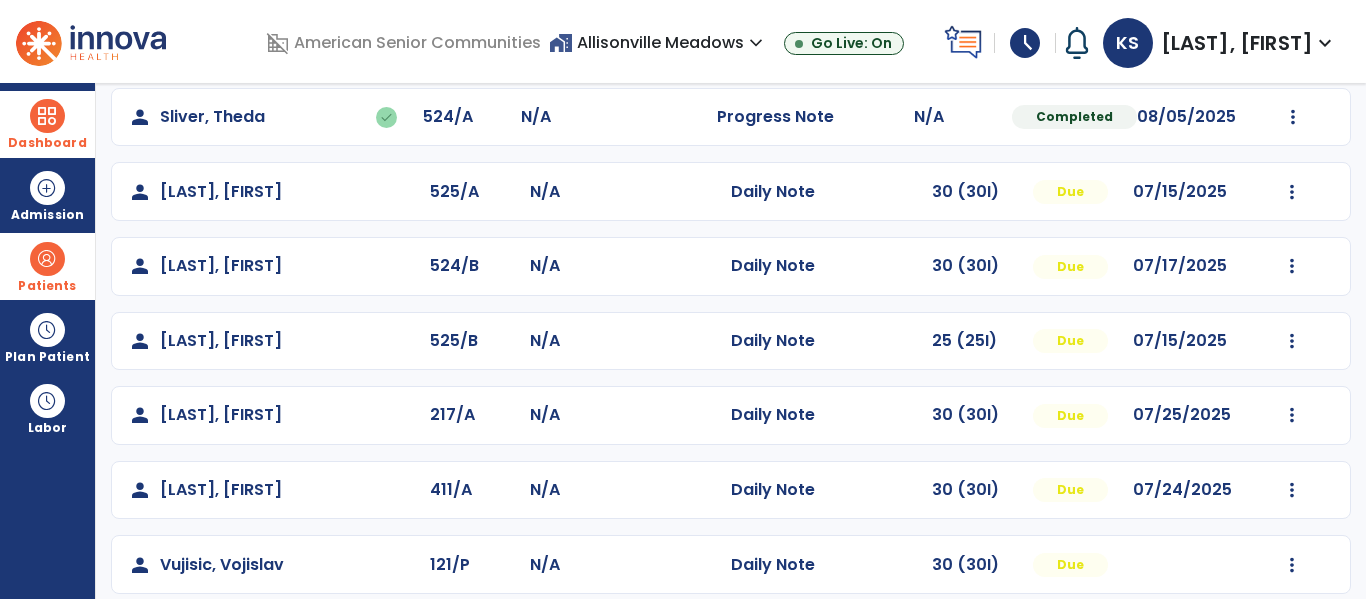 scroll, scrollTop: 861, scrollLeft: 0, axis: vertical 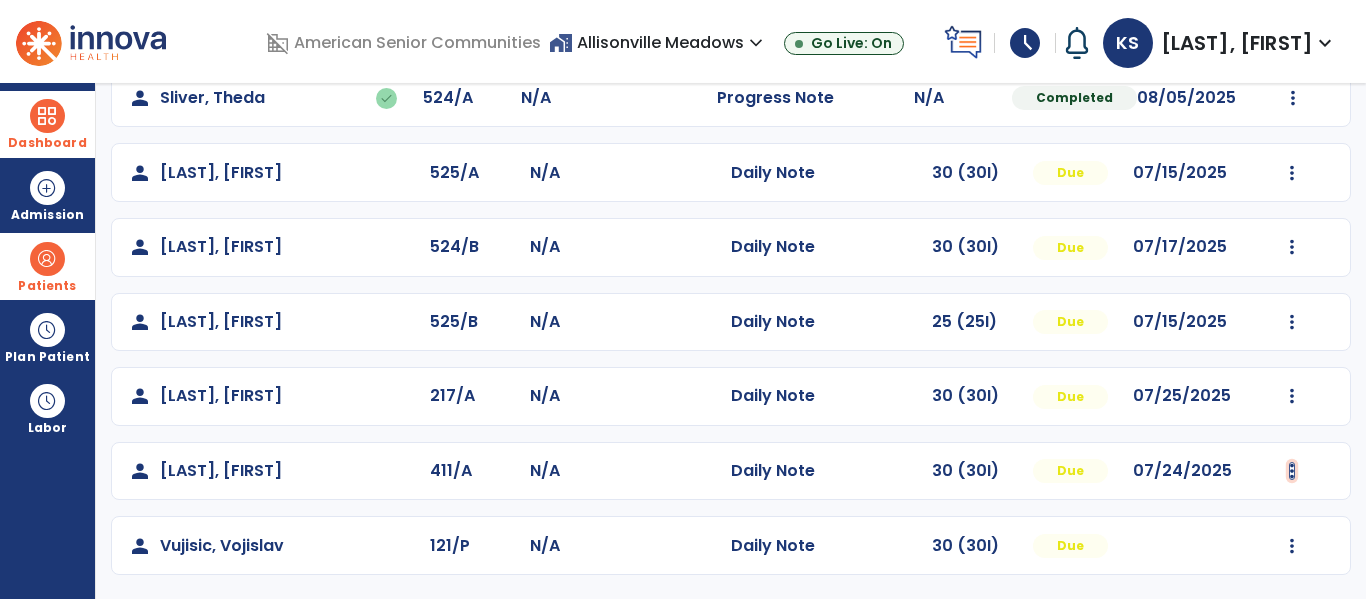 click at bounding box center [1292, -573] 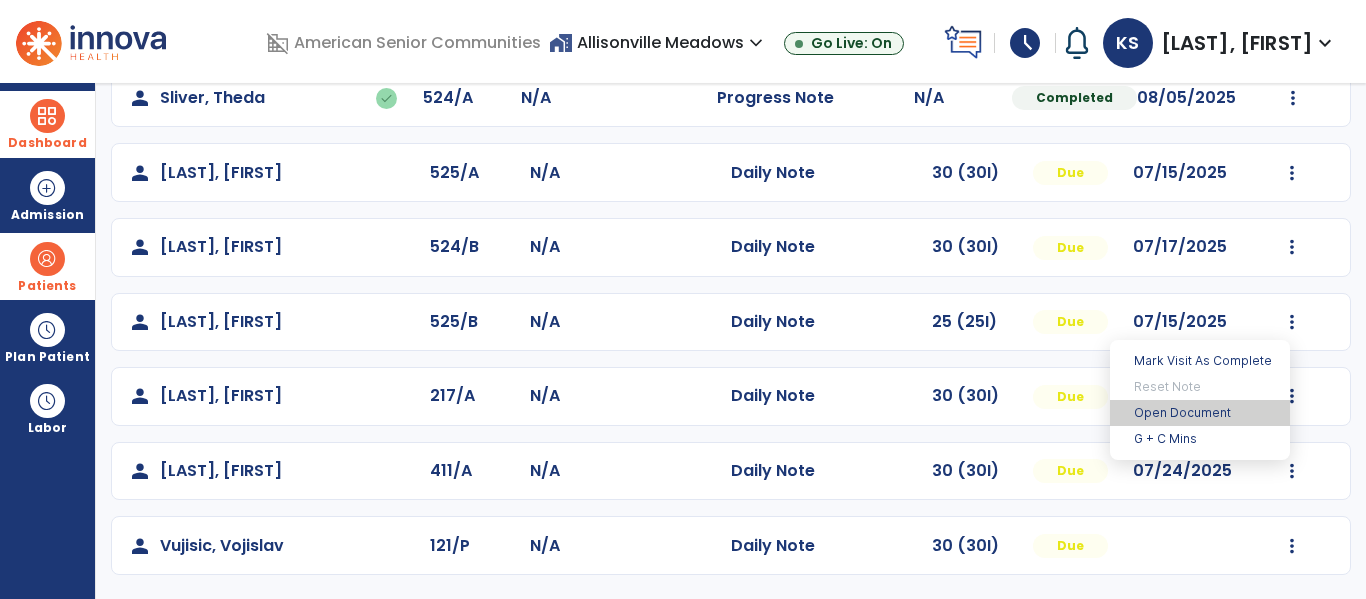 click on "Open Document" at bounding box center (1200, 413) 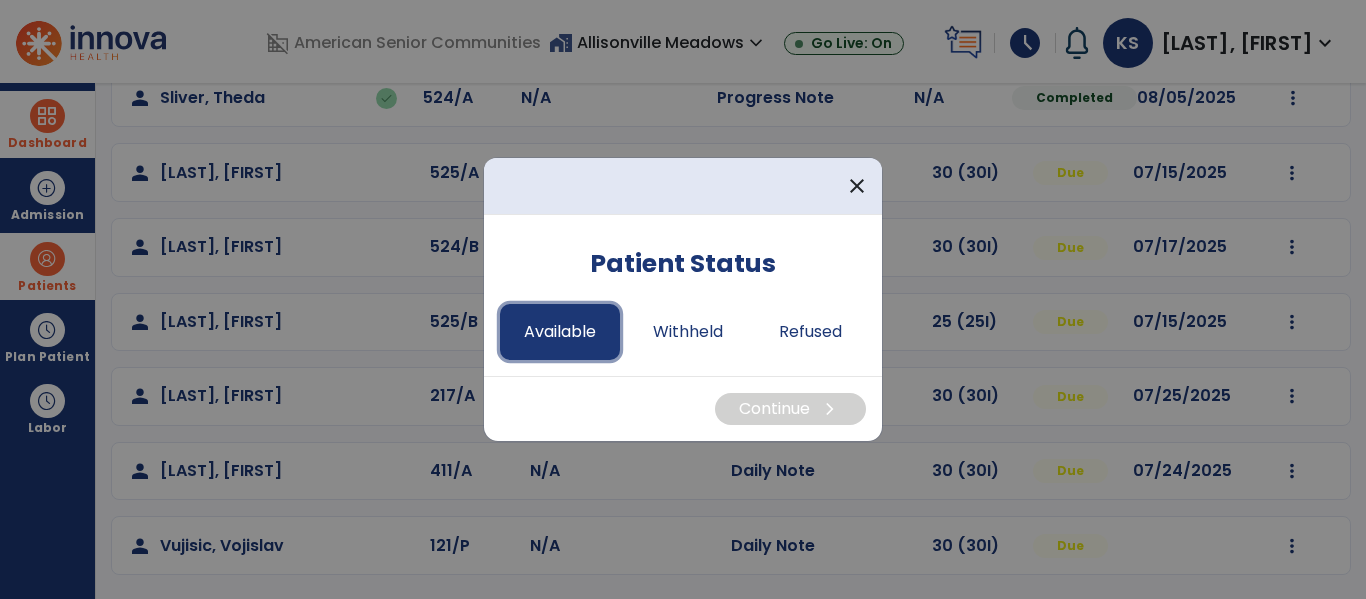 click on "Available" at bounding box center [560, 332] 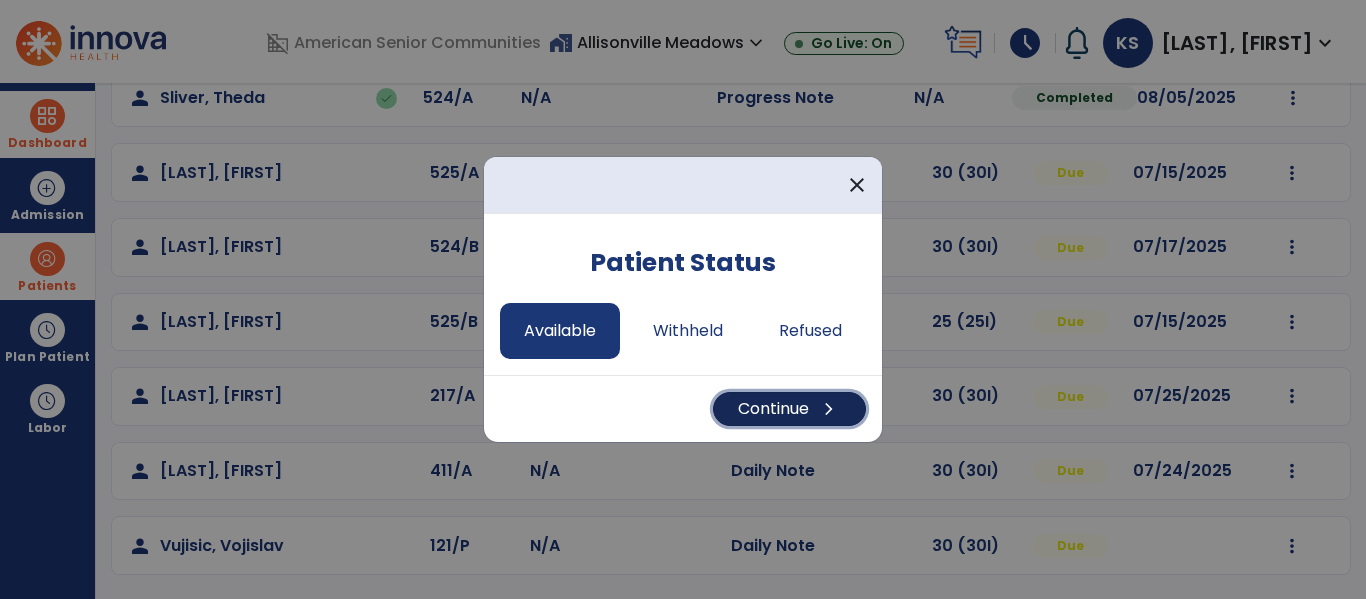click on "Continue   chevron_right" at bounding box center (789, 409) 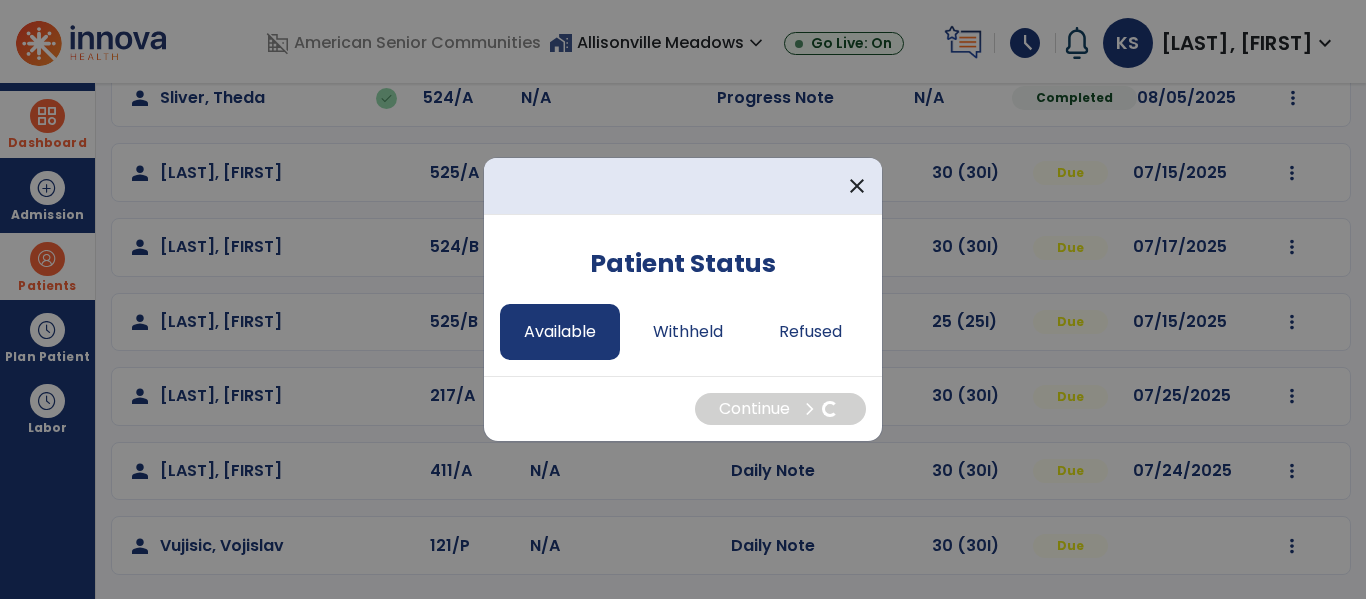 select on "*" 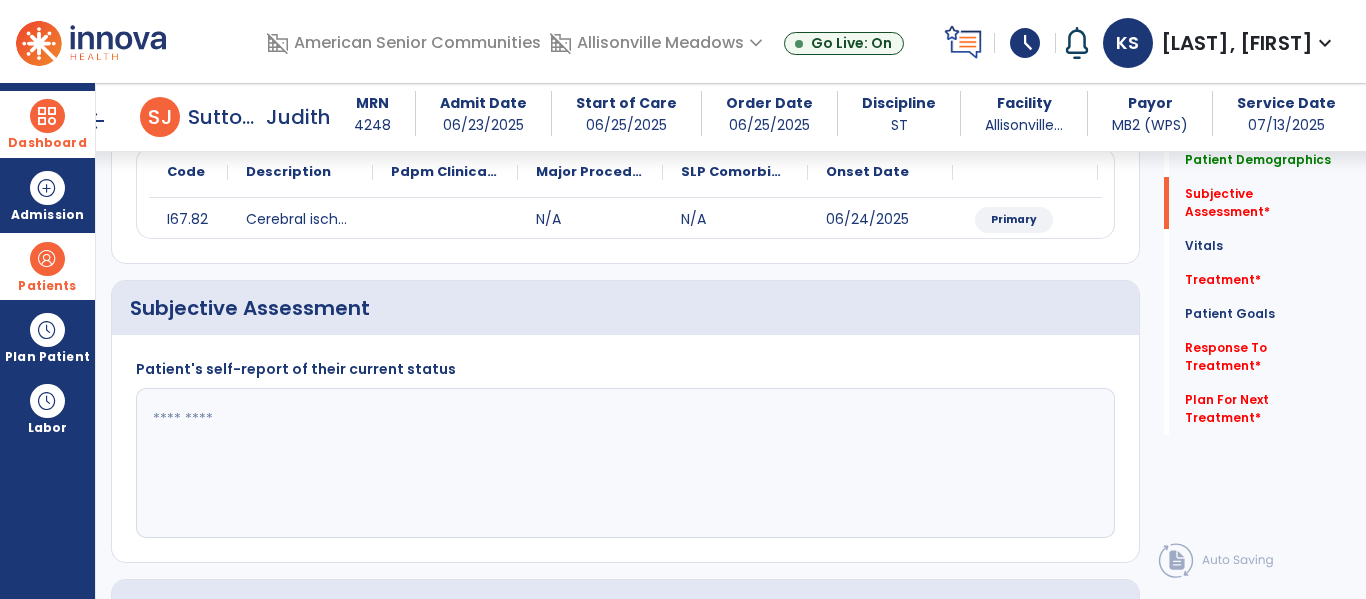 scroll, scrollTop: 251, scrollLeft: 0, axis: vertical 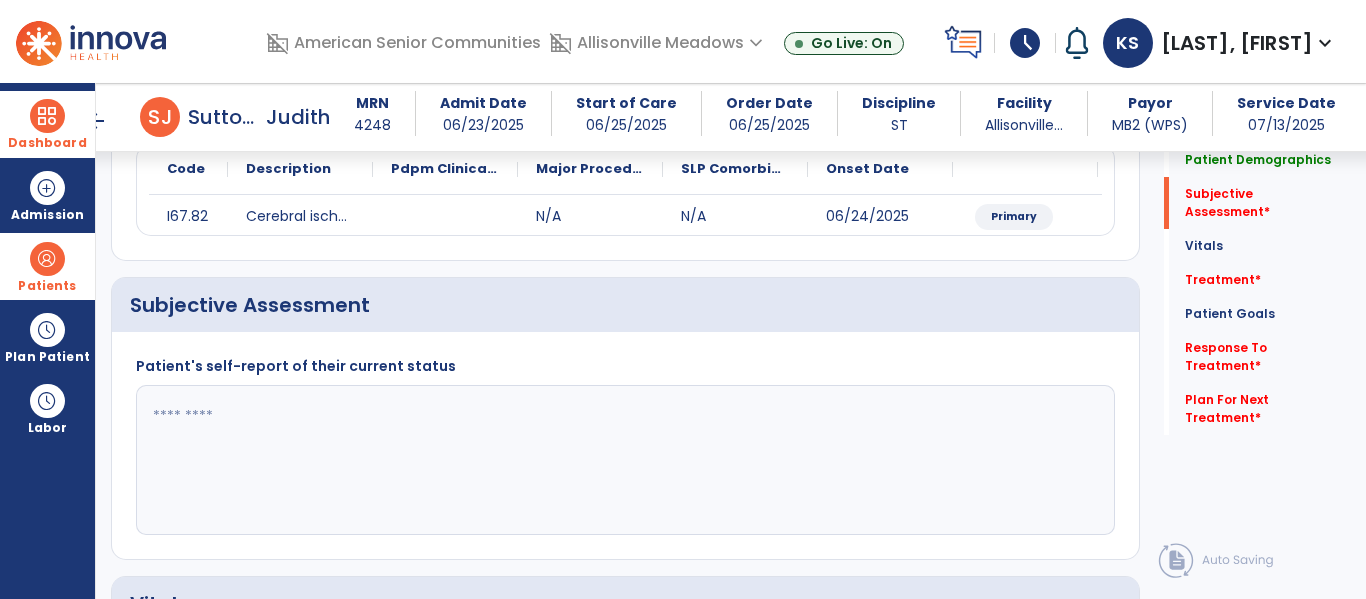 click 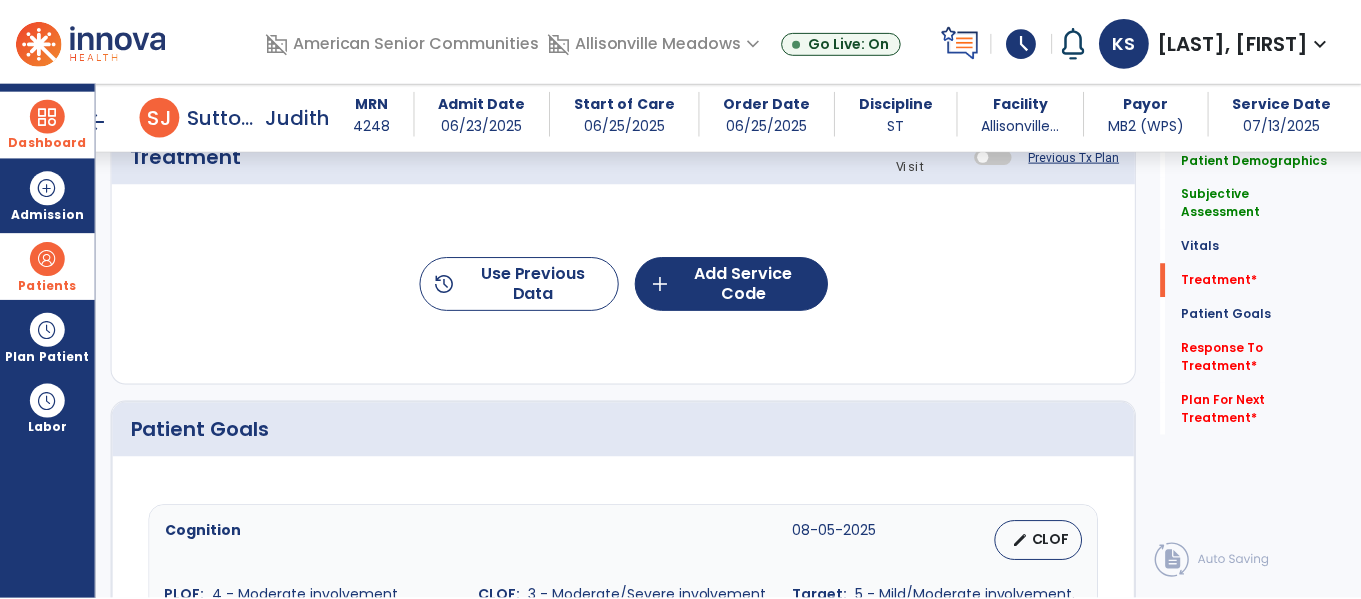 scroll, scrollTop: 1122, scrollLeft: 0, axis: vertical 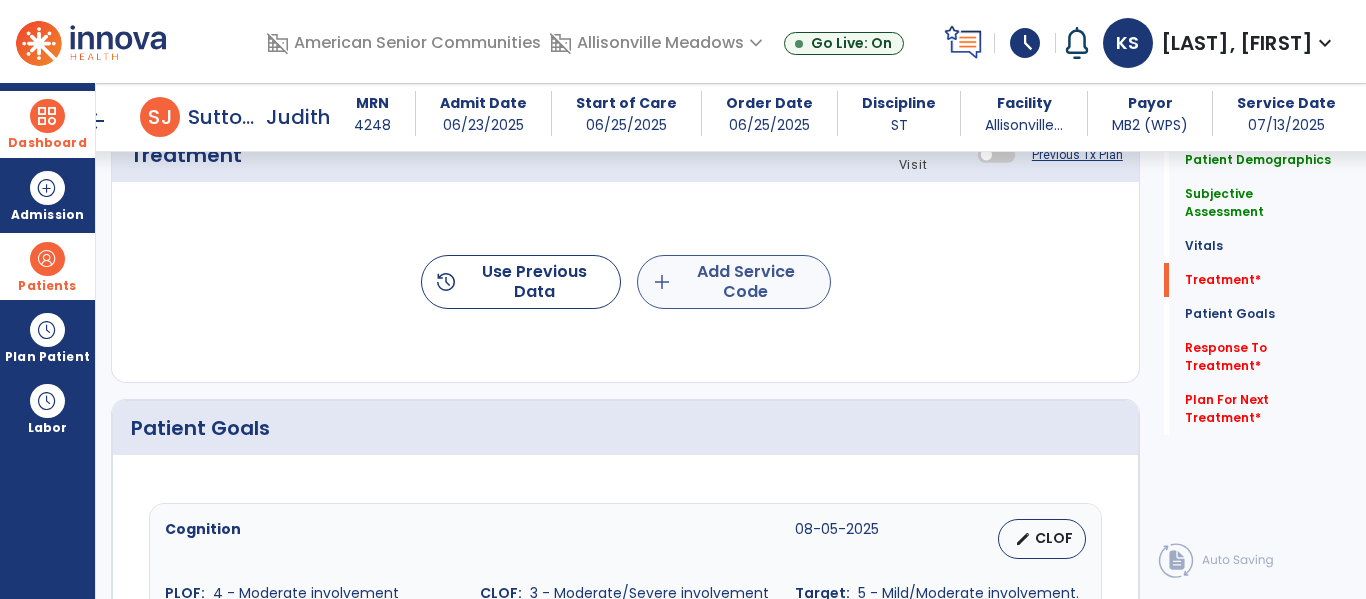 type on "**********" 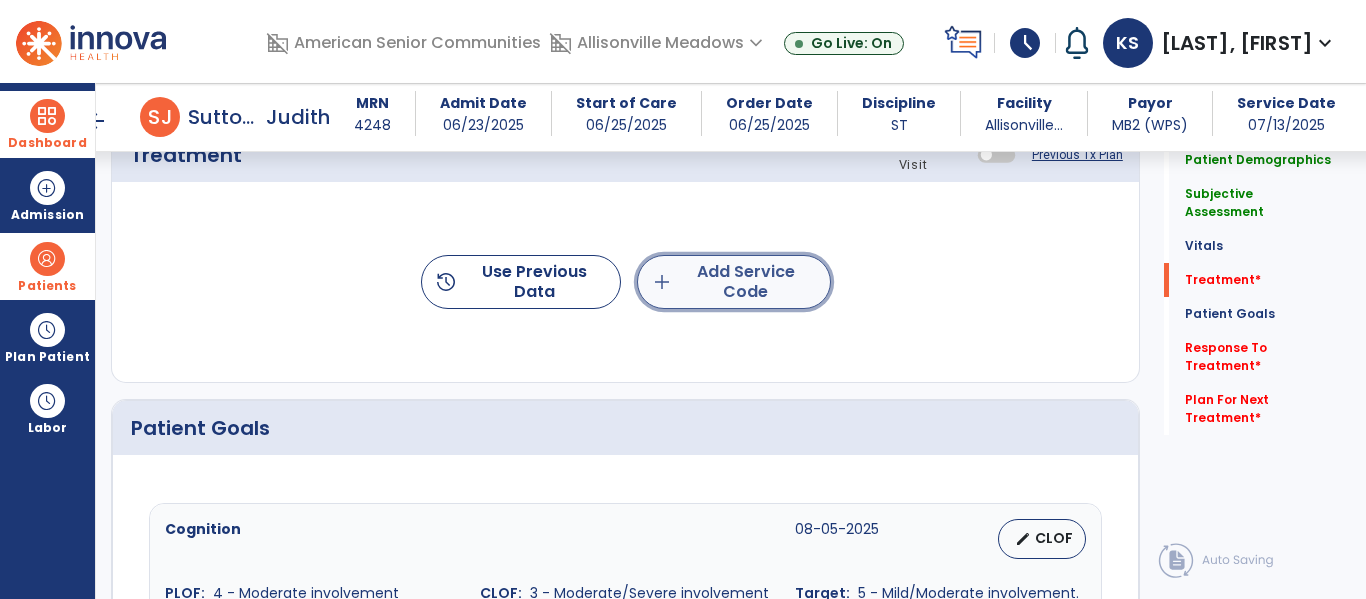 click on "add  Add Service Code" 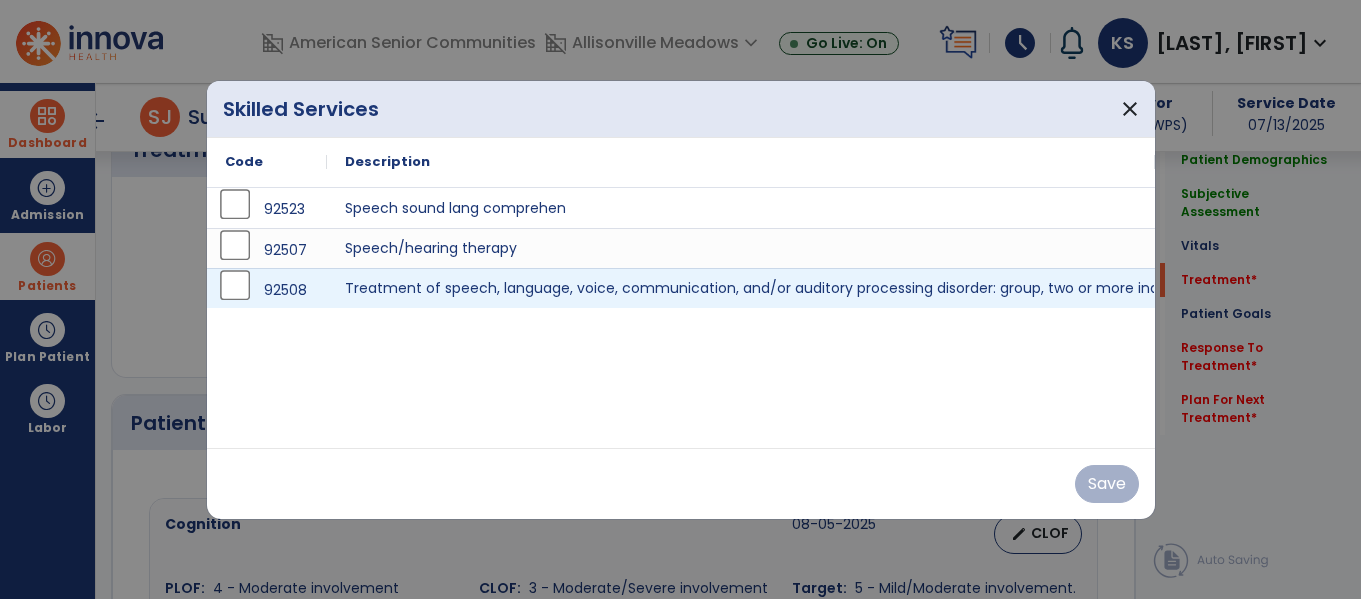 scroll, scrollTop: 1122, scrollLeft: 0, axis: vertical 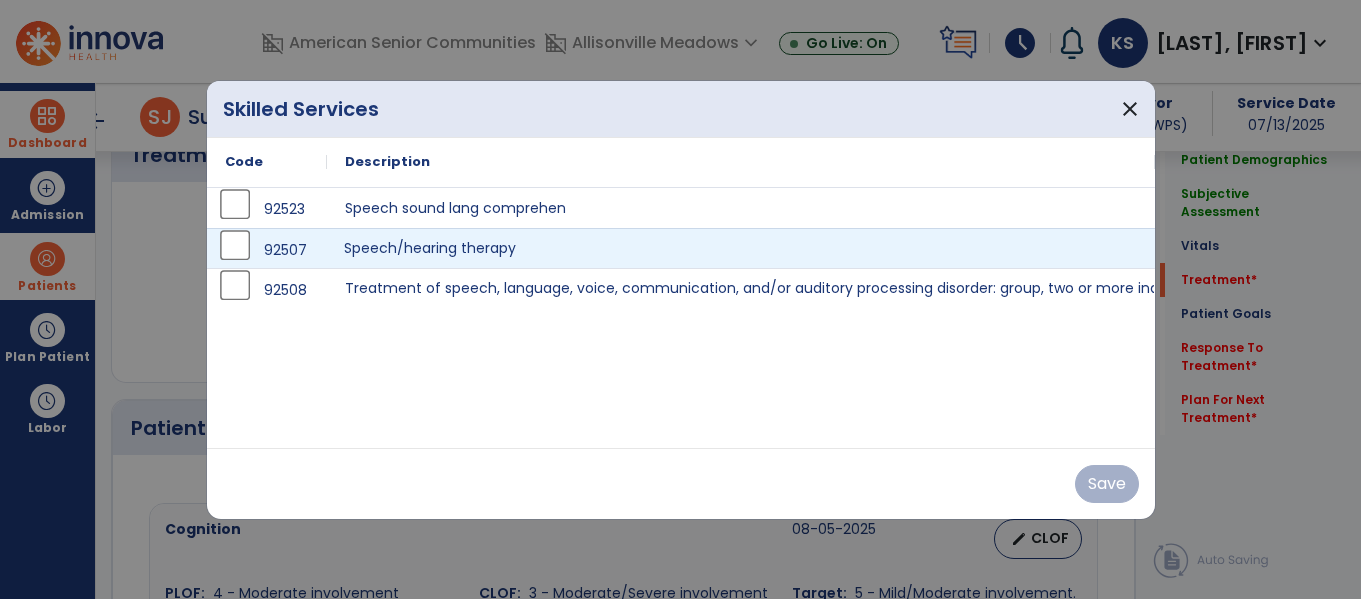 click on "Speech/hearing therapy" at bounding box center [741, 248] 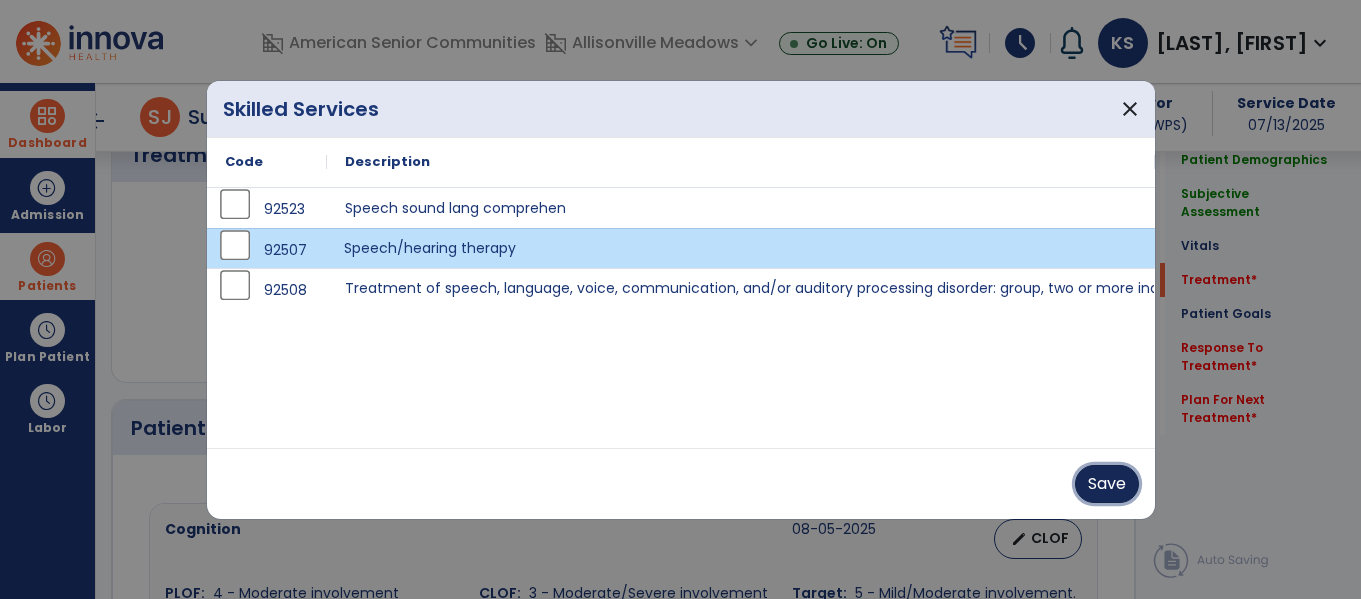 click on "Save" at bounding box center [1107, 484] 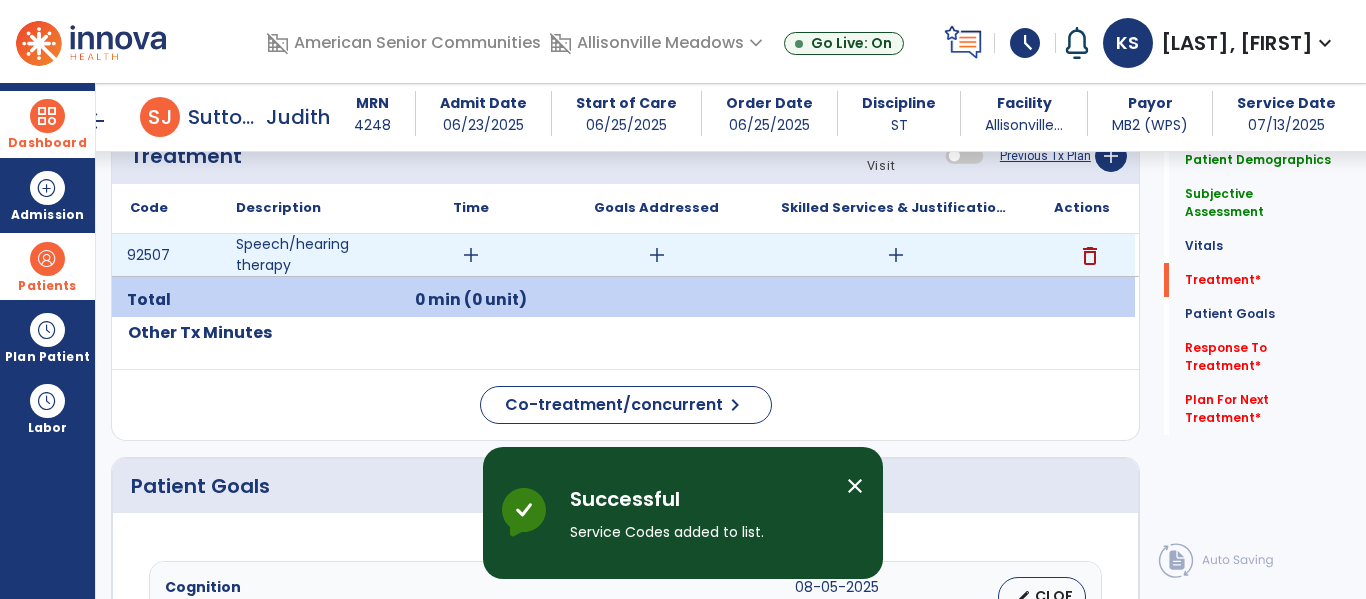 click on "add" at bounding box center [471, 255] 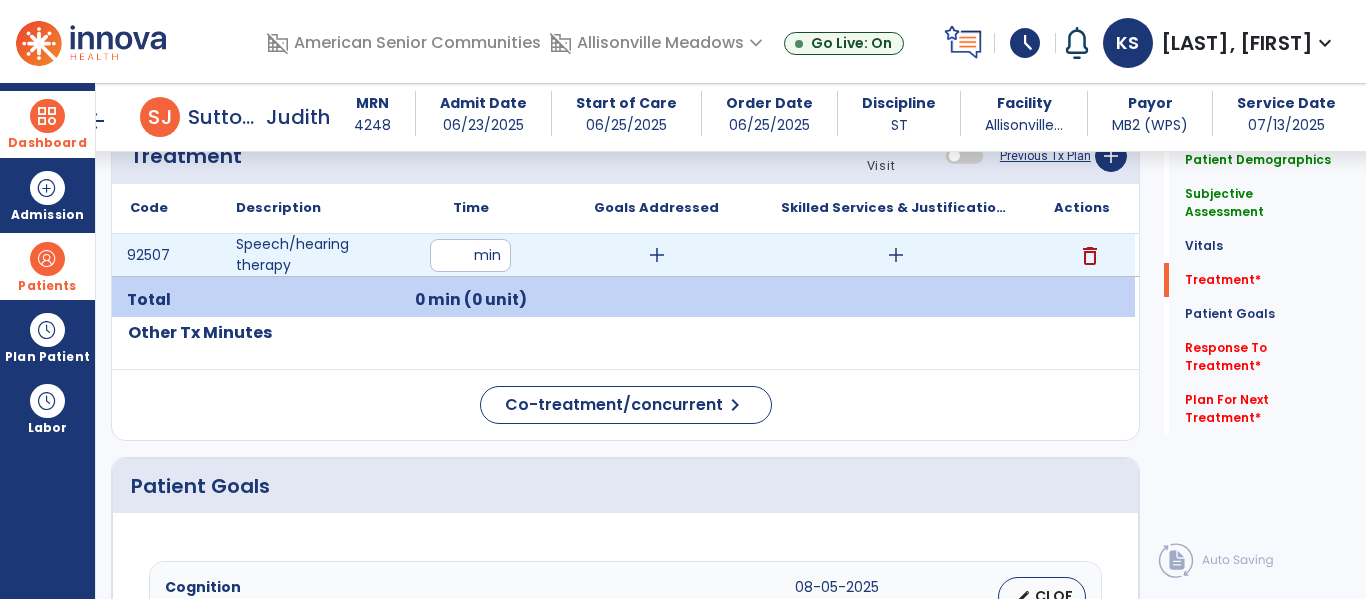 type on "**" 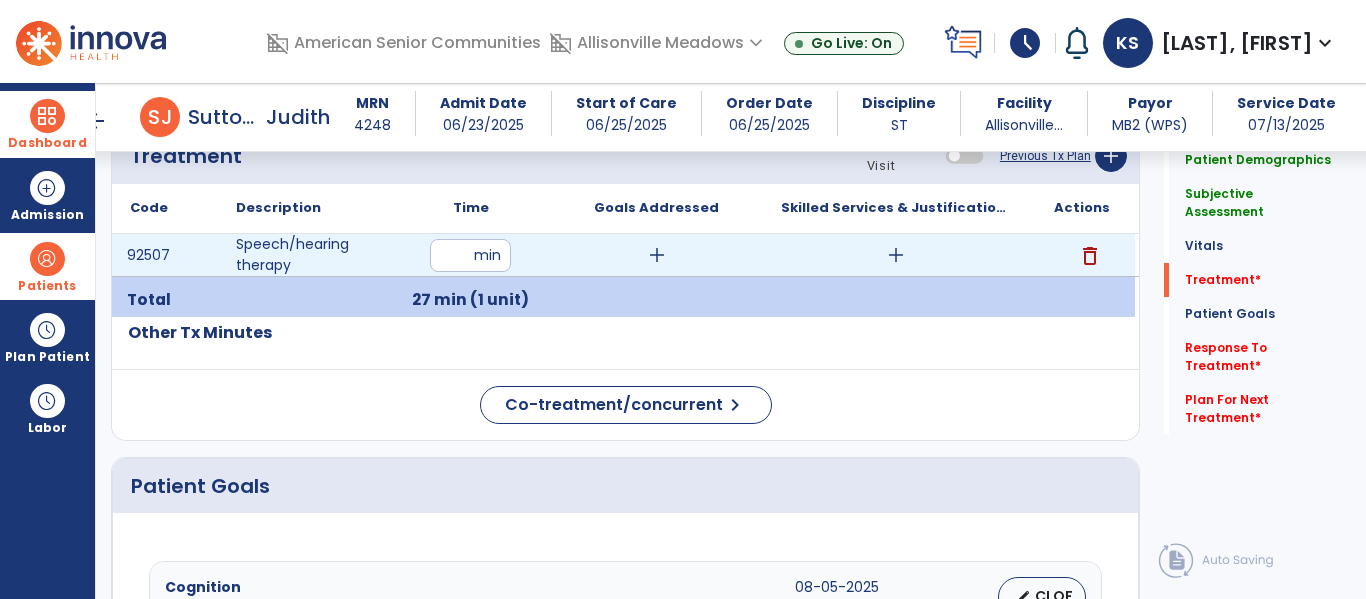 click on "add" at bounding box center [657, 255] 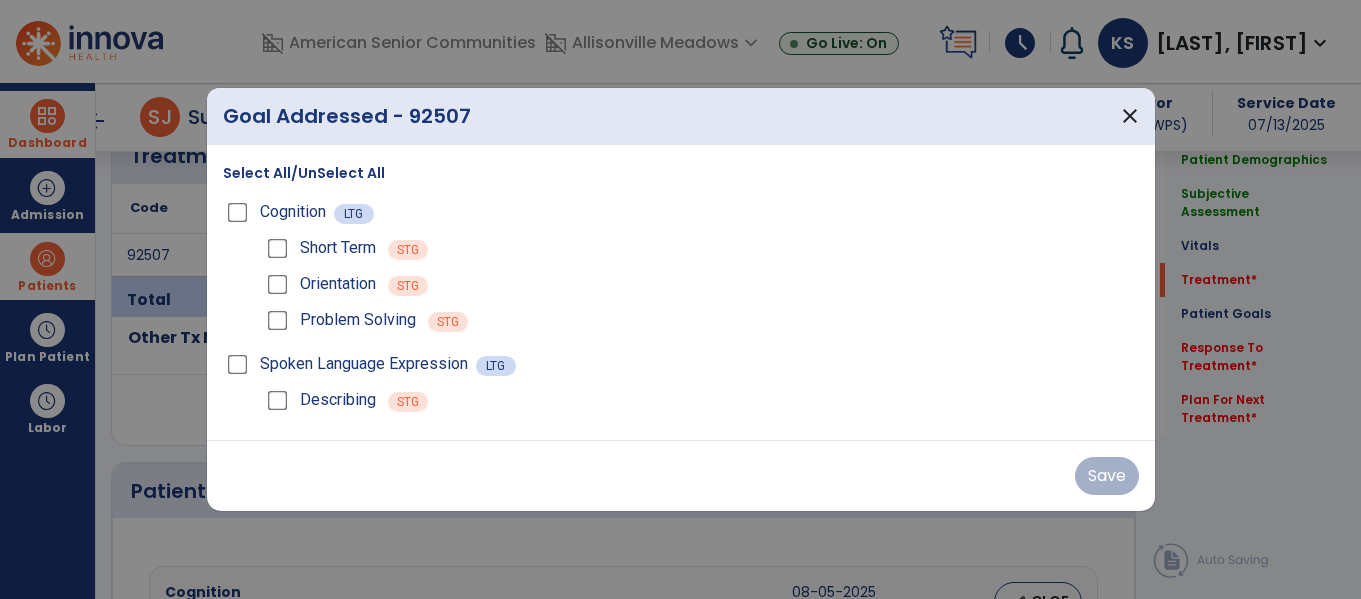 scroll, scrollTop: 1122, scrollLeft: 0, axis: vertical 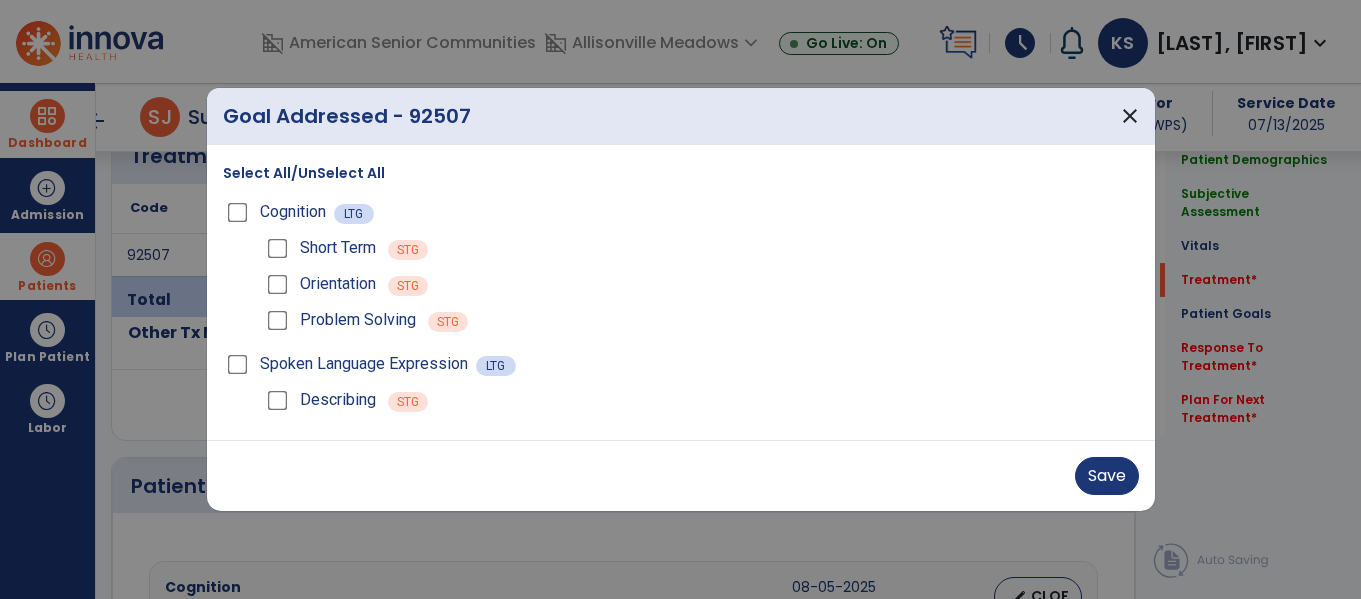 click on "Save" at bounding box center (681, 475) 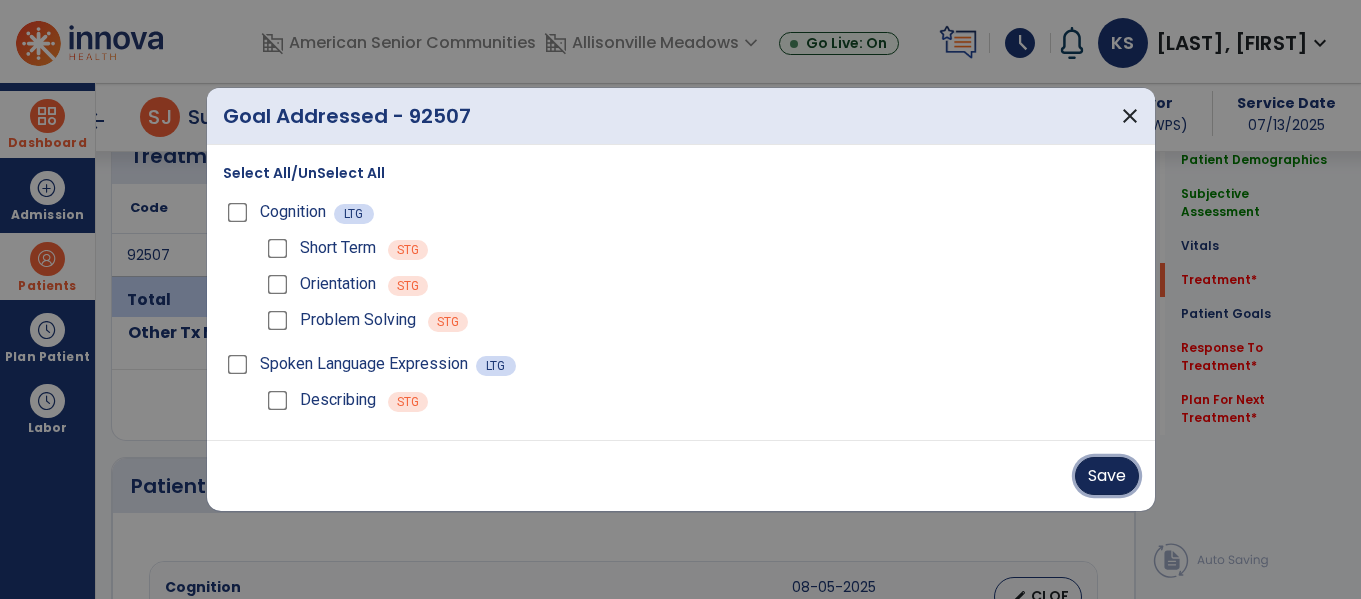 click on "Save" at bounding box center [1107, 476] 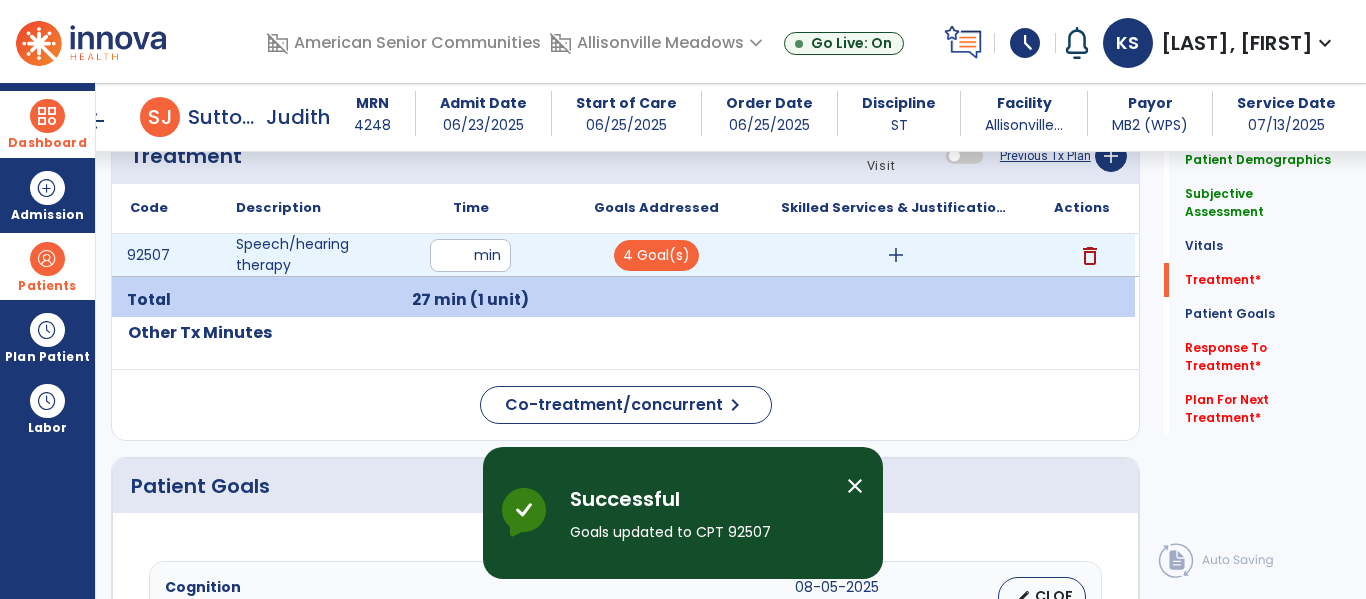 click on "add" at bounding box center [896, 255] 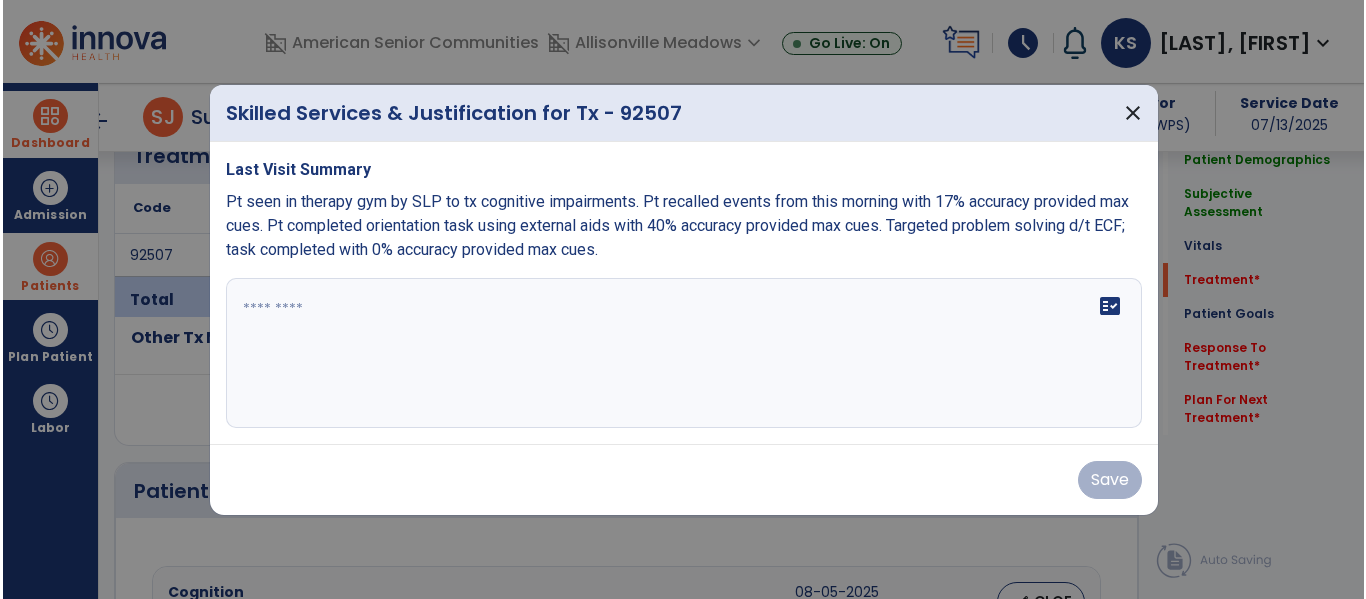 scroll, scrollTop: 1122, scrollLeft: 0, axis: vertical 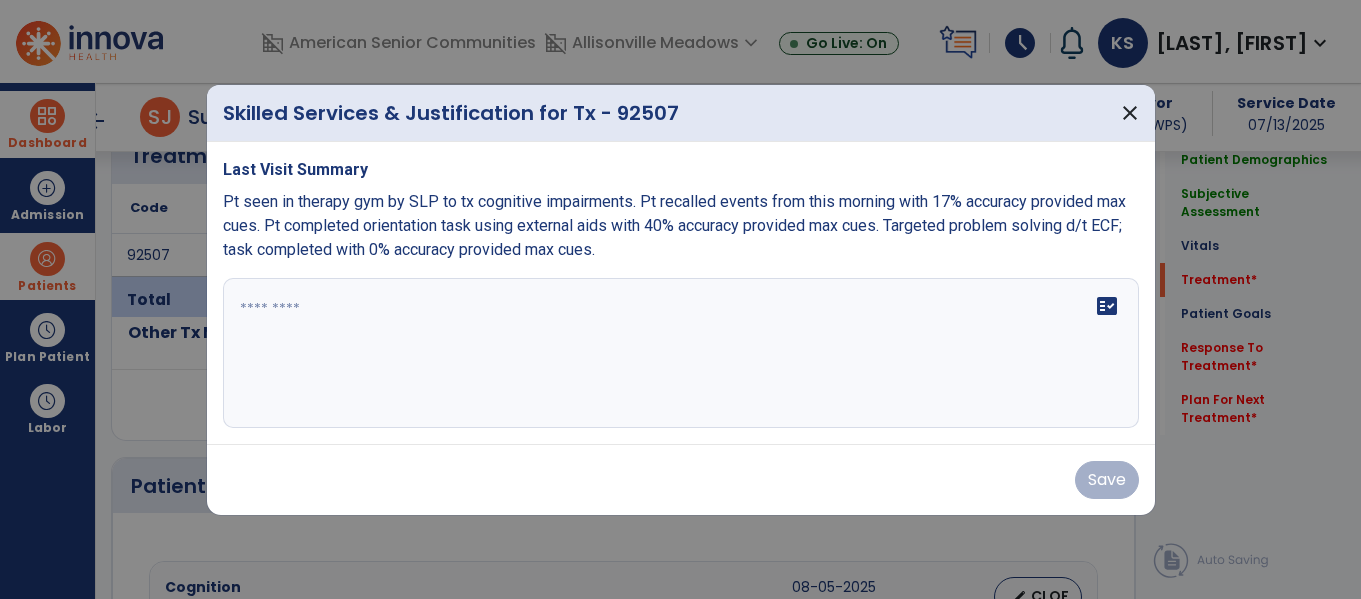 click on "fact_check" at bounding box center [681, 353] 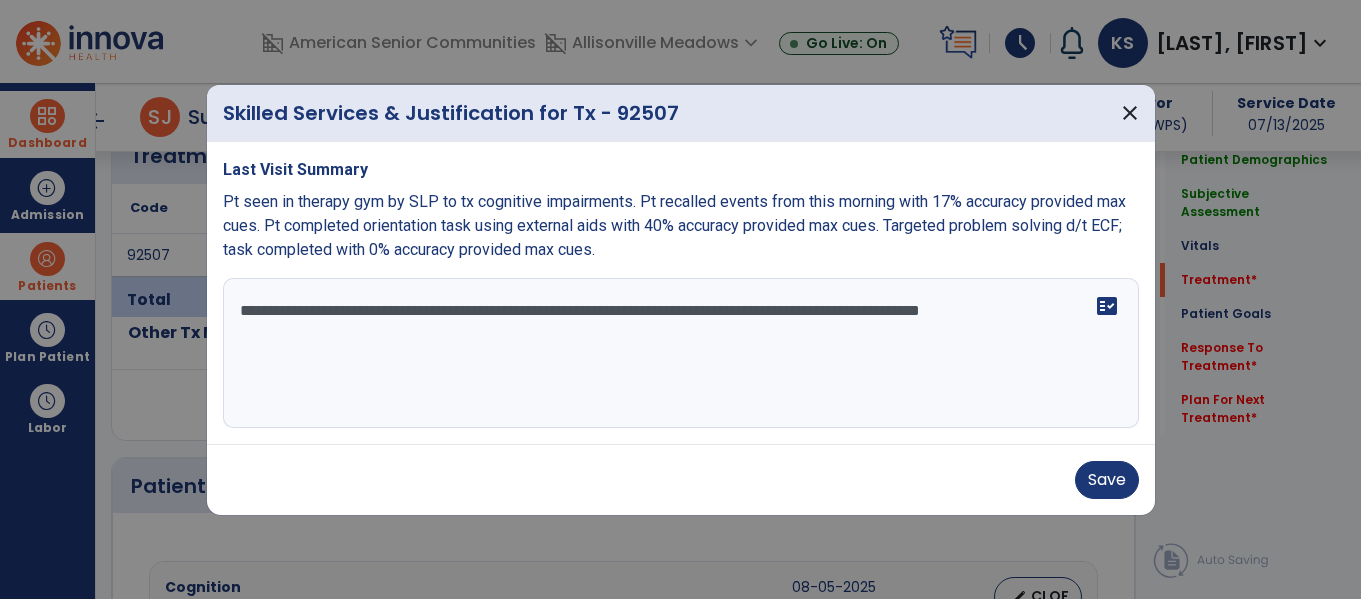 type on "**********" 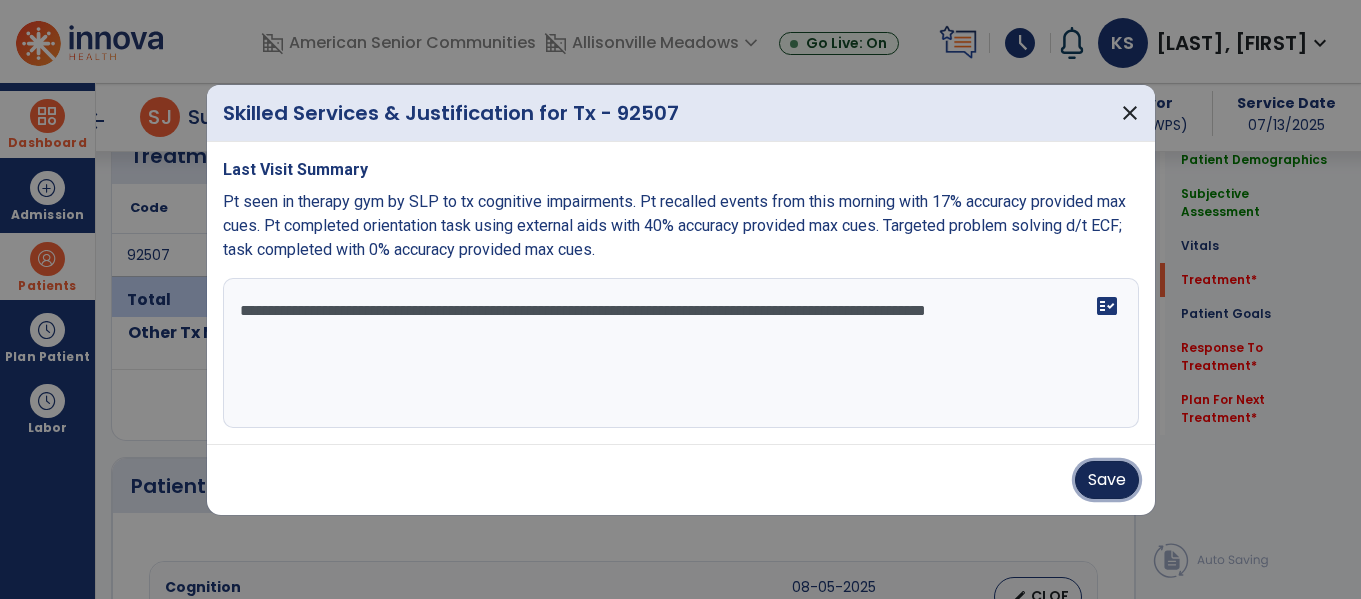 click on "Save" at bounding box center [1107, 480] 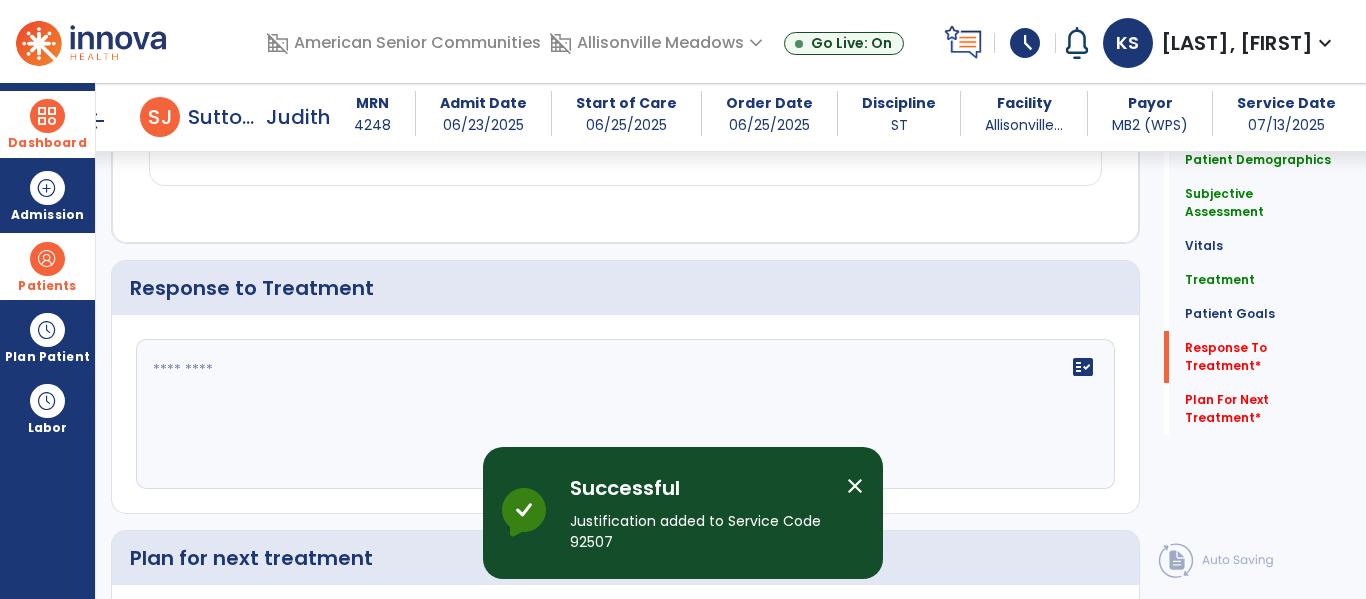 scroll, scrollTop: 2533, scrollLeft: 0, axis: vertical 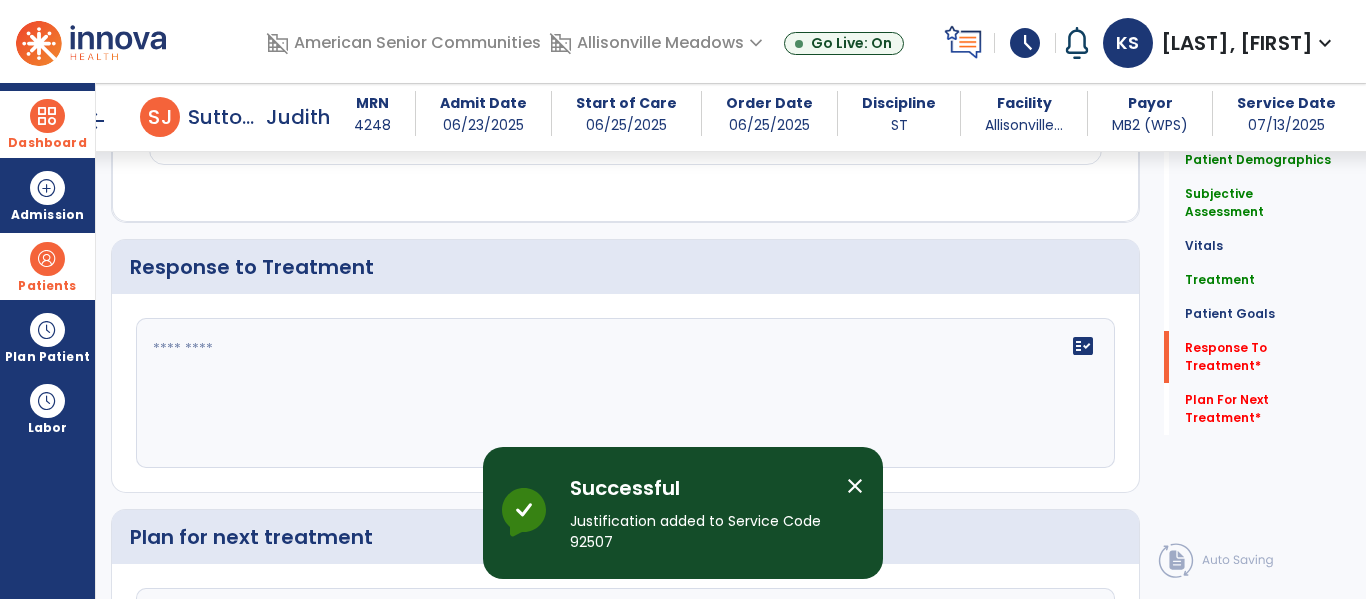 click 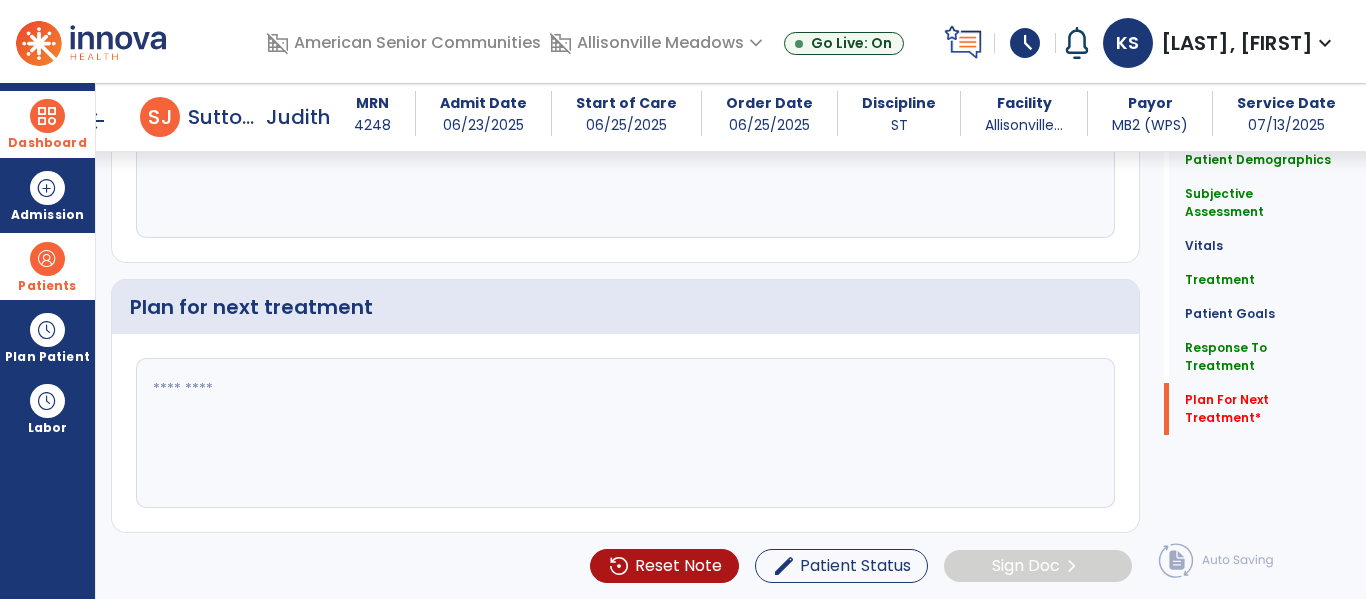 type on "**********" 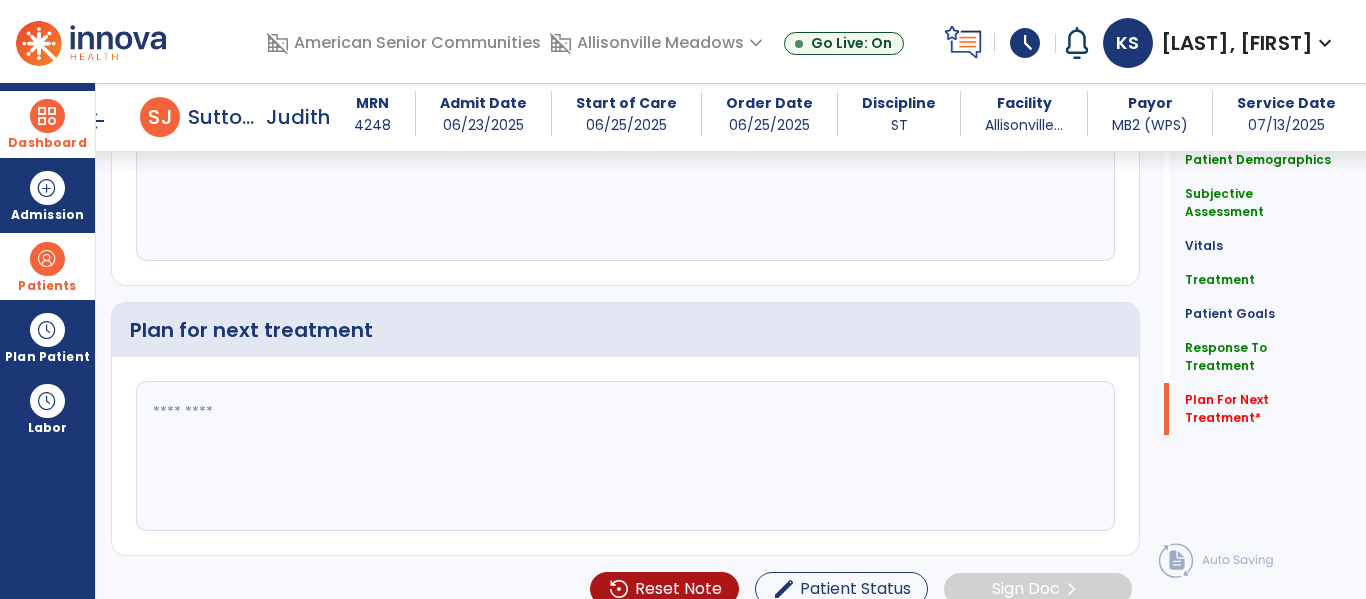 scroll, scrollTop: 2784, scrollLeft: 0, axis: vertical 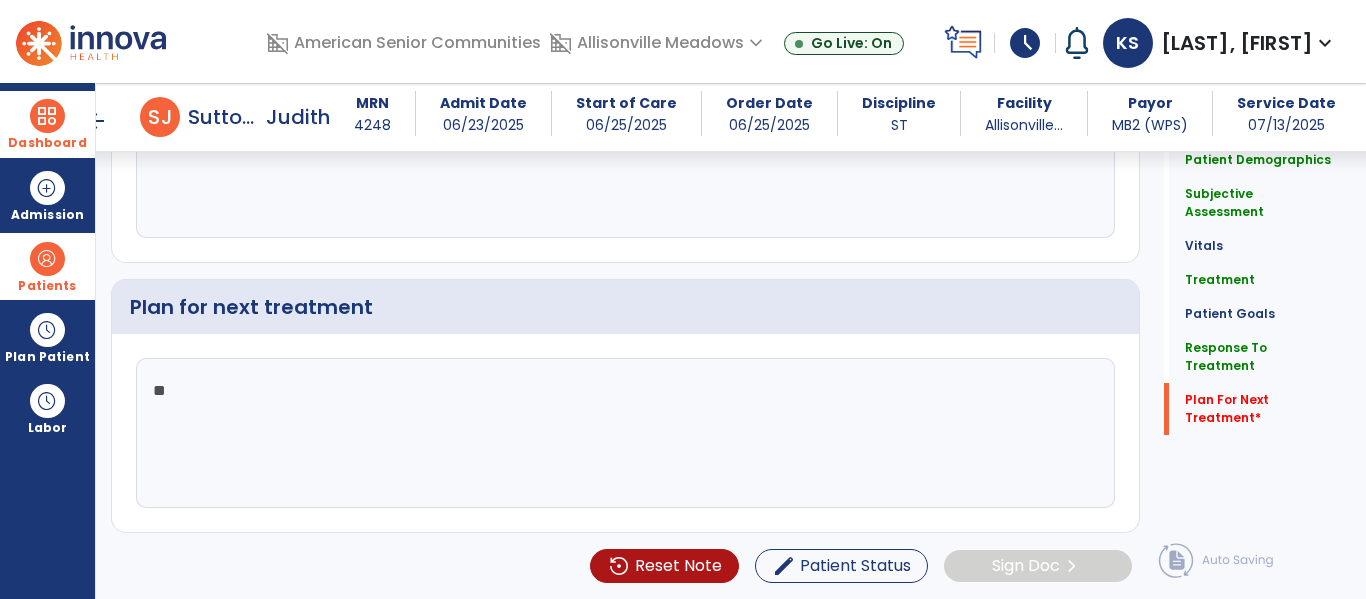 type on "*" 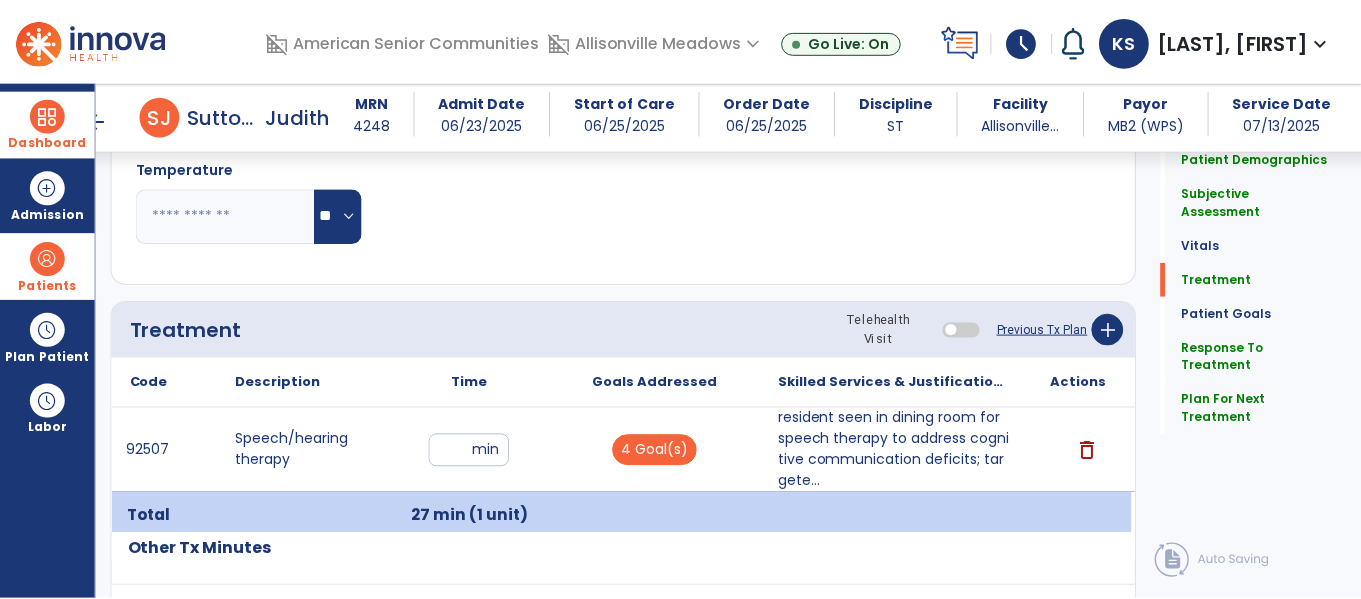 scroll, scrollTop: 941, scrollLeft: 0, axis: vertical 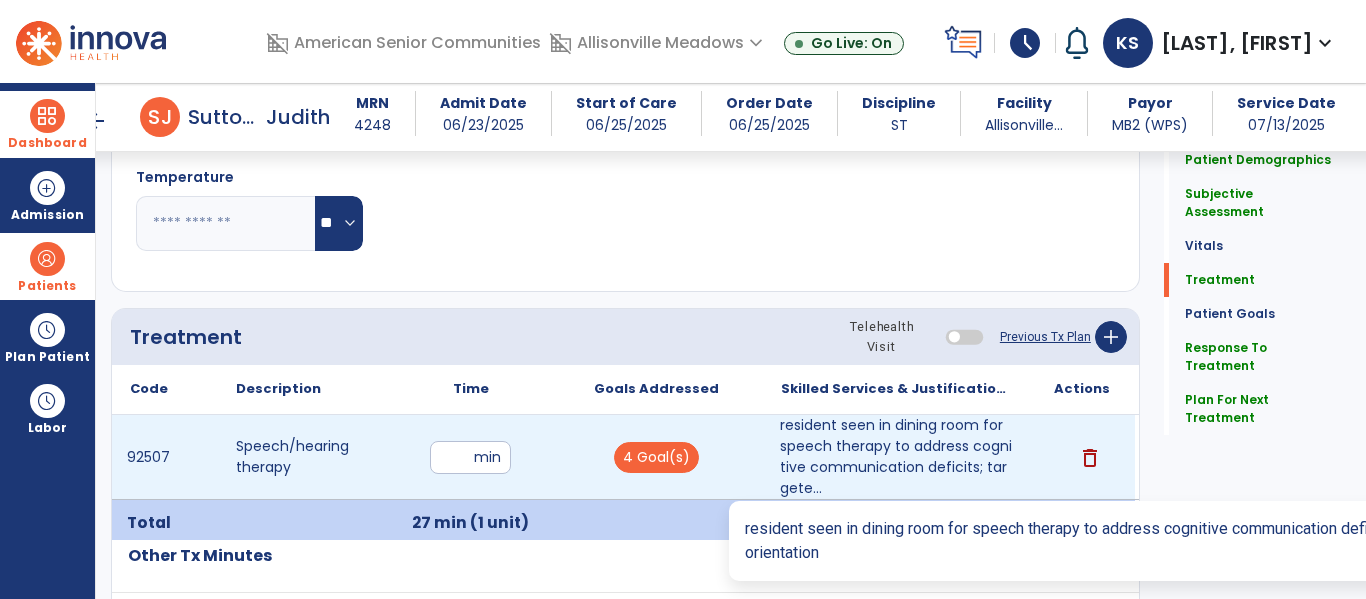 type on "**********" 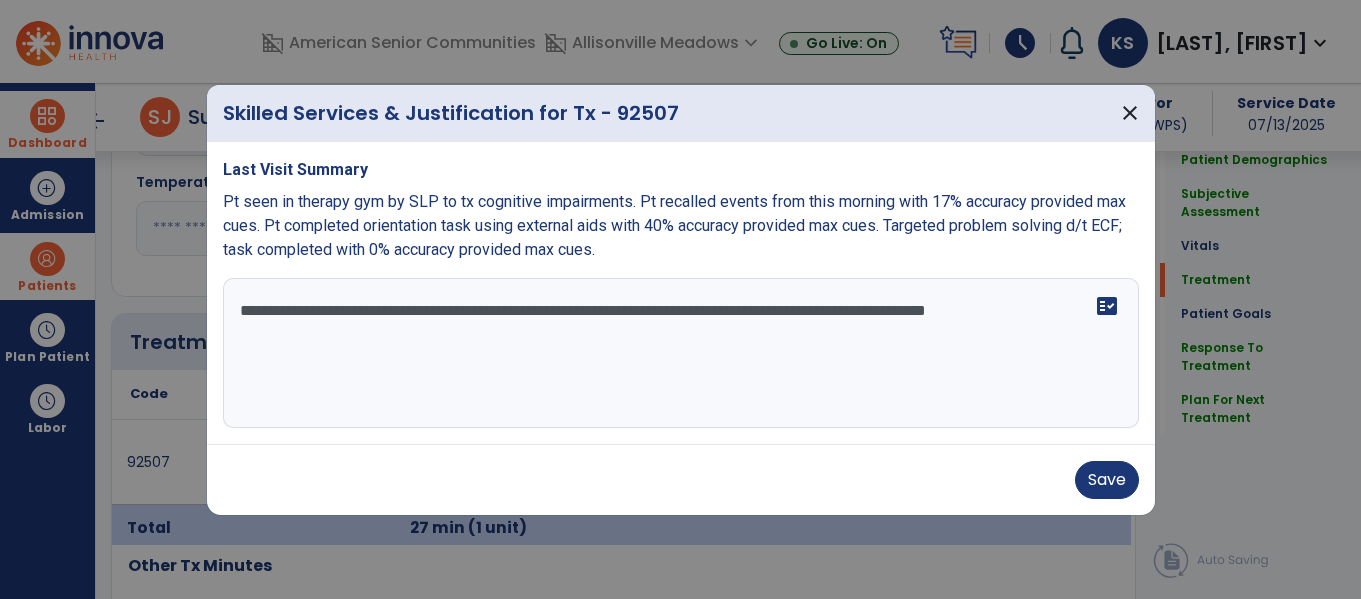scroll, scrollTop: 941, scrollLeft: 0, axis: vertical 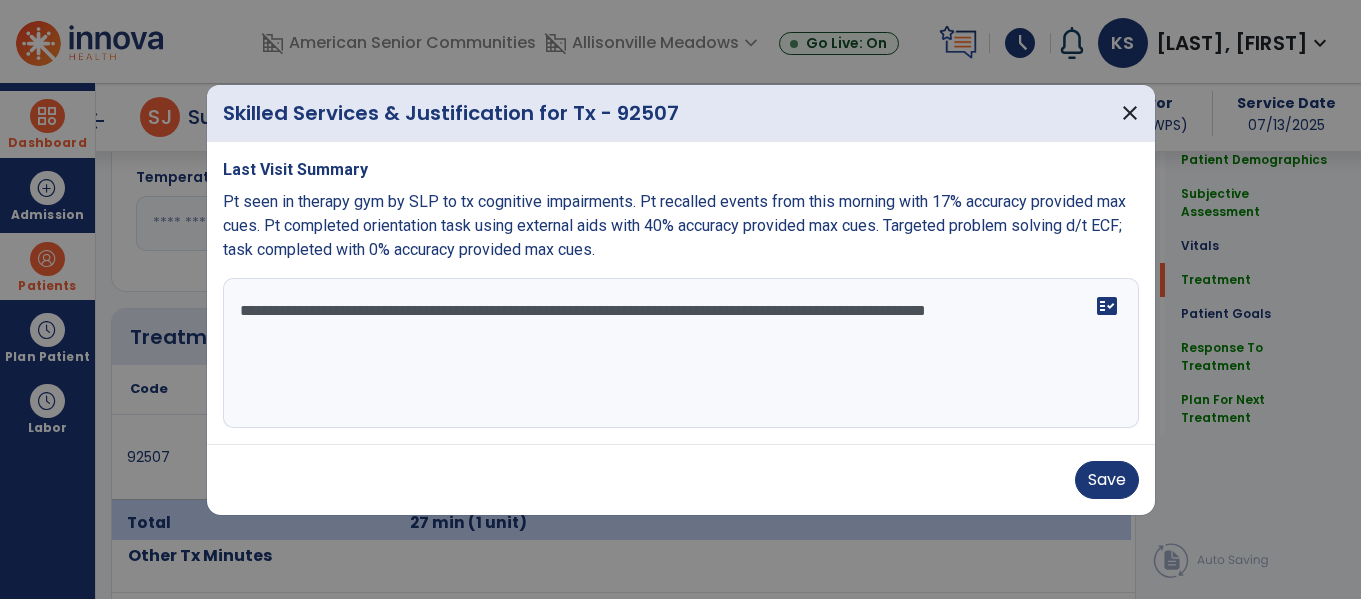 click on "**********" at bounding box center [681, 293] 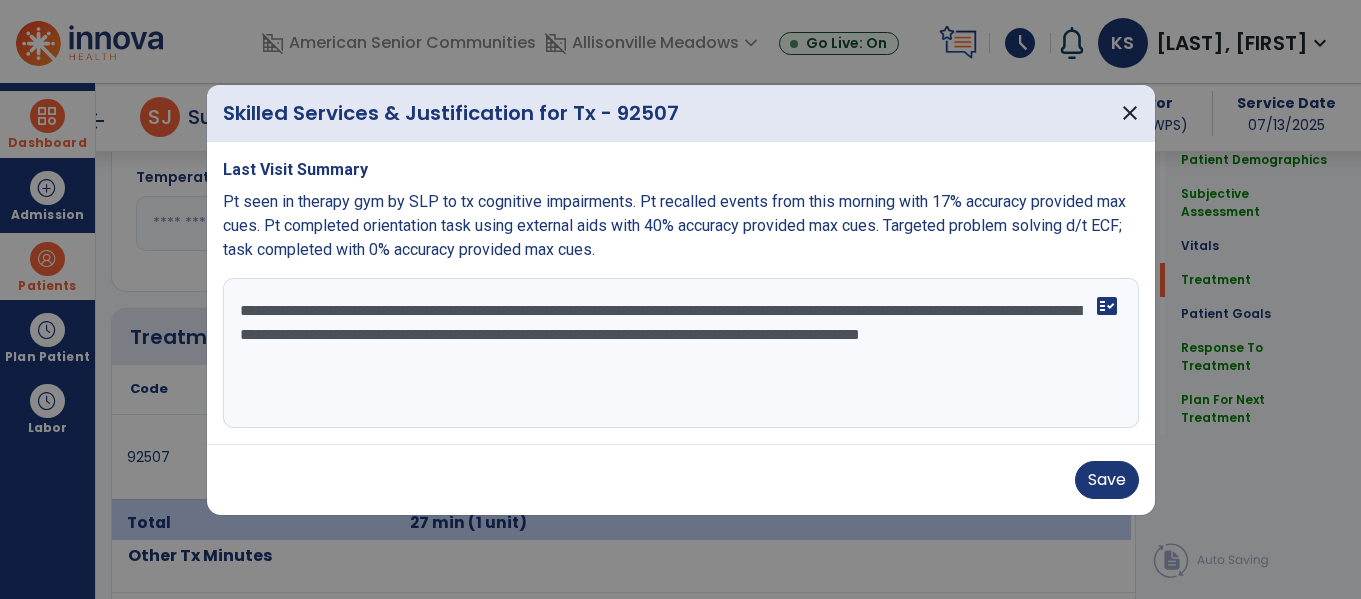 type on "**********" 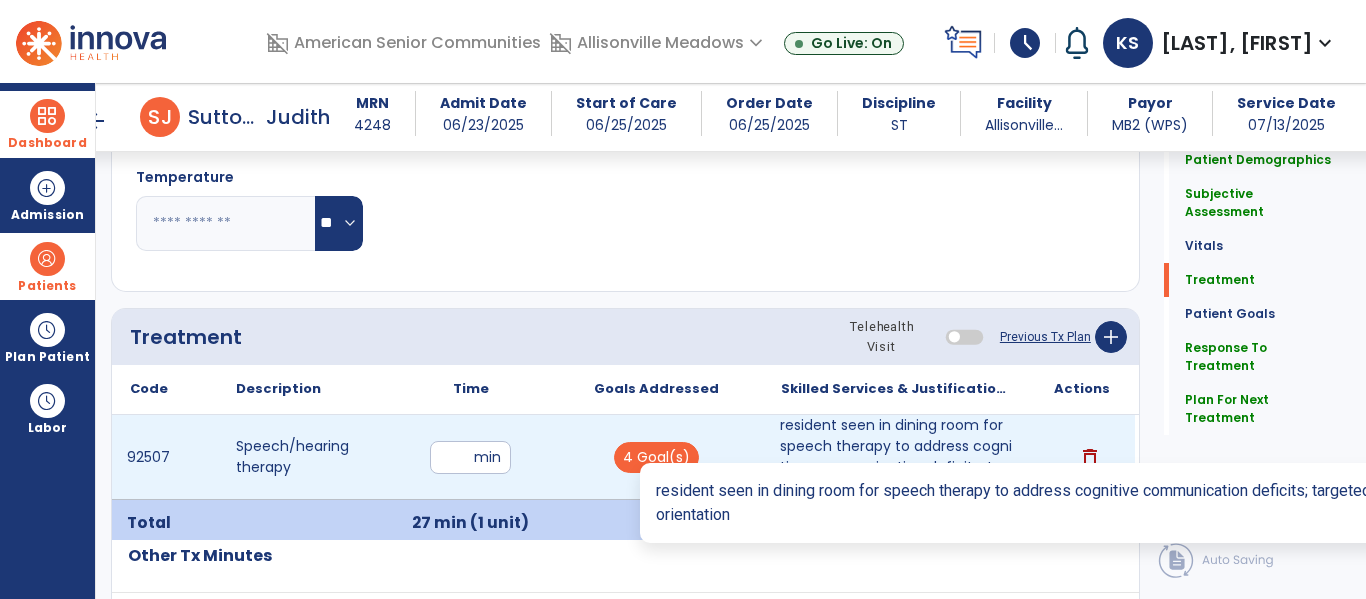 click on "resident seen in dining room for speech therapy to address cognitive communication deficits; targete..." at bounding box center (896, 457) 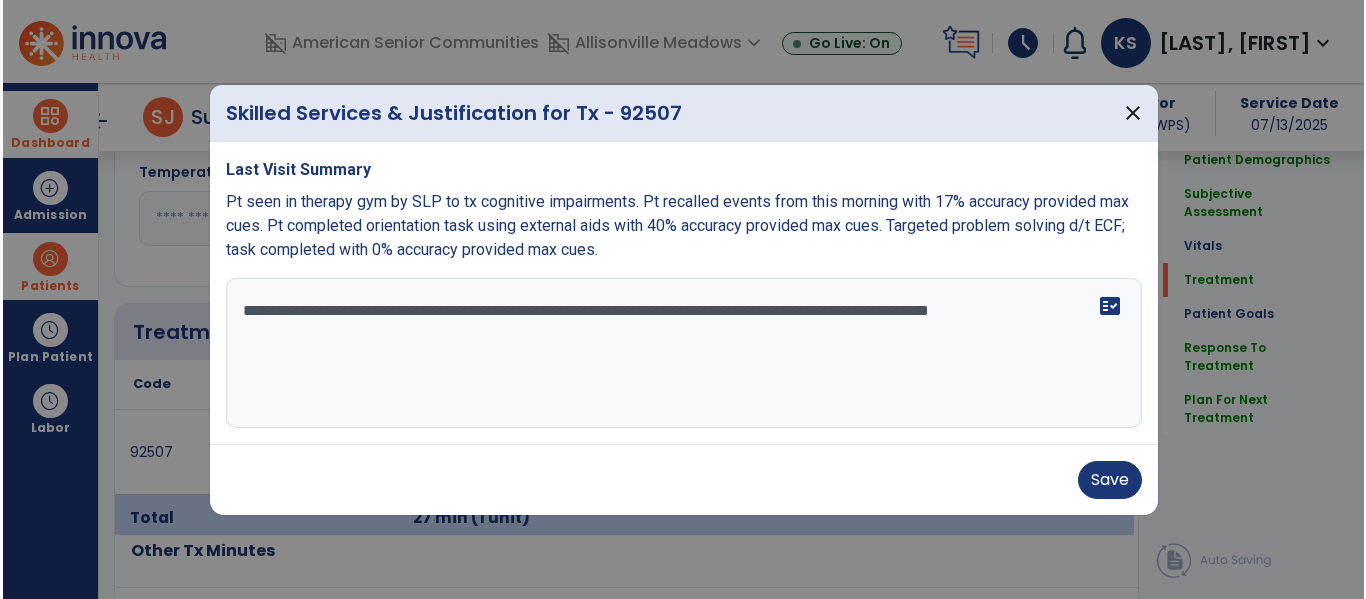 scroll, scrollTop: 941, scrollLeft: 0, axis: vertical 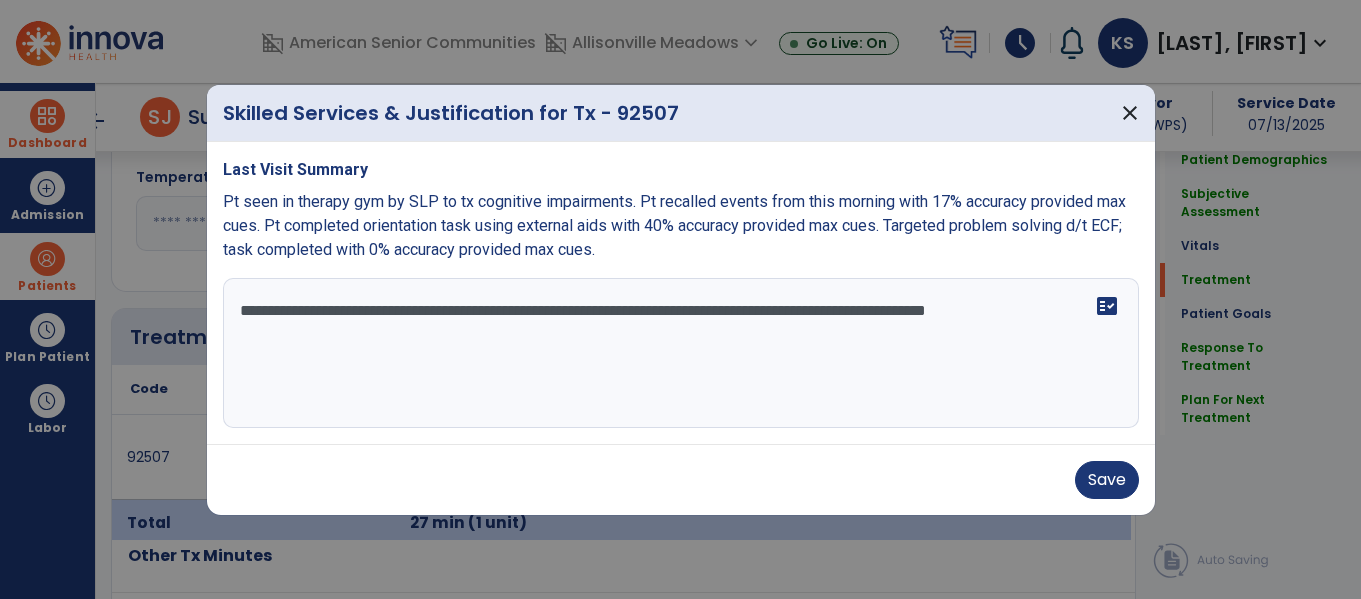 click on "**********" at bounding box center [681, 353] 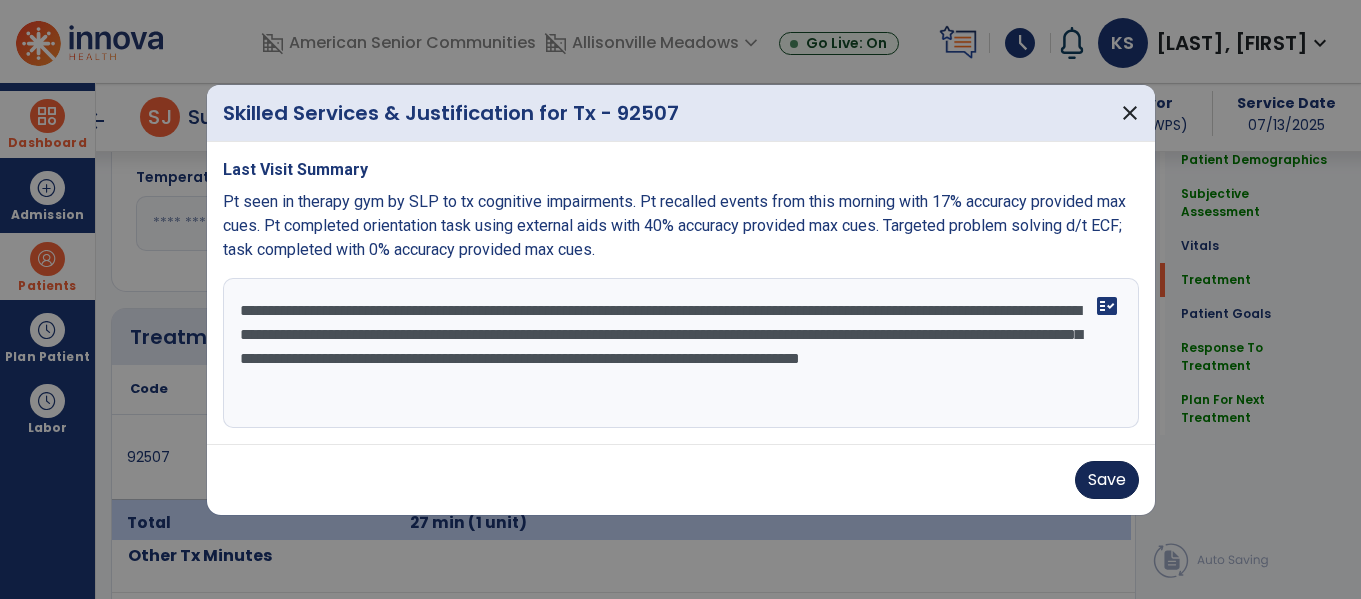 type on "**********" 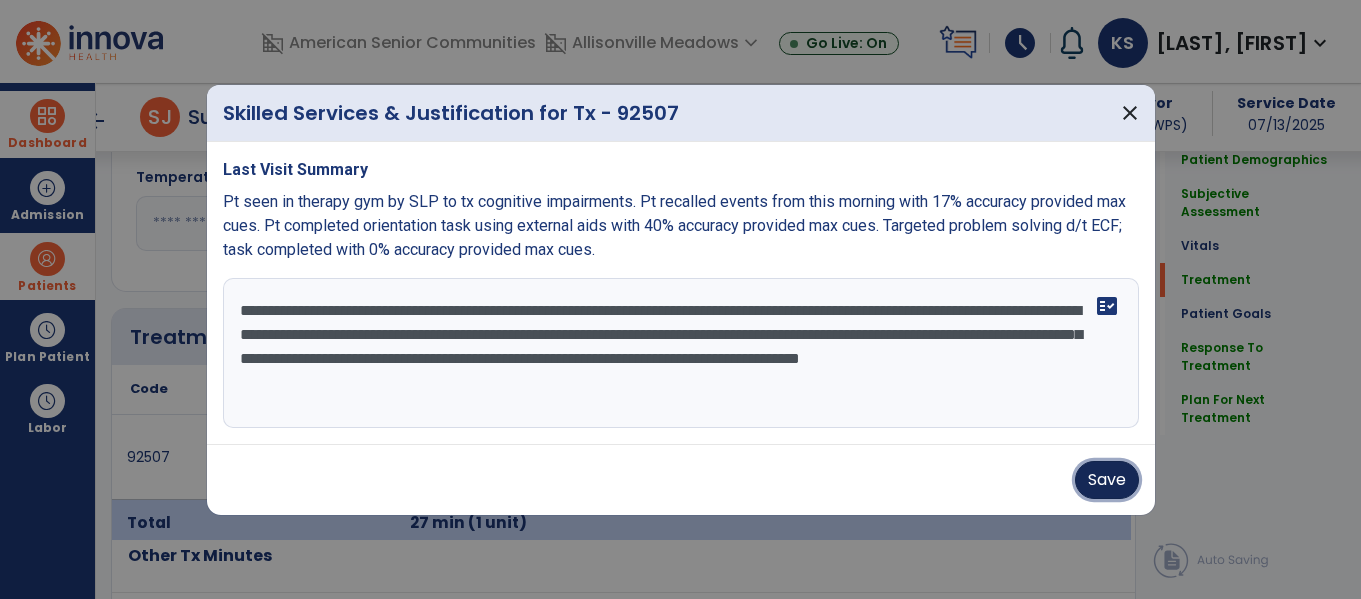 click on "Save" at bounding box center [1107, 480] 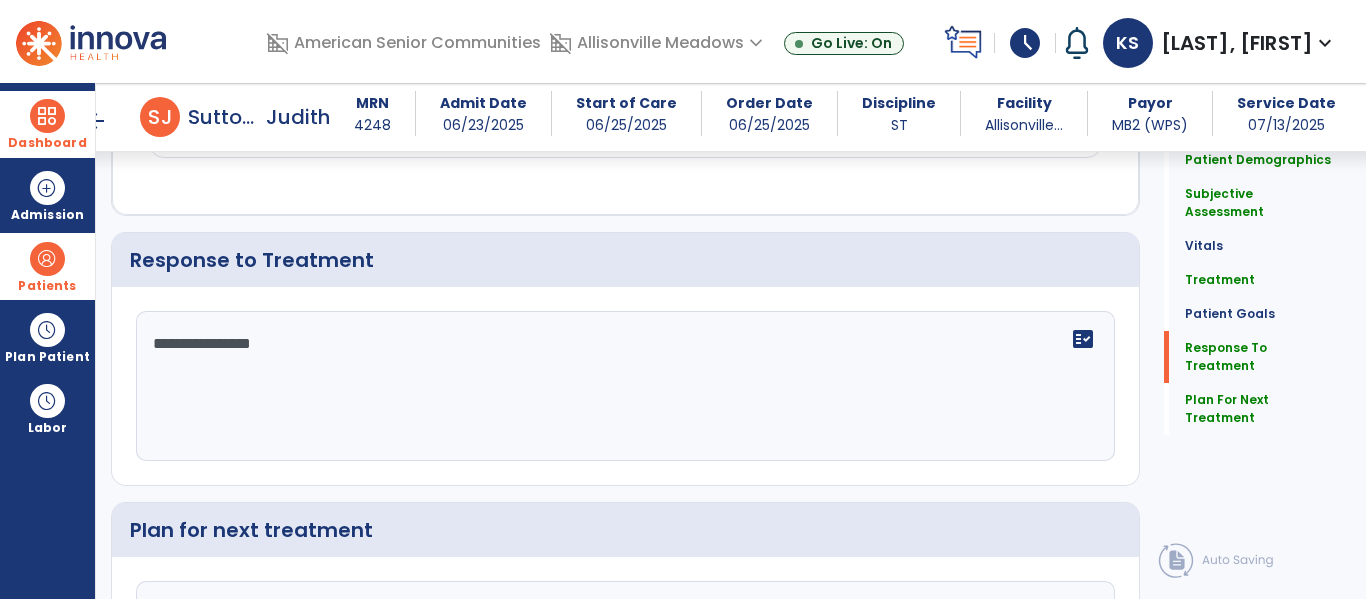 scroll, scrollTop: 2534, scrollLeft: 0, axis: vertical 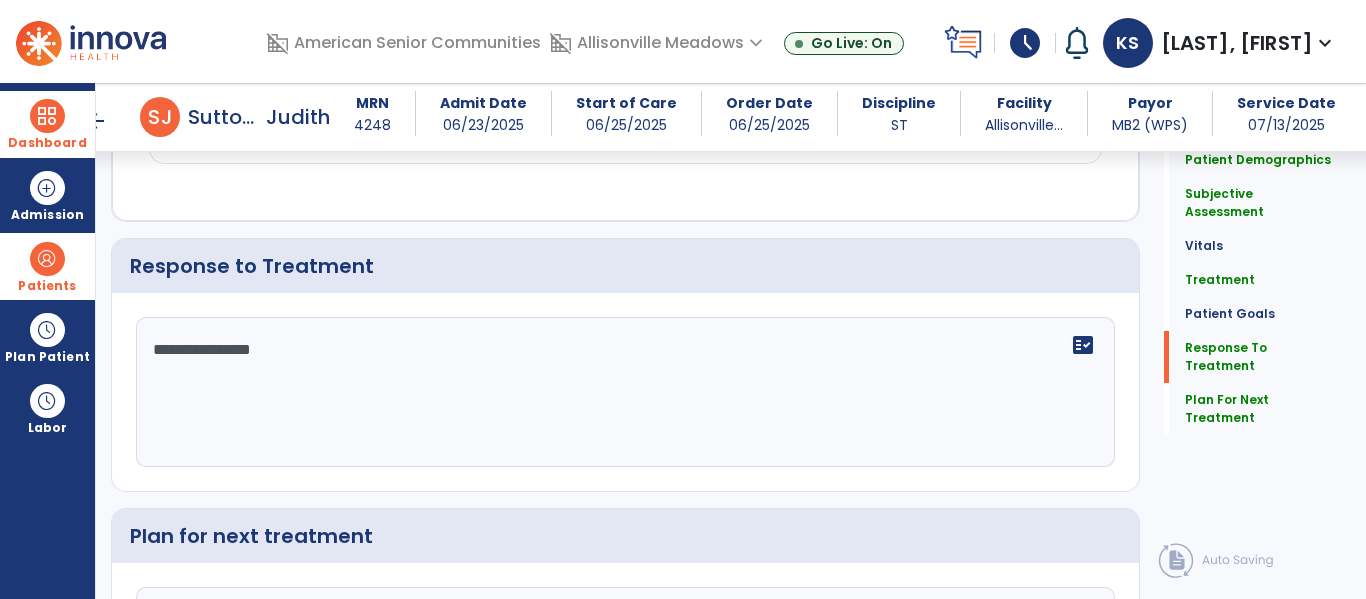 click on "**********" 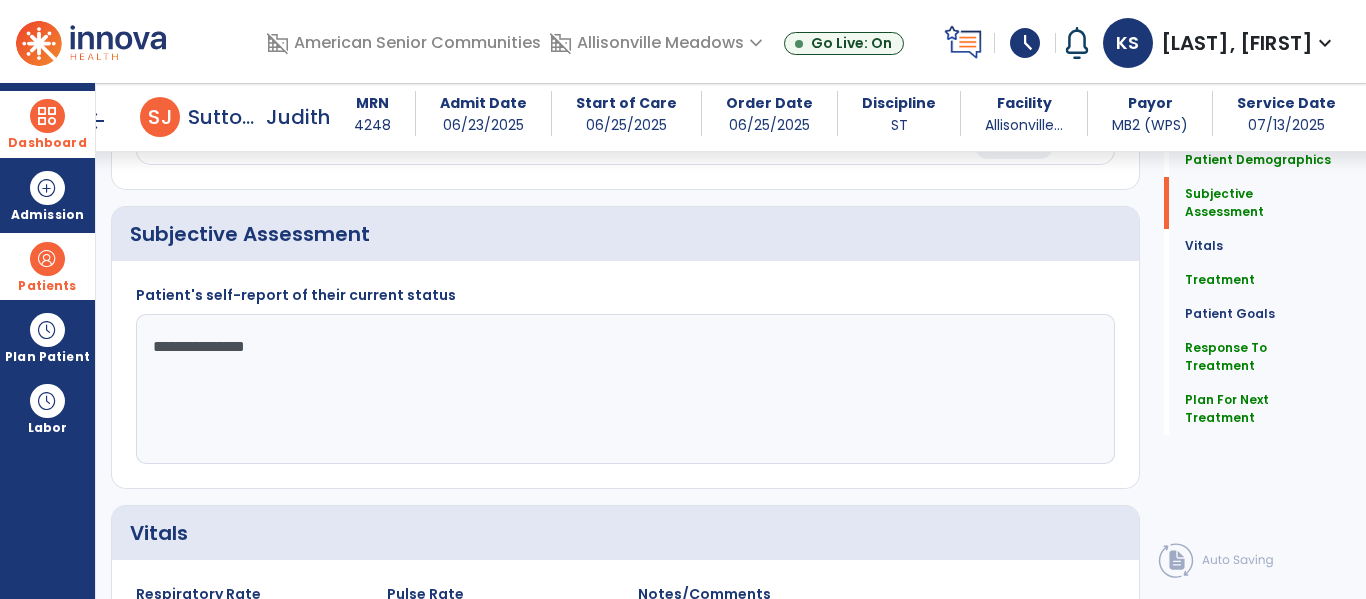 scroll, scrollTop: 303, scrollLeft: 0, axis: vertical 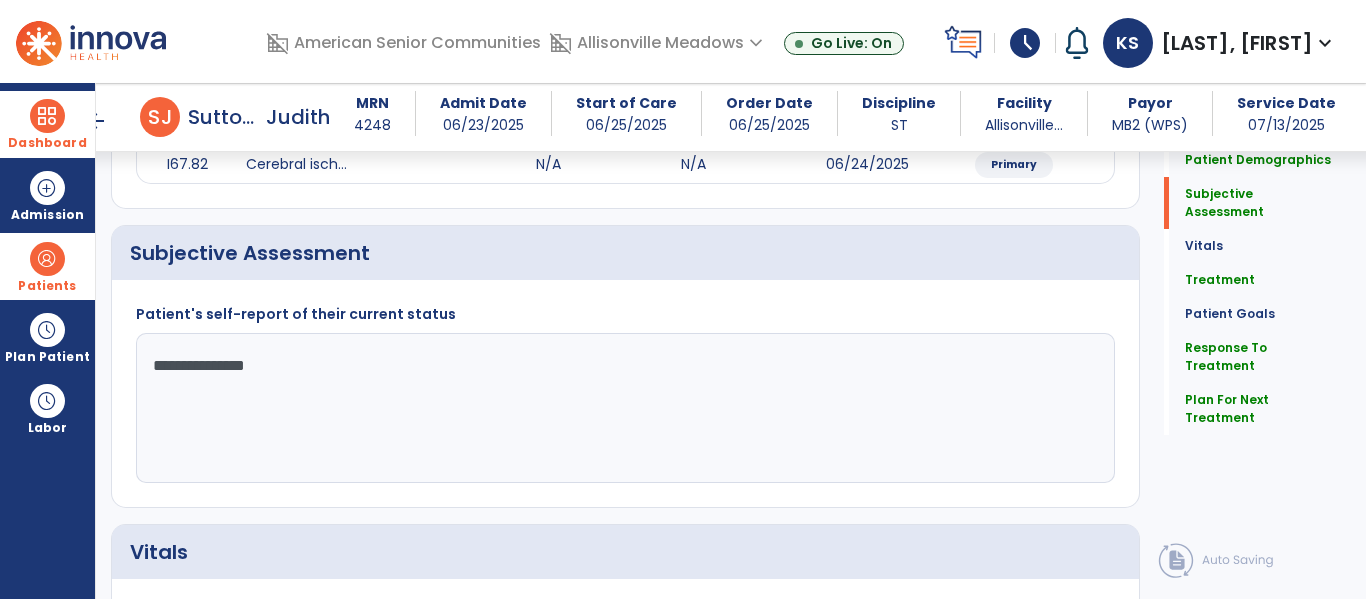 type on "**********" 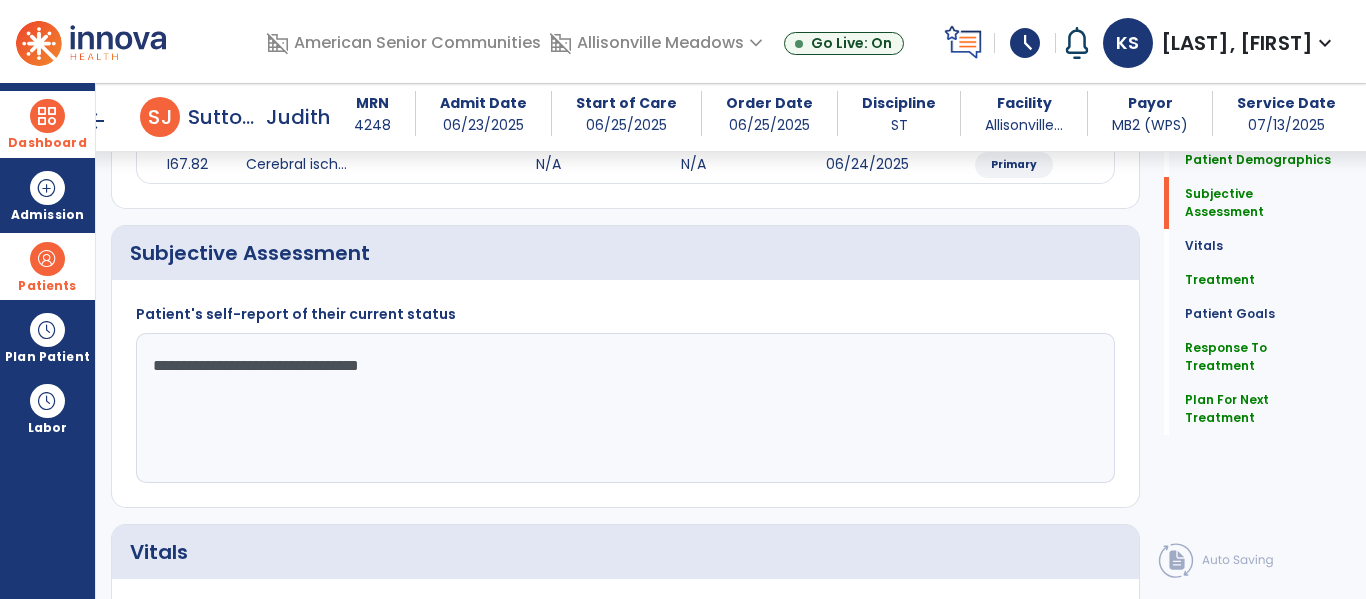 type on "**********" 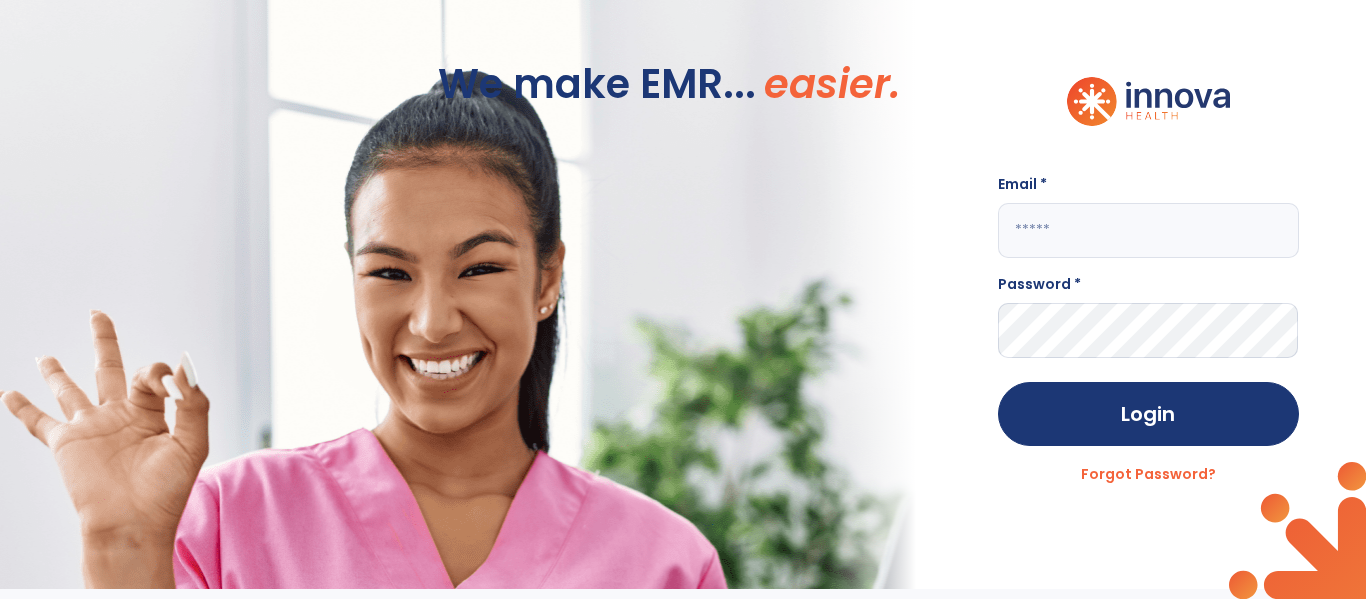 scroll, scrollTop: 0, scrollLeft: 0, axis: both 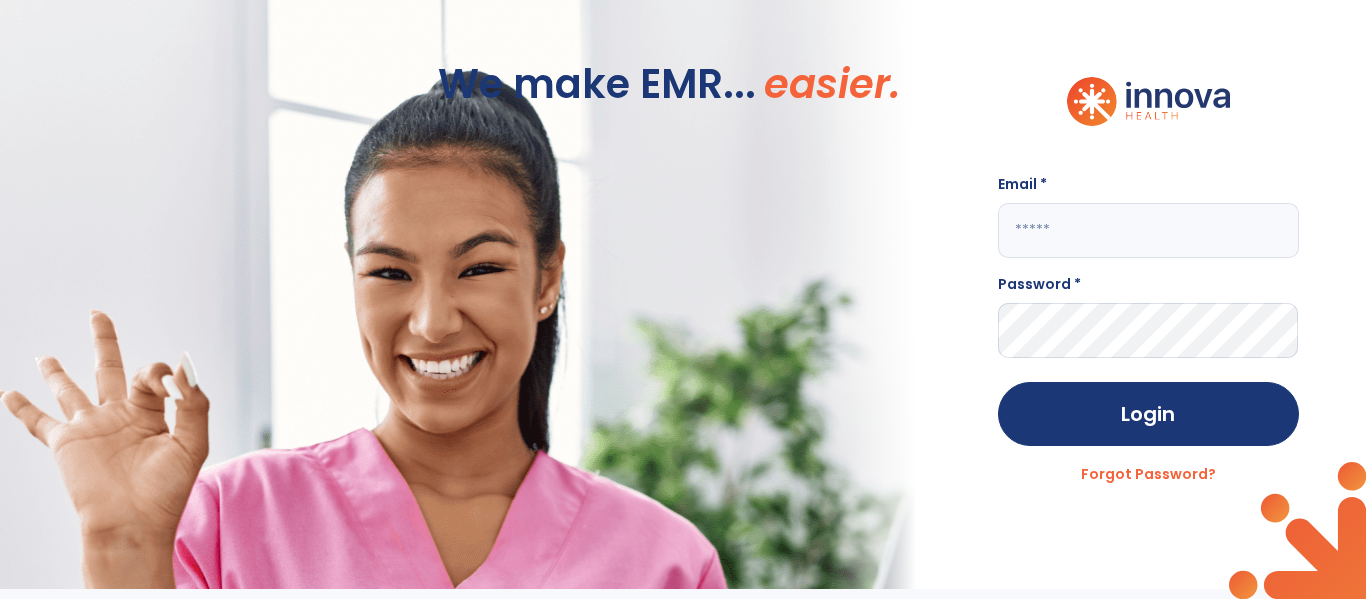 click 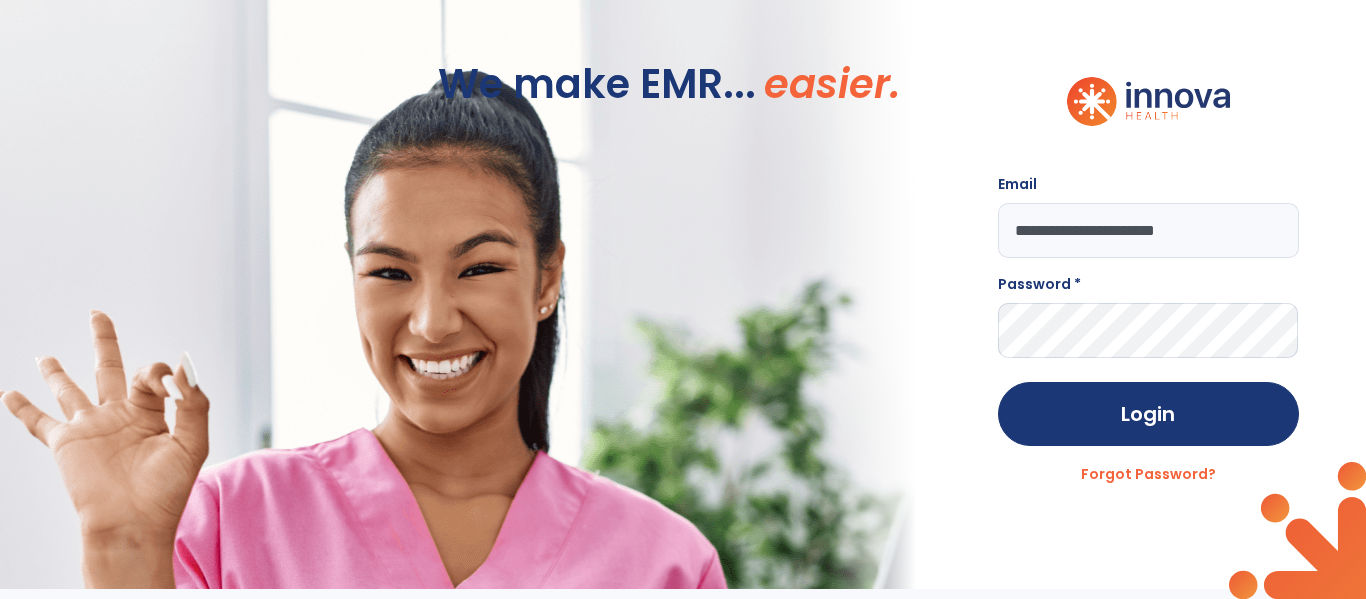 type on "**********" 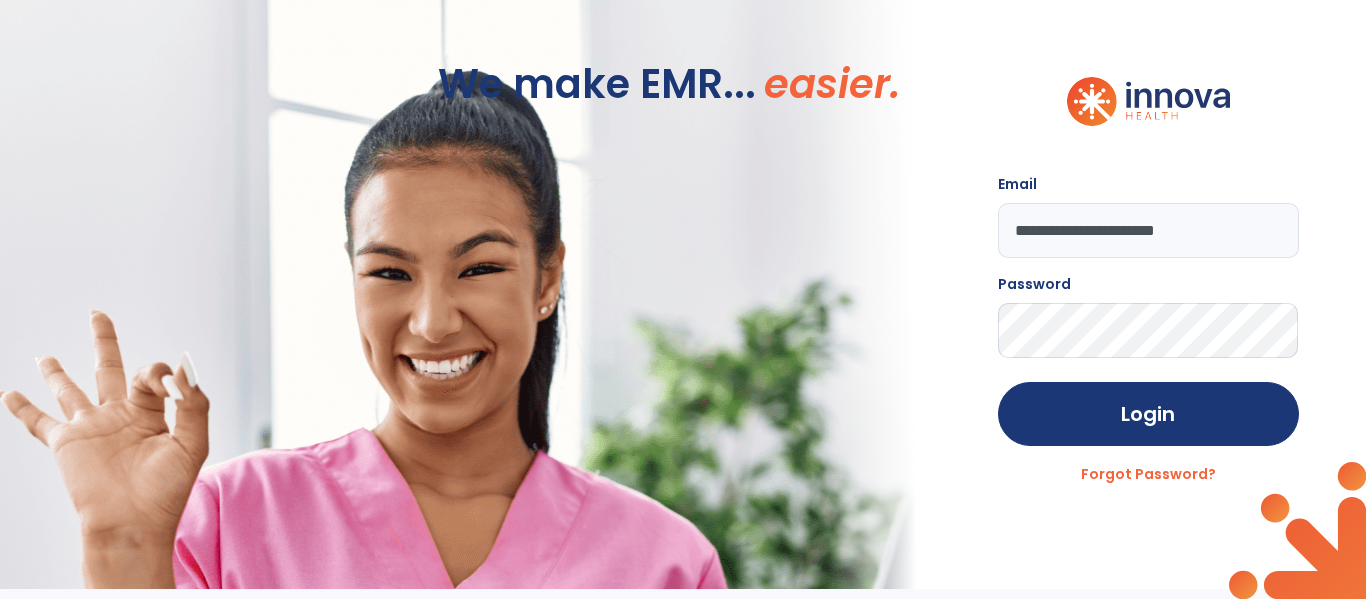 click on "Login" 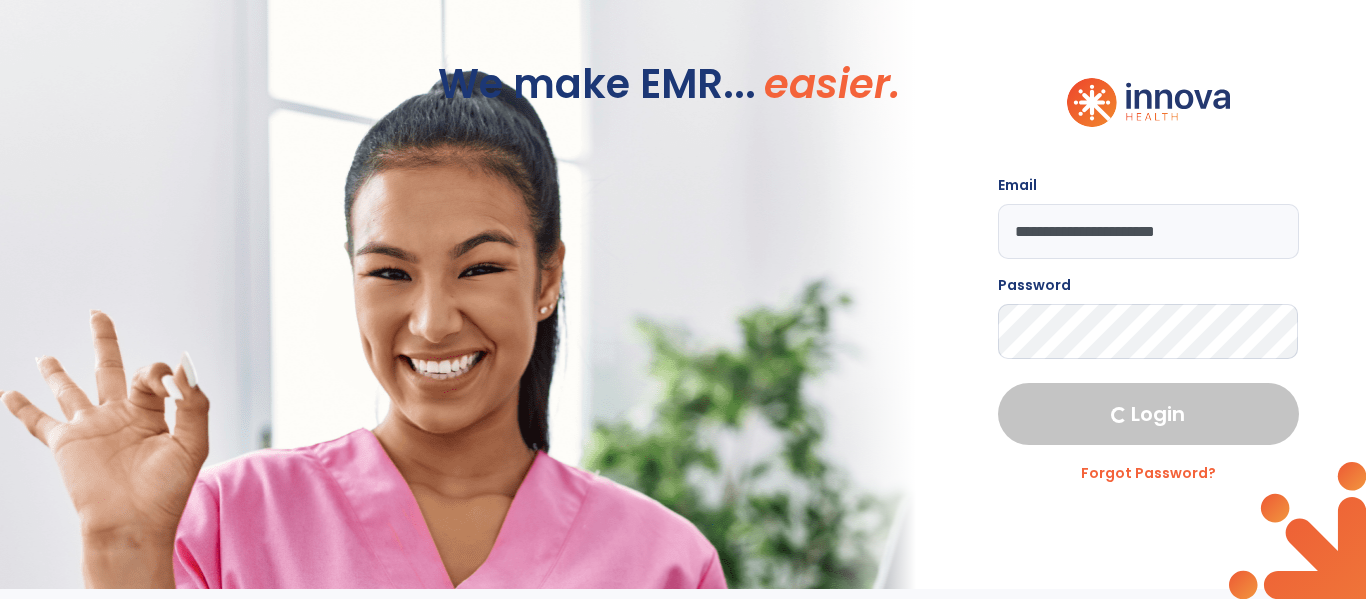 select on "****" 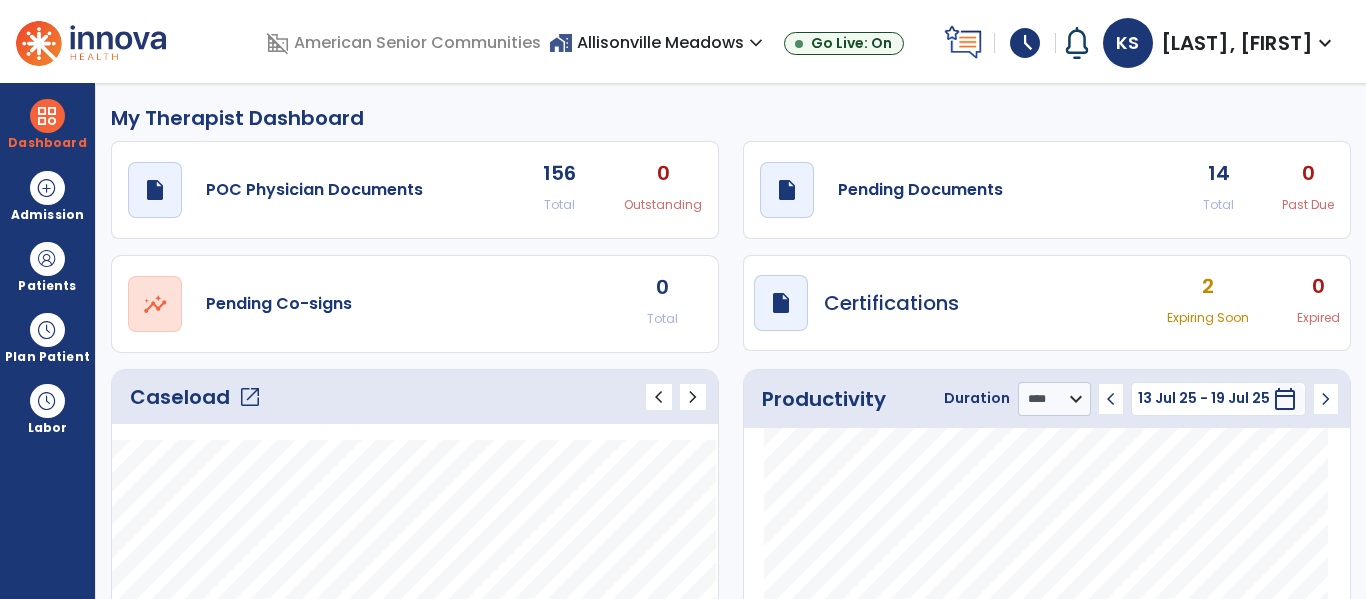 click on "open_in_new" 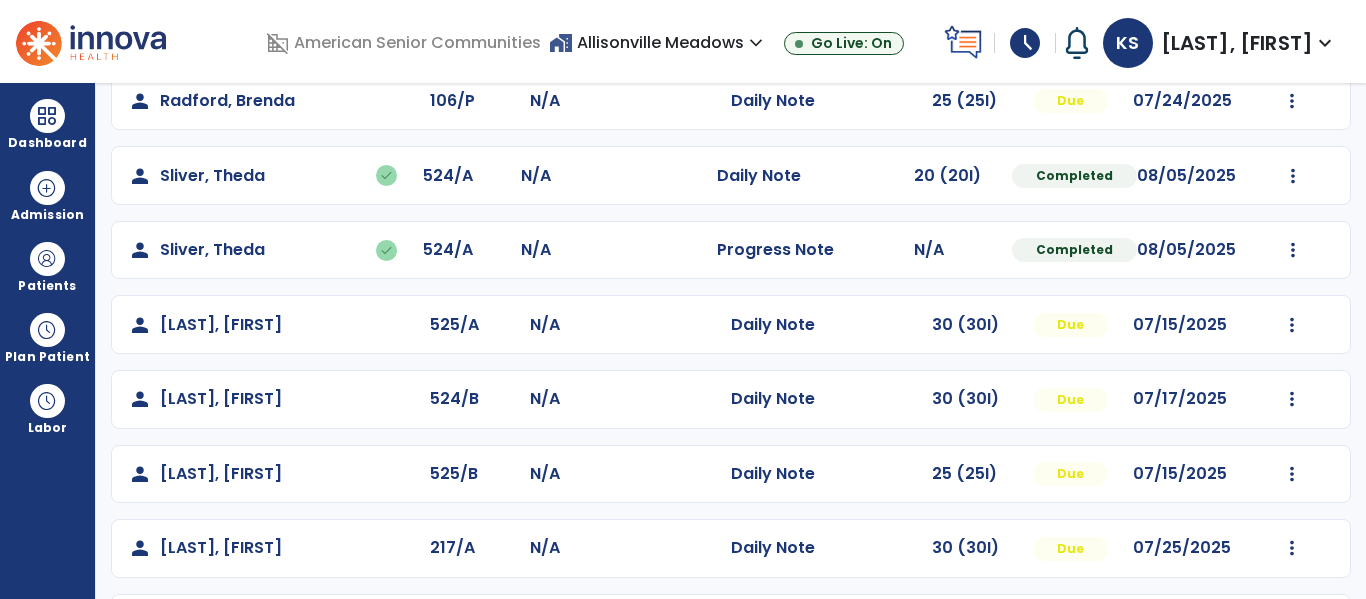 scroll, scrollTop: 861, scrollLeft: 0, axis: vertical 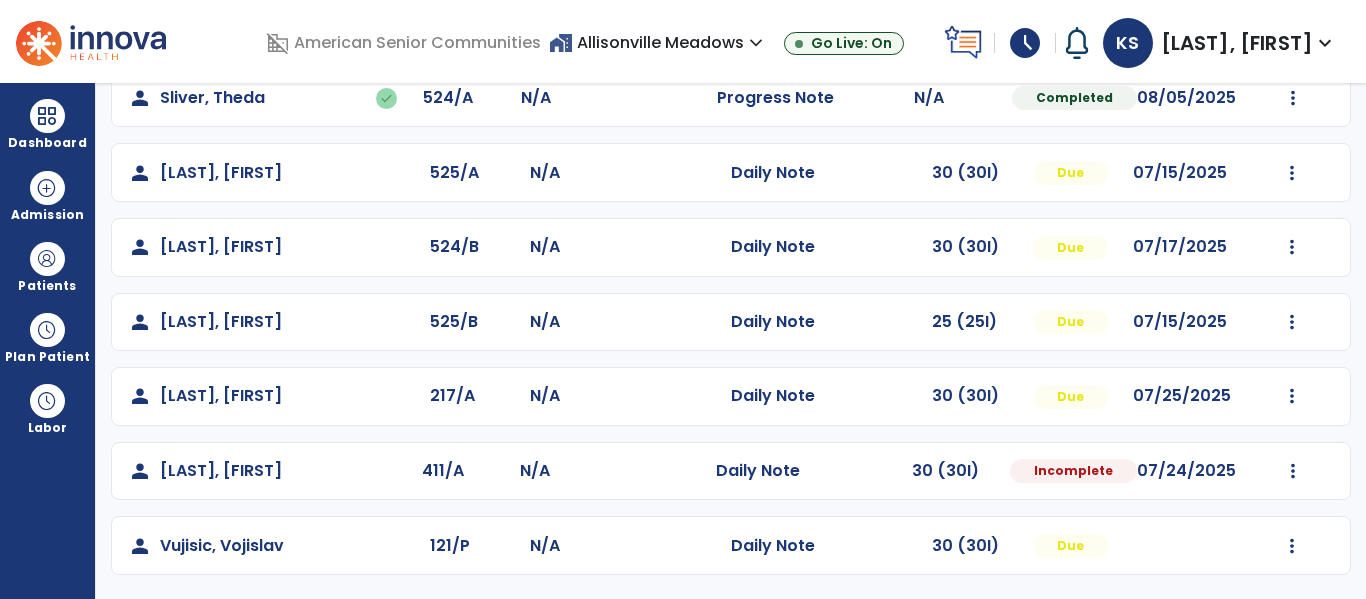 click on "Mark Visit As Complete   Reset Note   Open Document   G + C Mins" 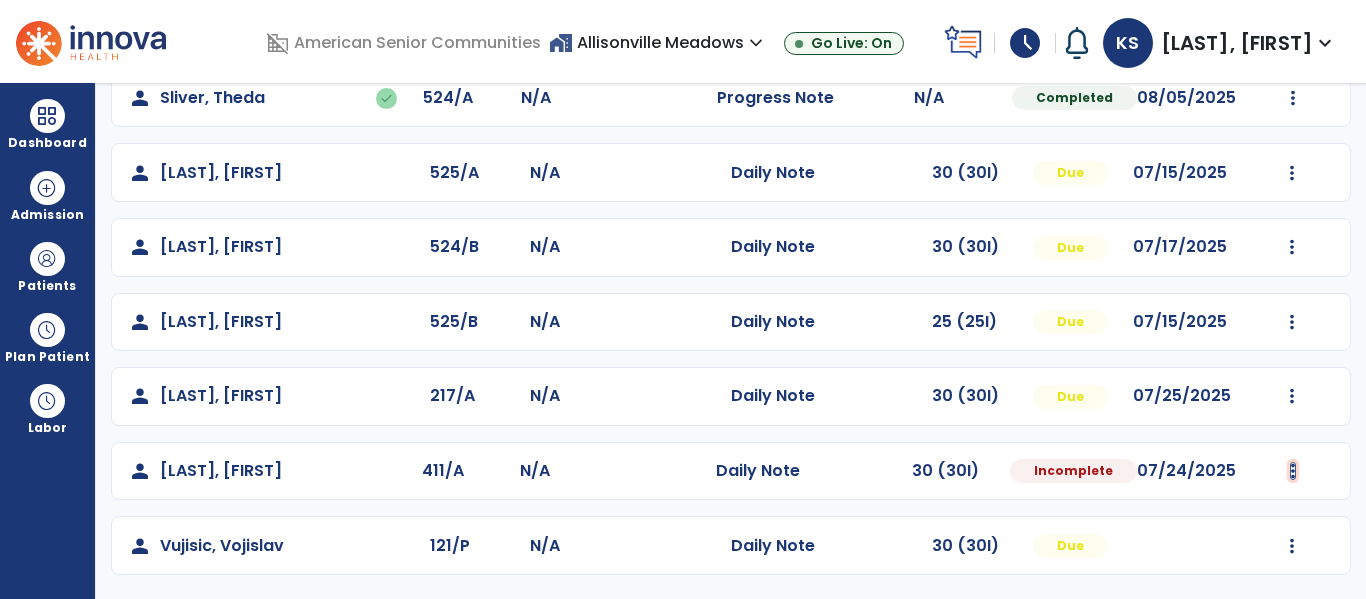 click at bounding box center [1292, -573] 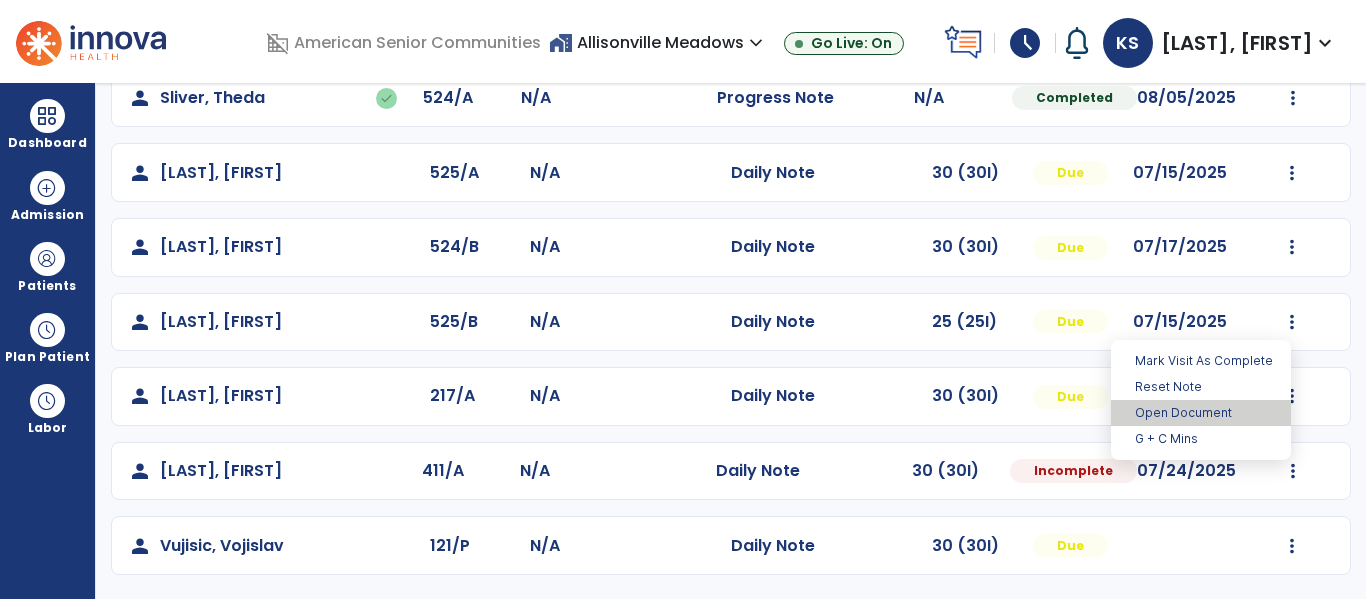 click on "Open Document" at bounding box center (1201, 413) 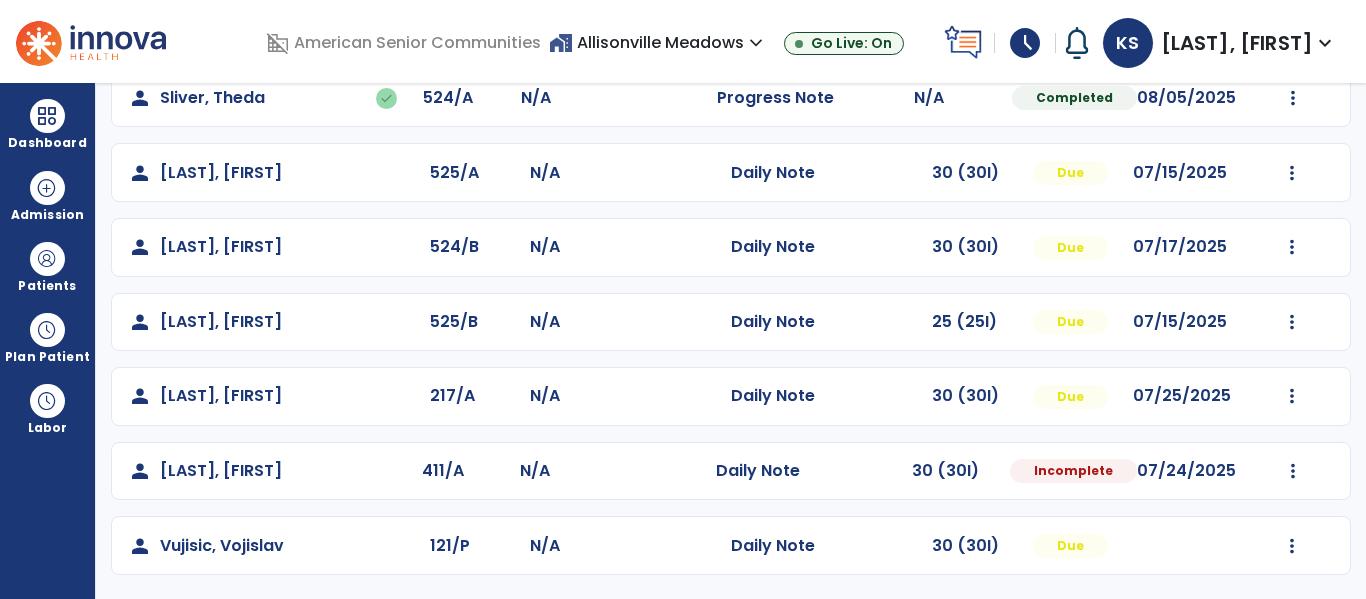 select on "*" 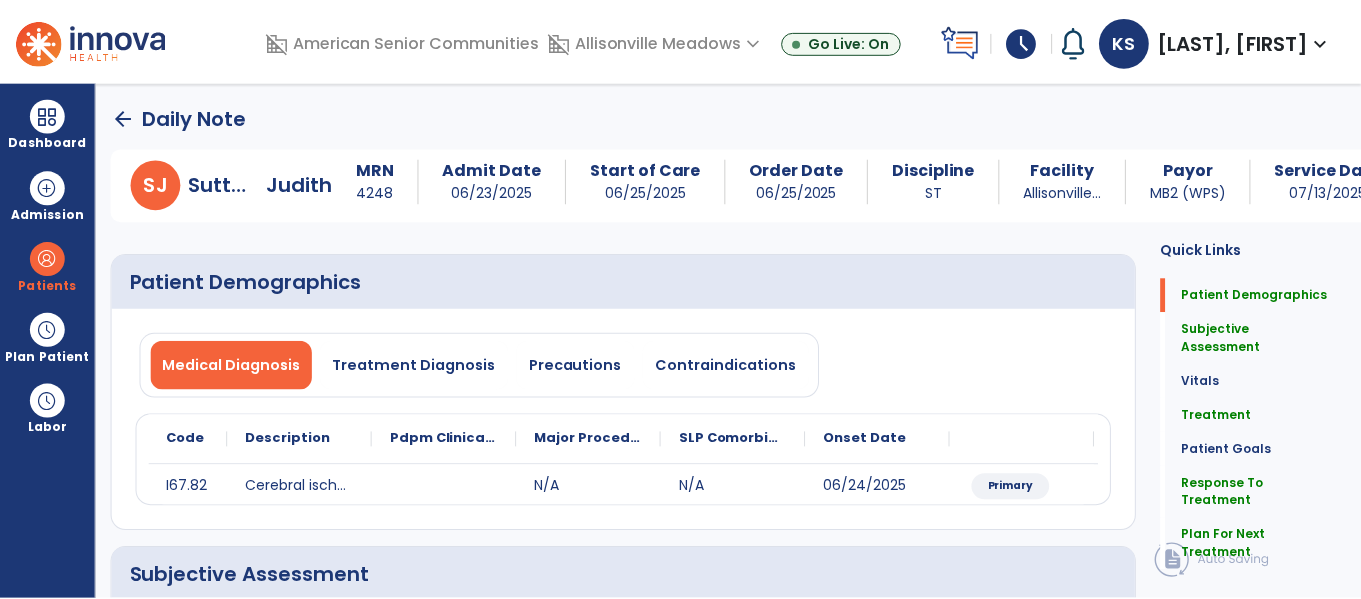 scroll, scrollTop: 2784, scrollLeft: 0, axis: vertical 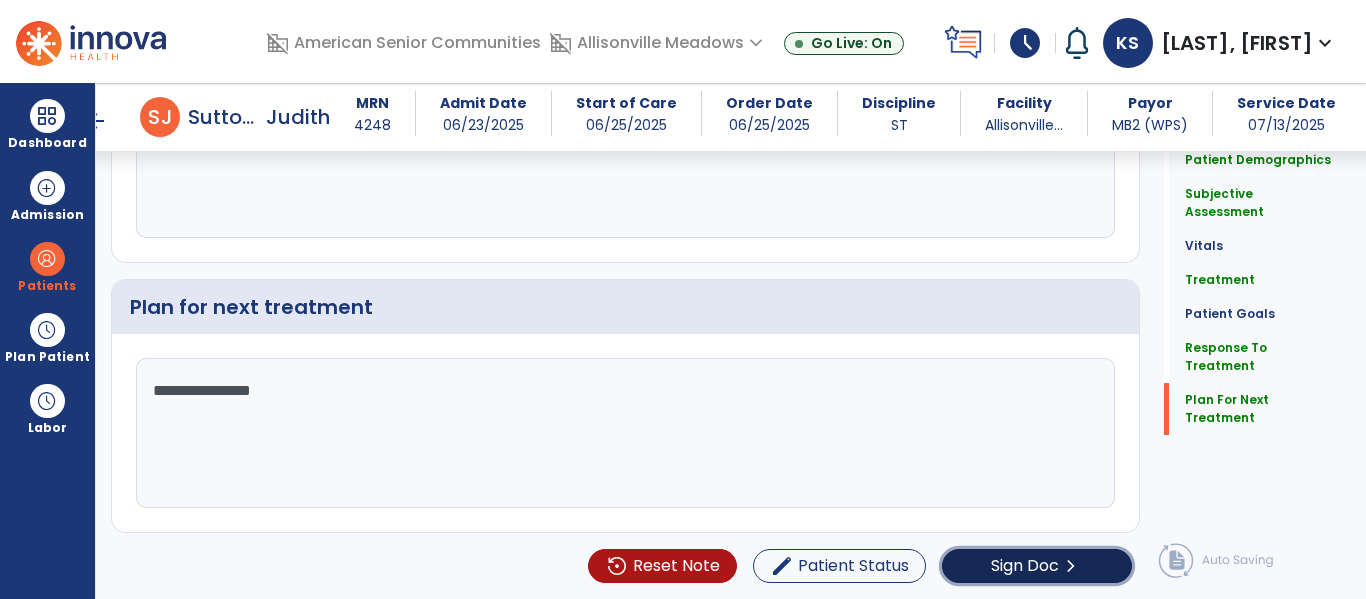 click on "Sign Doc  chevron_right" 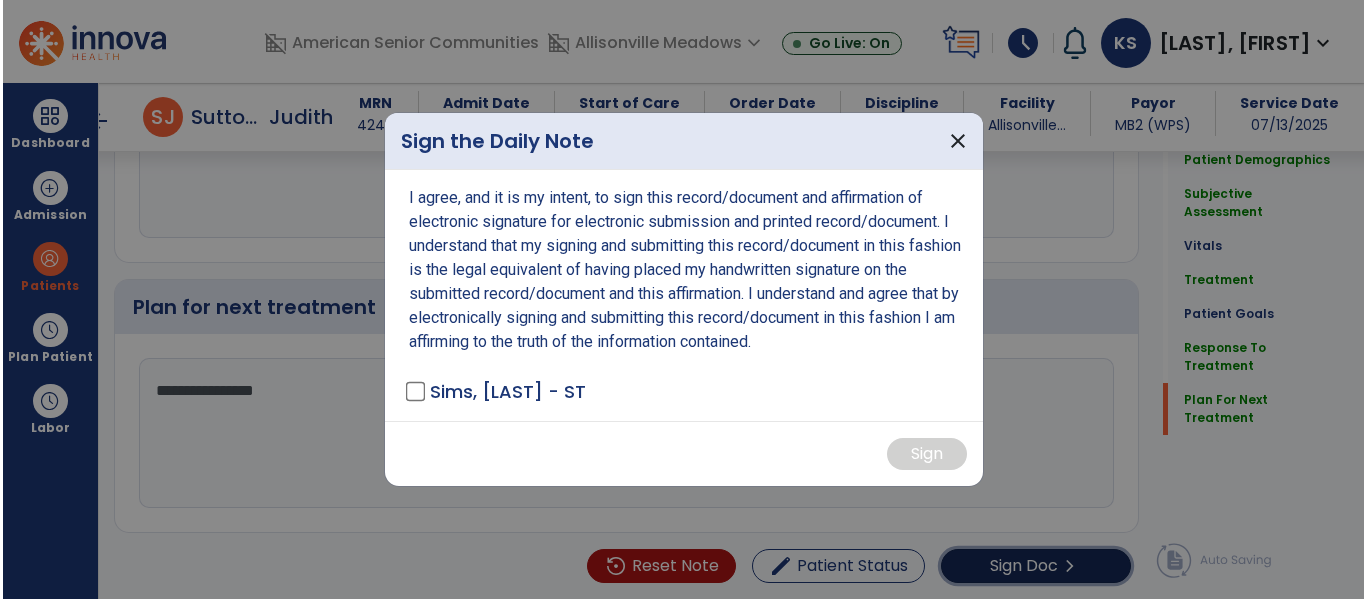 scroll, scrollTop: 2784, scrollLeft: 0, axis: vertical 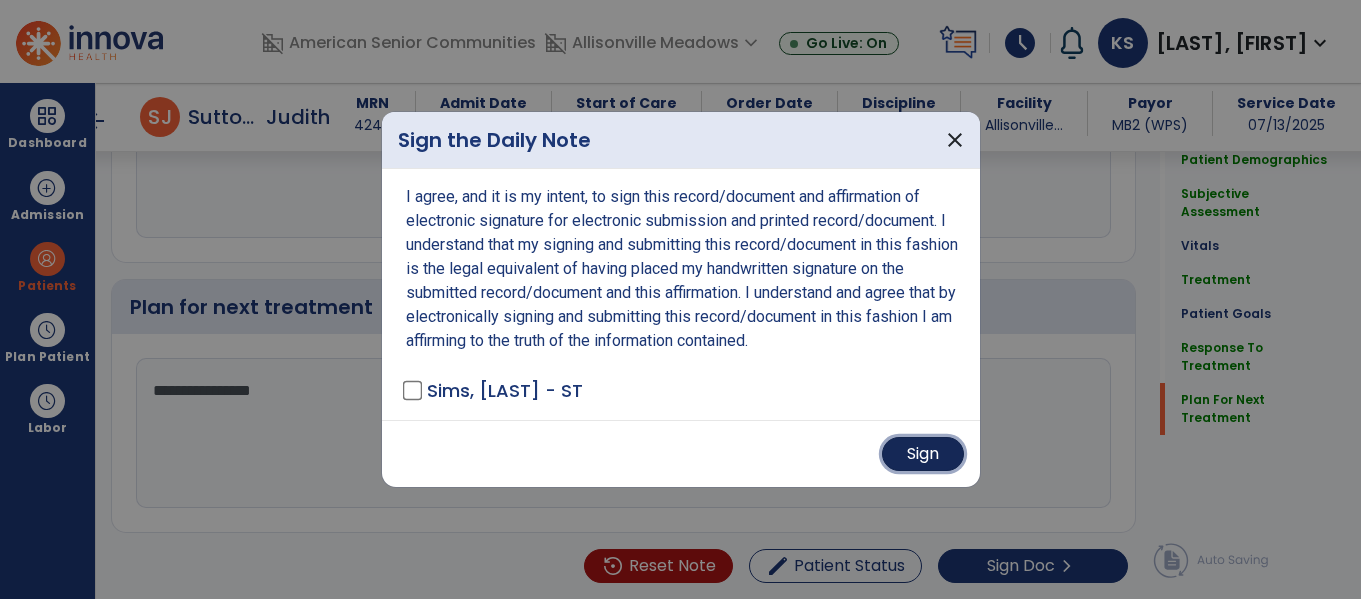 click on "Sign" at bounding box center (923, 454) 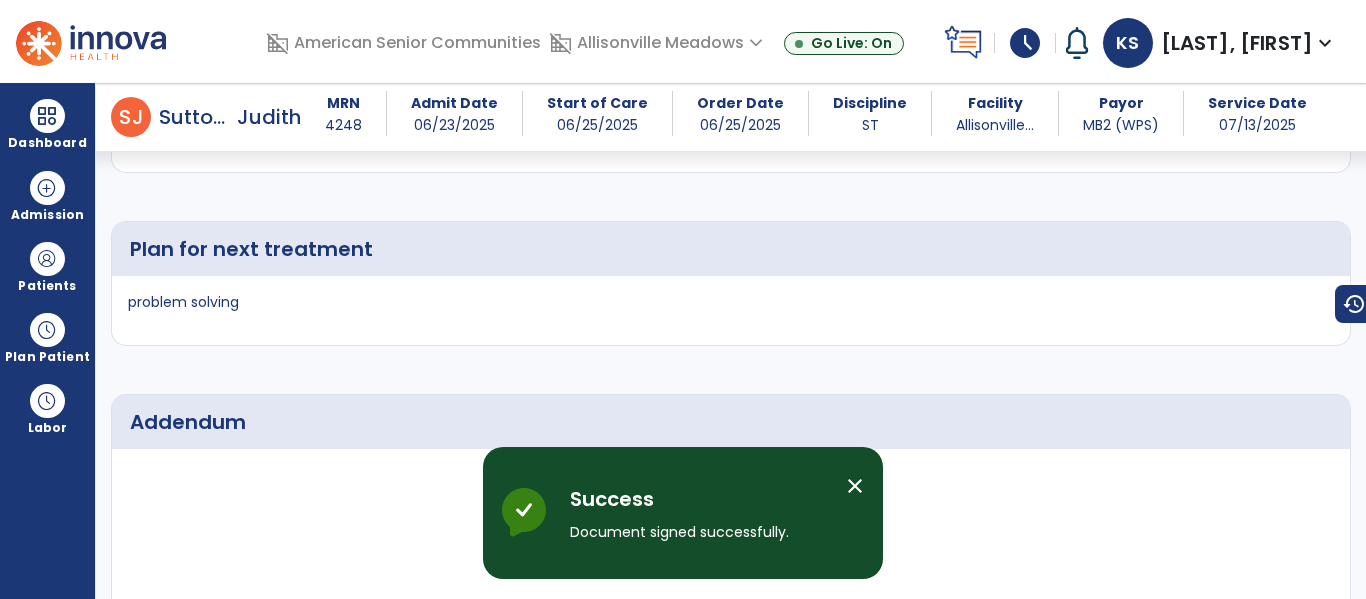 scroll, scrollTop: 4065, scrollLeft: 0, axis: vertical 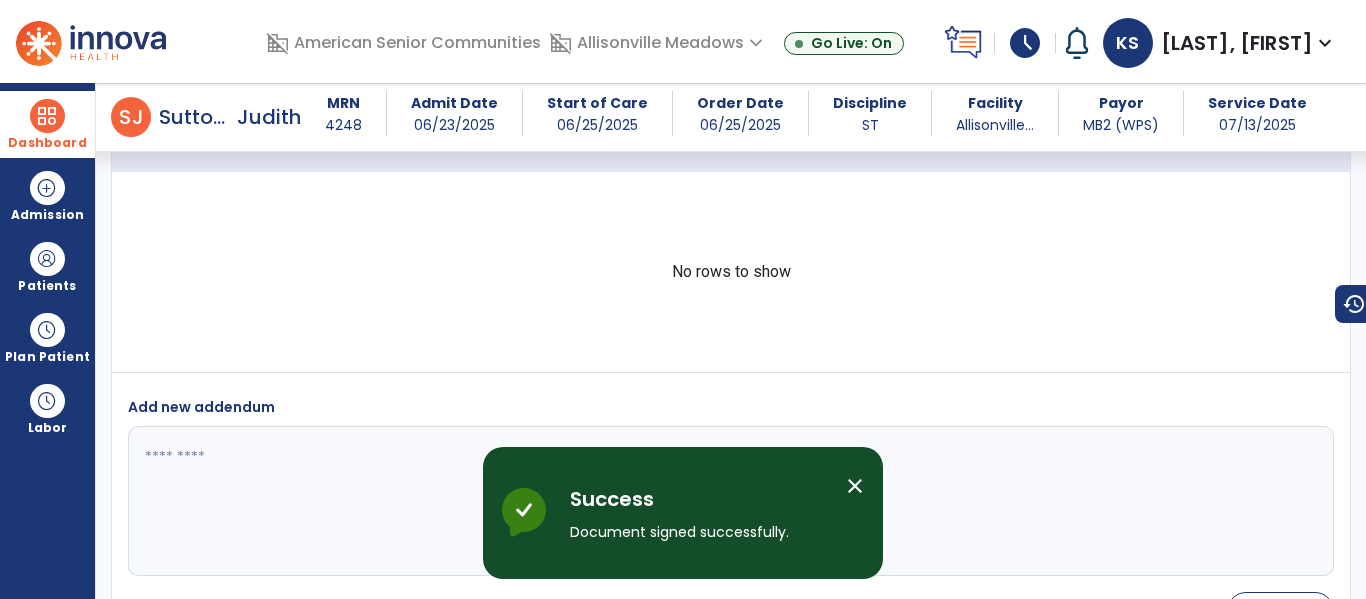 click on "Dashboard" at bounding box center (47, 124) 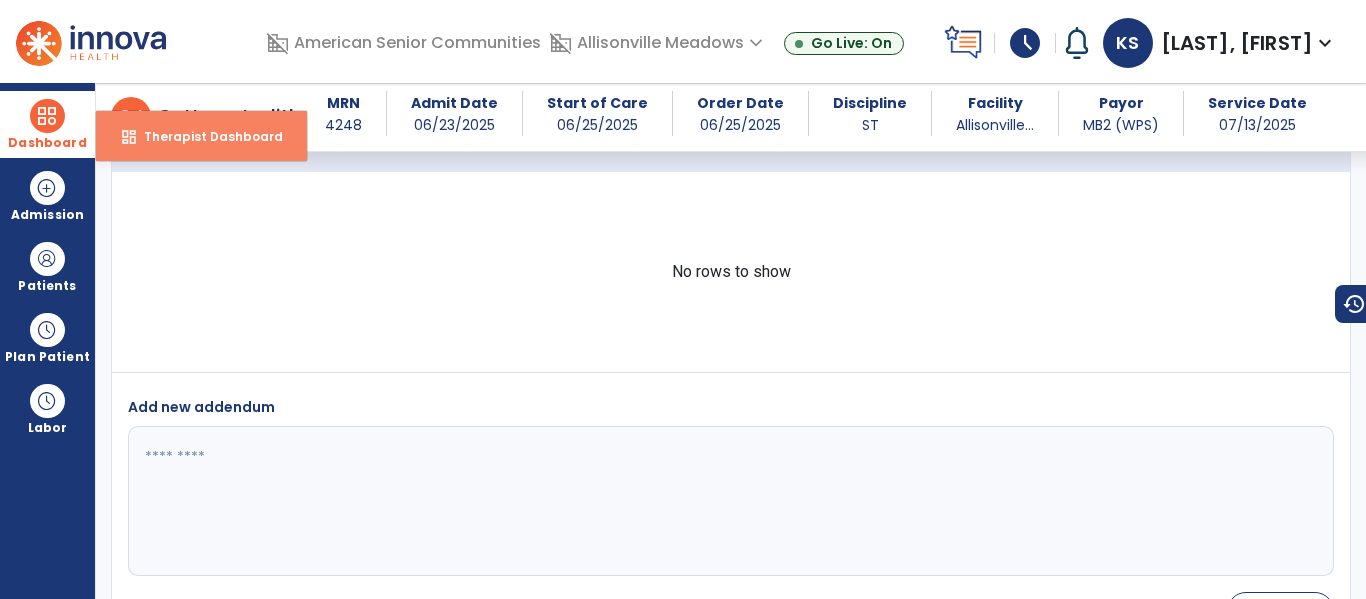 click on "dashboard  Therapist Dashboard" at bounding box center (201, 136) 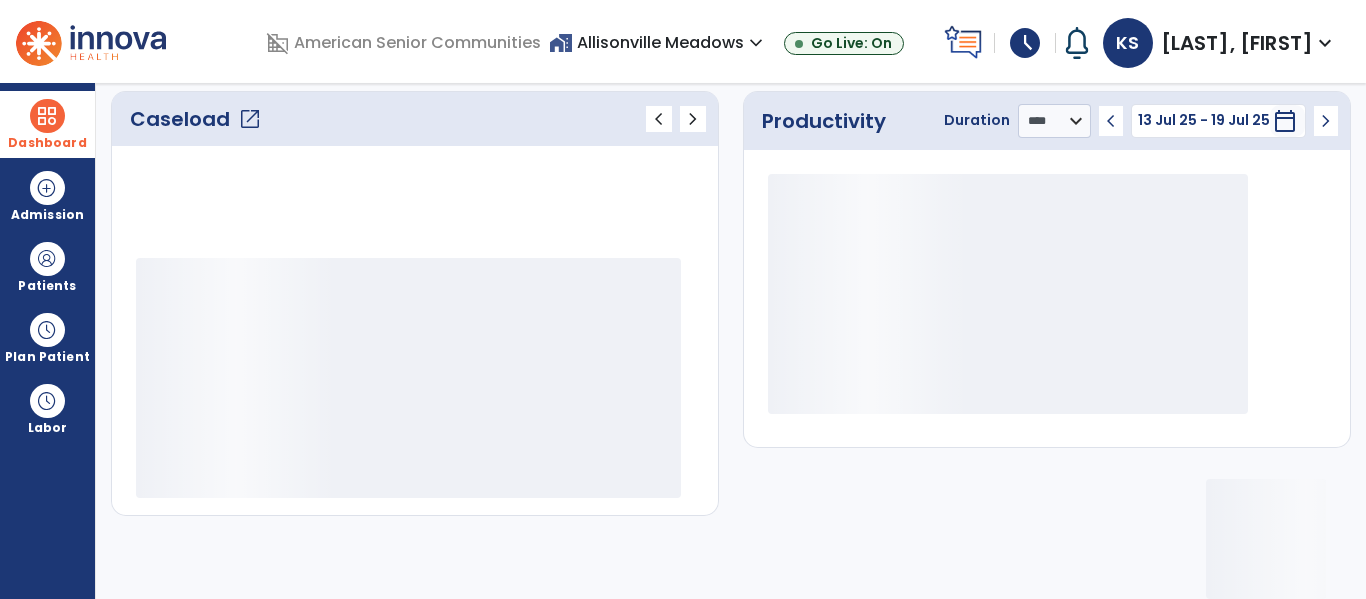 scroll, scrollTop: 278, scrollLeft: 0, axis: vertical 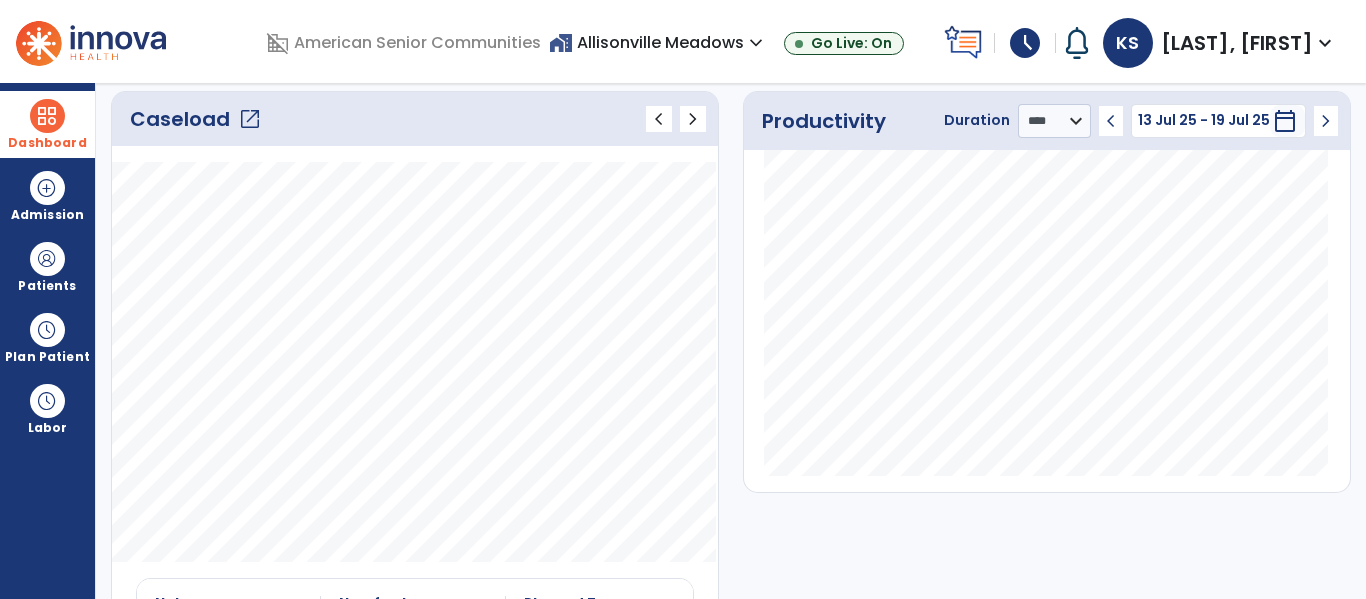 click on "open_in_new" 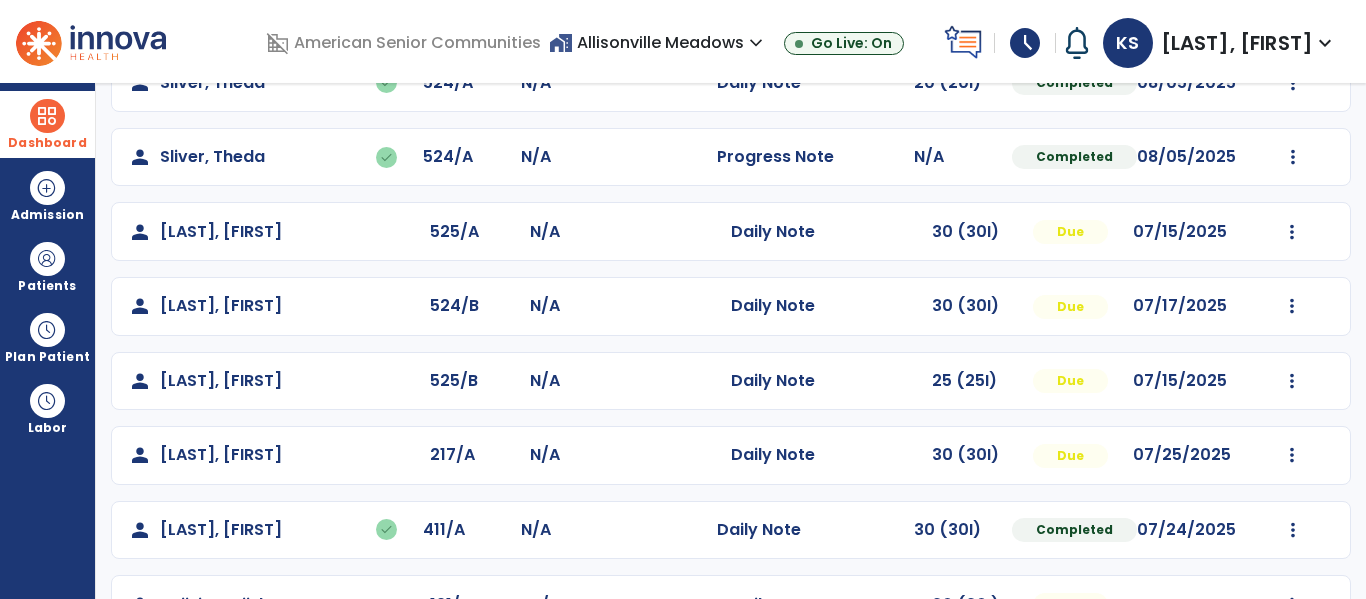 scroll, scrollTop: 861, scrollLeft: 0, axis: vertical 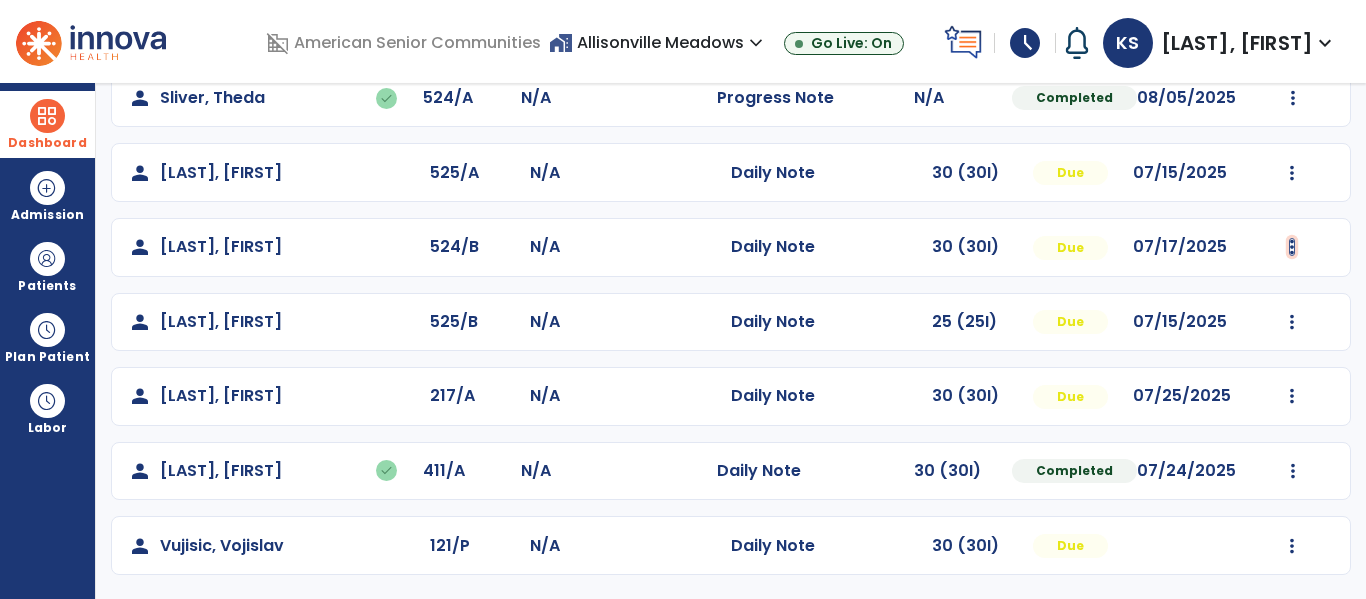 click at bounding box center (1292, -573) 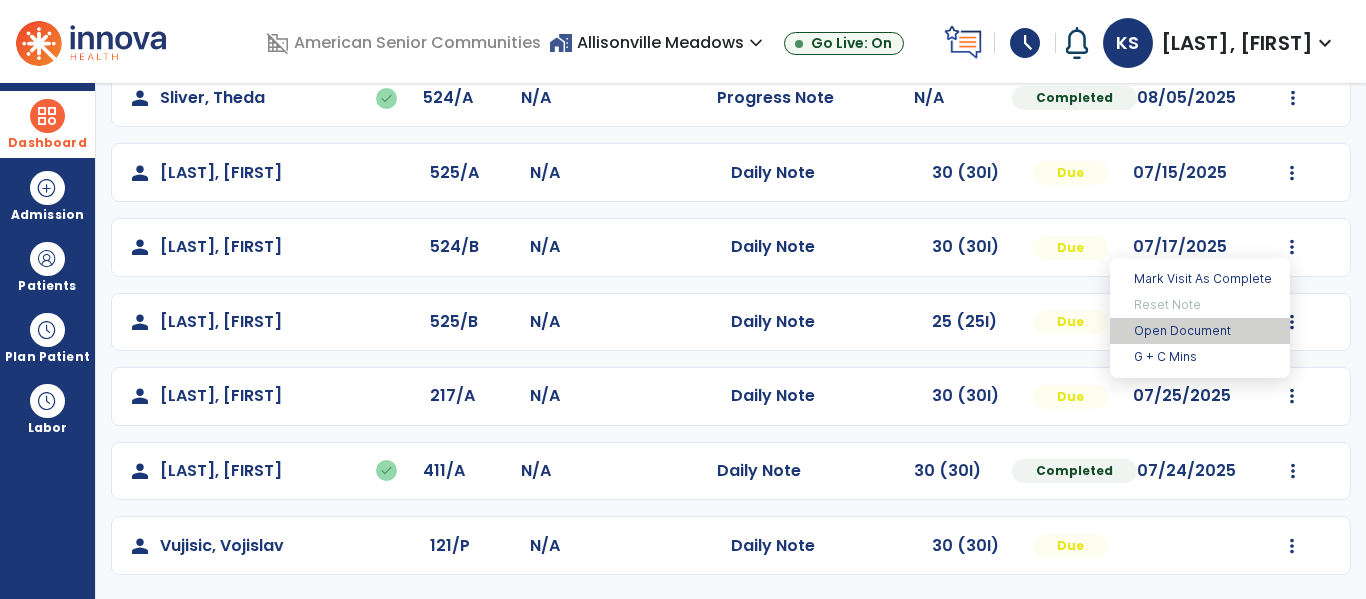 click on "Open Document" at bounding box center (1200, 331) 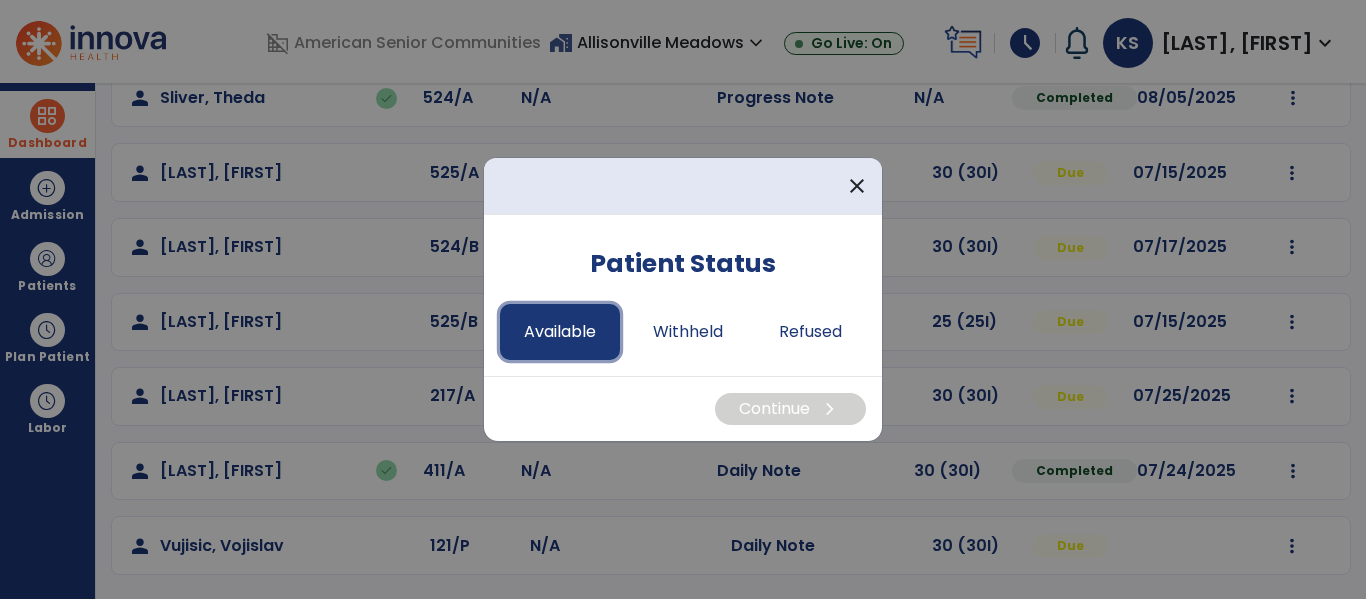 click on "Available" at bounding box center (560, 332) 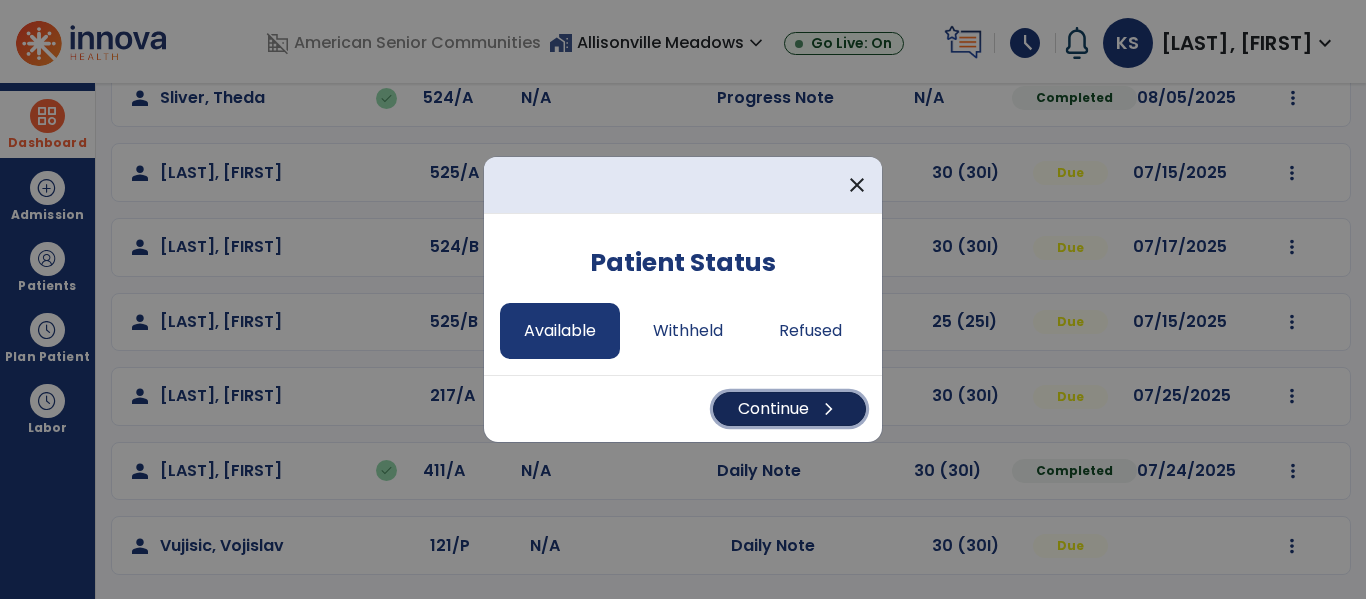 click on "Continue   chevron_right" at bounding box center (789, 409) 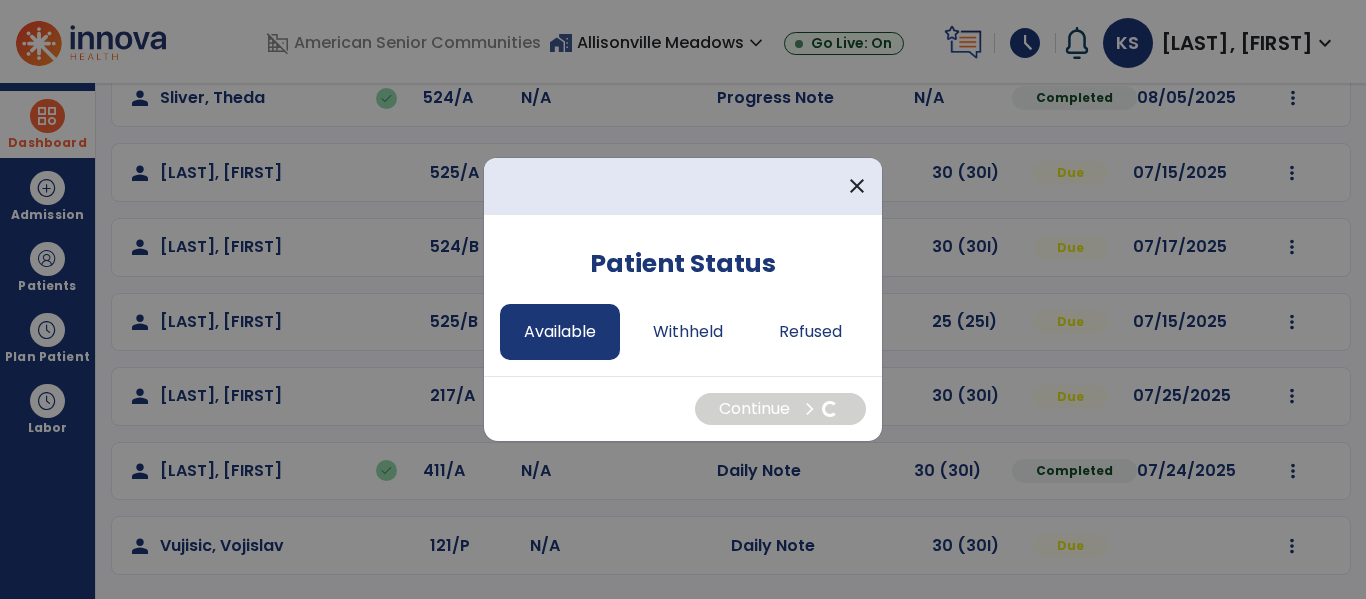 select on "*" 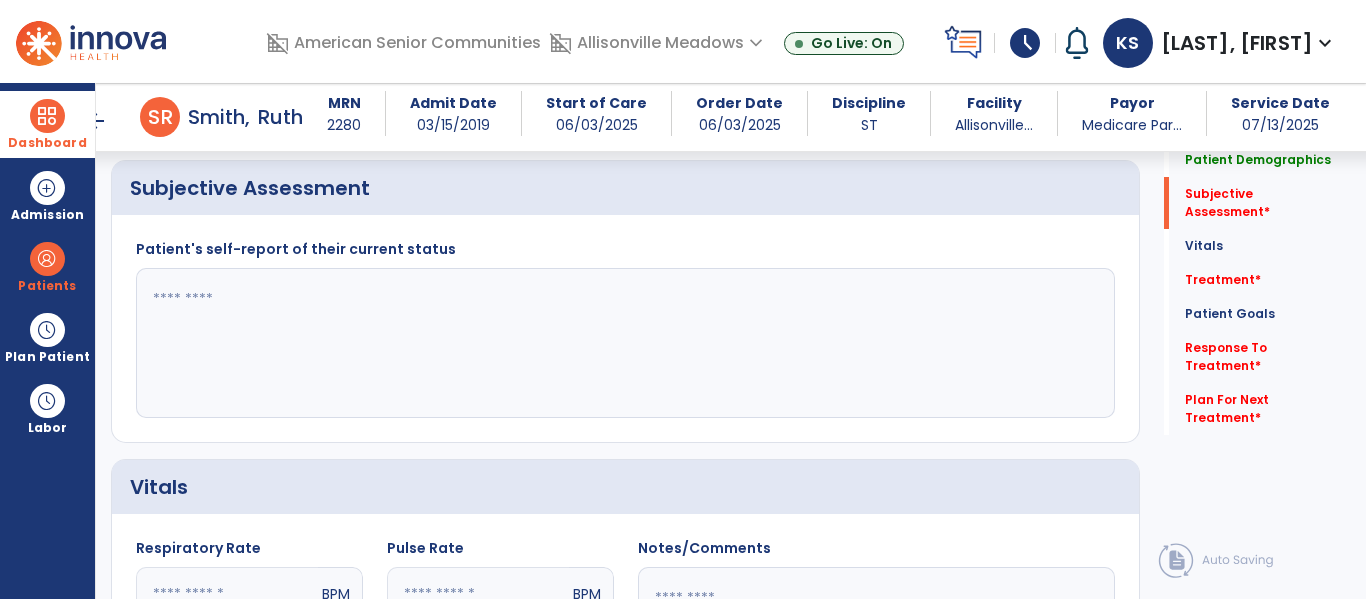 scroll, scrollTop: 371, scrollLeft: 0, axis: vertical 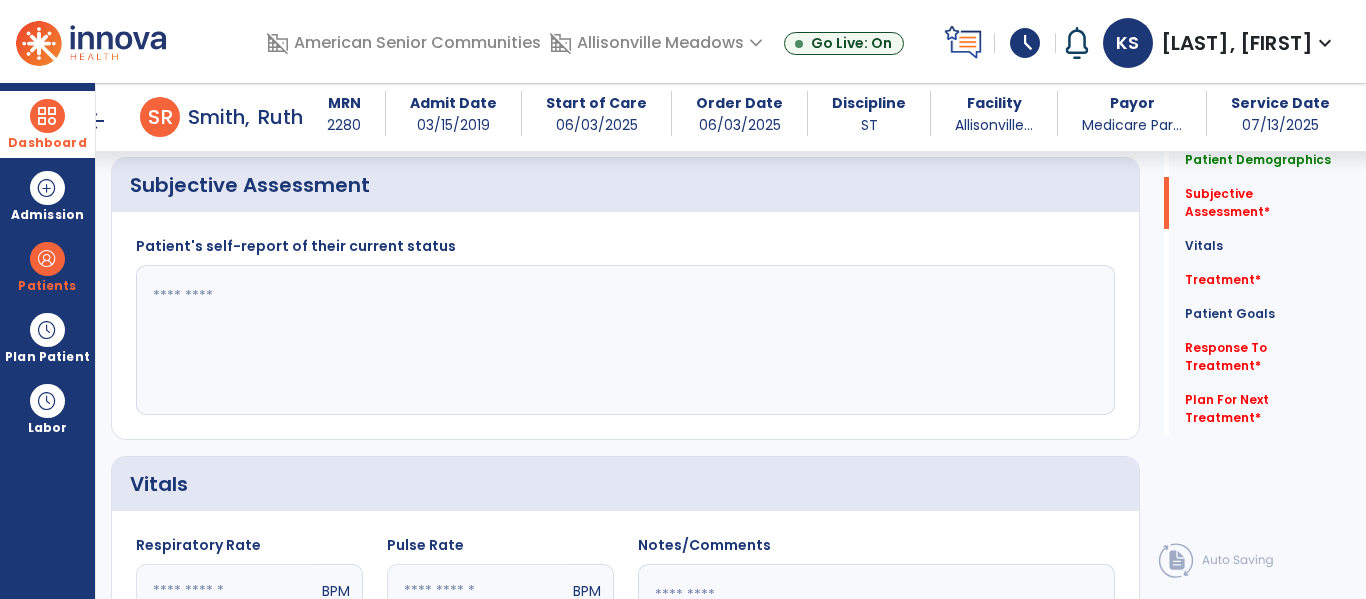 click 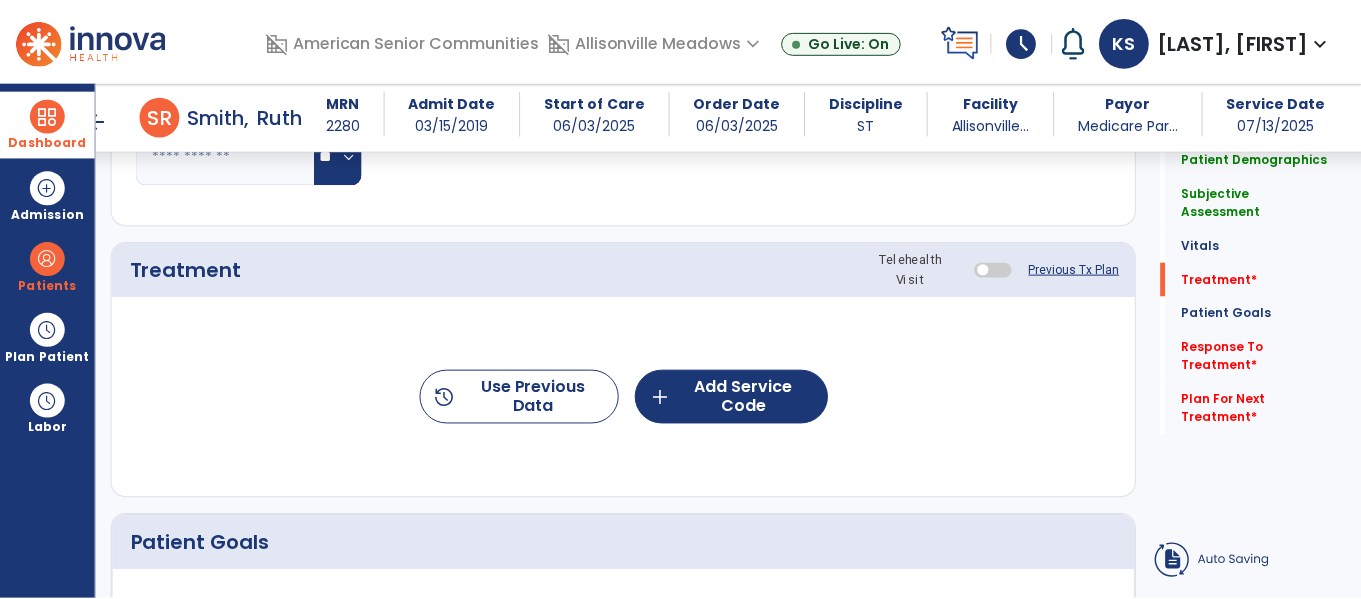 scroll, scrollTop: 1046, scrollLeft: 0, axis: vertical 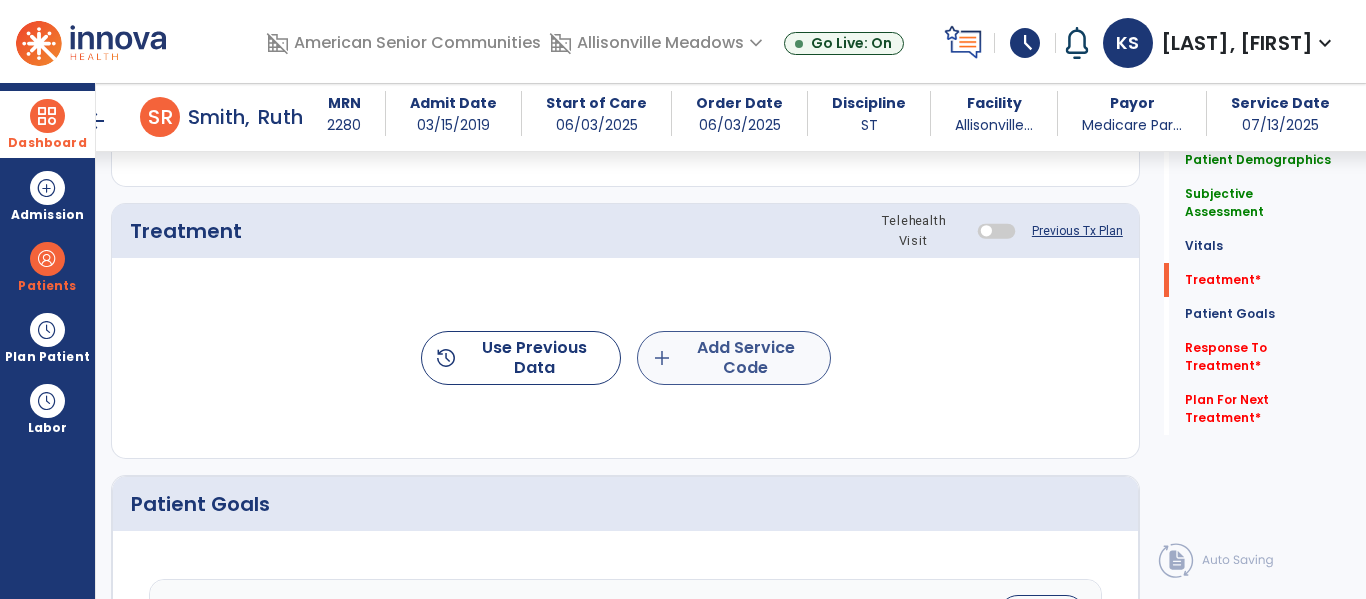 type on "**********" 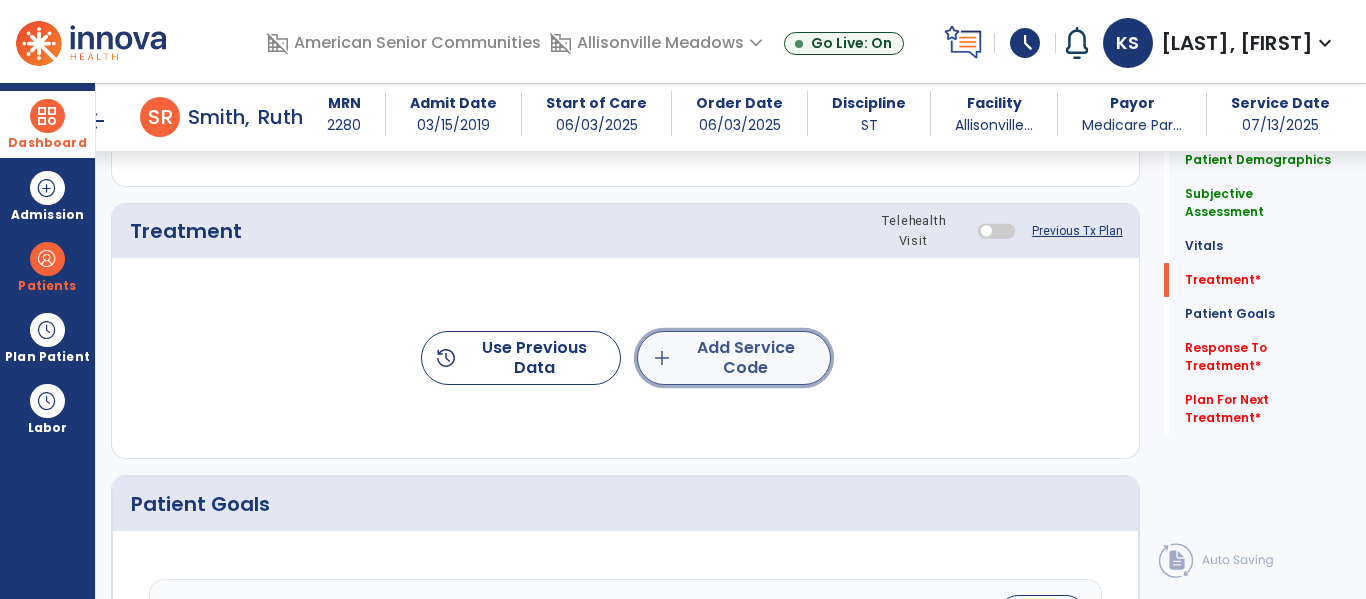 click on "add  Add Service Code" 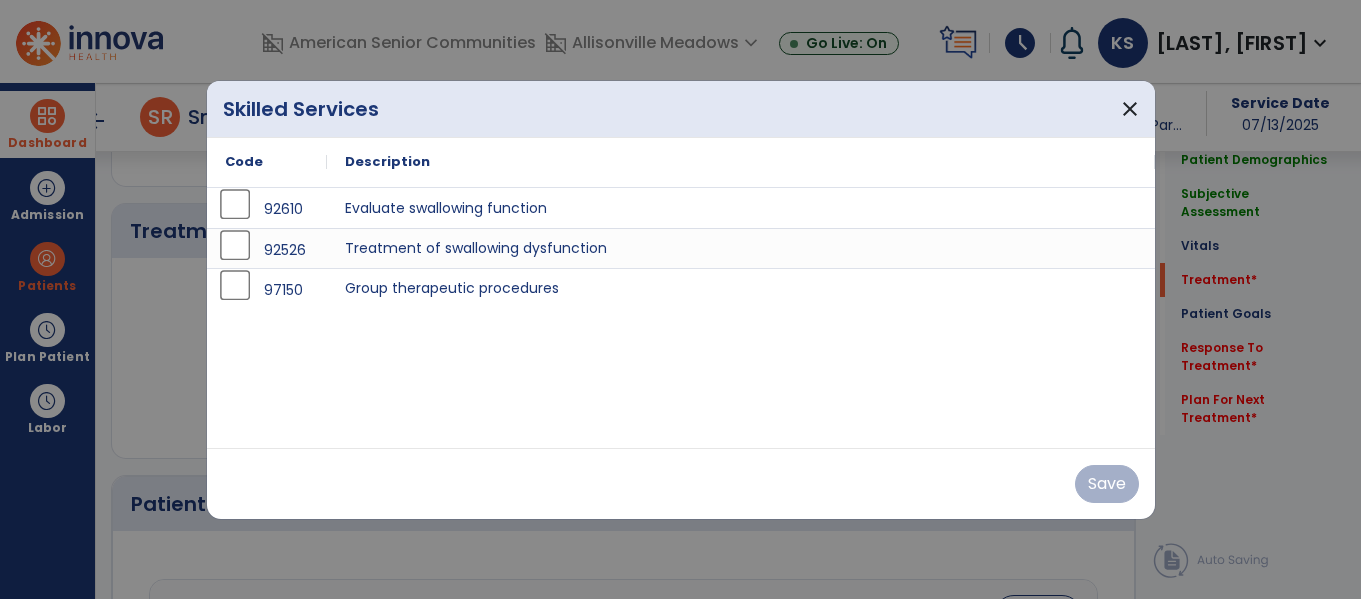 scroll, scrollTop: 1046, scrollLeft: 0, axis: vertical 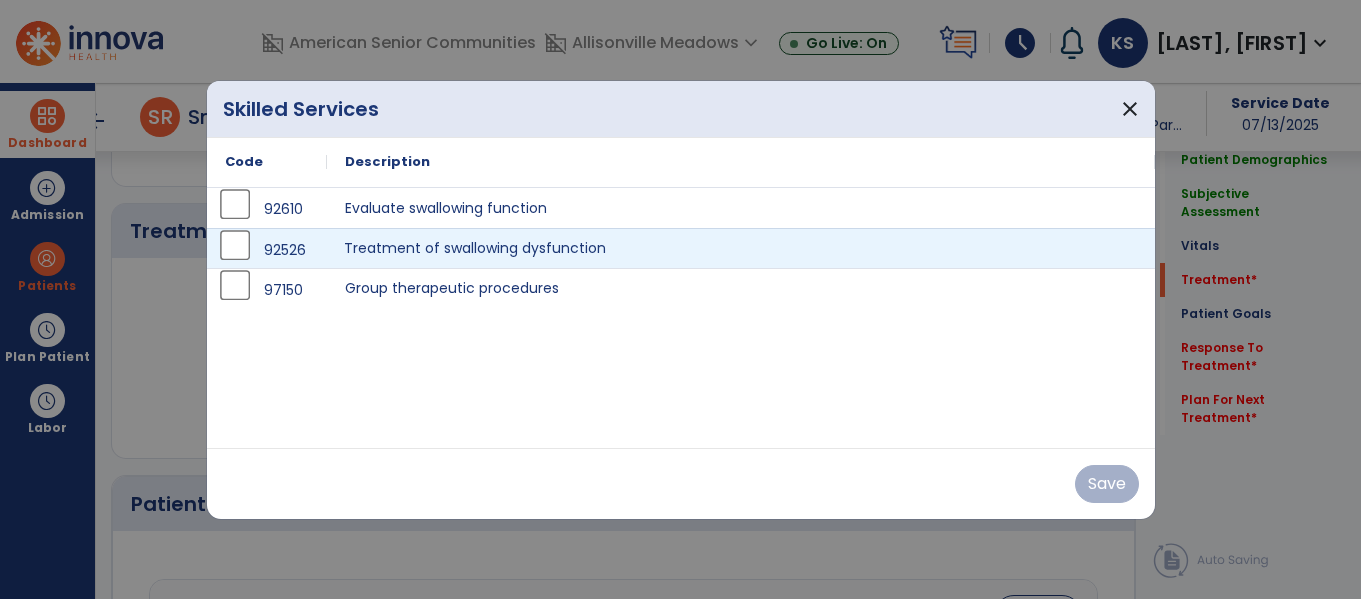 click on "Treatment of swallowing dysfunction" at bounding box center (741, 248) 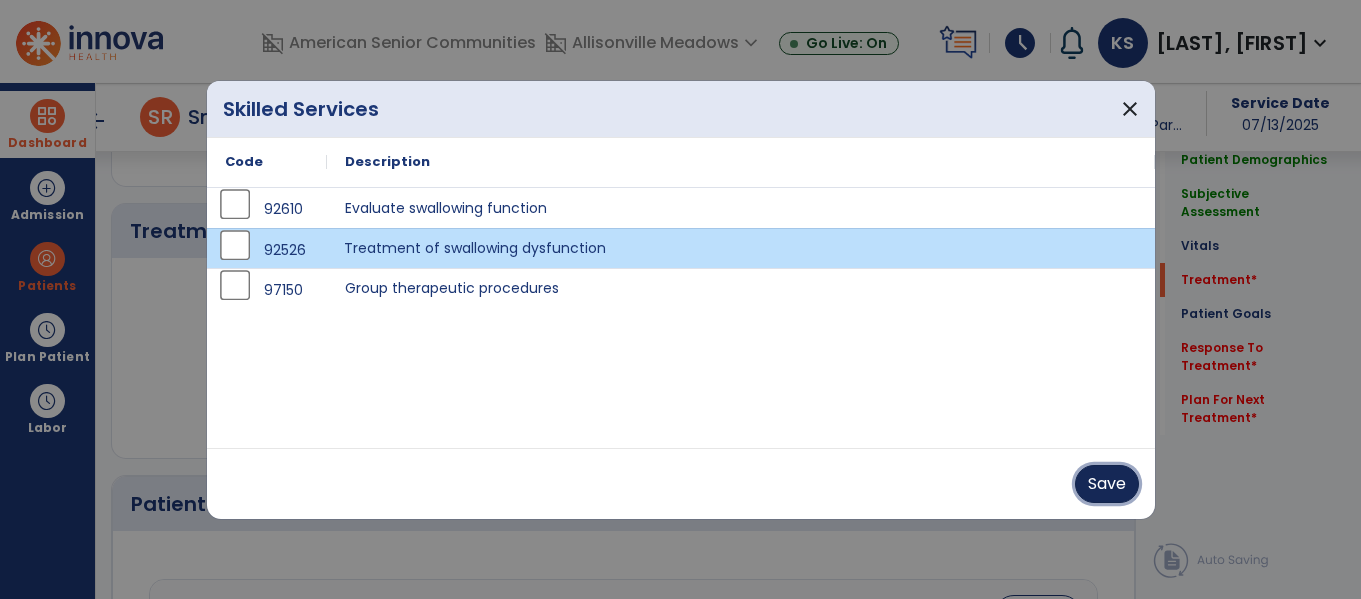 click on "Save" at bounding box center [1107, 484] 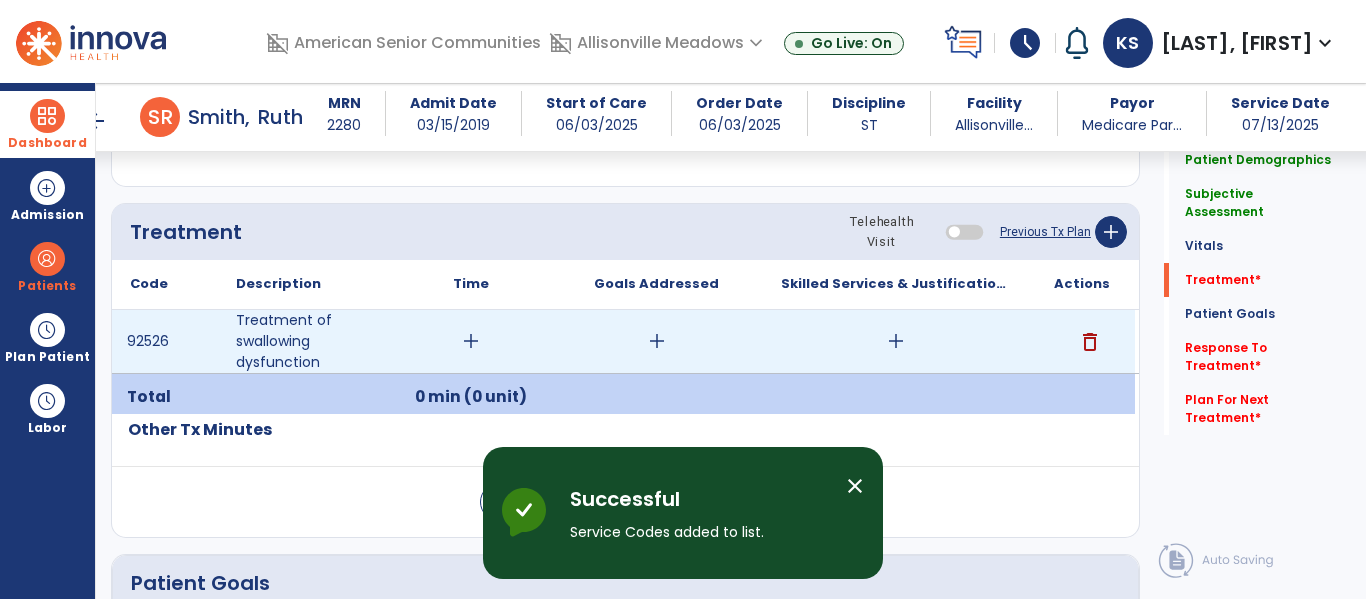 click on "add" at bounding box center (471, 341) 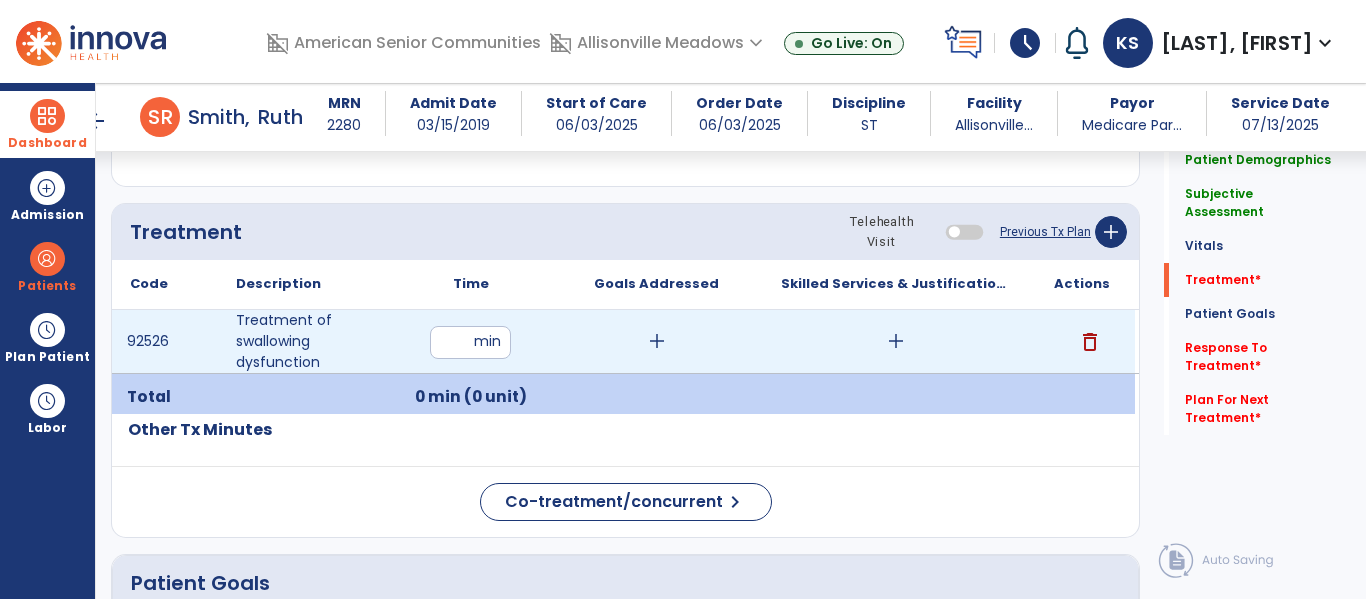 type on "**" 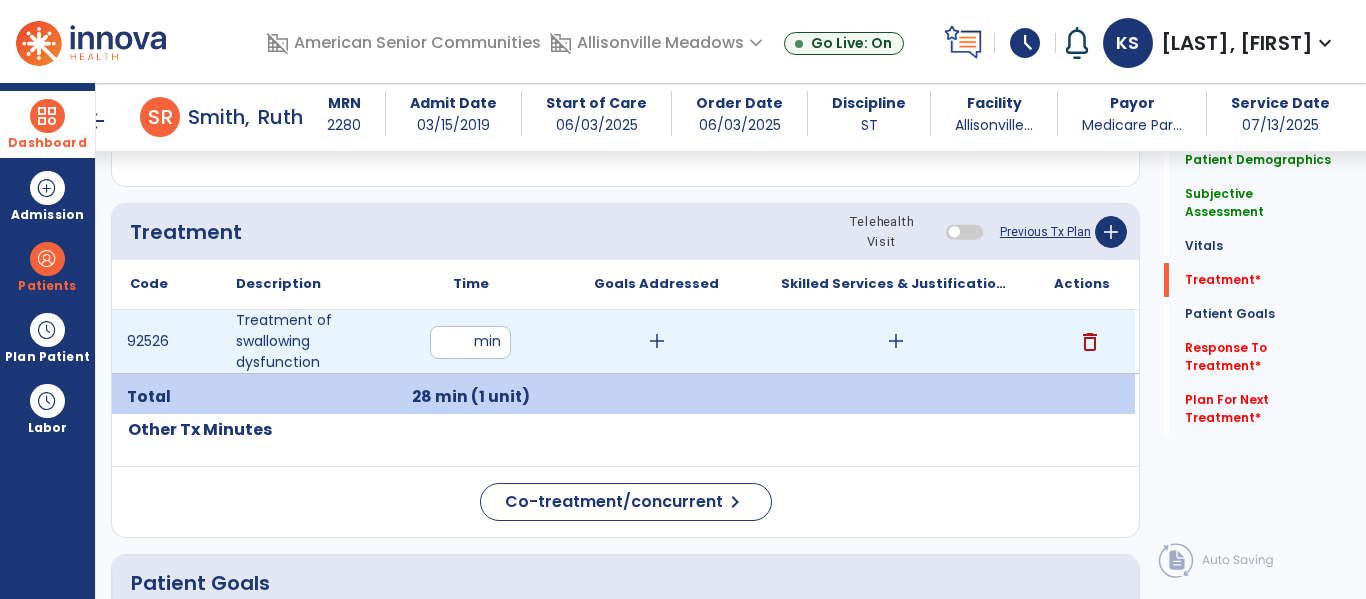 click on "add" at bounding box center (657, 341) 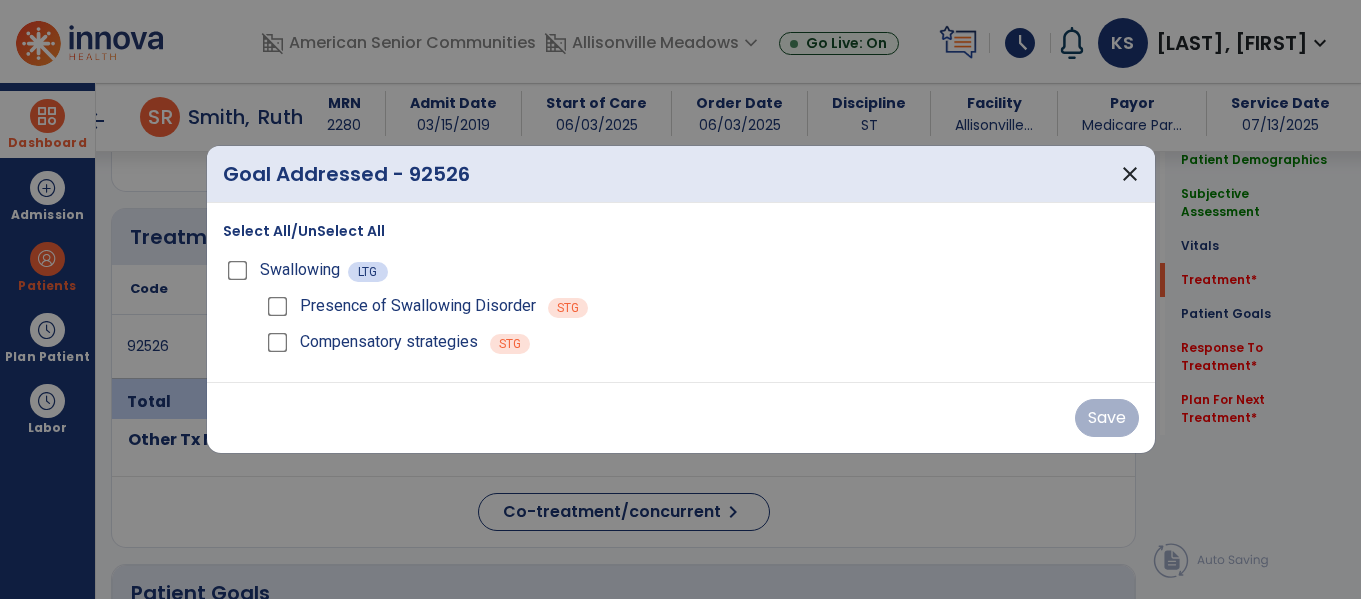 scroll, scrollTop: 1046, scrollLeft: 0, axis: vertical 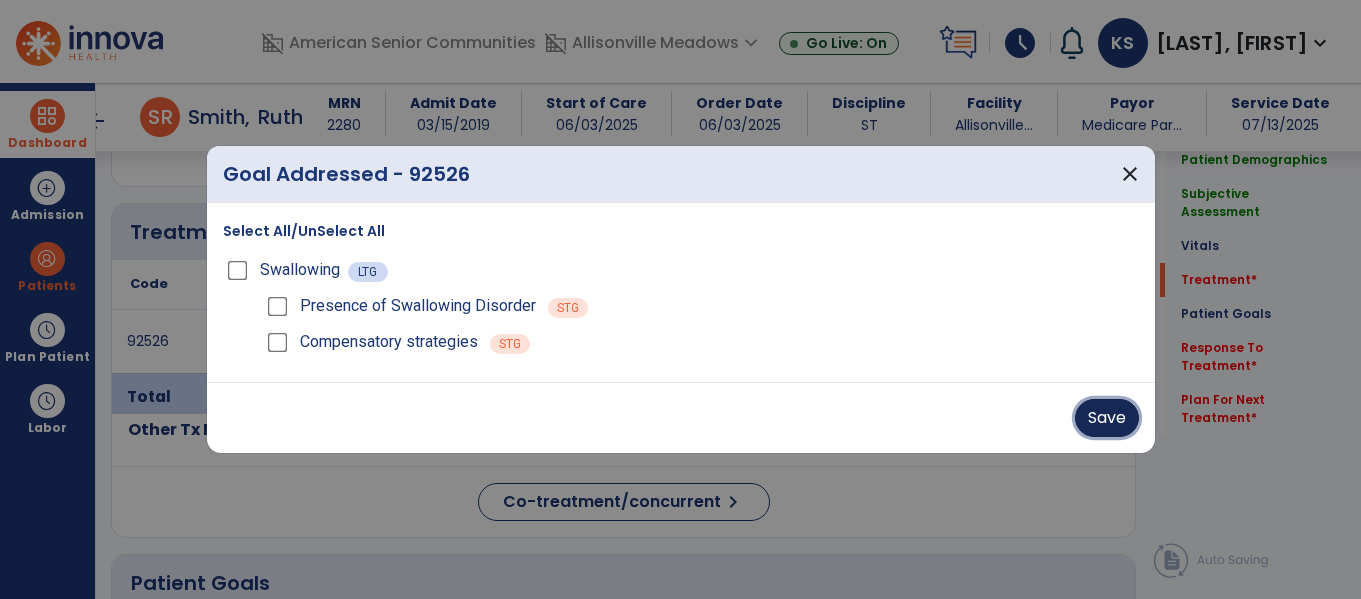 click on "Save" at bounding box center [1107, 418] 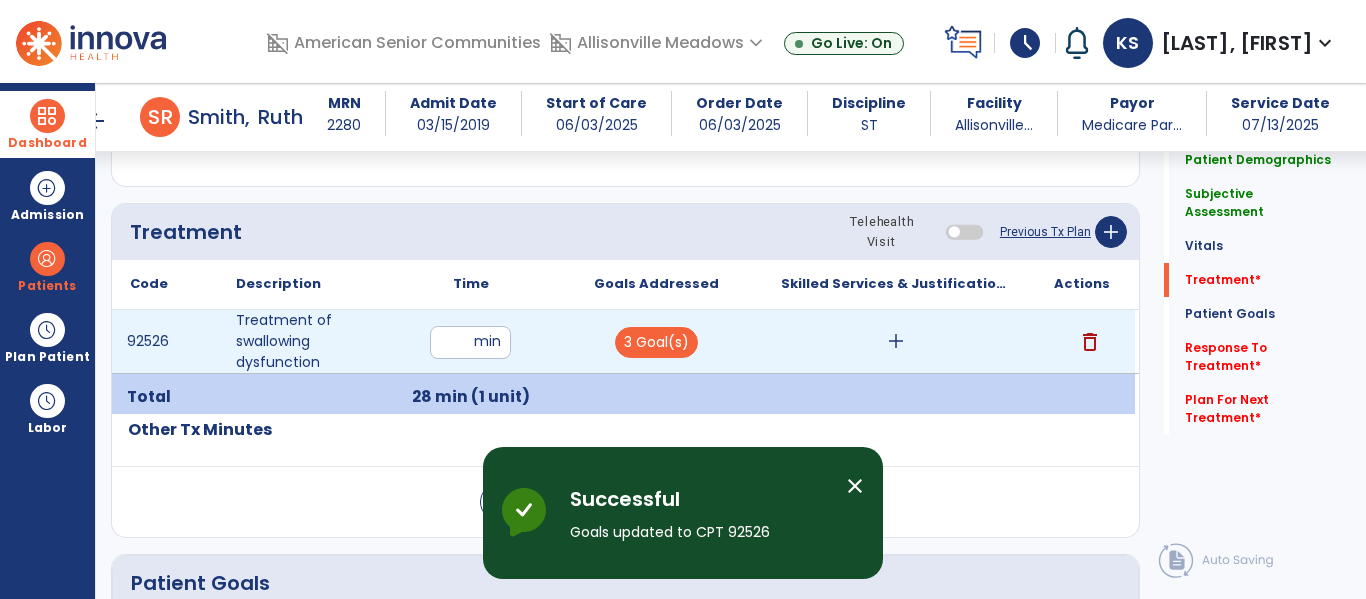 click on "add" at bounding box center [896, 341] 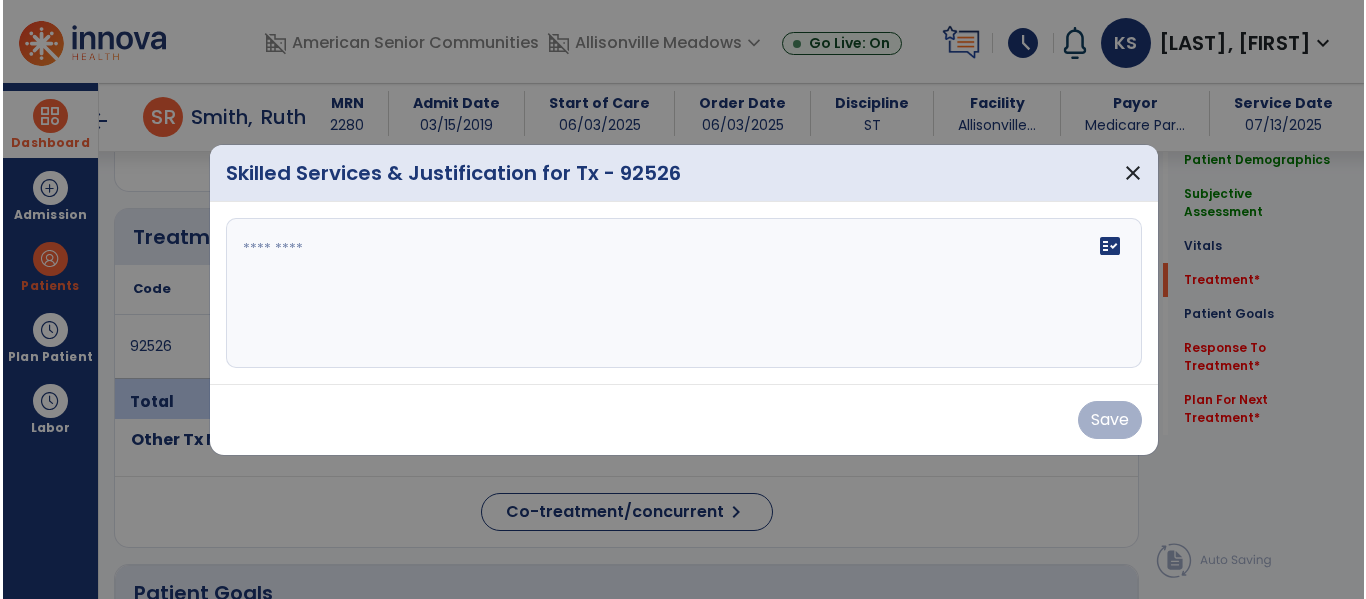 scroll, scrollTop: 1046, scrollLeft: 0, axis: vertical 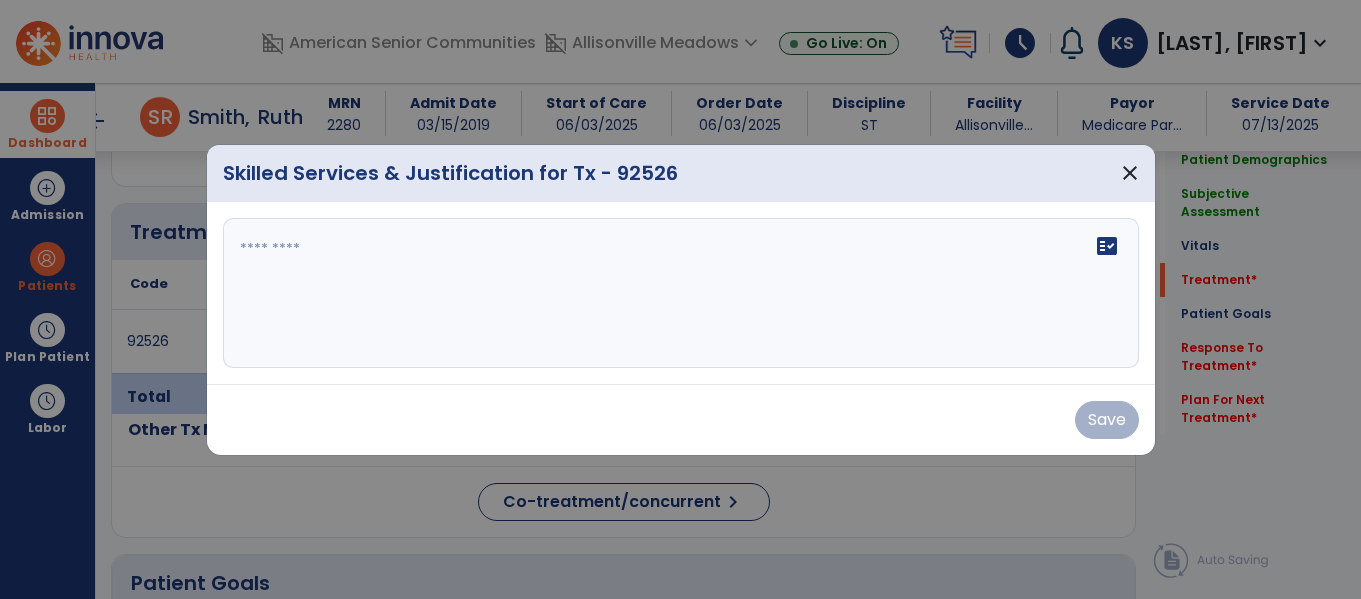 click on "fact_check" at bounding box center [681, 293] 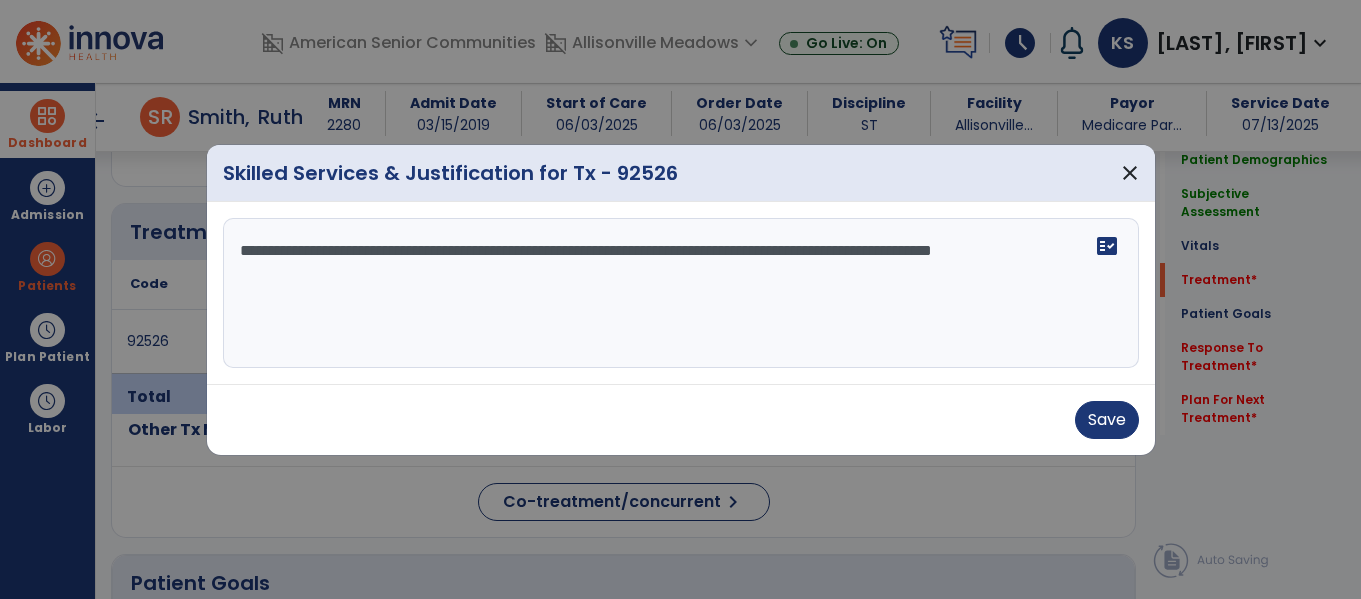 click on "**********" at bounding box center (681, 293) 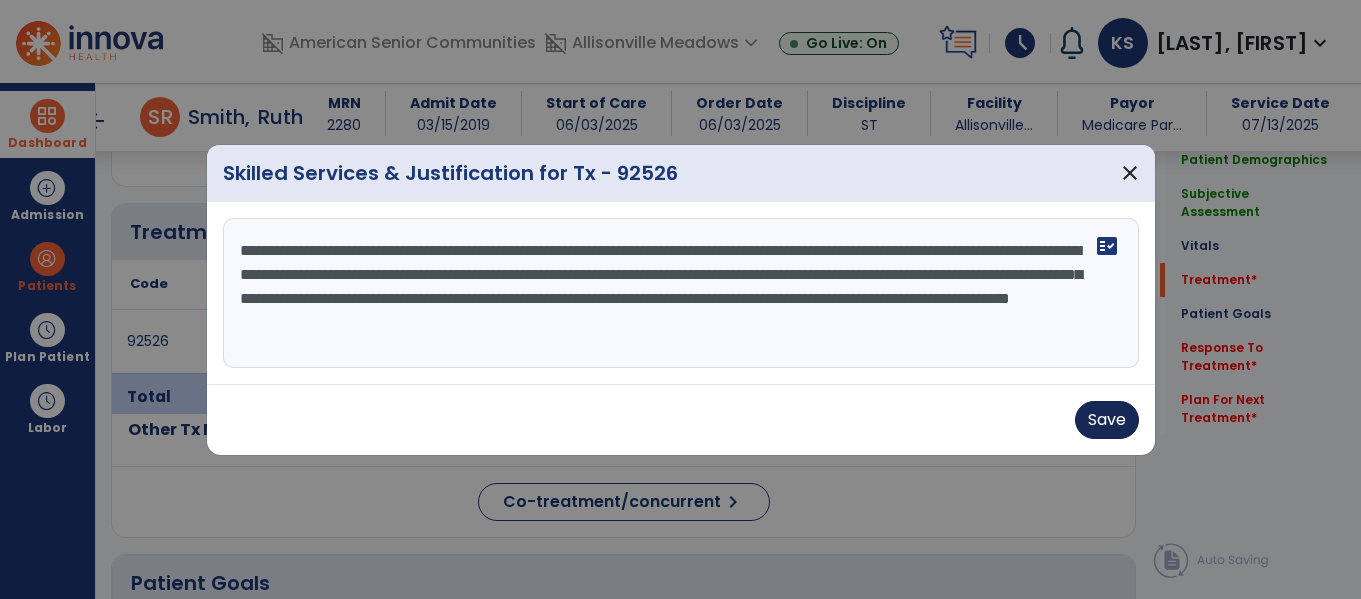 type on "**********" 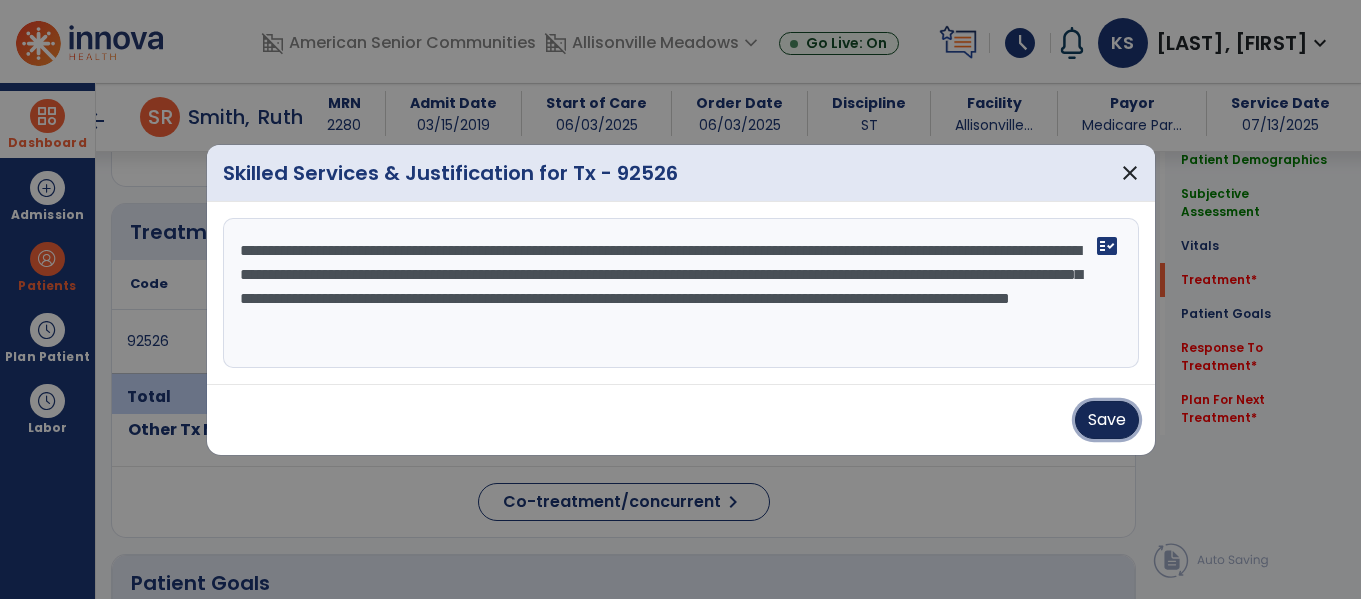 click on "Save" at bounding box center [1107, 420] 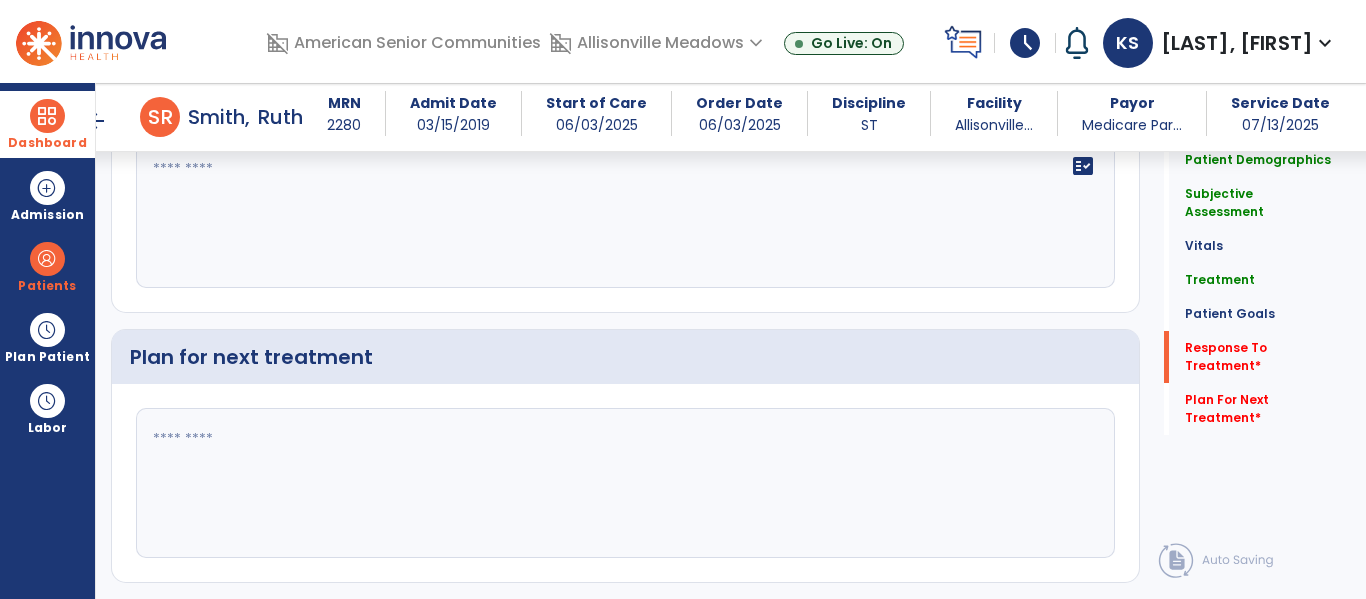 scroll, scrollTop: 2318, scrollLeft: 0, axis: vertical 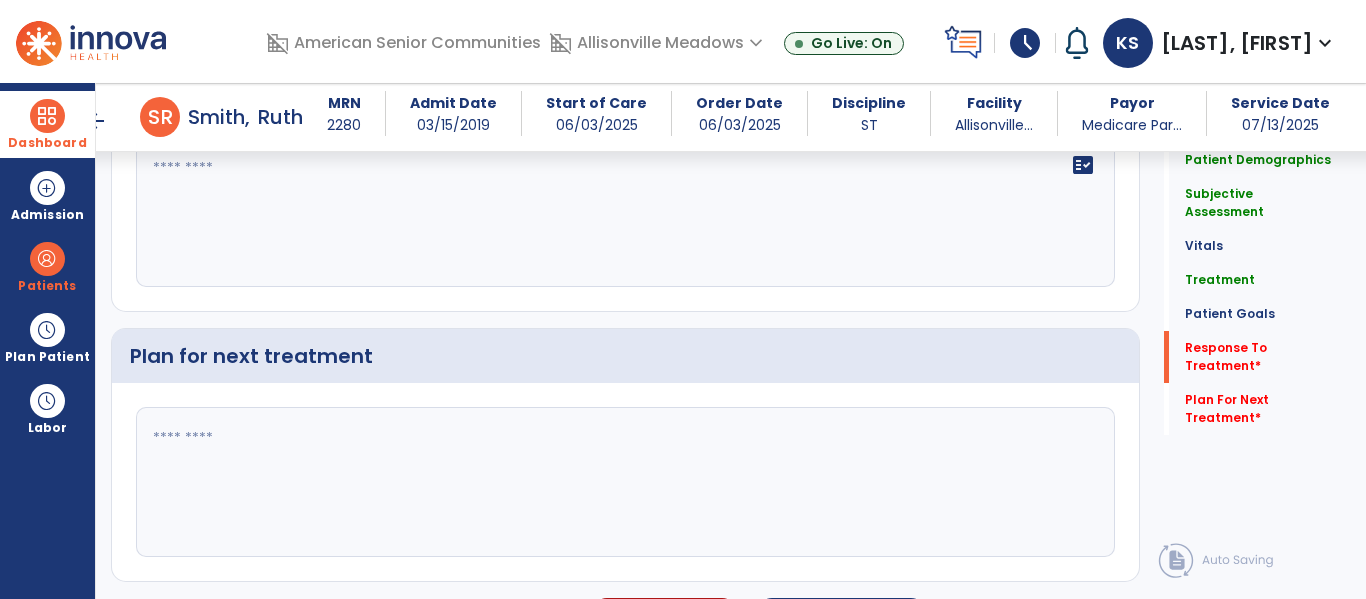 click 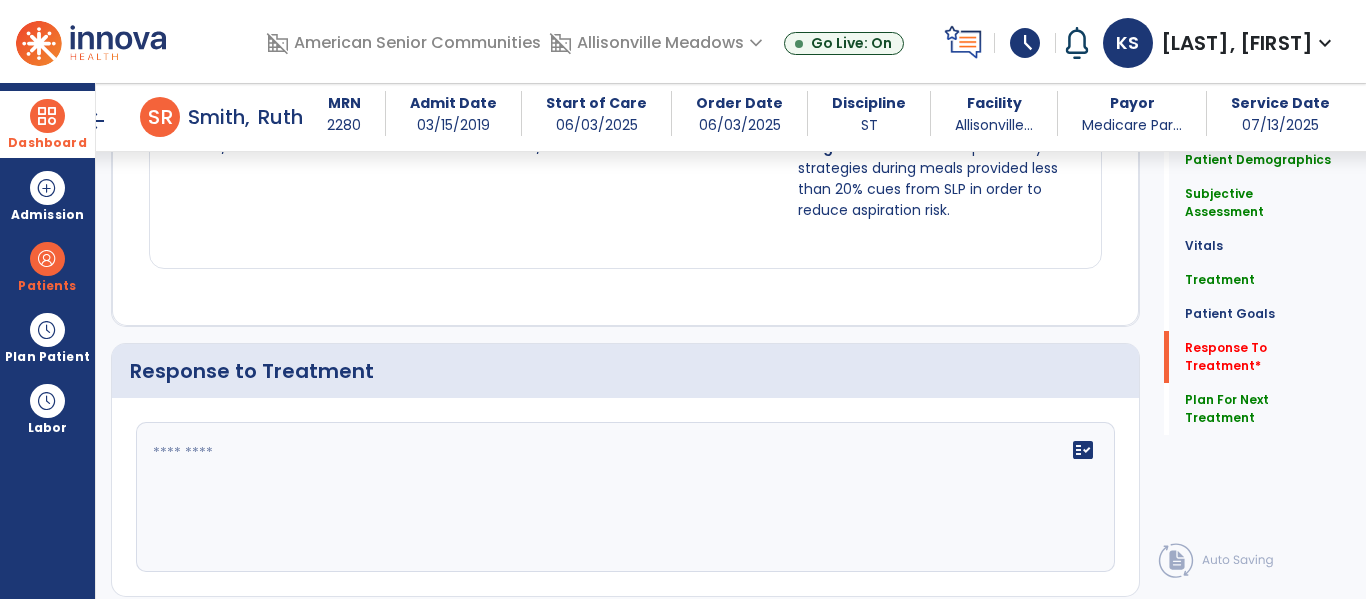 scroll, scrollTop: 2077, scrollLeft: 0, axis: vertical 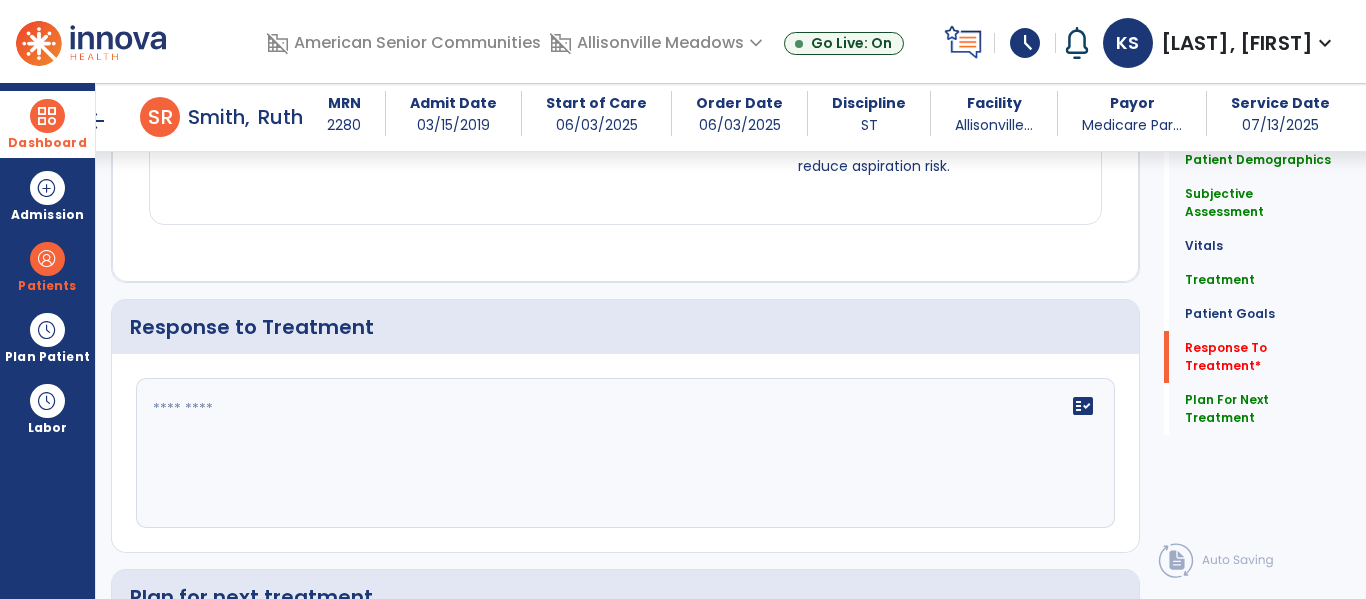 type on "**********" 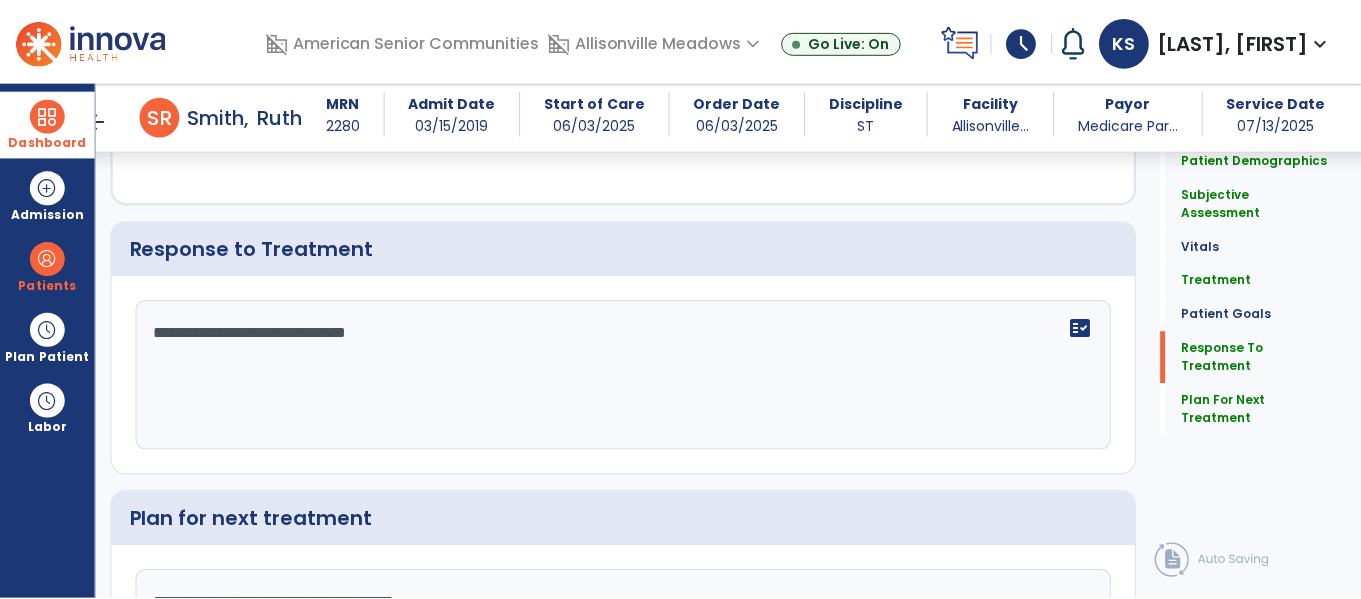 scroll, scrollTop: 2367, scrollLeft: 0, axis: vertical 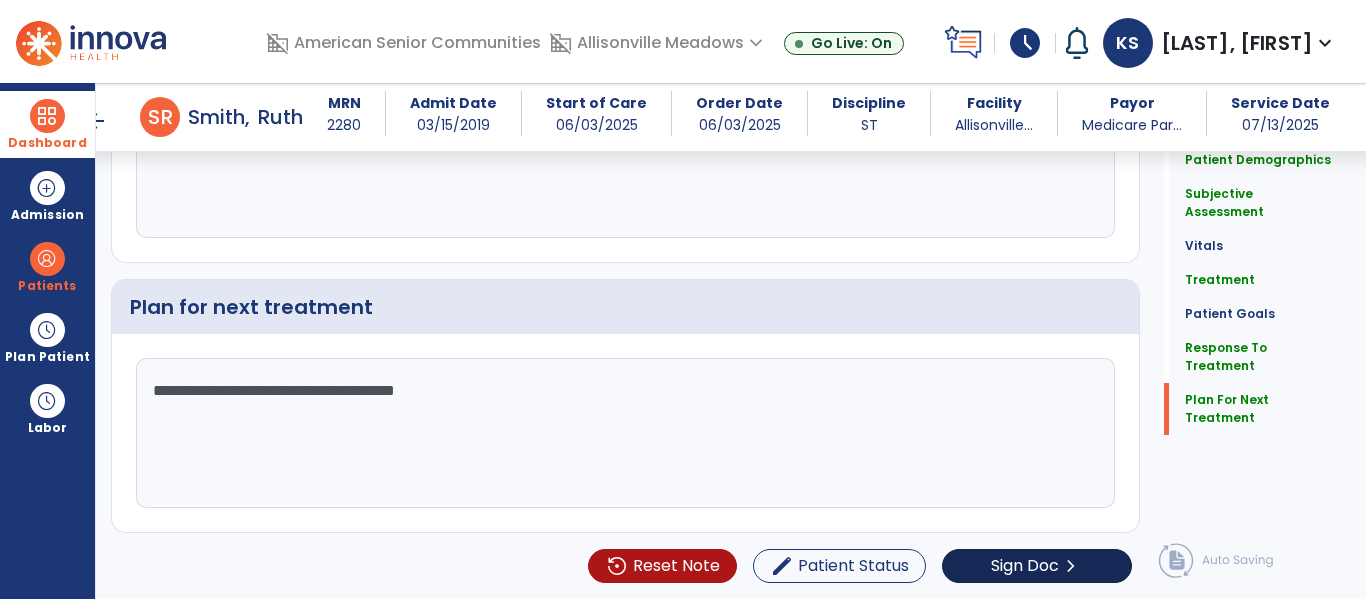 type on "**********" 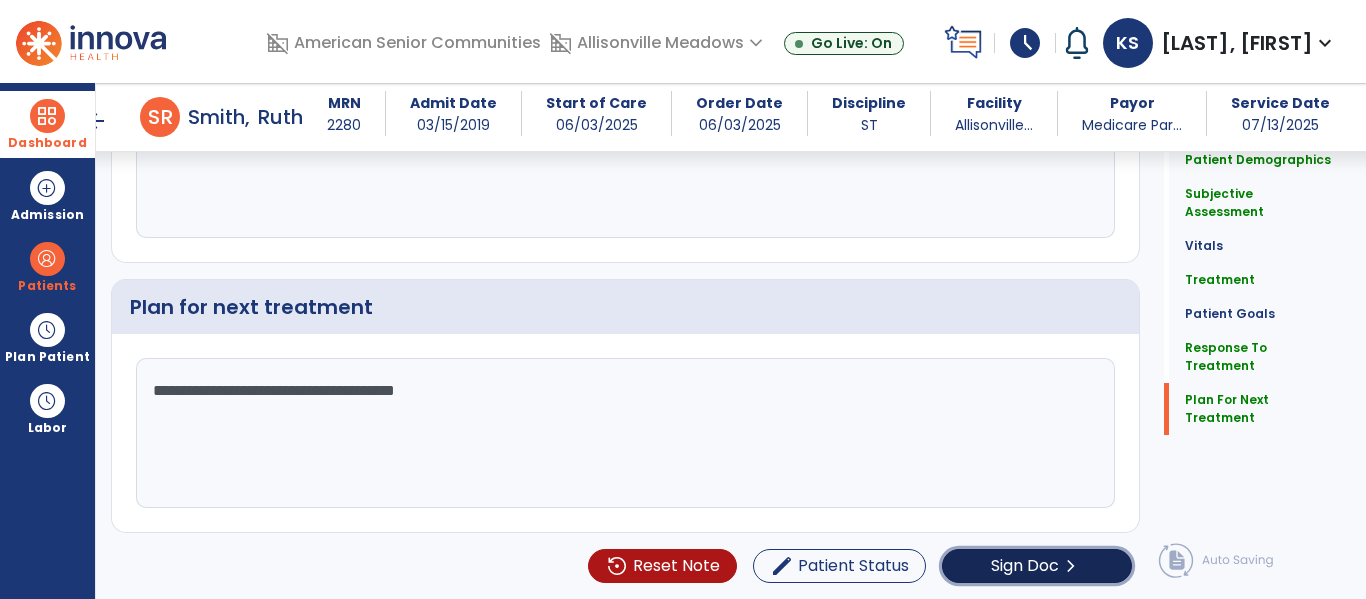 click on "Sign Doc  chevron_right" 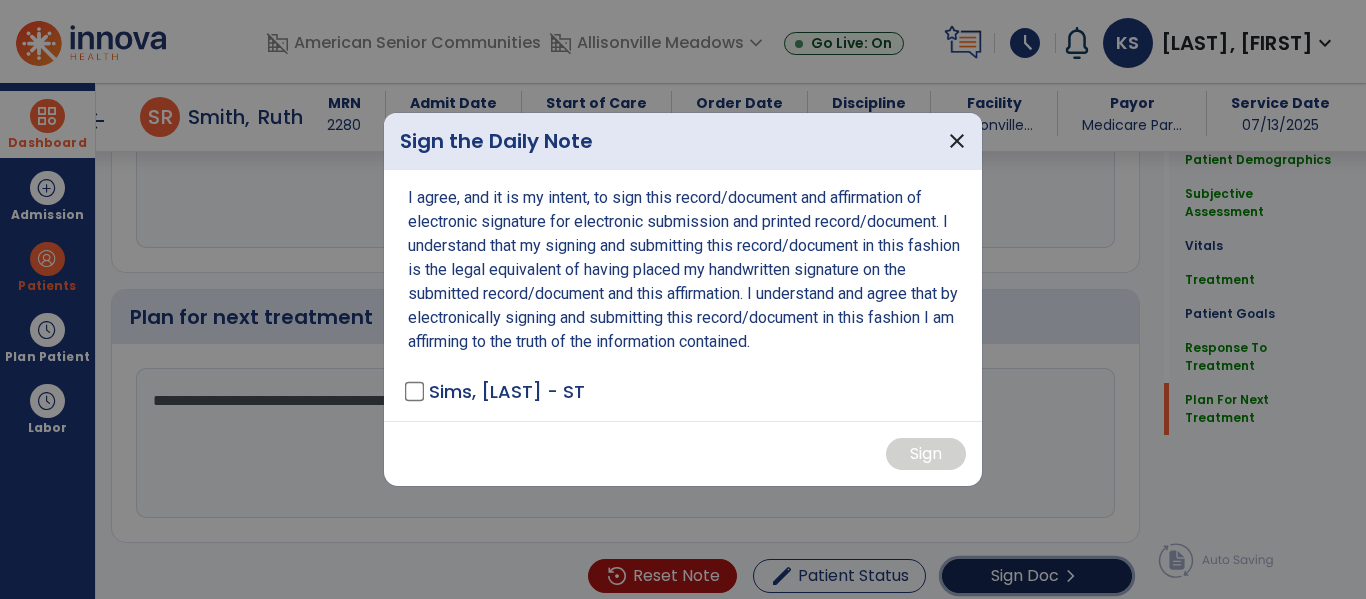 scroll, scrollTop: 2367, scrollLeft: 0, axis: vertical 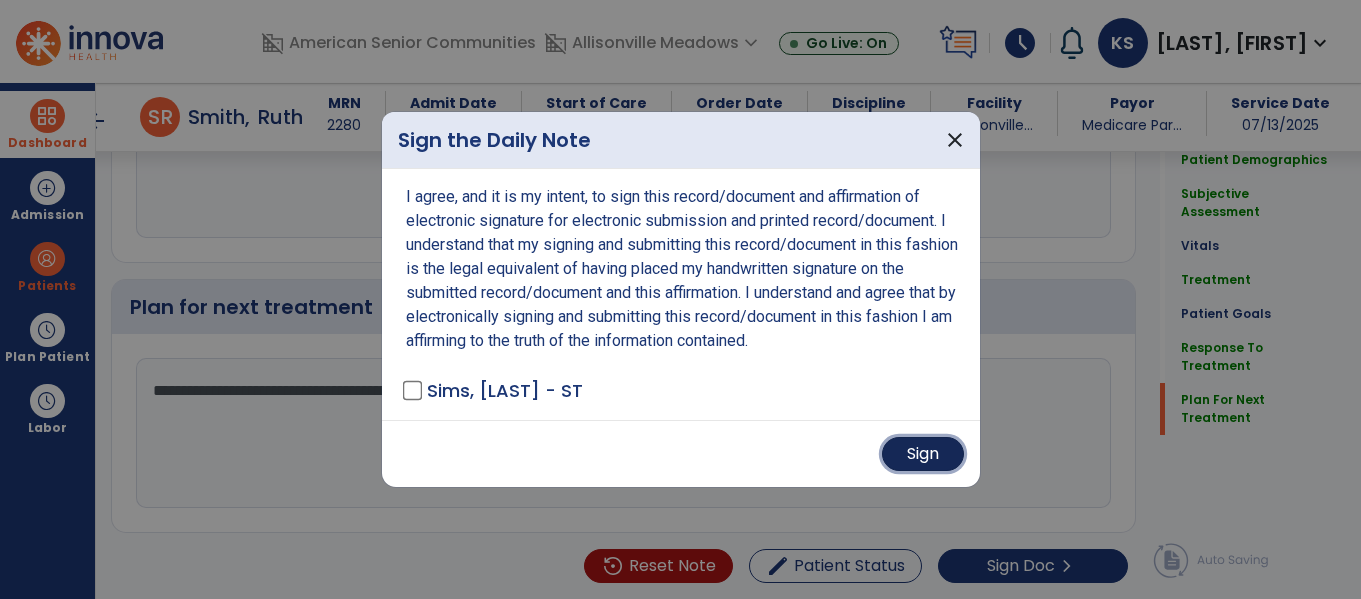 click on "Sign" at bounding box center (923, 454) 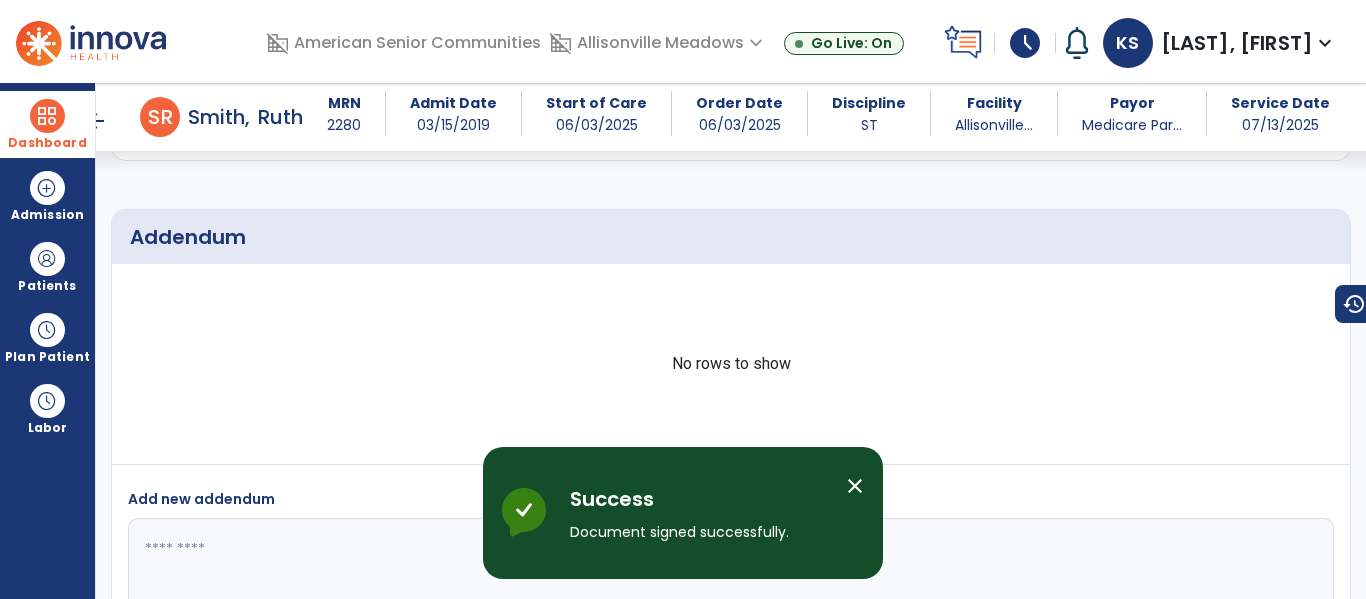 scroll, scrollTop: 3249, scrollLeft: 0, axis: vertical 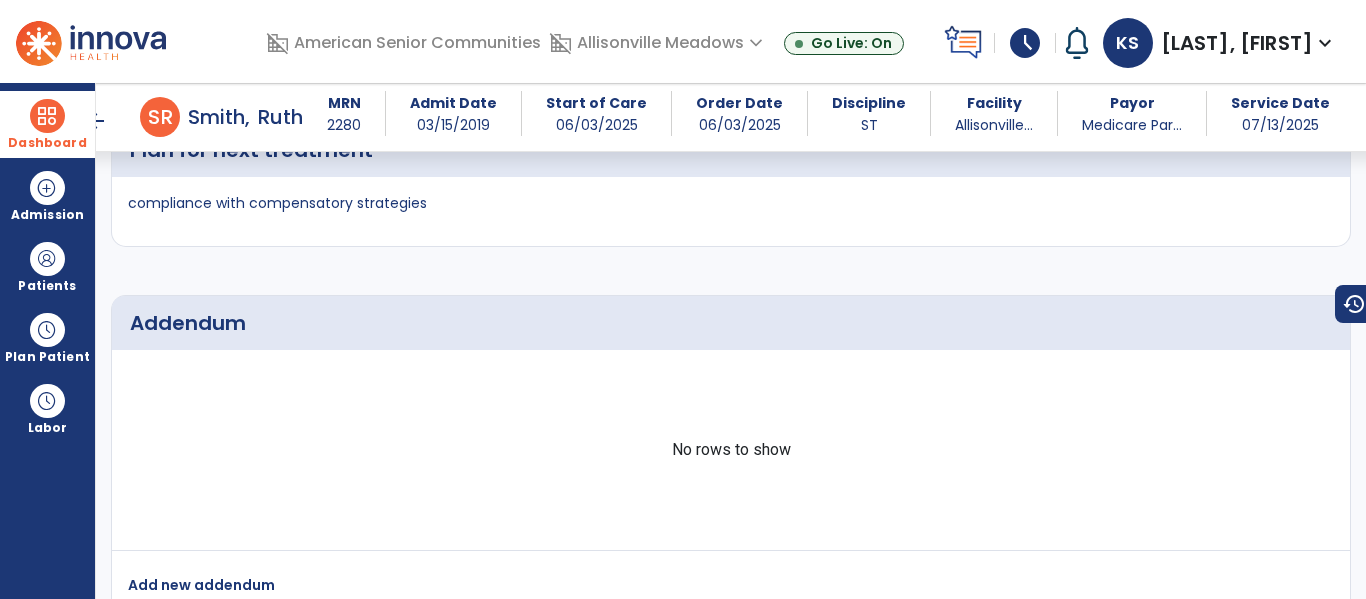 click on "Dashboard" at bounding box center [47, 124] 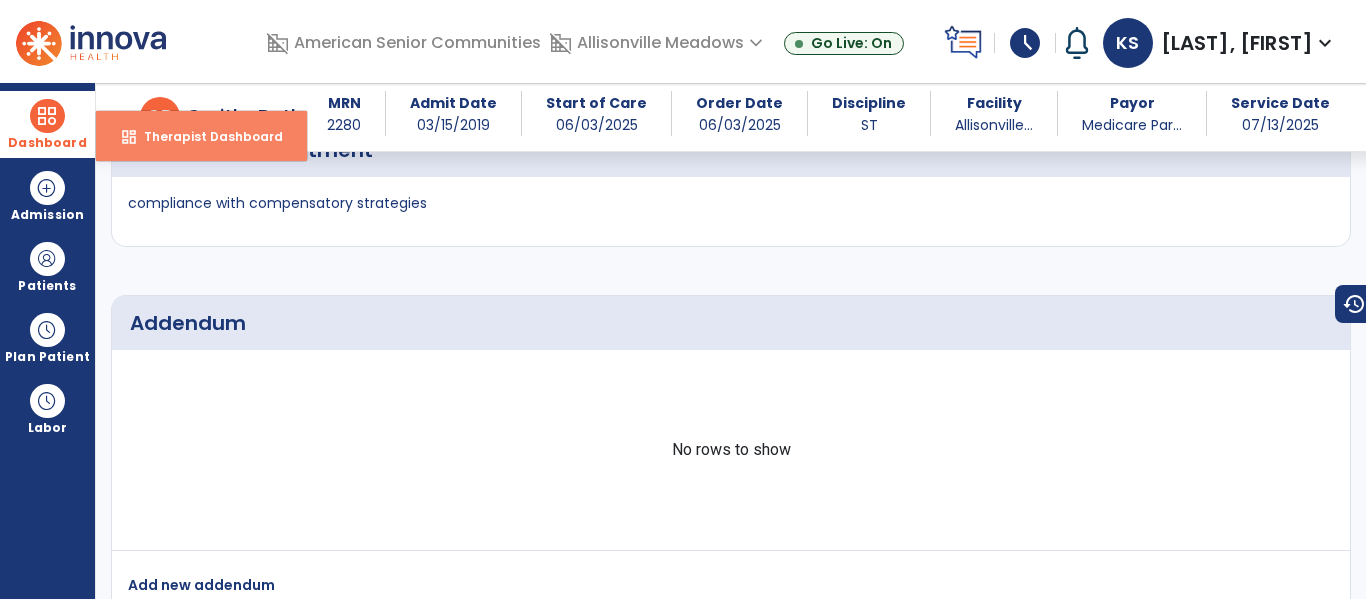 click on "Therapist Dashboard" at bounding box center [205, 136] 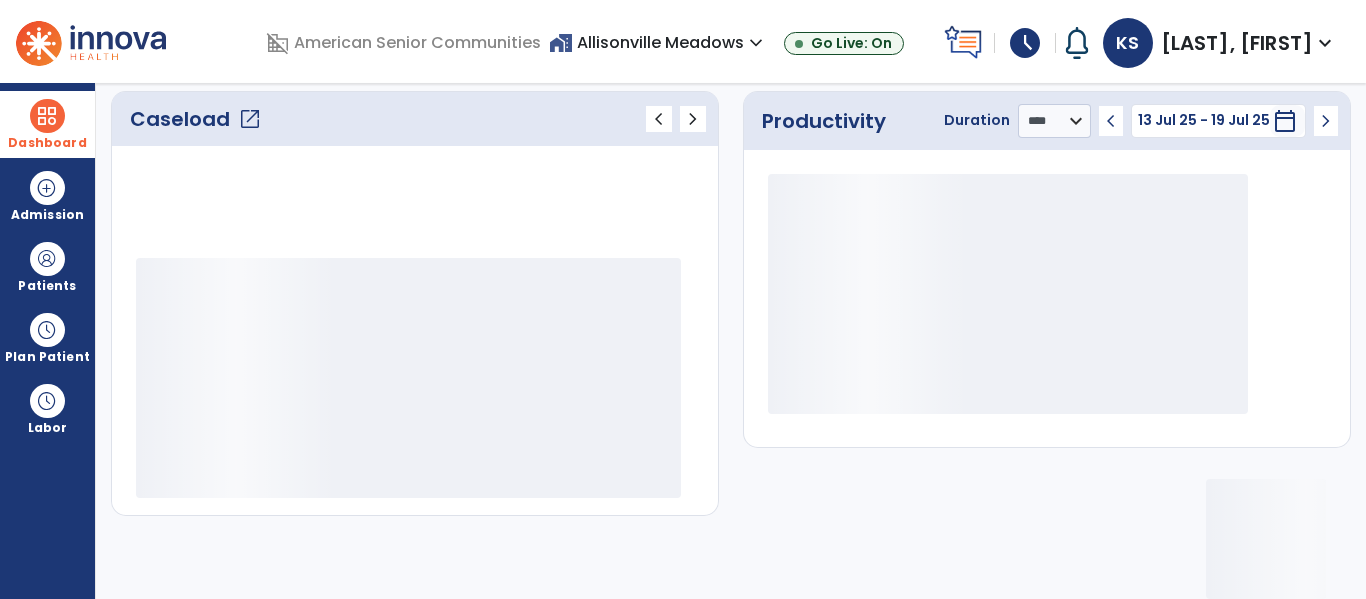 scroll, scrollTop: 278, scrollLeft: 0, axis: vertical 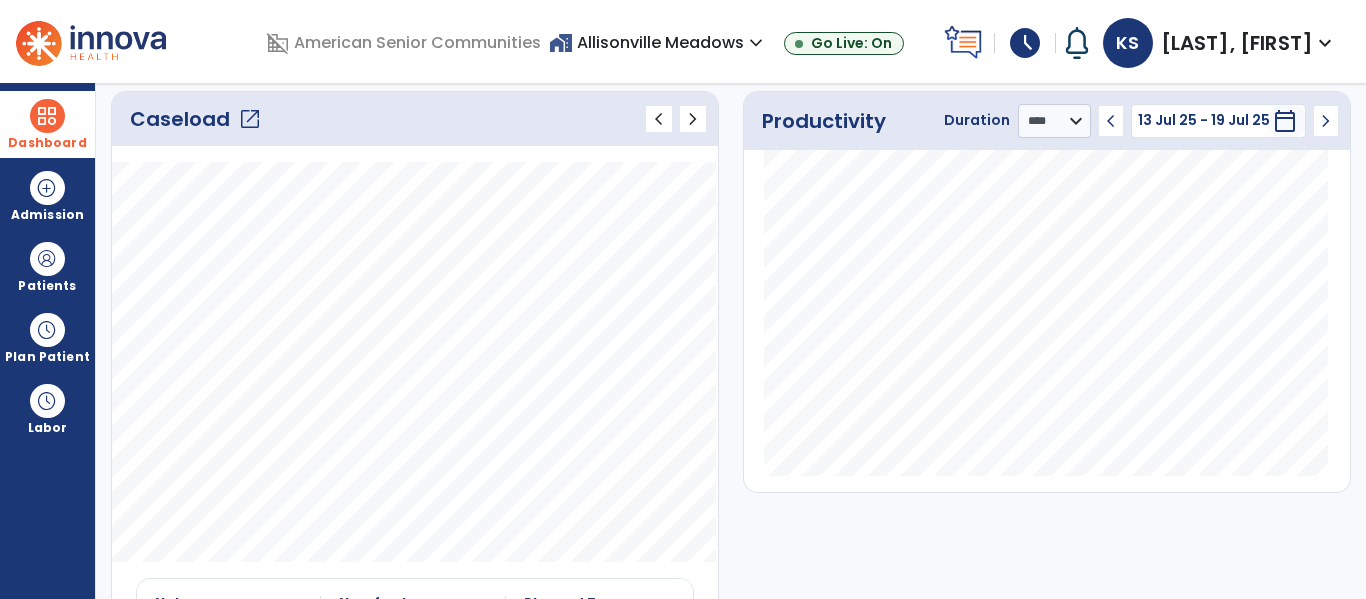 click on "open_in_new" 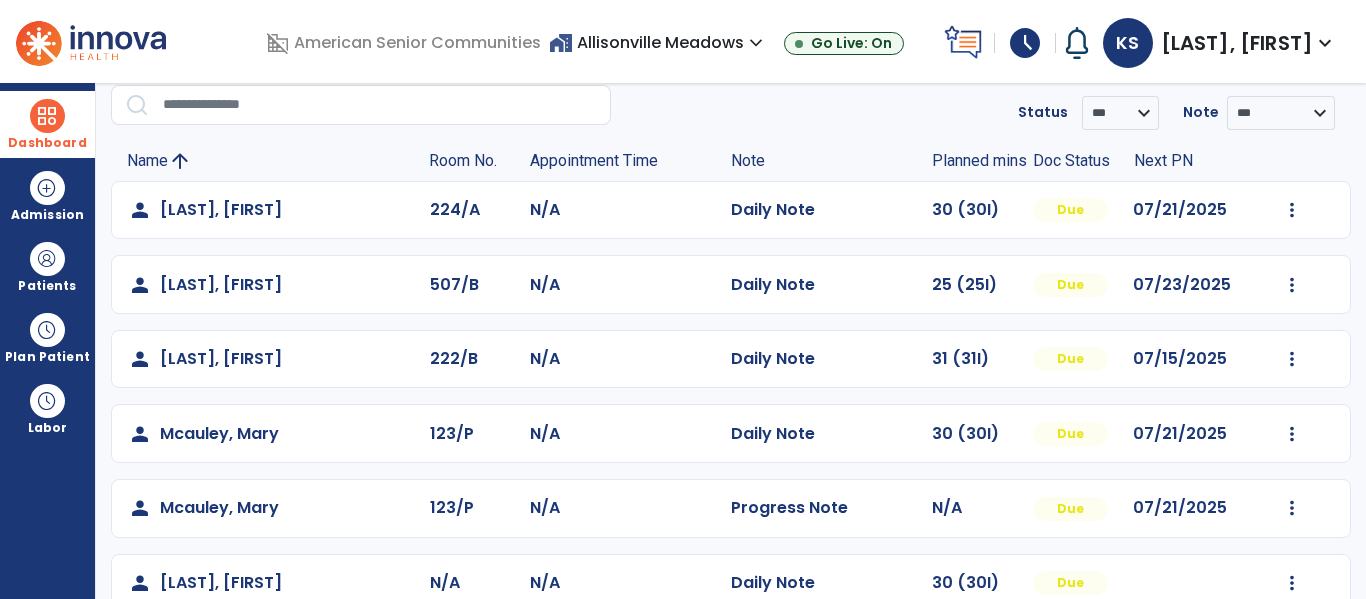 click on "Dashboard" at bounding box center [47, 143] 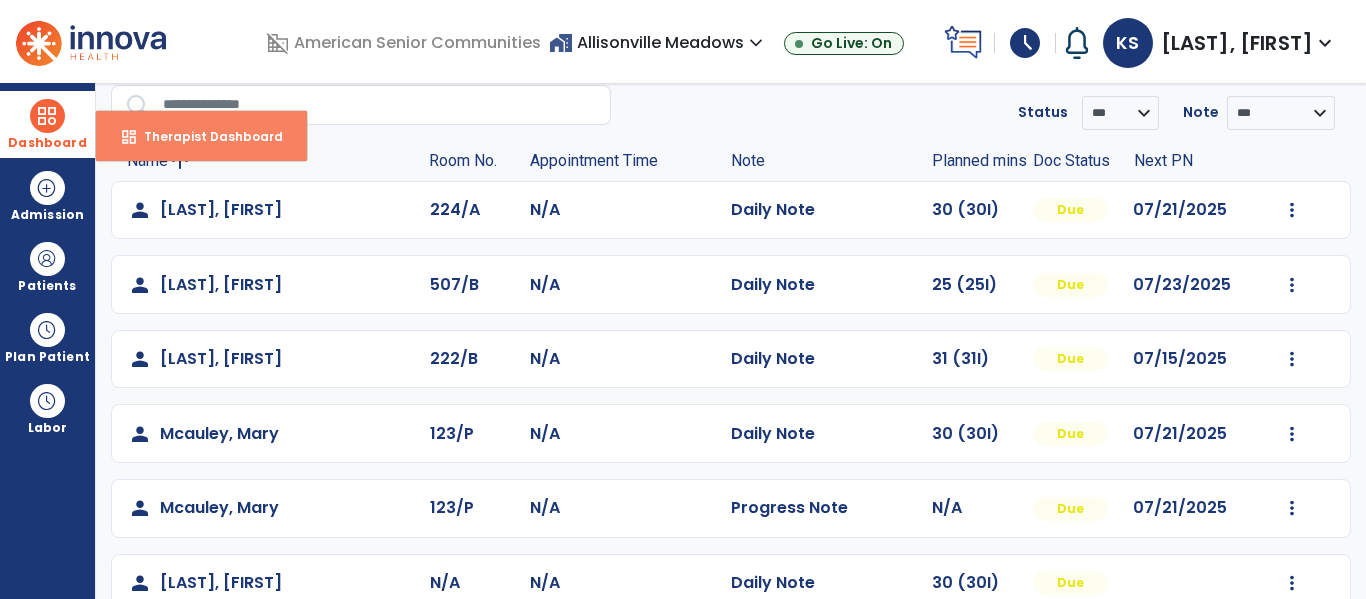 click on "dashboard  Therapist Dashboard" at bounding box center (201, 136) 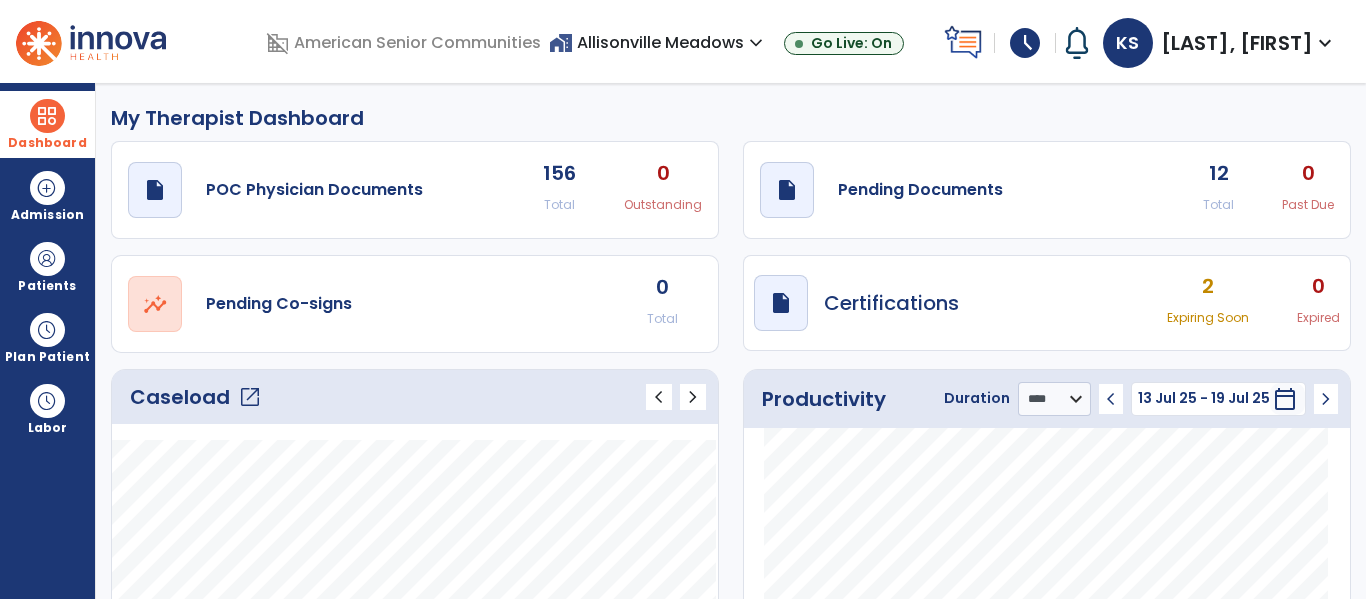 scroll, scrollTop: 0, scrollLeft: 0, axis: both 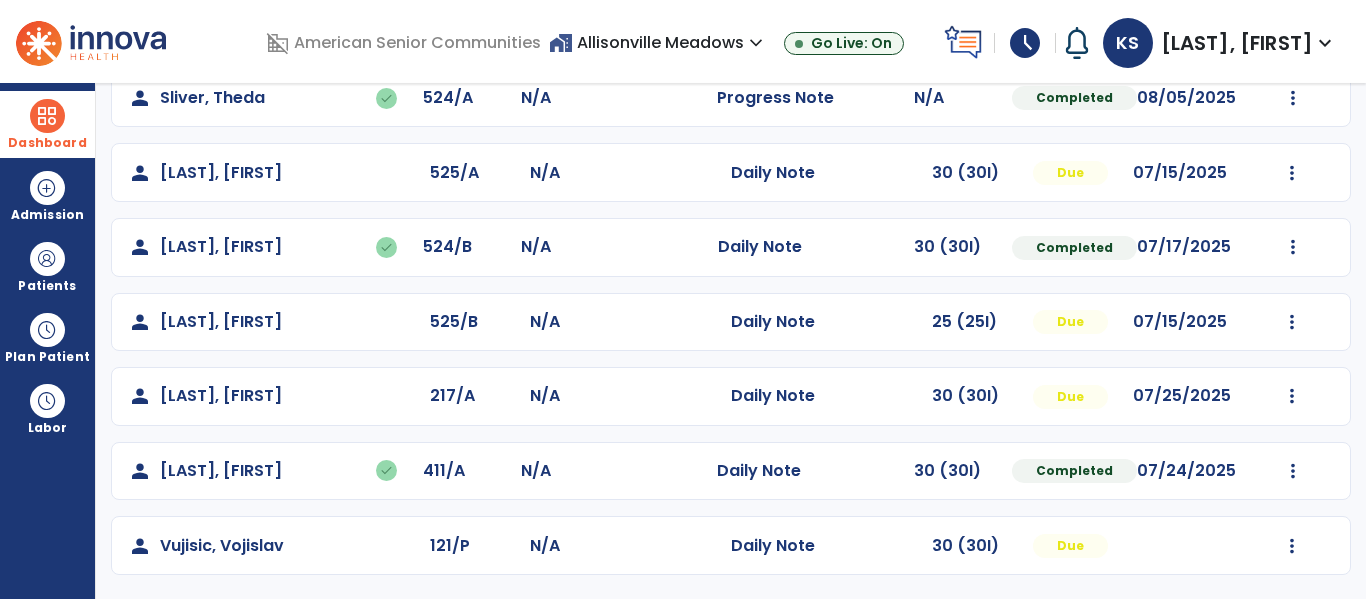 click on "person   Strough, Joan  217/A N/A  Daily Note   30 (30I)  Due 07/25/2025  Mark Visit As Complete   Reset Note   Open Document   G + C Mins" 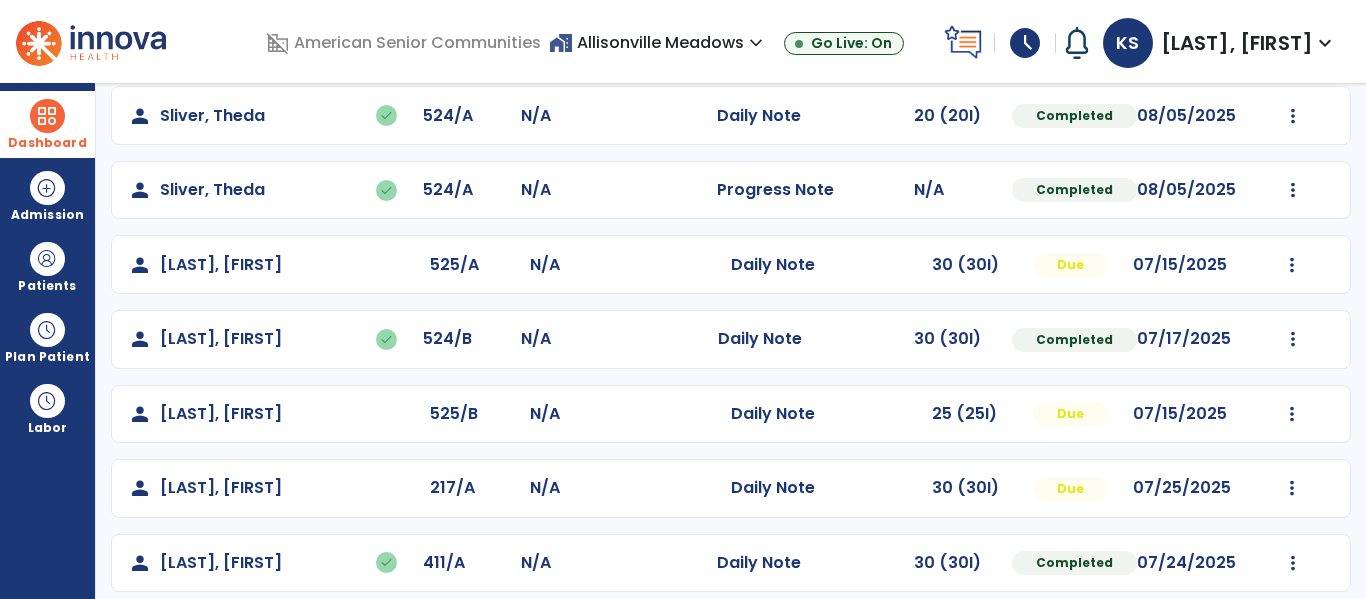scroll, scrollTop: 861, scrollLeft: 0, axis: vertical 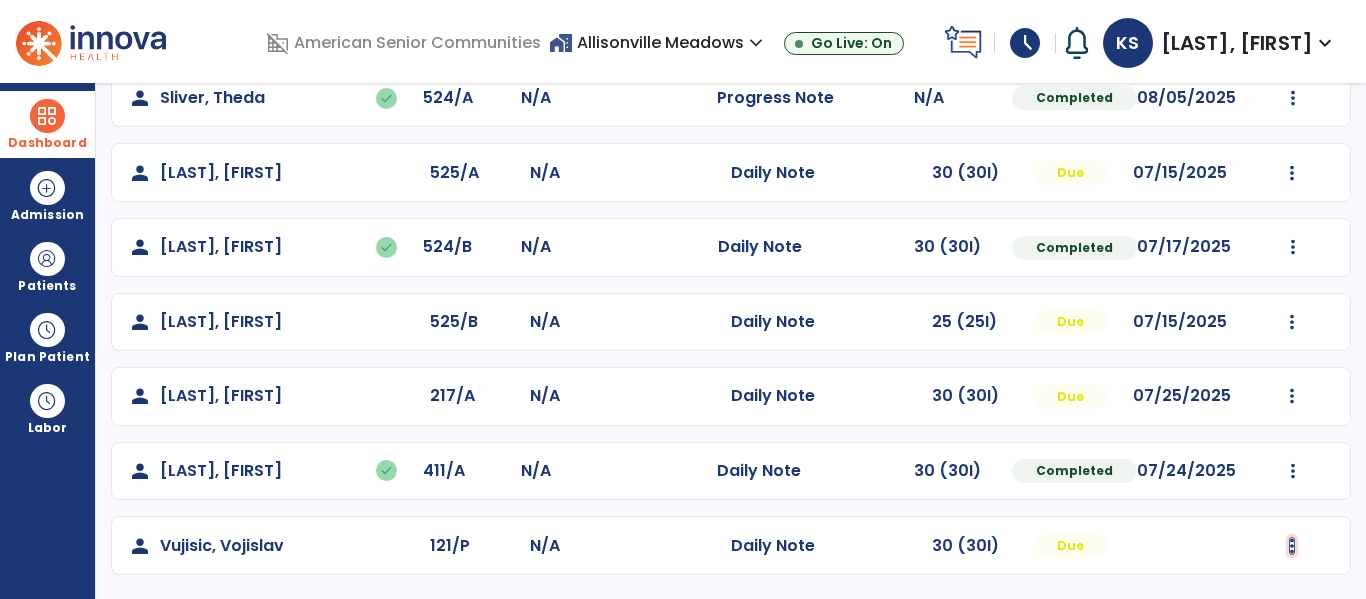 click at bounding box center (1292, -573) 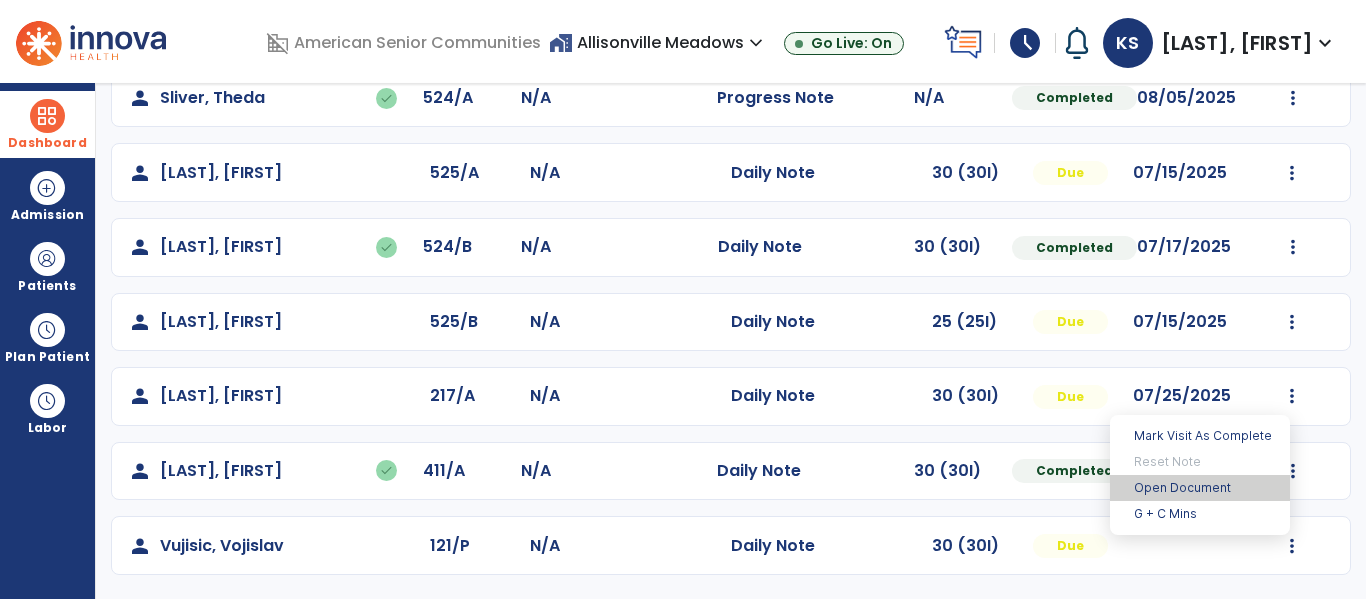 click on "Open Document" at bounding box center (1200, 488) 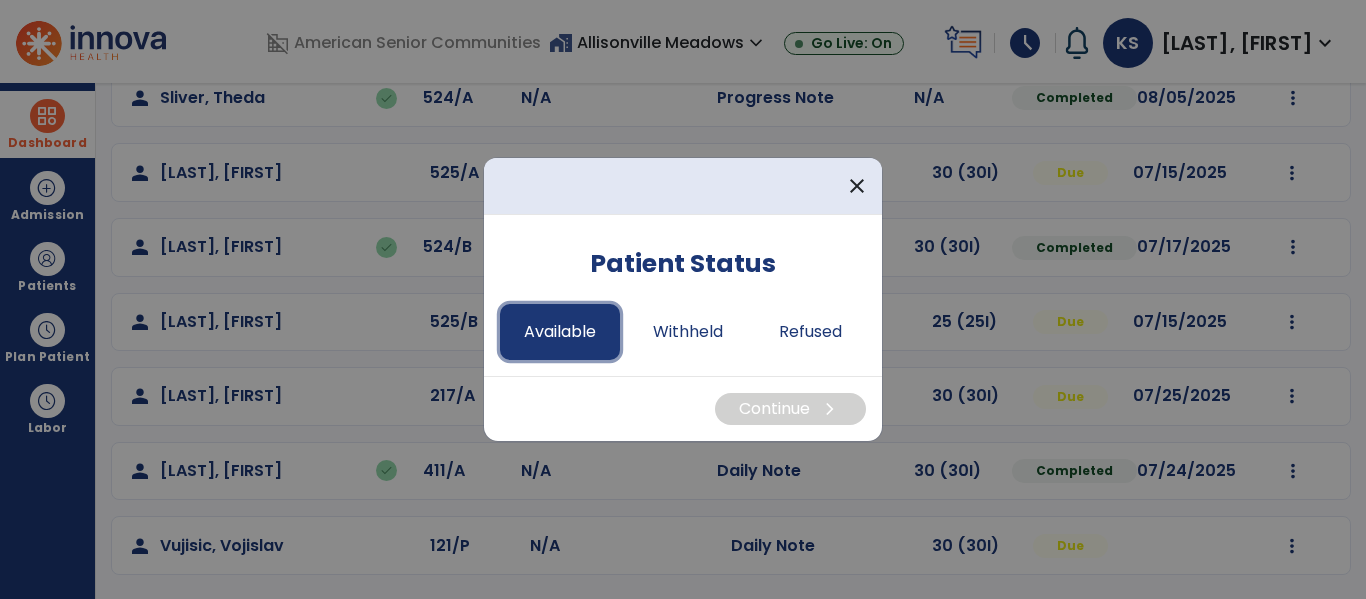 click on "Available" at bounding box center (560, 332) 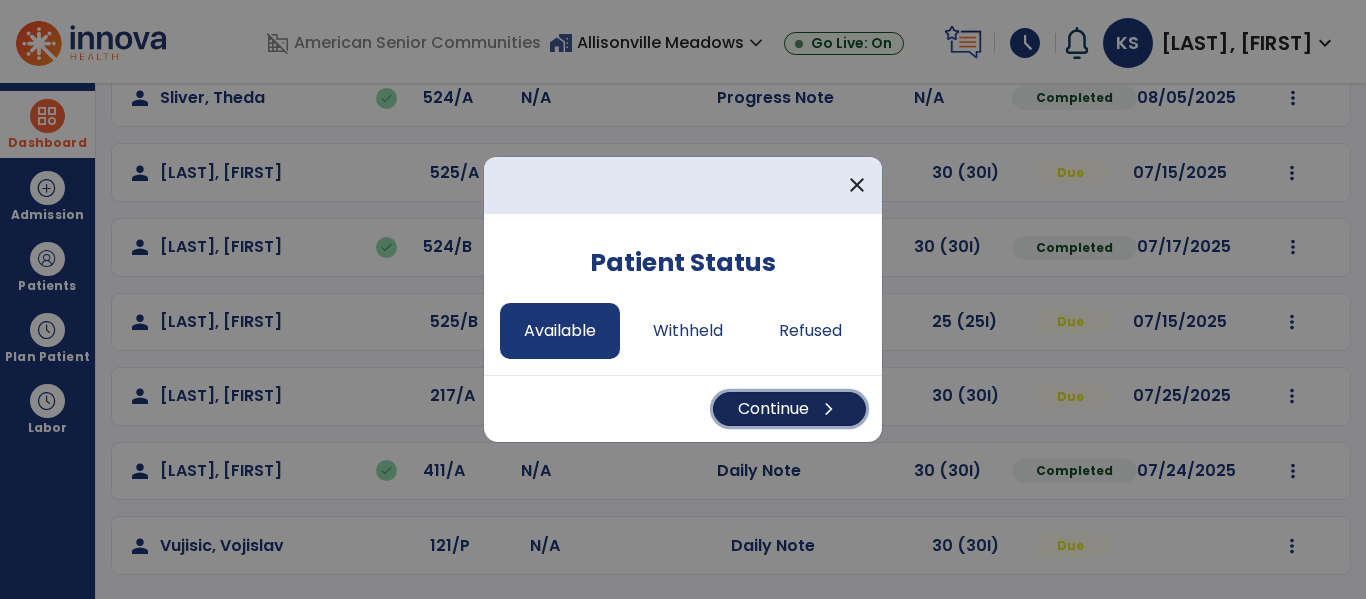 click on "Continue   chevron_right" at bounding box center (789, 409) 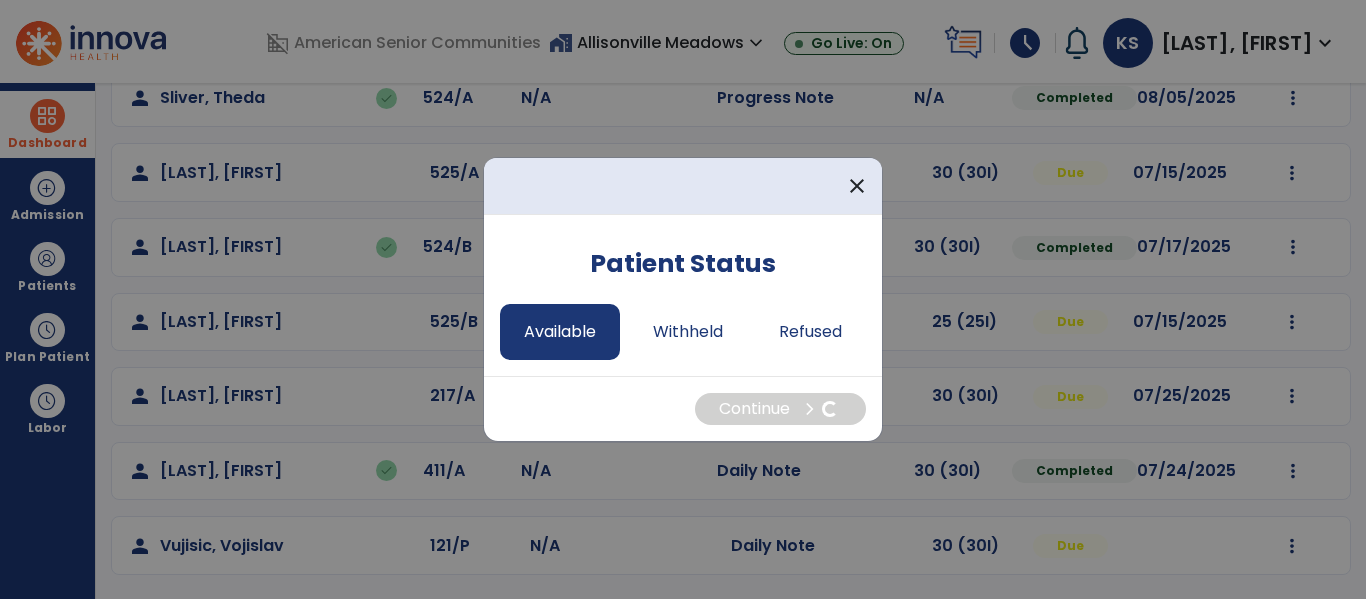 select on "*" 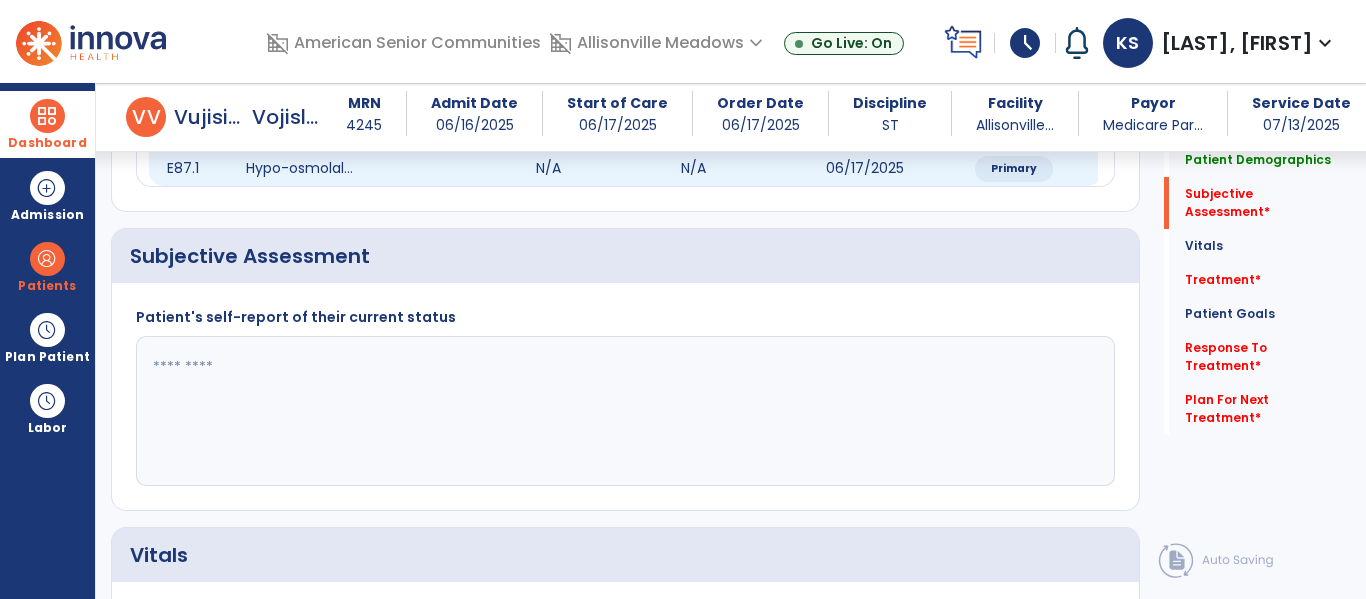 scroll, scrollTop: 342, scrollLeft: 0, axis: vertical 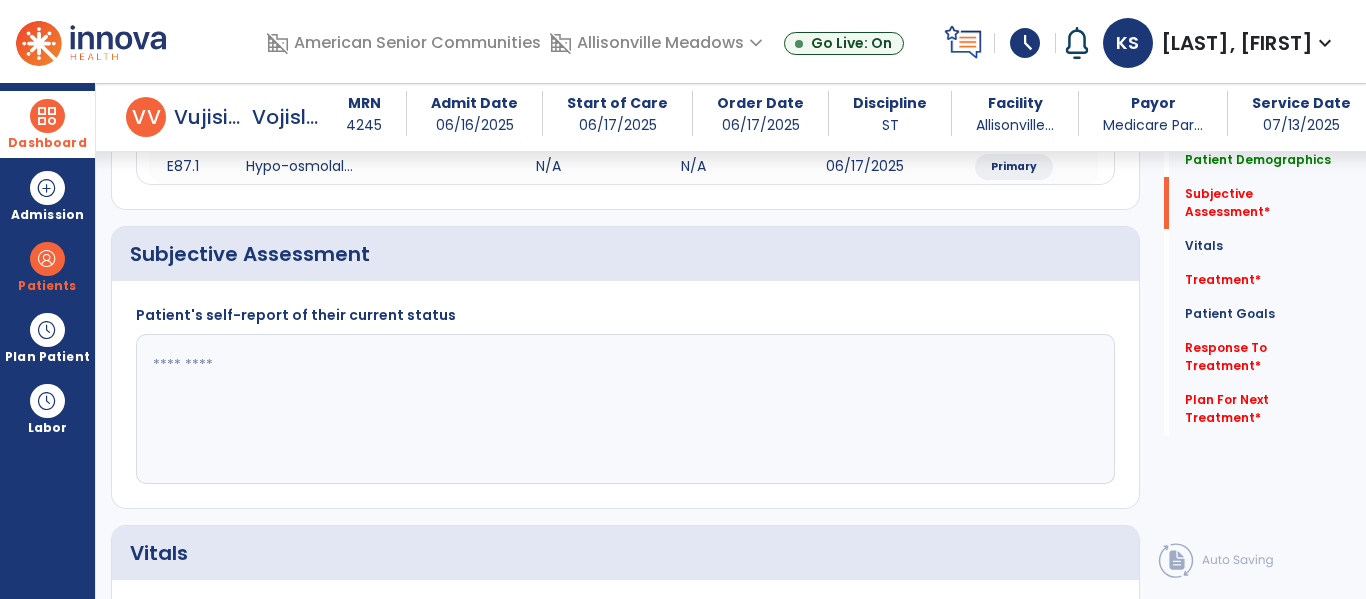 click 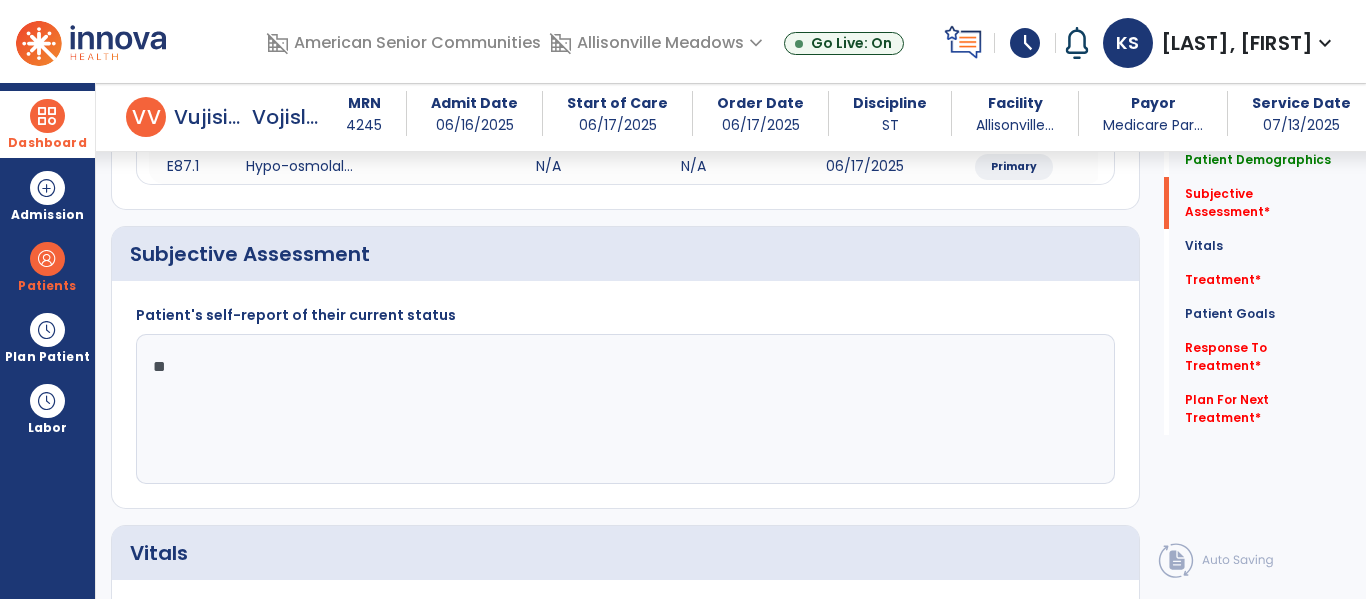 type on "*" 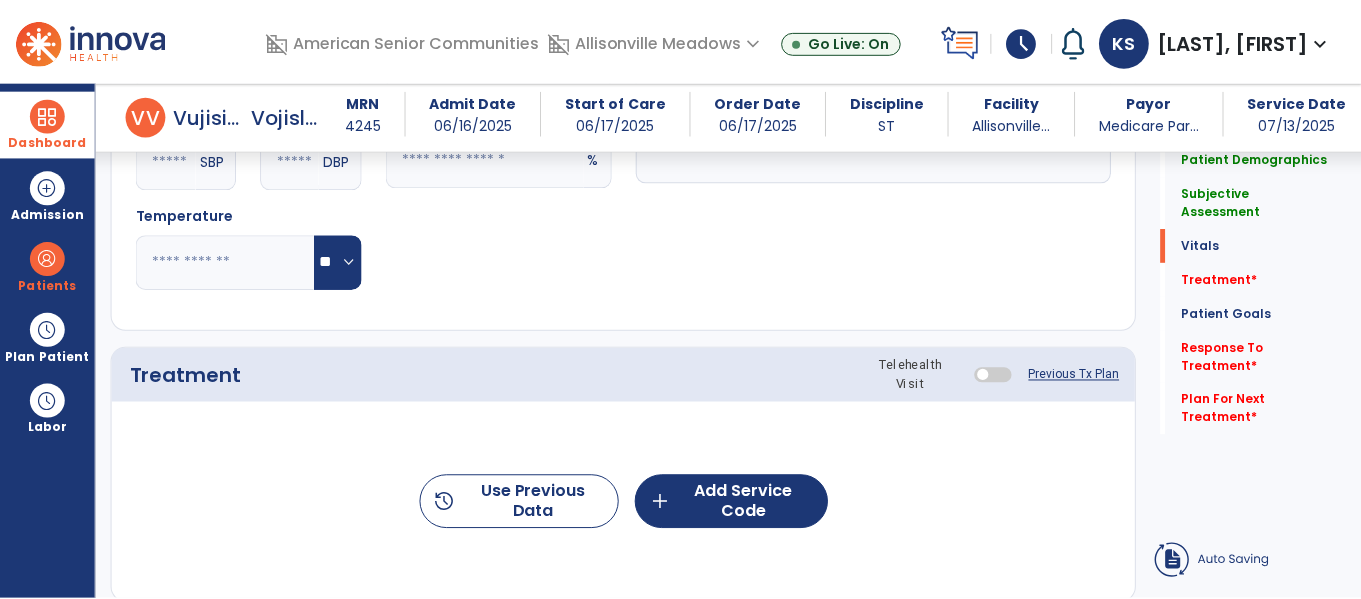 scroll, scrollTop: 1243, scrollLeft: 0, axis: vertical 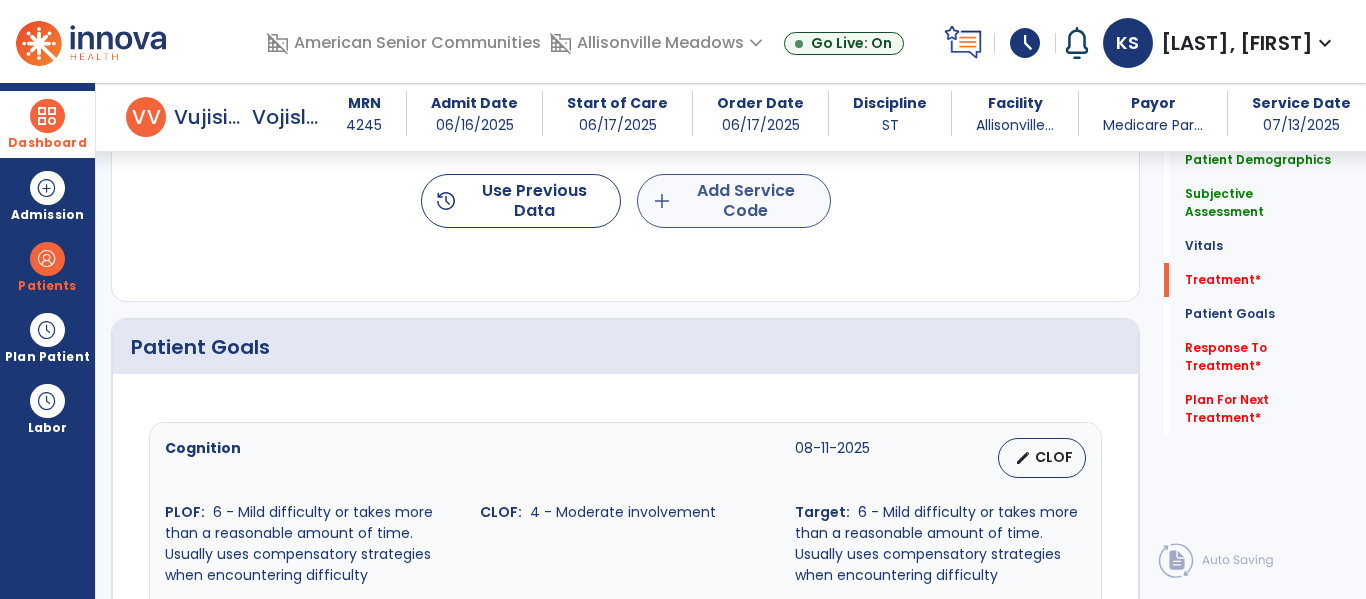 type on "**********" 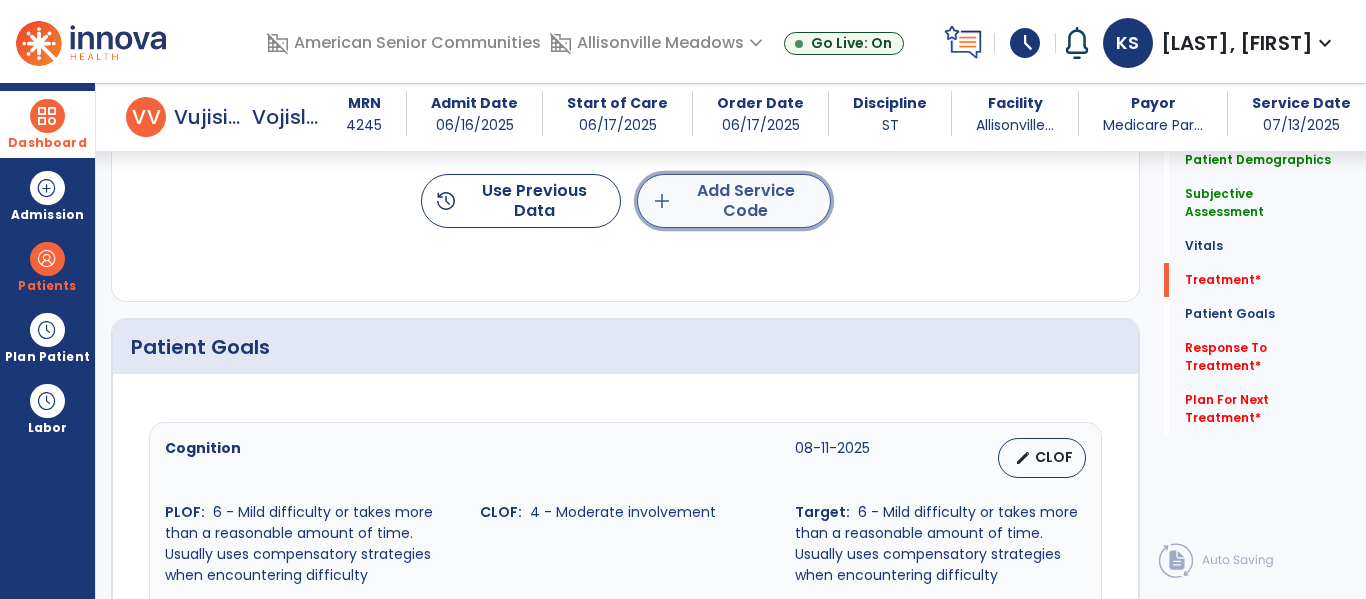 click on "add  Add Service Code" 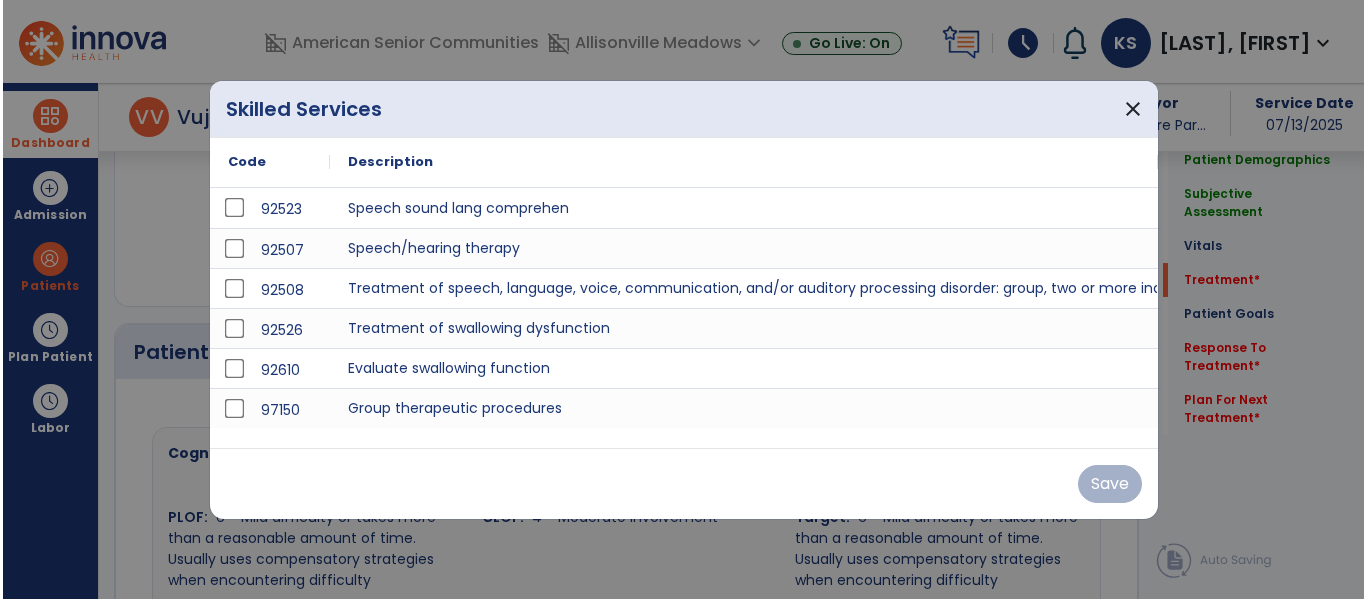 scroll, scrollTop: 1243, scrollLeft: 0, axis: vertical 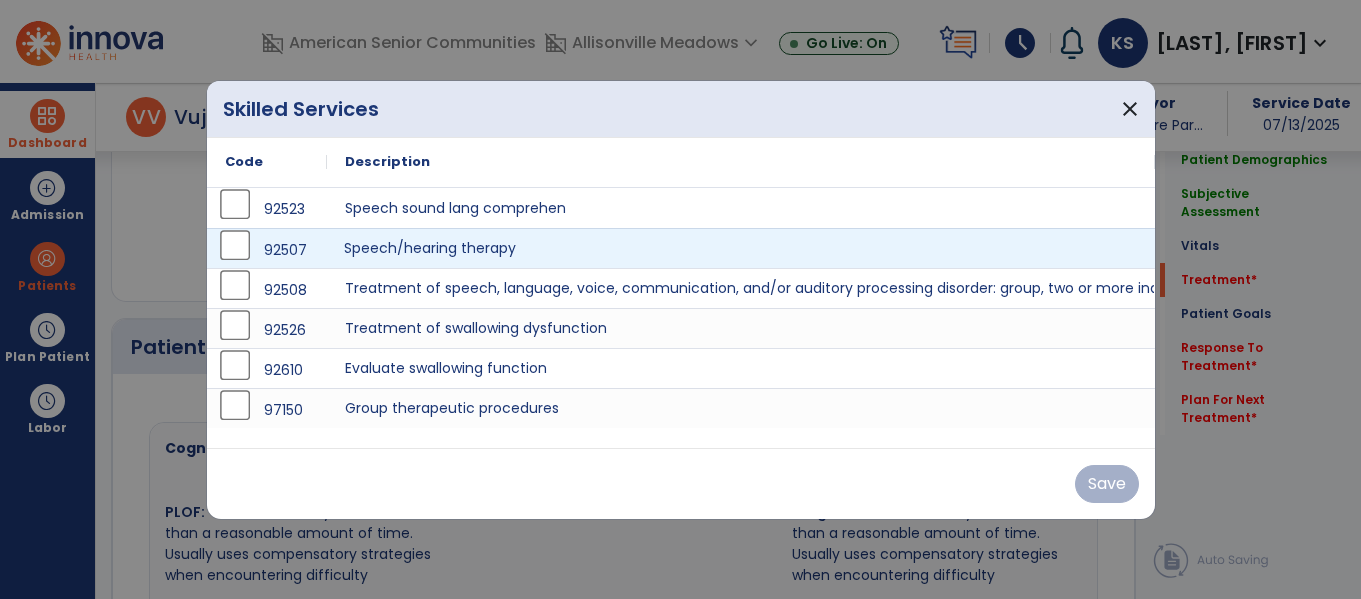 click on "Speech/hearing therapy" at bounding box center (741, 248) 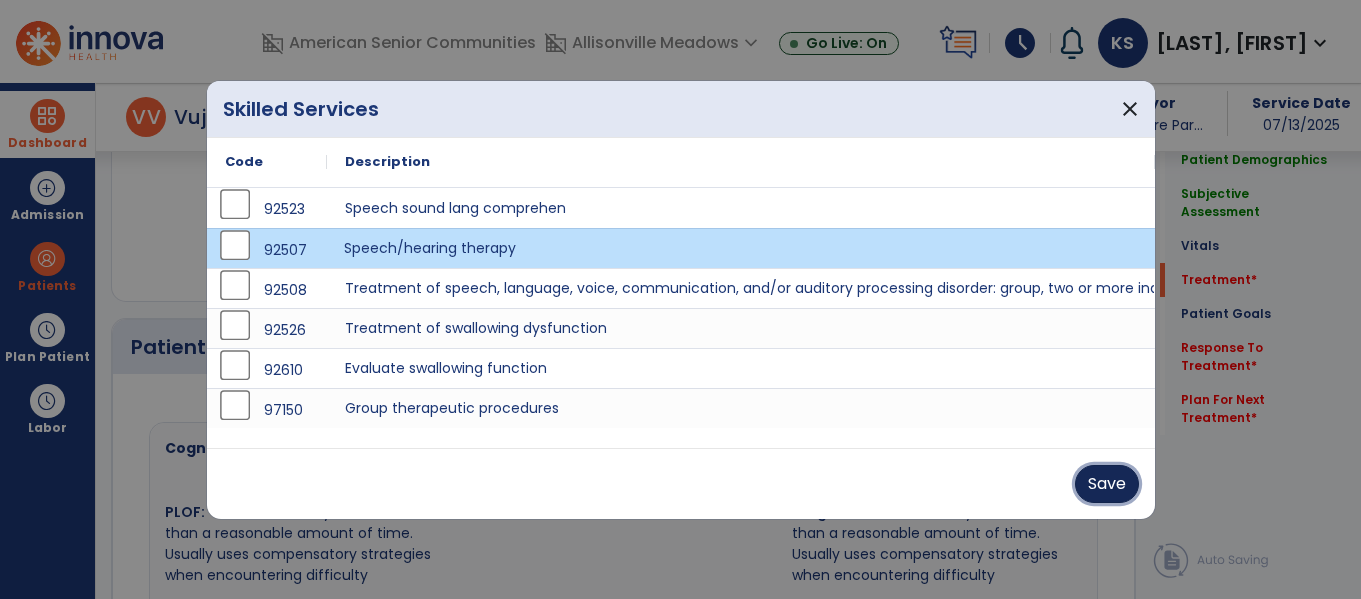 click on "Save" at bounding box center (1107, 484) 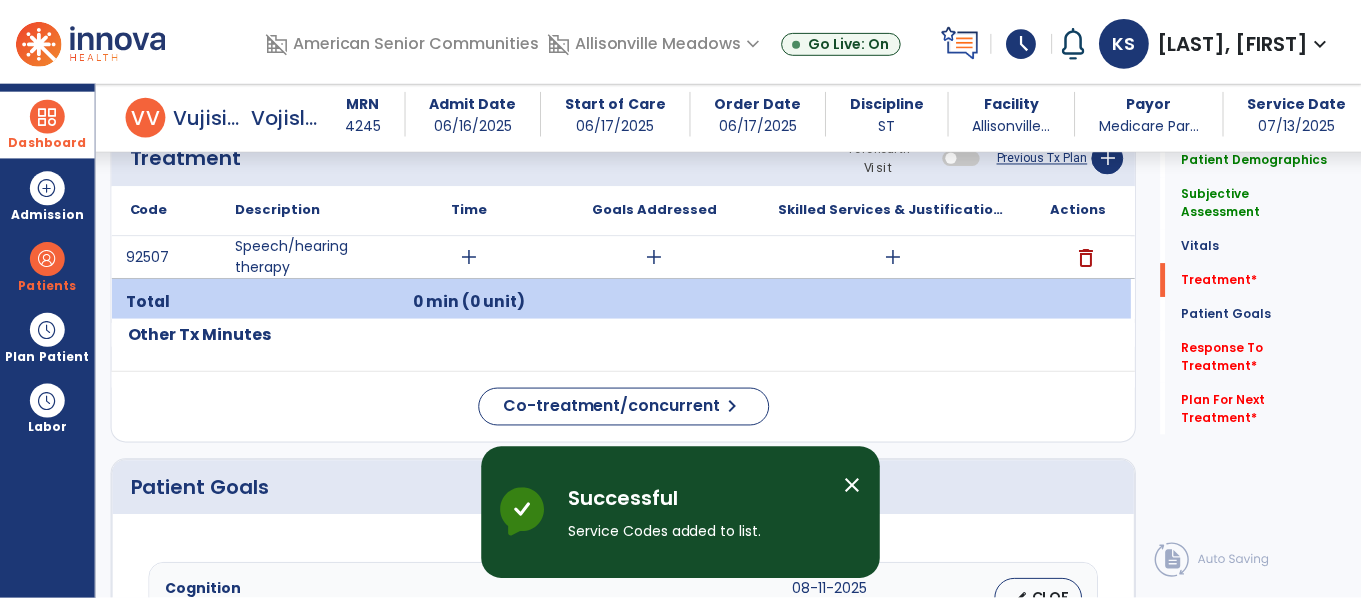scroll, scrollTop: 1161, scrollLeft: 0, axis: vertical 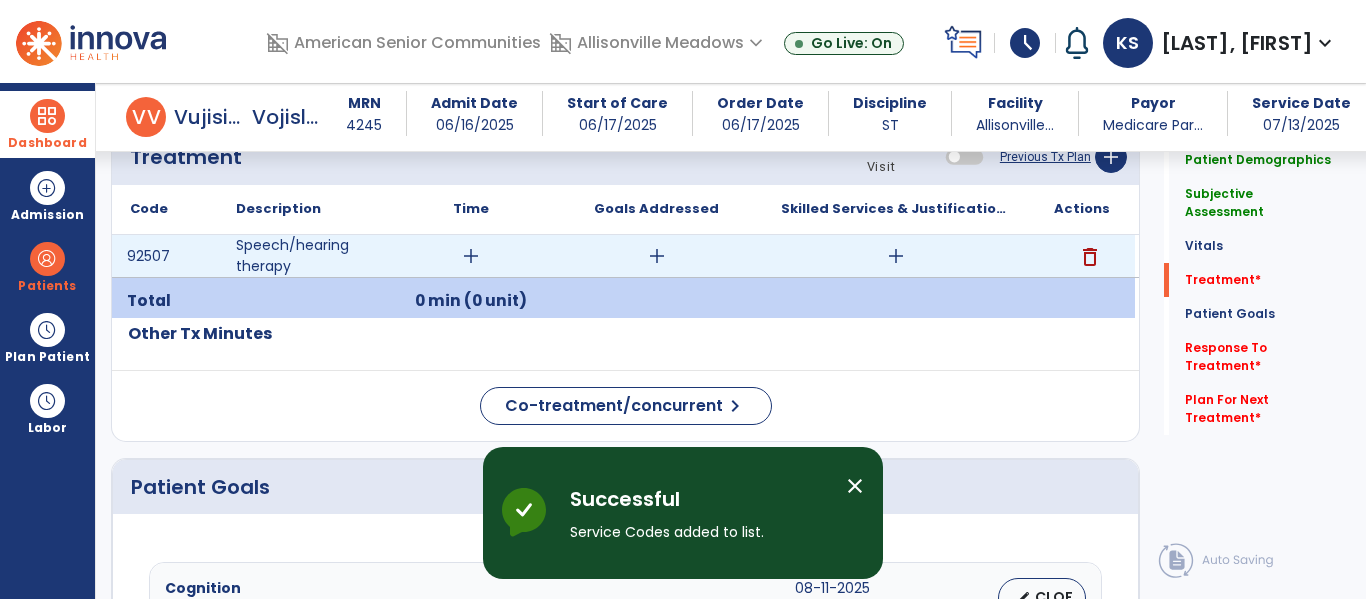 click on "add" at bounding box center (471, 256) 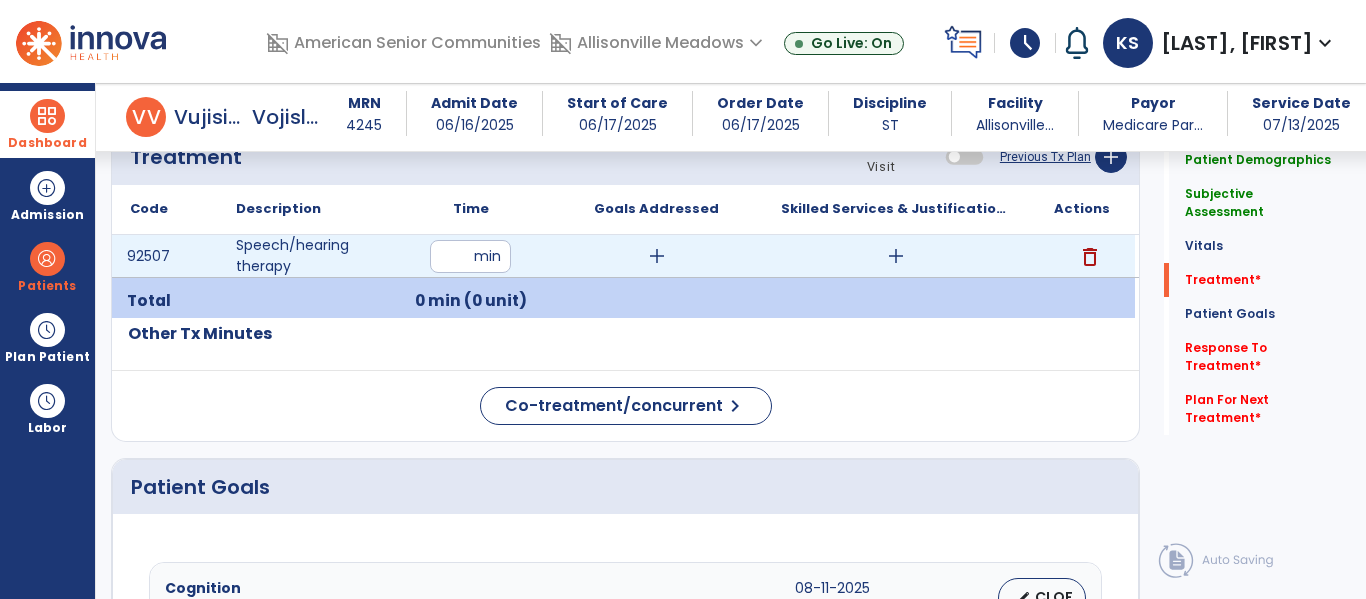 type on "**" 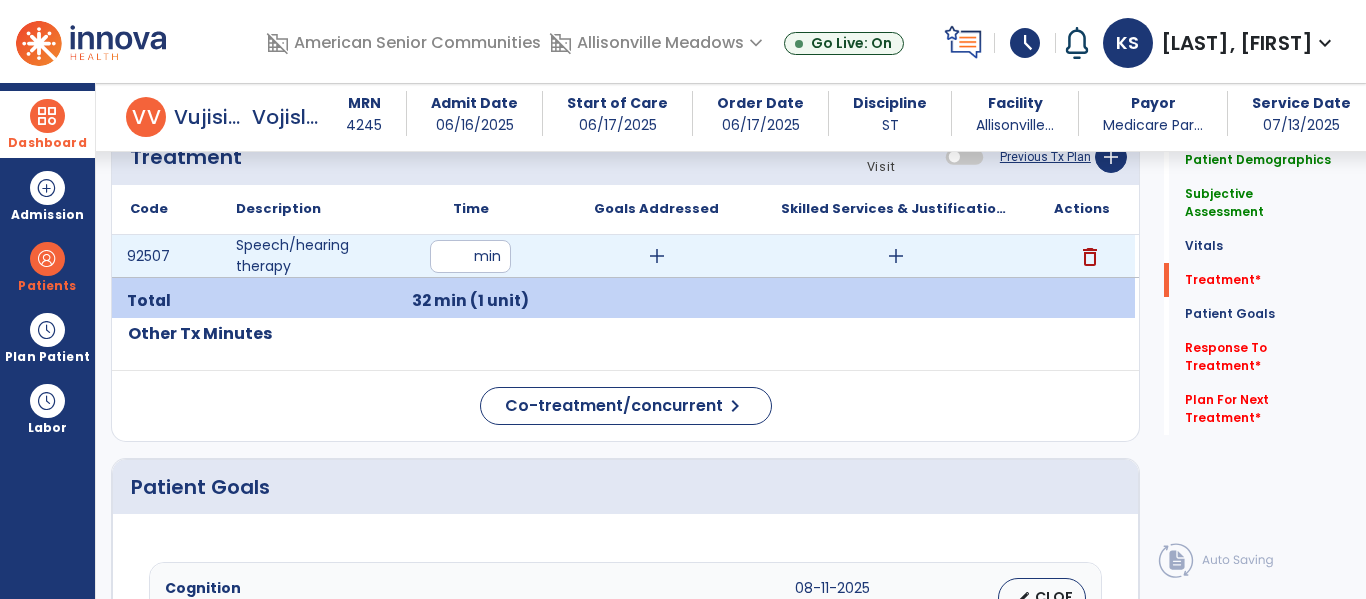 click on "add" at bounding box center (657, 256) 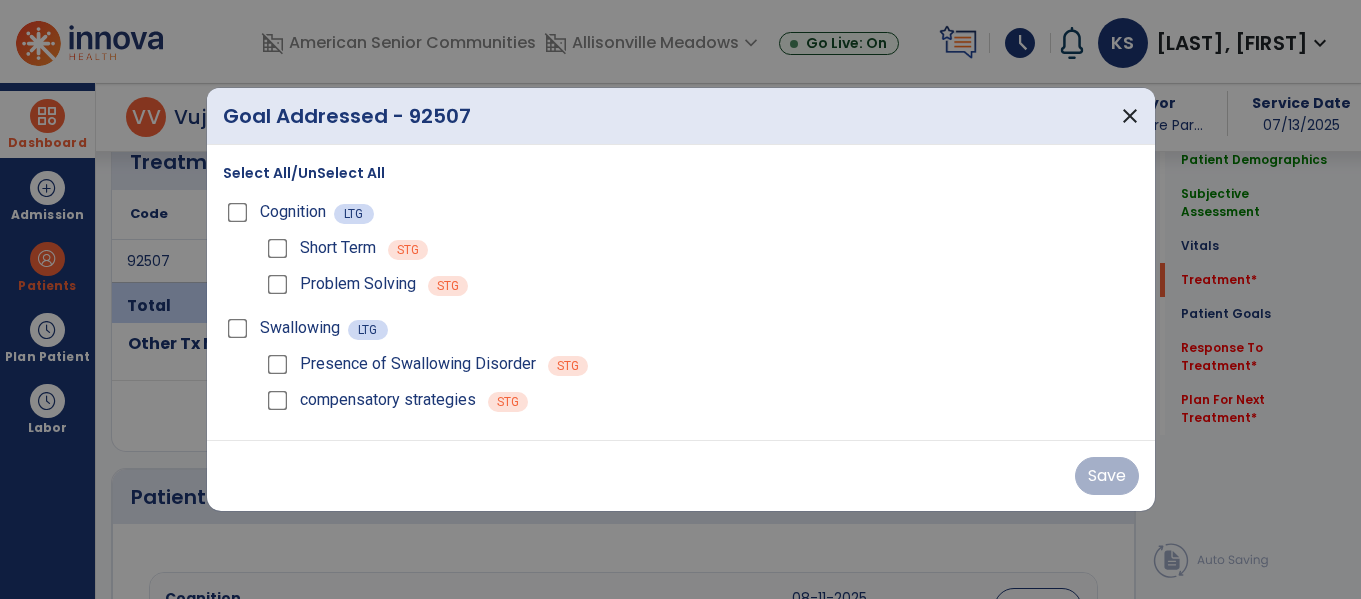 scroll, scrollTop: 1161, scrollLeft: 0, axis: vertical 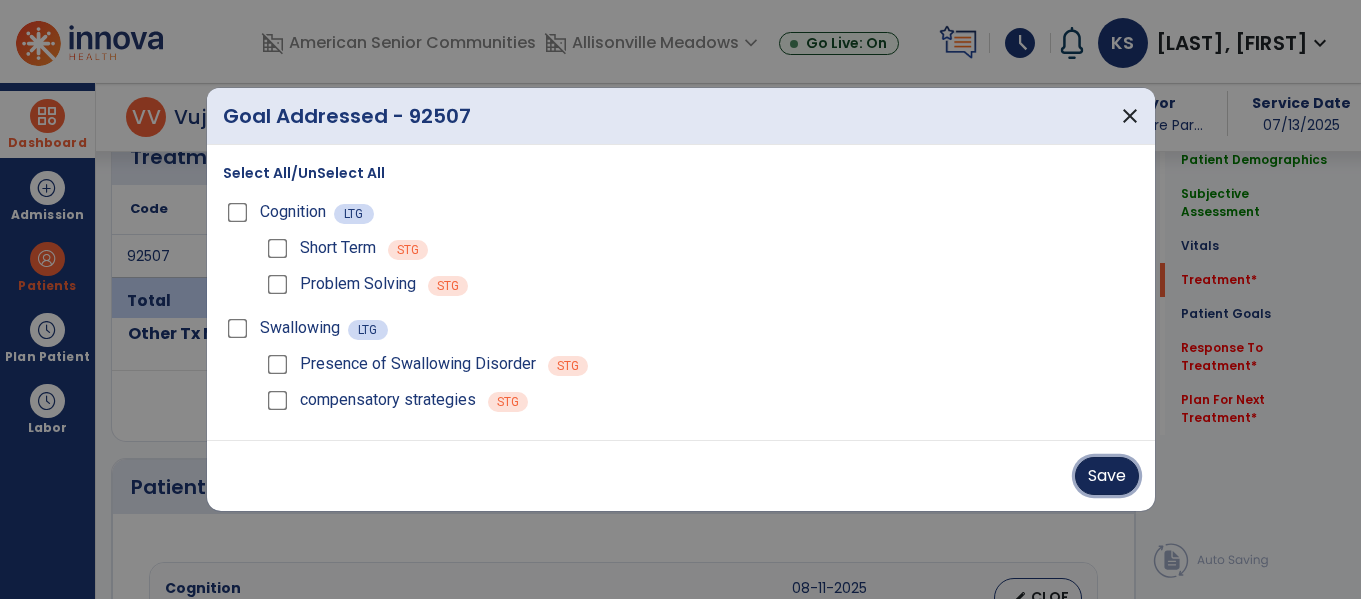 click on "Save" at bounding box center [1107, 476] 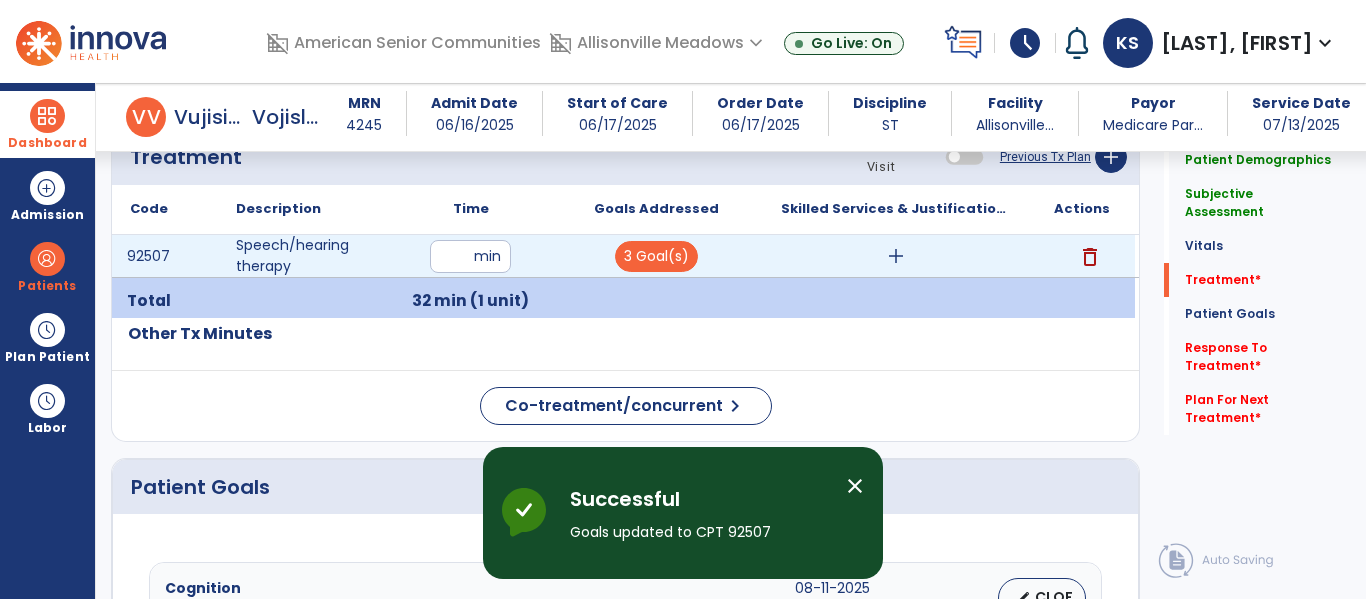 click on "add" at bounding box center (896, 256) 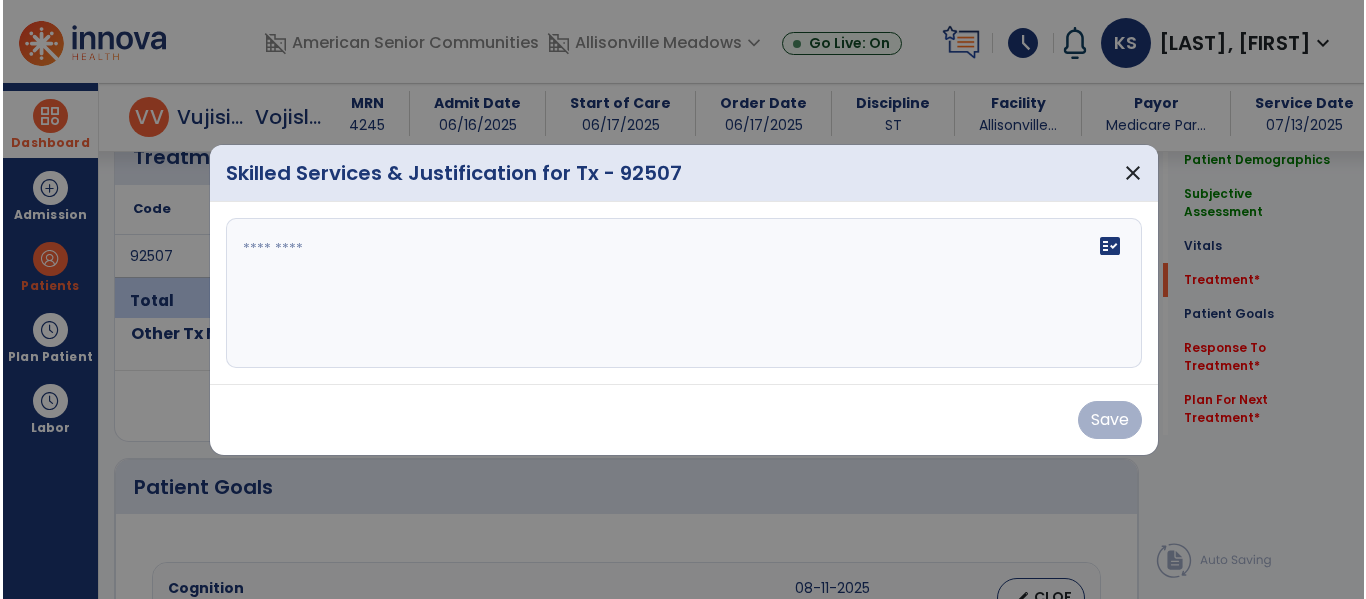 scroll, scrollTop: 1161, scrollLeft: 0, axis: vertical 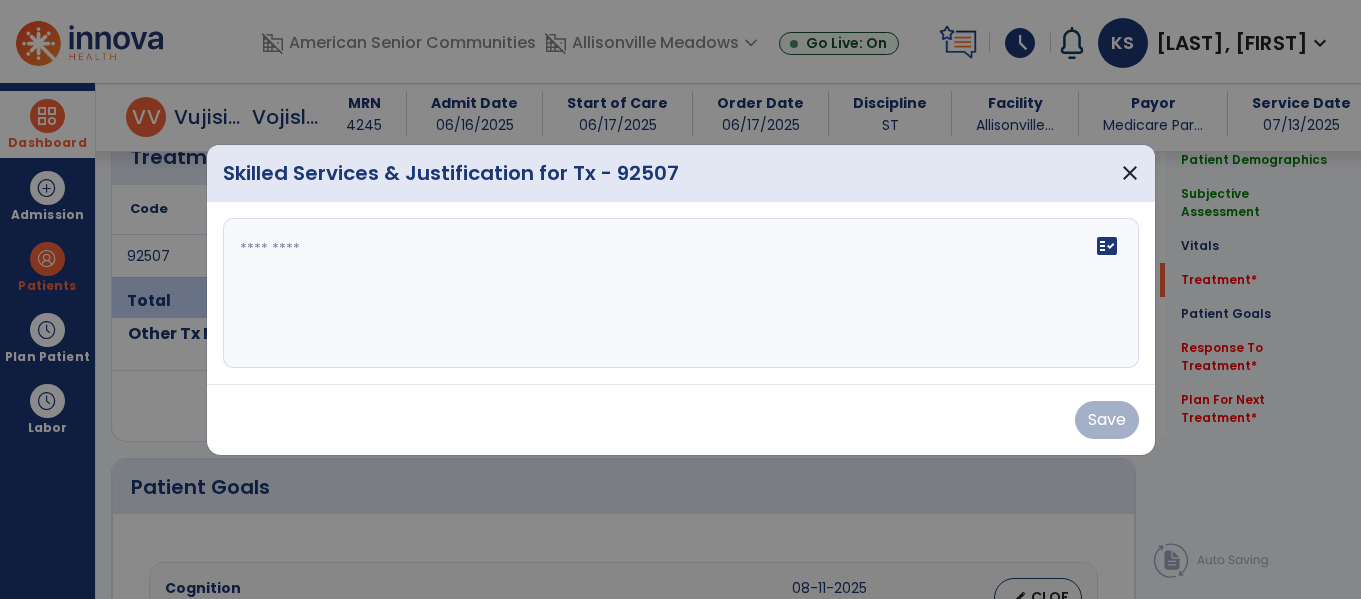 click at bounding box center (681, 293) 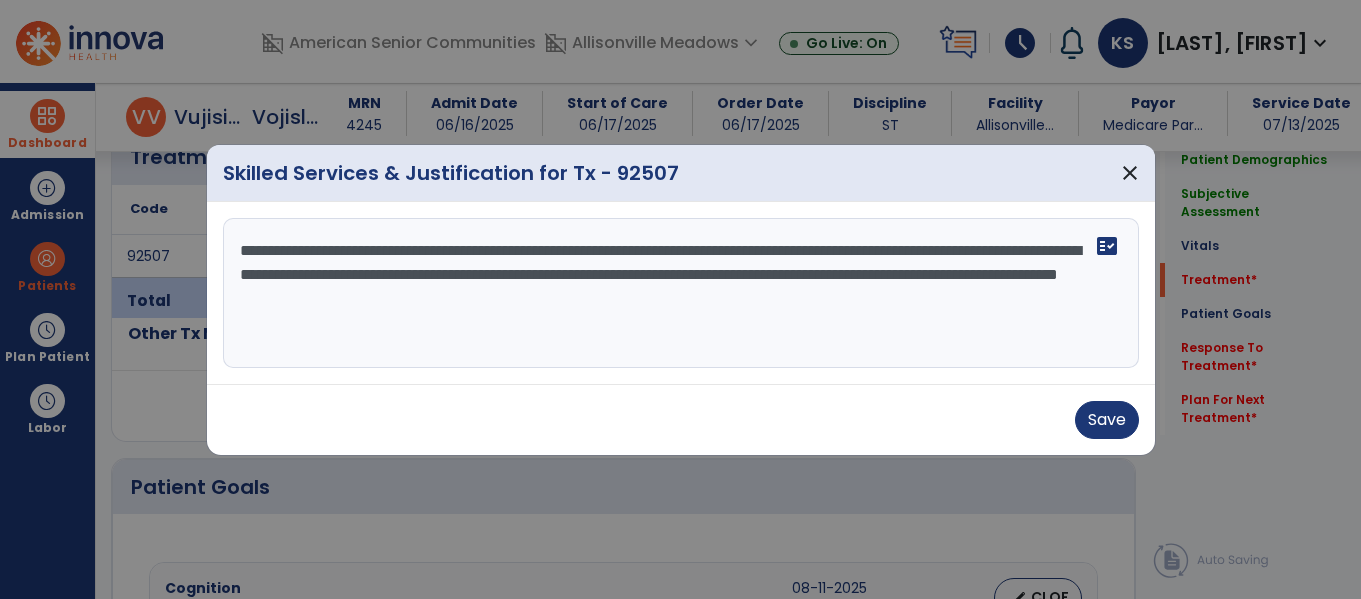 type on "**********" 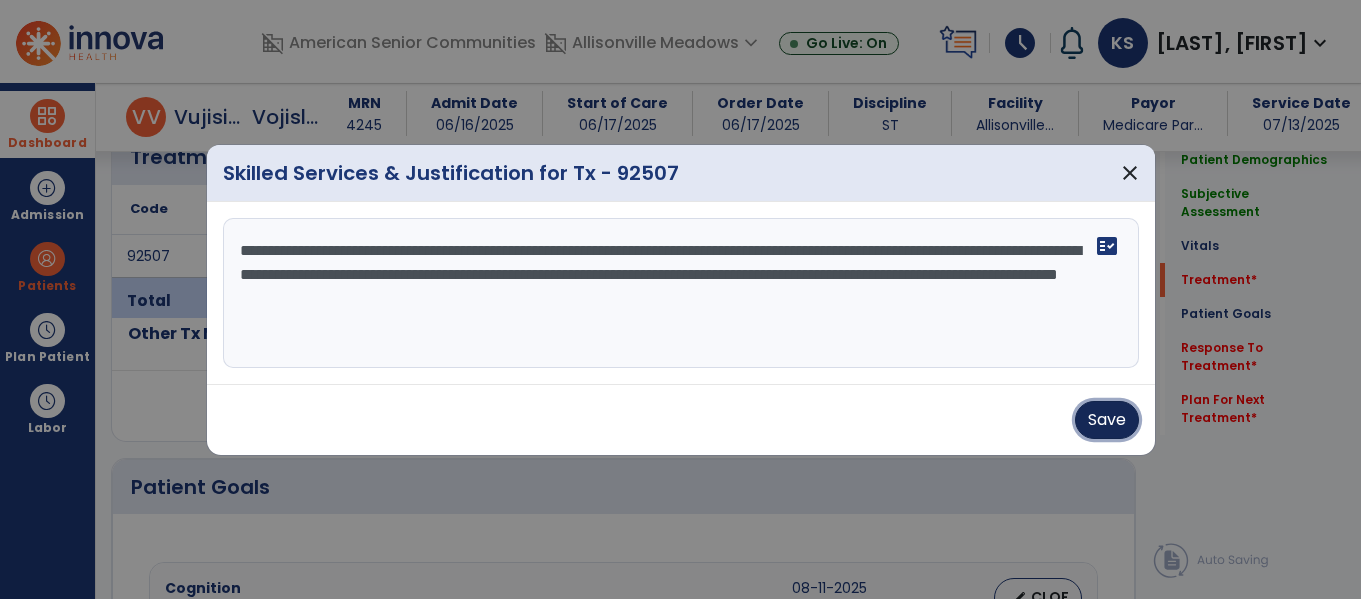 click on "Save" at bounding box center [1107, 420] 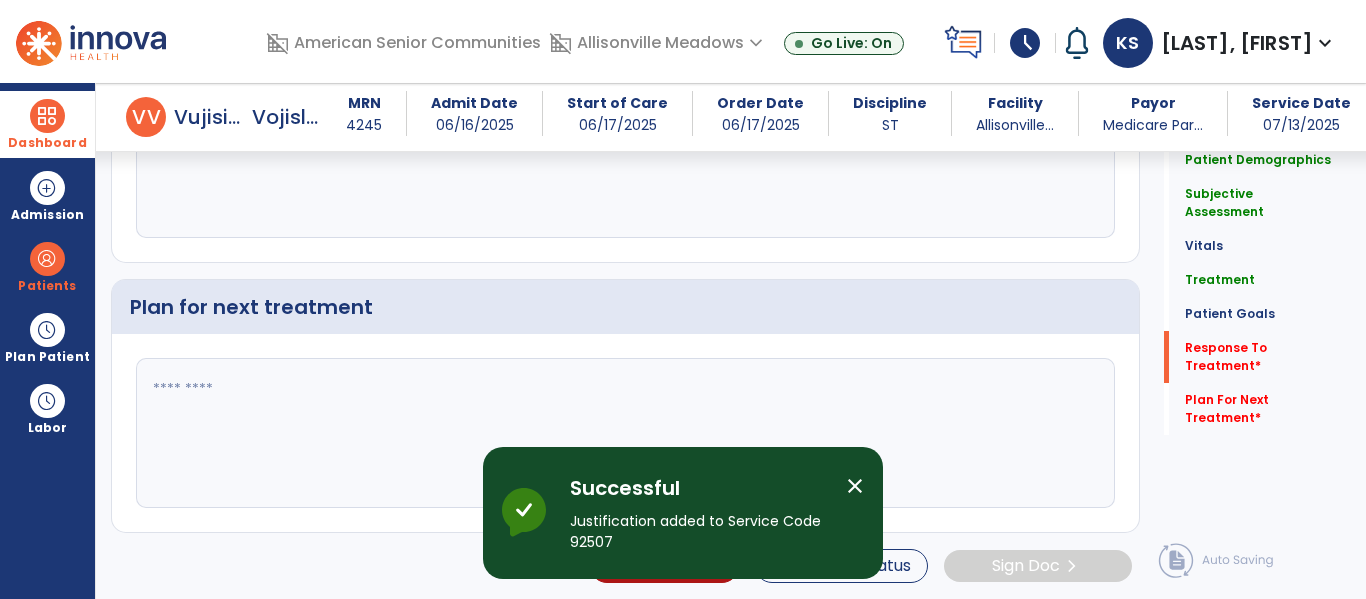 scroll, scrollTop: 2640, scrollLeft: 0, axis: vertical 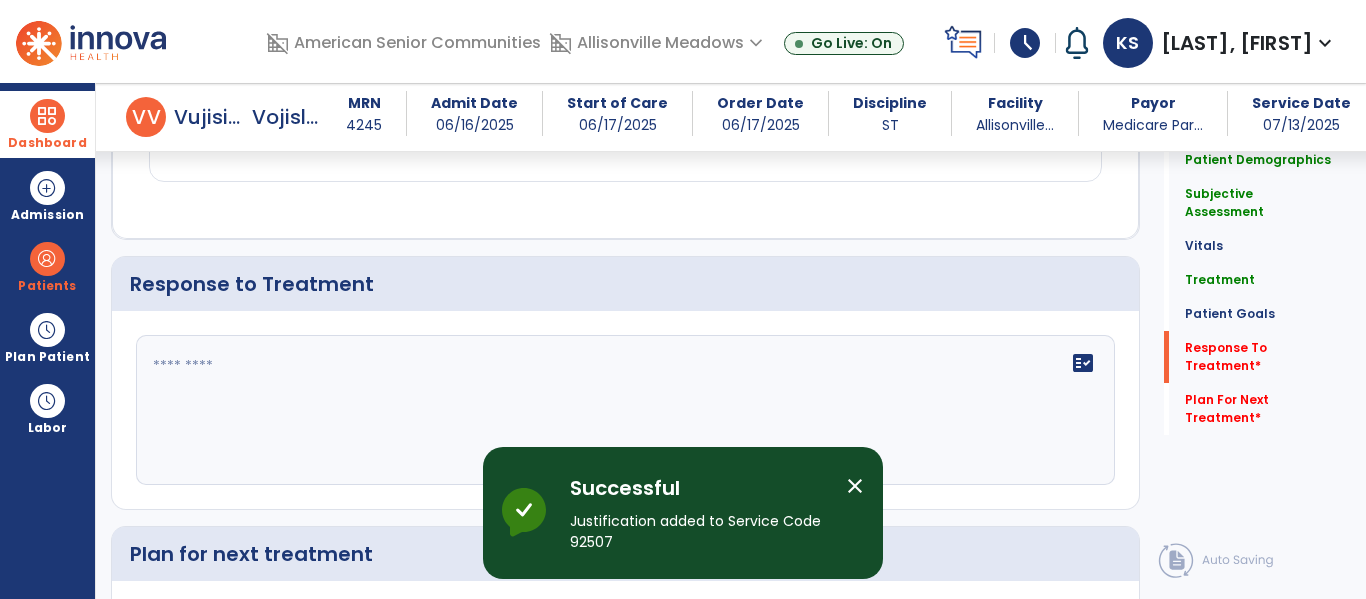 click on "fact_check" 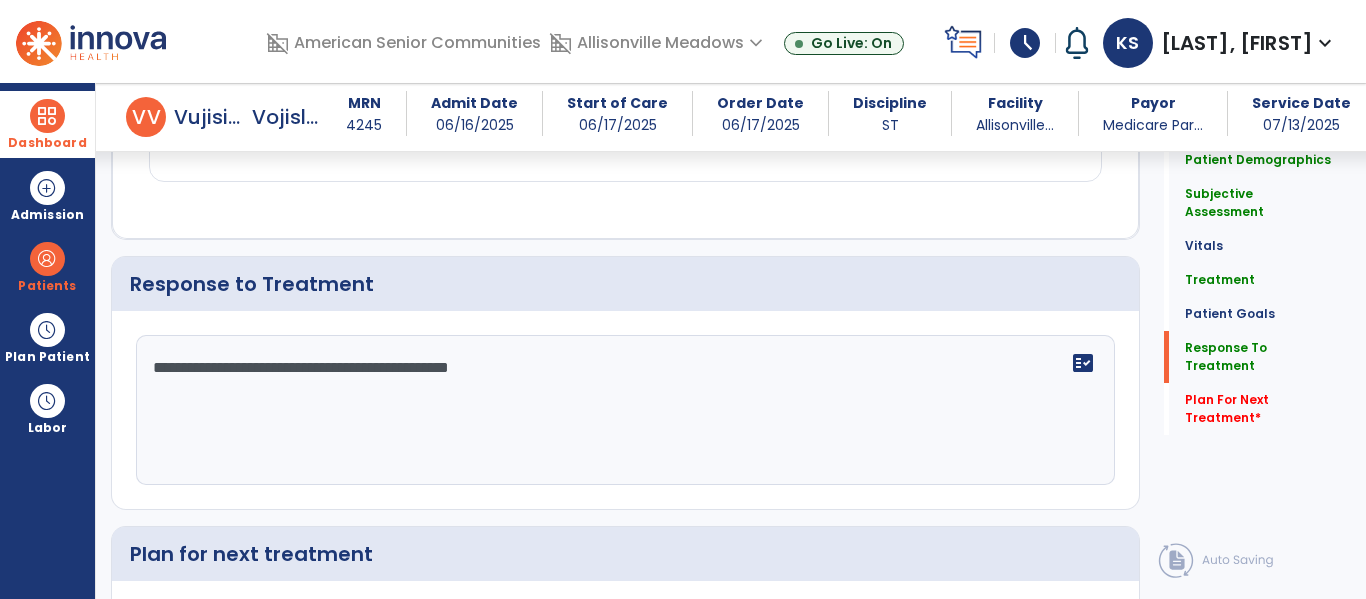 scroll, scrollTop: 2731, scrollLeft: 0, axis: vertical 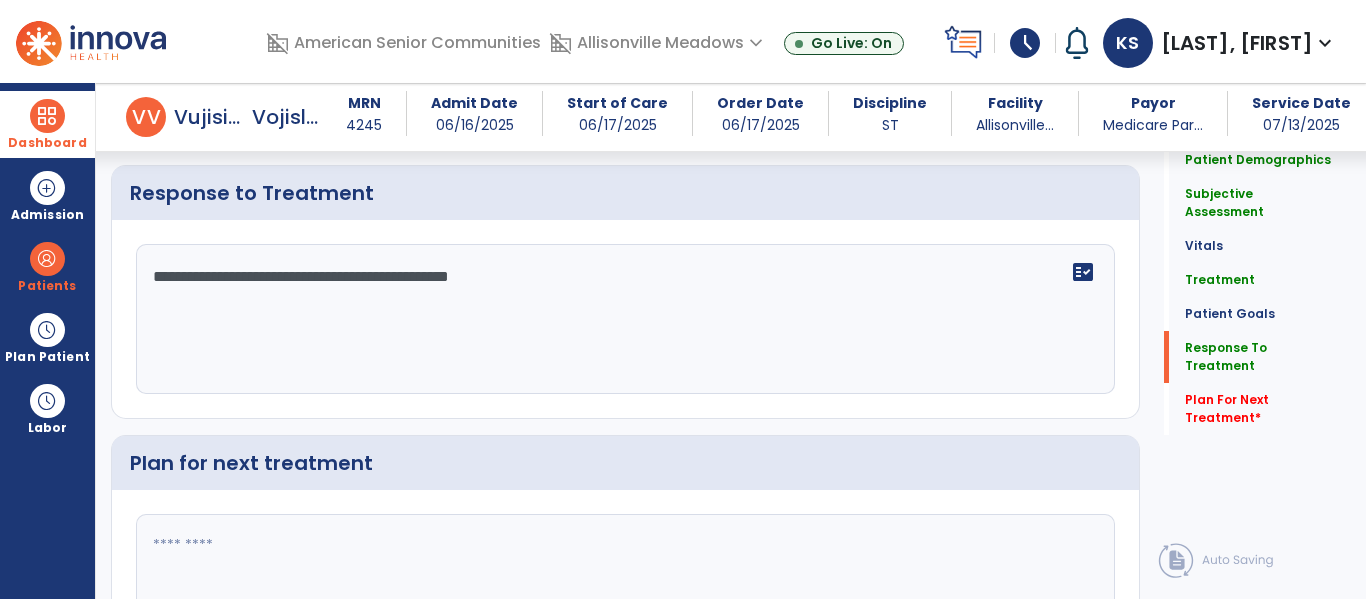 type on "**********" 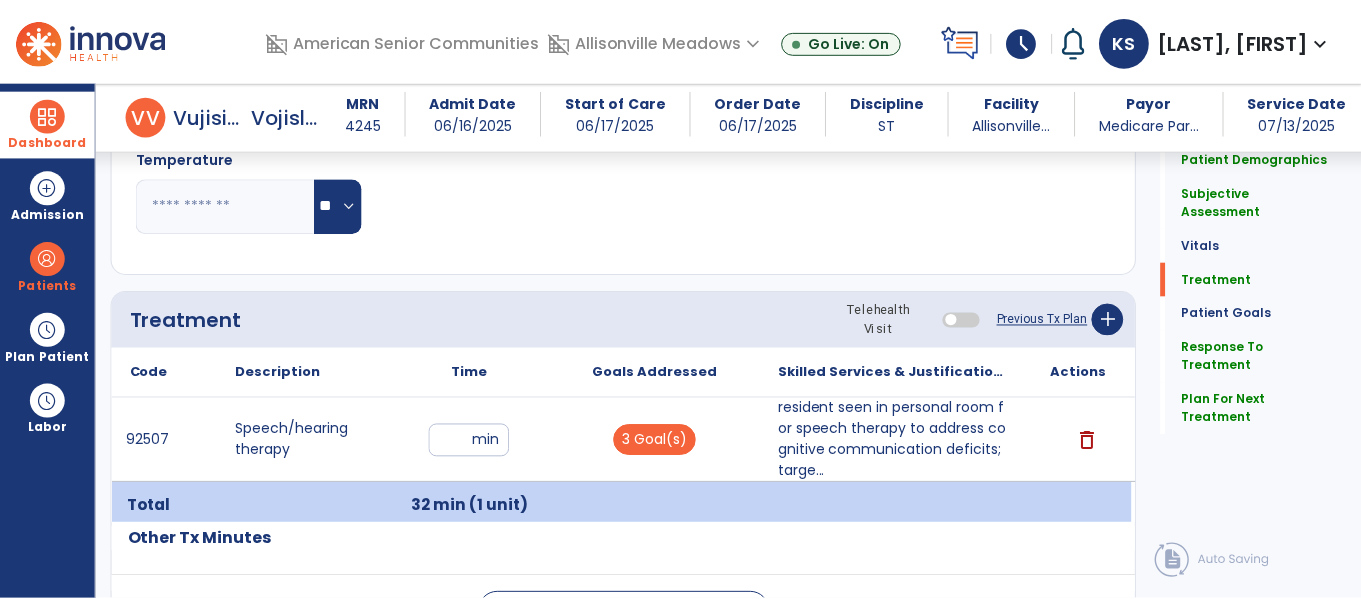 scroll, scrollTop: 997, scrollLeft: 0, axis: vertical 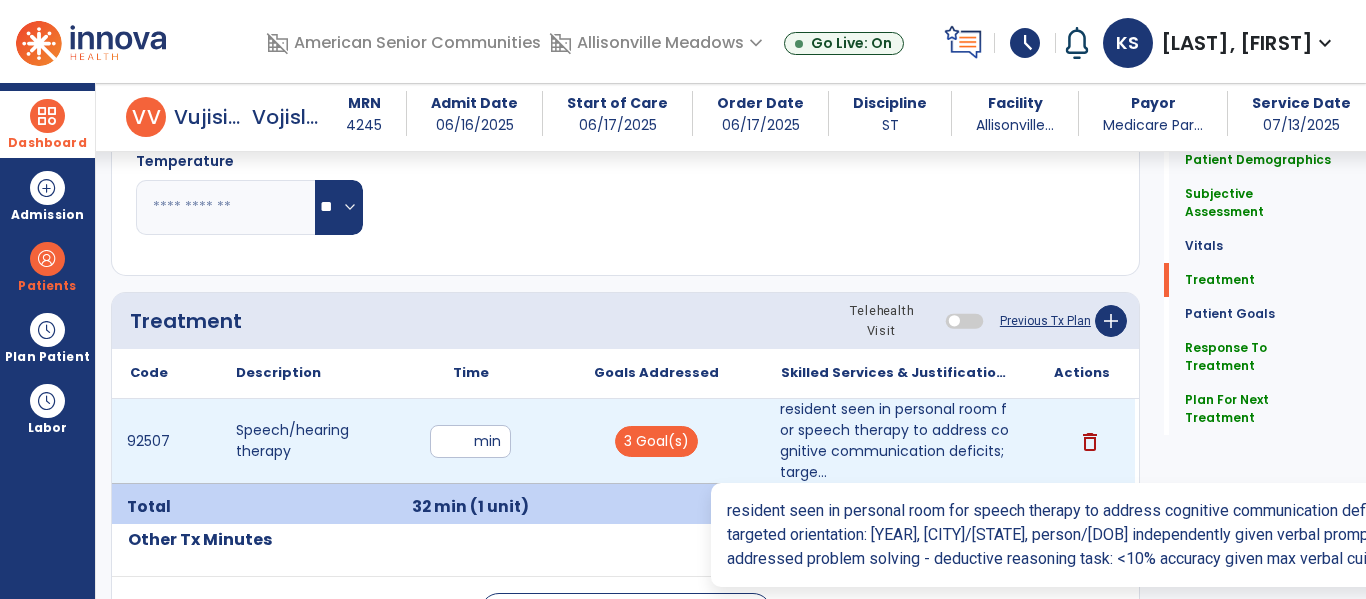 type on "**********" 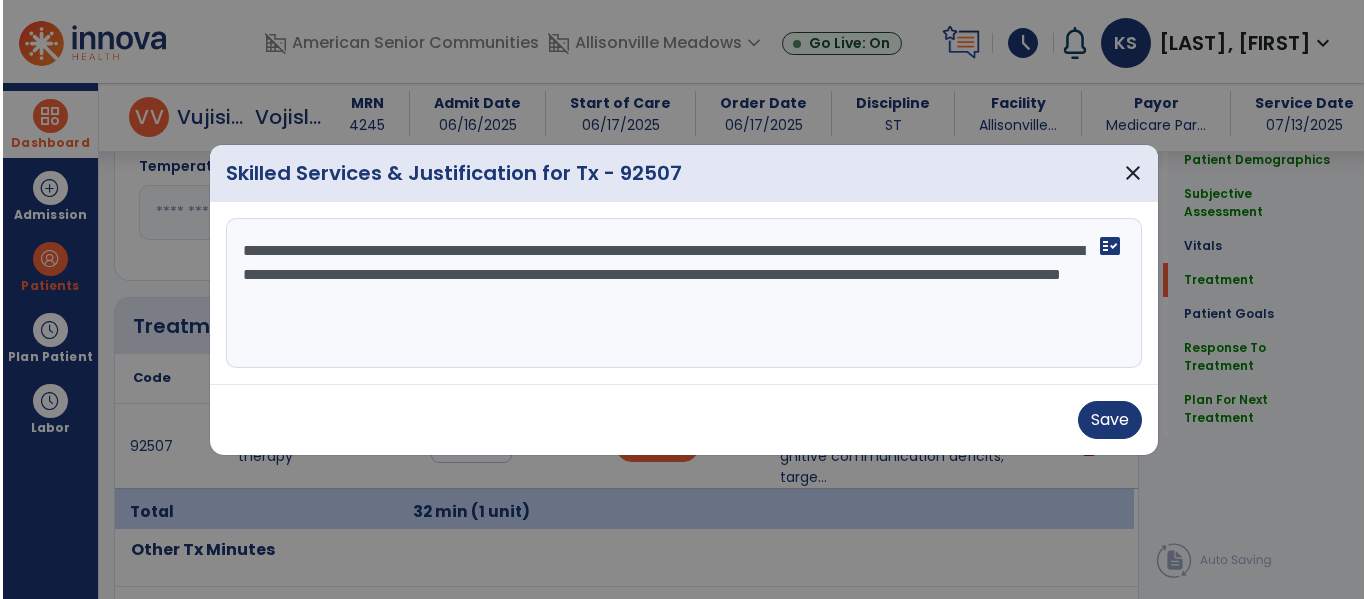 scroll, scrollTop: 997, scrollLeft: 0, axis: vertical 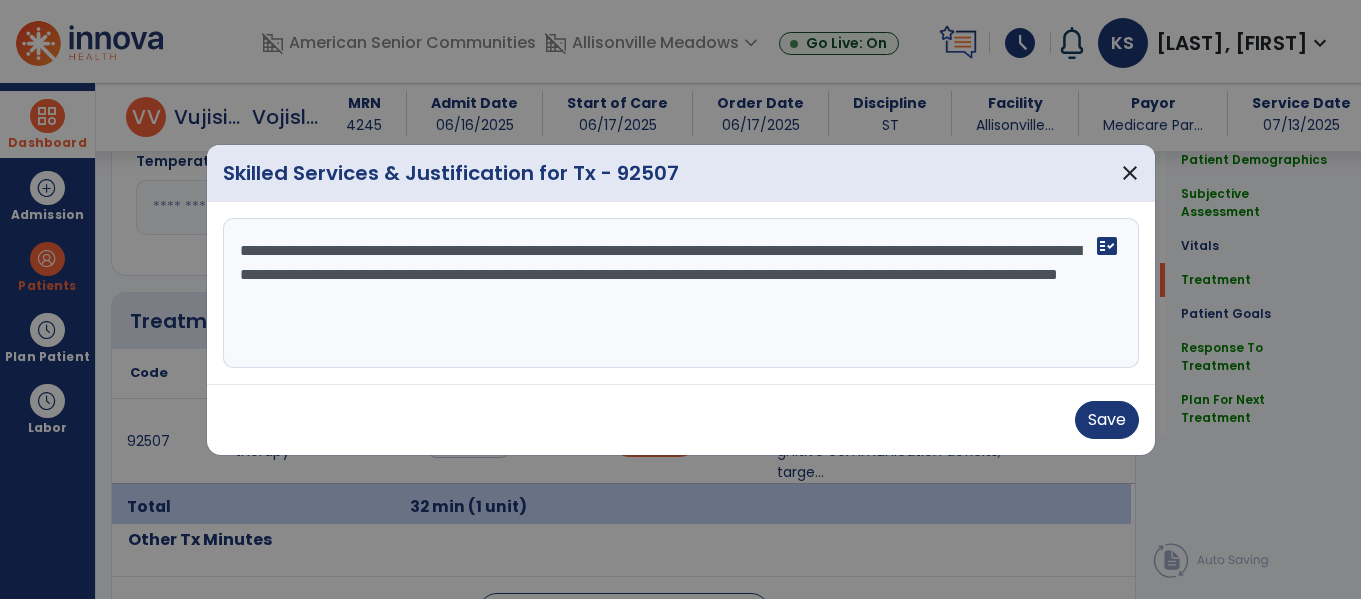 click on "**********" at bounding box center (681, 293) 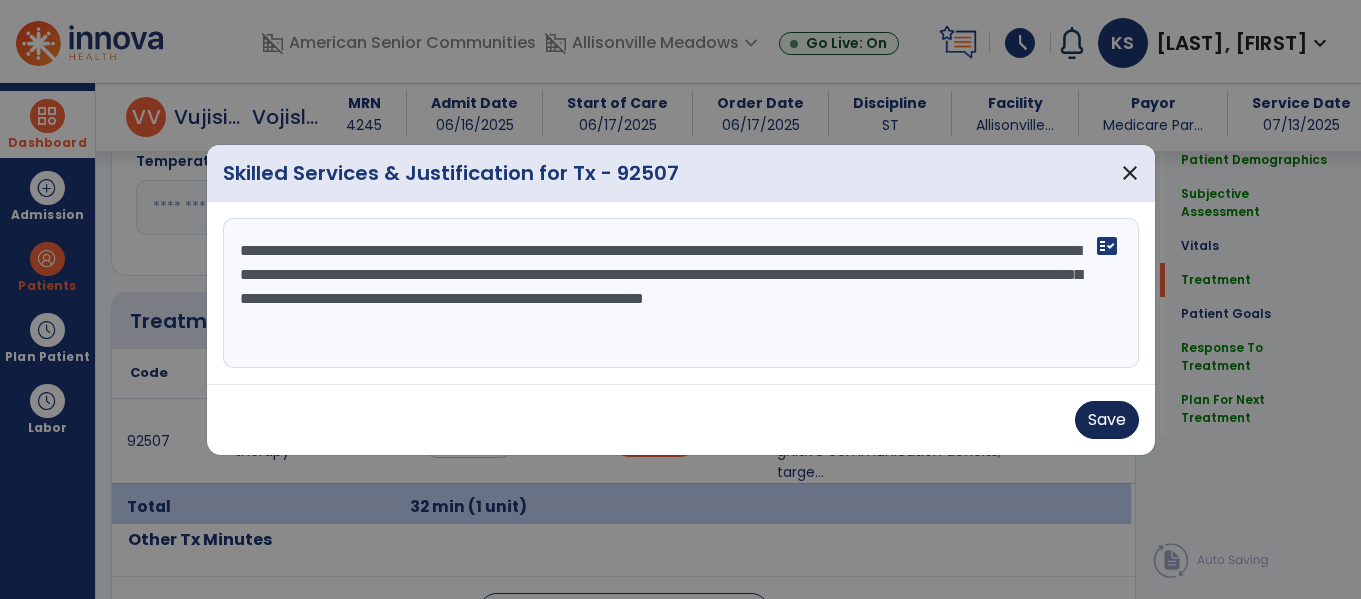 type on "**********" 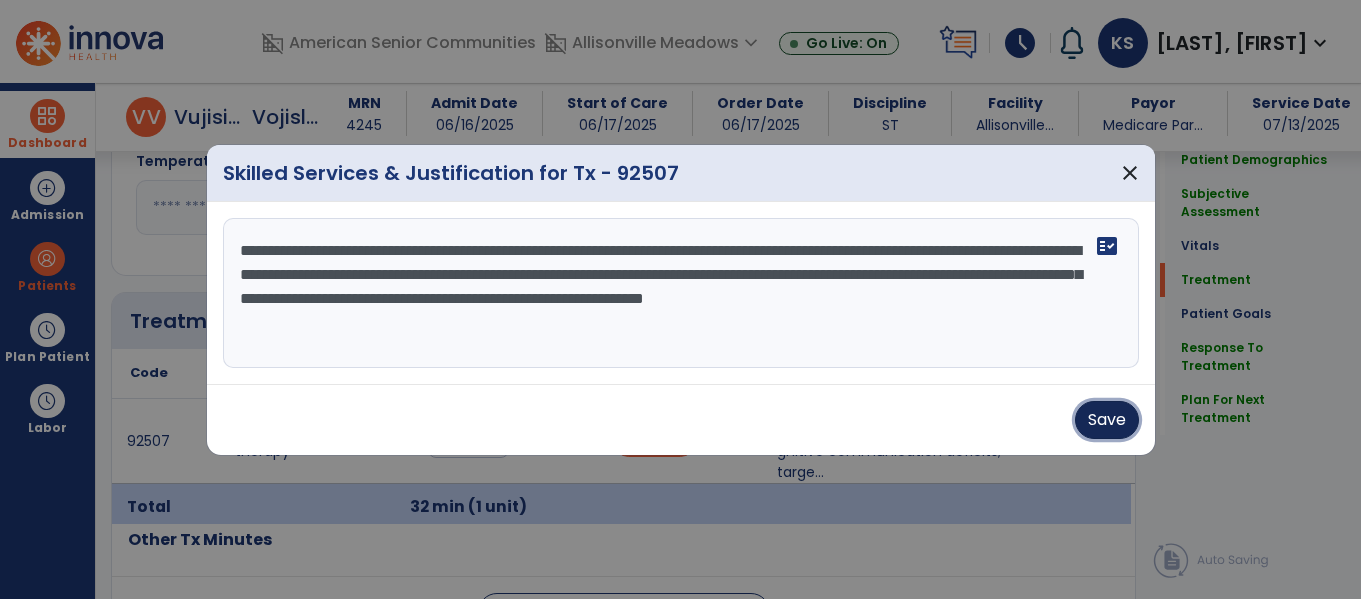 click on "Save" at bounding box center (1107, 420) 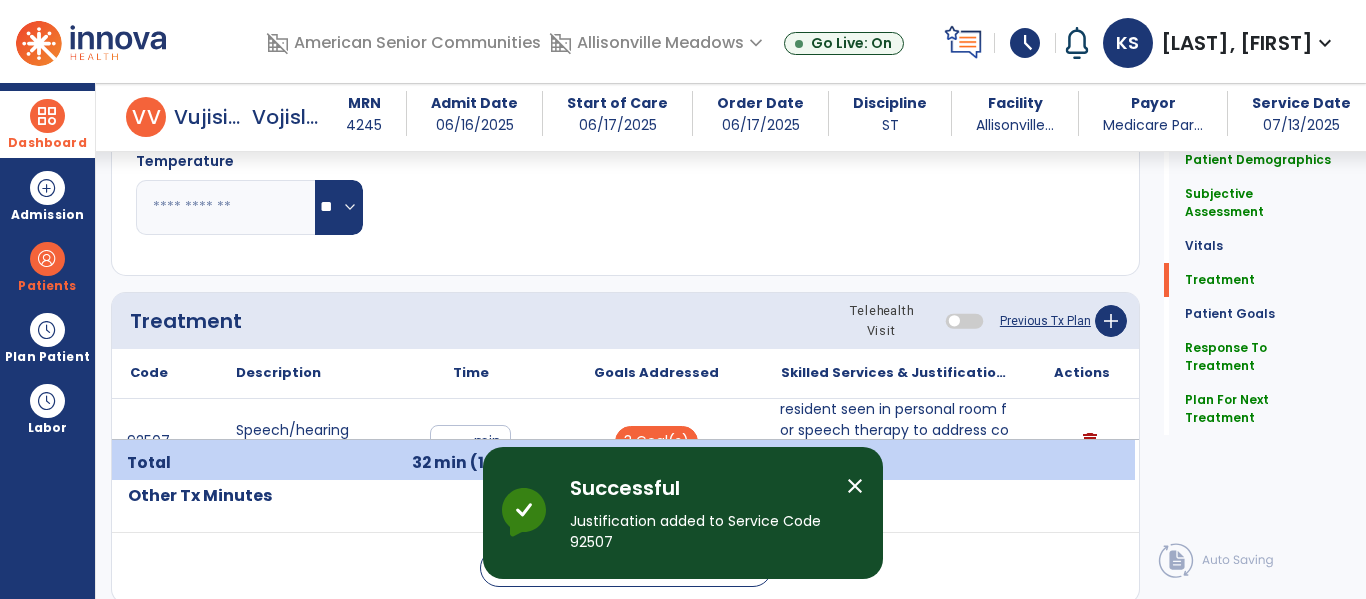 click at bounding box center (47, 116) 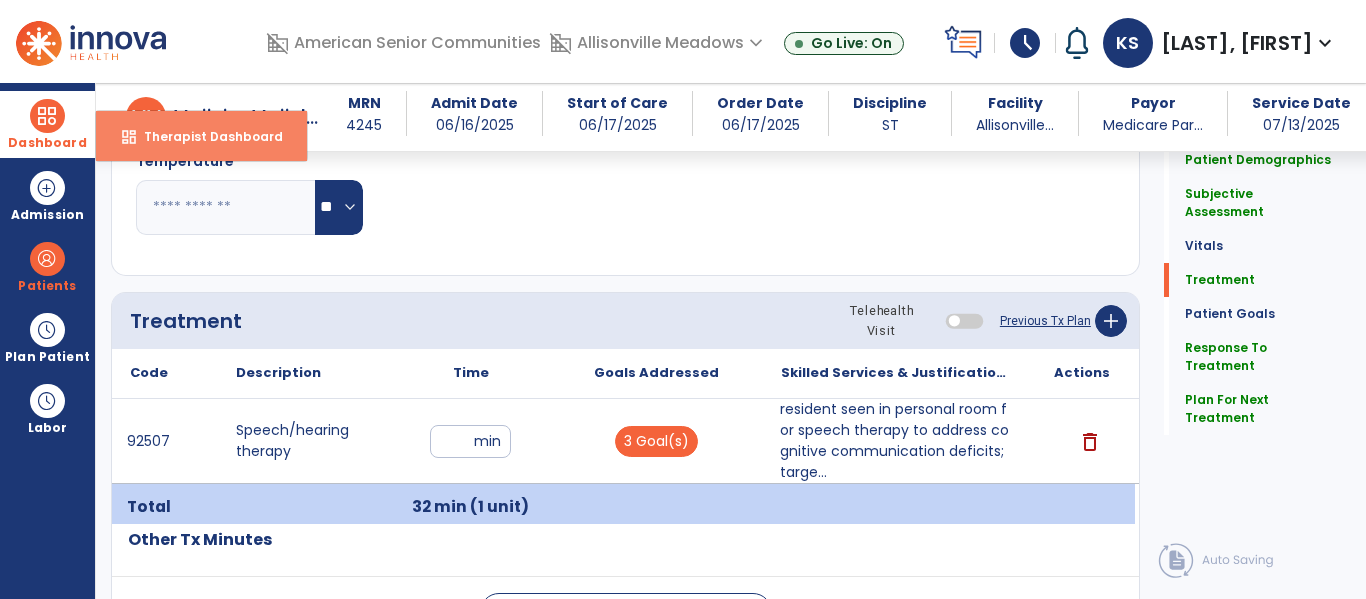 click on "Therapist Dashboard" at bounding box center [205, 136] 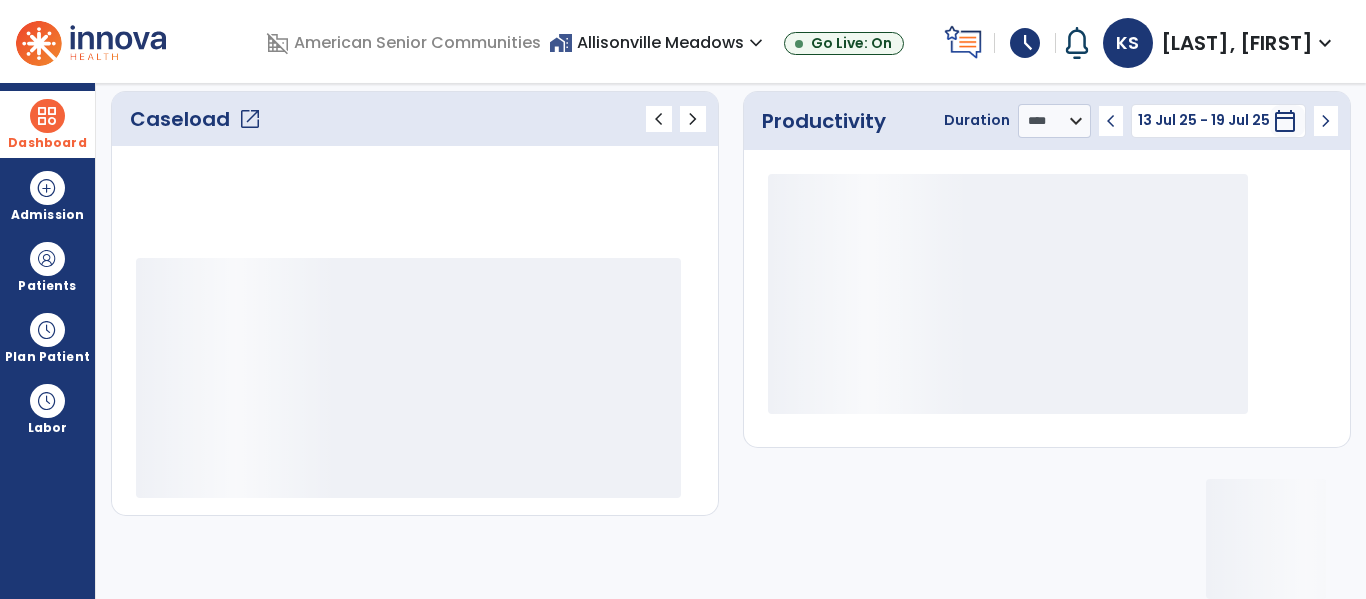 scroll, scrollTop: 278, scrollLeft: 0, axis: vertical 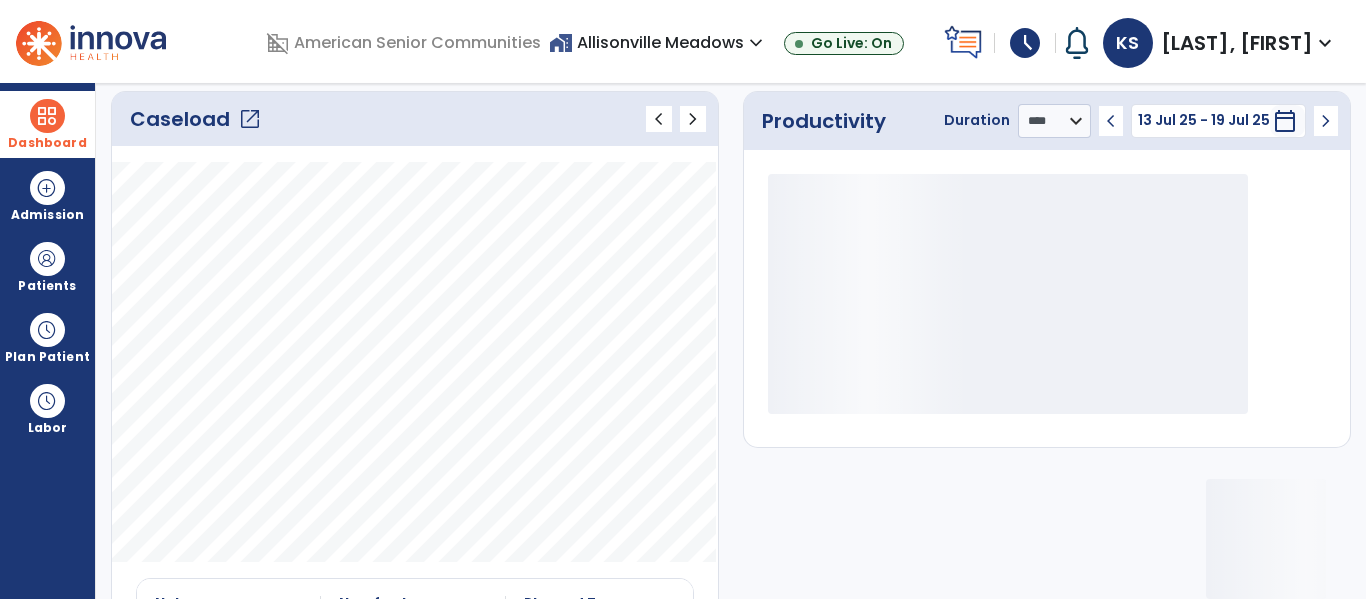click on "open_in_new" 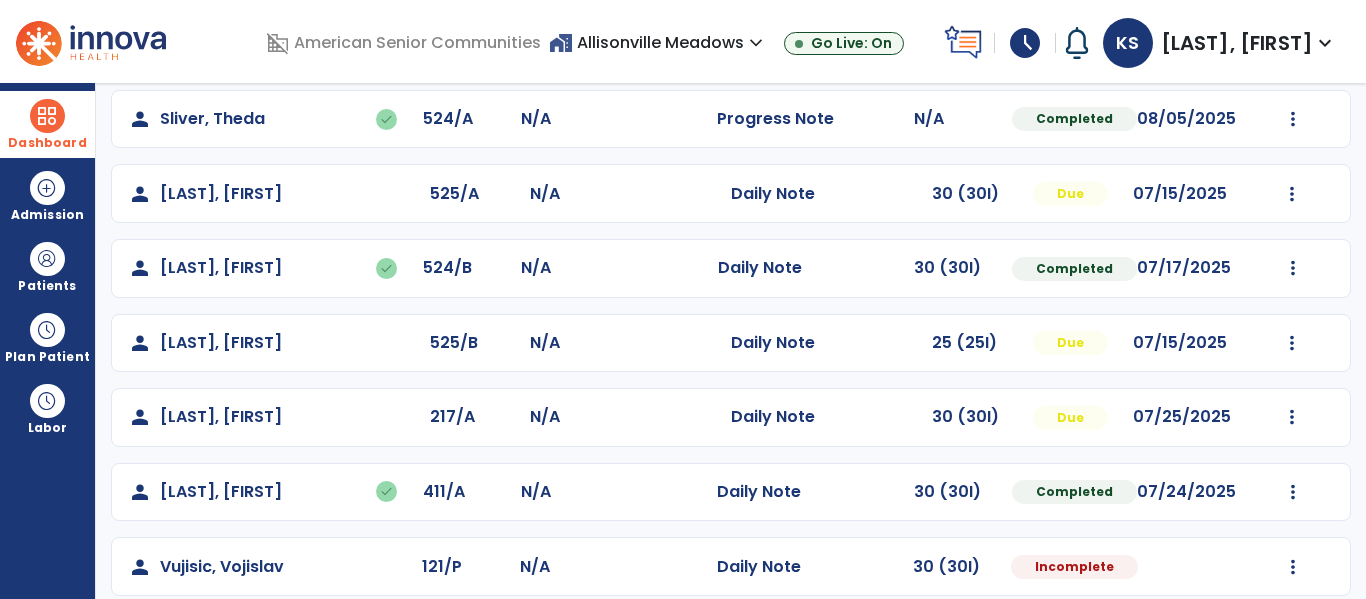 scroll, scrollTop: 861, scrollLeft: 0, axis: vertical 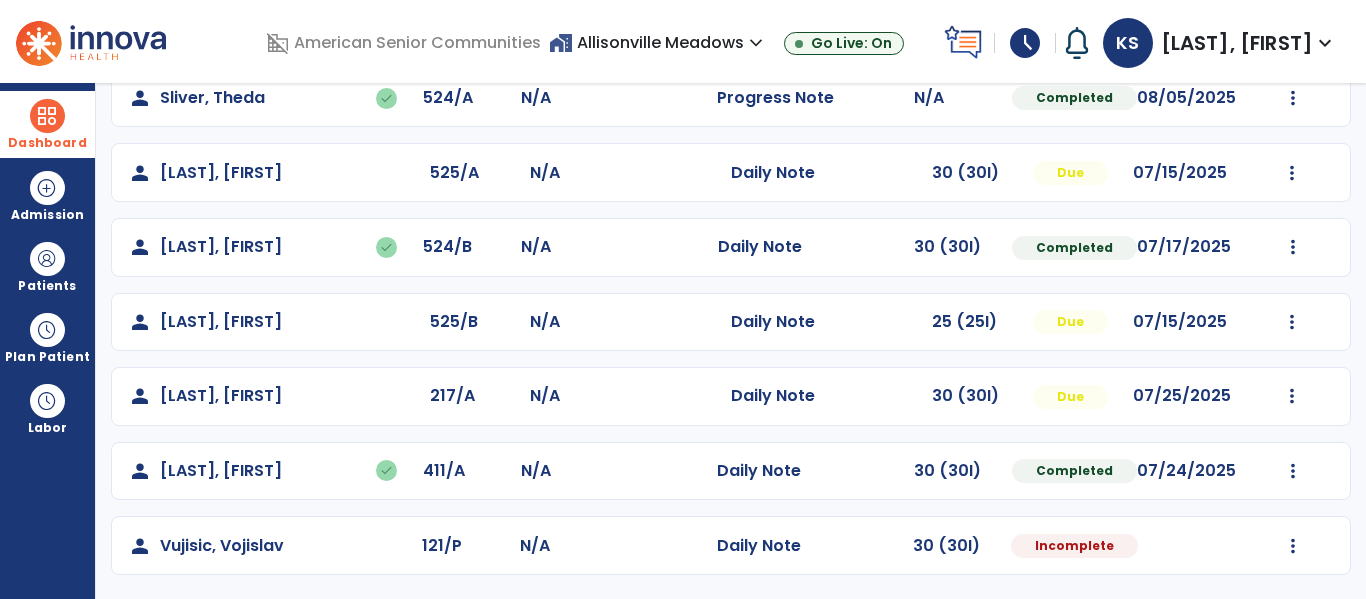 click on "Undo Visit Status   Reset Note   Open Document   G + C Mins" 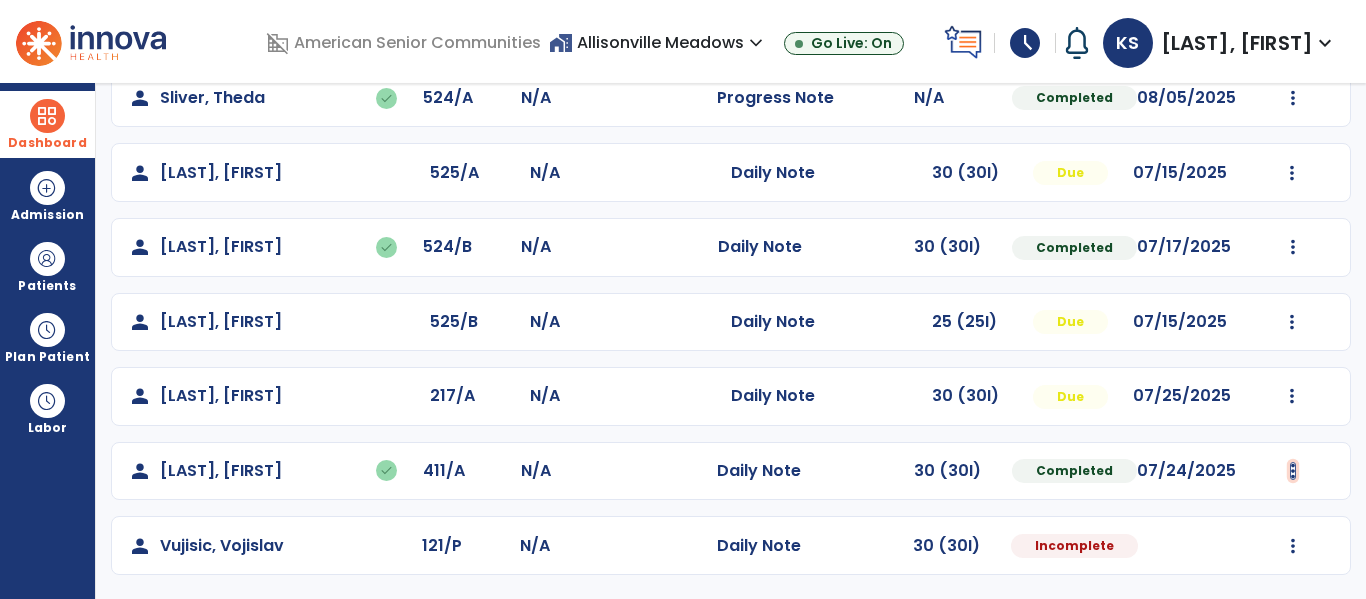 click at bounding box center [1292, -573] 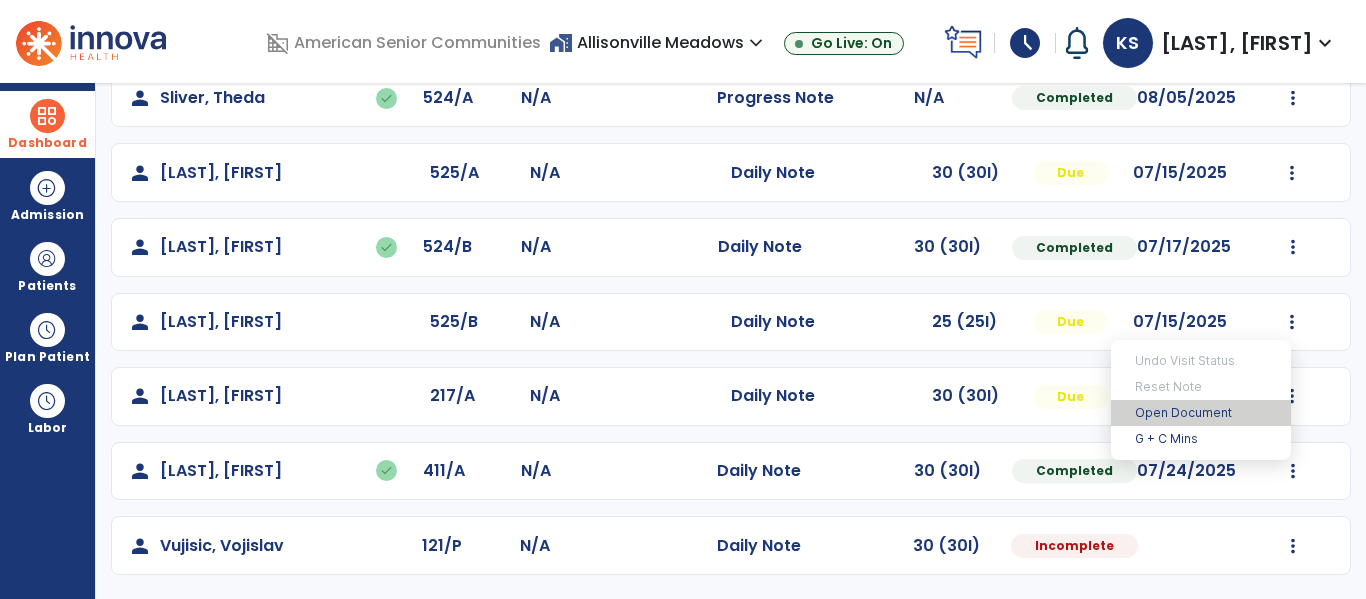 click on "Open Document" at bounding box center [1201, 413] 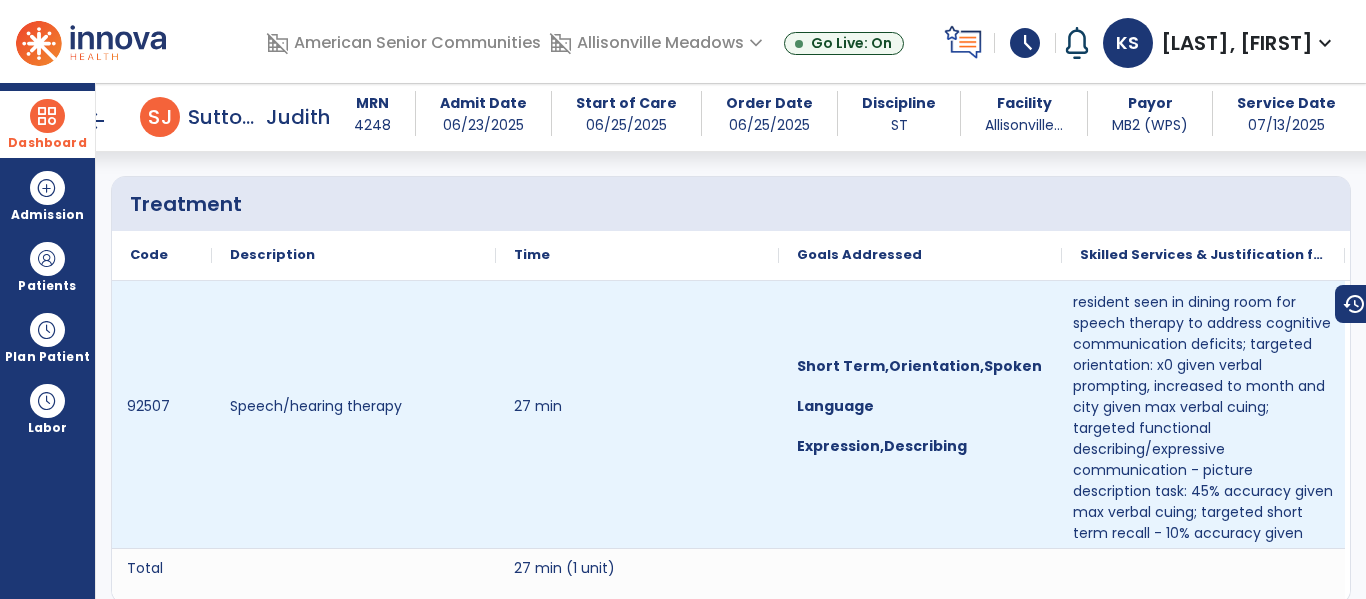 scroll, scrollTop: 0, scrollLeft: 0, axis: both 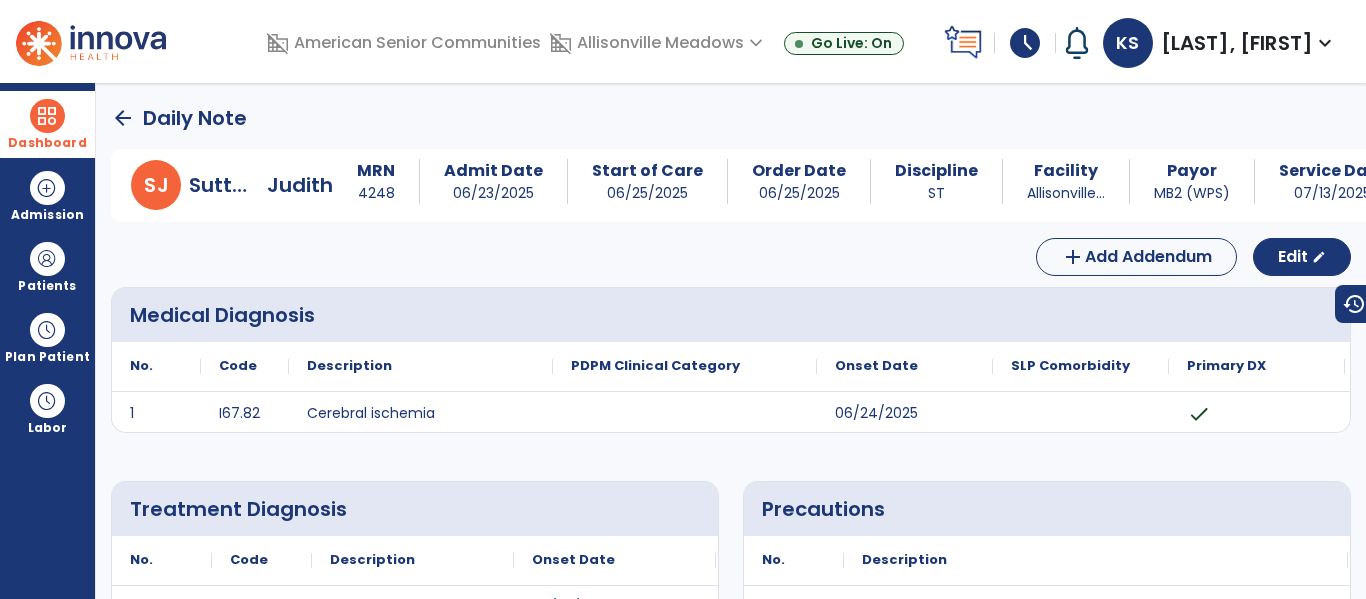 click on "arrow_back" 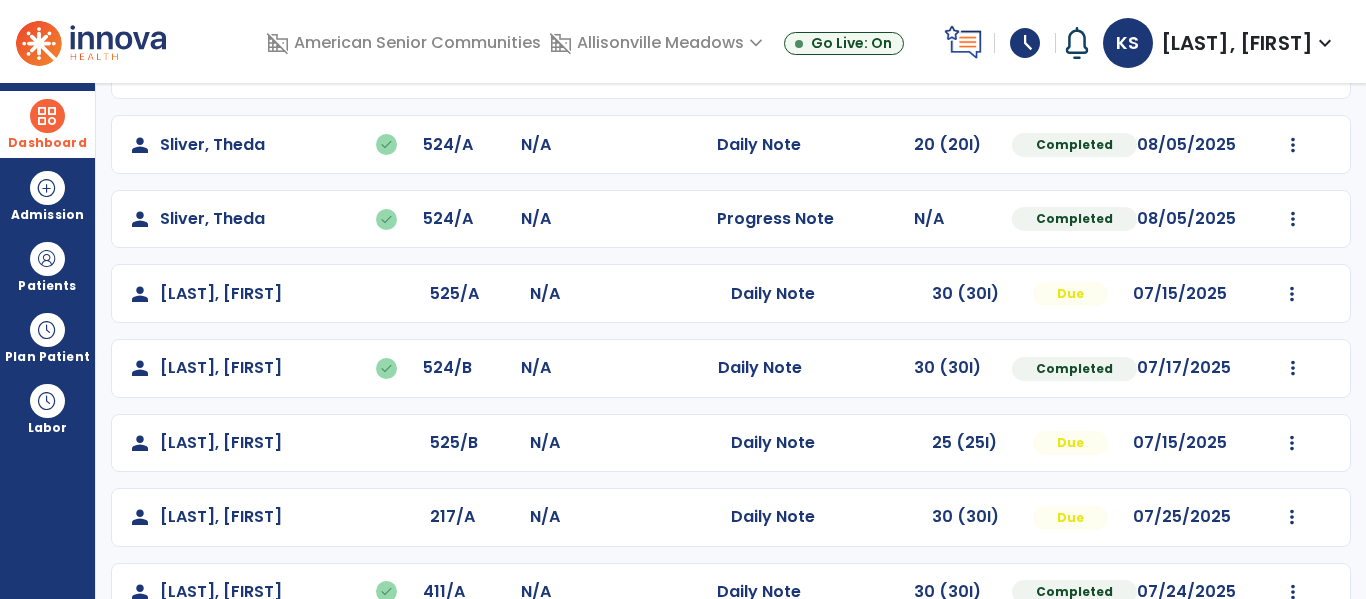 scroll, scrollTop: 861, scrollLeft: 0, axis: vertical 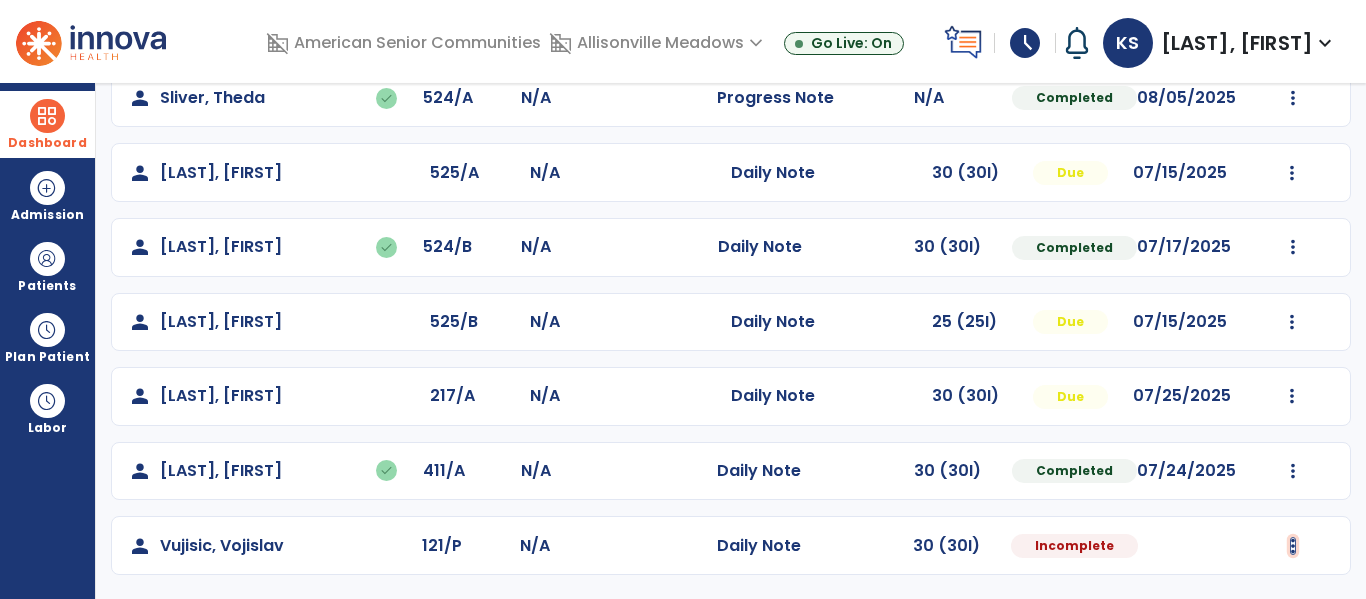 click at bounding box center [1292, -573] 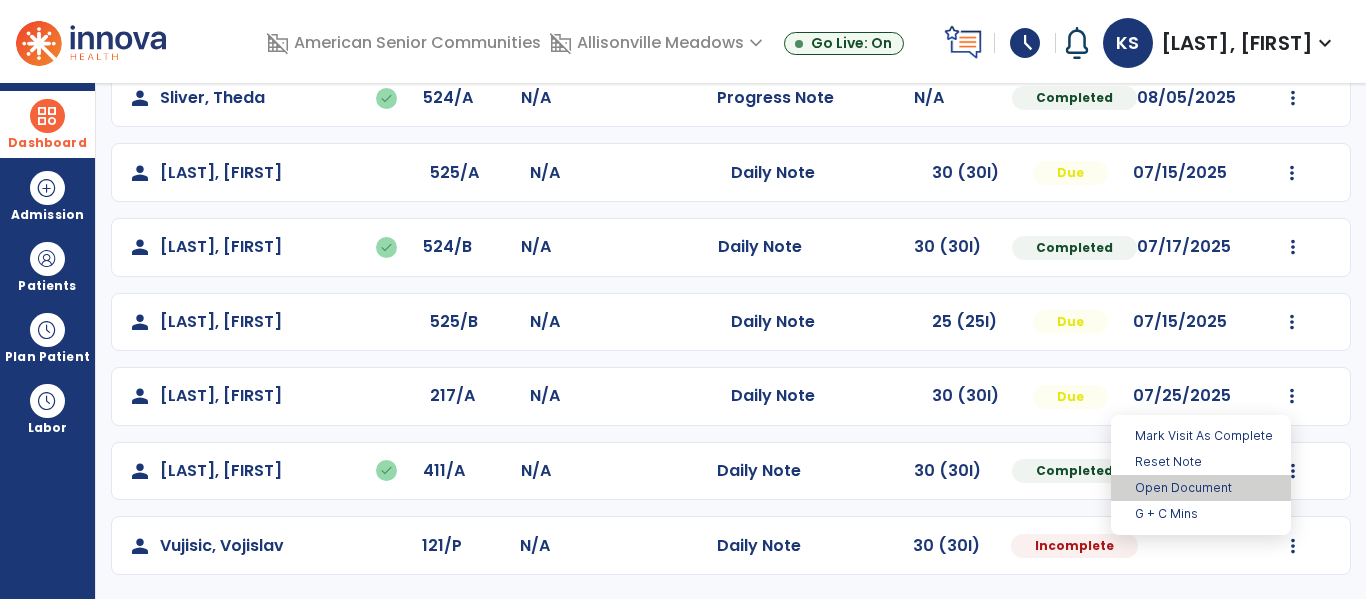 click on "Open Document" at bounding box center (1201, 488) 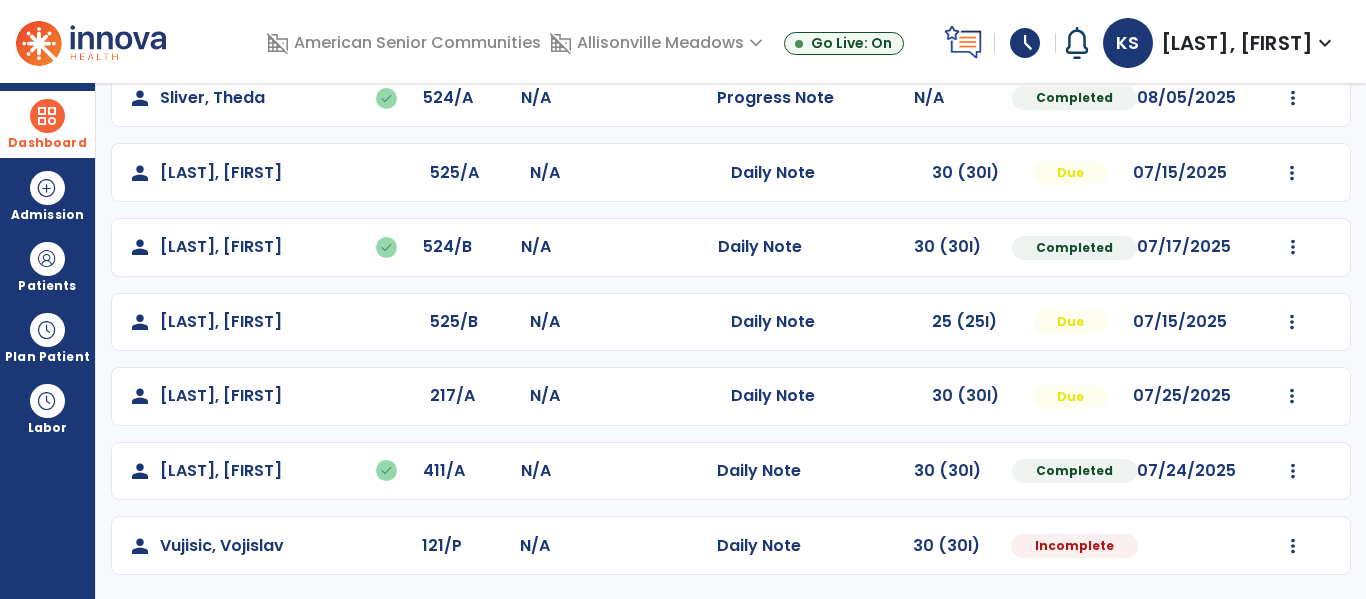 select on "*" 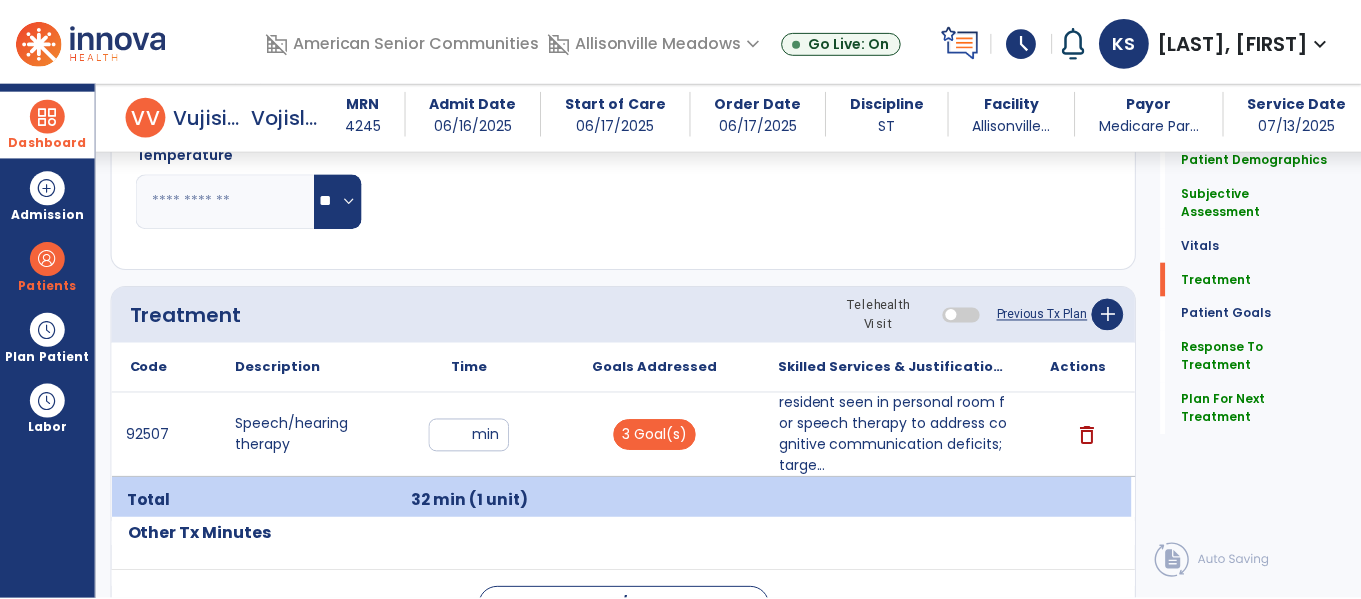 scroll, scrollTop: 1066, scrollLeft: 0, axis: vertical 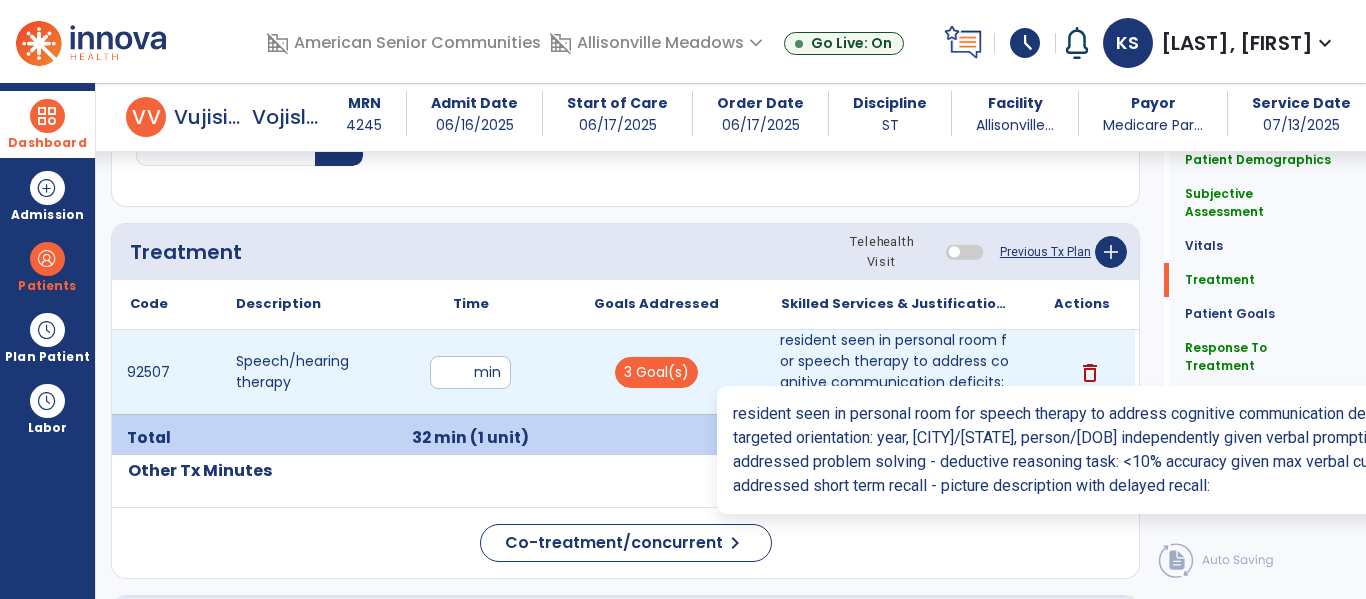 click on "resident seen in personal room for speech therapy to address cognitive communication deficits; targe..." at bounding box center [896, 372] 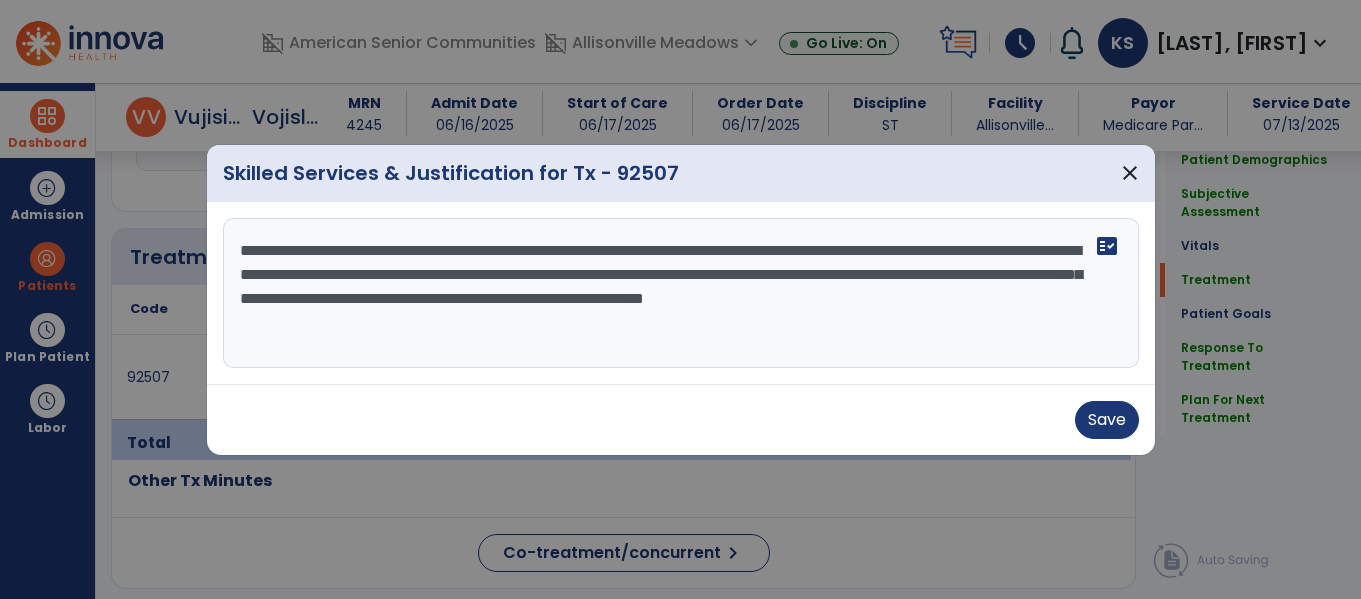 scroll, scrollTop: 1066, scrollLeft: 0, axis: vertical 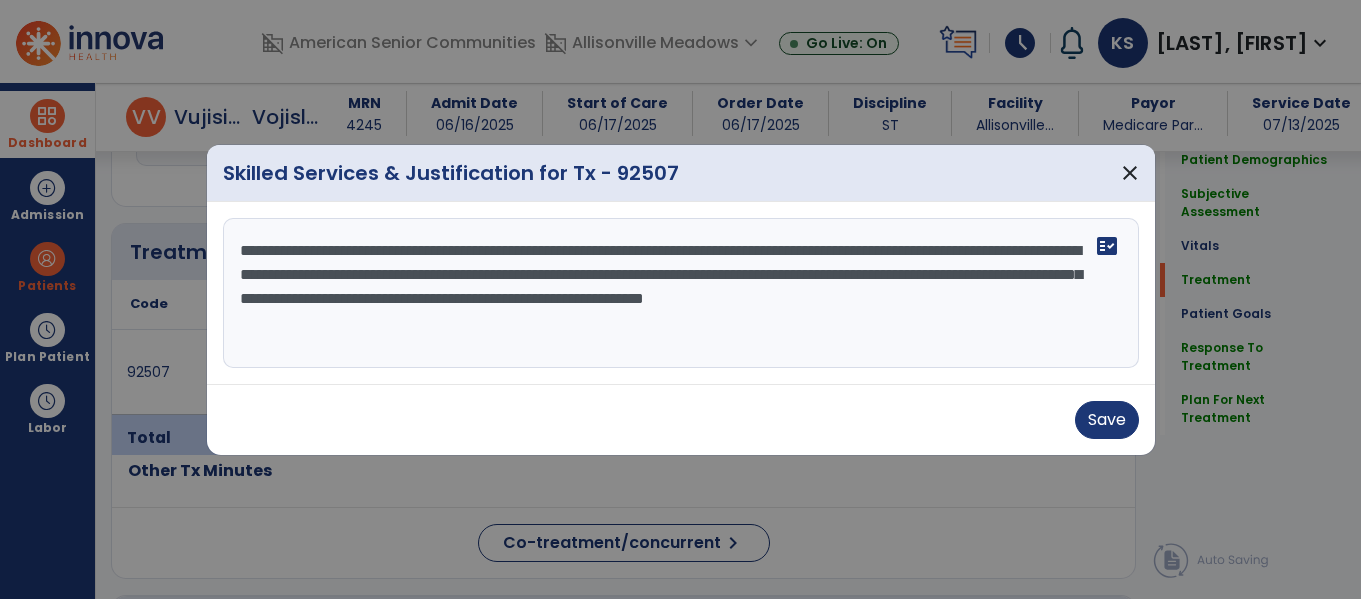 click on "**********" at bounding box center [681, 293] 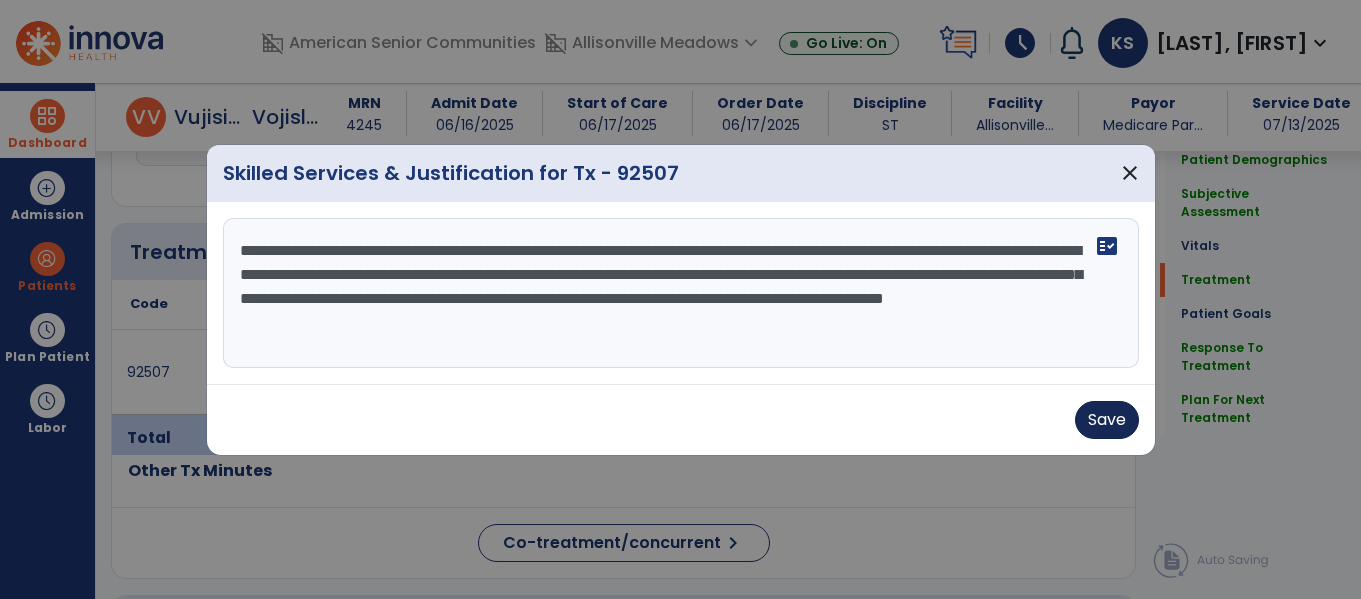 type on "**********" 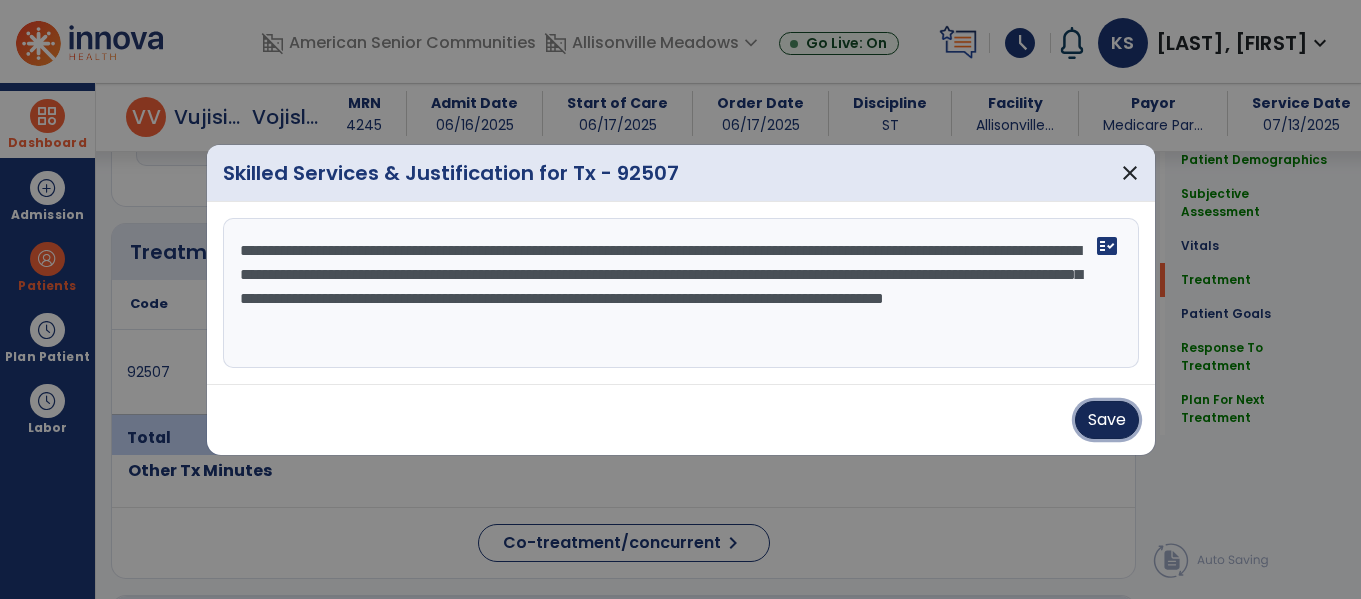click on "Save" at bounding box center (1107, 420) 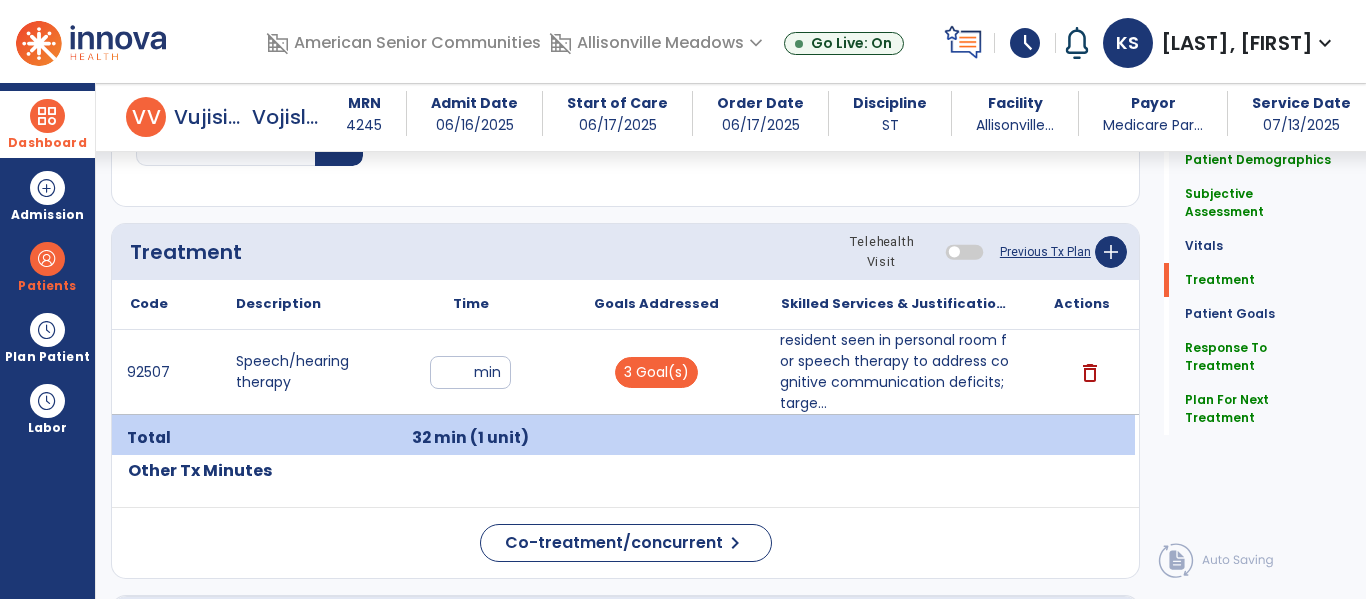 click on "resident seen in personal room for speech therapy to address cognitive communication deficits; targe..." at bounding box center (896, 372) 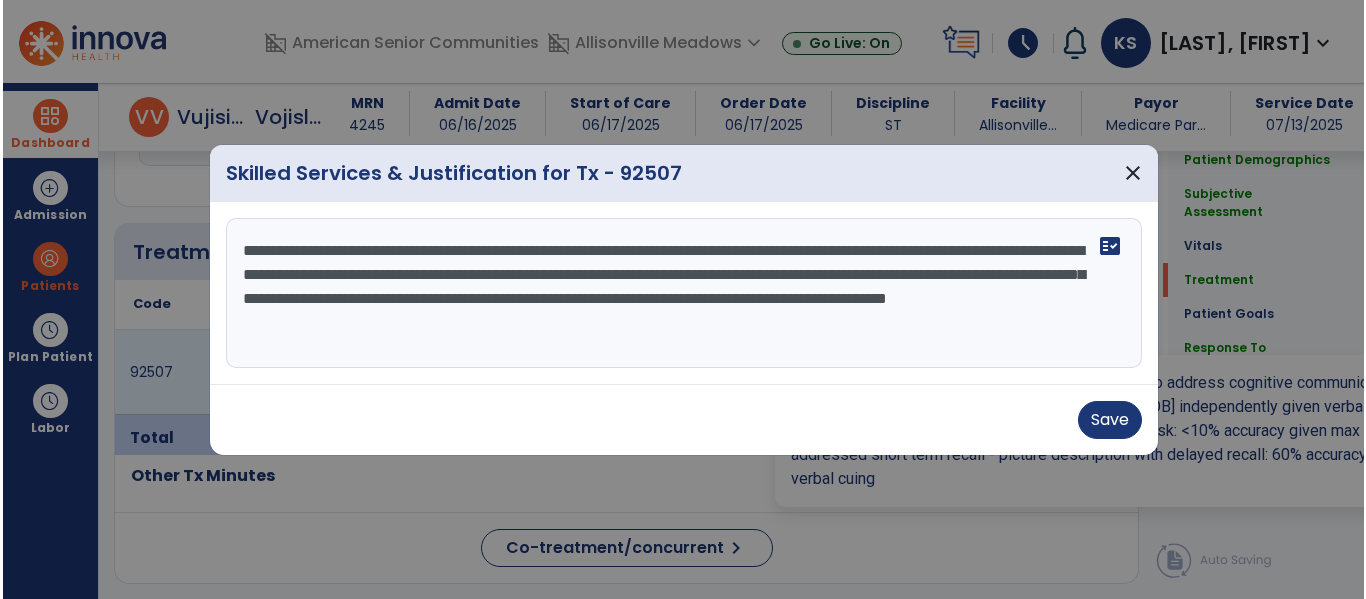scroll, scrollTop: 1066, scrollLeft: 0, axis: vertical 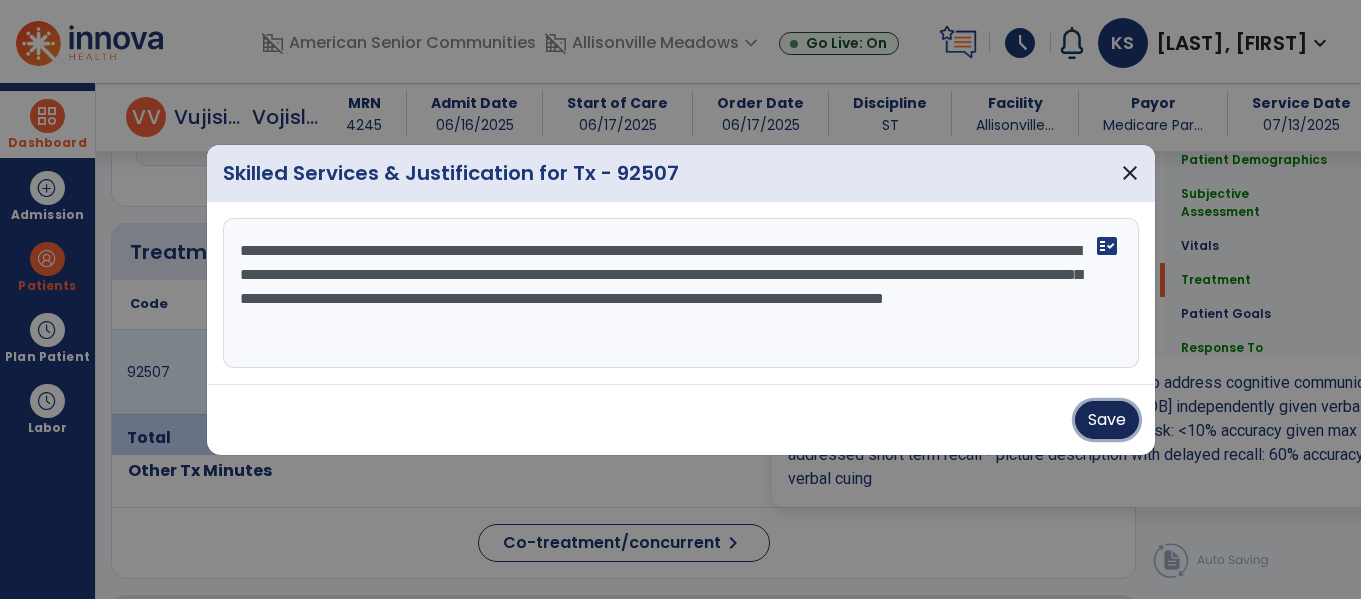 click on "Save" at bounding box center [1107, 420] 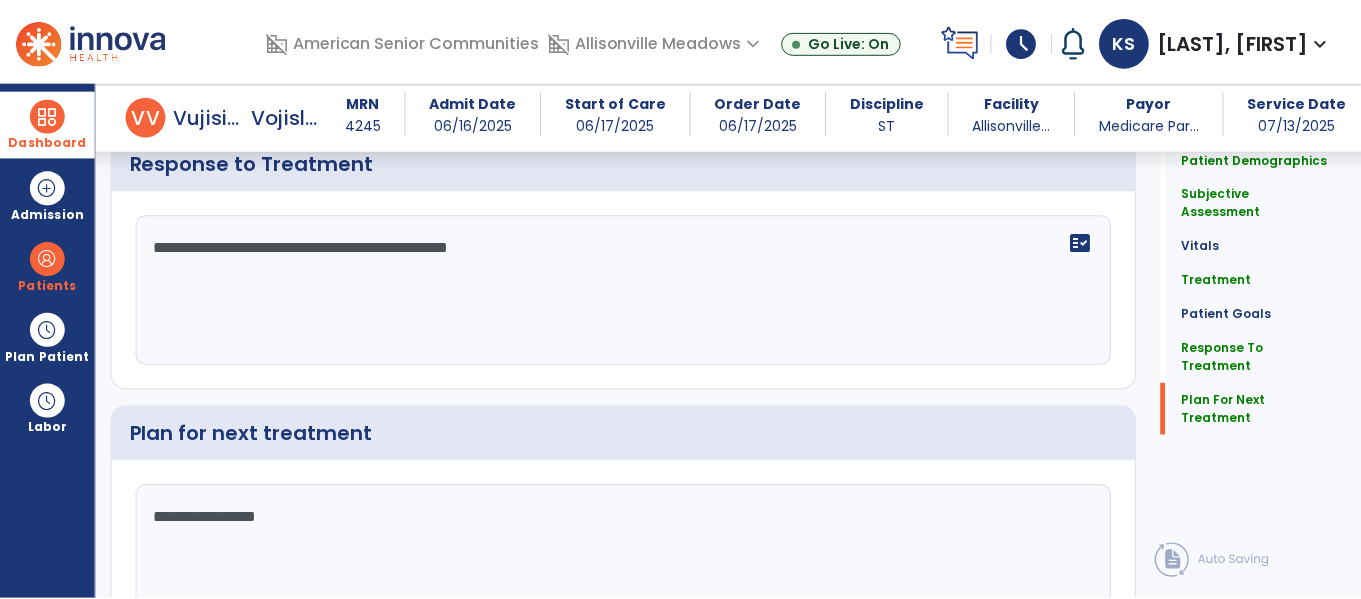 scroll, scrollTop: 2908, scrollLeft: 0, axis: vertical 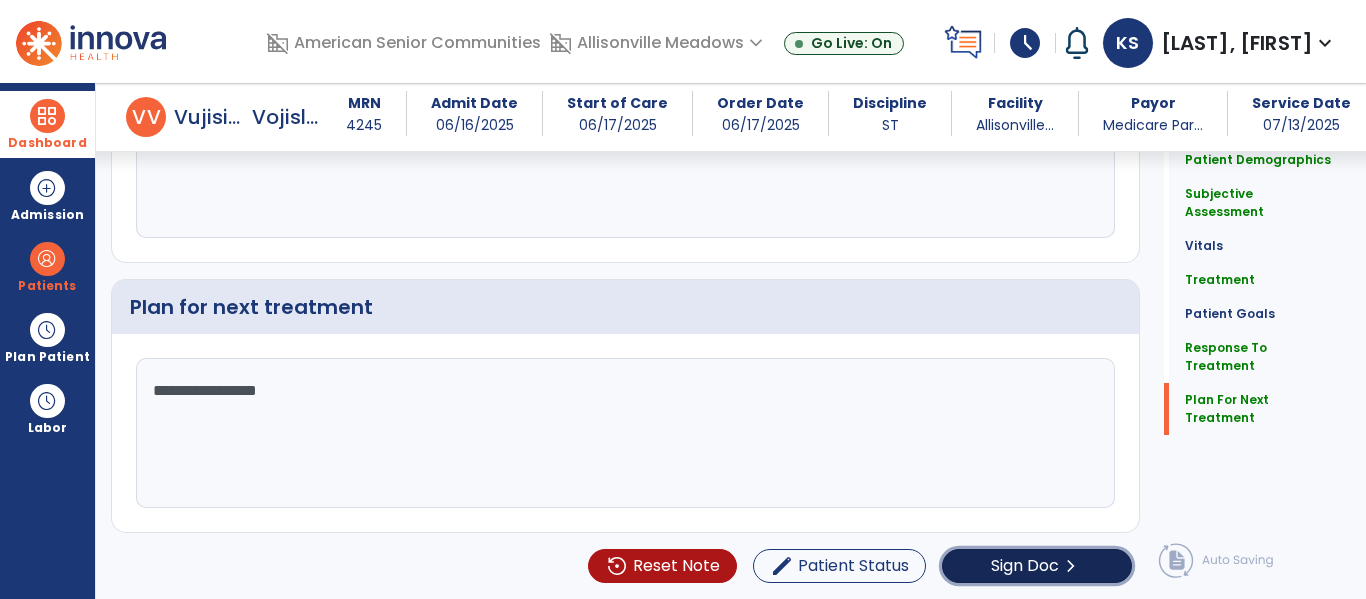 click on "chevron_right" 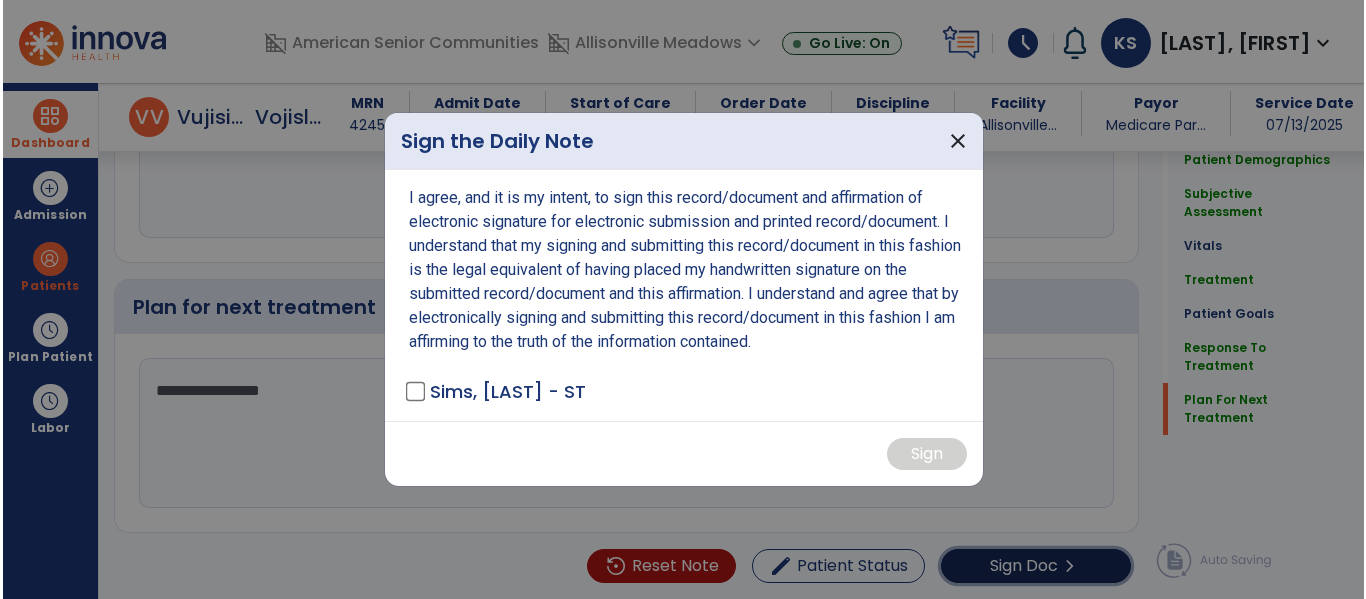 scroll, scrollTop: 2908, scrollLeft: 0, axis: vertical 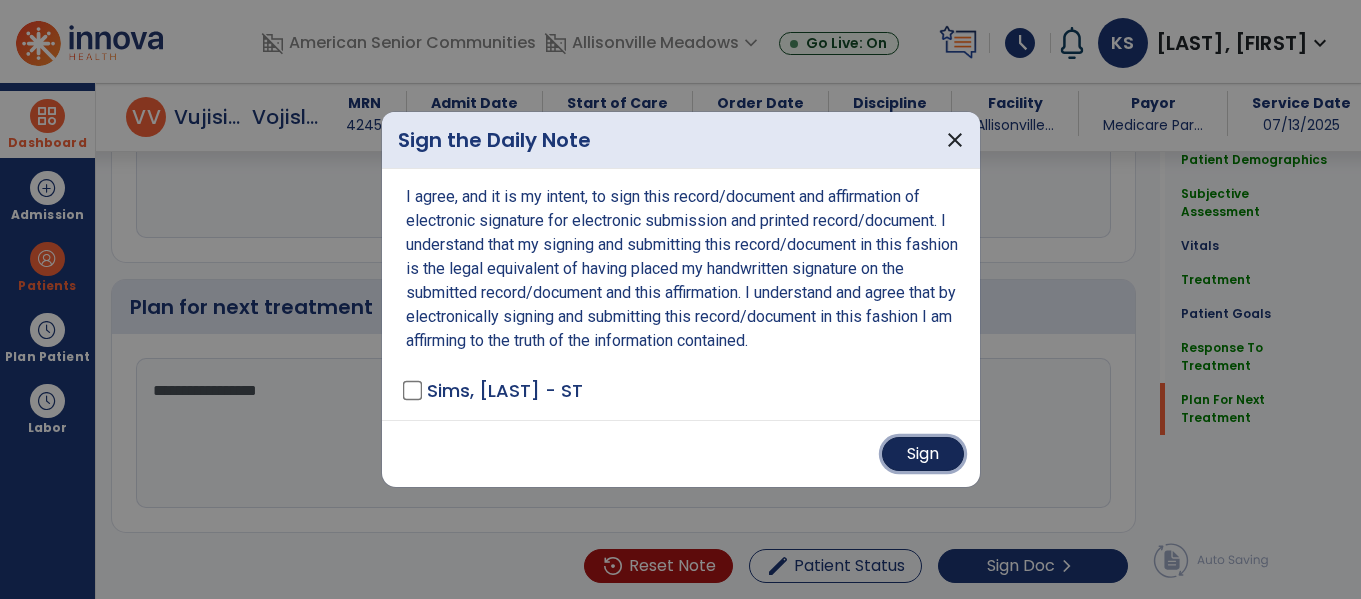 click on "Sign" at bounding box center (923, 454) 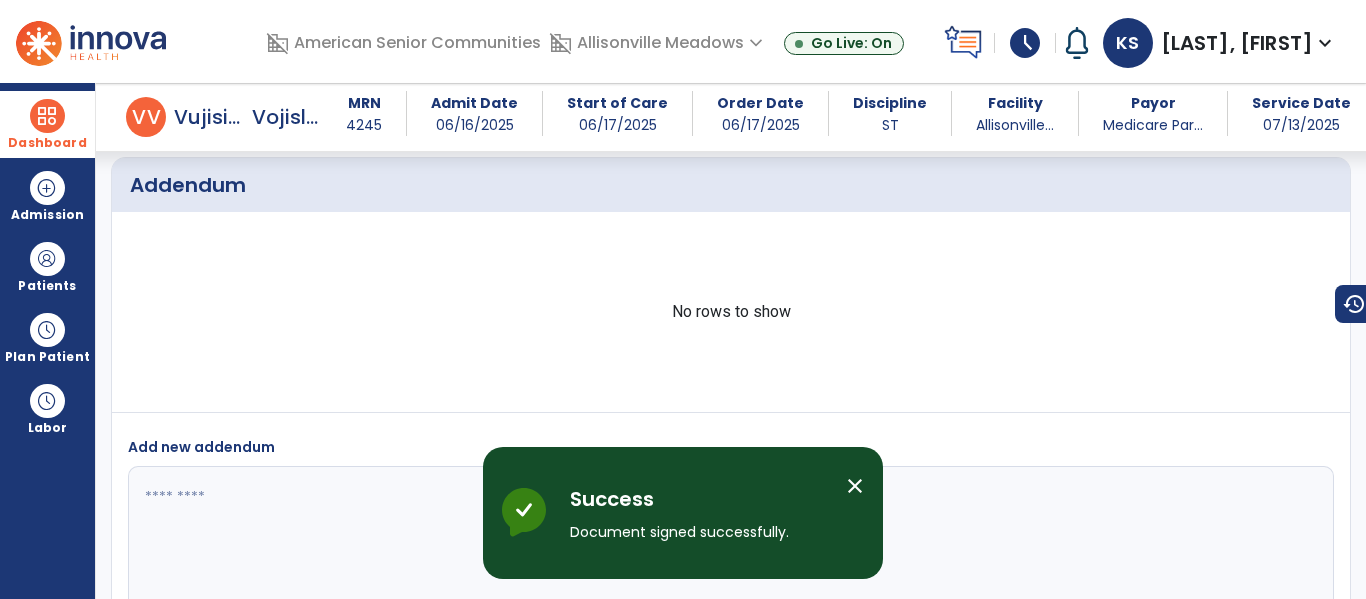 scroll, scrollTop: 4324, scrollLeft: 0, axis: vertical 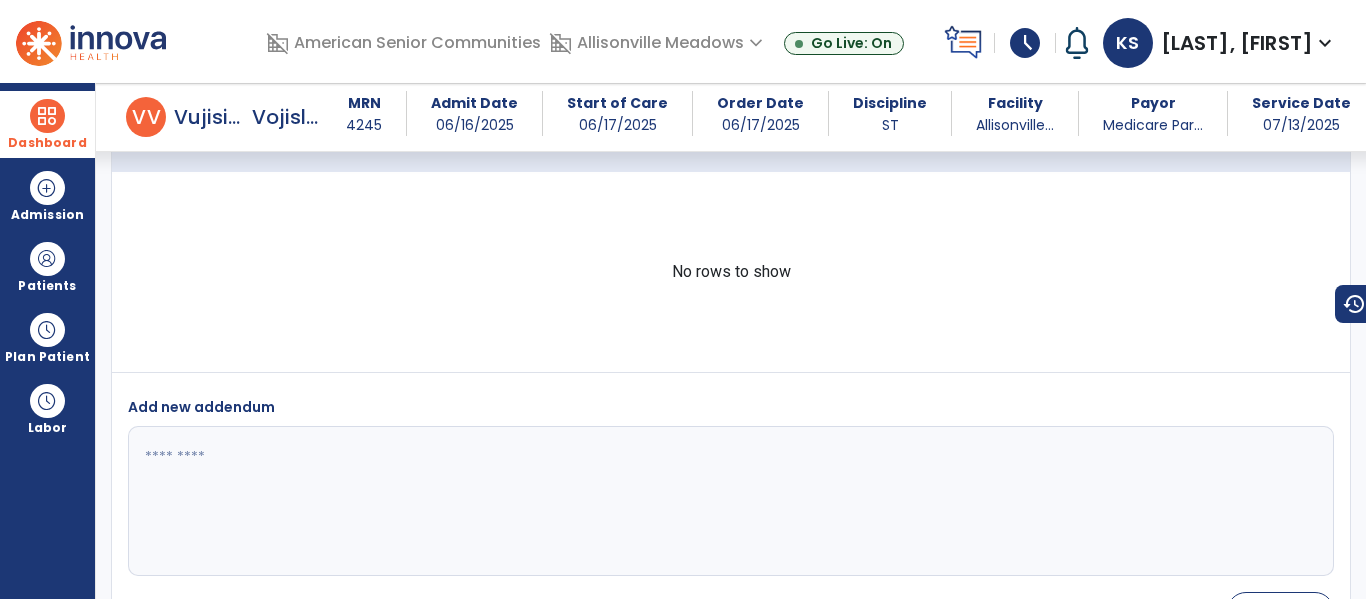 click on "Dashboard" at bounding box center [47, 143] 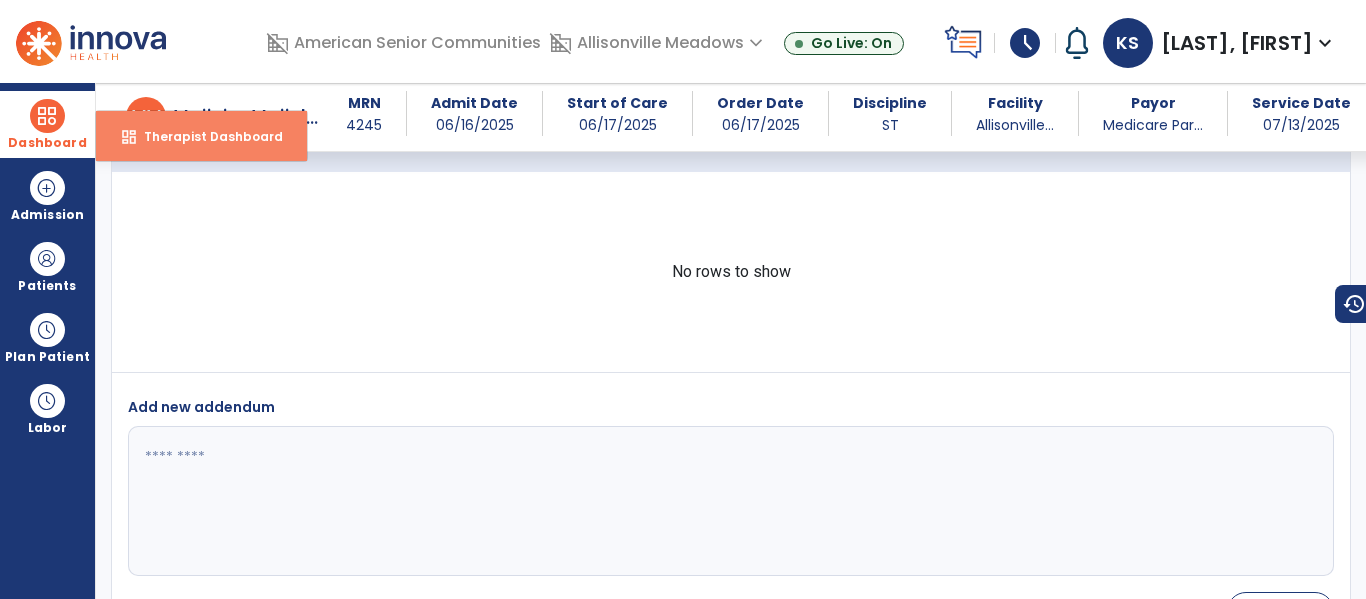 click on "Therapist Dashboard" at bounding box center [205, 136] 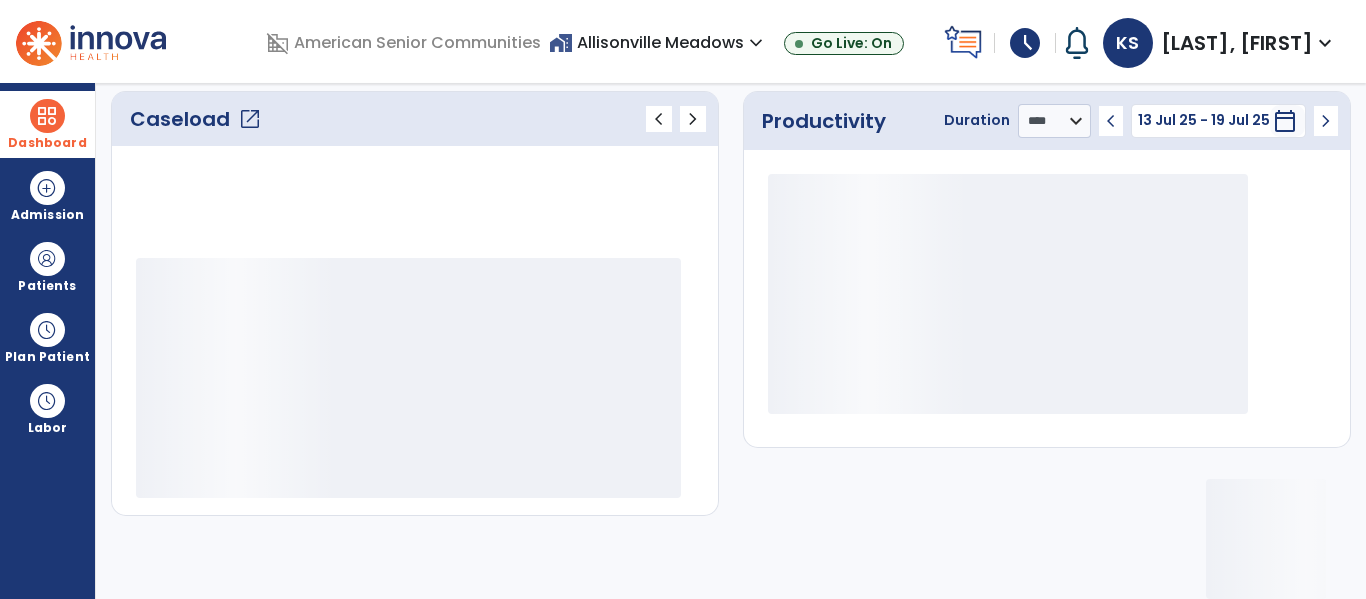 scroll, scrollTop: 278, scrollLeft: 0, axis: vertical 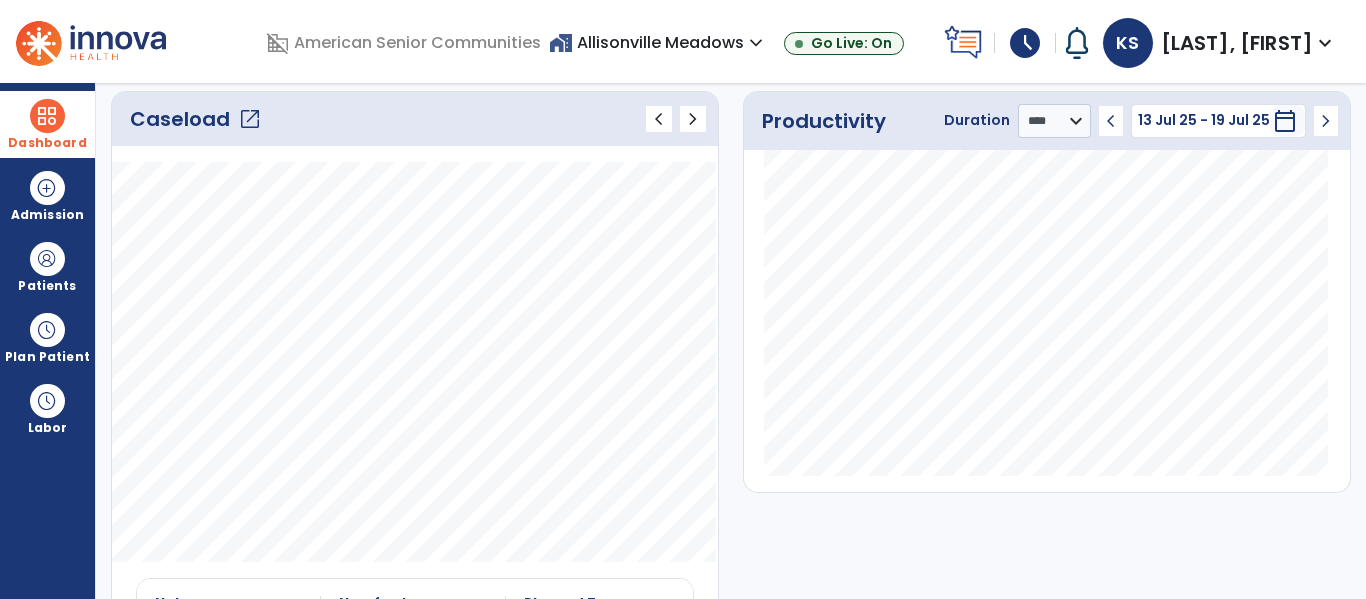click on "open_in_new" 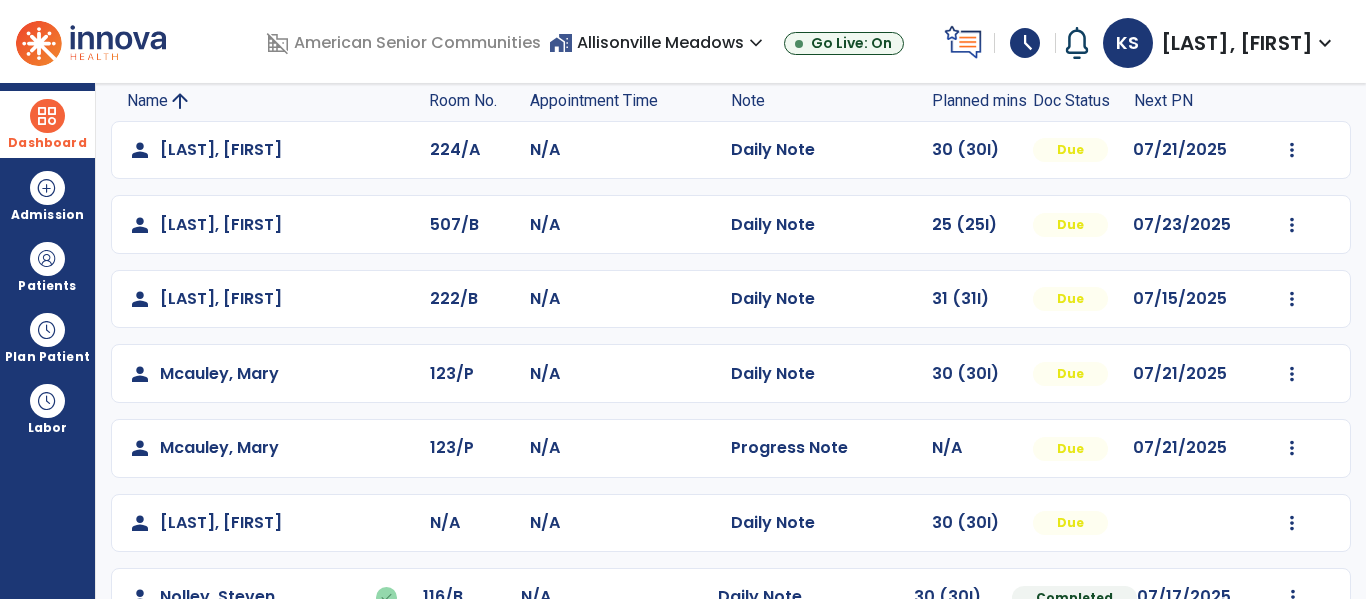 scroll, scrollTop: 145, scrollLeft: 0, axis: vertical 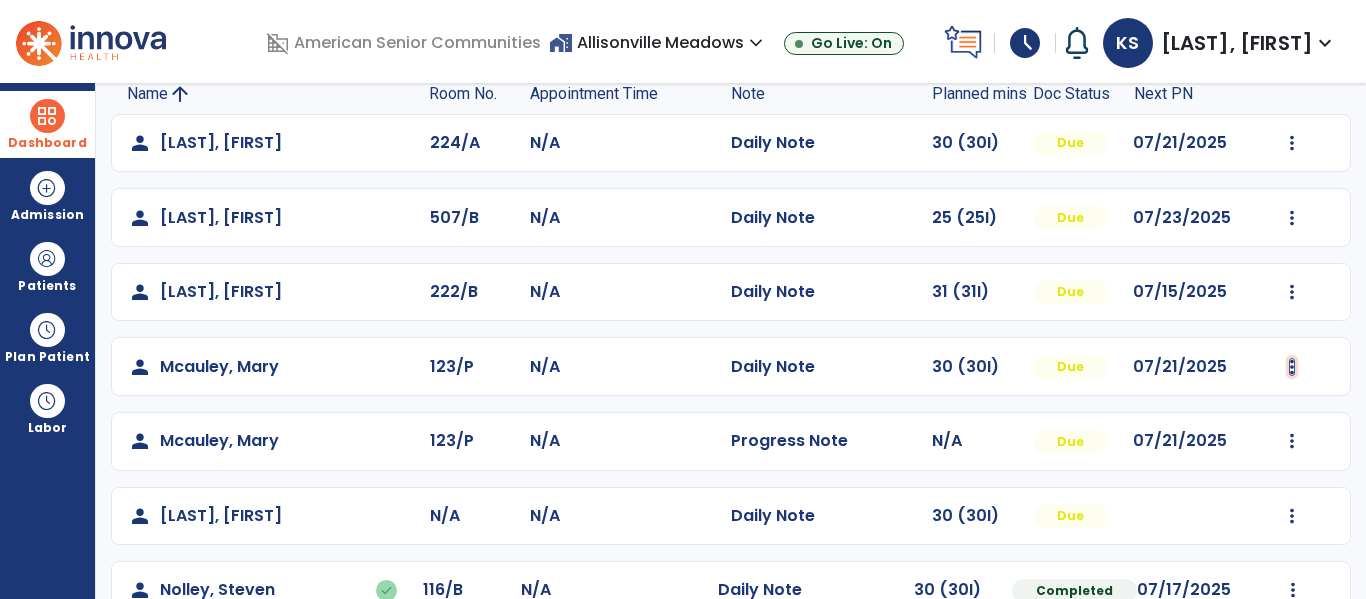 click at bounding box center [1292, 143] 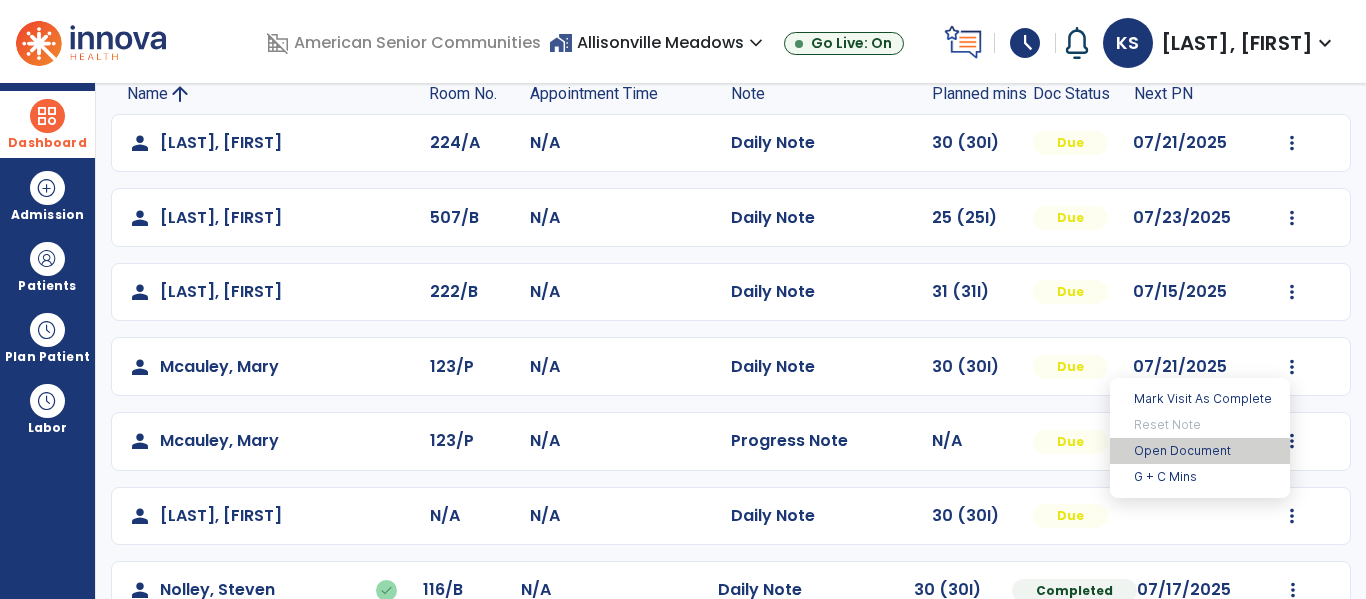 click on "Open Document" at bounding box center [1200, 451] 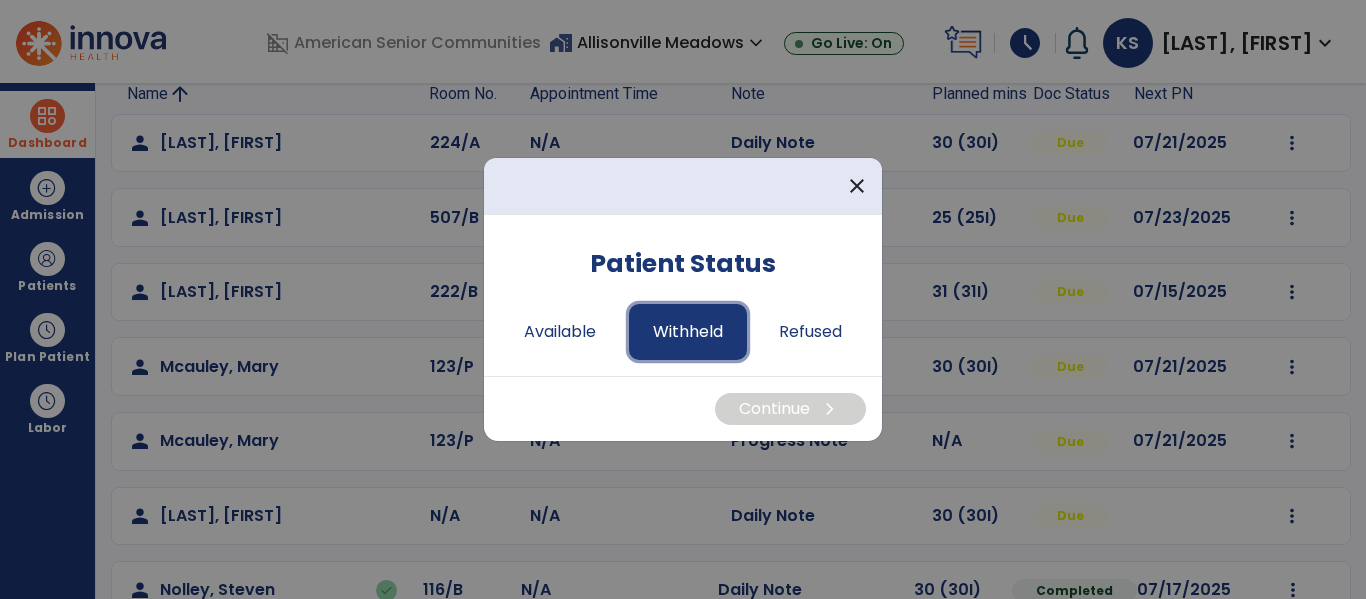 click on "Withheld" at bounding box center (688, 332) 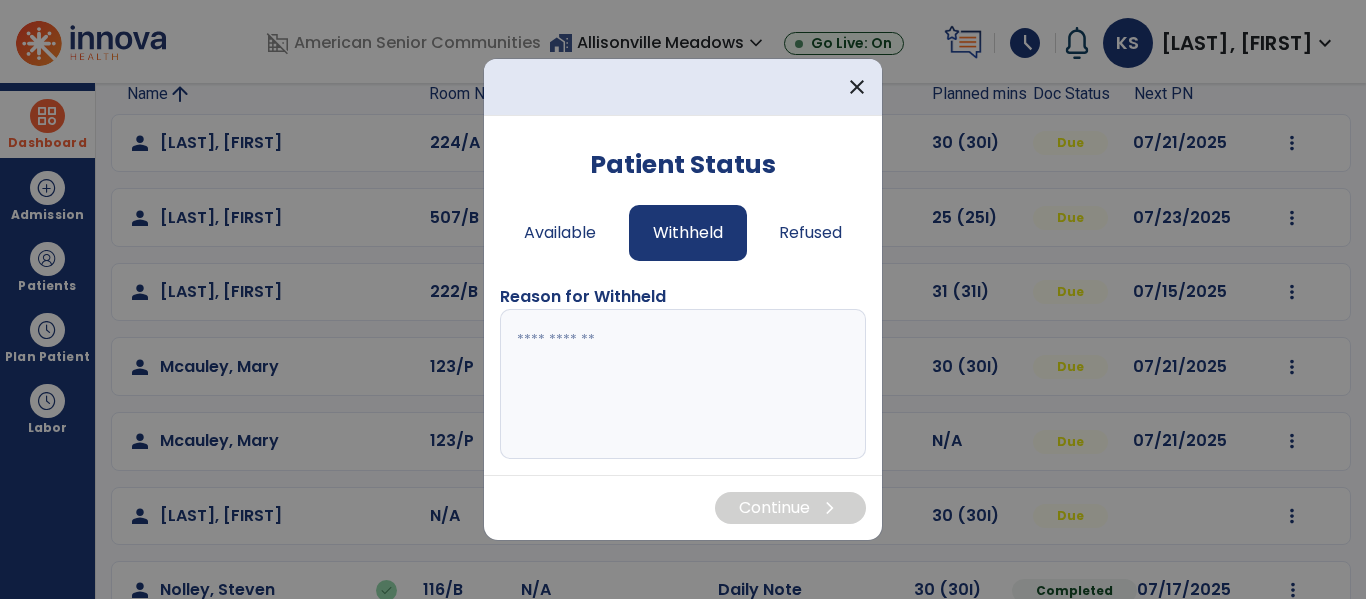click at bounding box center (683, 384) 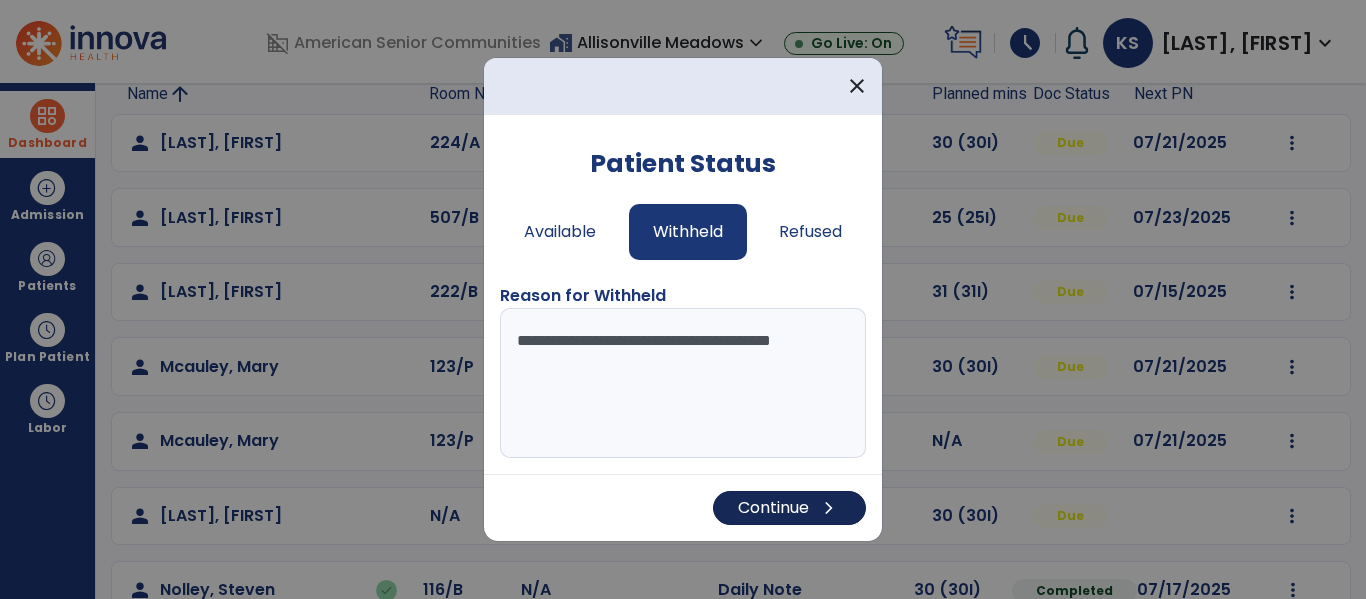 type on "**********" 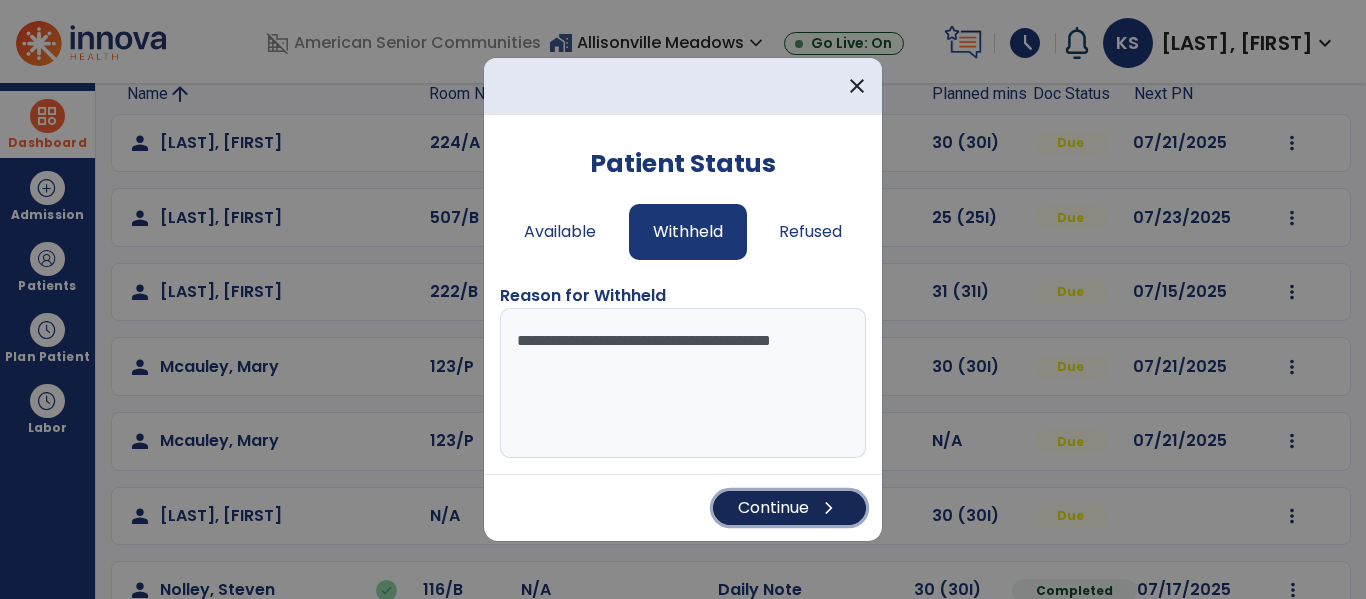click on "Continue   chevron_right" at bounding box center [789, 508] 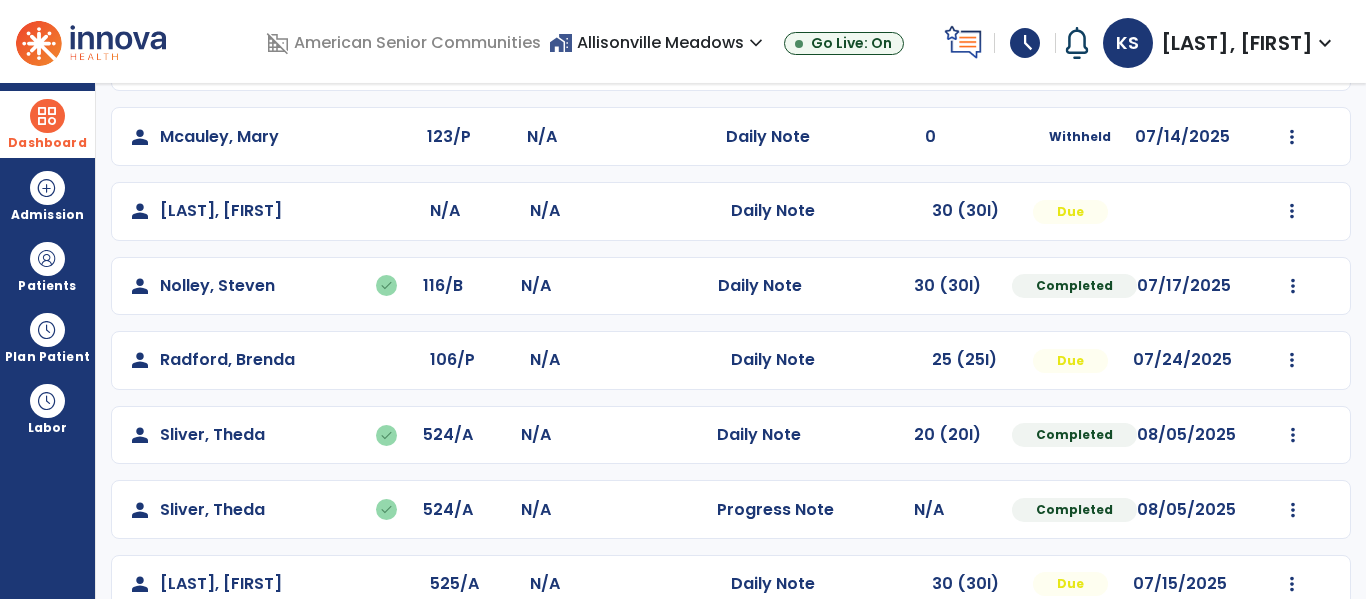 scroll, scrollTop: 287, scrollLeft: 0, axis: vertical 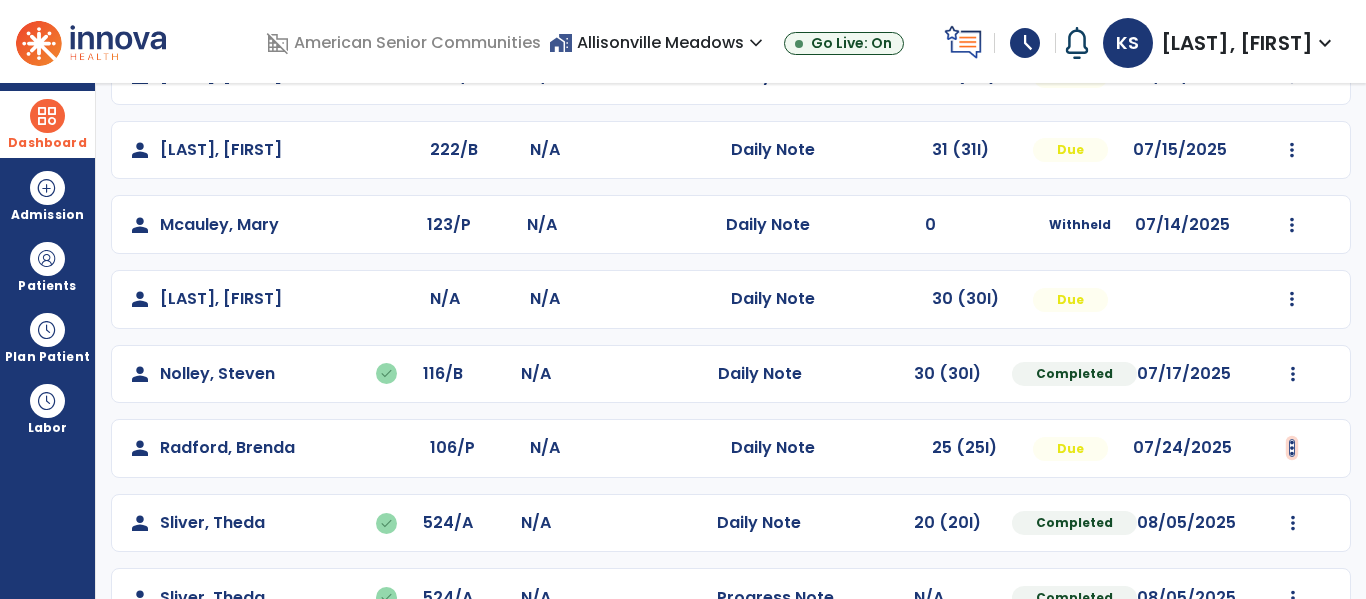 click at bounding box center [1292, 1] 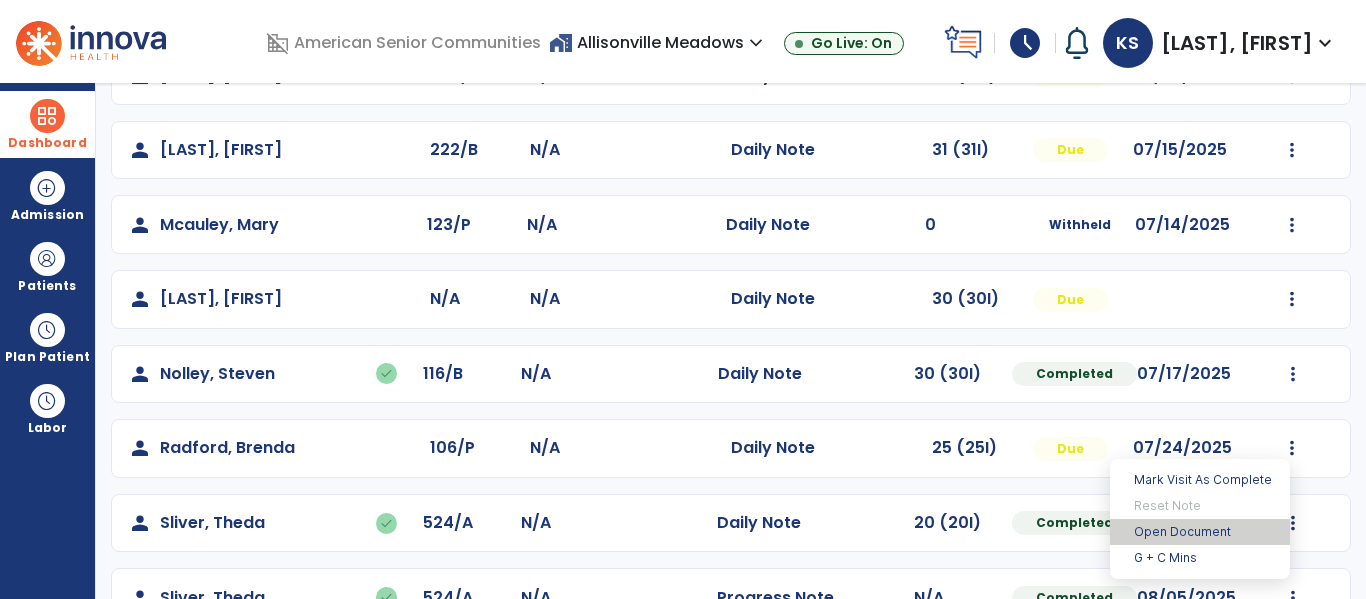 click on "Open Document" at bounding box center (1200, 532) 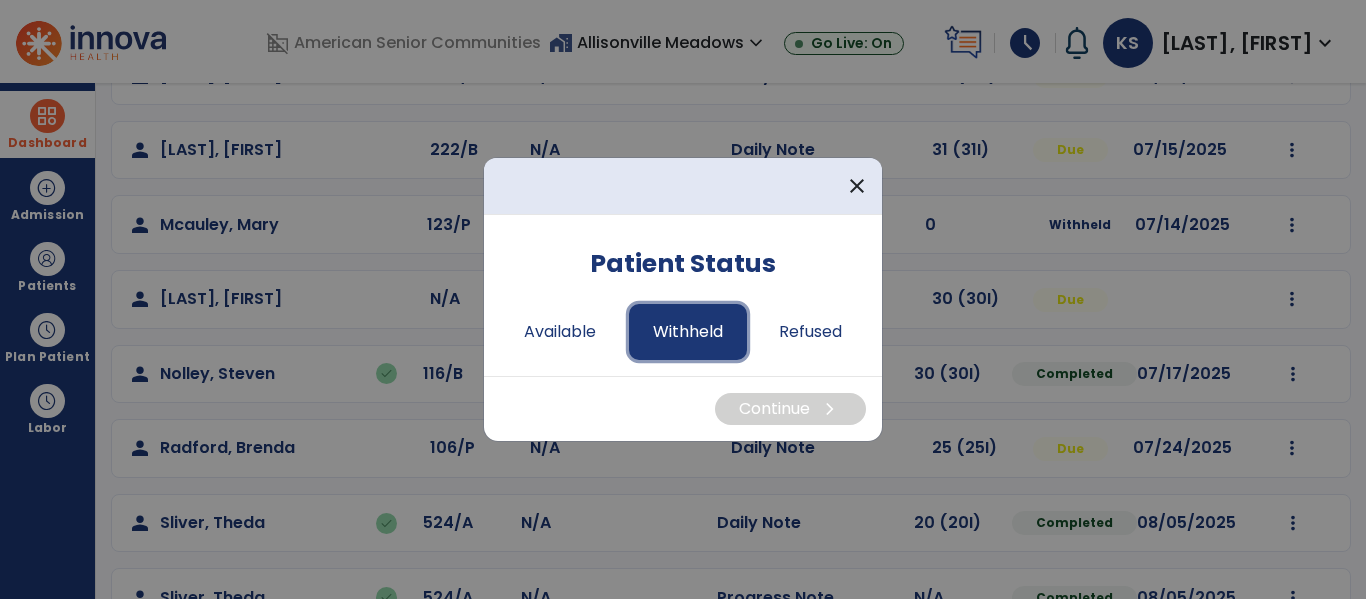 click on "Withheld" at bounding box center [688, 332] 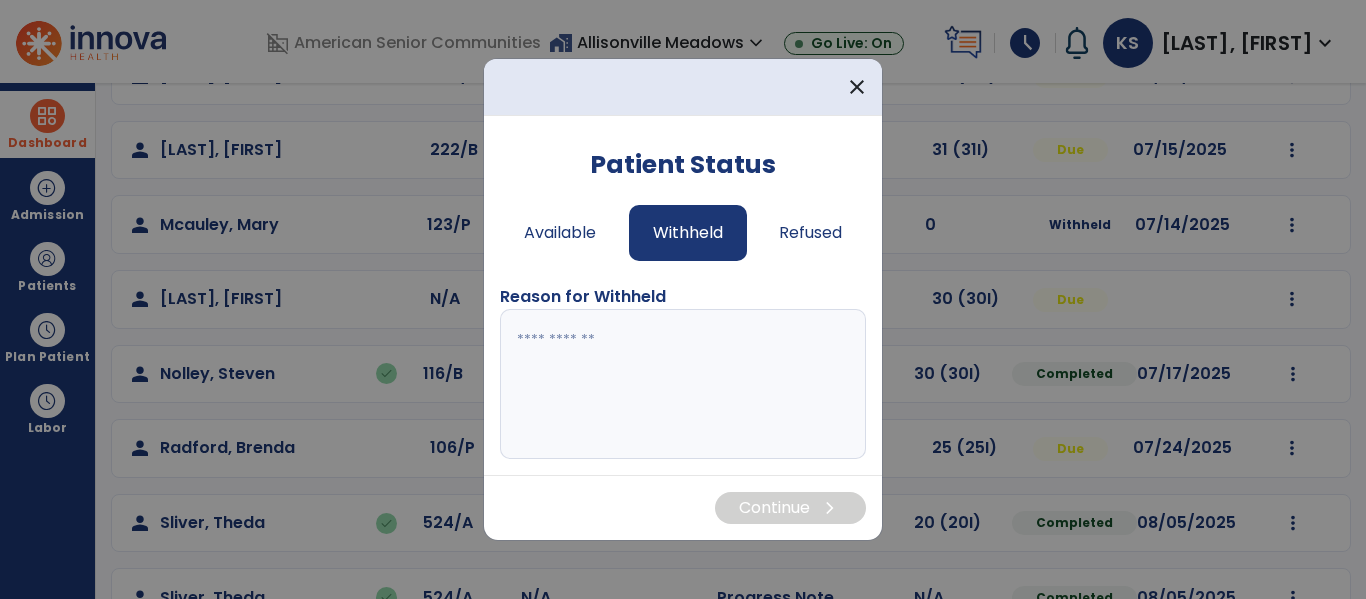 click at bounding box center [683, 384] 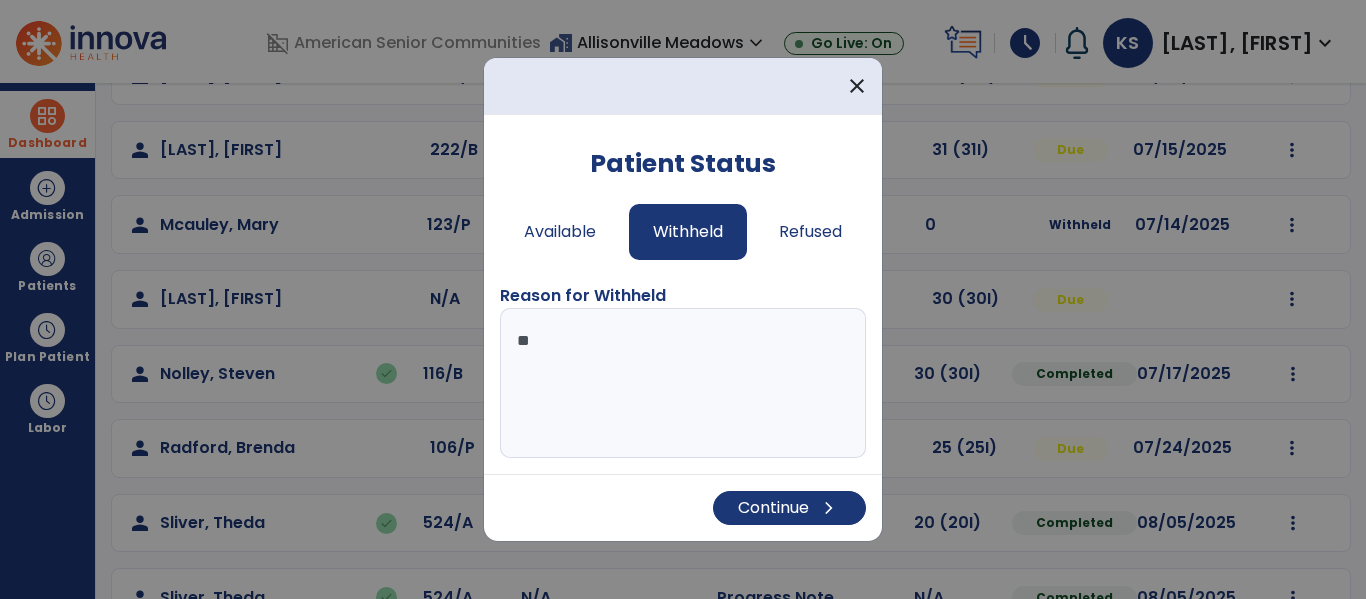 type on "*" 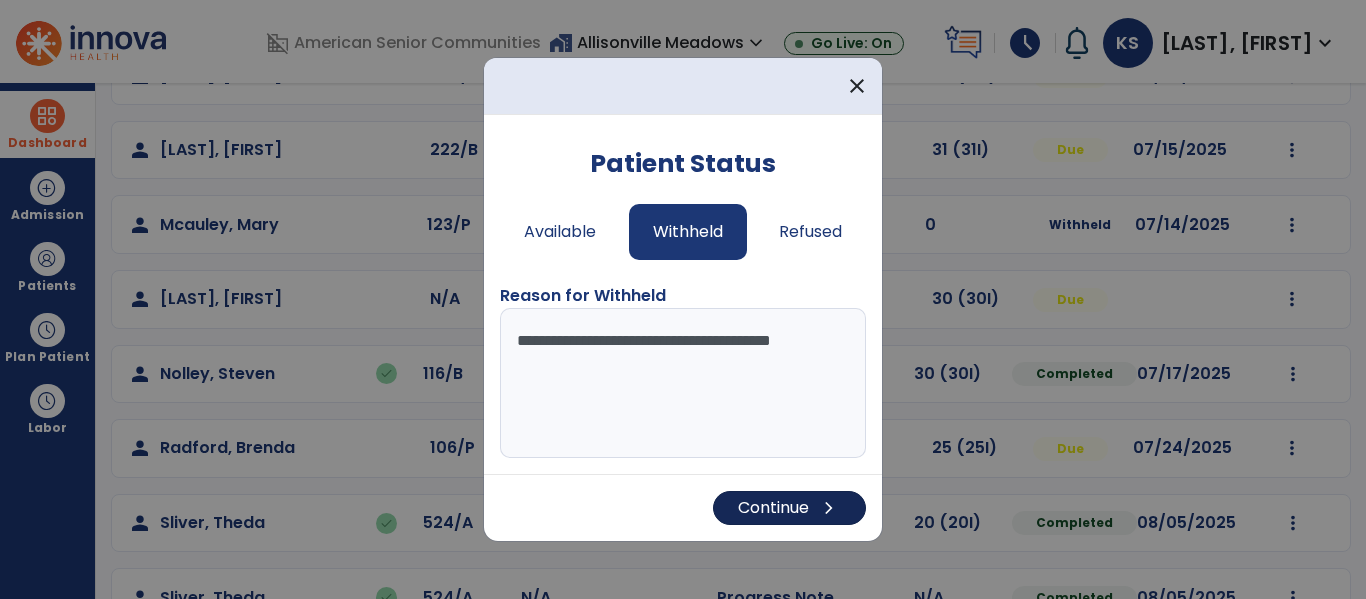 type on "**********" 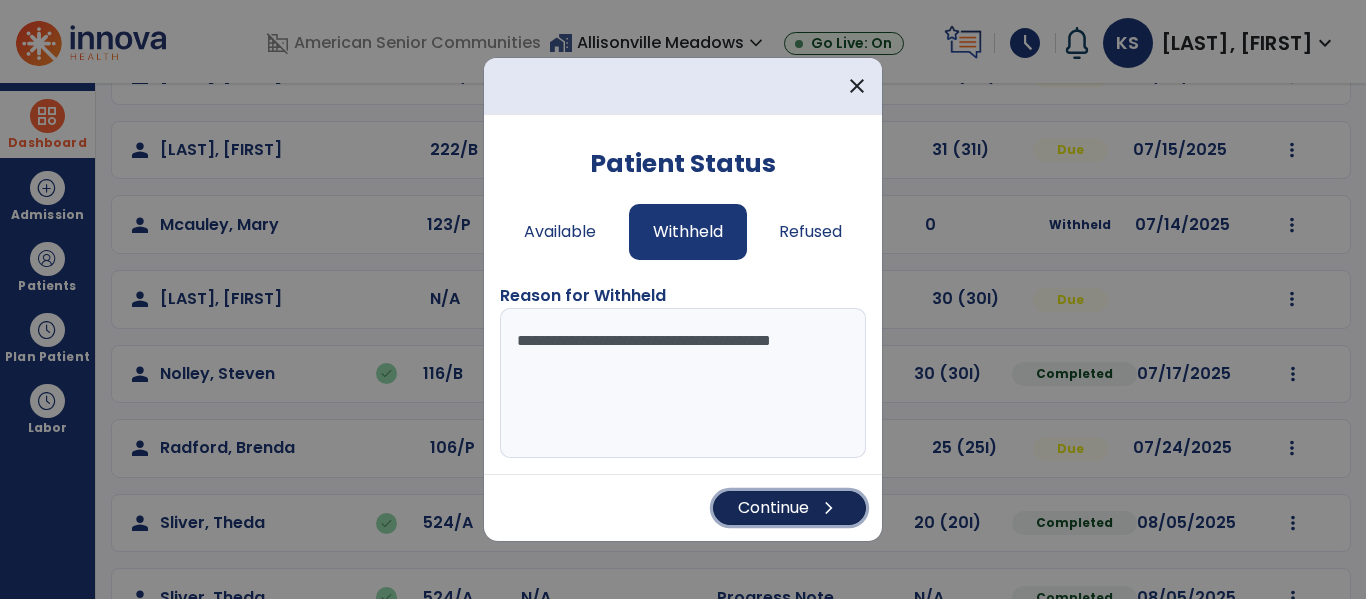 click on "Continue   chevron_right" at bounding box center (789, 508) 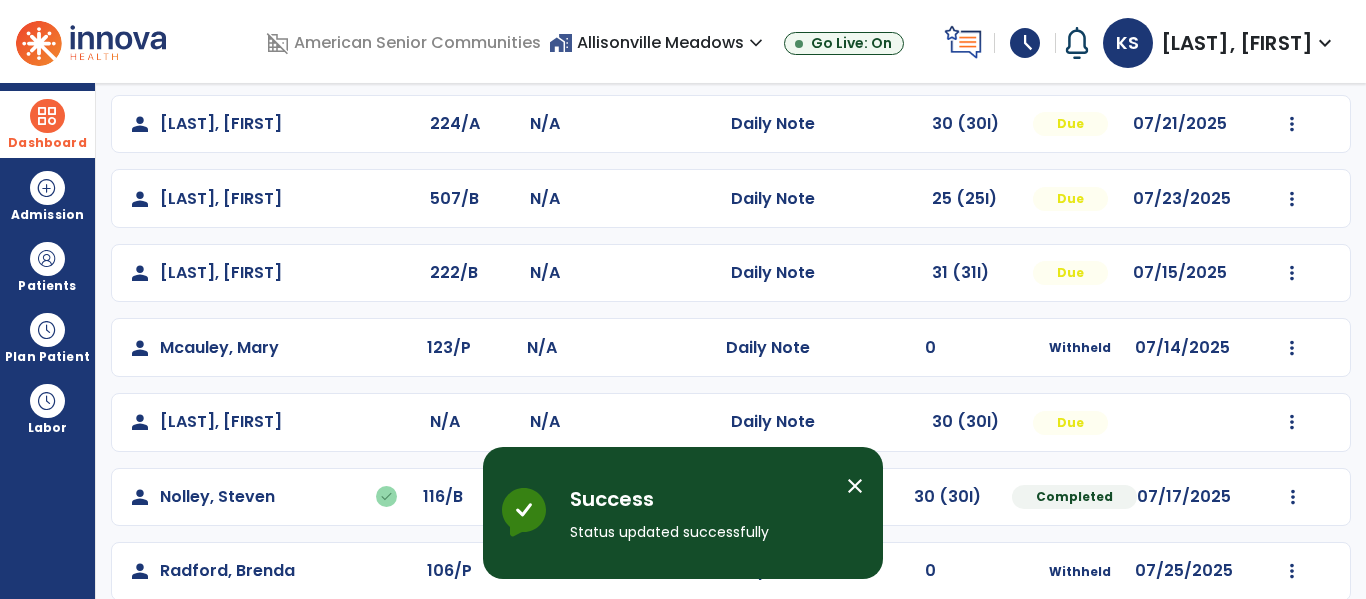 scroll, scrollTop: 167, scrollLeft: 0, axis: vertical 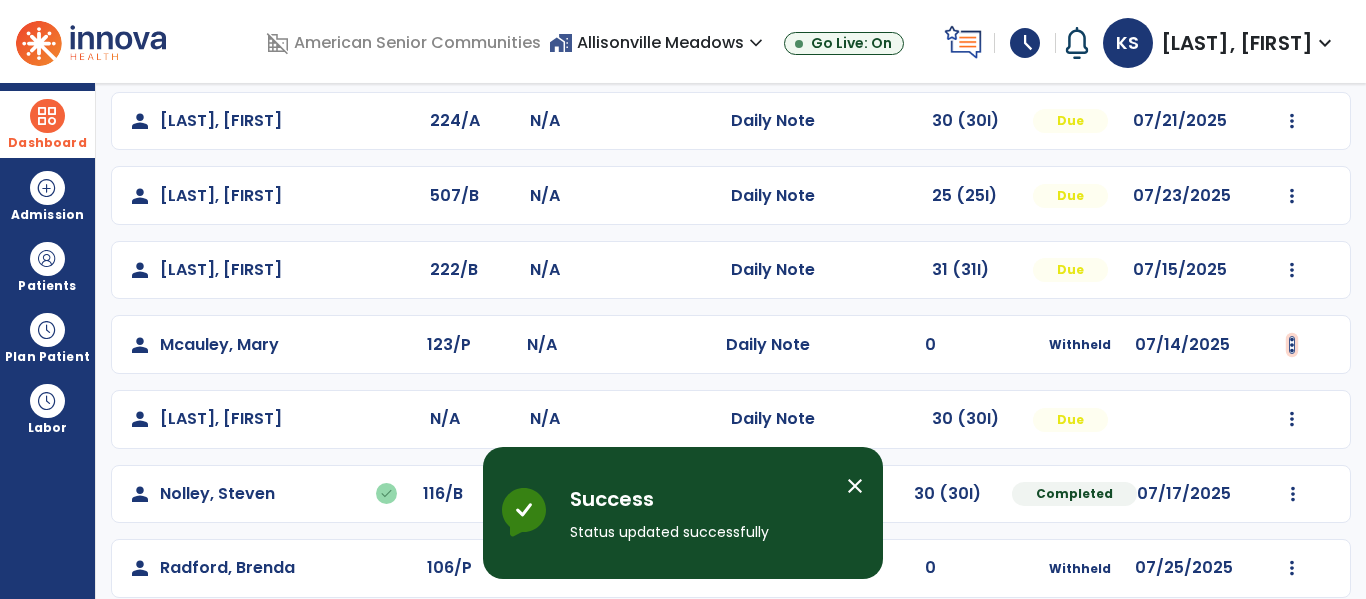 click at bounding box center (1292, 121) 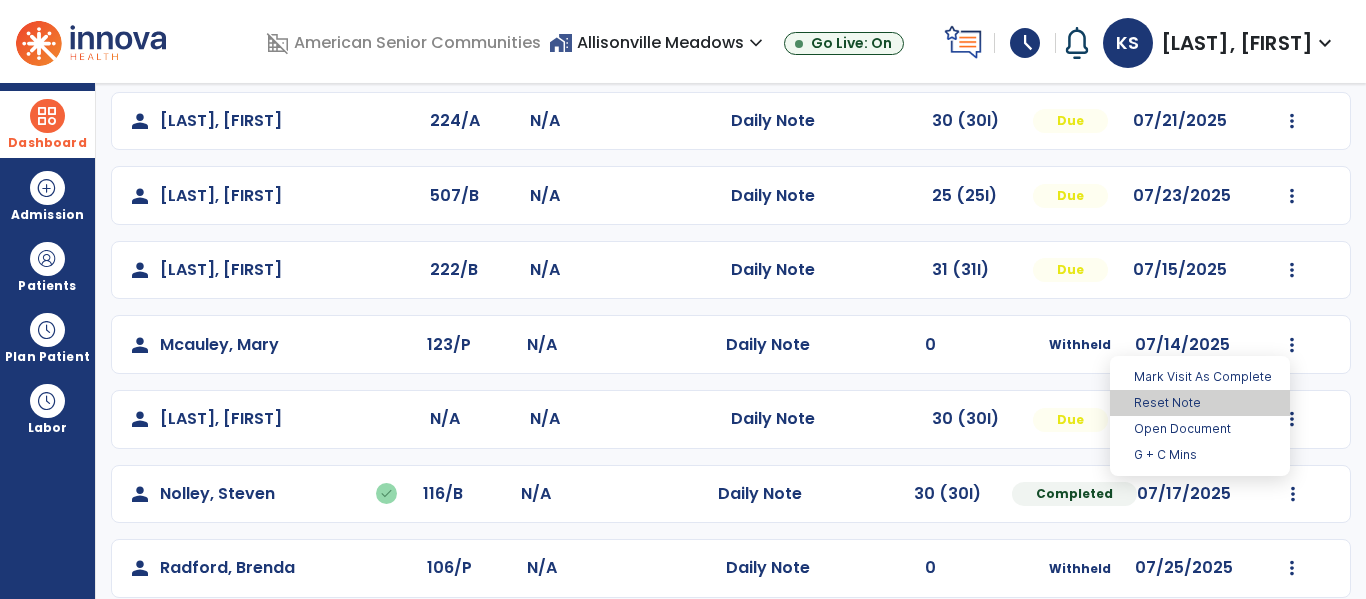 click on "Reset Note" at bounding box center (1200, 403) 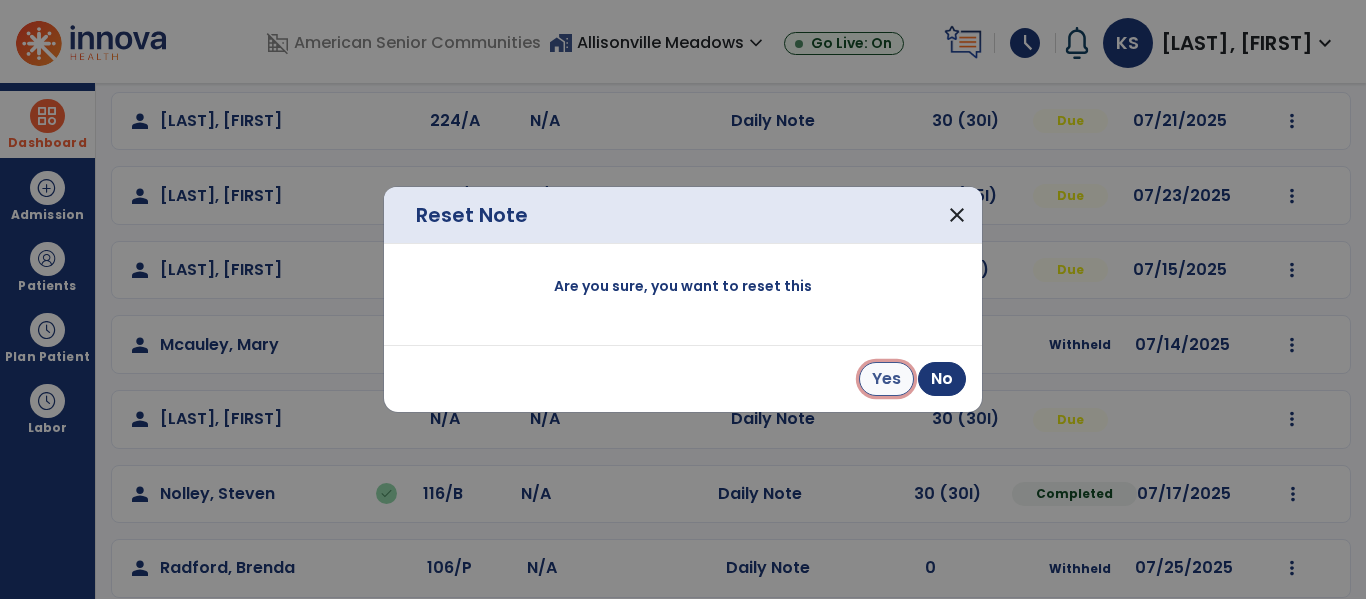 click on "Yes" at bounding box center (886, 379) 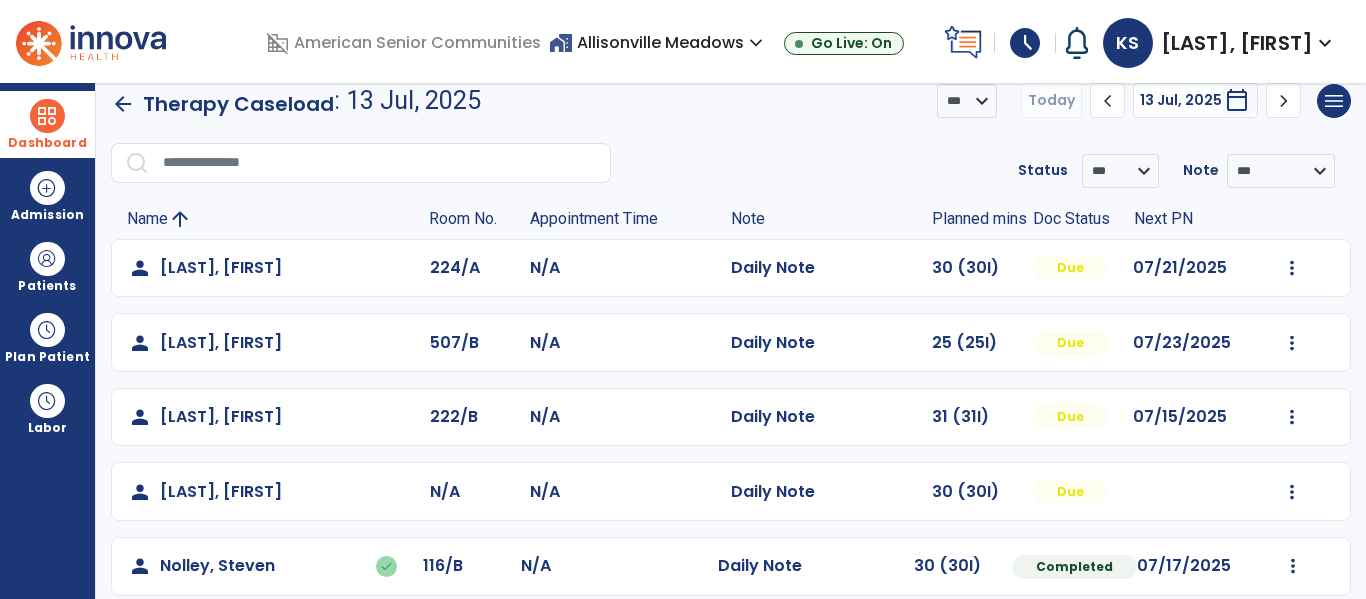 scroll, scrollTop: 0, scrollLeft: 0, axis: both 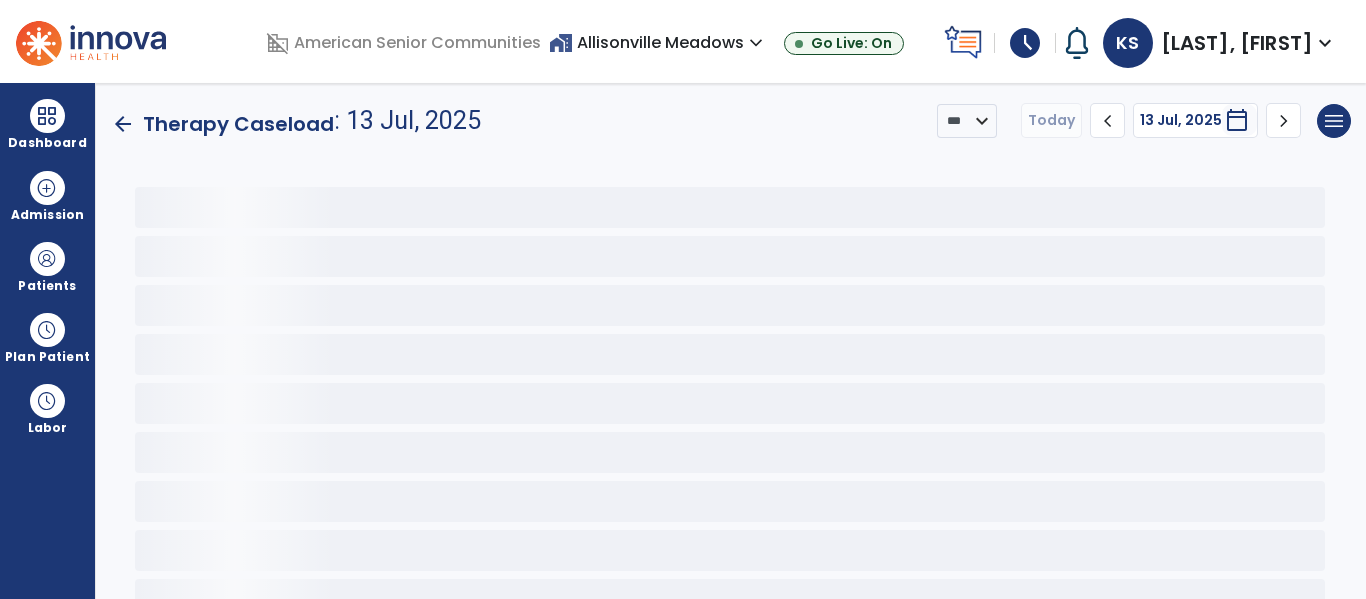 click 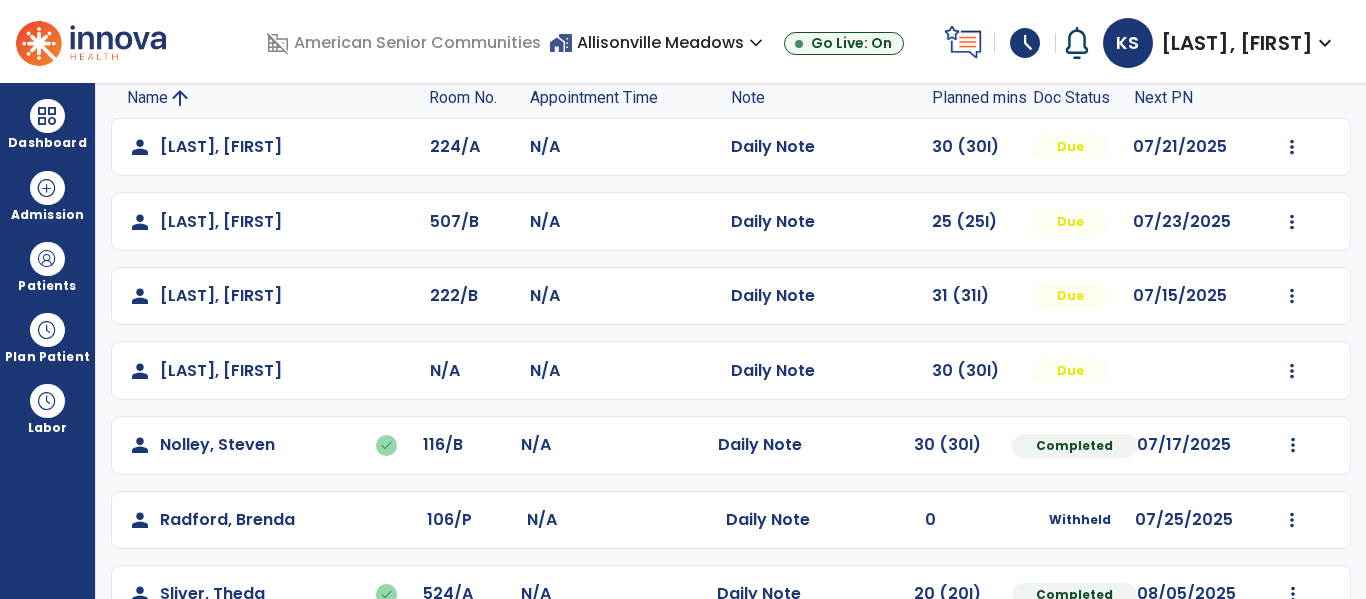 scroll, scrollTop: 0, scrollLeft: 0, axis: both 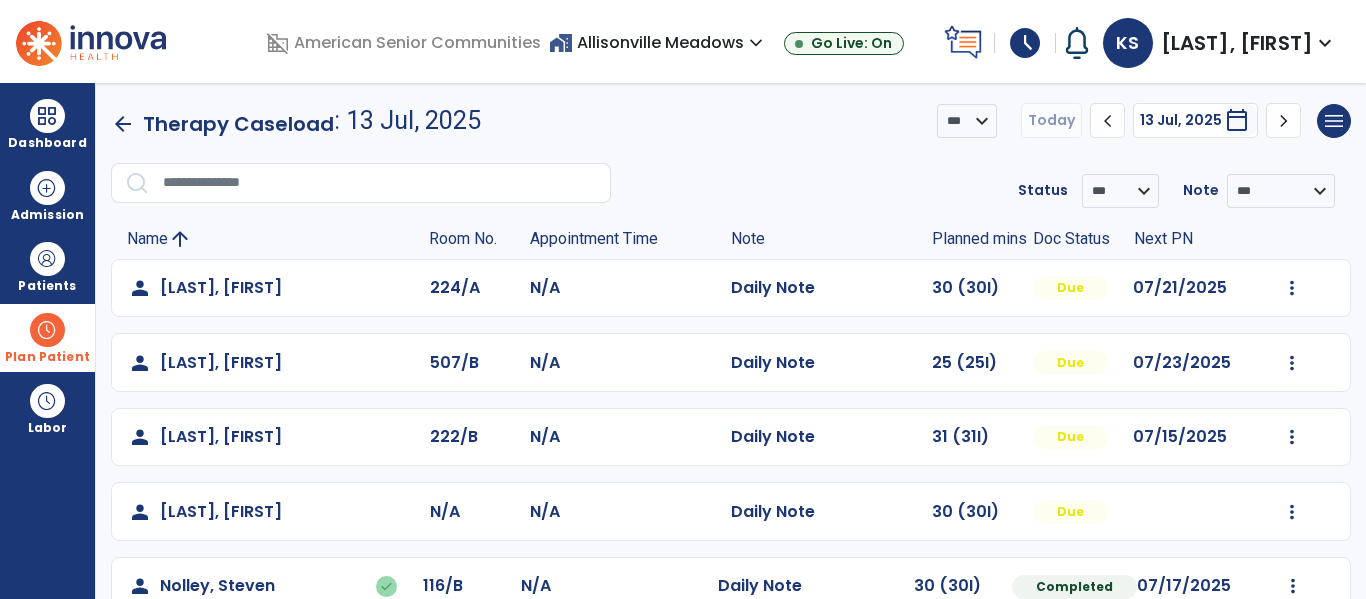 click on "Plan Patient" at bounding box center (47, 266) 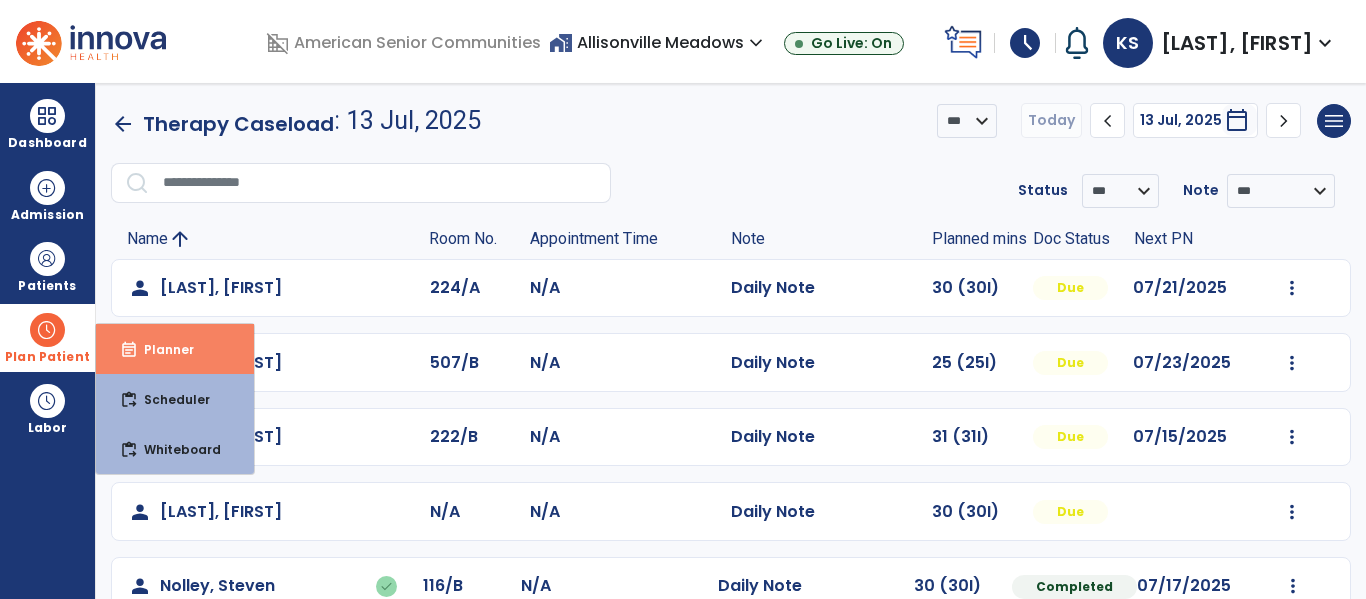 click on "Planner" at bounding box center [161, 349] 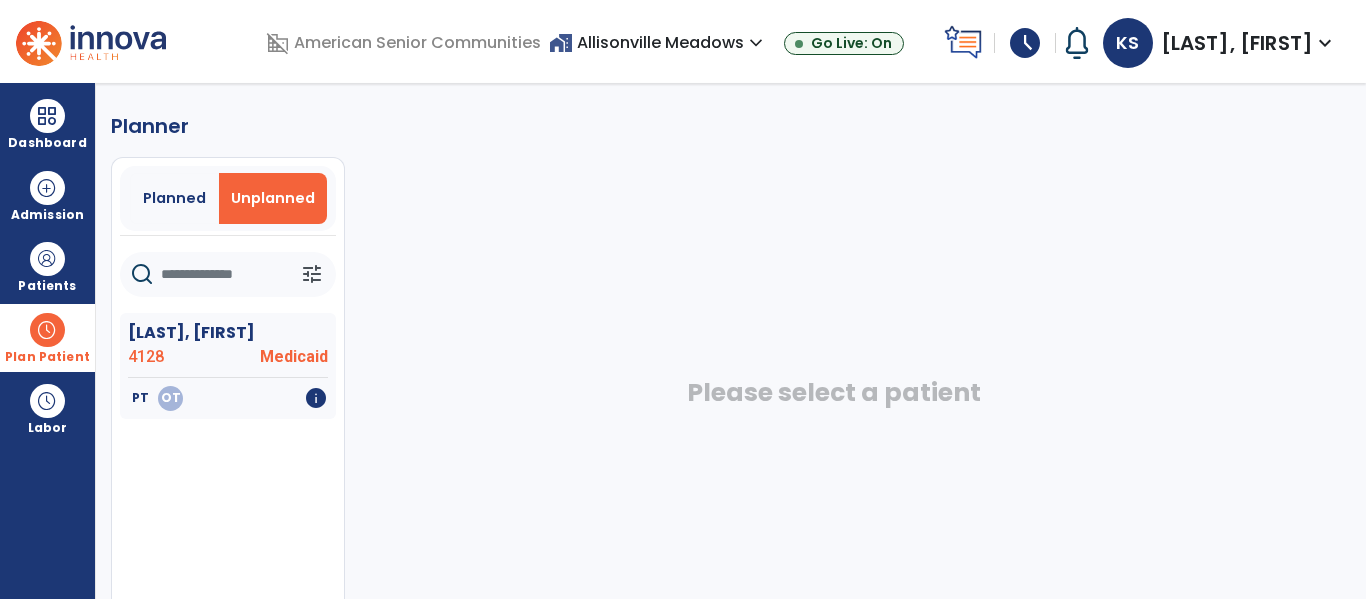click on "Plan Patient" at bounding box center [47, 357] 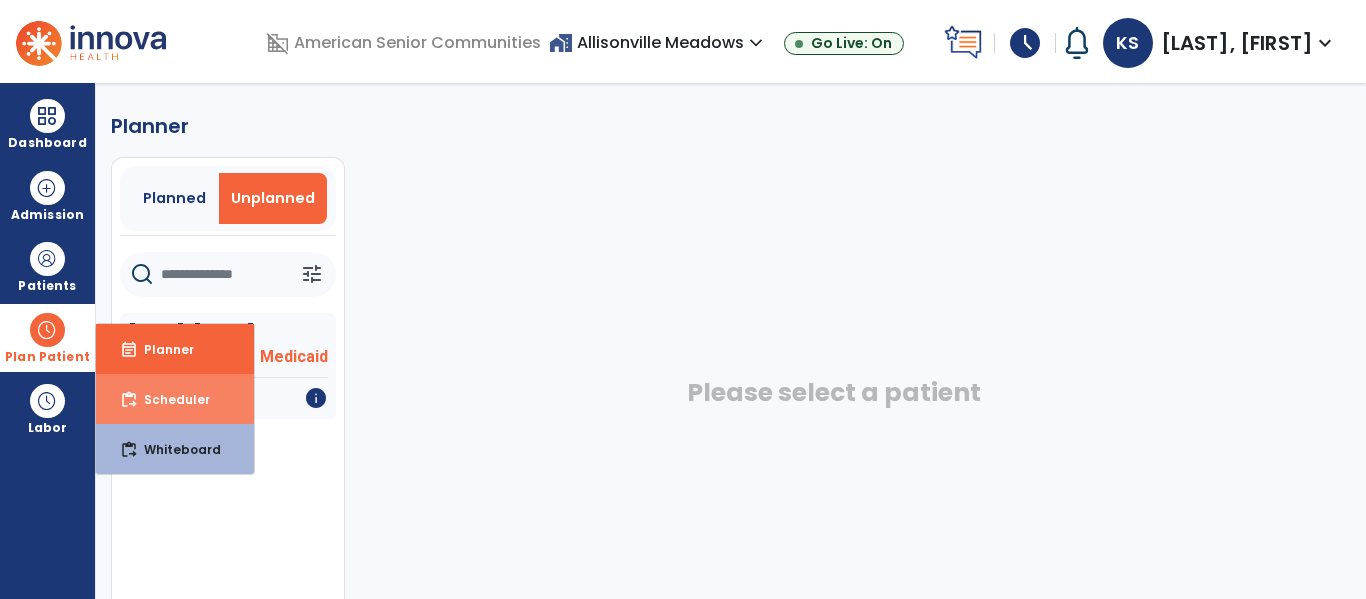 click on "content_paste_go  Scheduler" at bounding box center (175, 399) 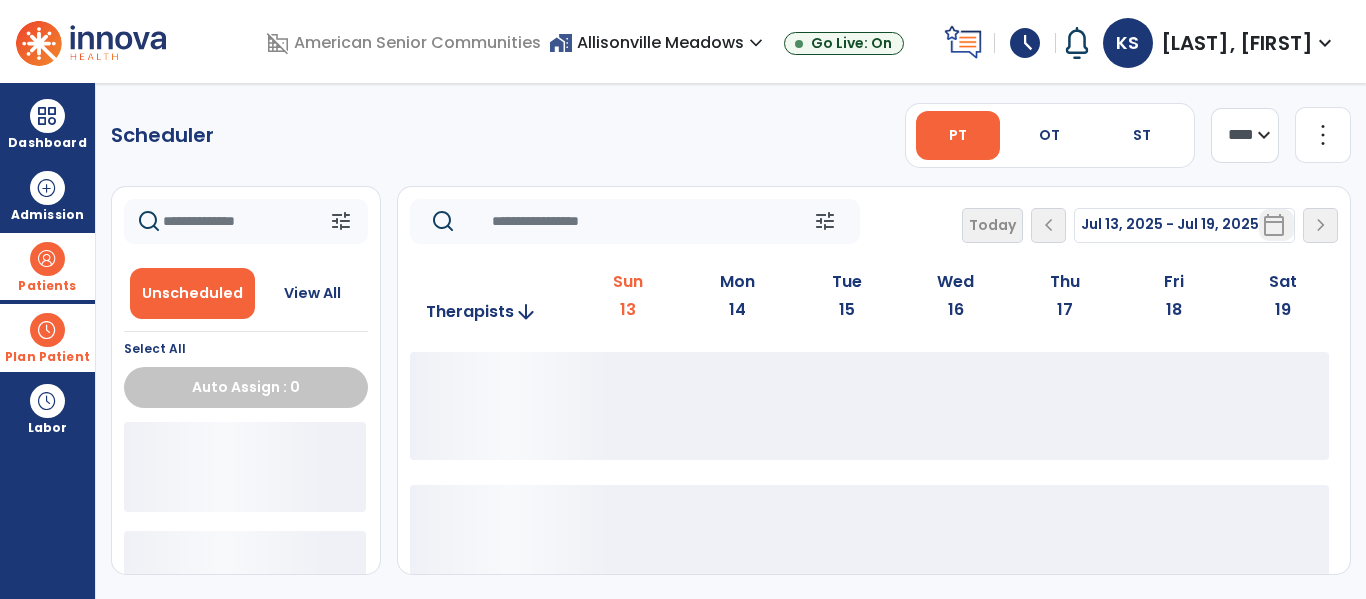 click on "Patients" at bounding box center [47, 266] 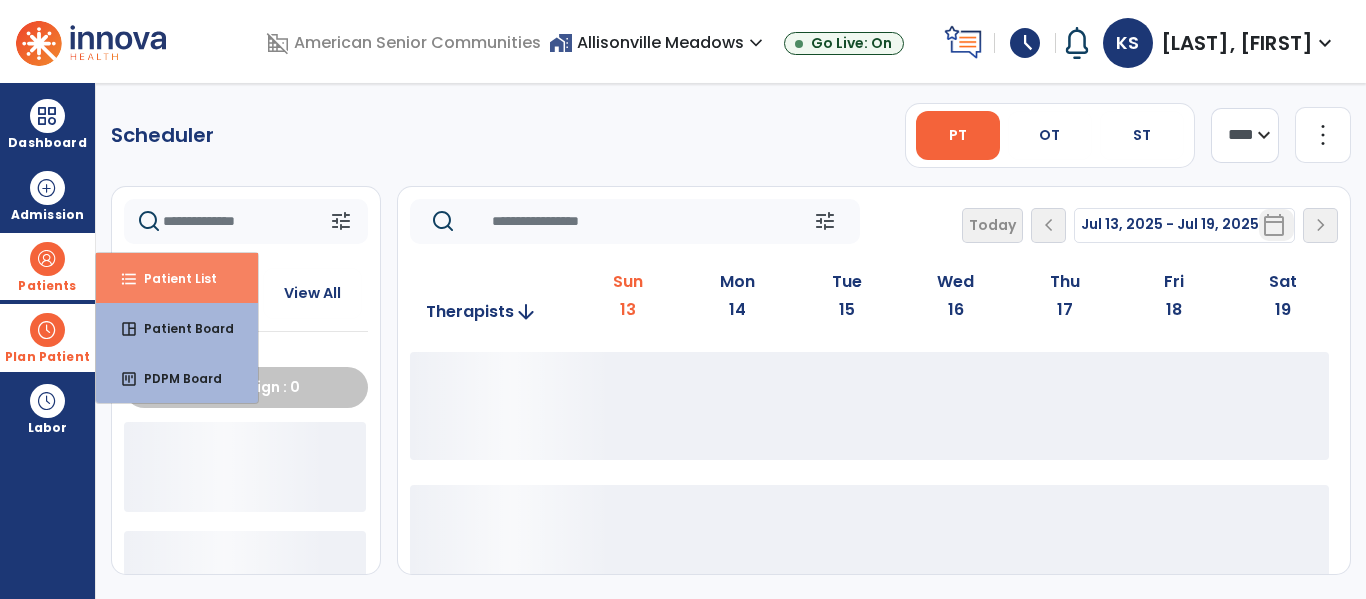 click on "format_list_bulleted  Patient List" at bounding box center (177, 278) 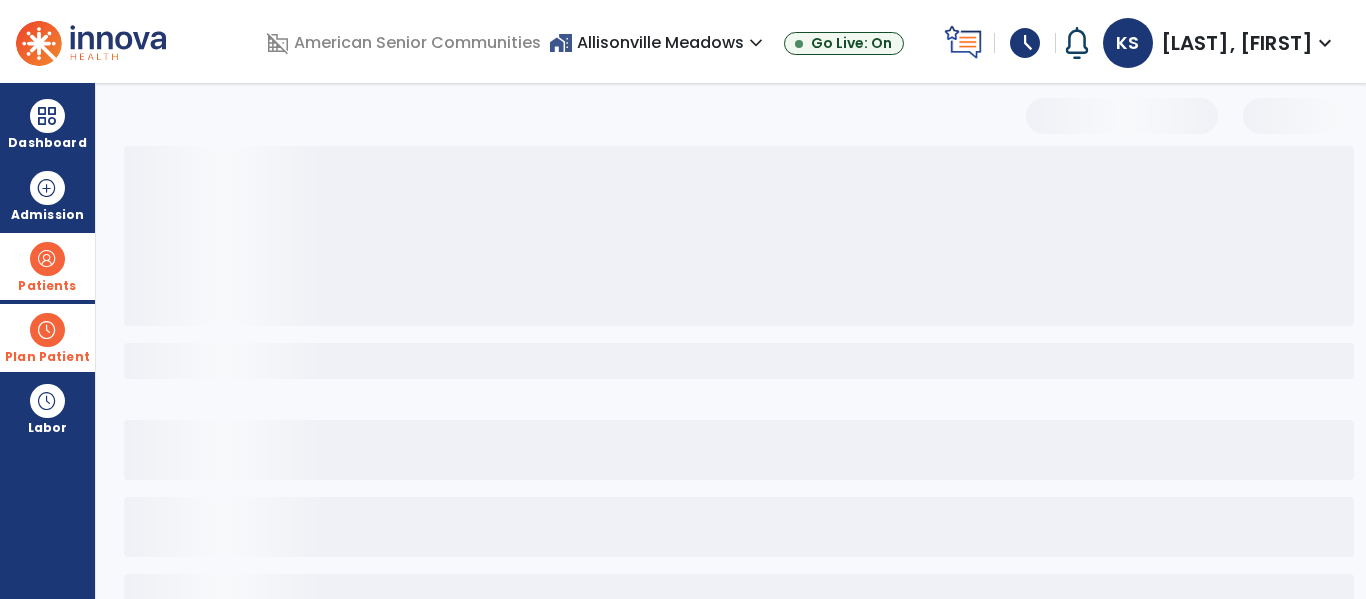 select on "***" 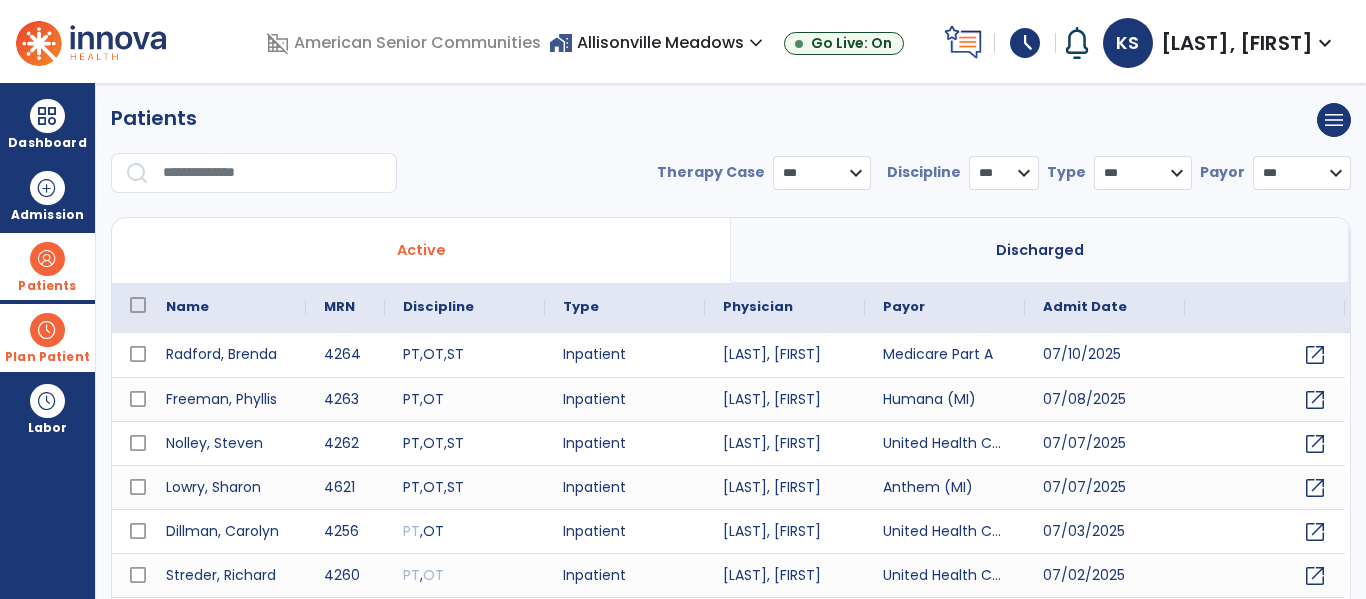 click at bounding box center [273, 173] 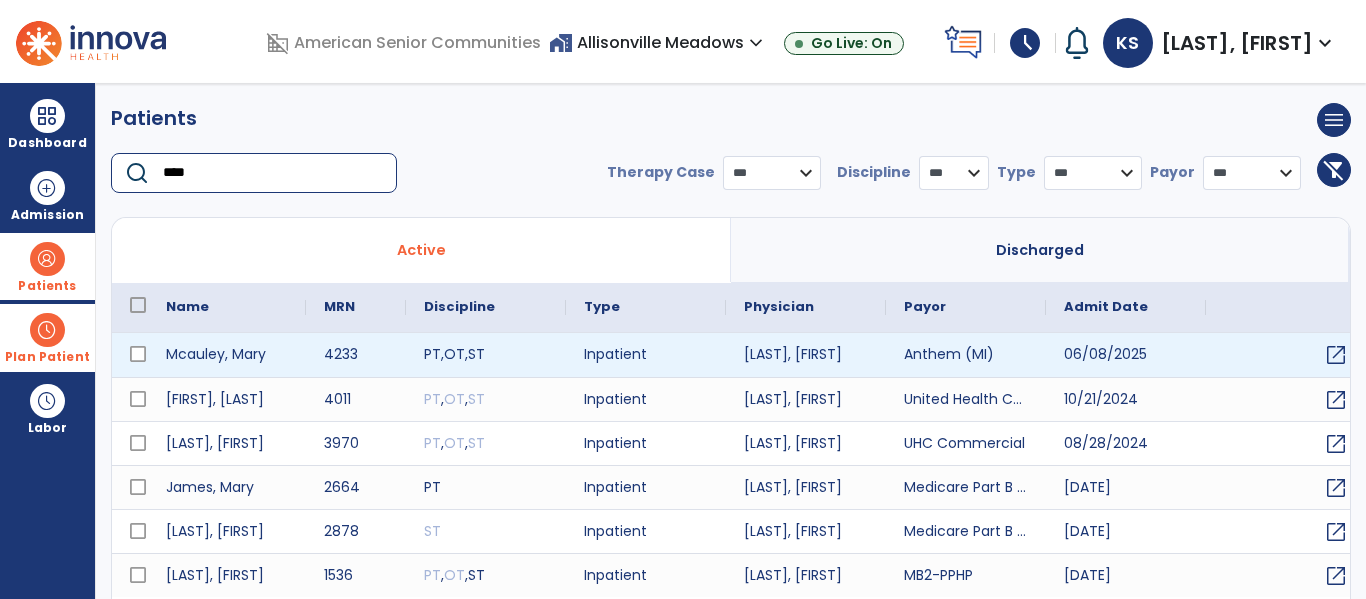 type on "****" 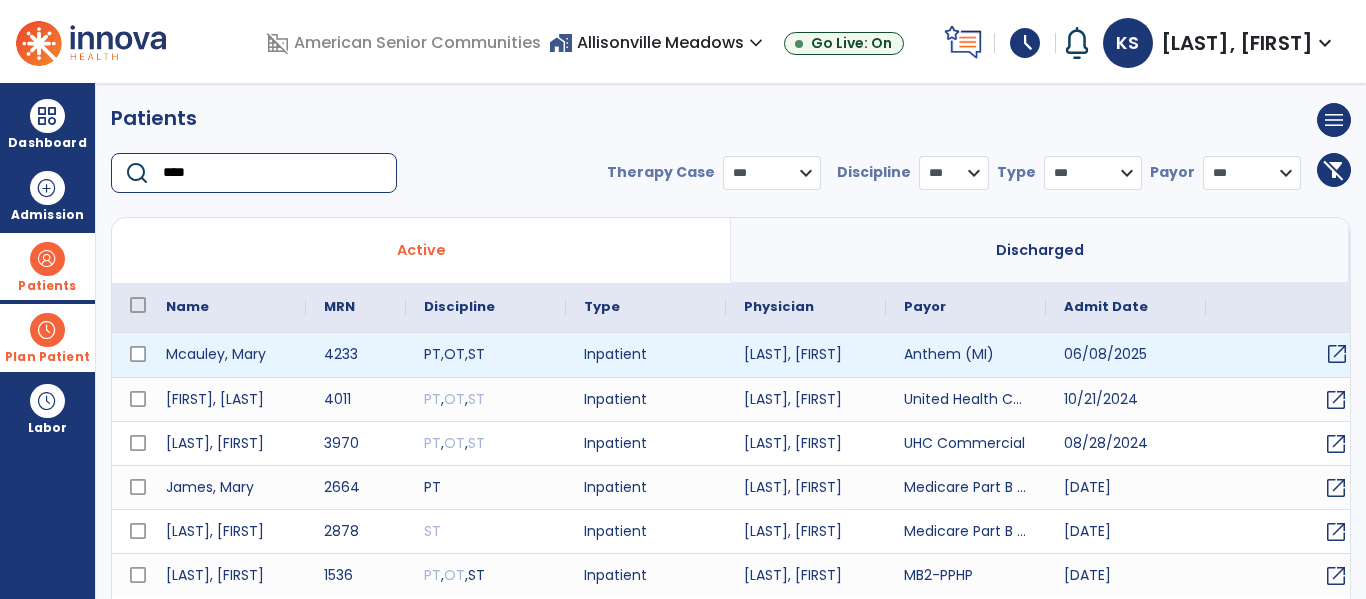 click on "open_in_new" at bounding box center (1337, 354) 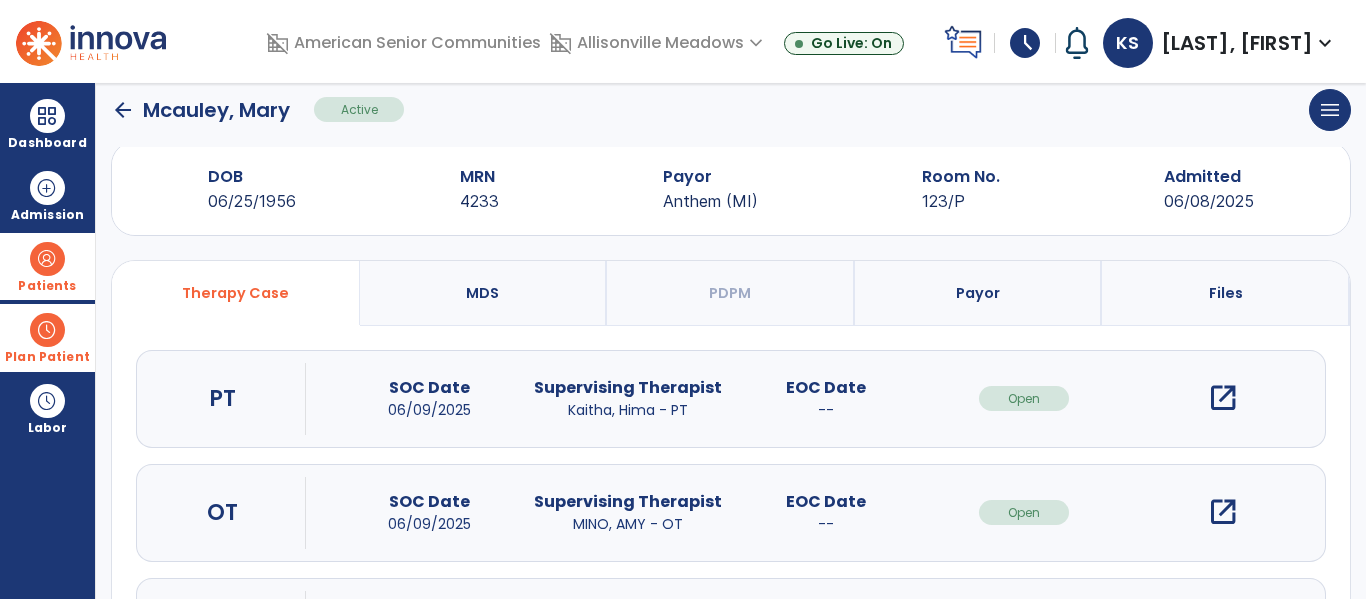 scroll, scrollTop: 162, scrollLeft: 0, axis: vertical 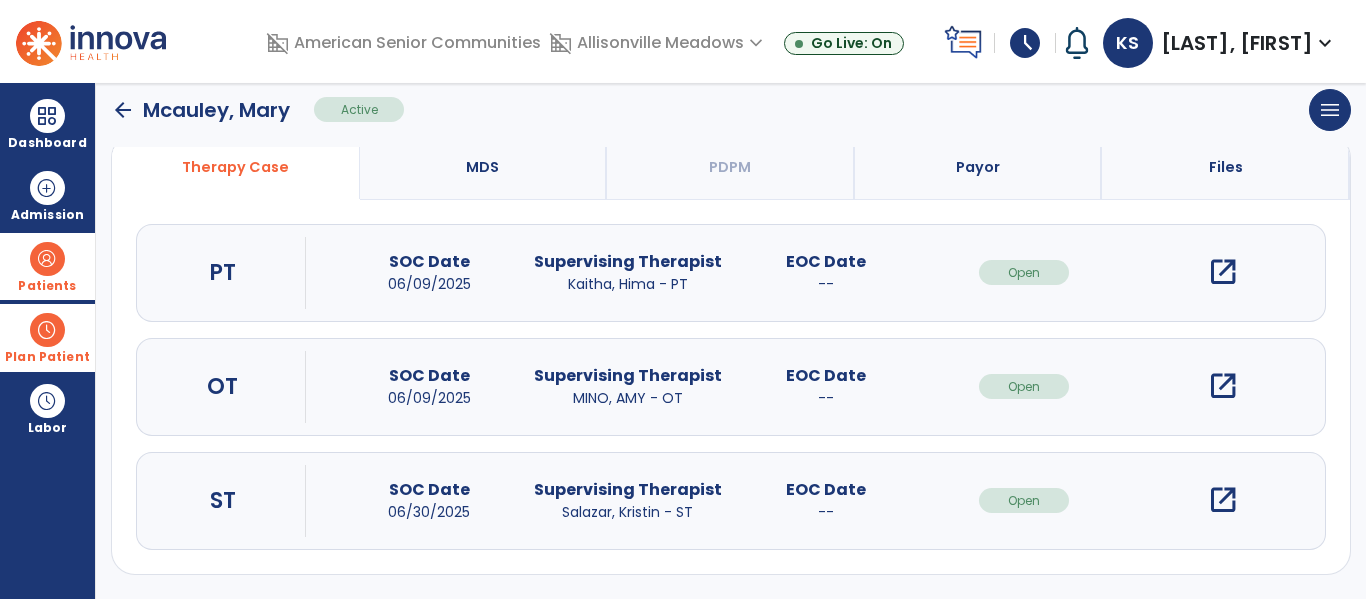 click on "open_in_new" at bounding box center (1223, 500) 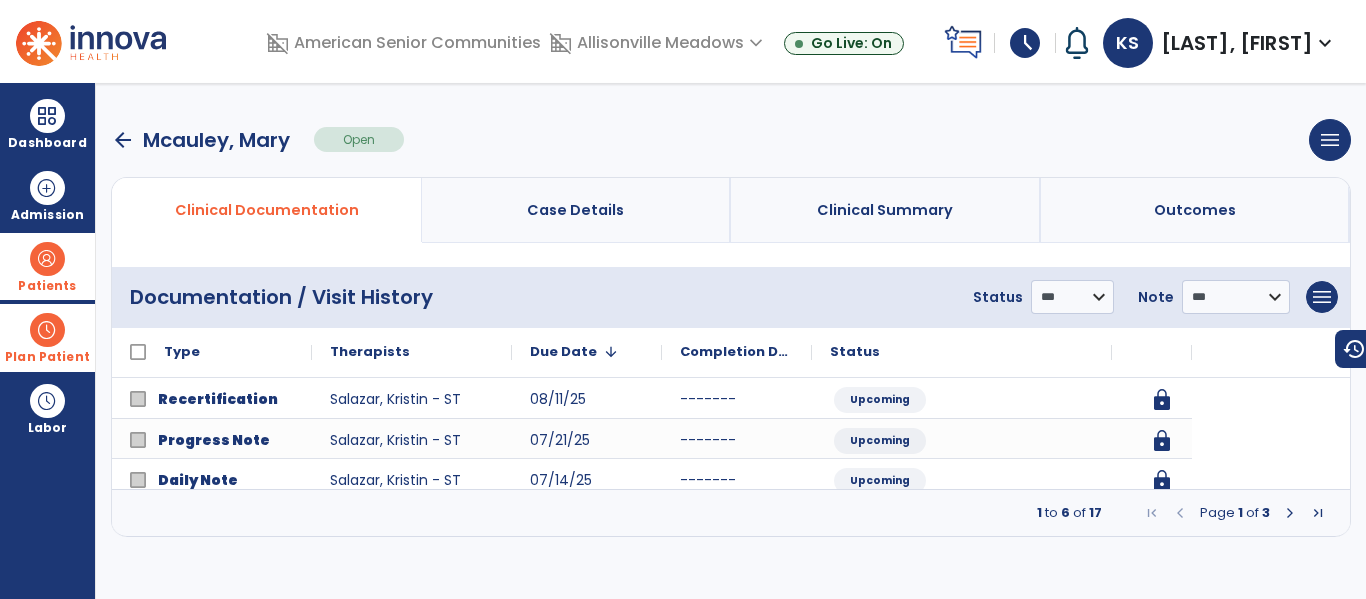 scroll, scrollTop: 0, scrollLeft: 0, axis: both 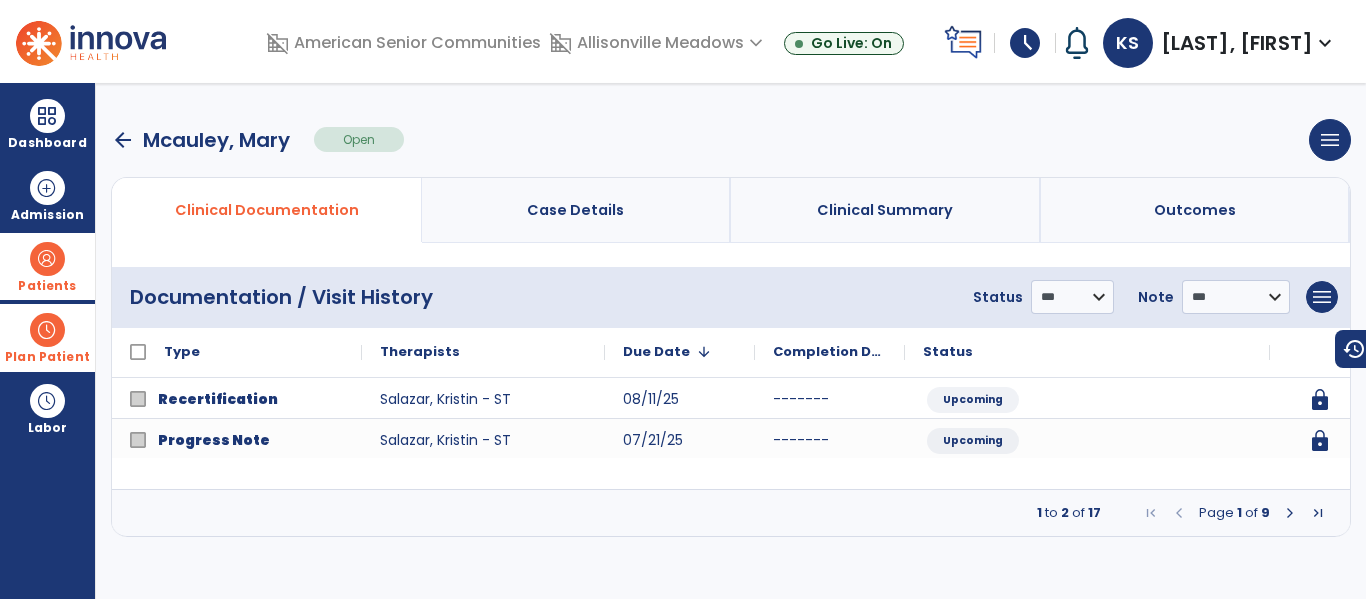 click at bounding box center (1290, 513) 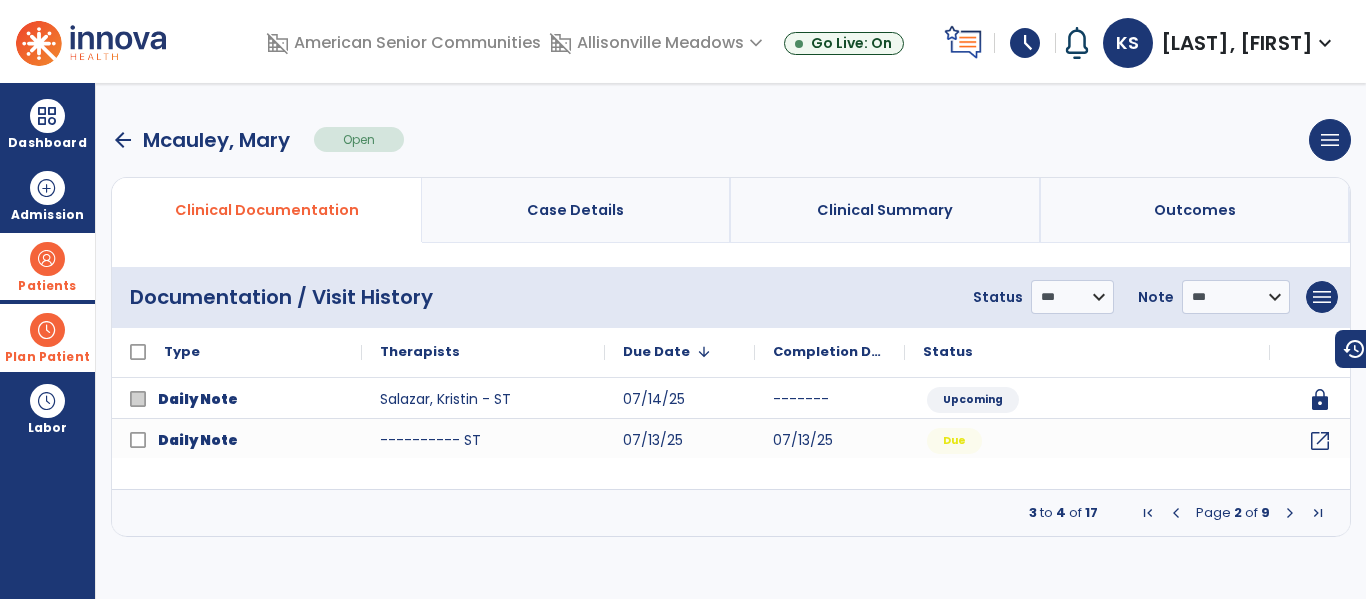 click at bounding box center (1290, 513) 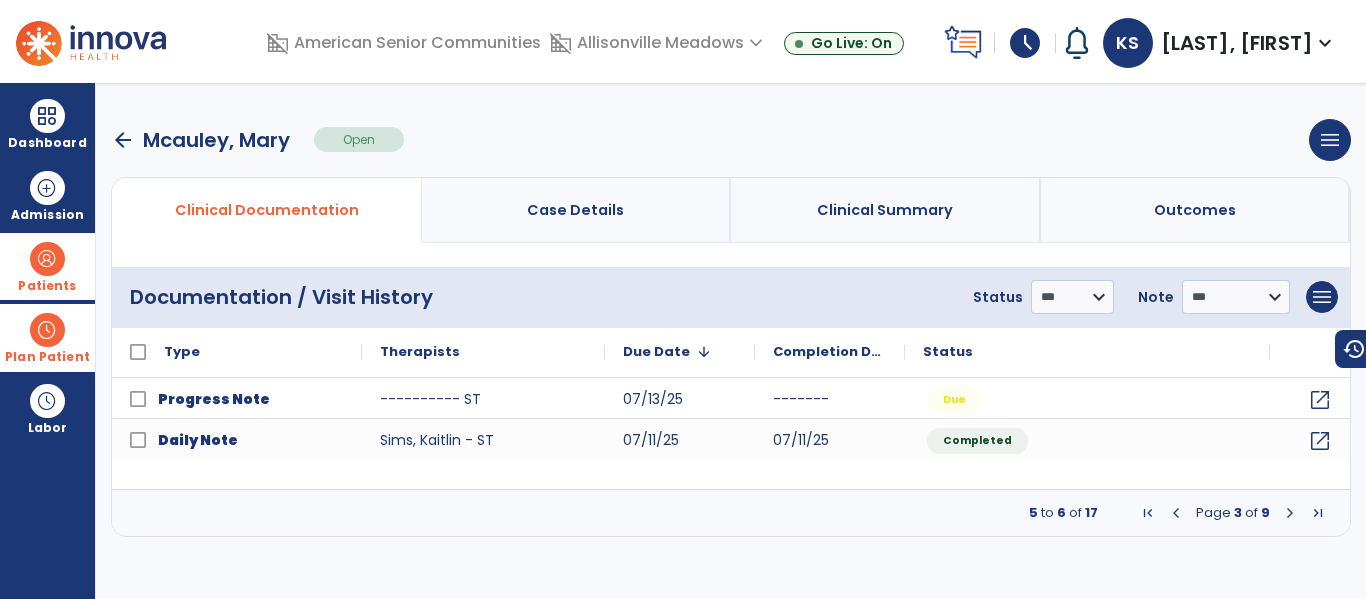 click at bounding box center (1176, 513) 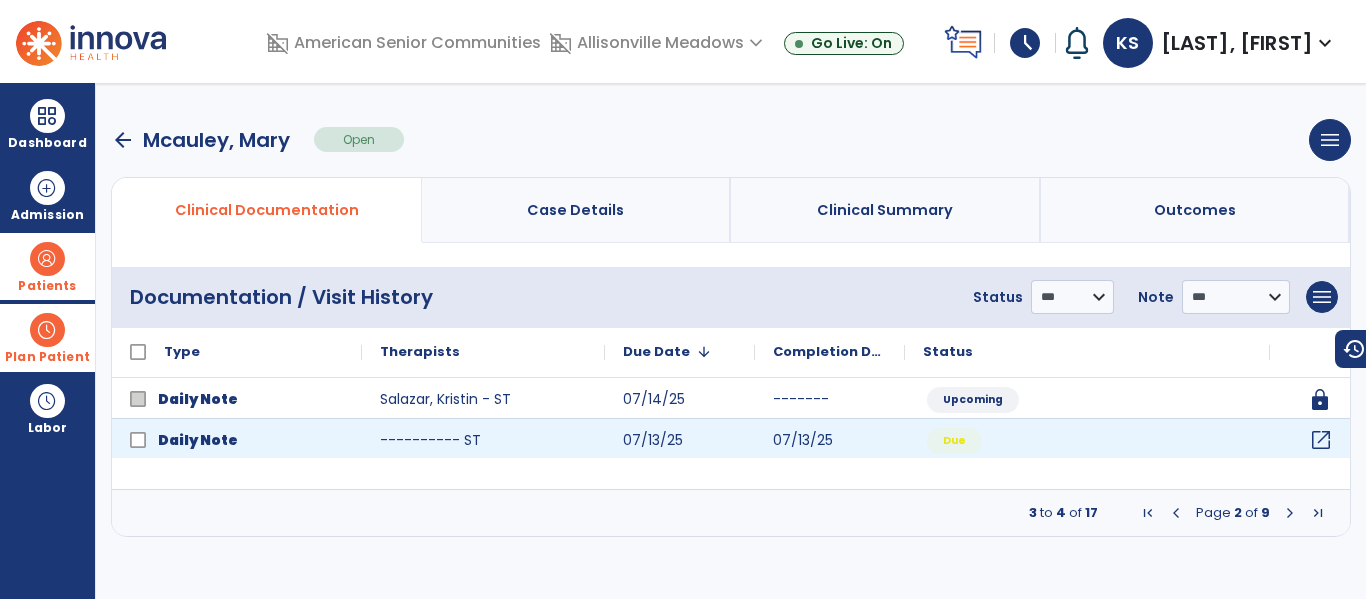 click on "open_in_new" 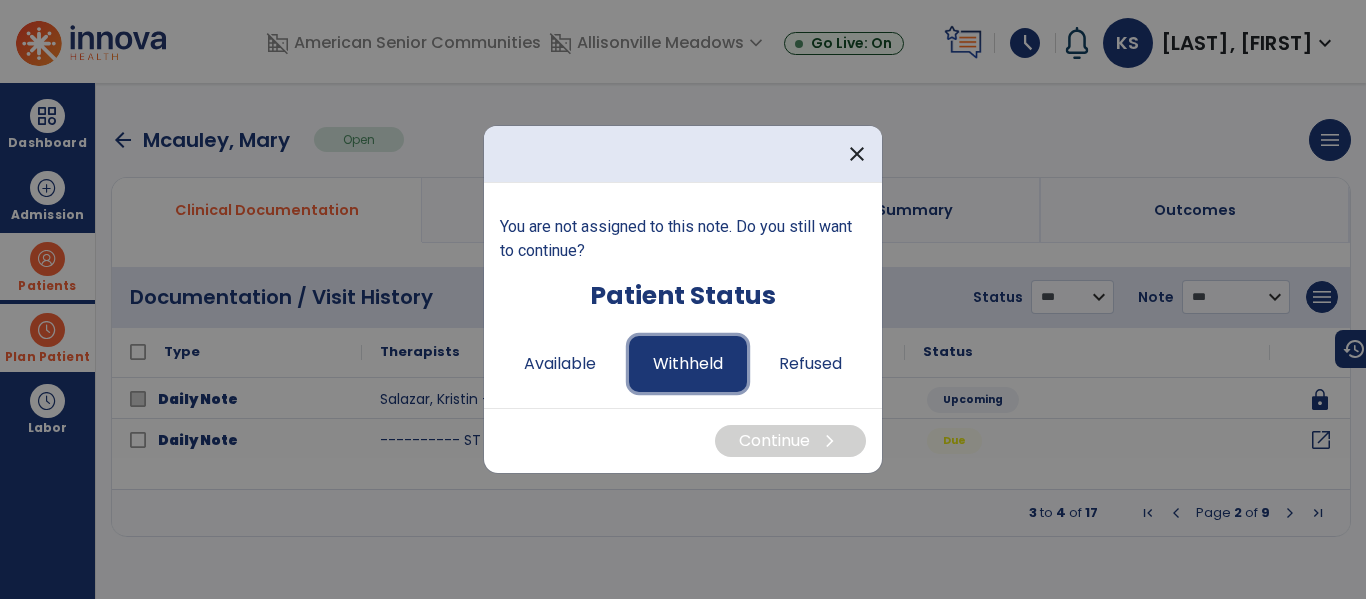 click on "Withheld" at bounding box center (688, 364) 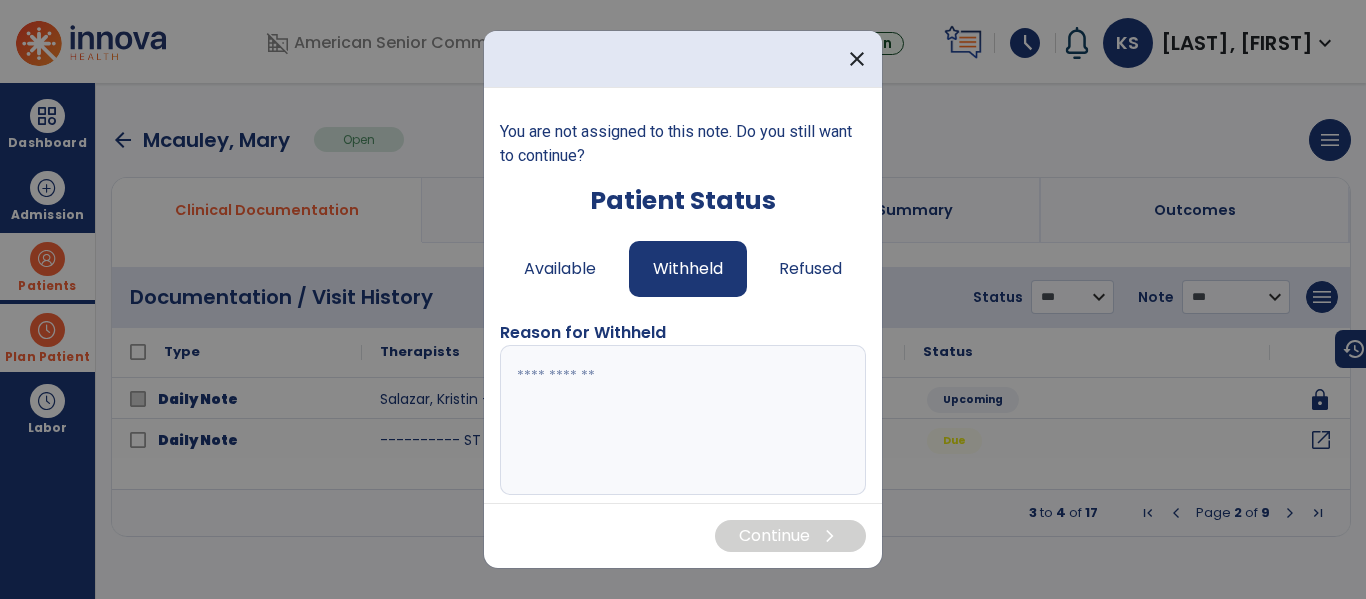 click at bounding box center (680, 420) 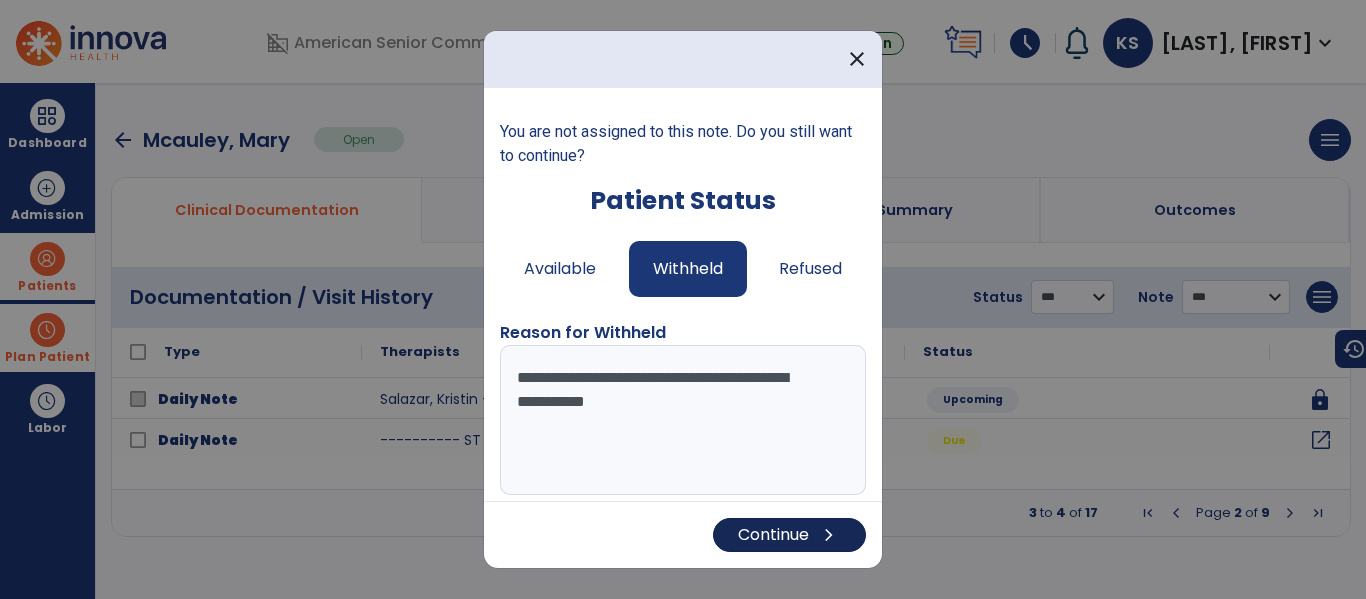 type on "**********" 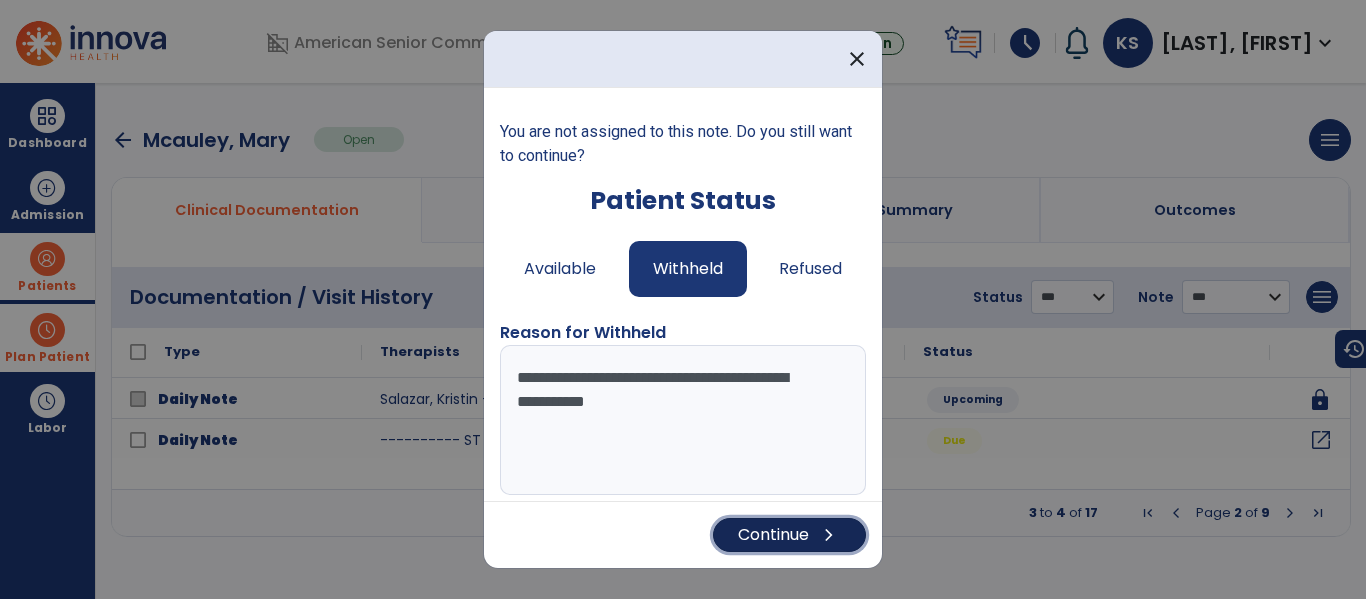 click on "Continue   chevron_right" at bounding box center [789, 535] 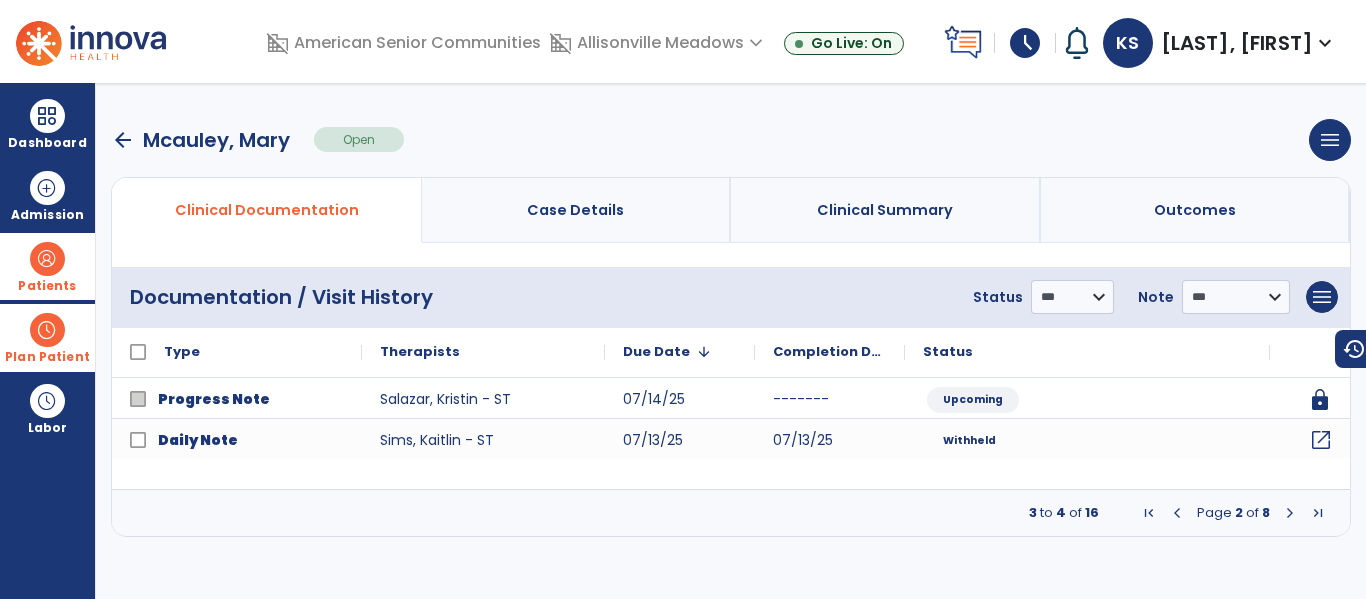 click at bounding box center [1290, 513] 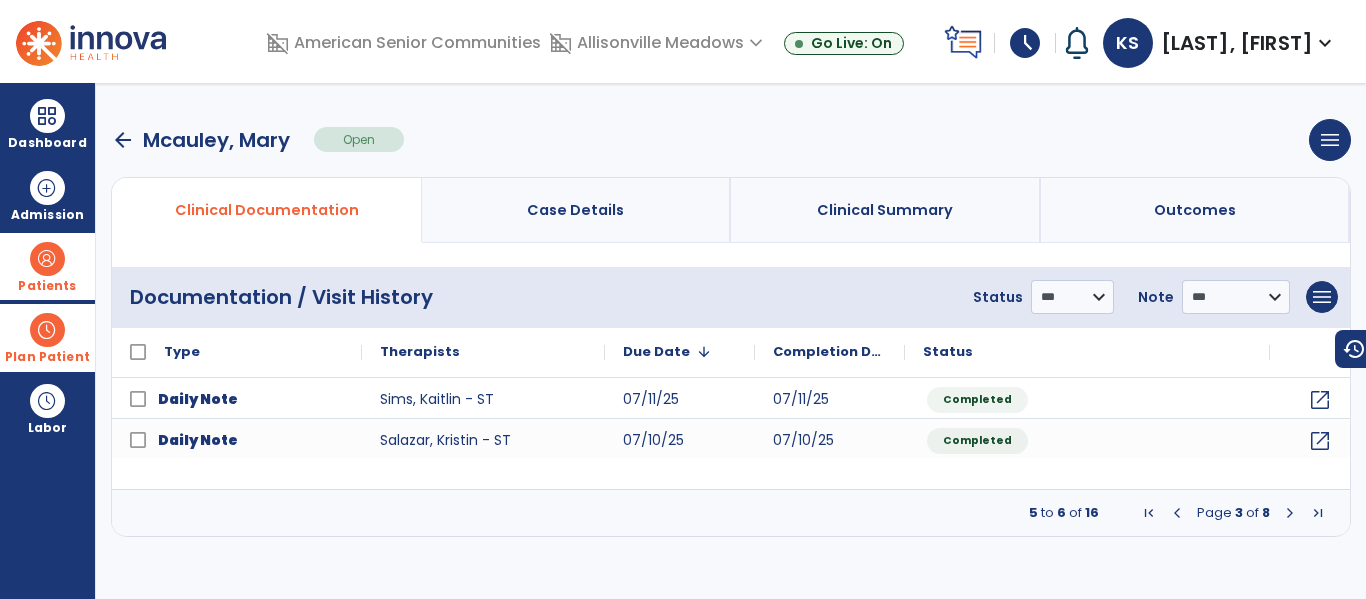 click at bounding box center (1177, 513) 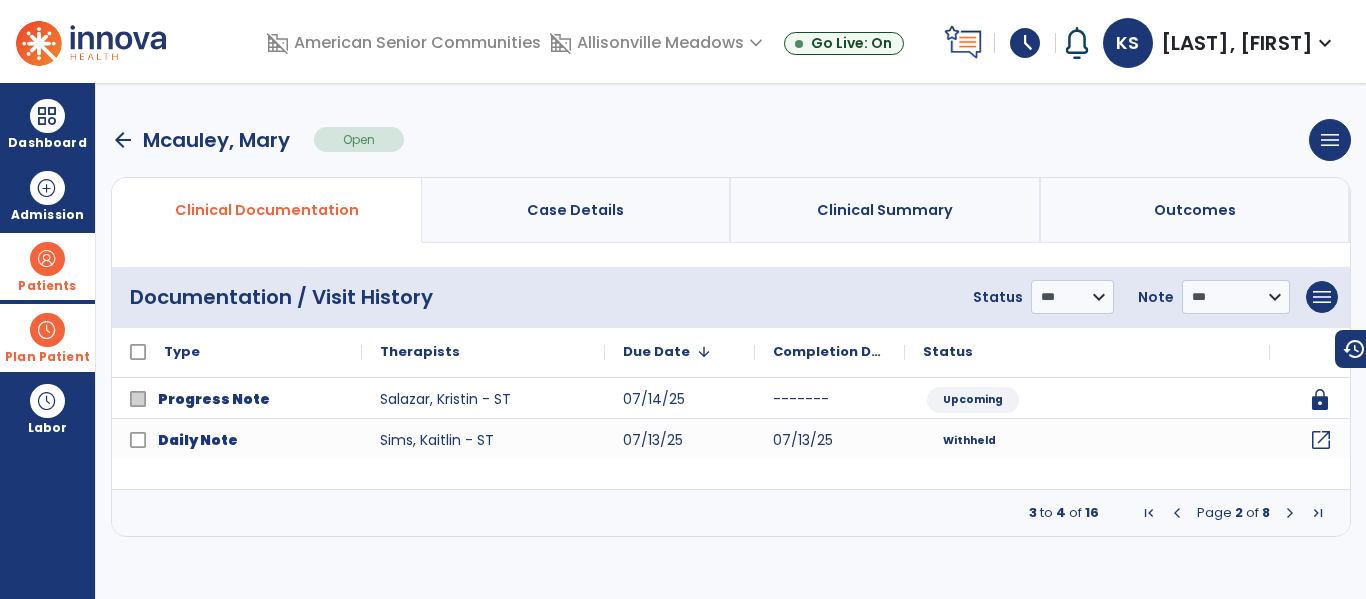 click at bounding box center (1177, 513) 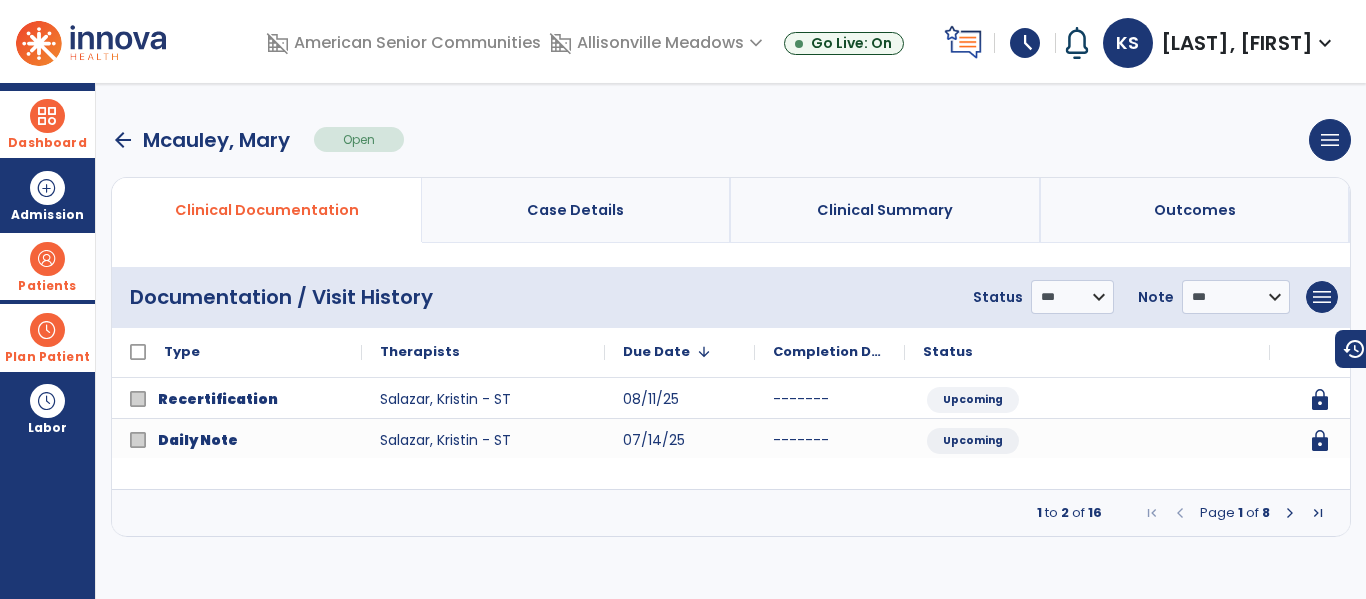 click on "Dashboard" at bounding box center (47, 143) 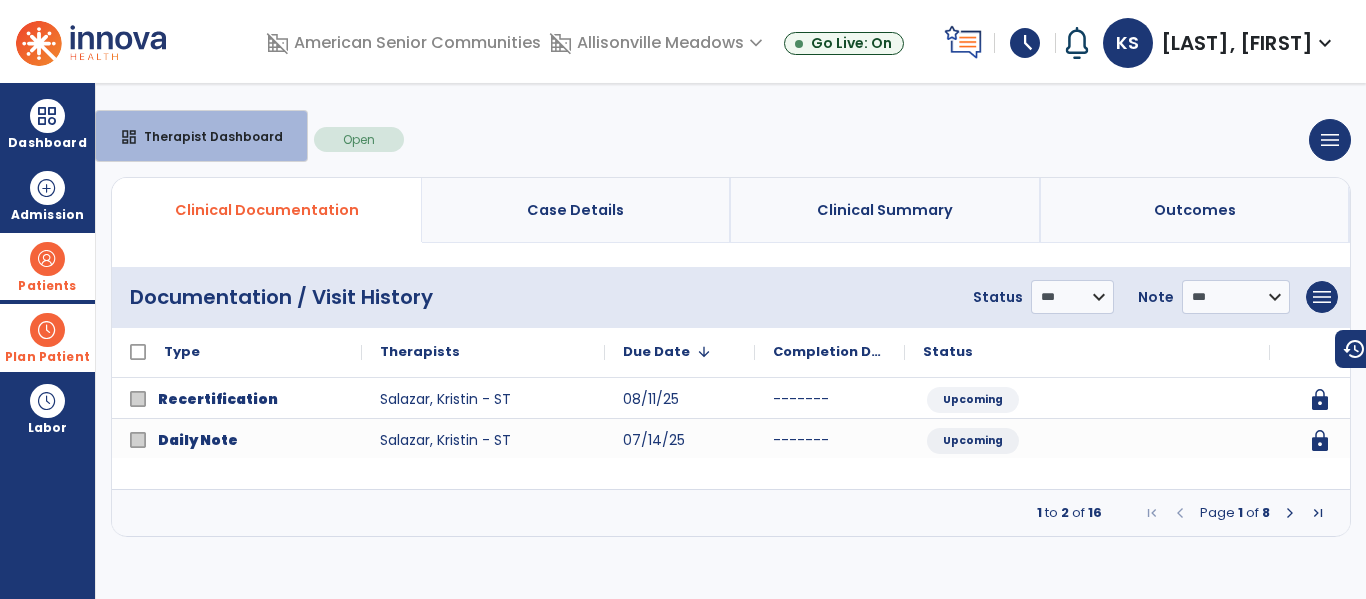 click on "arrow_back   Mcauley, [FIRST]  Open  menu   Edit Therapy Case   Delete Therapy Case   Close Therapy Case" at bounding box center [731, 140] 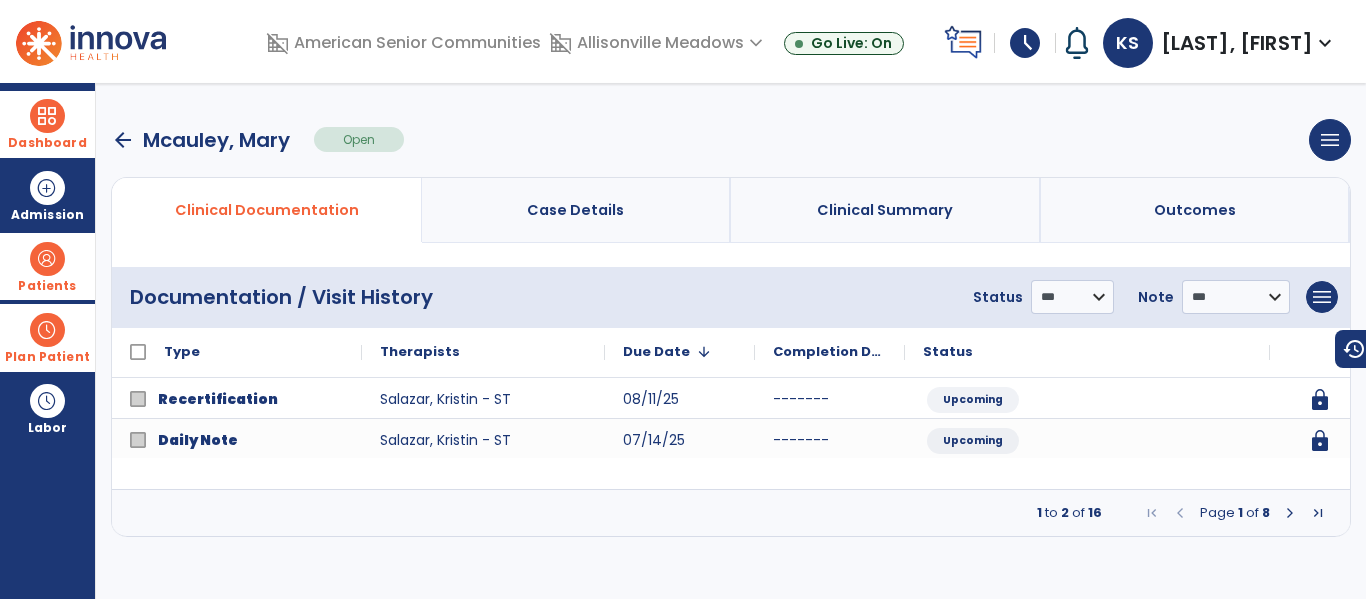 click on "Dashboard" at bounding box center [47, 124] 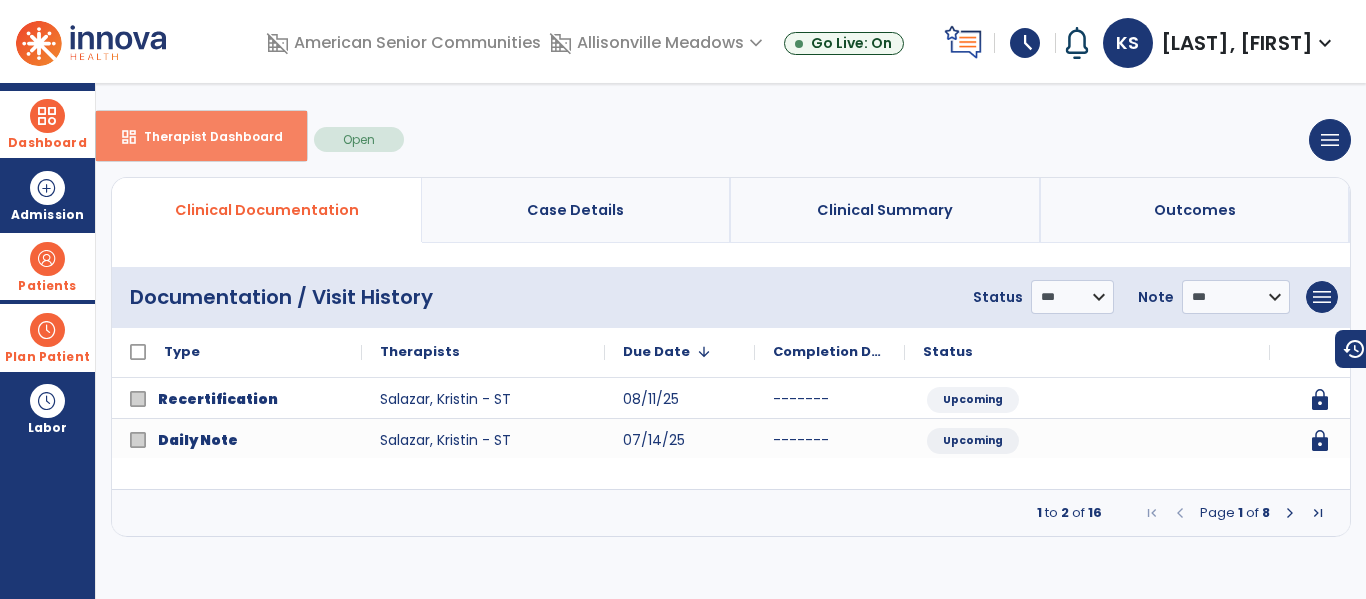click on "dashboard  Therapist Dashboard" at bounding box center (201, 136) 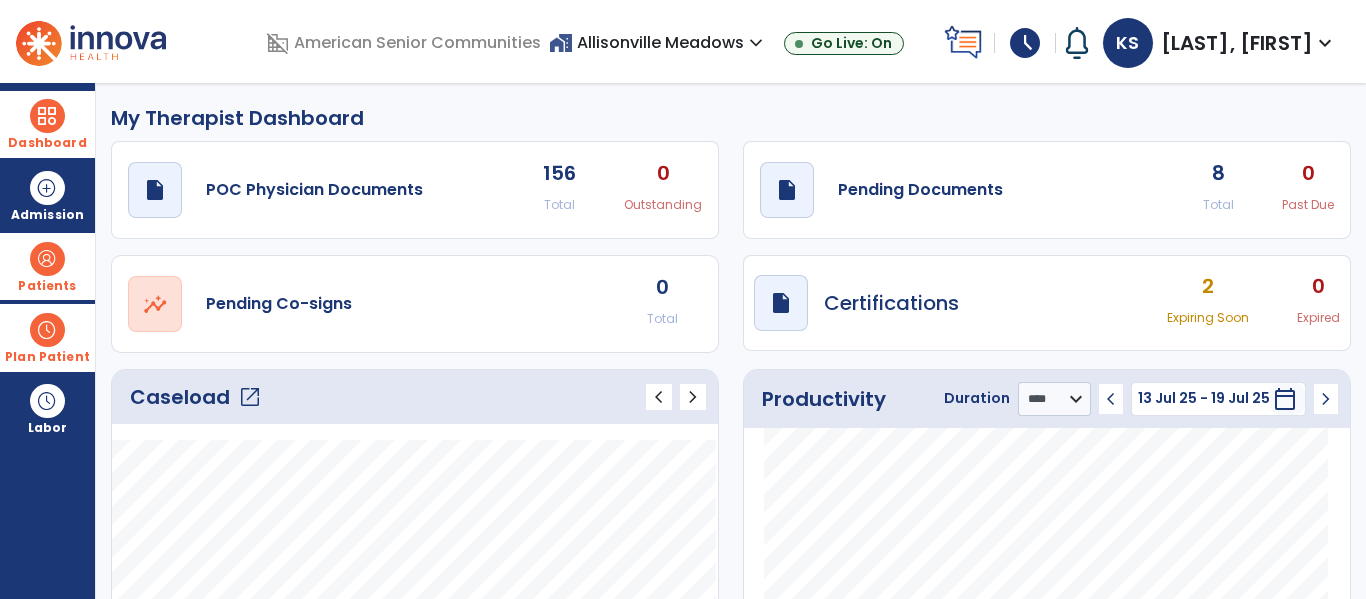 click on "open_in_new" 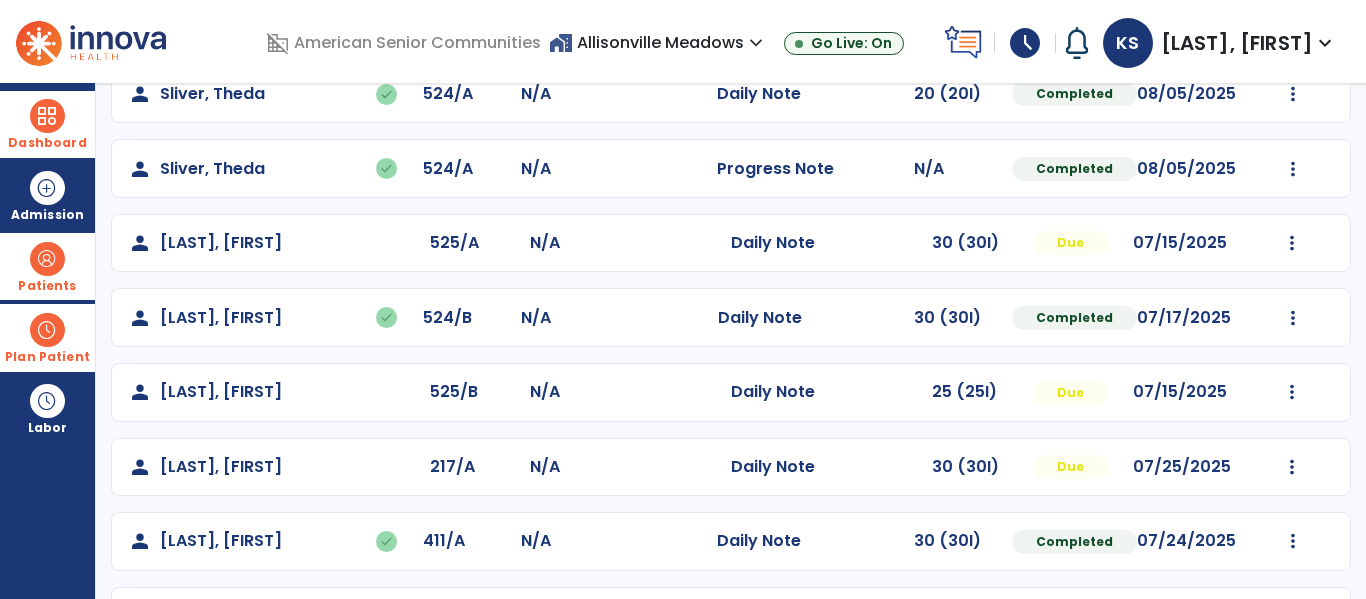 scroll, scrollTop: 720, scrollLeft: 0, axis: vertical 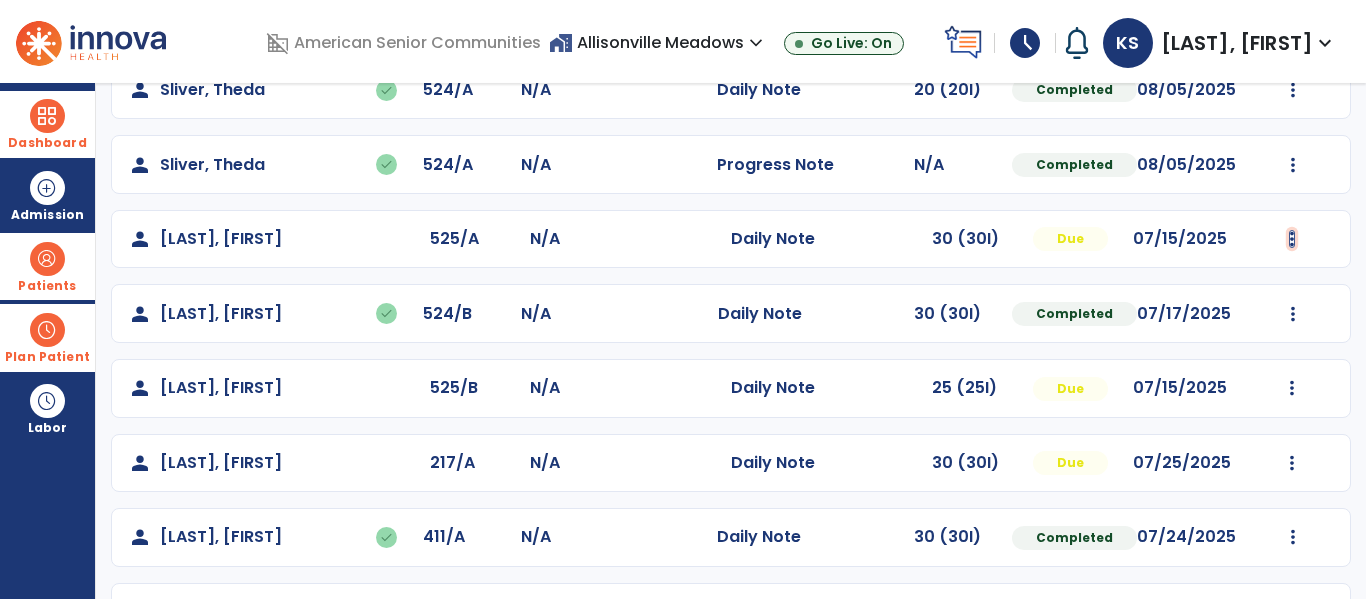 click at bounding box center (1292, -432) 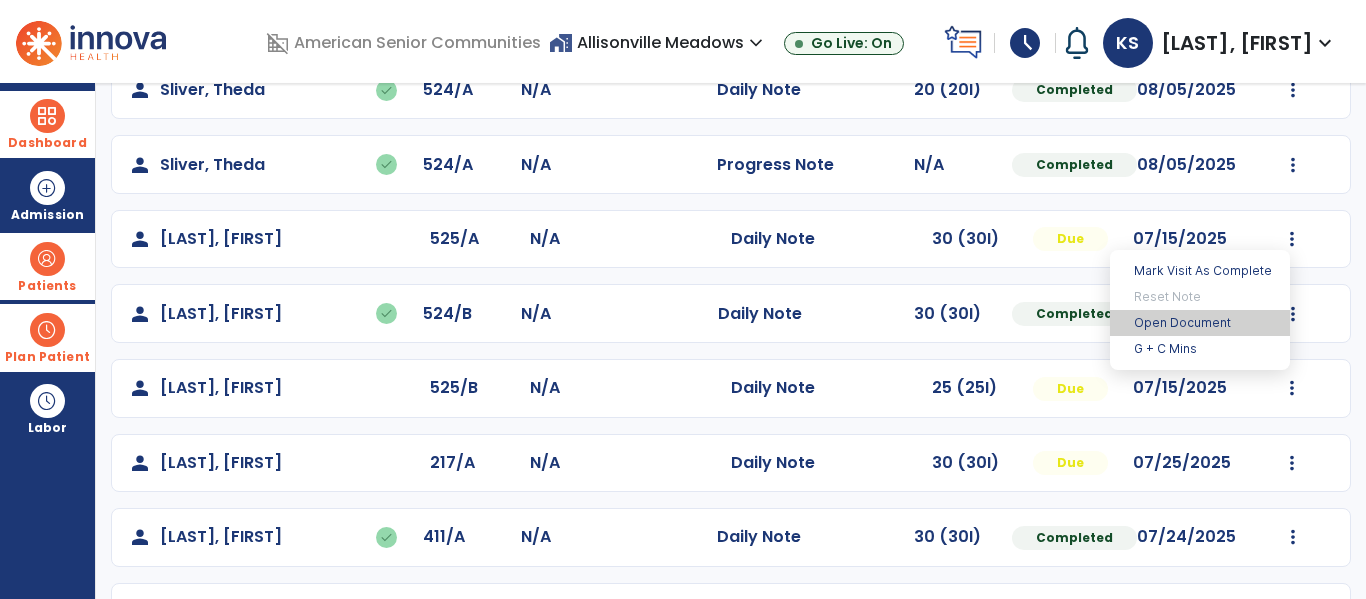 click on "Open Document" at bounding box center (1200, 323) 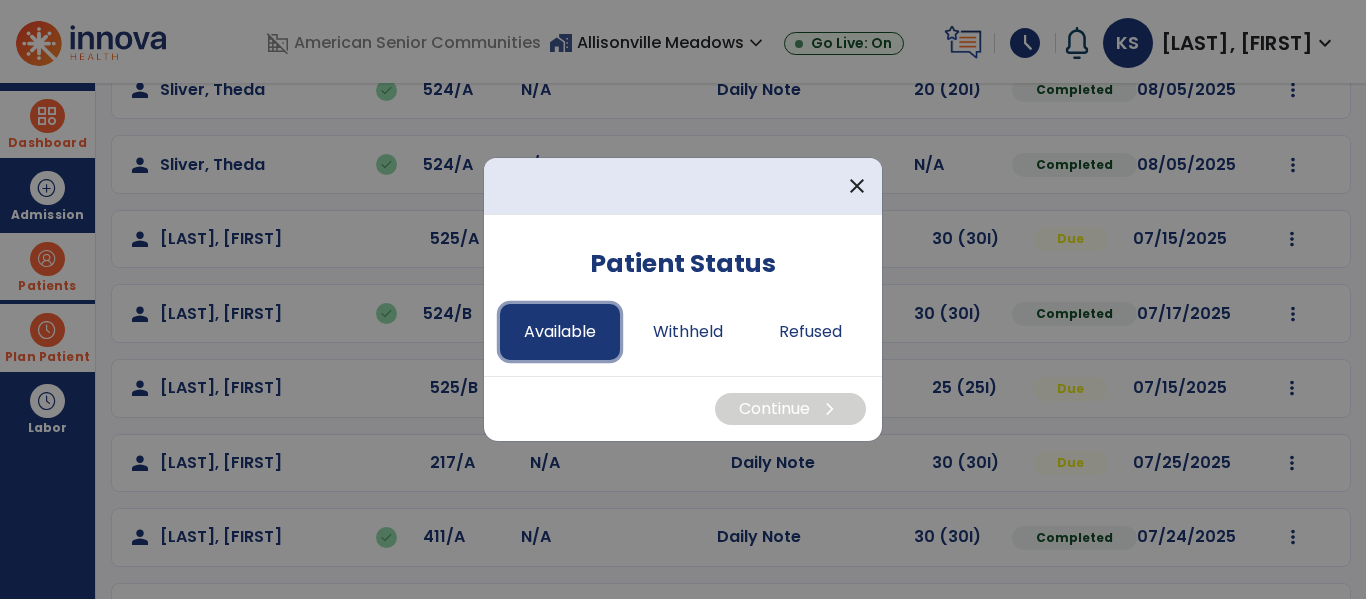 click on "Available" at bounding box center [560, 332] 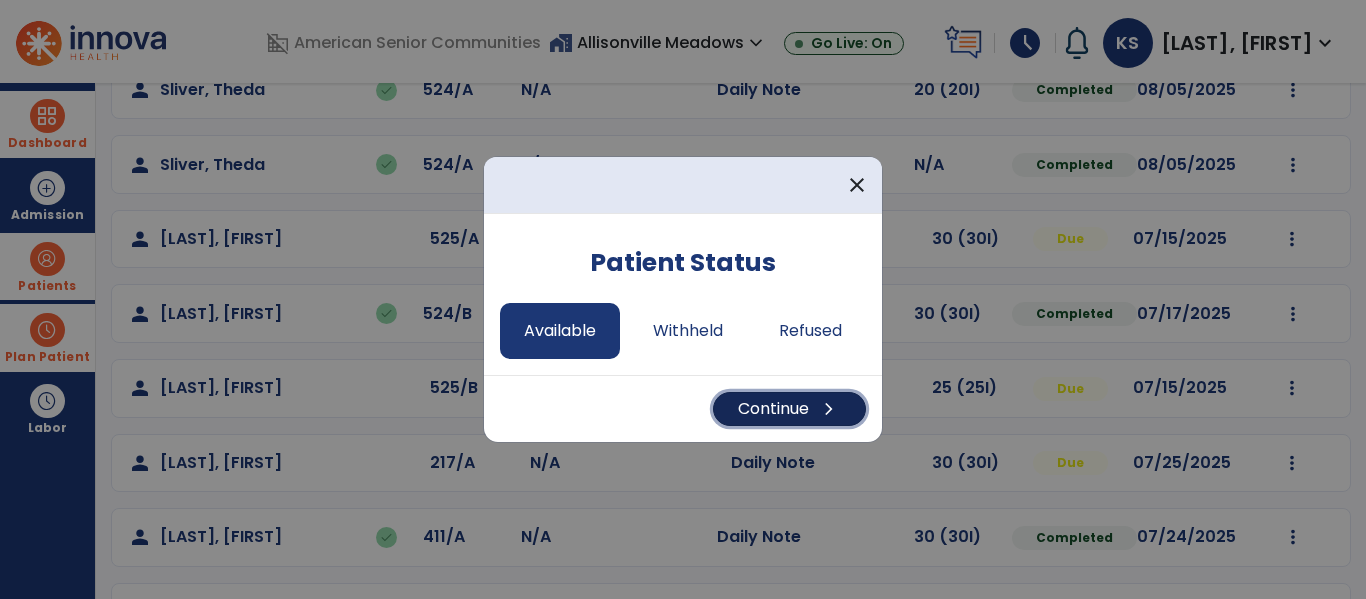 click on "Continue   chevron_right" at bounding box center [789, 409] 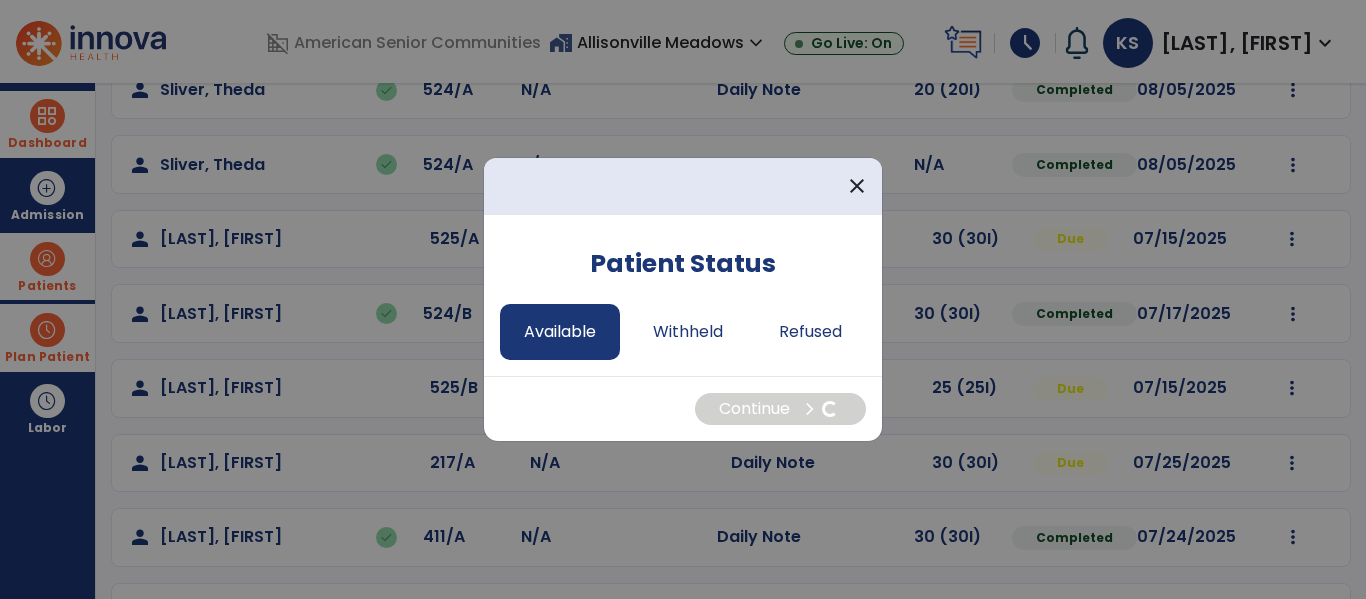 select on "*" 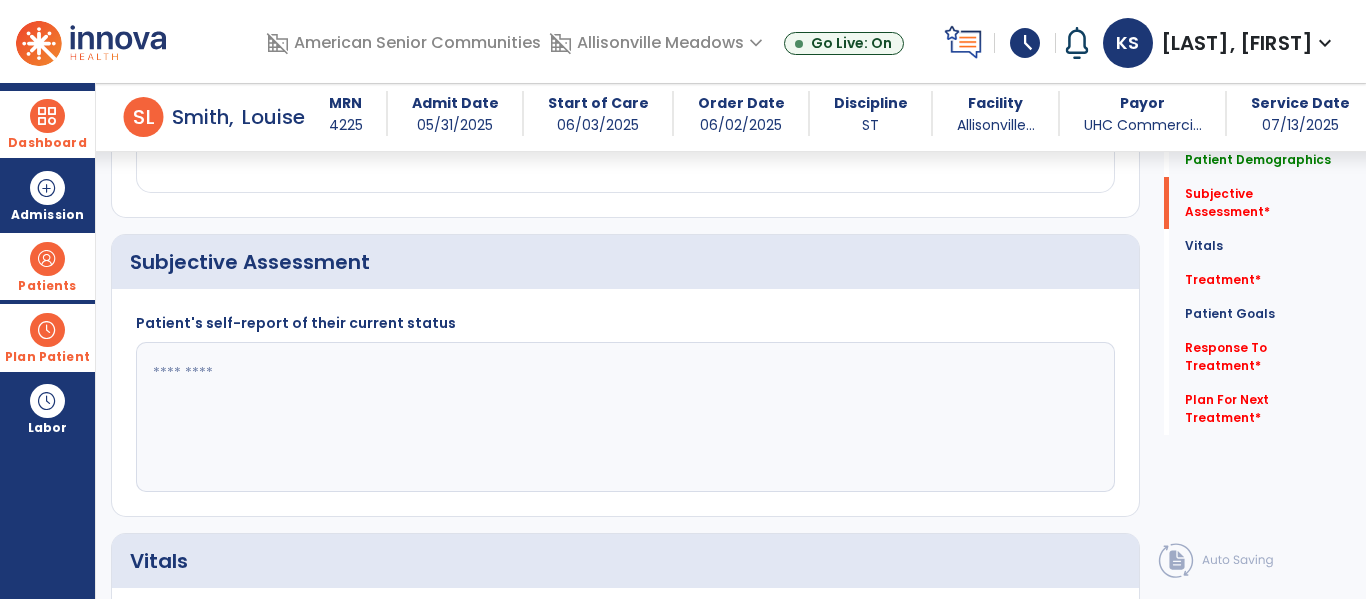 scroll, scrollTop: 397, scrollLeft: 0, axis: vertical 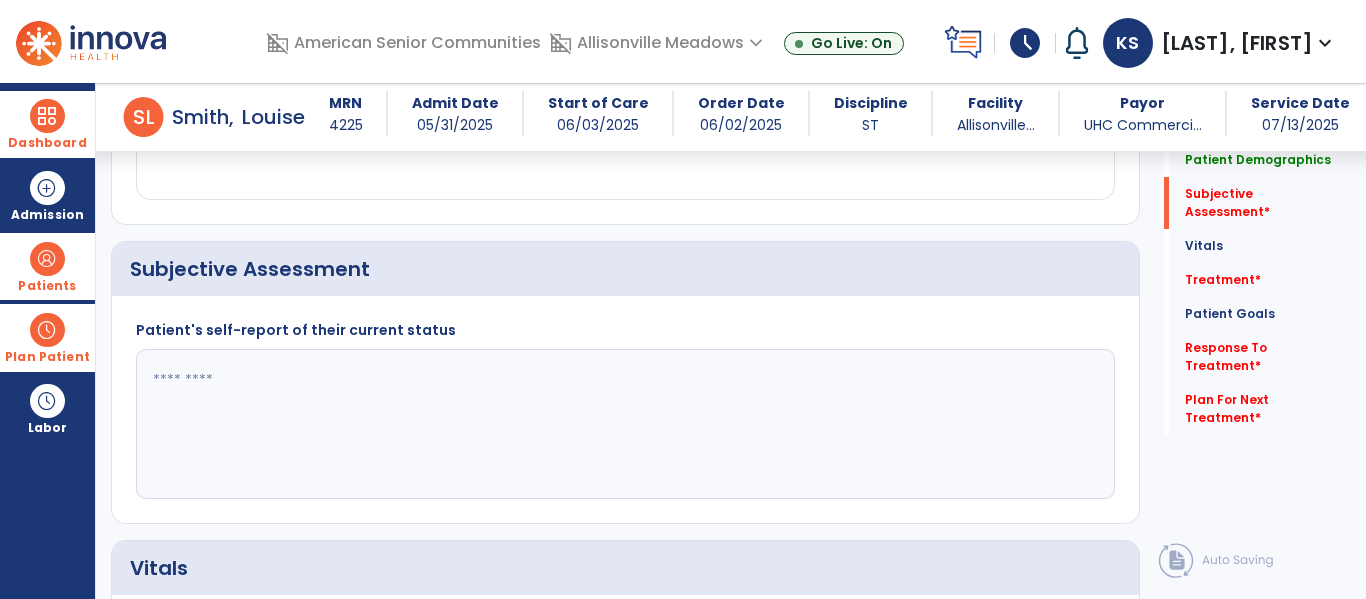 click 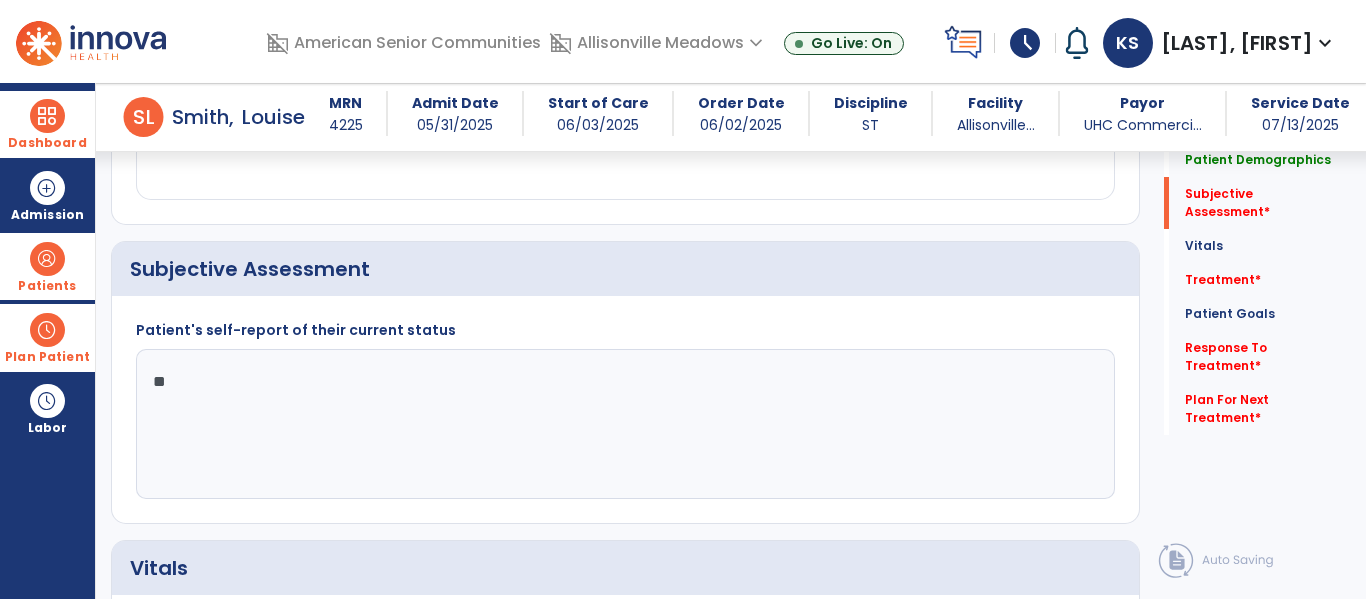 type on "*" 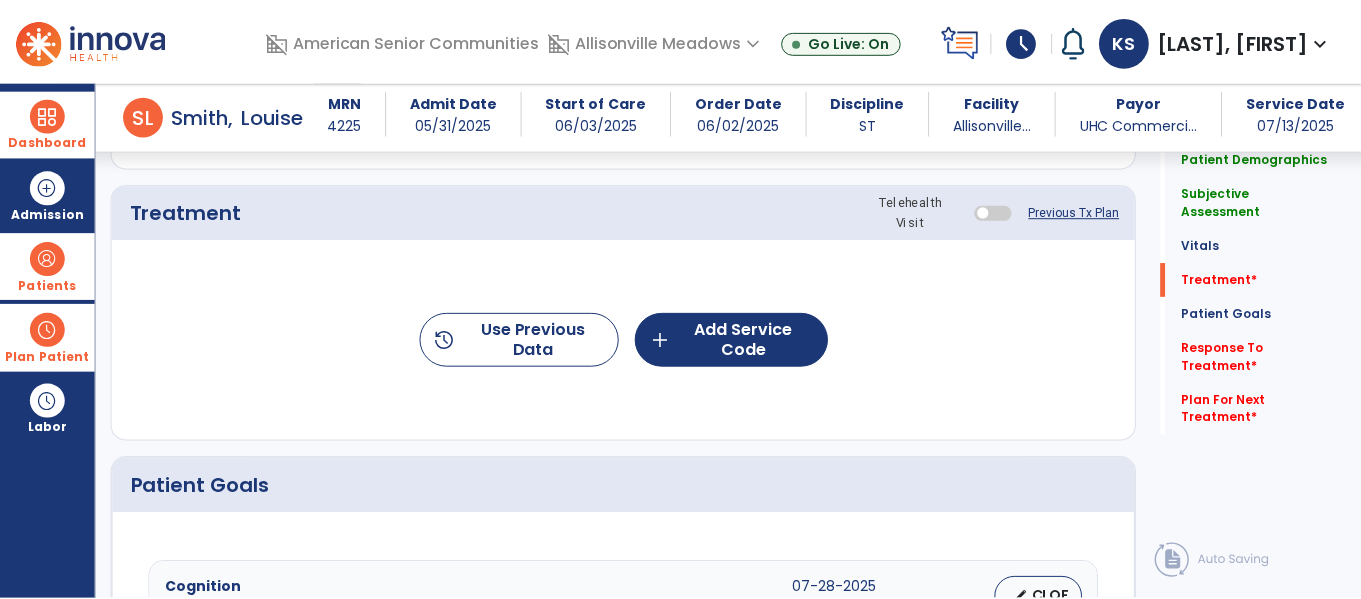 scroll, scrollTop: 1175, scrollLeft: 0, axis: vertical 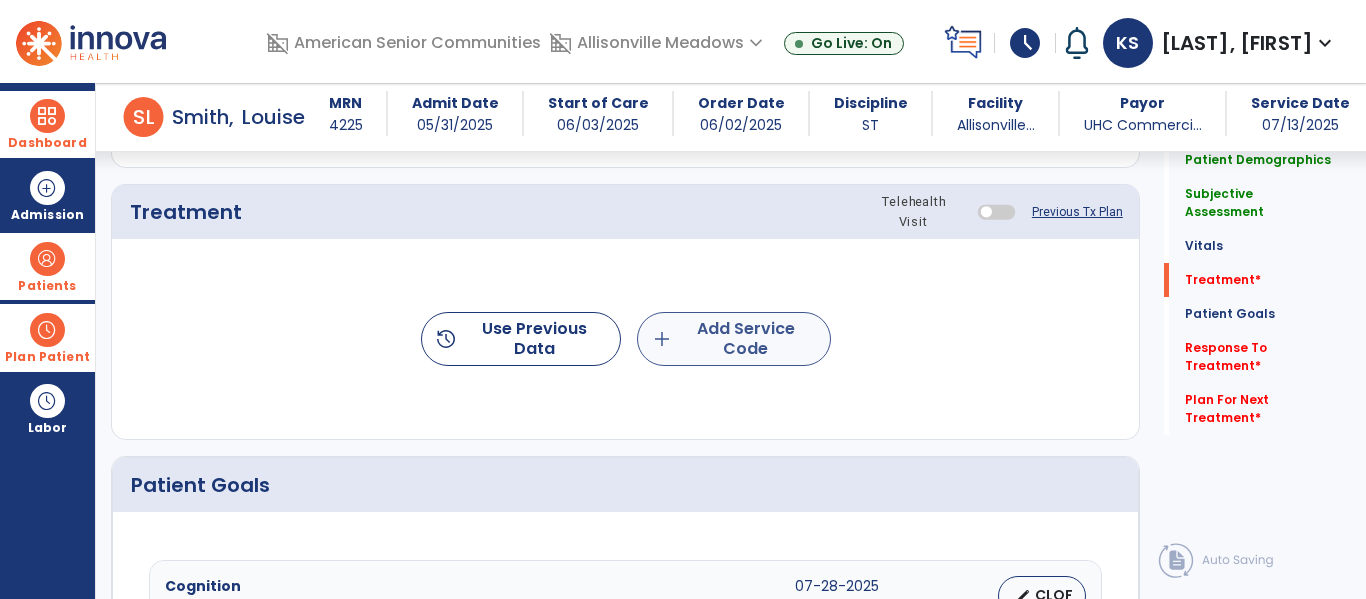 type on "**********" 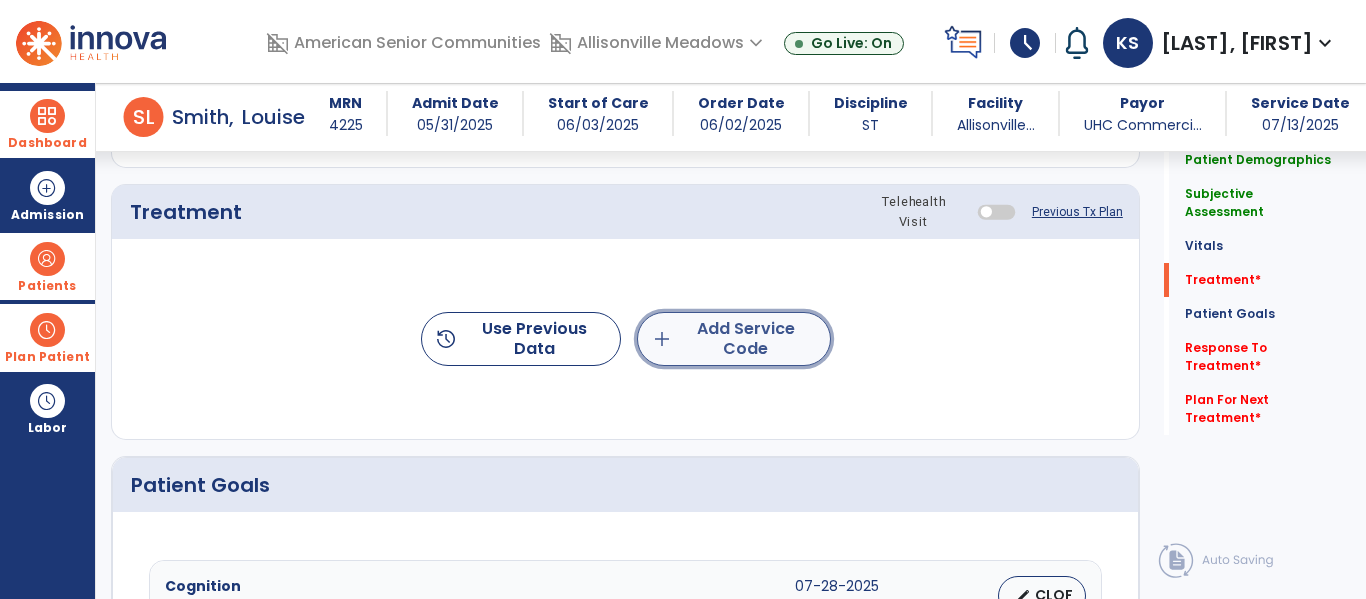 click on "add  Add Service Code" 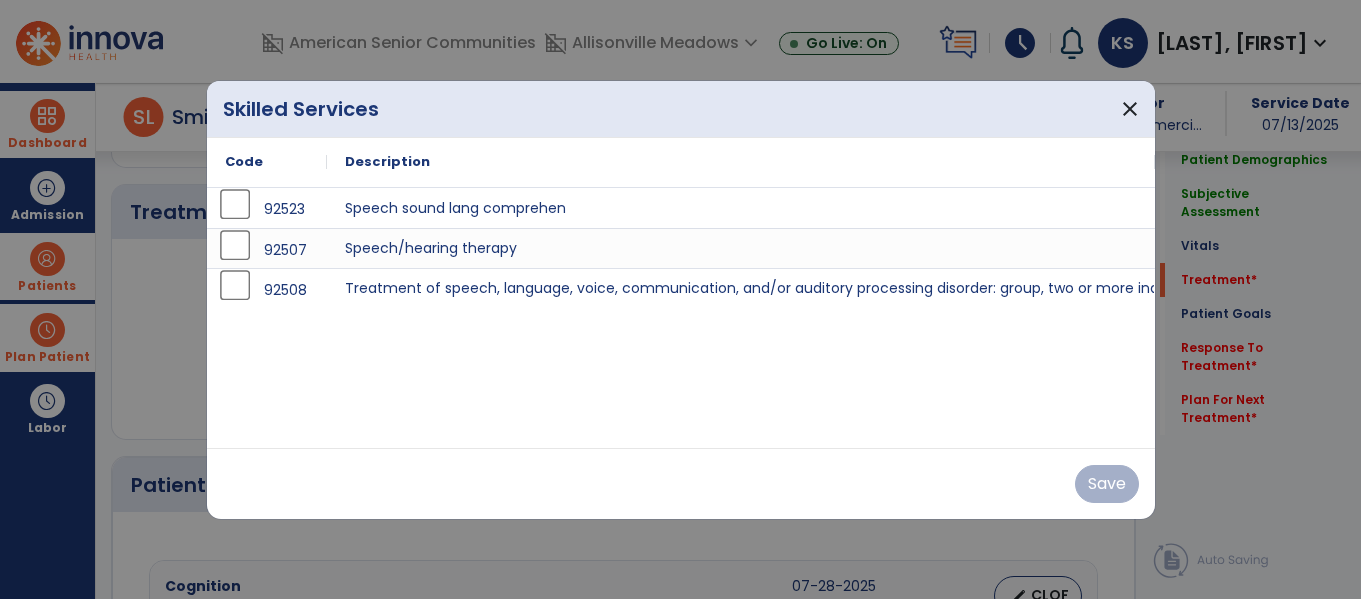 scroll, scrollTop: 1175, scrollLeft: 0, axis: vertical 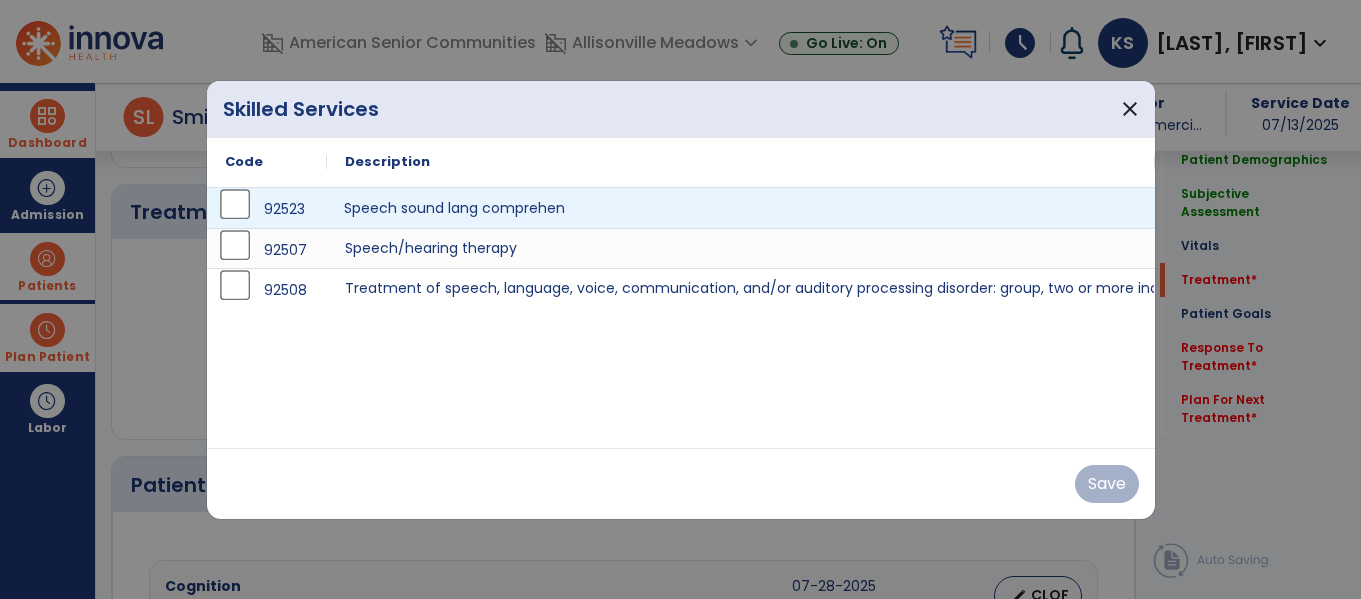 click on "Speech sound lang comprehen" at bounding box center [741, 208] 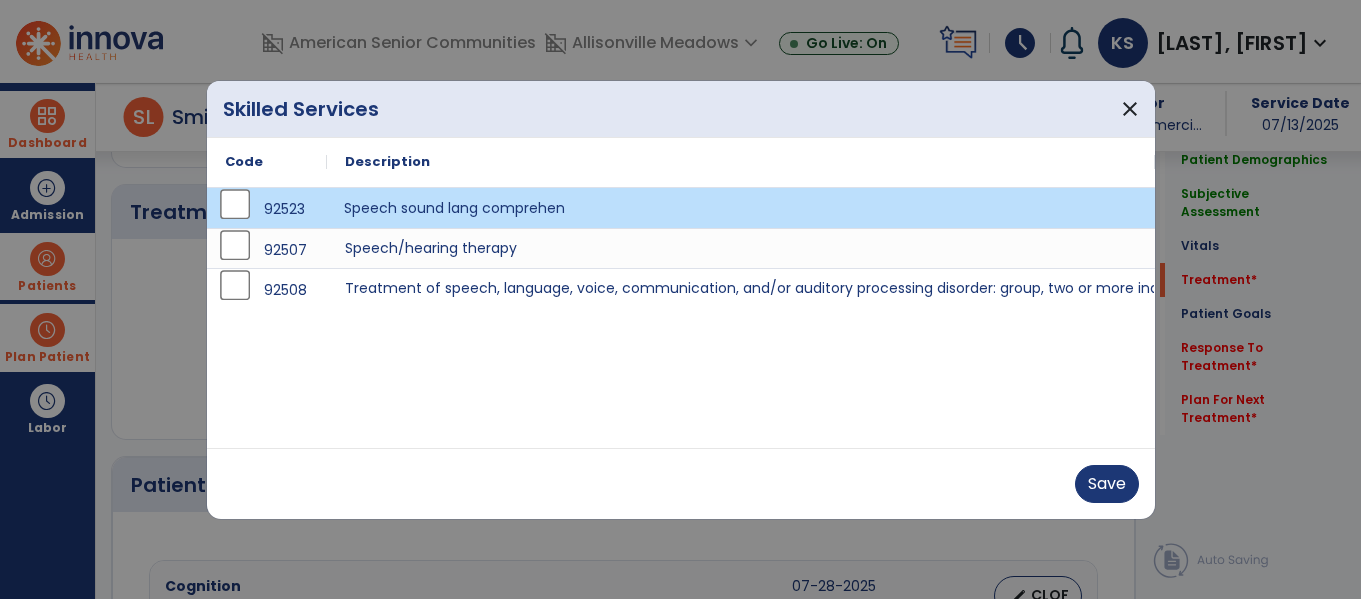 click on "Speech sound lang comprehen" at bounding box center [741, 208] 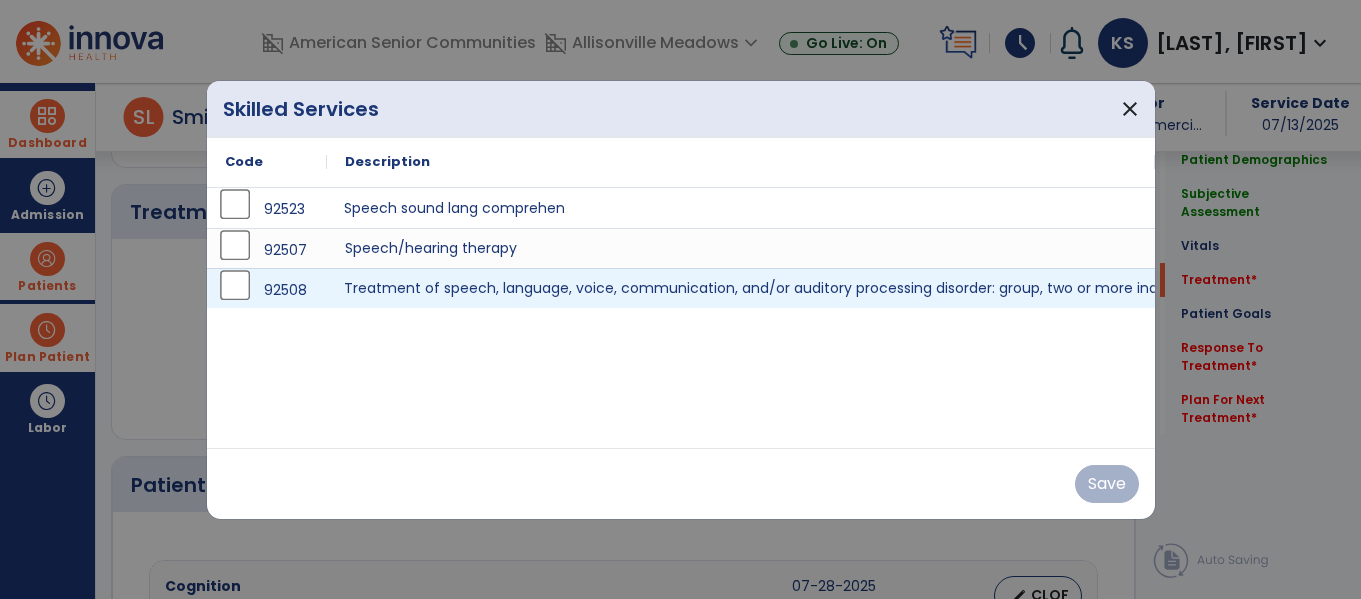 click on "Treatment of speech, language, voice, communication, and/or auditory processing disorder: group, two or more individuals." at bounding box center [741, 288] 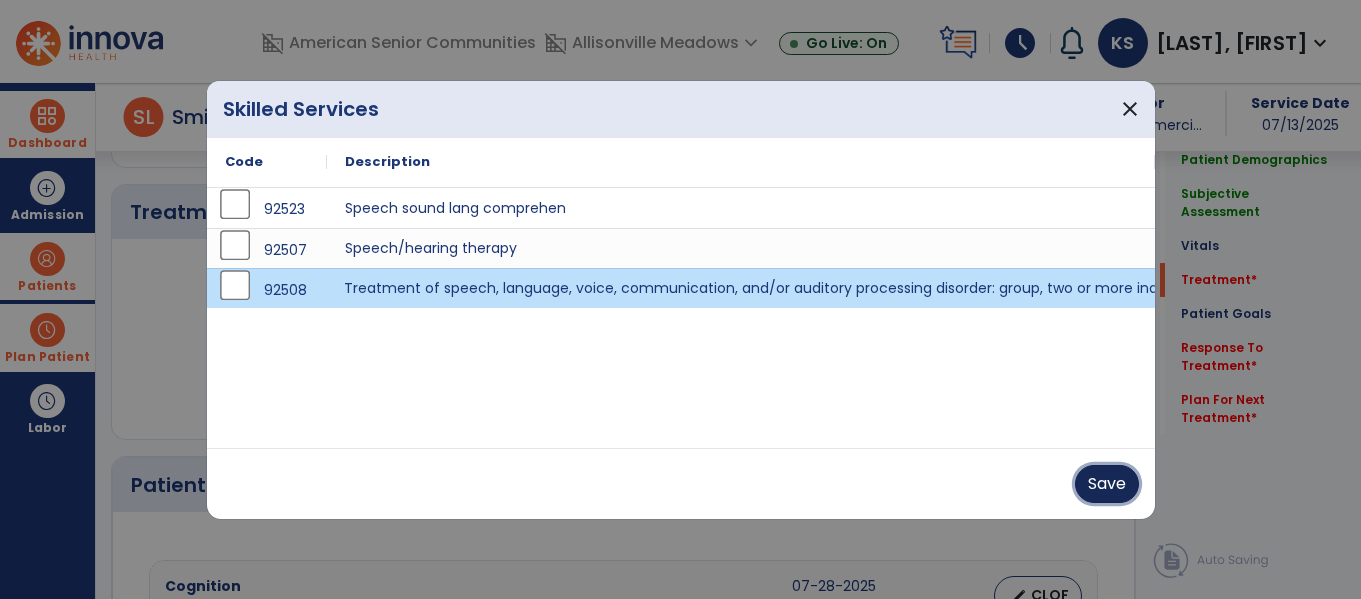 click on "Save" at bounding box center [1107, 484] 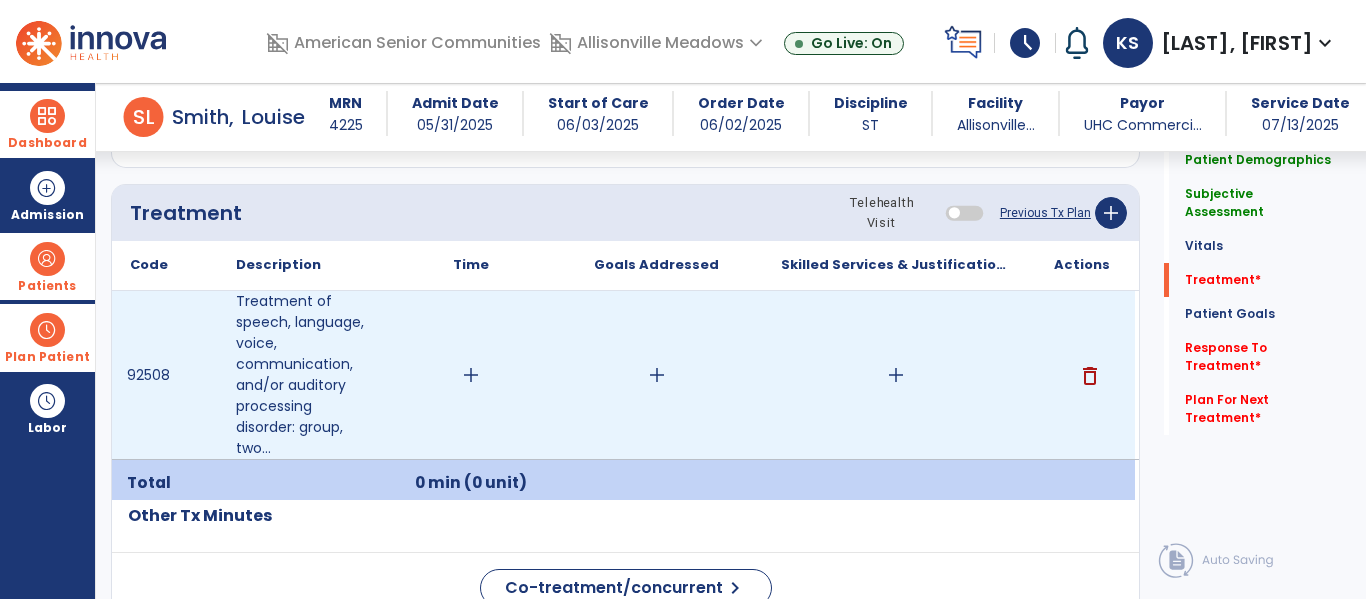 click on "add" at bounding box center [471, 375] 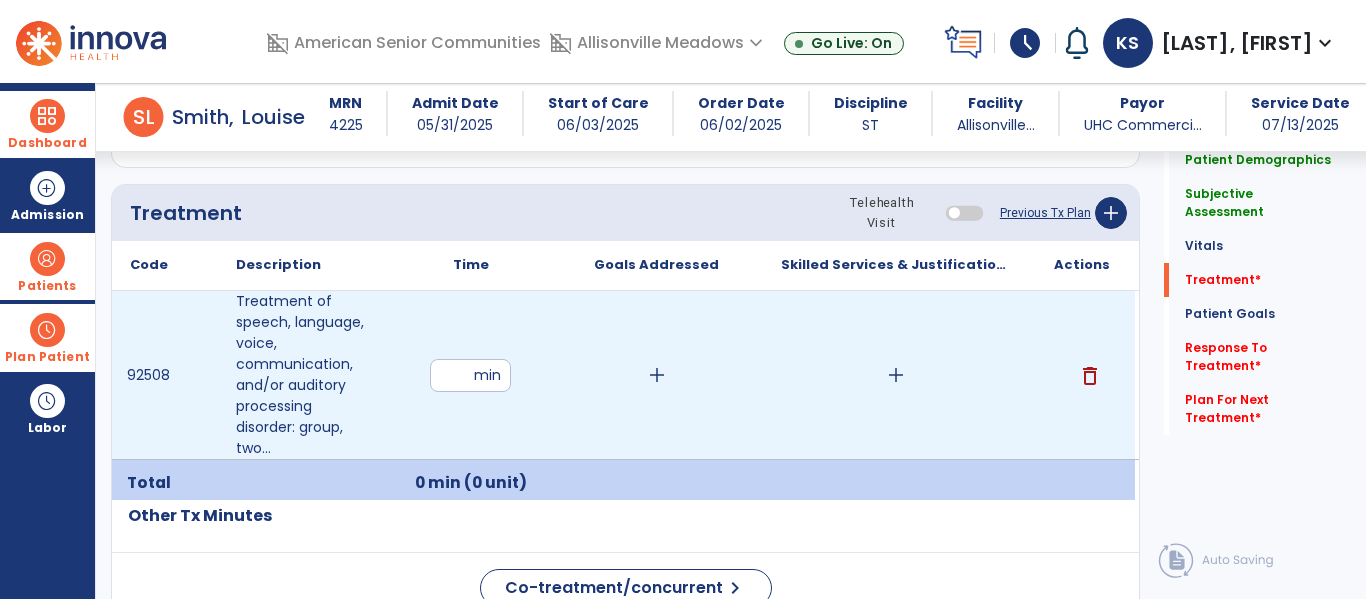 type on "**" 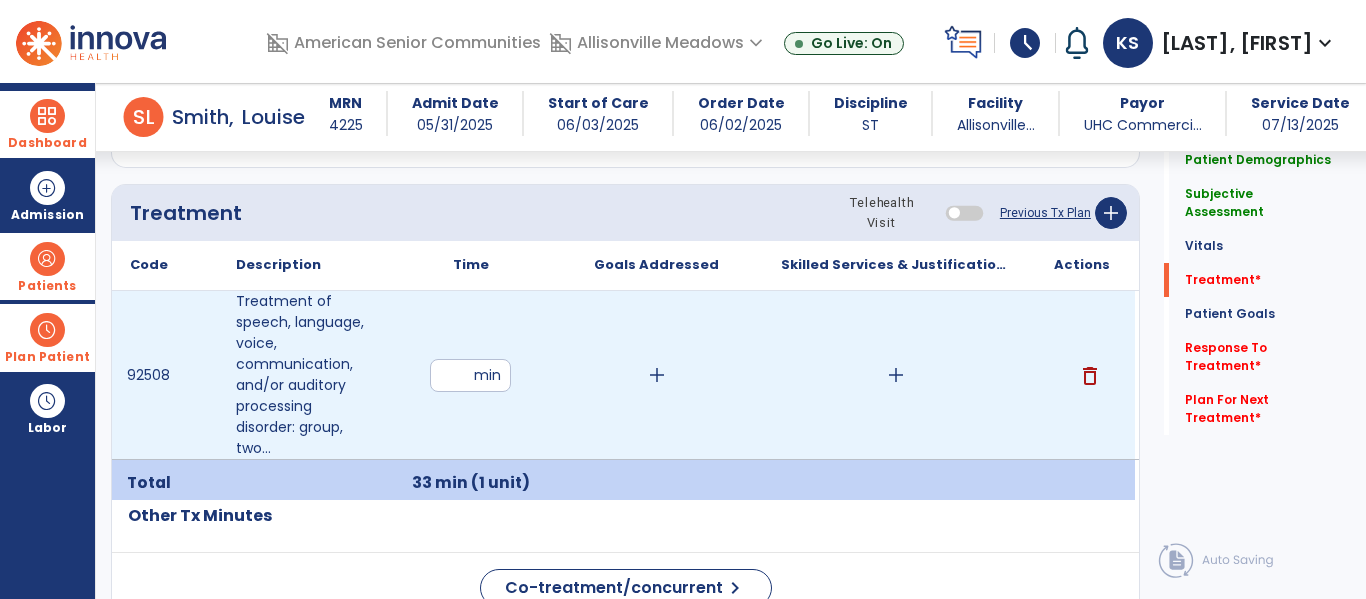 click on "add" at bounding box center (657, 375) 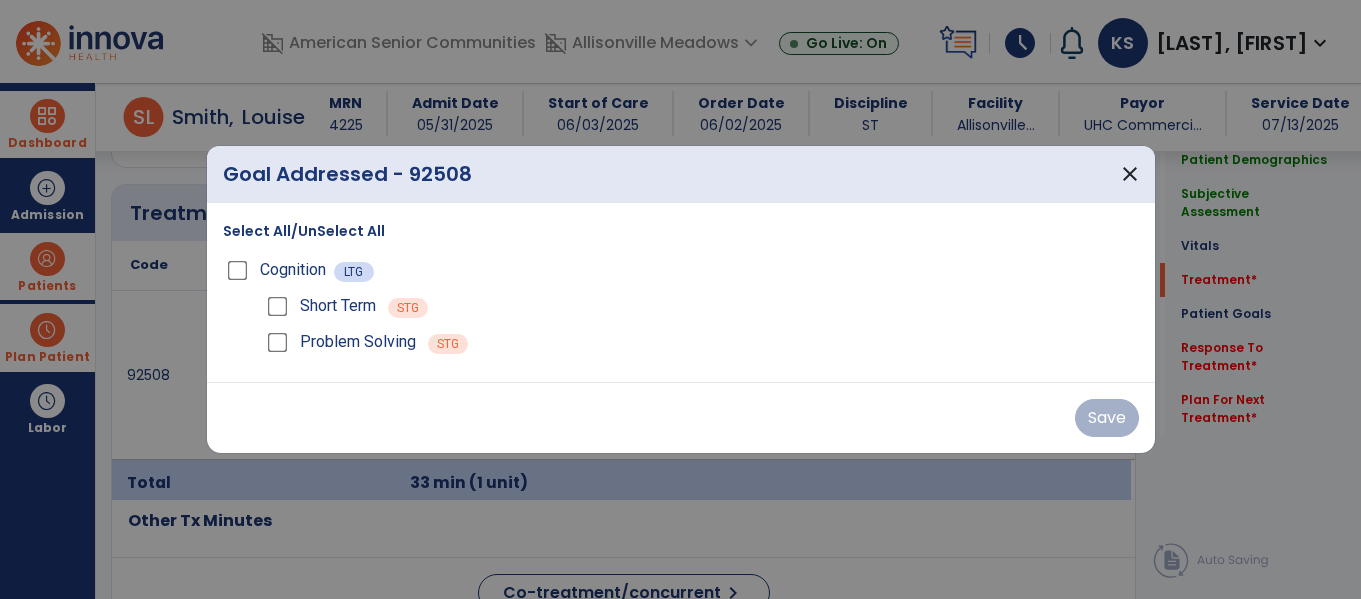 scroll, scrollTop: 1175, scrollLeft: 0, axis: vertical 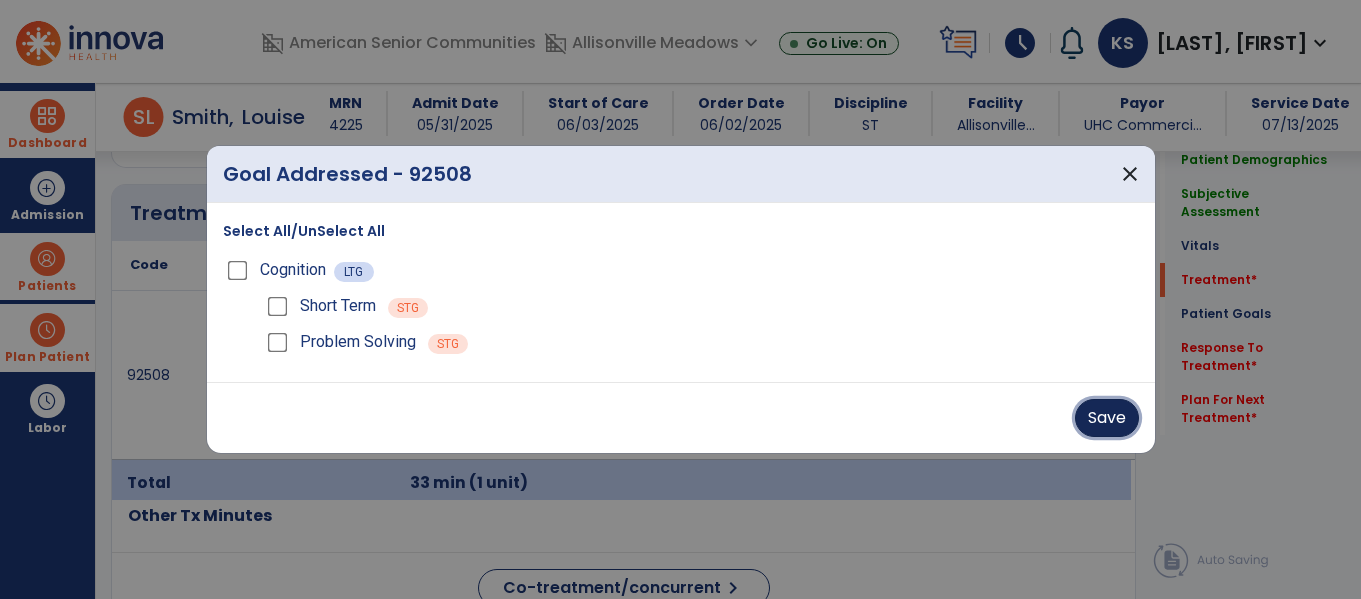 click on "Save" at bounding box center (1107, 418) 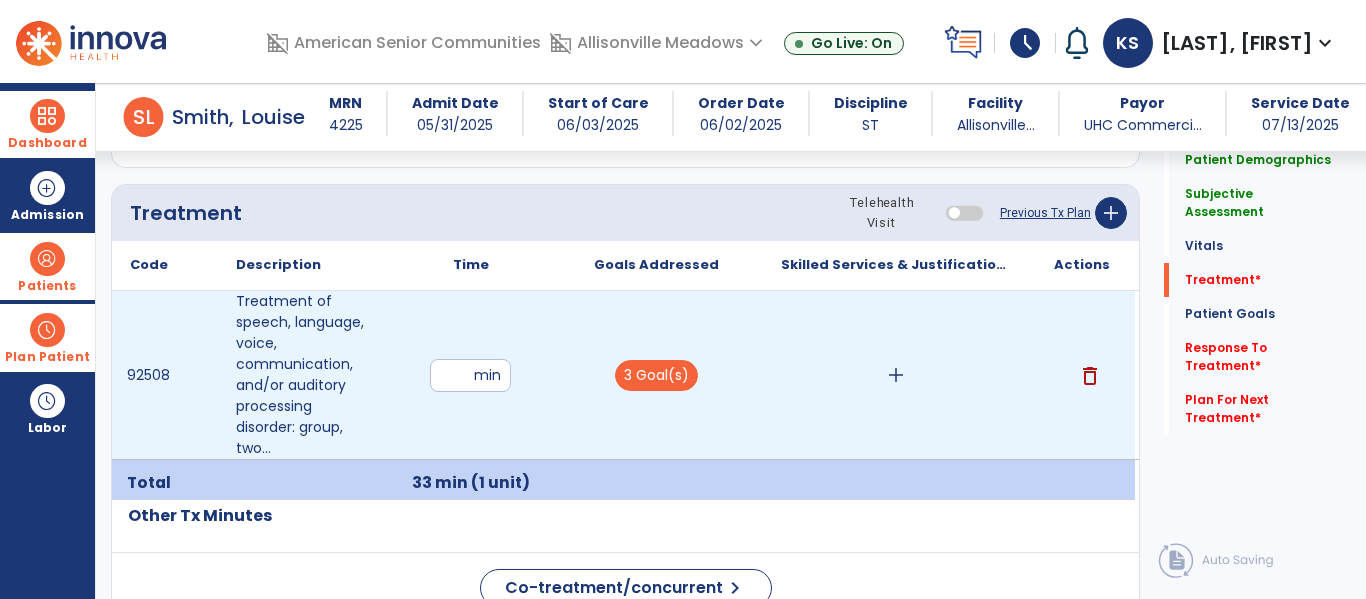 click on "add" at bounding box center (896, 375) 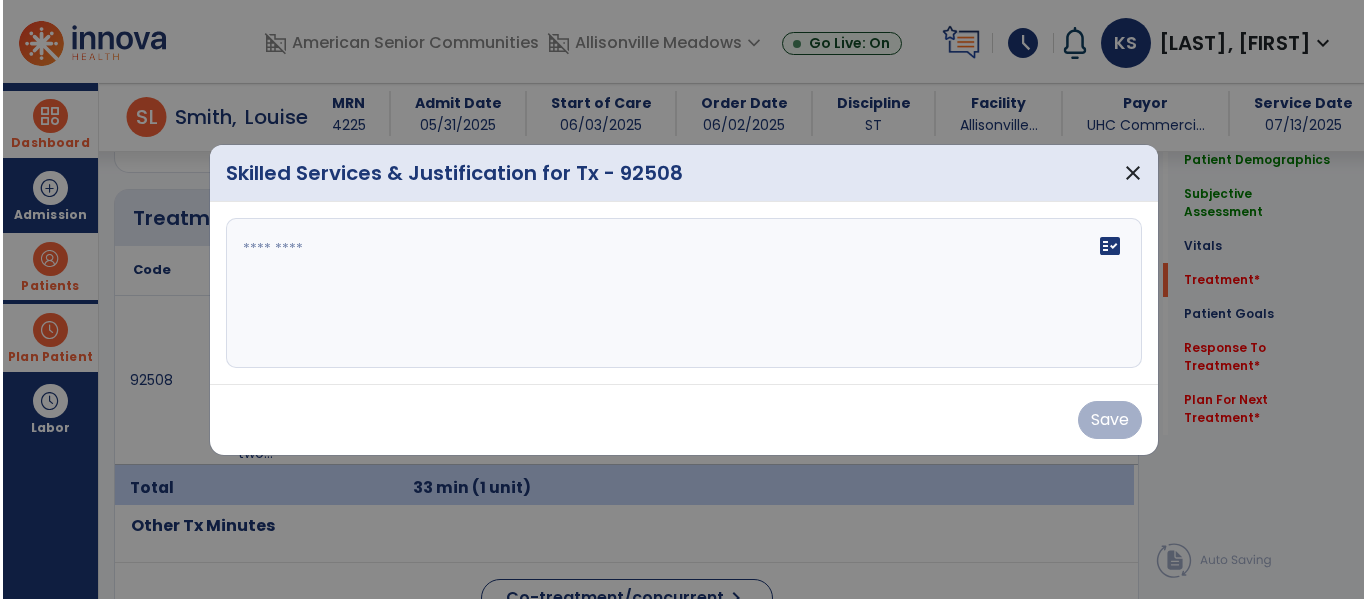 scroll, scrollTop: 1175, scrollLeft: 0, axis: vertical 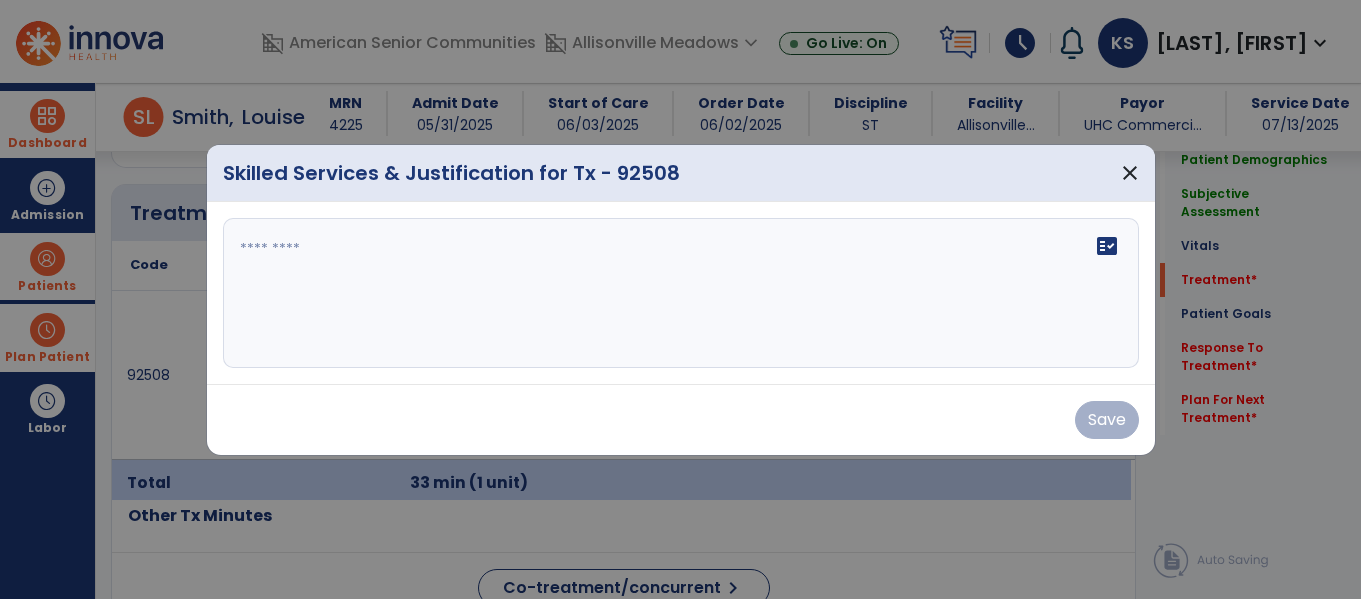 click on "fact_check" at bounding box center (681, 293) 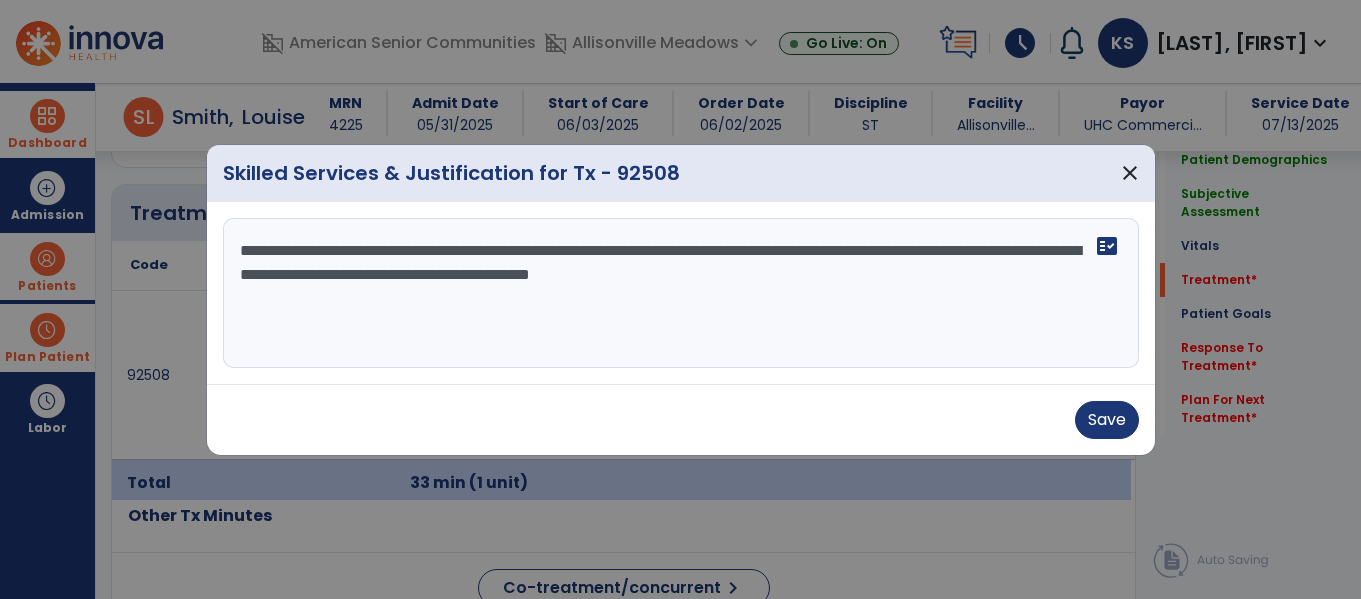 click on "**********" at bounding box center (681, 293) 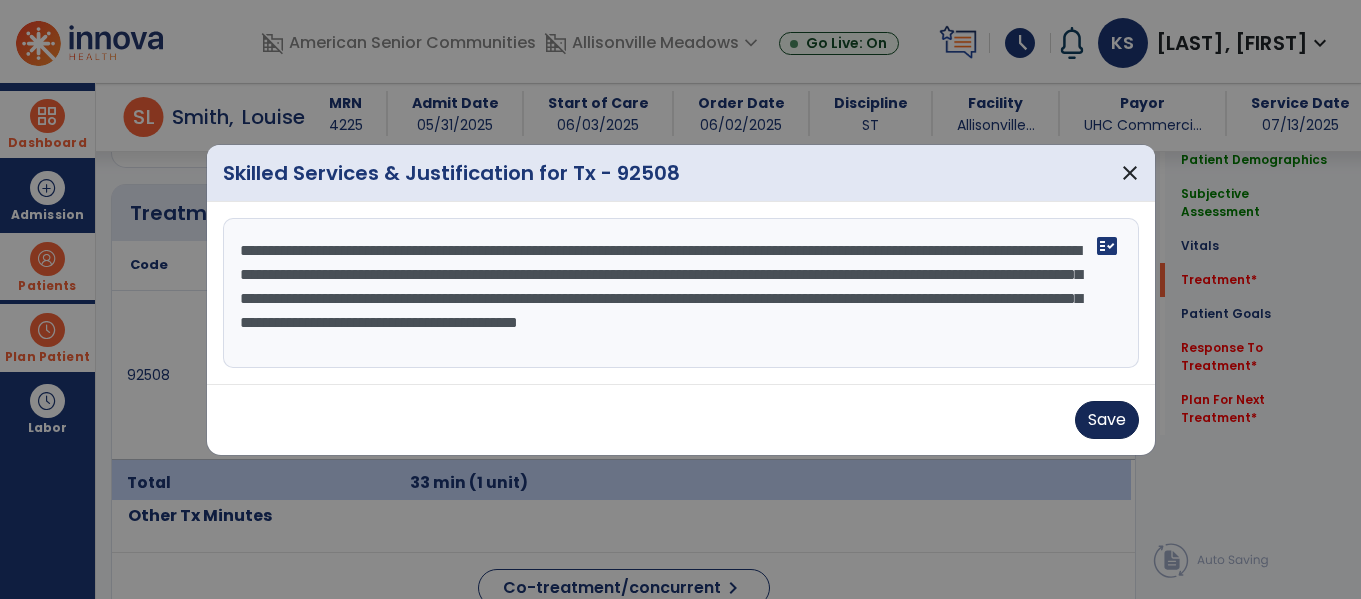 type on "**********" 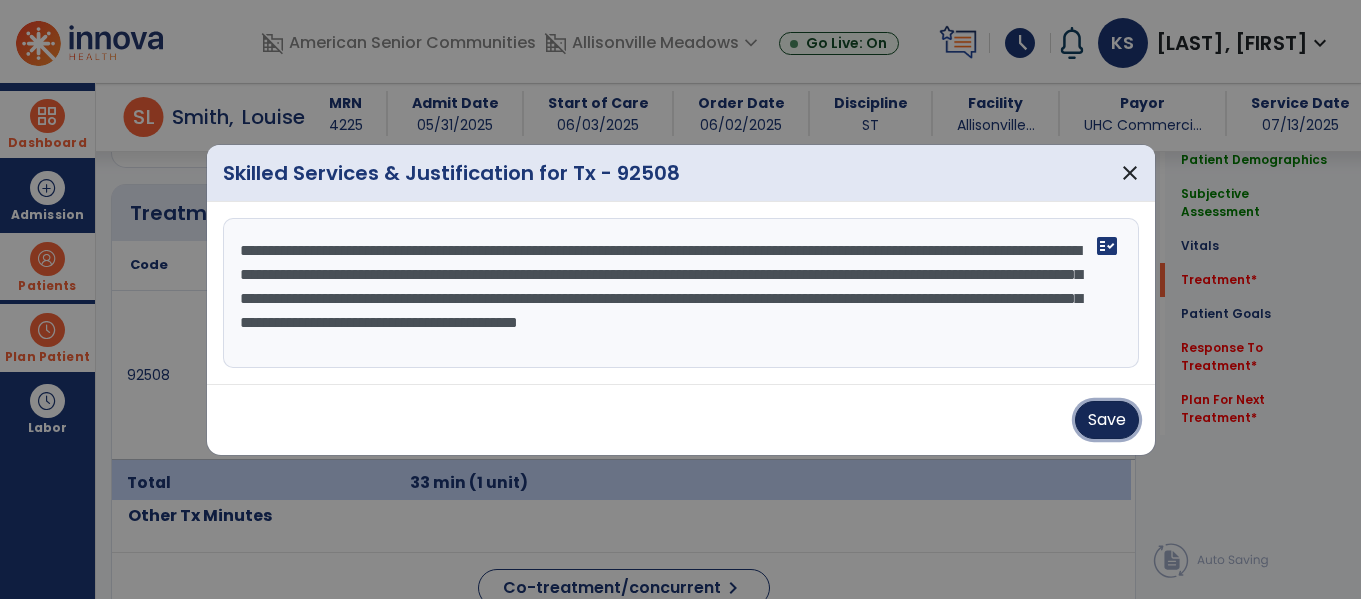 click on "Save" at bounding box center (1107, 420) 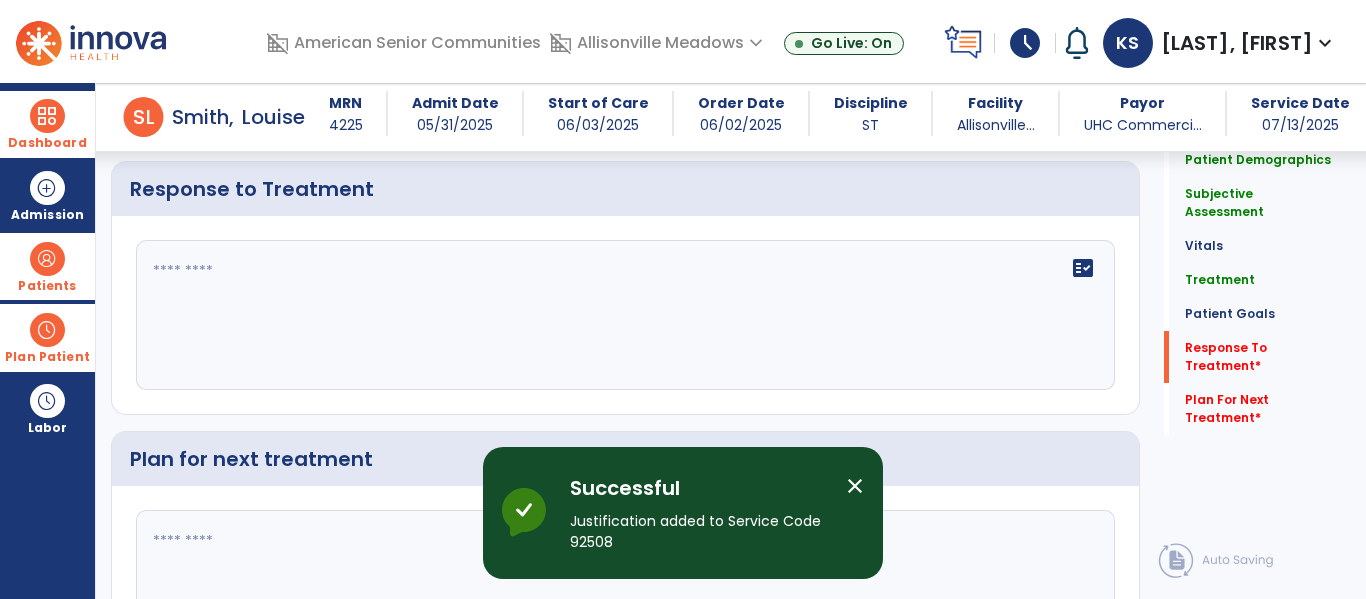 scroll, scrollTop: 2425, scrollLeft: 0, axis: vertical 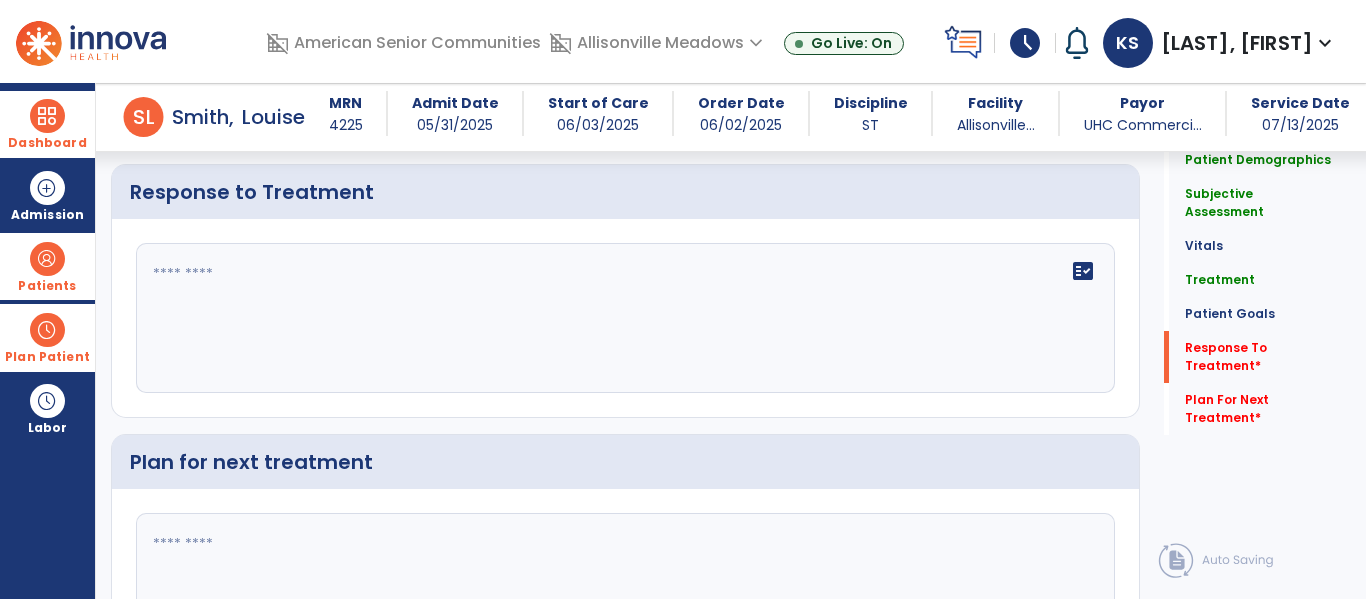 click on "fact_check" 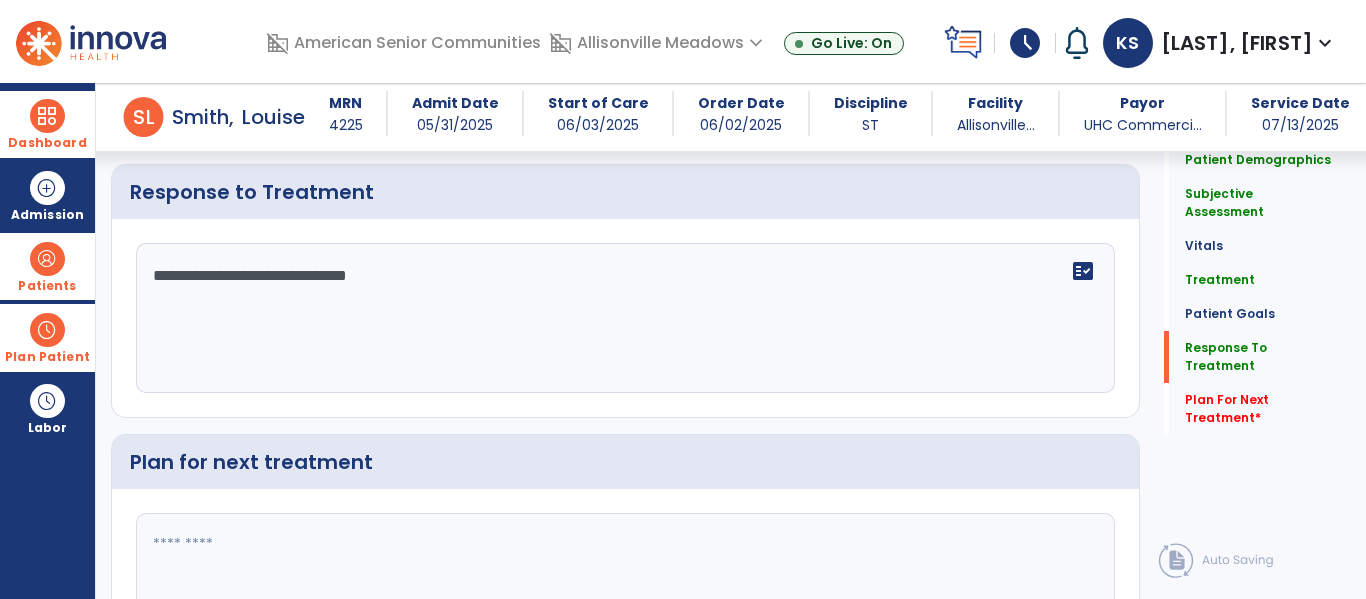 scroll, scrollTop: 2601, scrollLeft: 0, axis: vertical 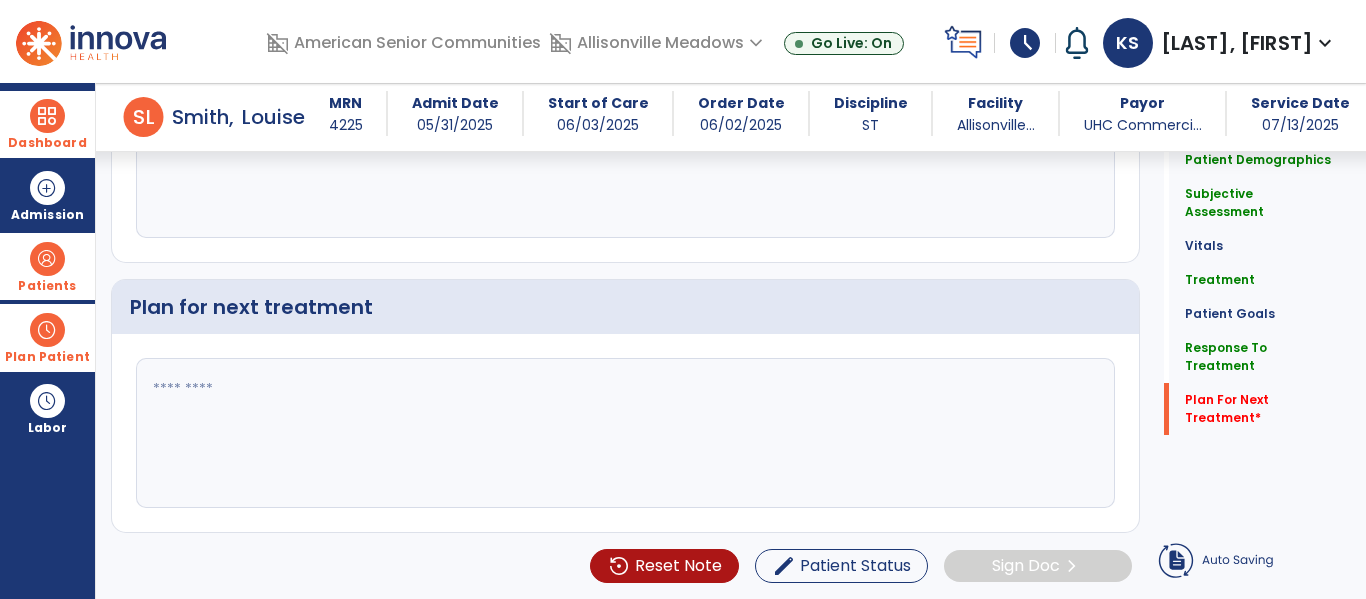 type on "**********" 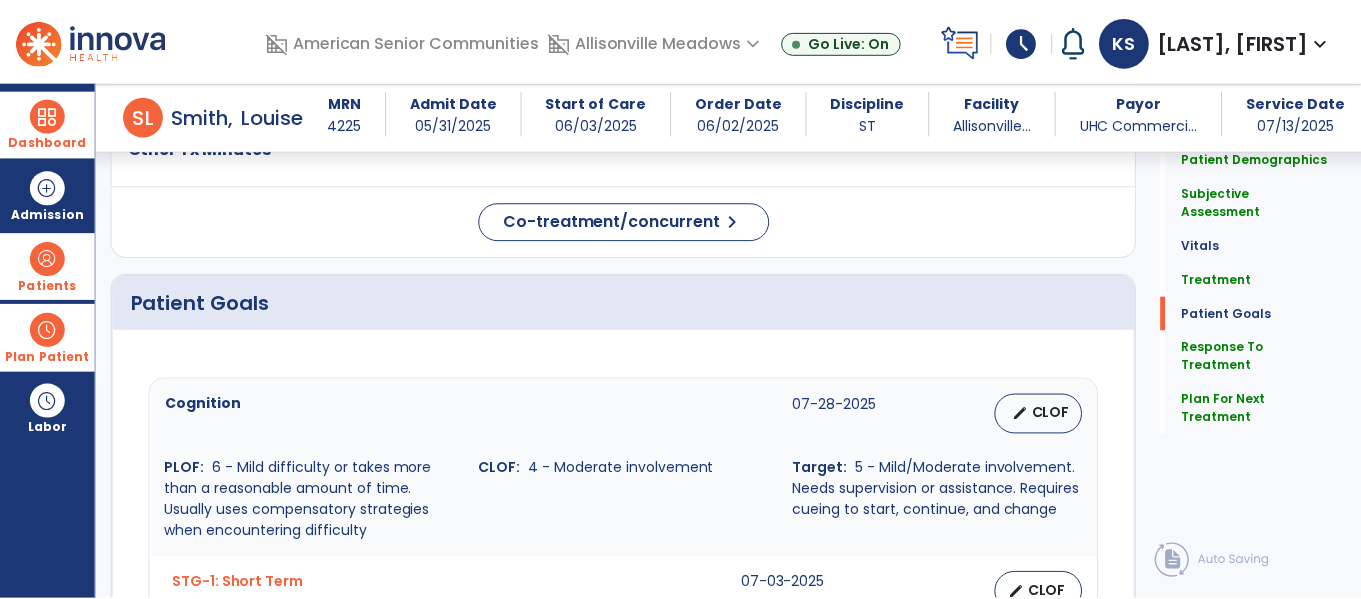scroll, scrollTop: 1280, scrollLeft: 0, axis: vertical 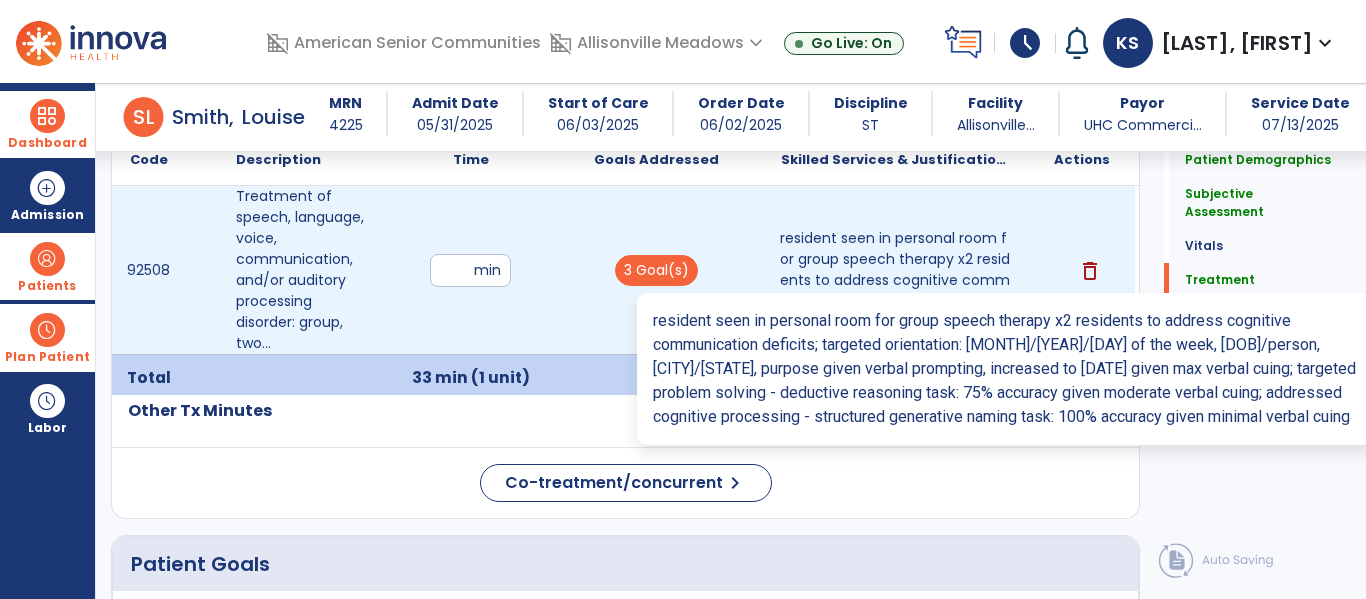 type on "**********" 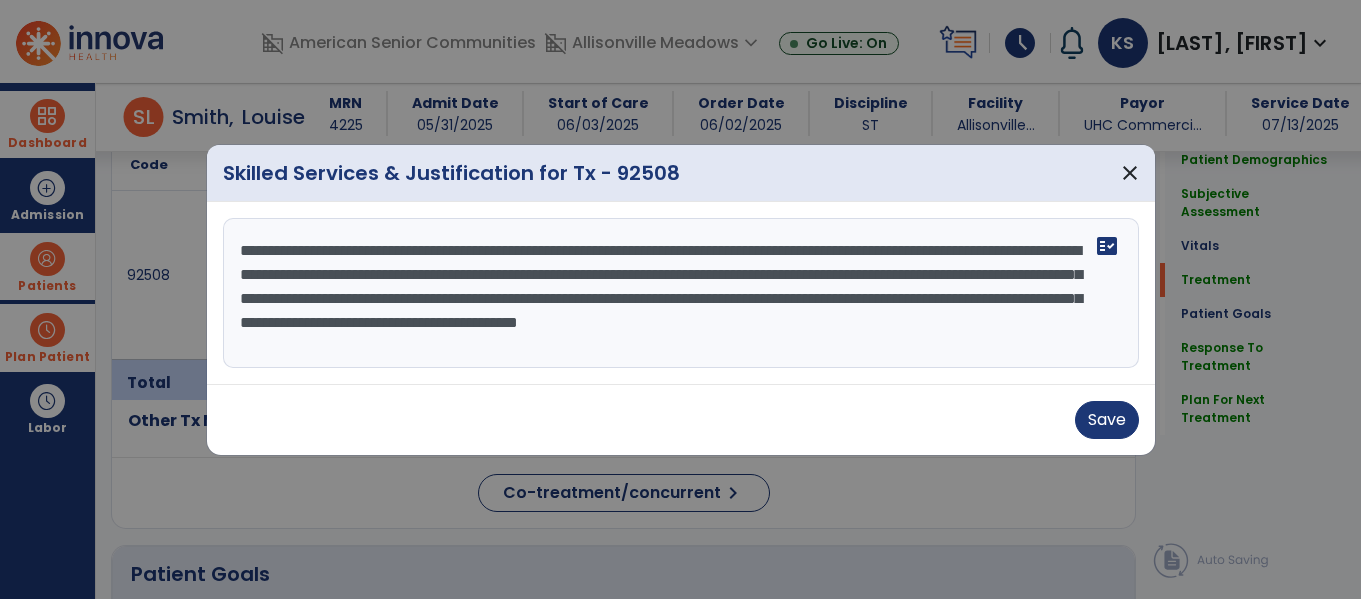 scroll, scrollTop: 1280, scrollLeft: 0, axis: vertical 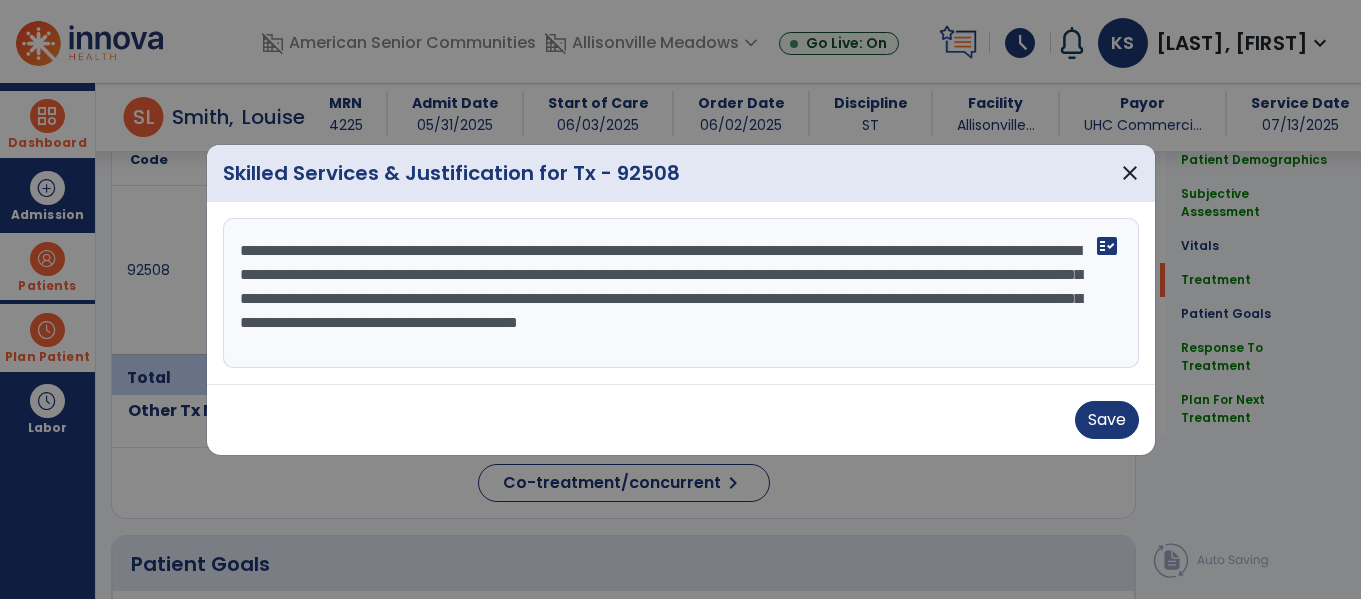 click on "**********" at bounding box center [681, 293] 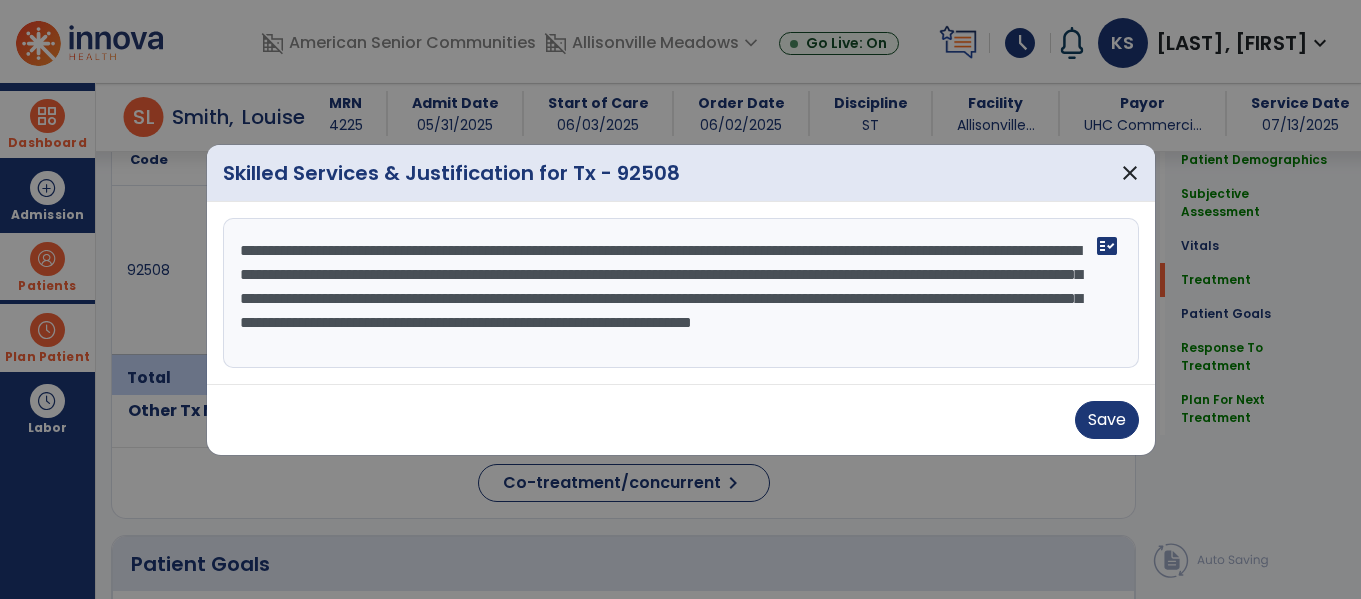 scroll, scrollTop: 16, scrollLeft: 0, axis: vertical 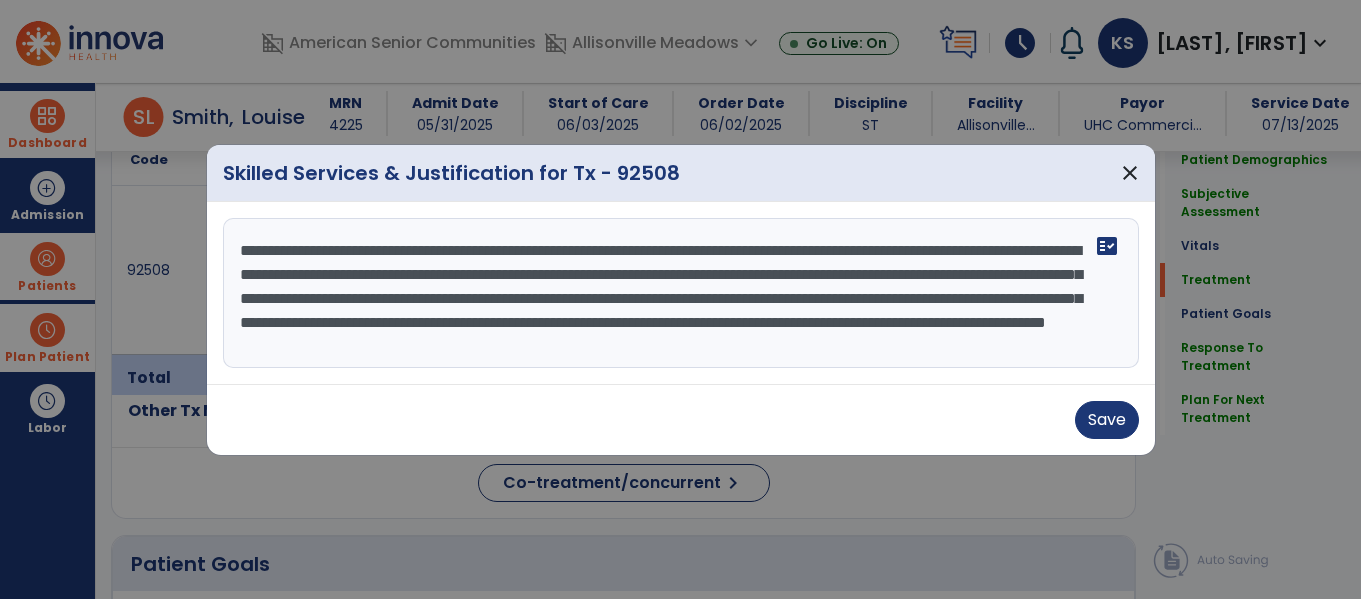 click on "**********" at bounding box center (681, 293) 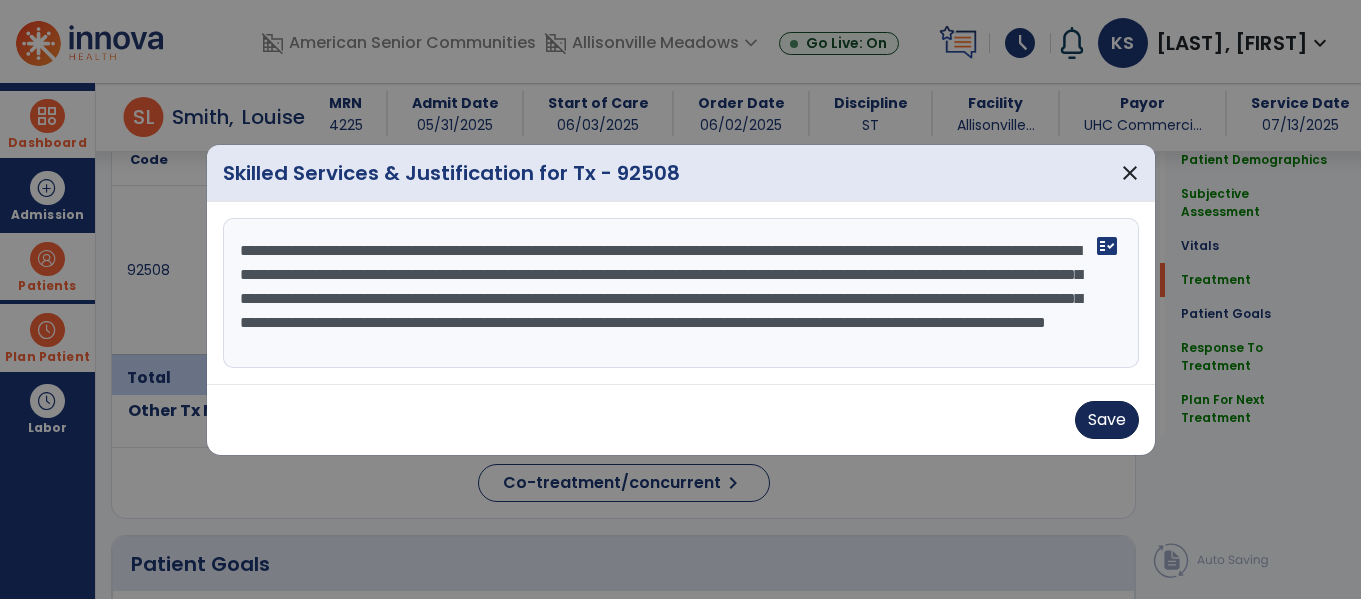type on "**********" 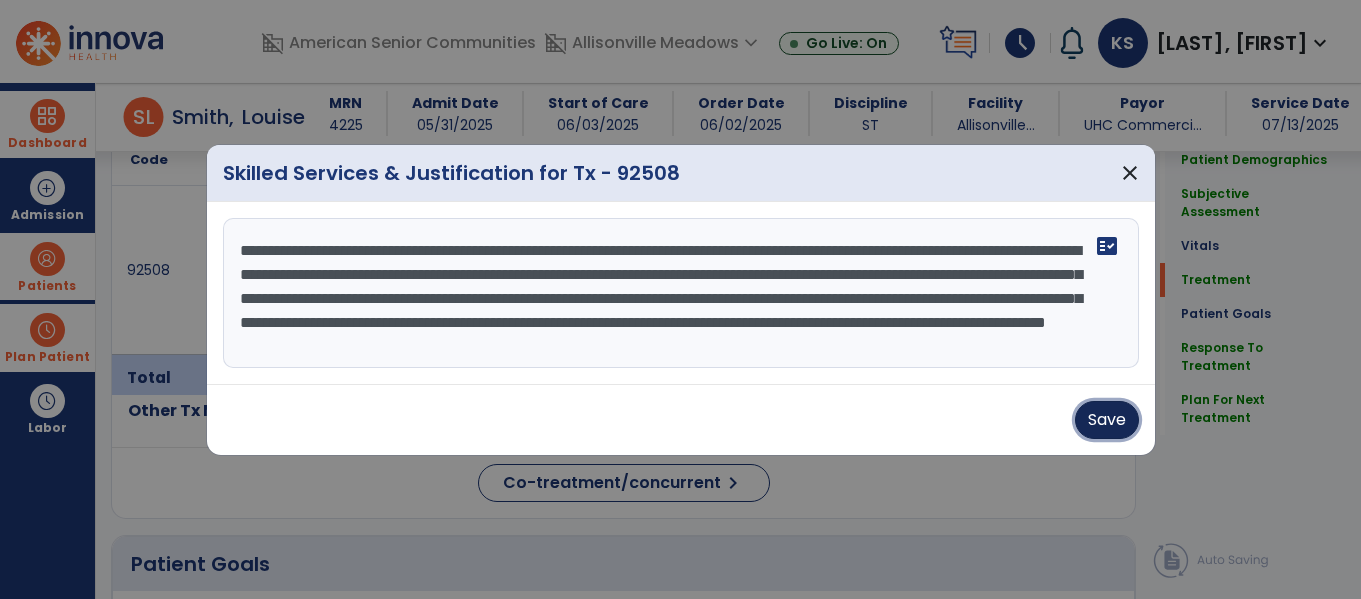 click on "Save" at bounding box center [1107, 420] 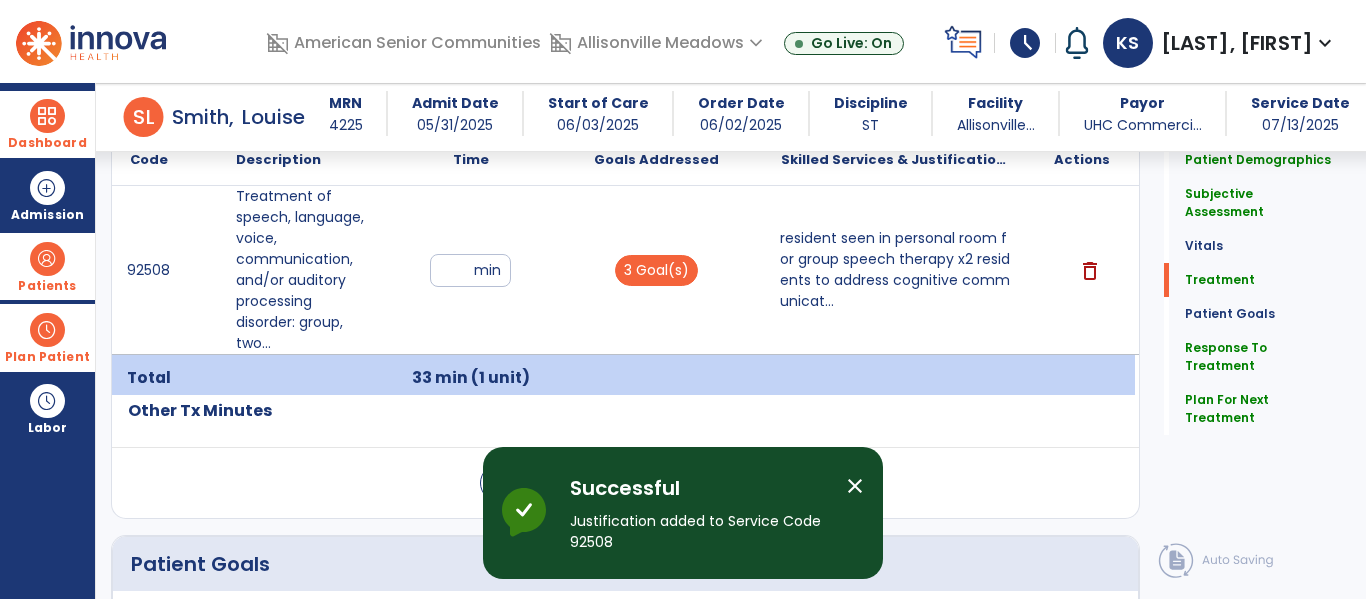 click at bounding box center [47, 116] 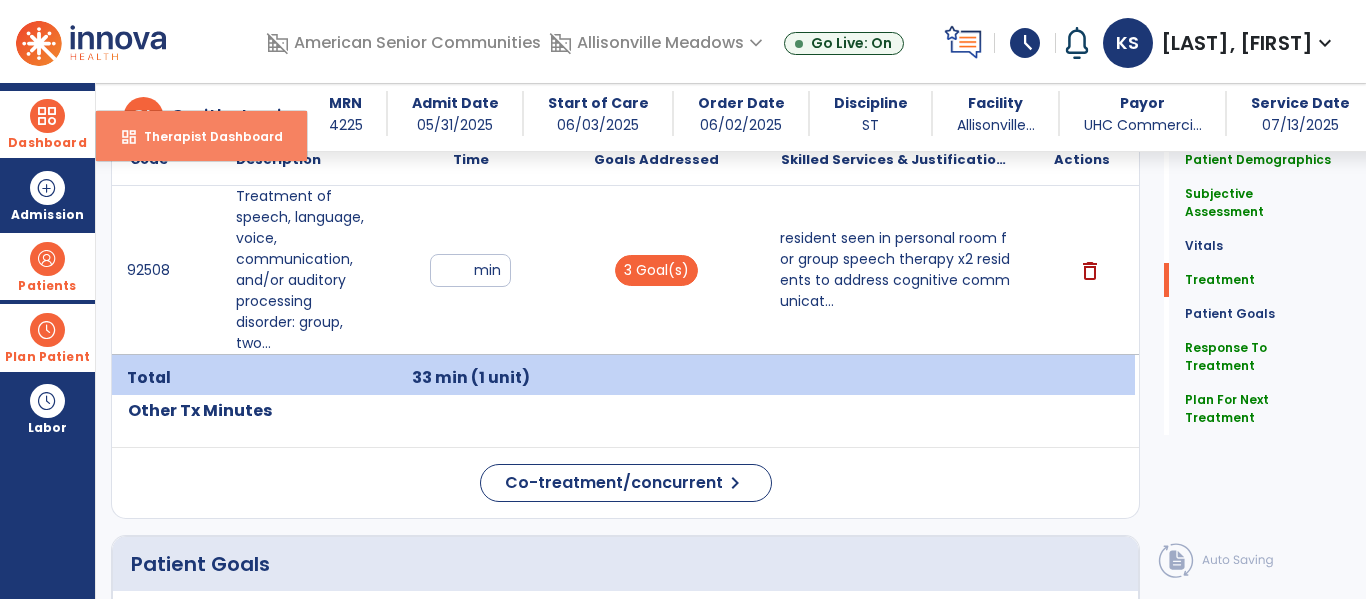 click on "dashboard  Therapist Dashboard" at bounding box center [201, 136] 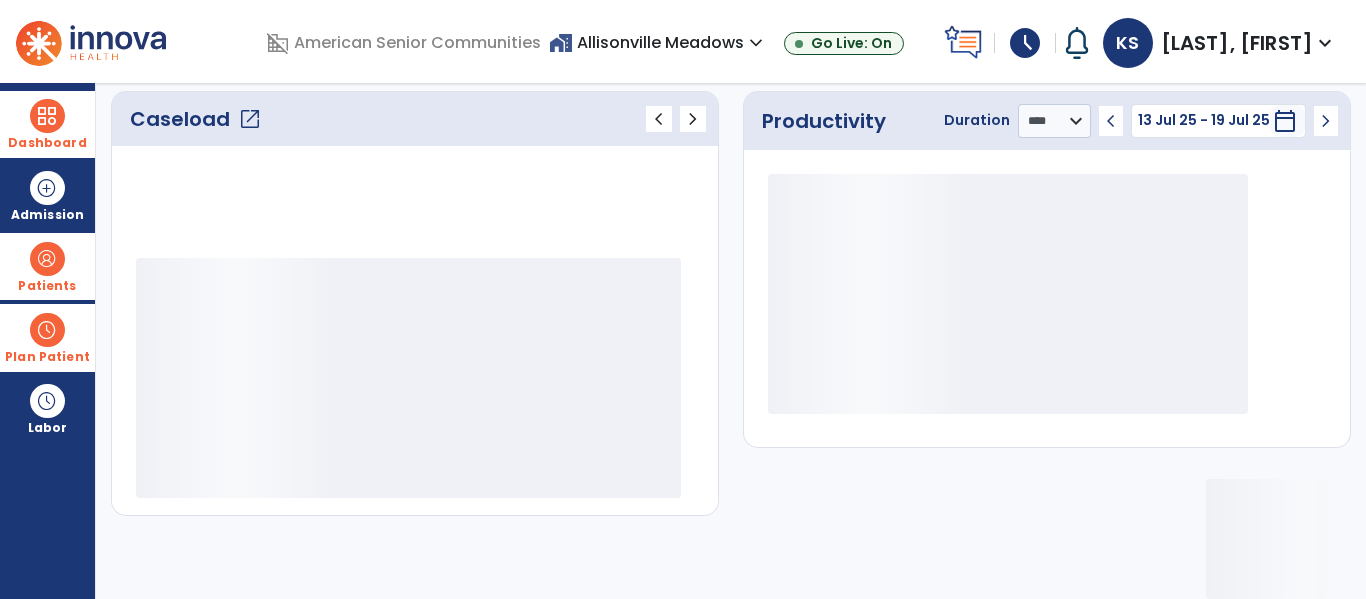 scroll, scrollTop: 278, scrollLeft: 0, axis: vertical 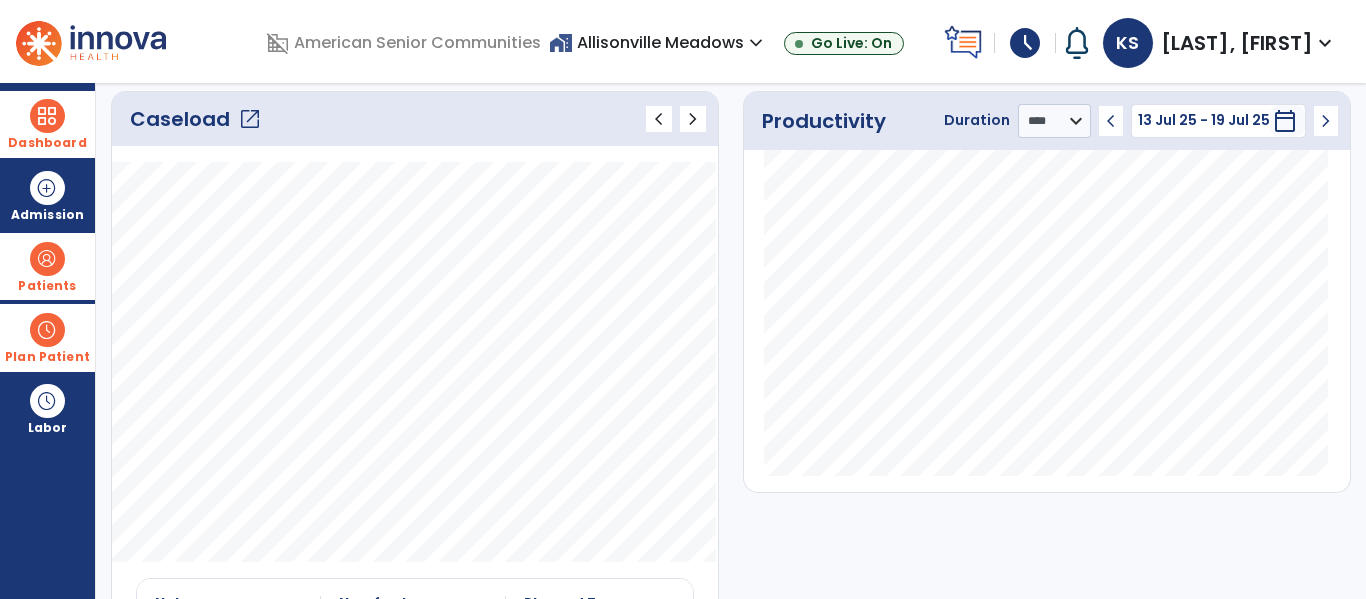 click on "Caseload   open_in_new   chevron_left   chevron_right" 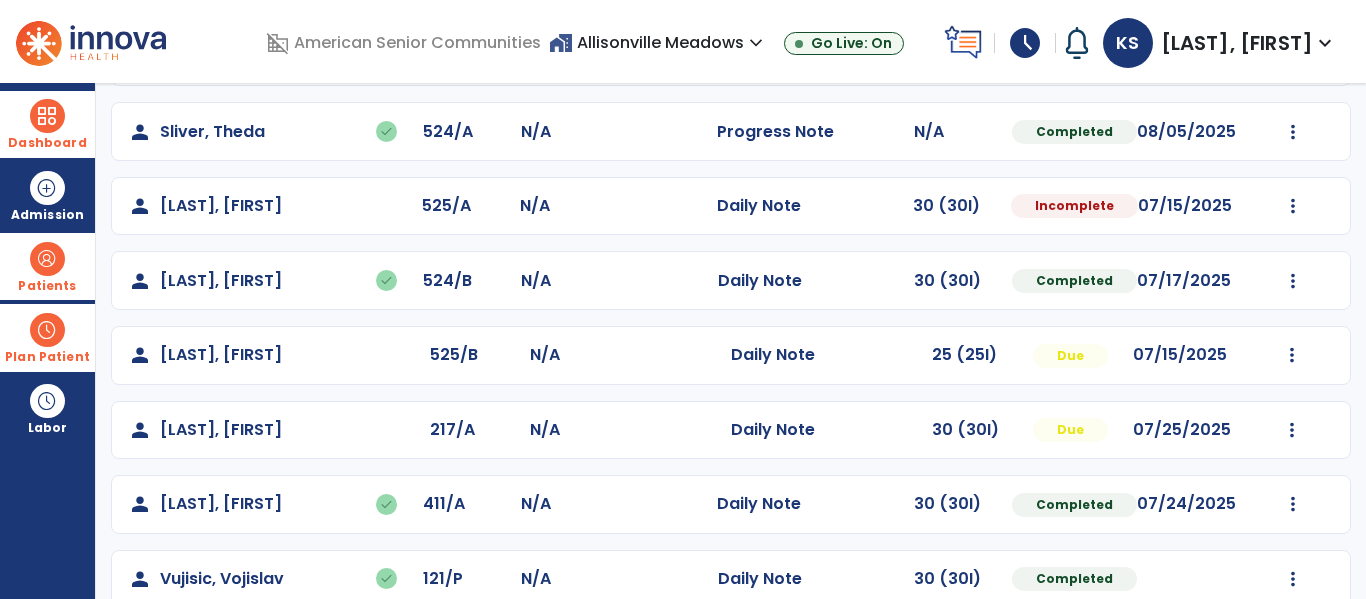 scroll, scrollTop: 786, scrollLeft: 0, axis: vertical 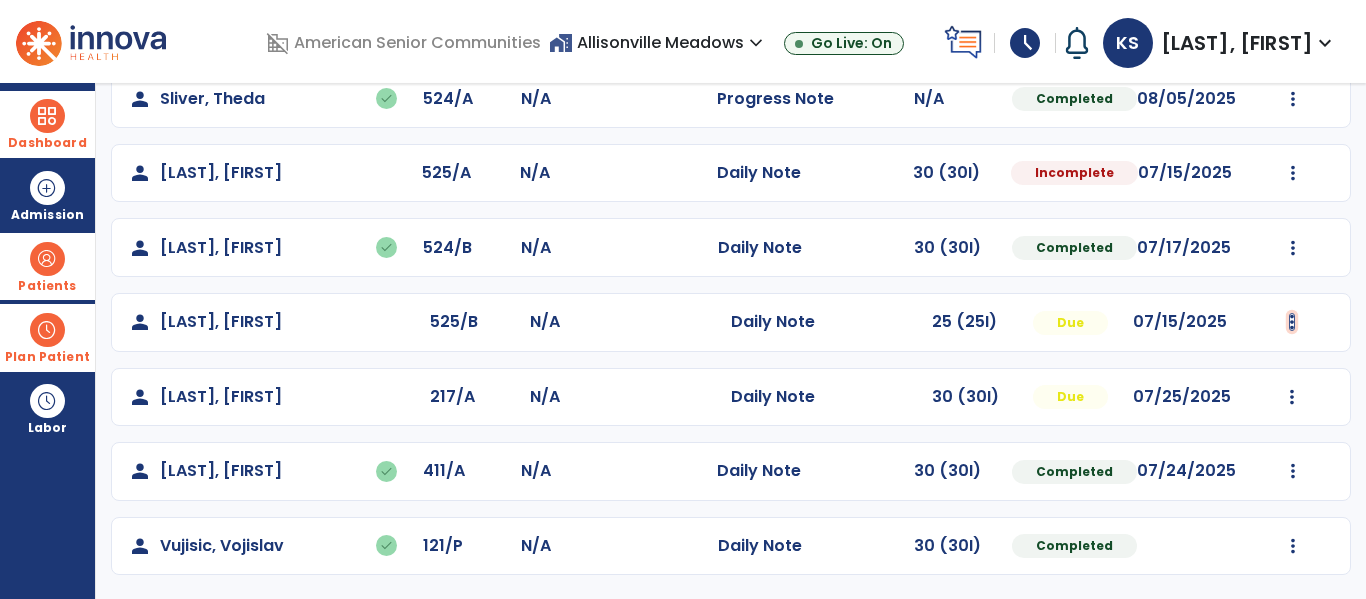 click at bounding box center (1292, -498) 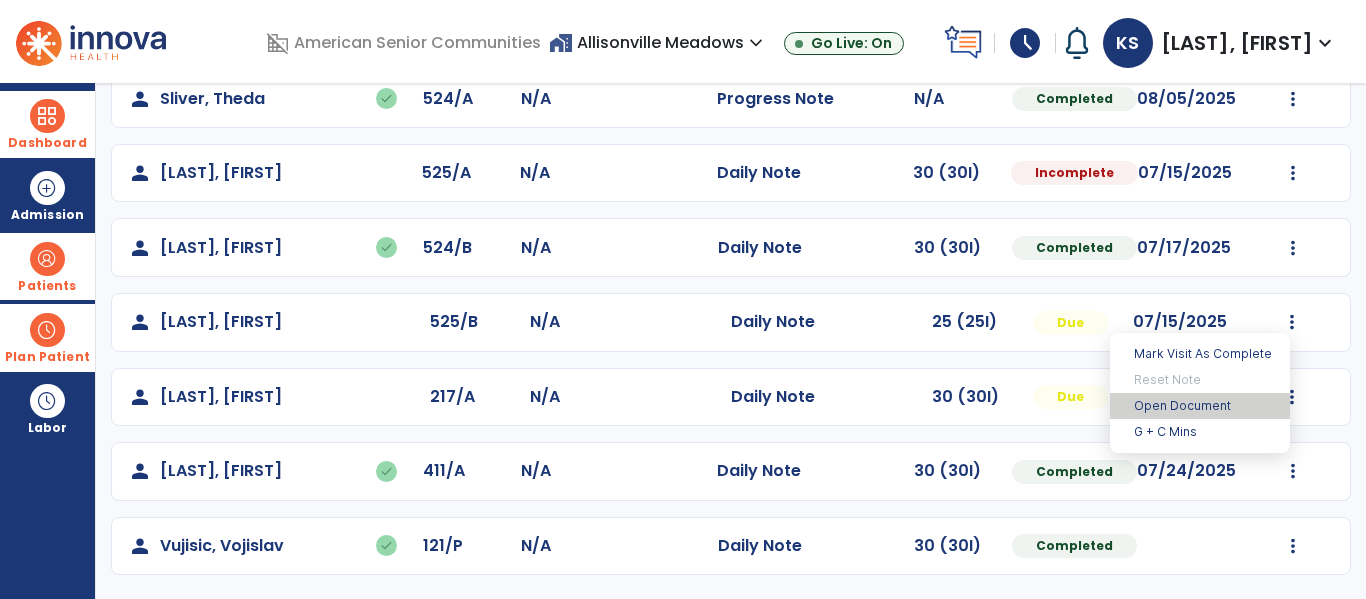 click on "Open Document" at bounding box center [1200, 406] 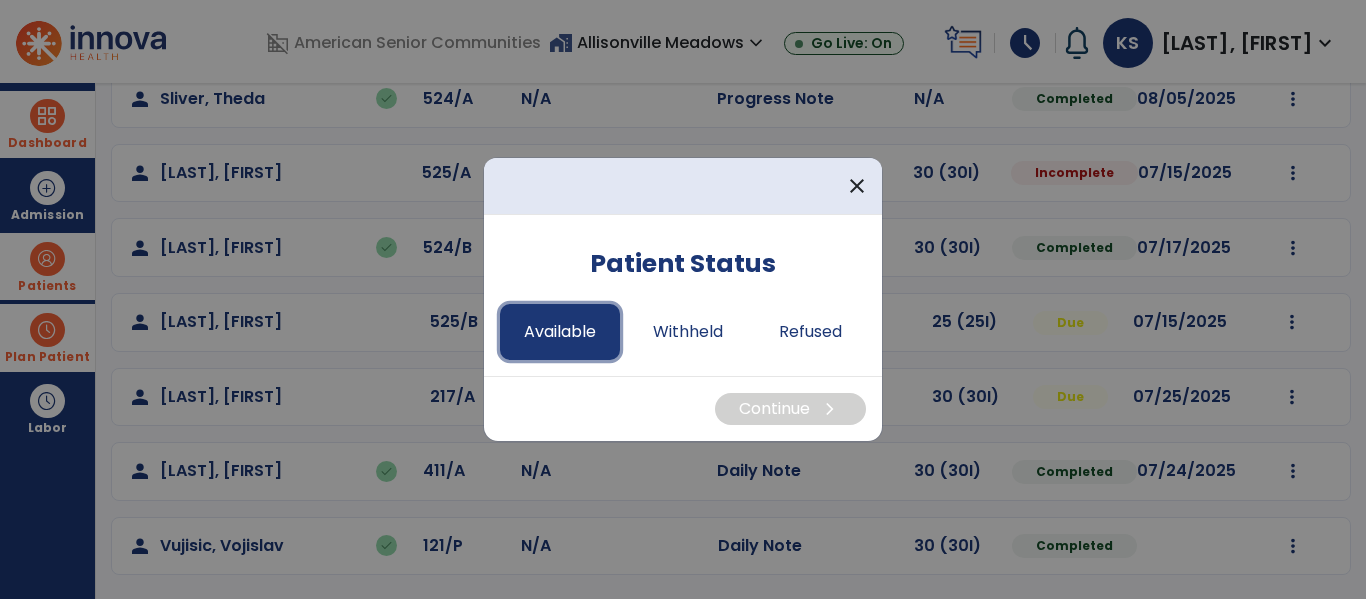 click on "Available" at bounding box center (560, 332) 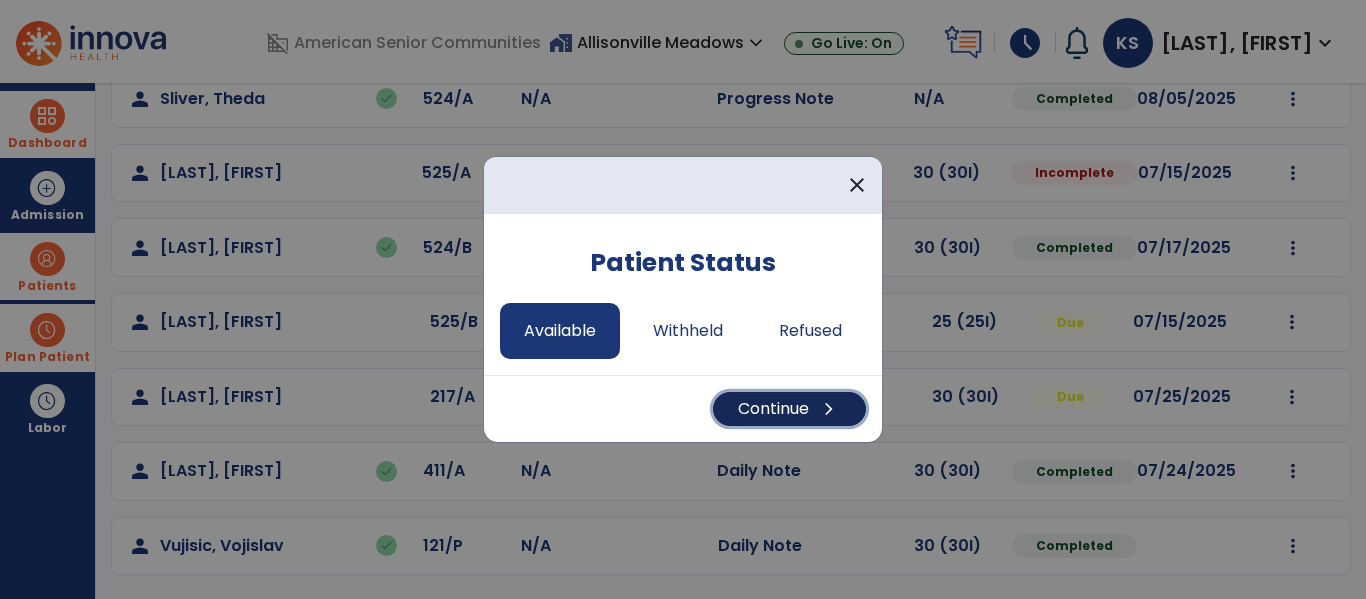 click on "chevron_right" at bounding box center [829, 409] 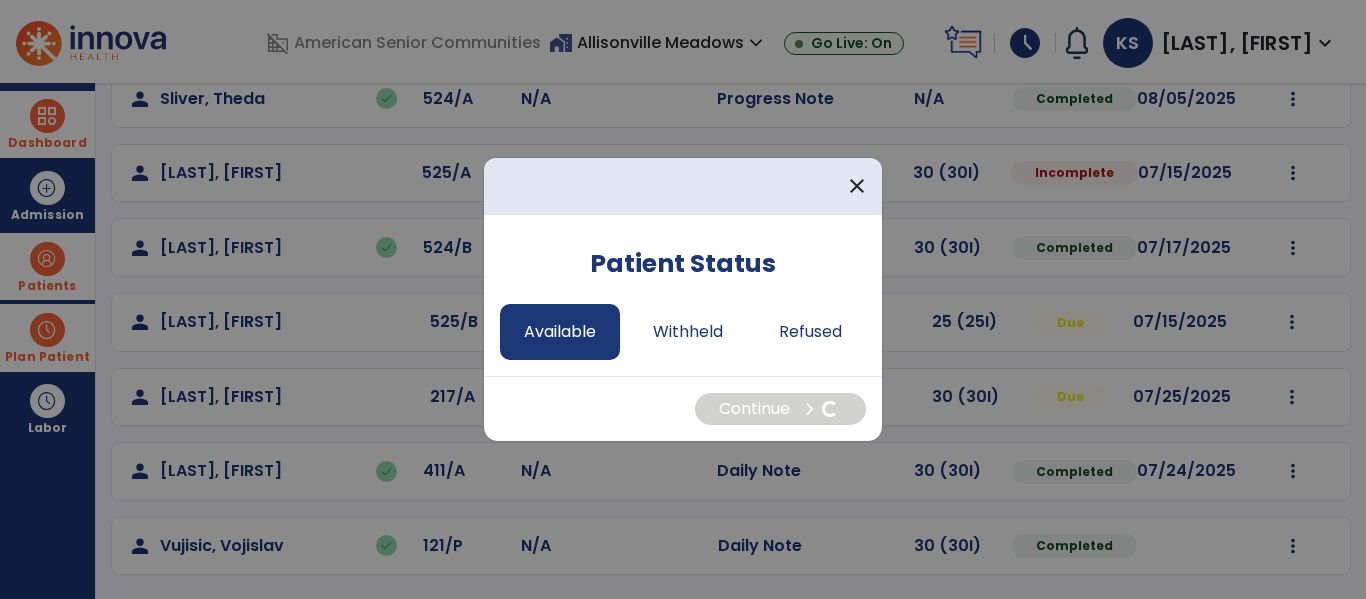 select on "*" 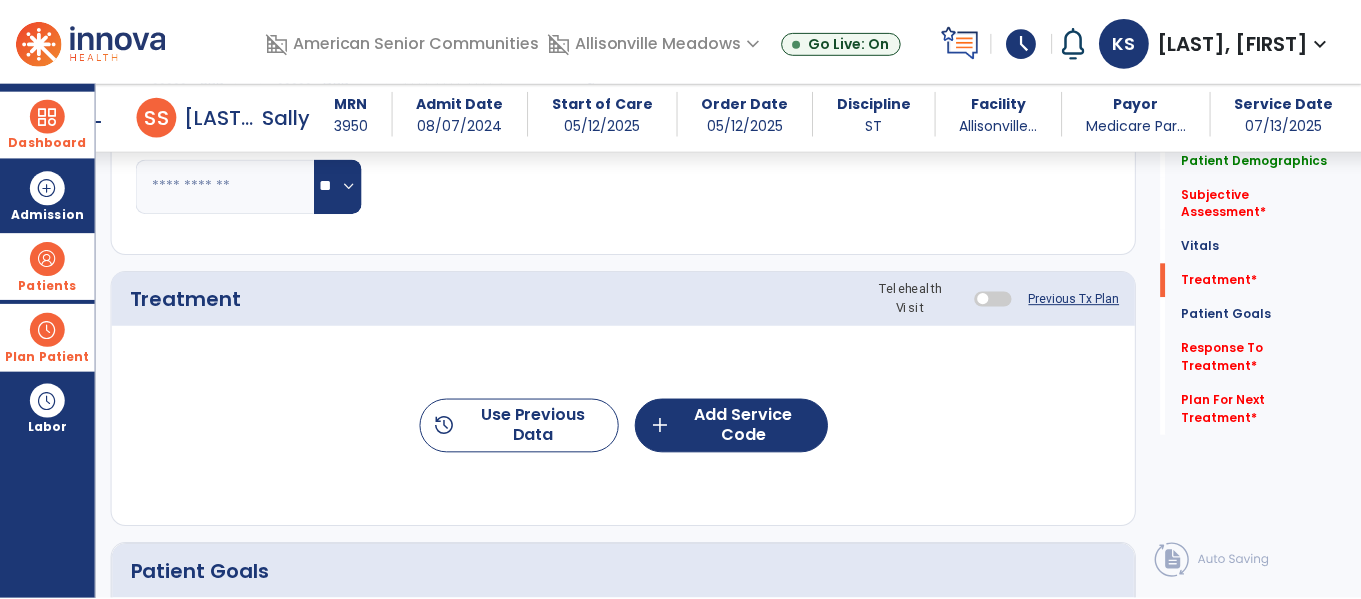 scroll, scrollTop: 1101, scrollLeft: 0, axis: vertical 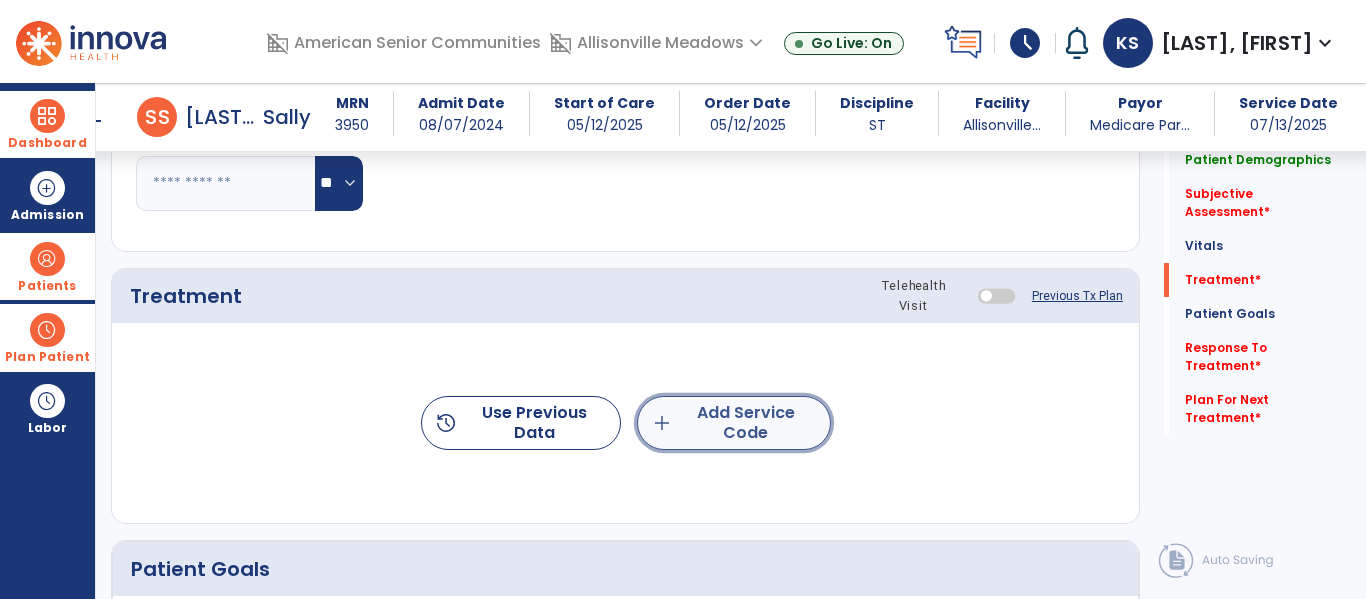 click on "add  Add Service Code" 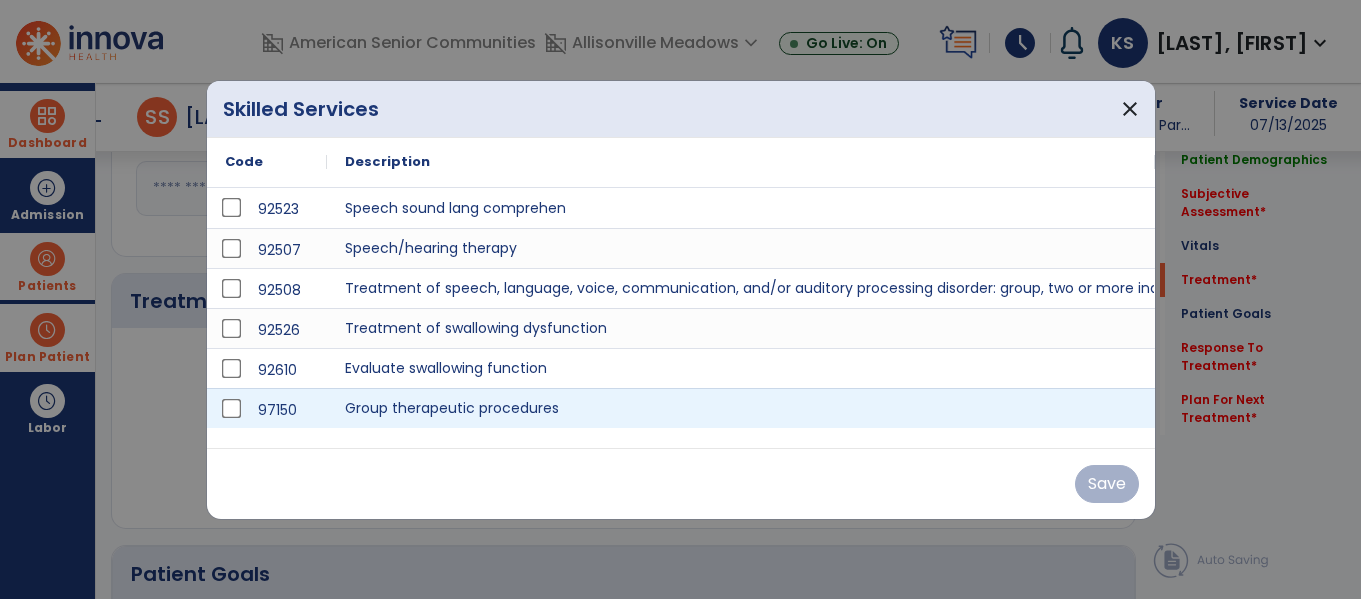 scroll, scrollTop: 1101, scrollLeft: 0, axis: vertical 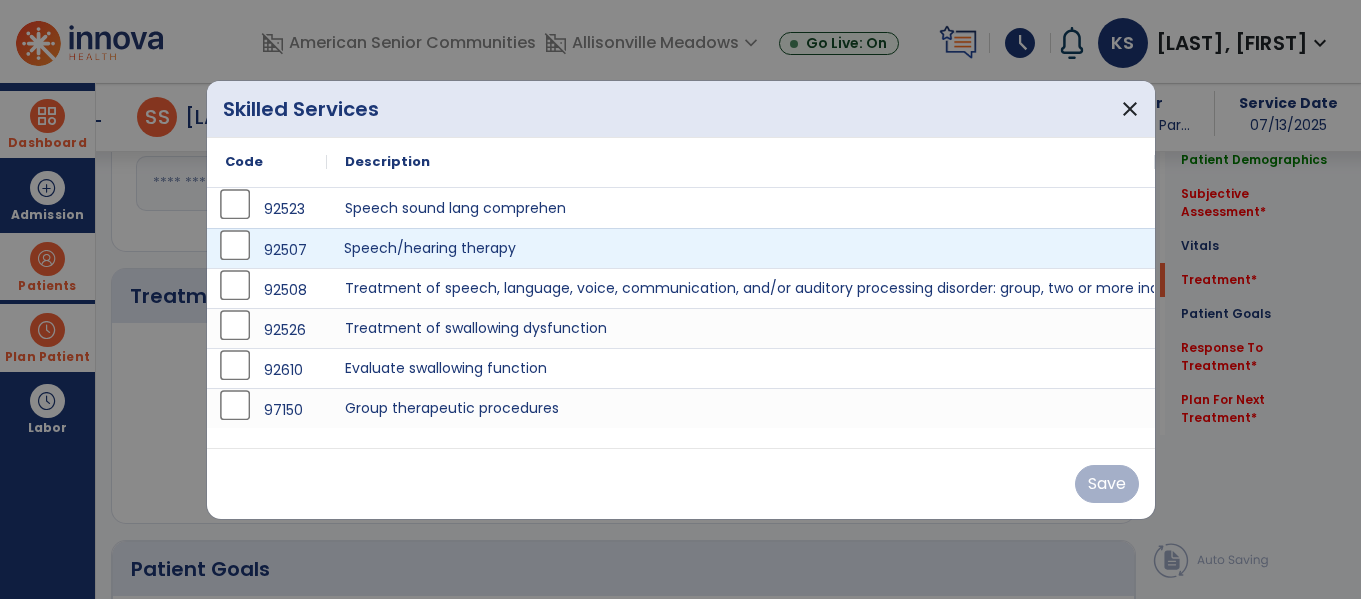 click on "Speech/hearing therapy" at bounding box center [741, 248] 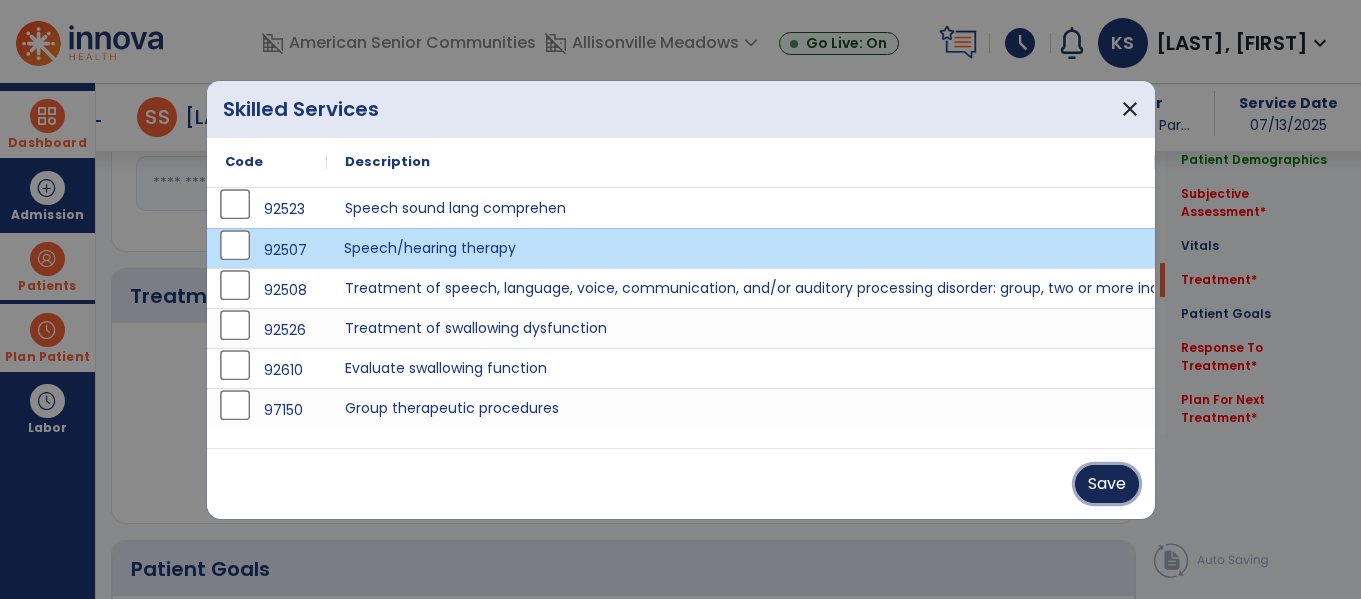 click on "Save" at bounding box center (1107, 484) 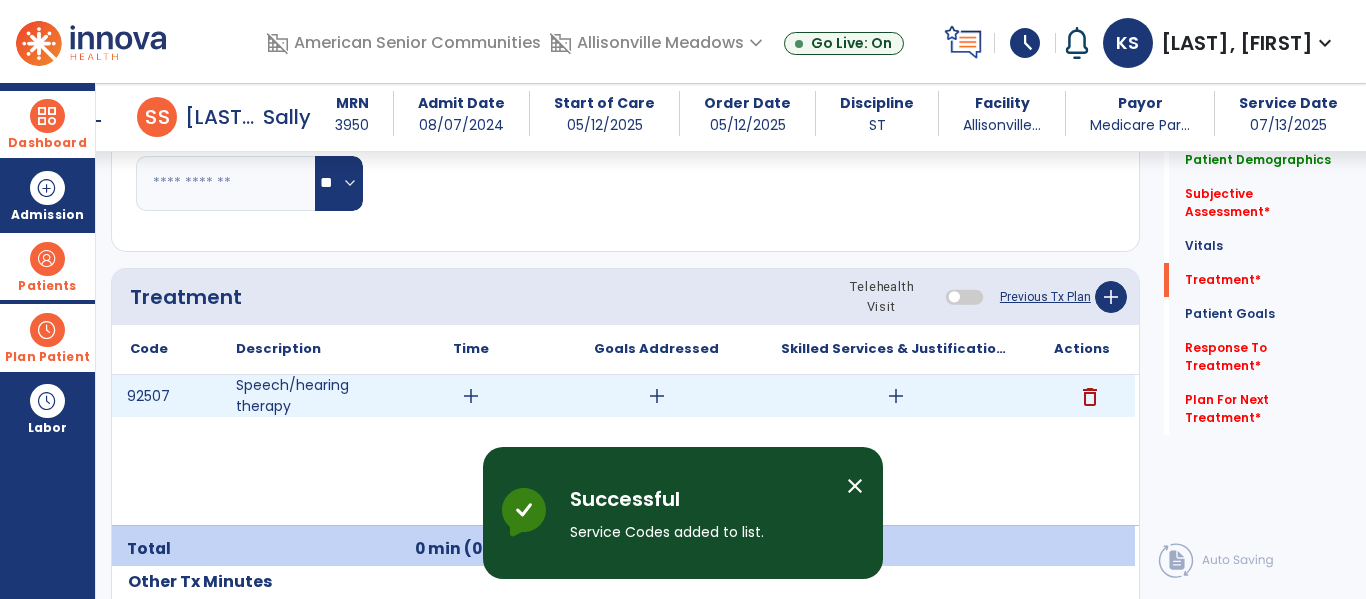click on "add" at bounding box center (896, 396) 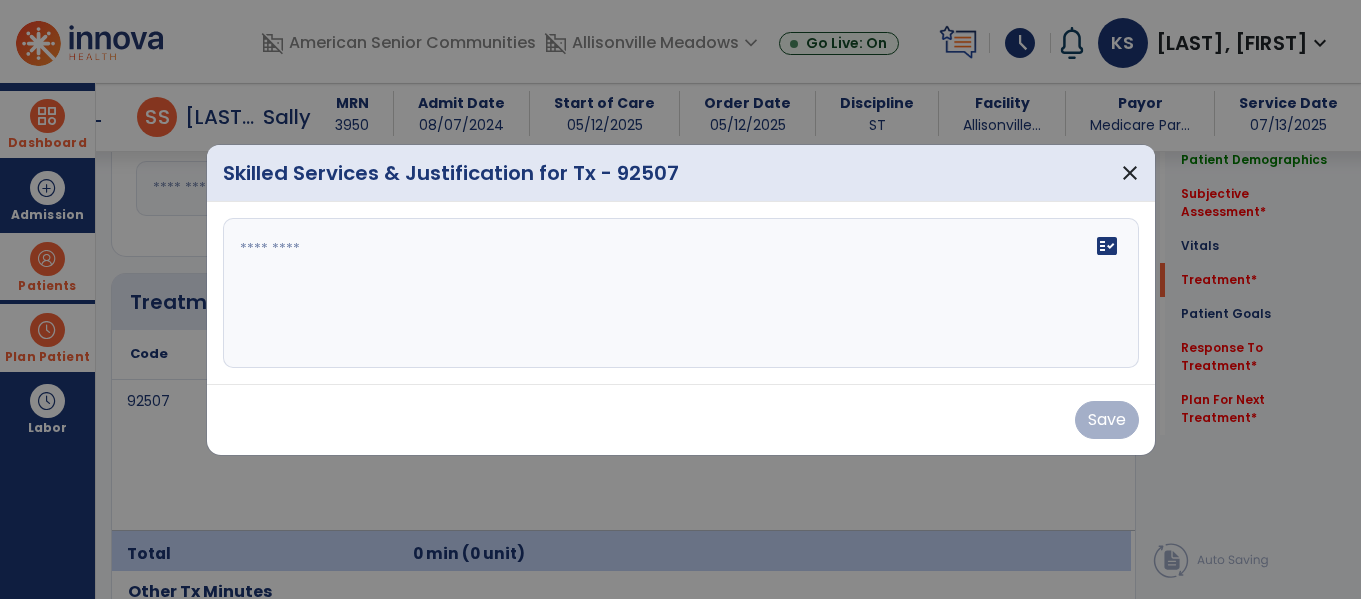 scroll, scrollTop: 1101, scrollLeft: 0, axis: vertical 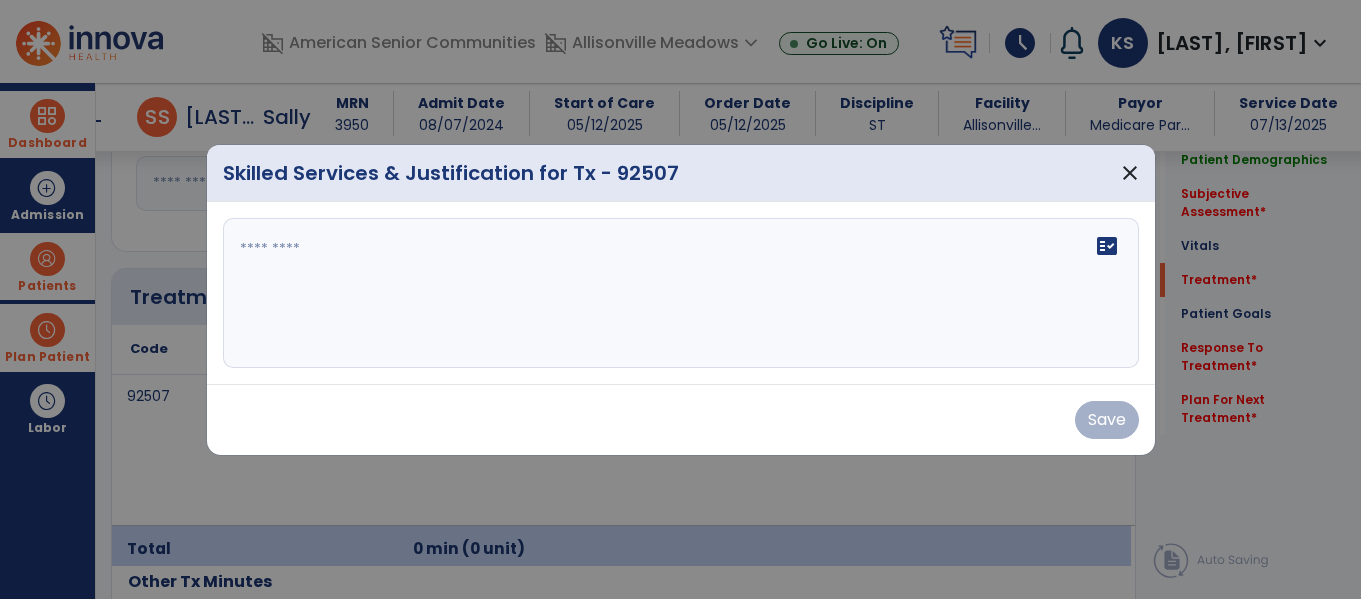 click on "Save" at bounding box center [681, 419] 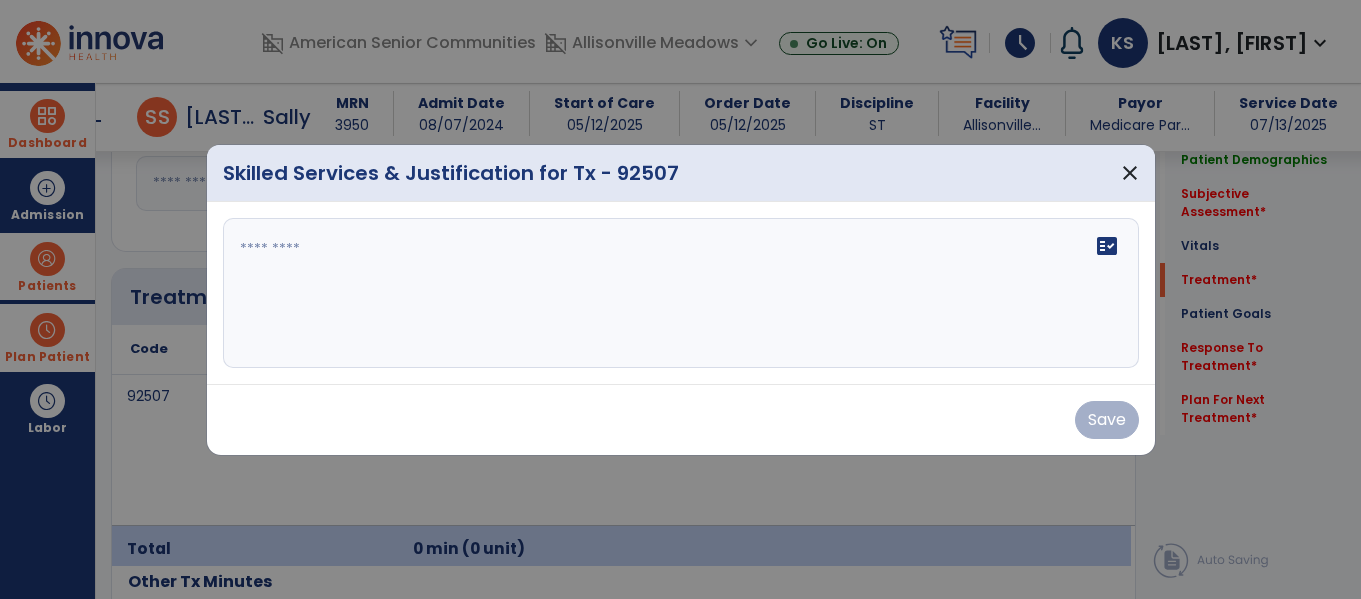 click on "fact_check" at bounding box center [681, 293] 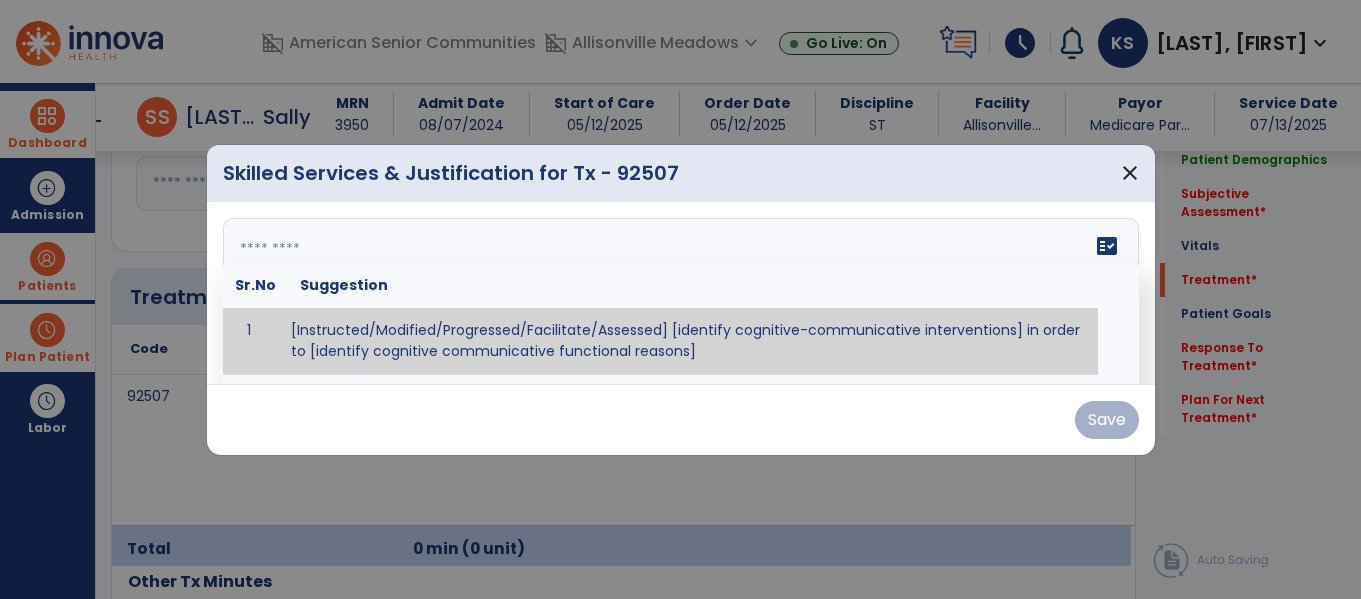 paste on "**********" 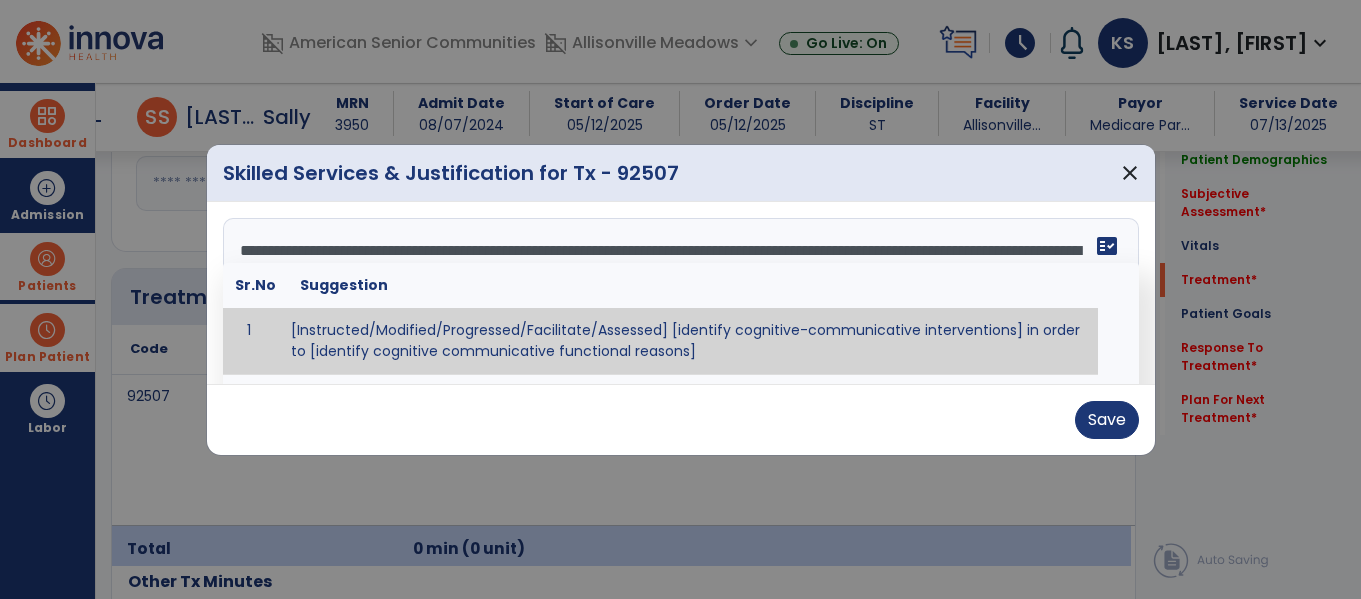 scroll, scrollTop: 16, scrollLeft: 0, axis: vertical 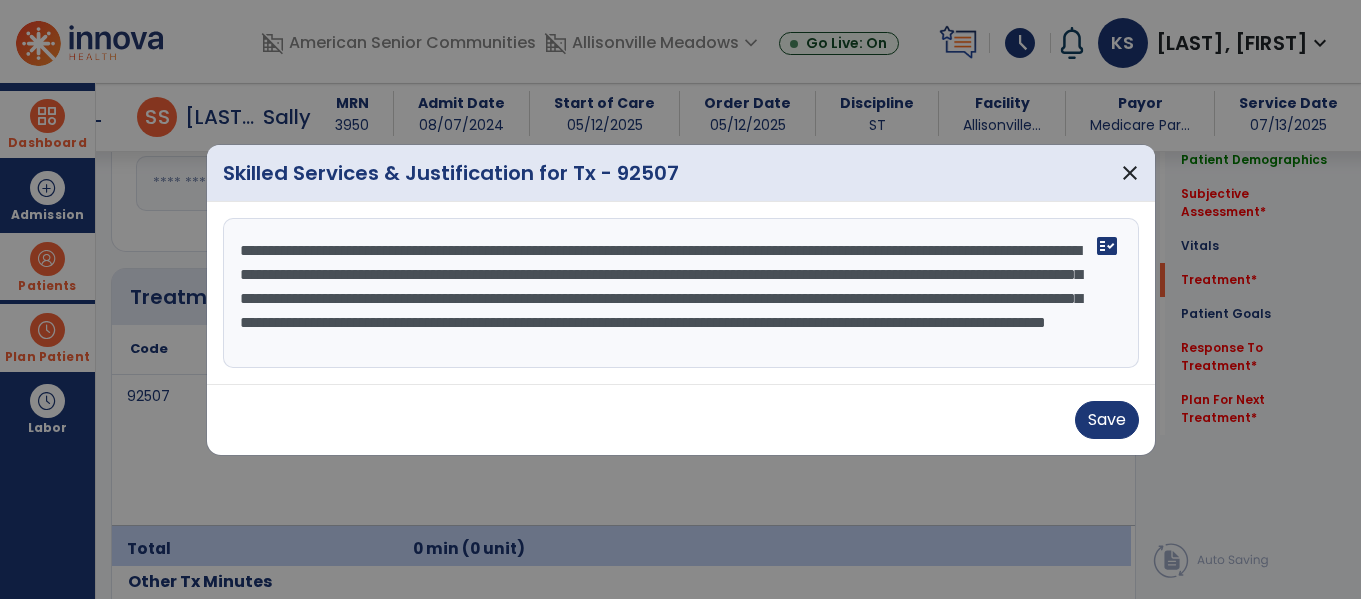 click on "**********" at bounding box center (681, 293) 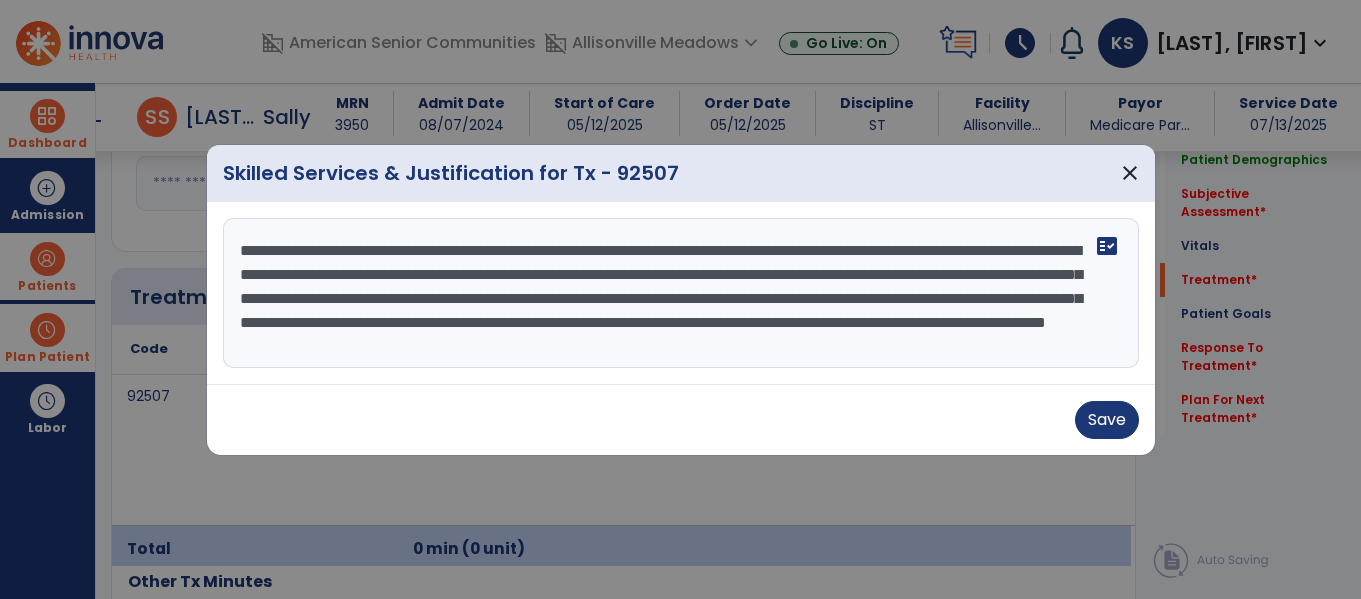 click on "**********" at bounding box center (681, 293) 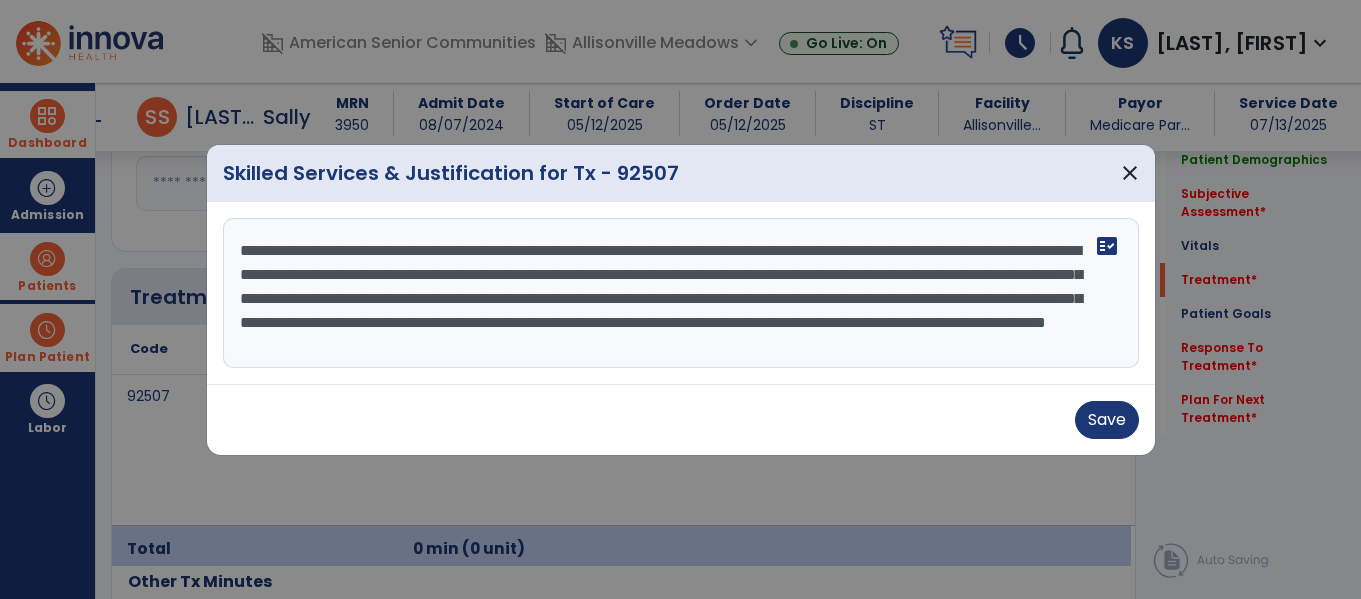 scroll, scrollTop: 0, scrollLeft: 0, axis: both 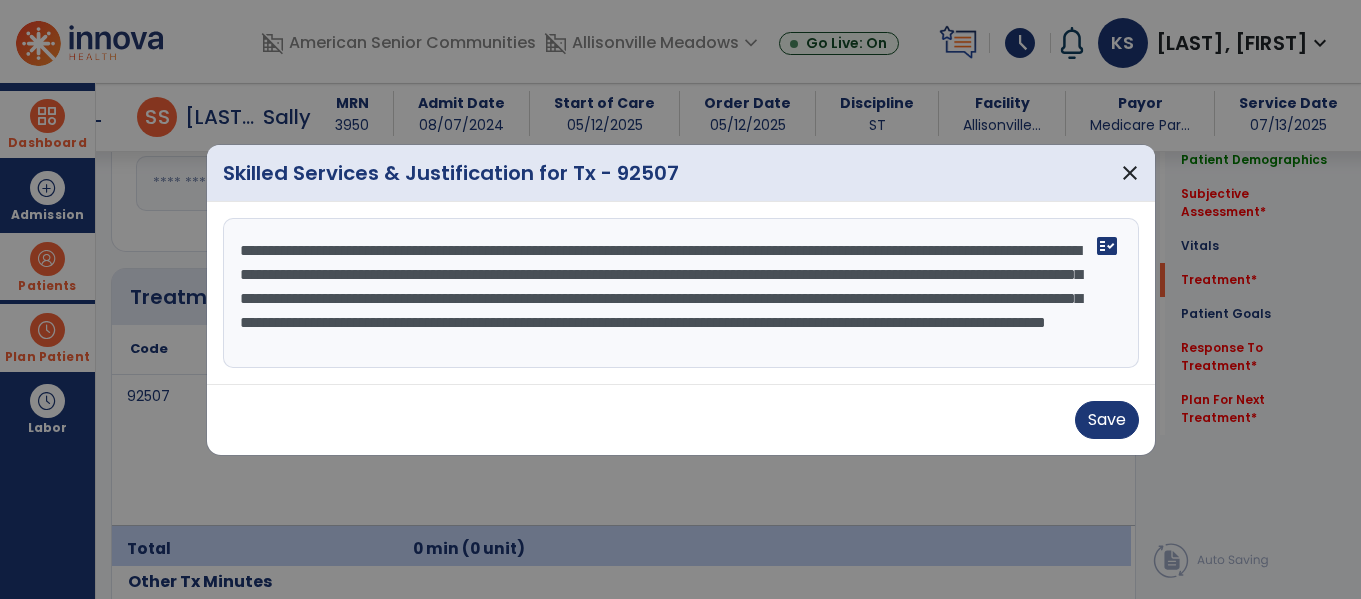 drag, startPoint x: 606, startPoint y: 273, endPoint x: 838, endPoint y: 273, distance: 232 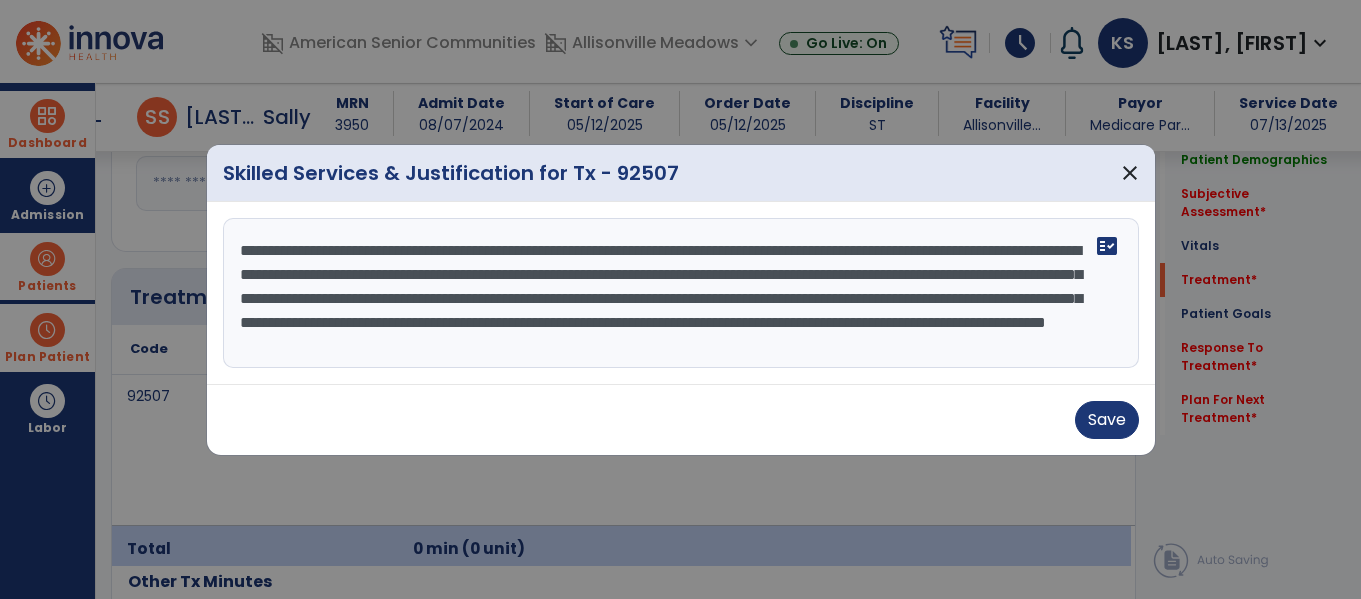 click on "**********" at bounding box center (681, 293) 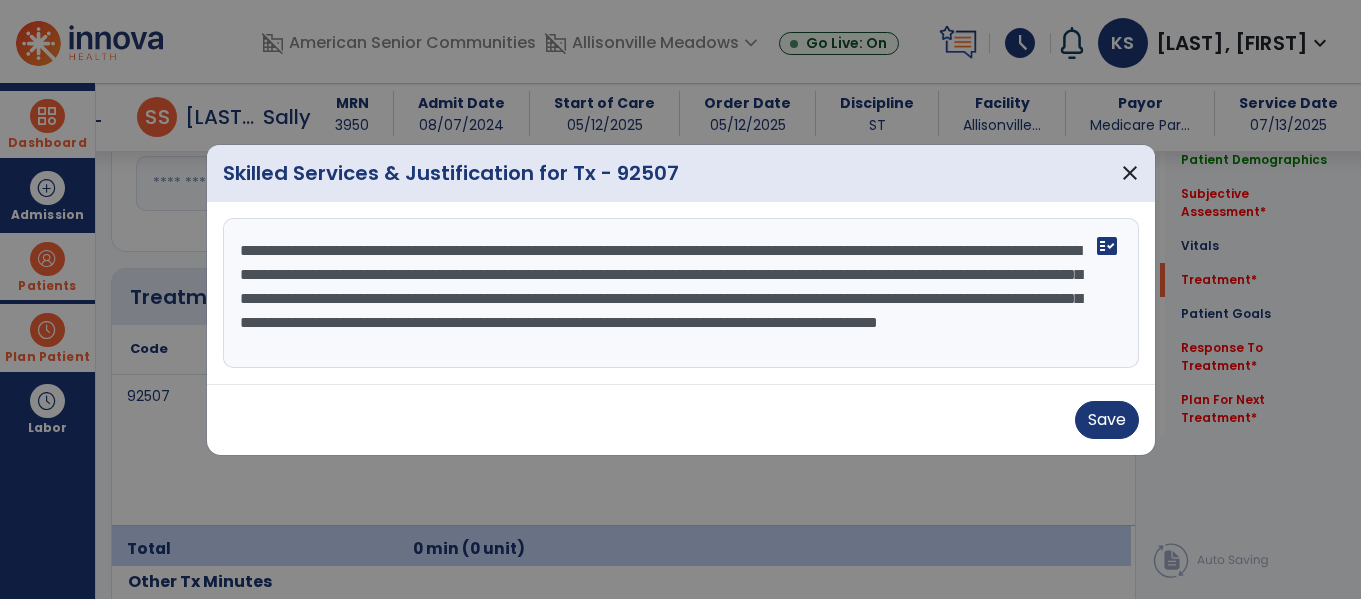 click on "**********" at bounding box center [681, 293] 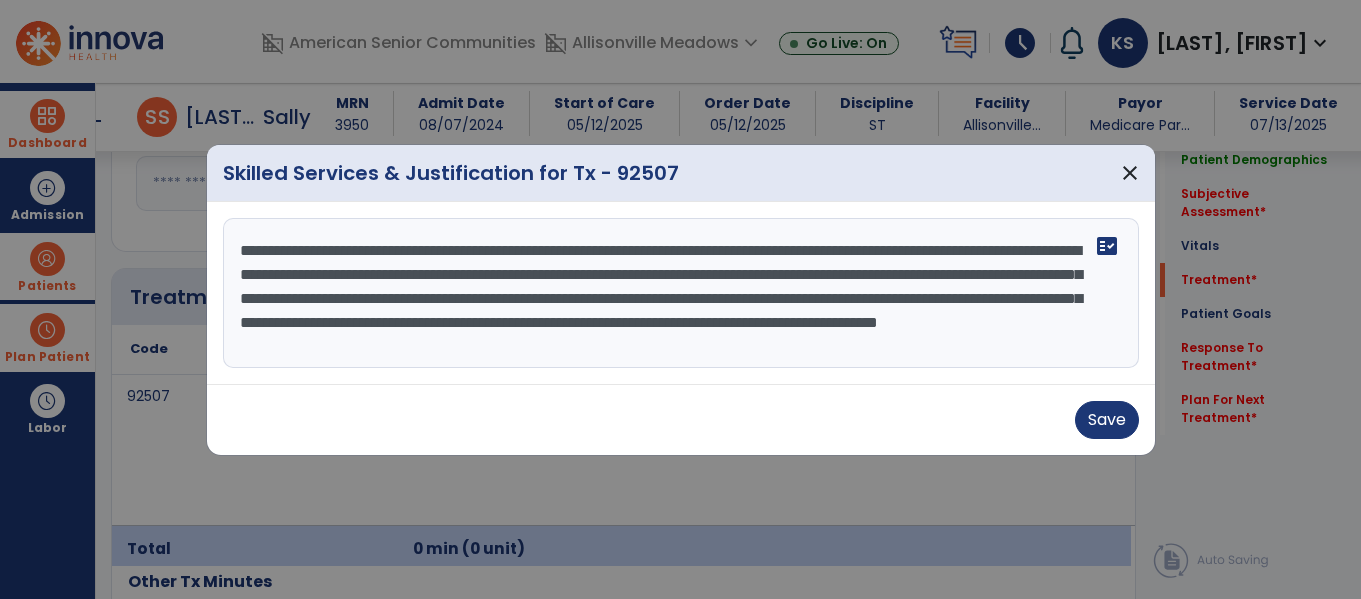 drag, startPoint x: 710, startPoint y: 277, endPoint x: 862, endPoint y: 274, distance: 152.0296 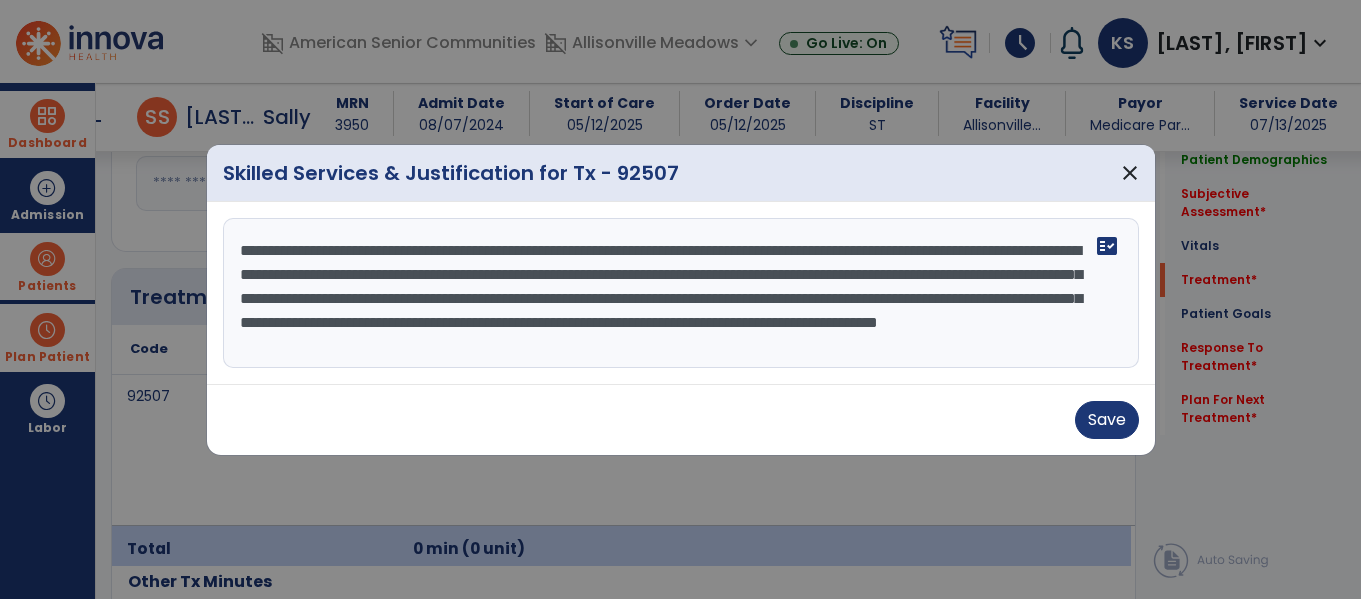 click on "**********" at bounding box center (681, 293) 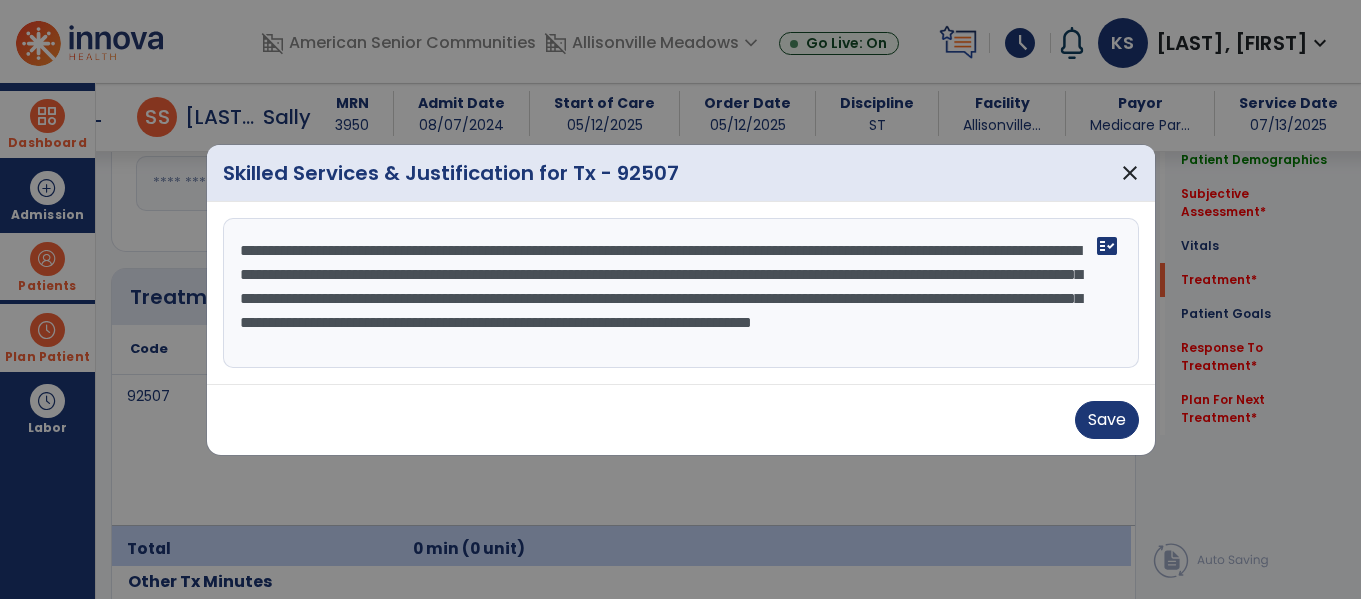 click on "**********" at bounding box center (681, 293) 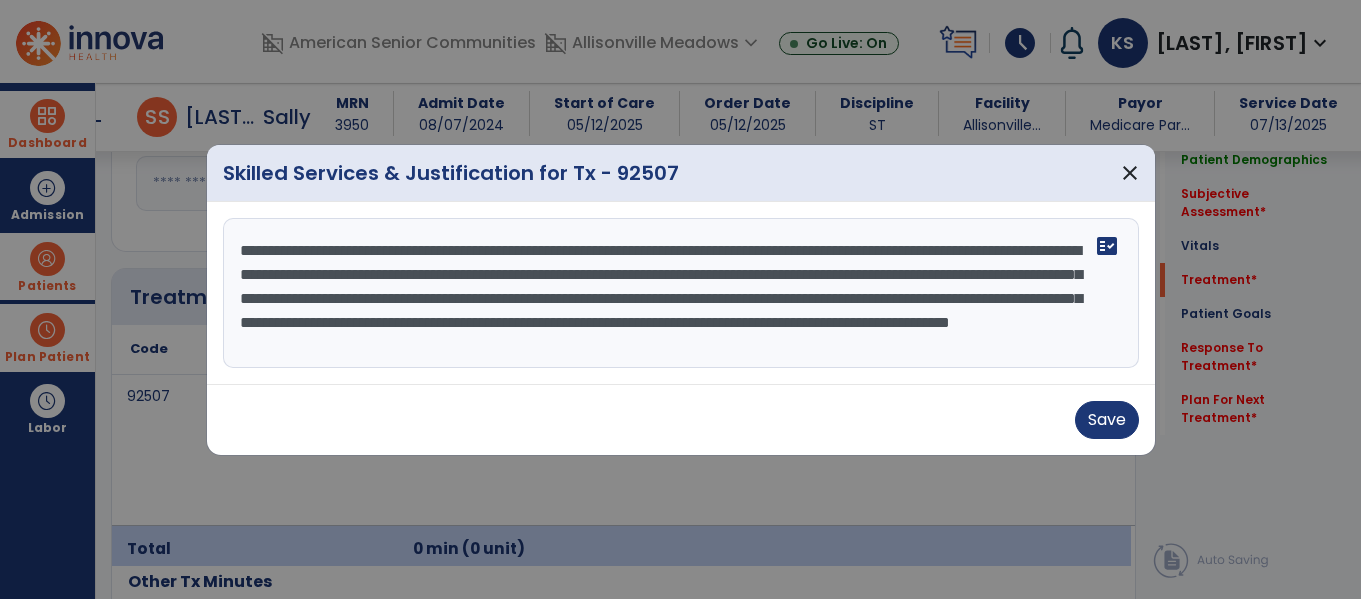 click on "**********" at bounding box center [681, 293] 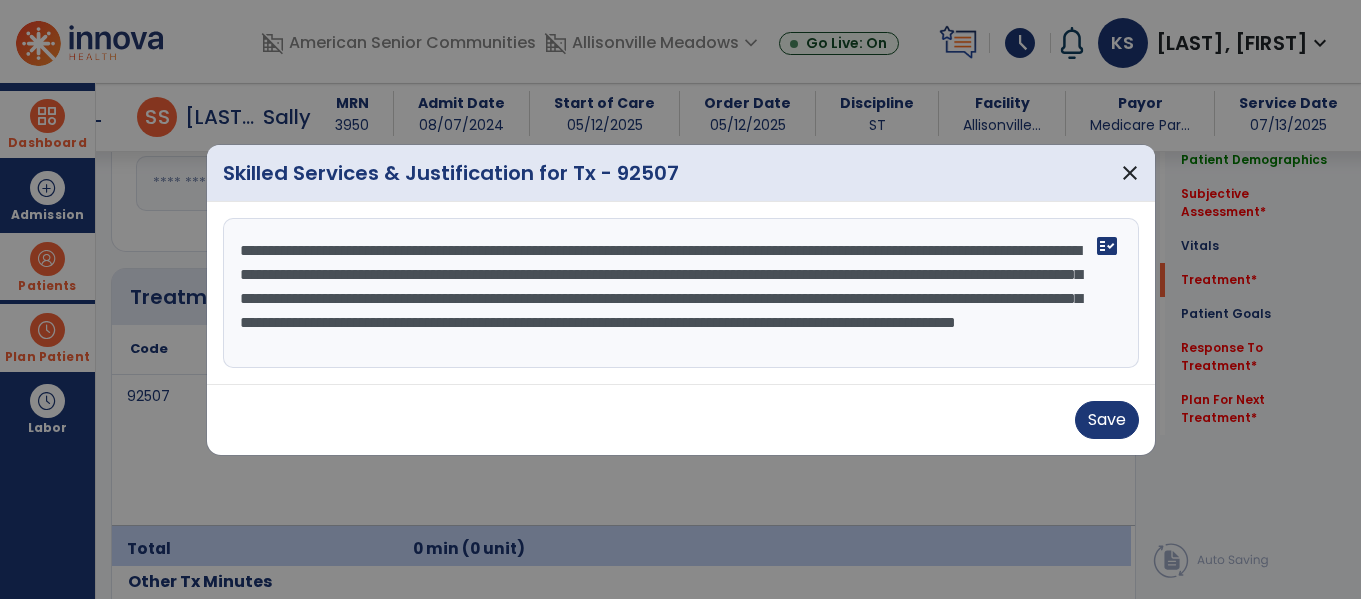 scroll, scrollTop: 24, scrollLeft: 0, axis: vertical 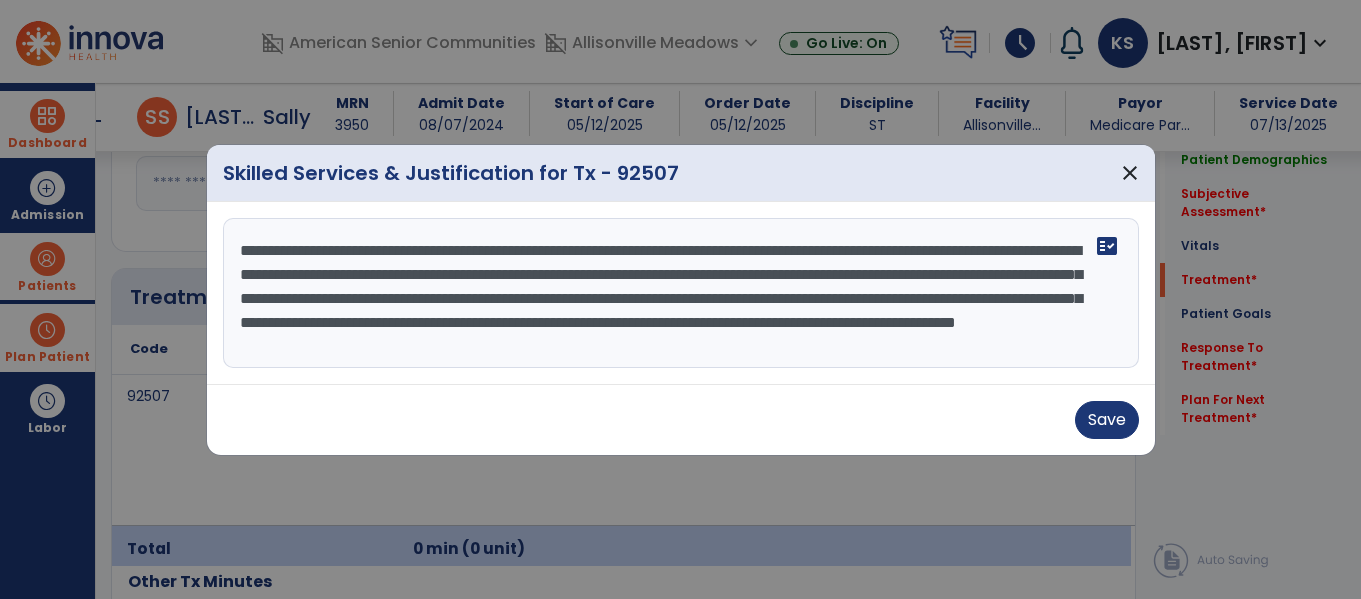 click on "**********" at bounding box center [681, 293] 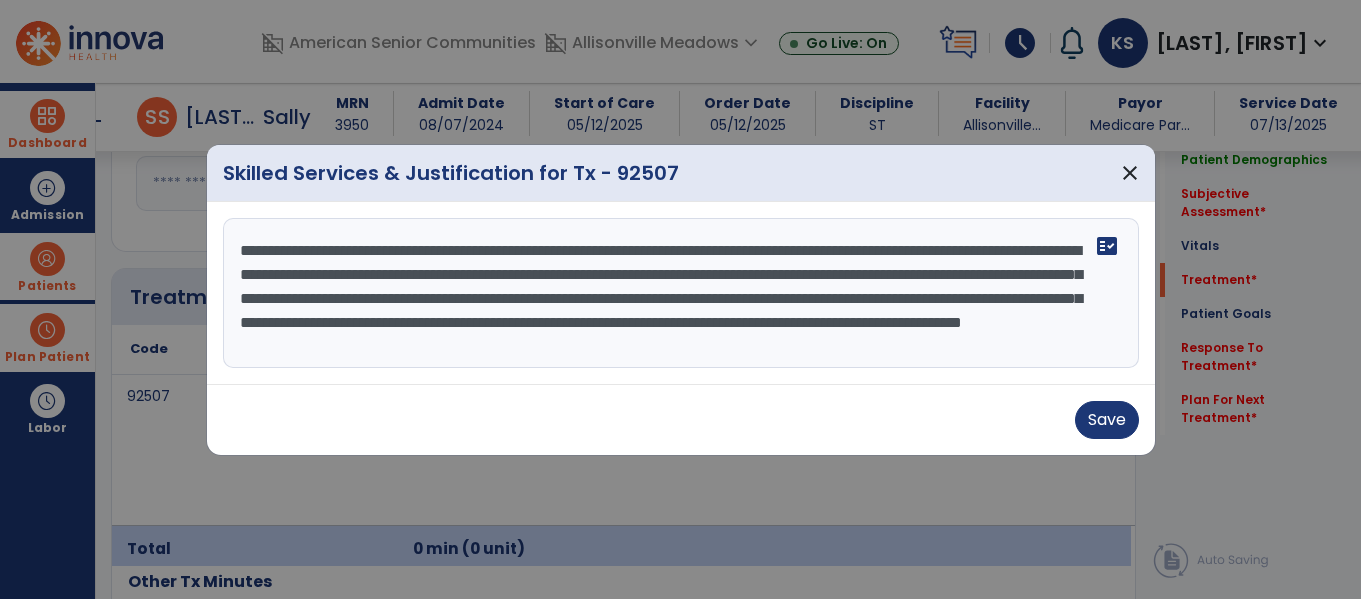 scroll, scrollTop: 0, scrollLeft: 0, axis: both 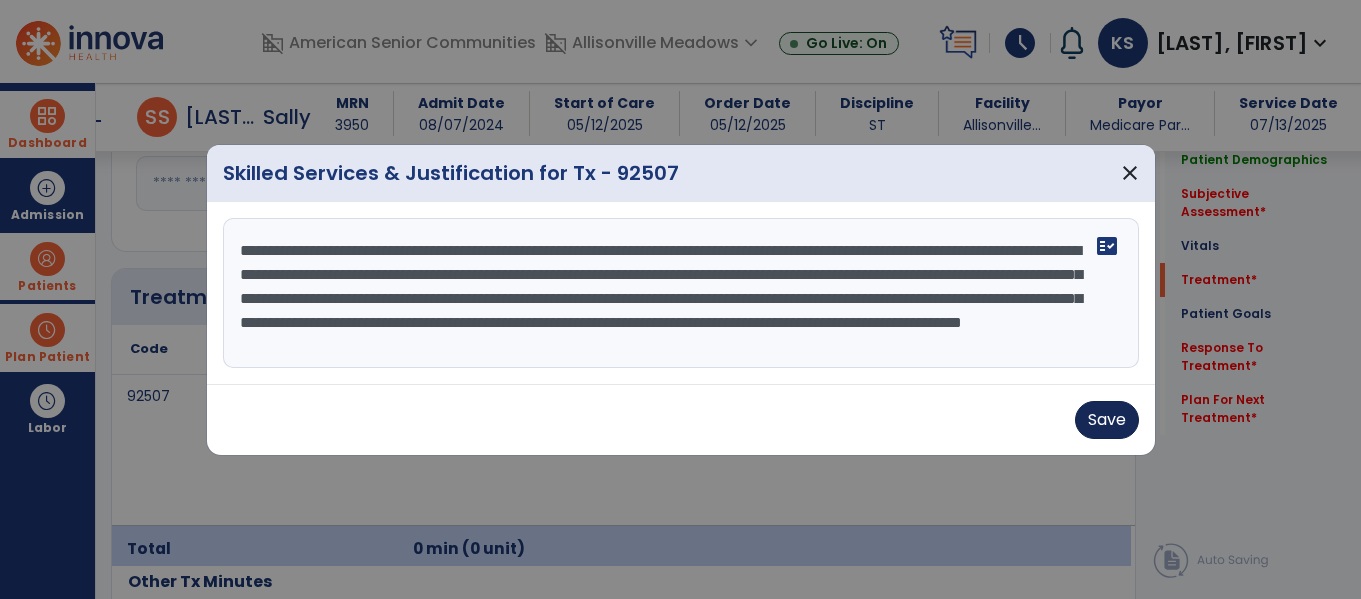 type on "**********" 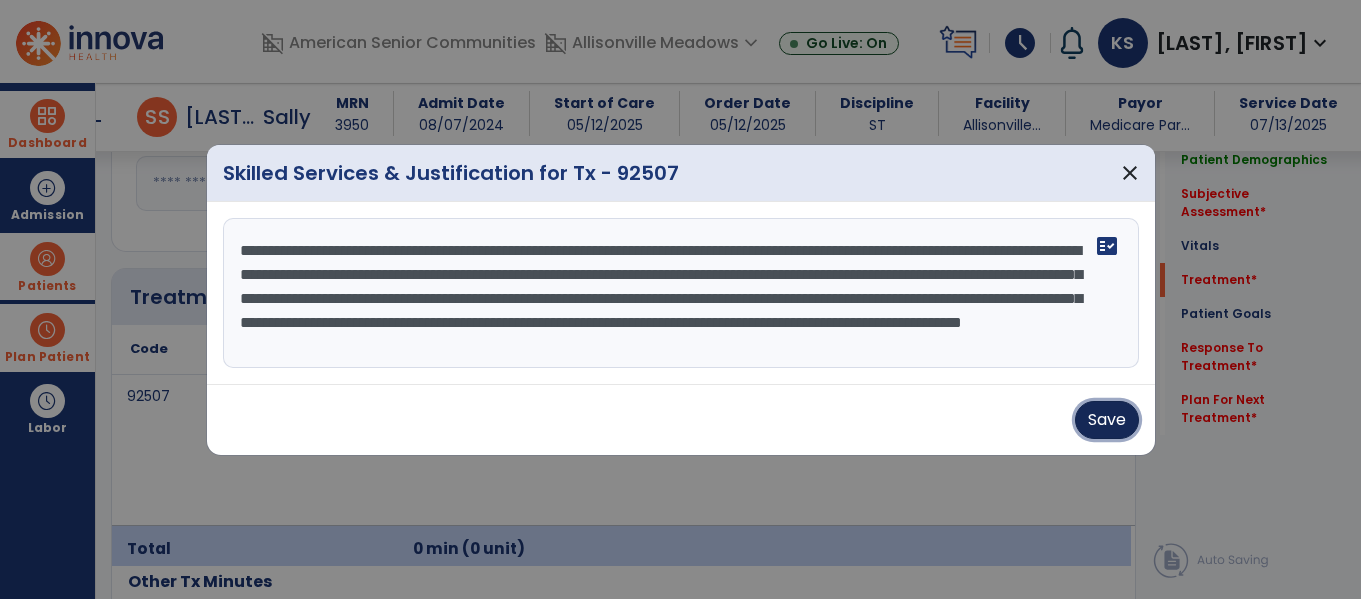 click on "Save" at bounding box center [1107, 420] 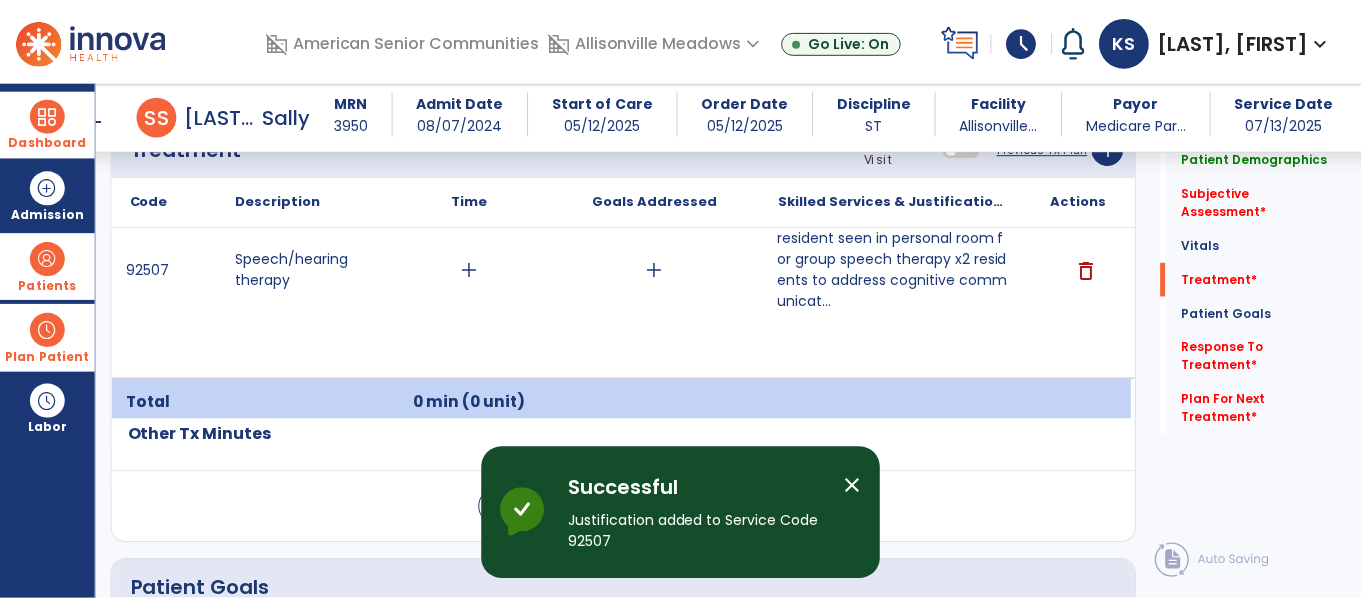 scroll, scrollTop: 1252, scrollLeft: 0, axis: vertical 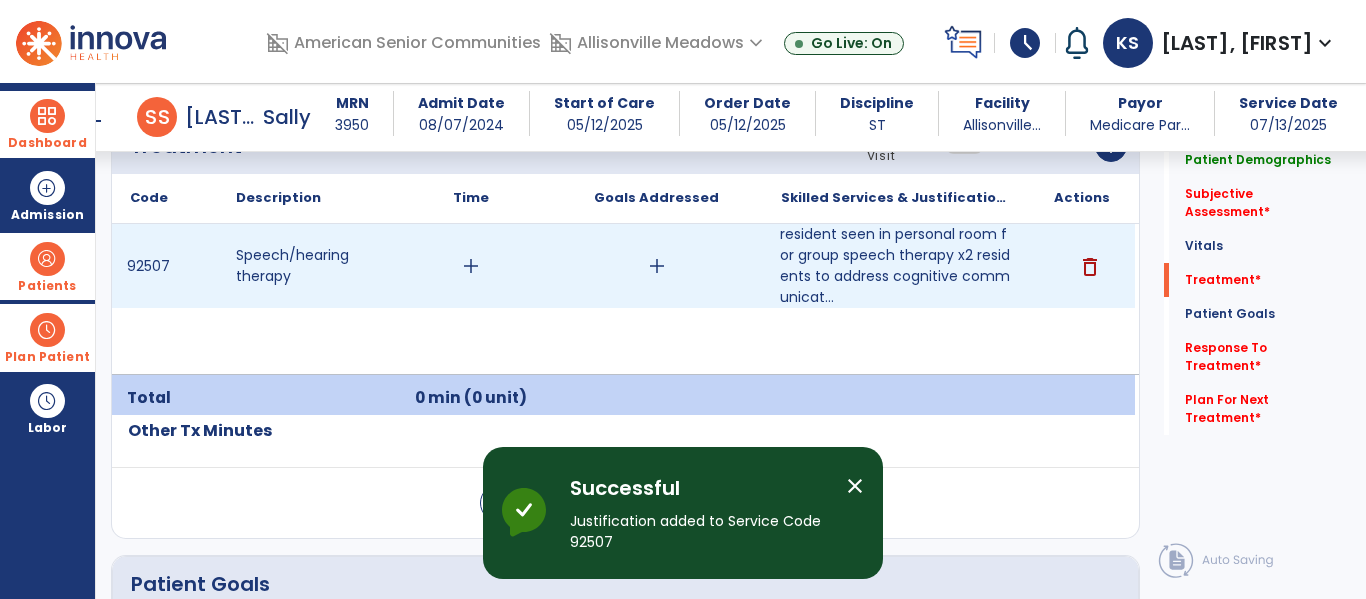 click on "add" at bounding box center (471, 266) 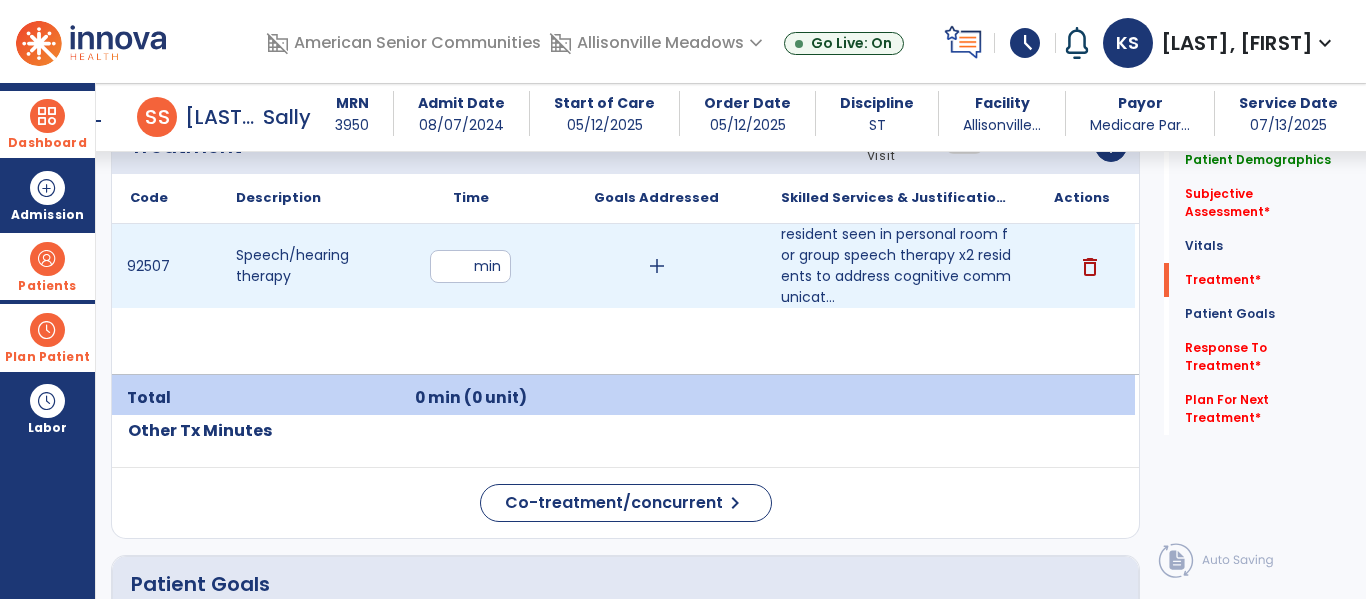 type on "**" 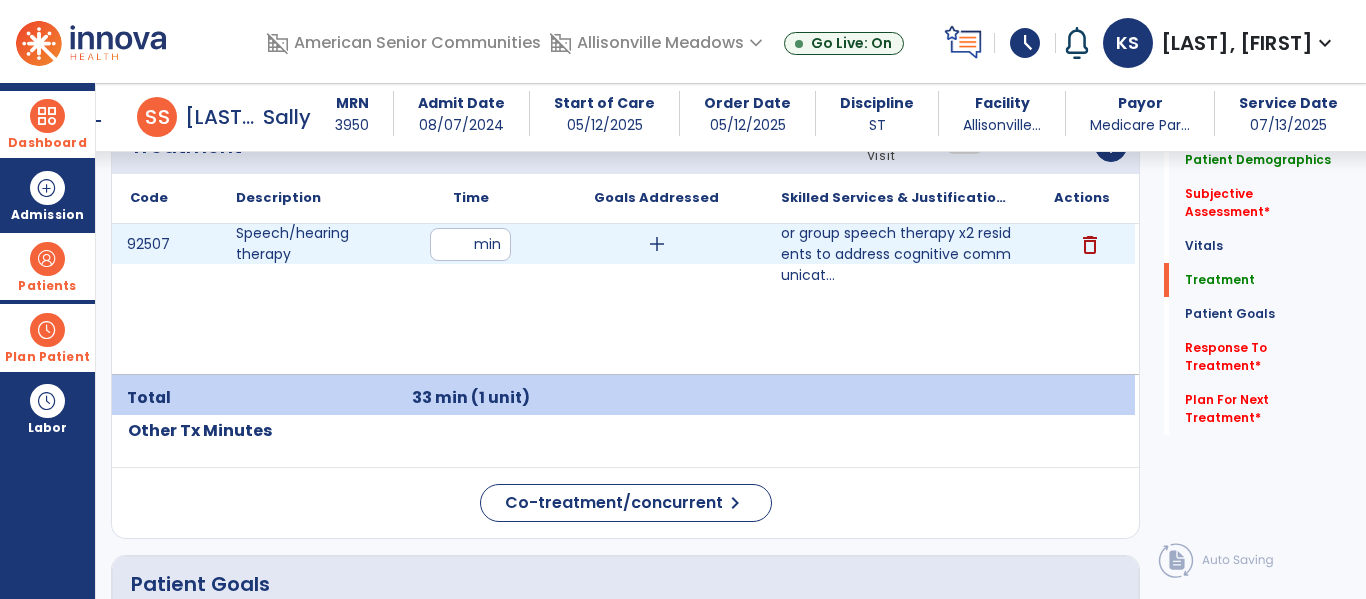 click on "add" at bounding box center [656, 244] 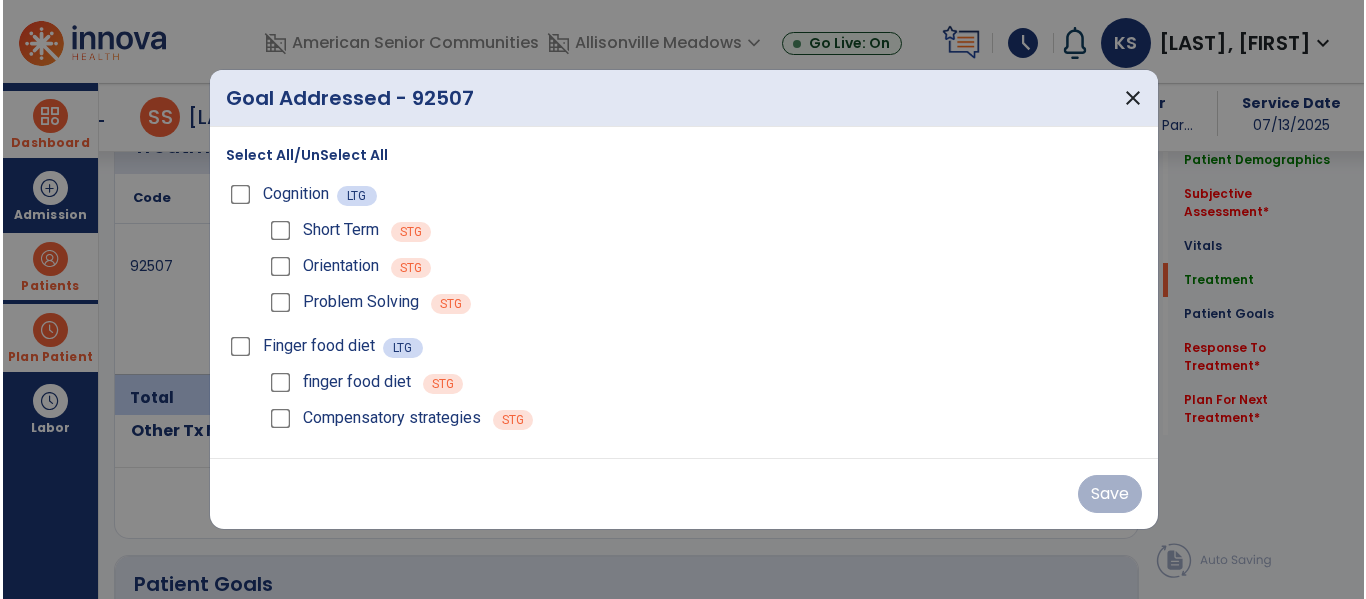 scroll, scrollTop: 1252, scrollLeft: 0, axis: vertical 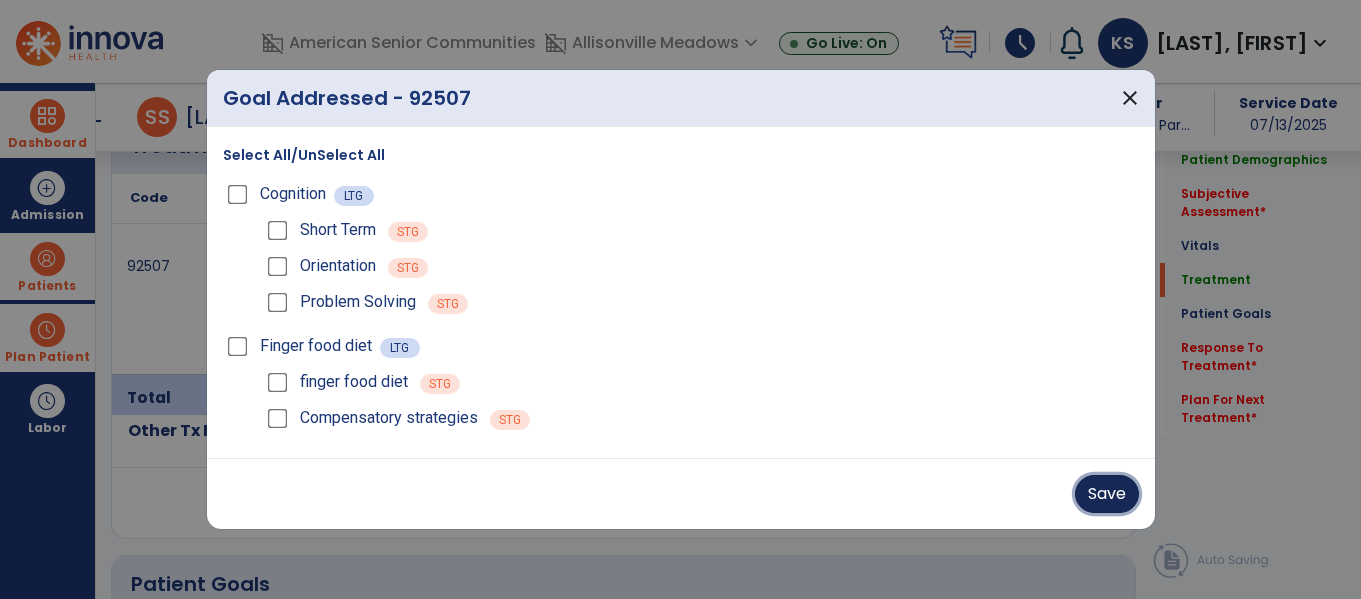 click on "Save" at bounding box center (1107, 494) 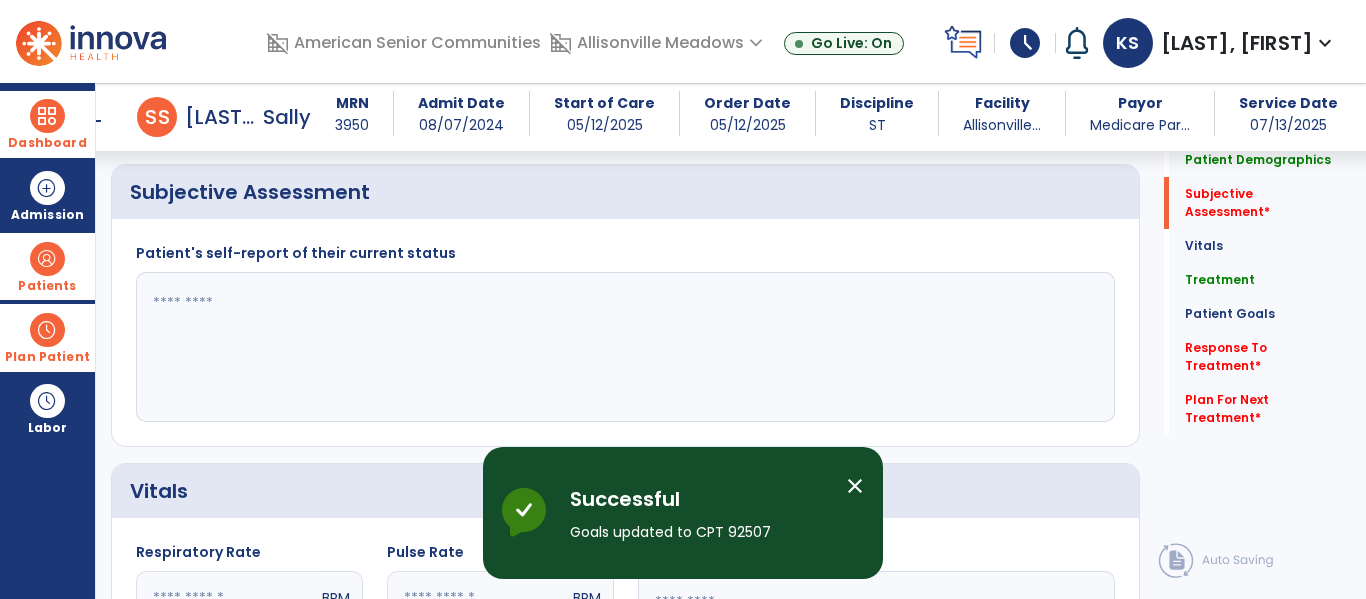 scroll, scrollTop: 483, scrollLeft: 0, axis: vertical 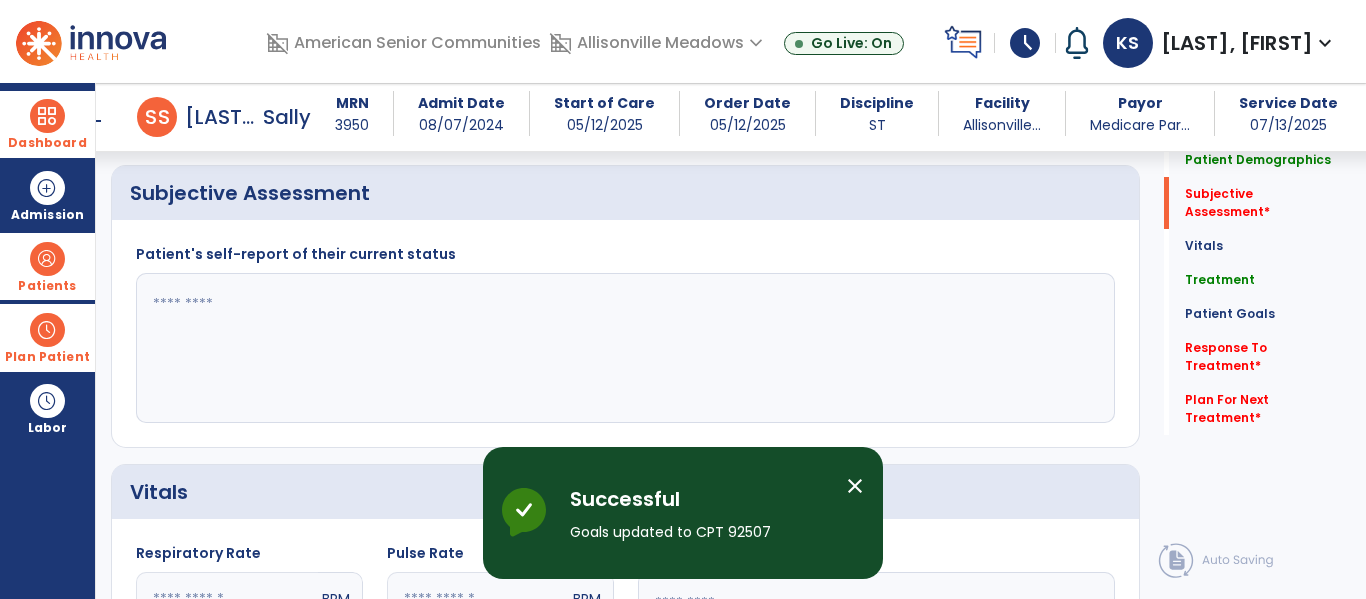 click 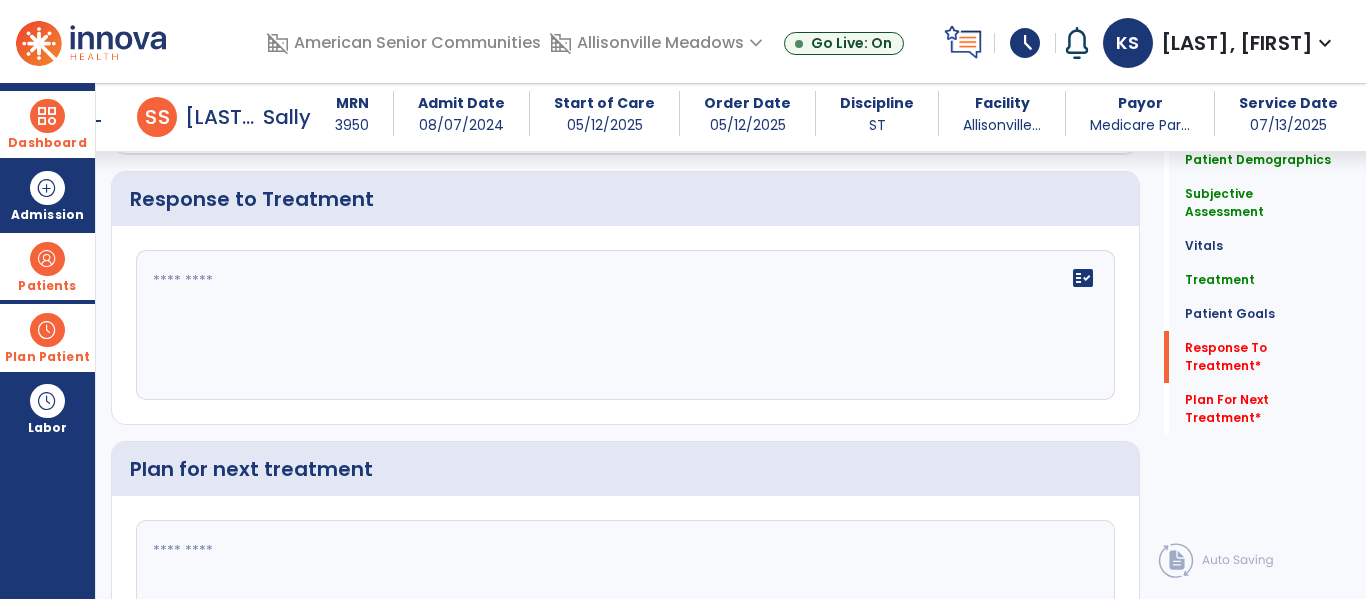 scroll, scrollTop: 3496, scrollLeft: 0, axis: vertical 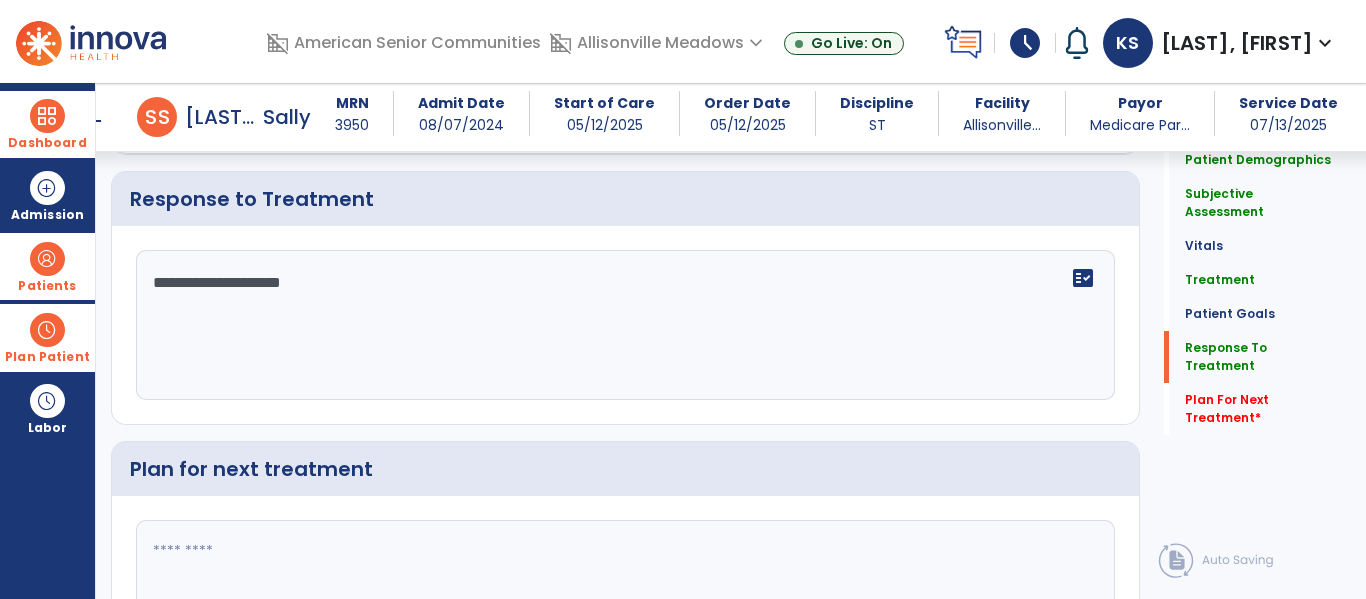 type on "**********" 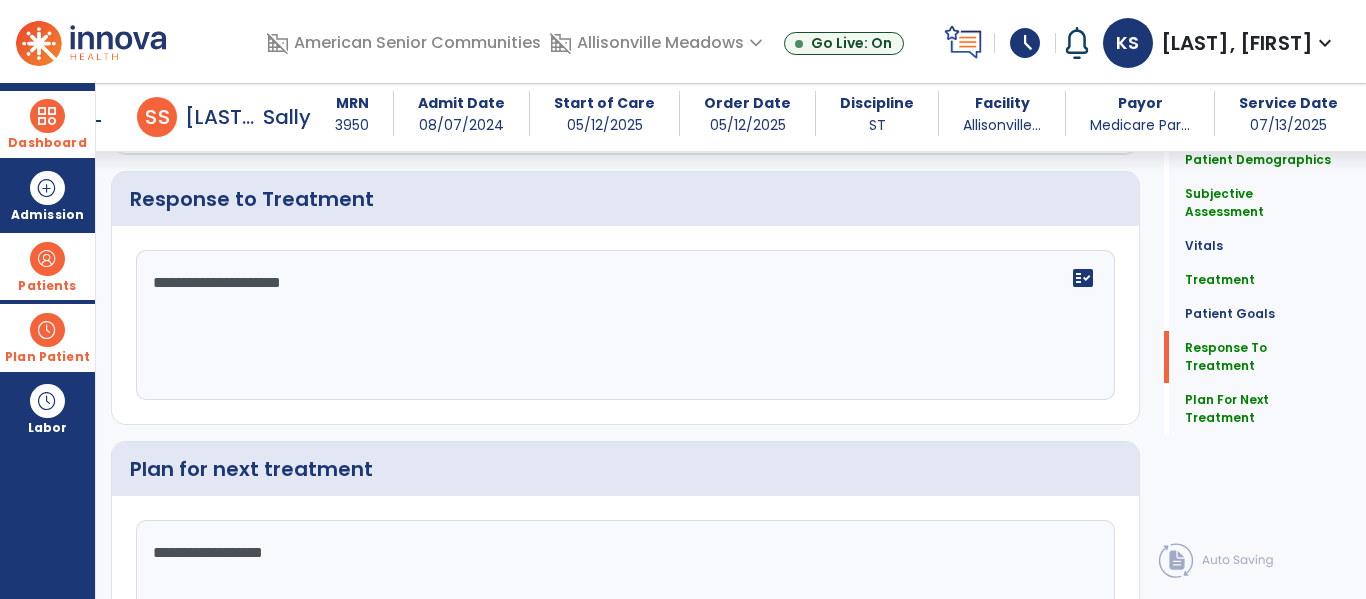 click on "**********" 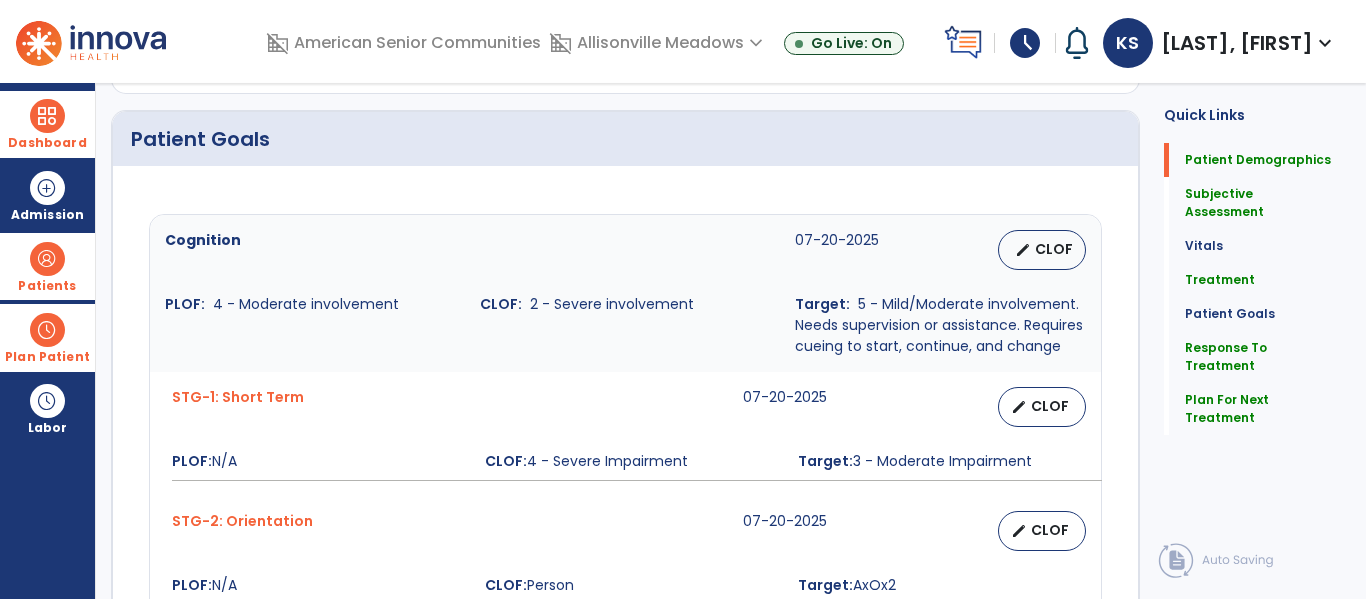 scroll, scrollTop: 0, scrollLeft: 0, axis: both 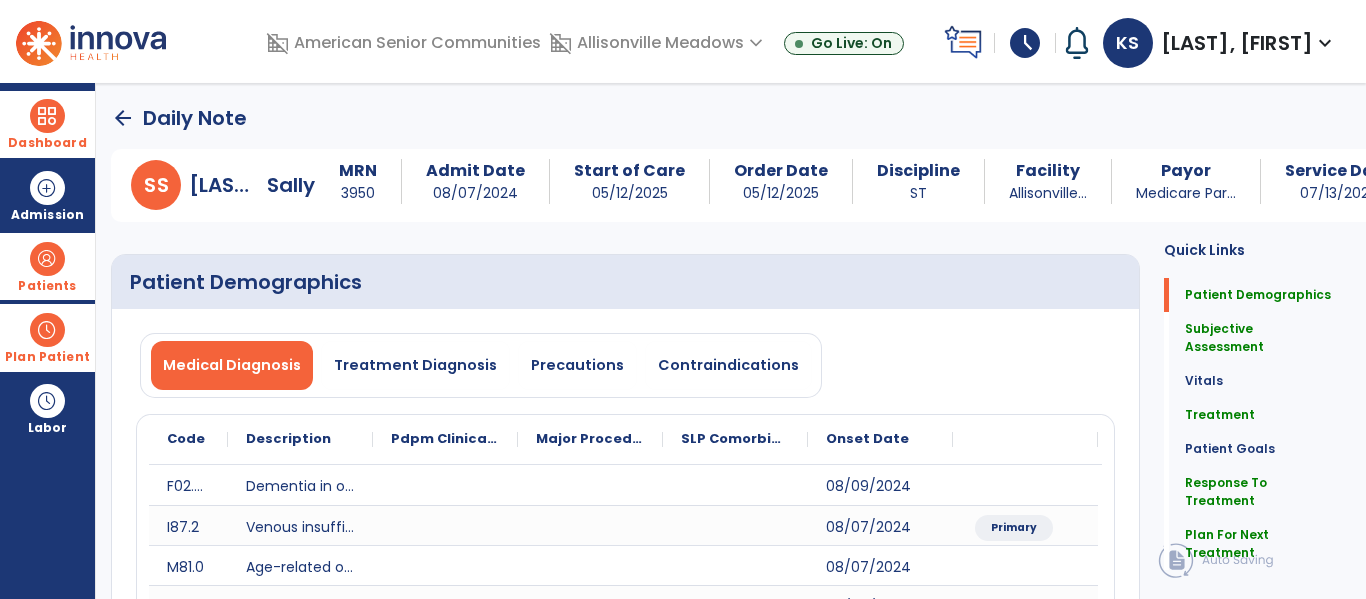 type on "**********" 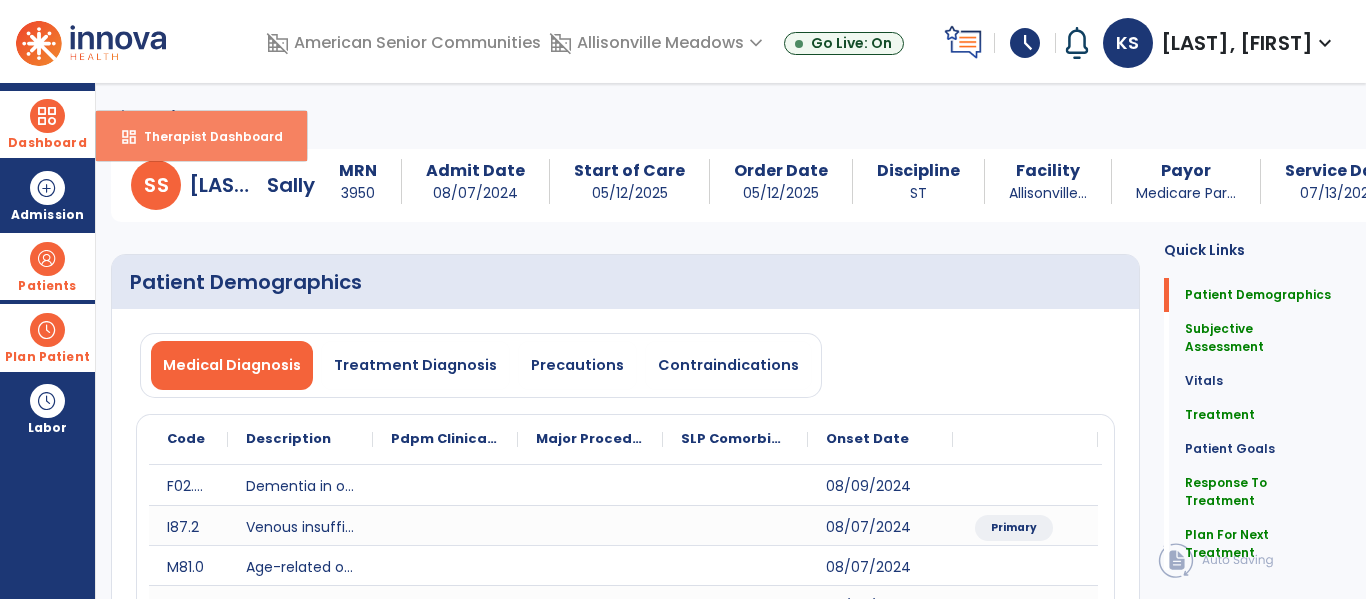 click on "dashboard" at bounding box center (129, 137) 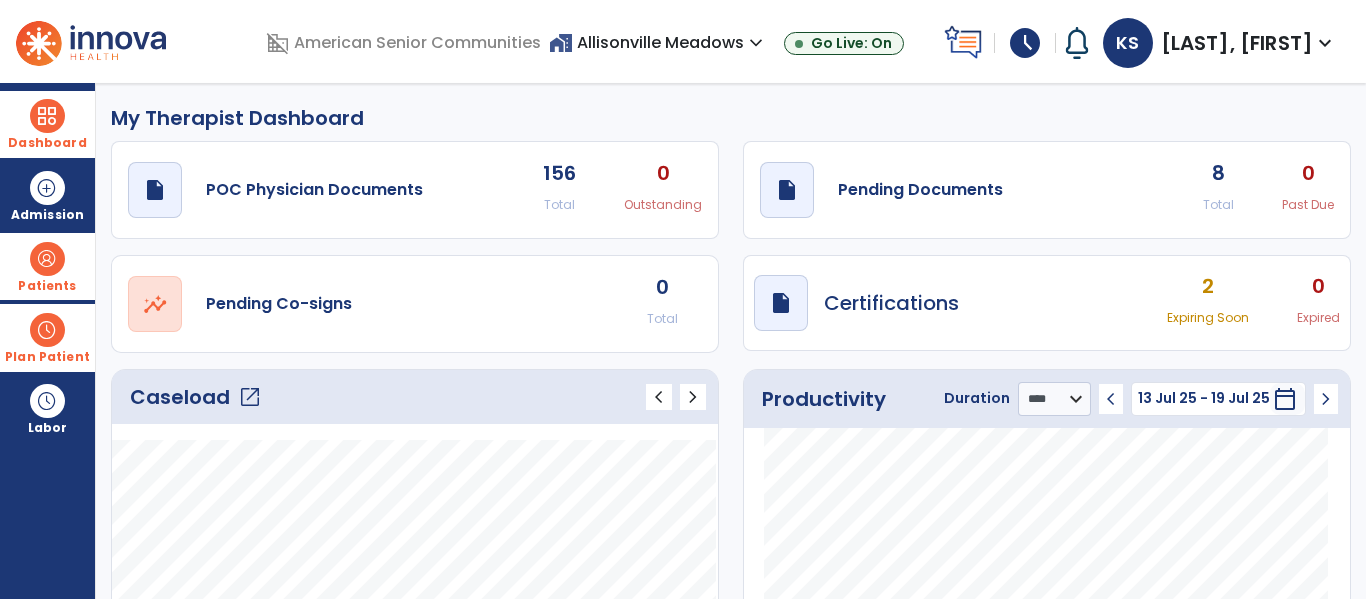 click on "open_in_new" 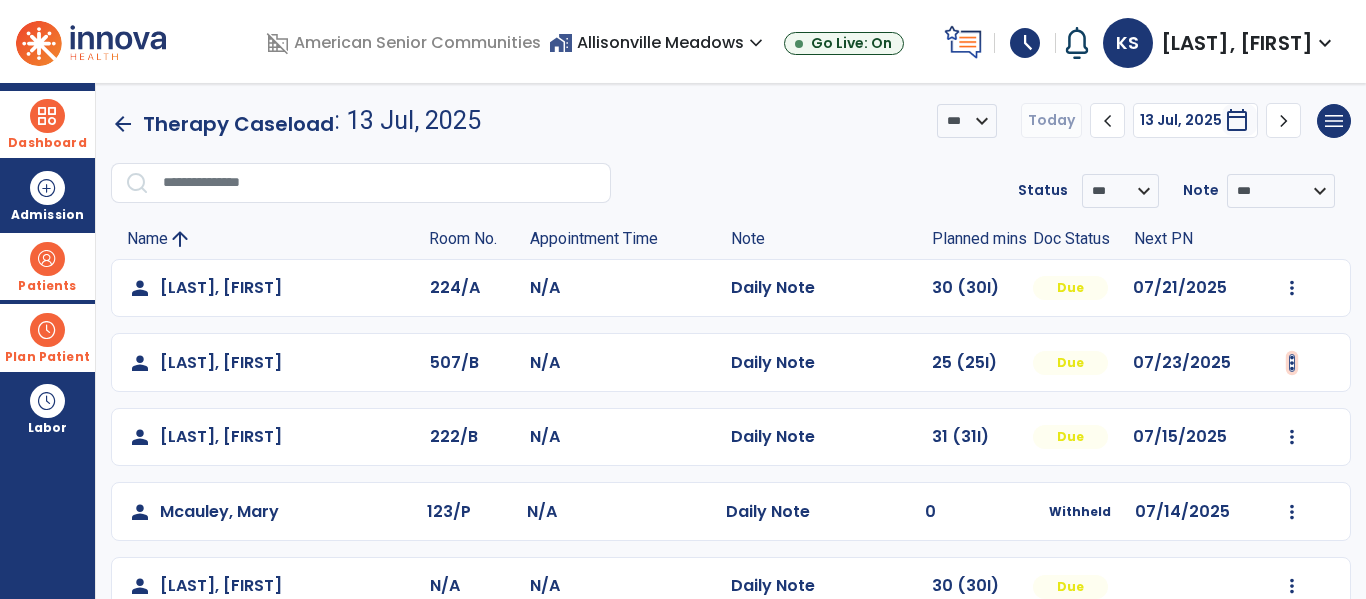 click at bounding box center (1292, 288) 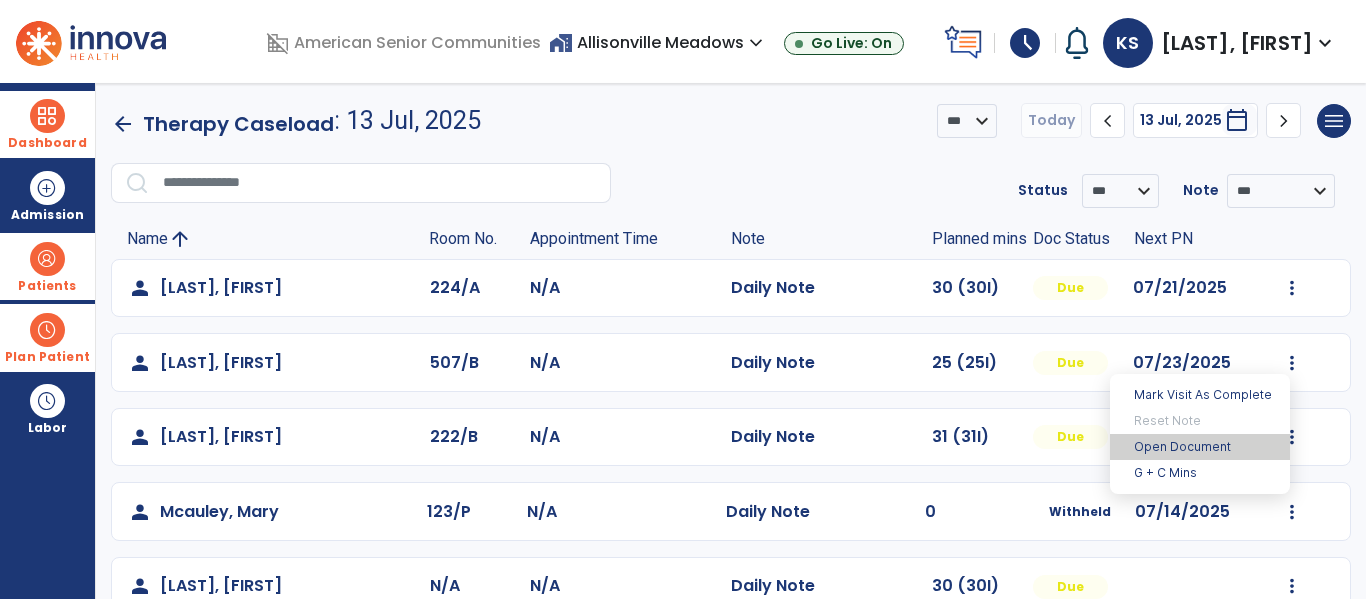 click on "Open Document" at bounding box center [1200, 447] 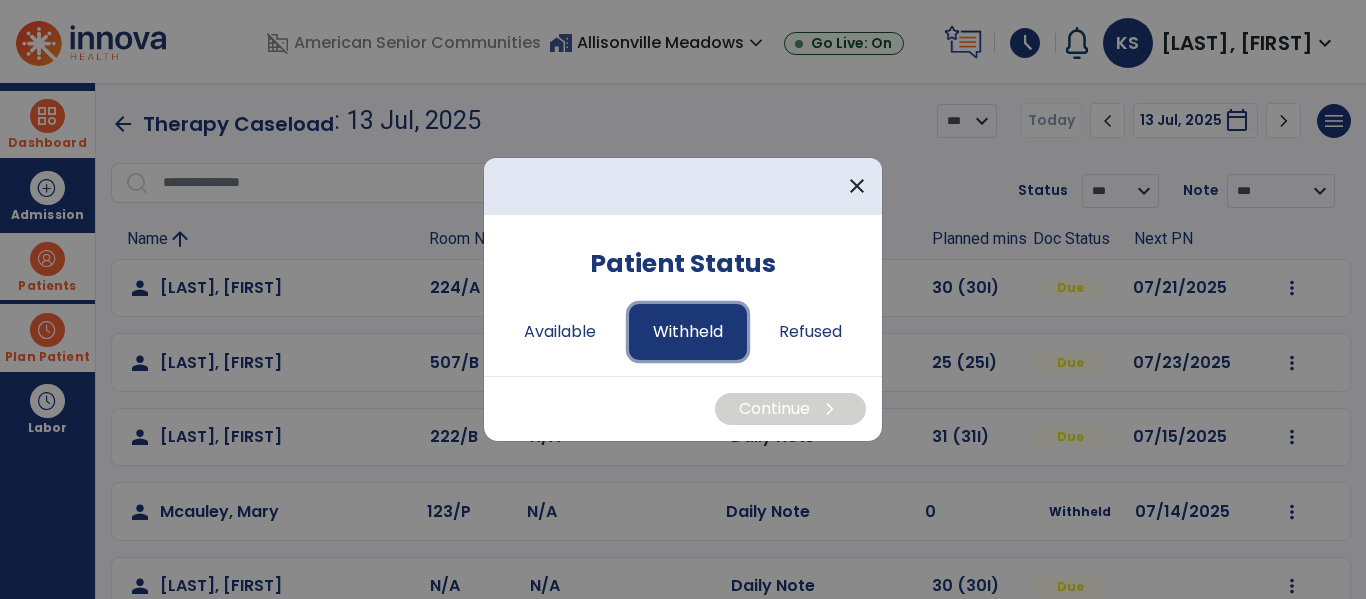 click on "Withheld" at bounding box center [688, 332] 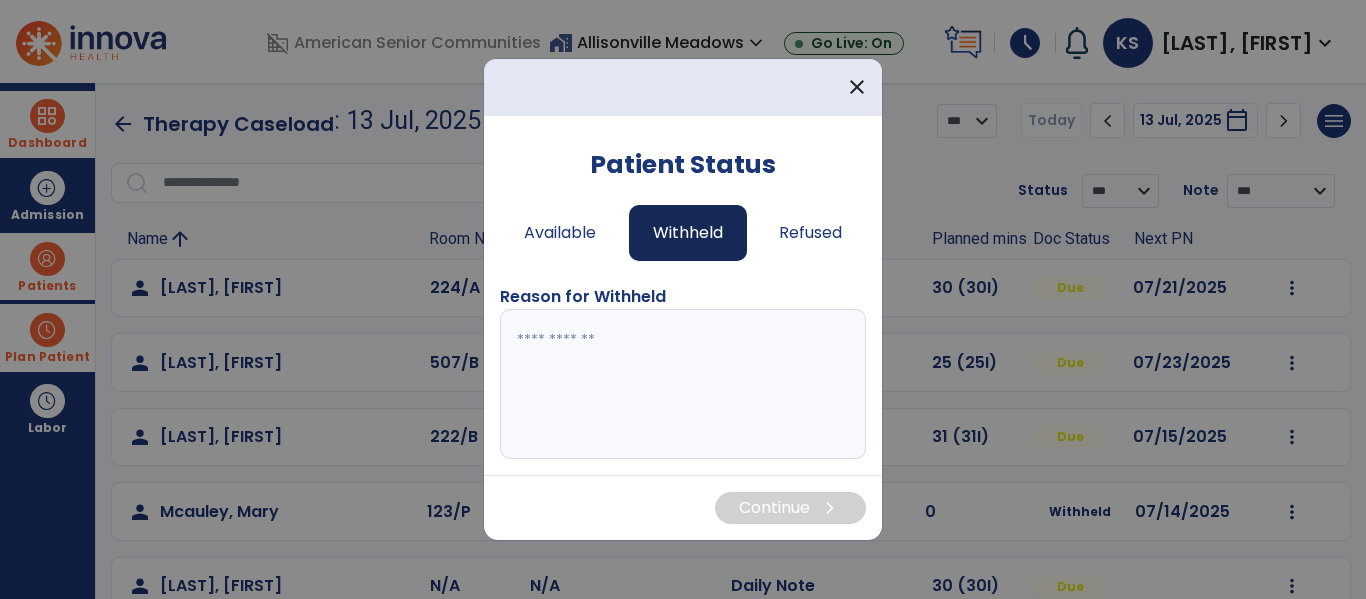 click at bounding box center (683, 384) 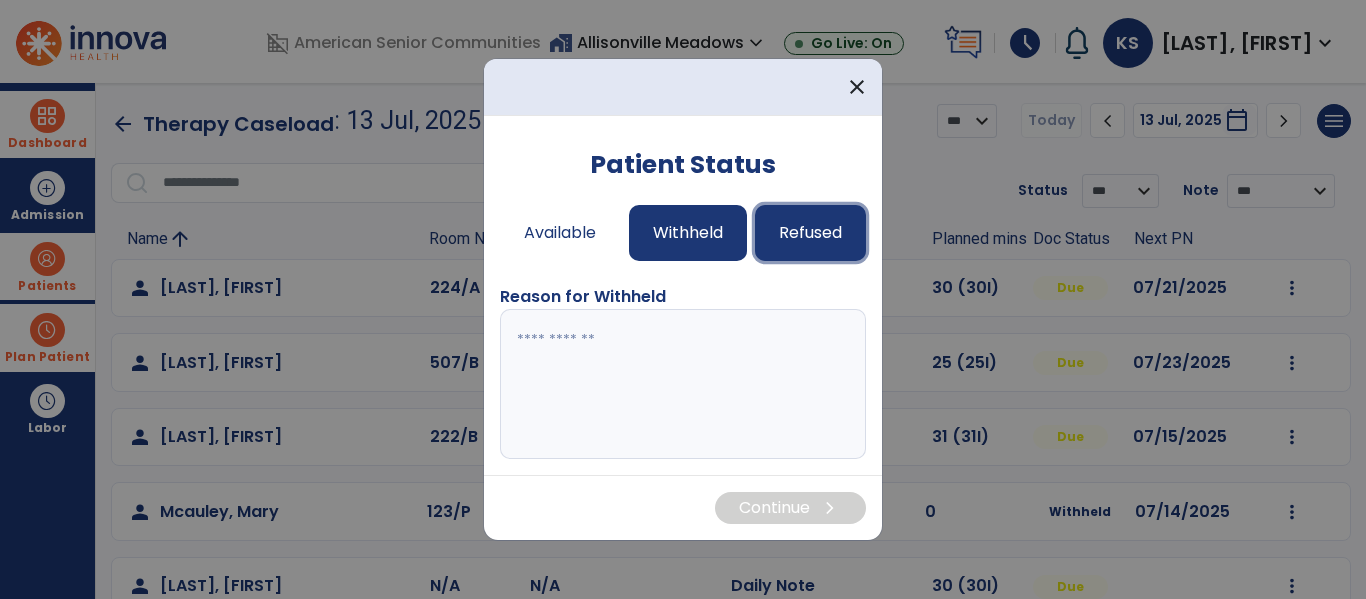click on "Refused" at bounding box center (810, 233) 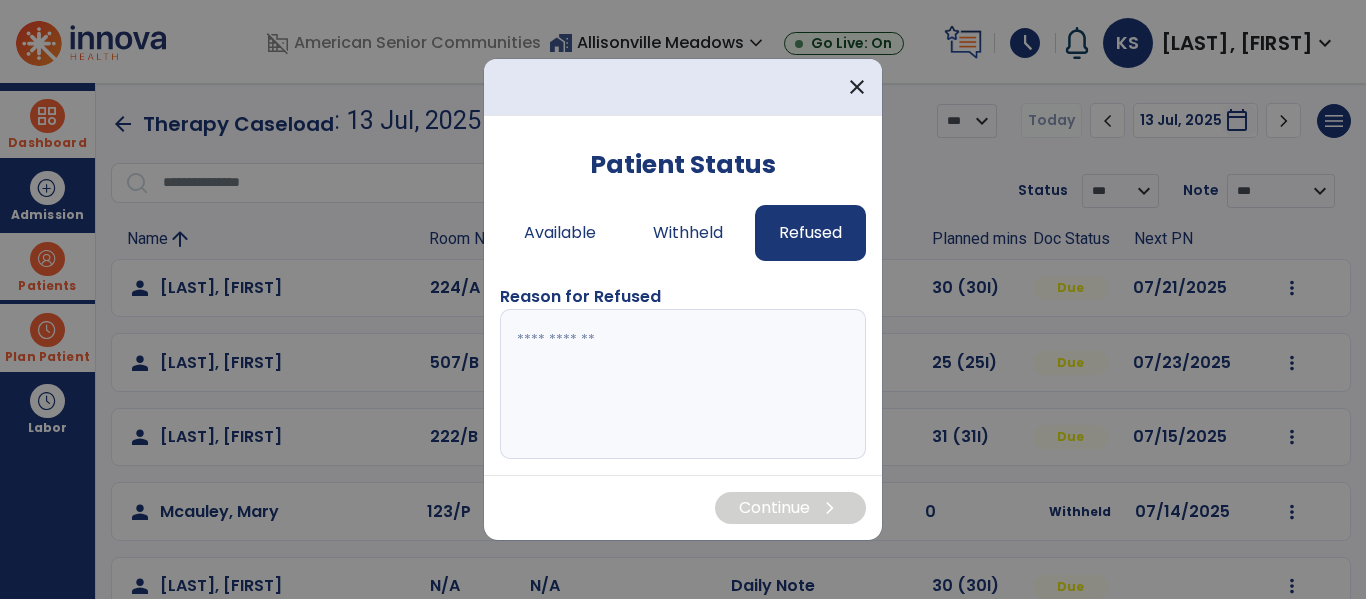 click at bounding box center (683, 384) 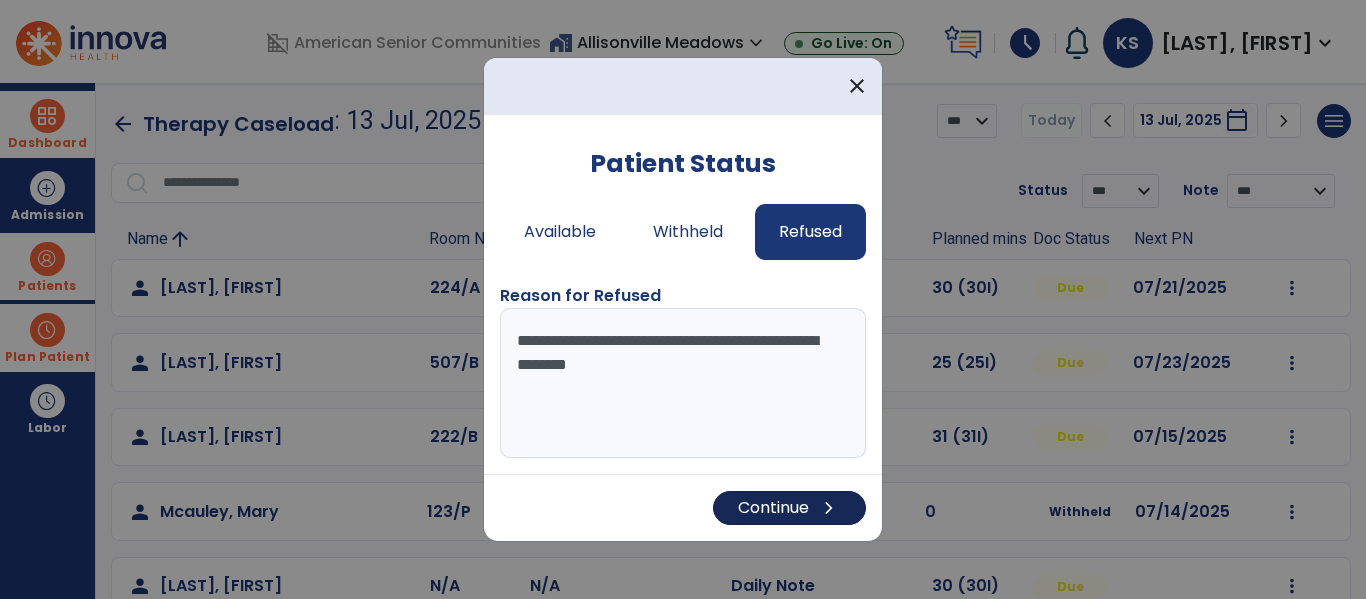 type on "**********" 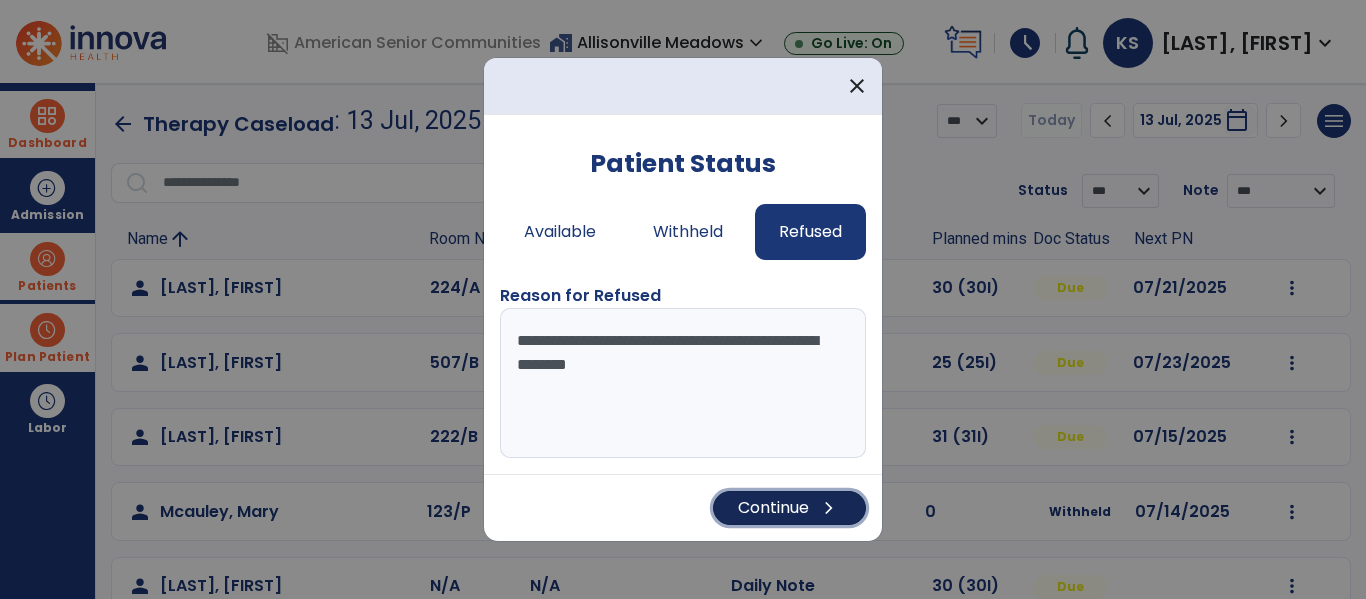 click on "Continue   chevron_right" at bounding box center (789, 508) 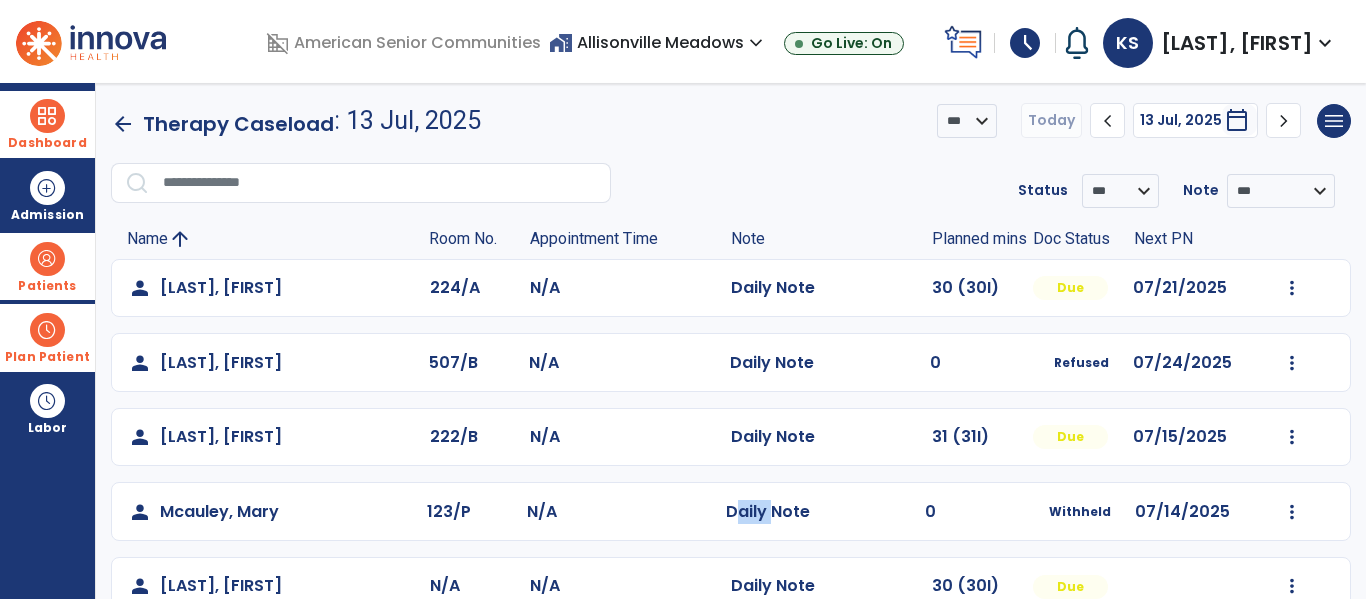 click on "Daily Note" 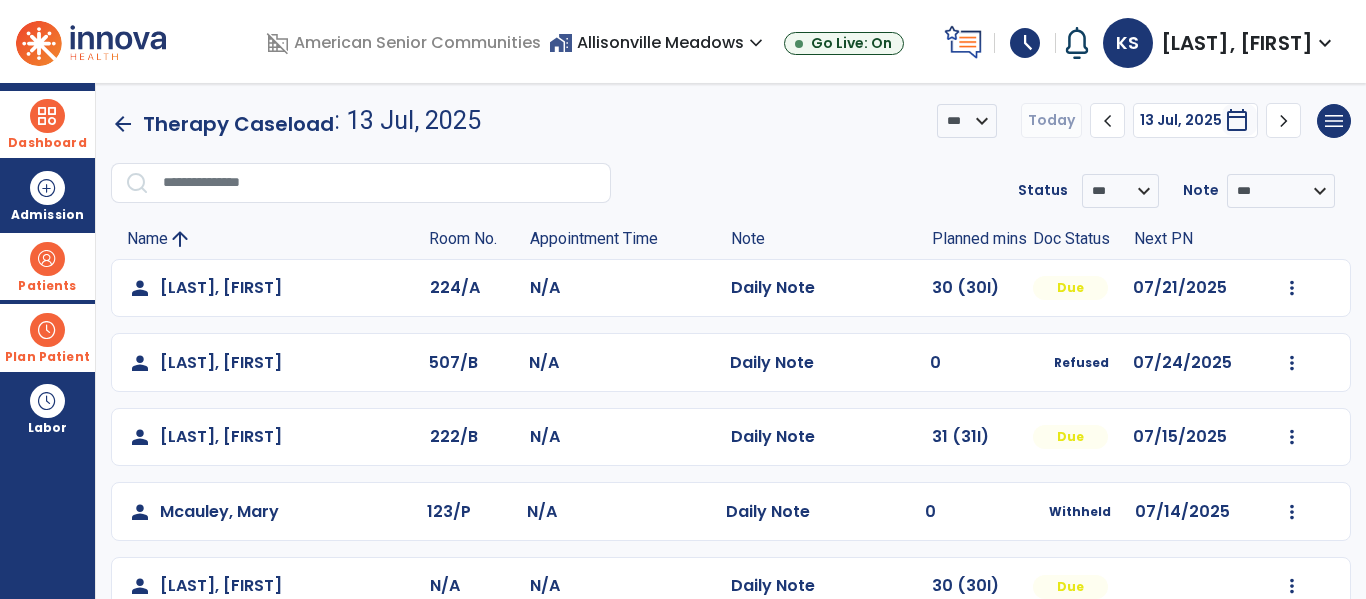 click on "Daily Note" 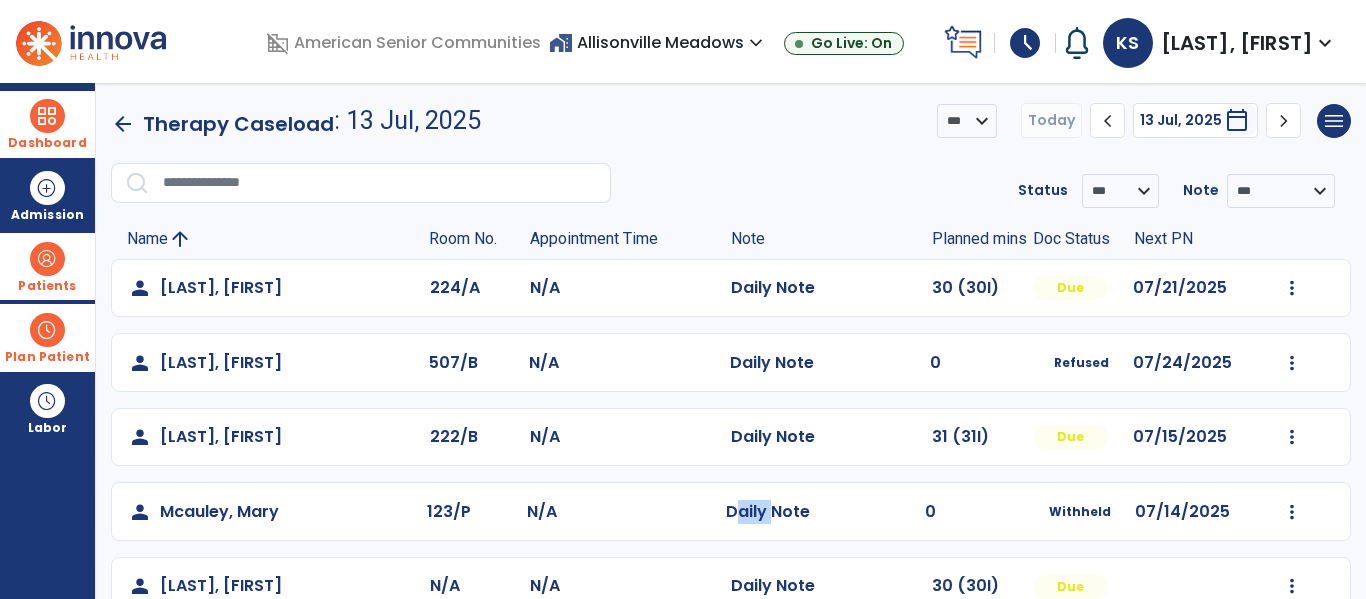 click on "Daily Note" 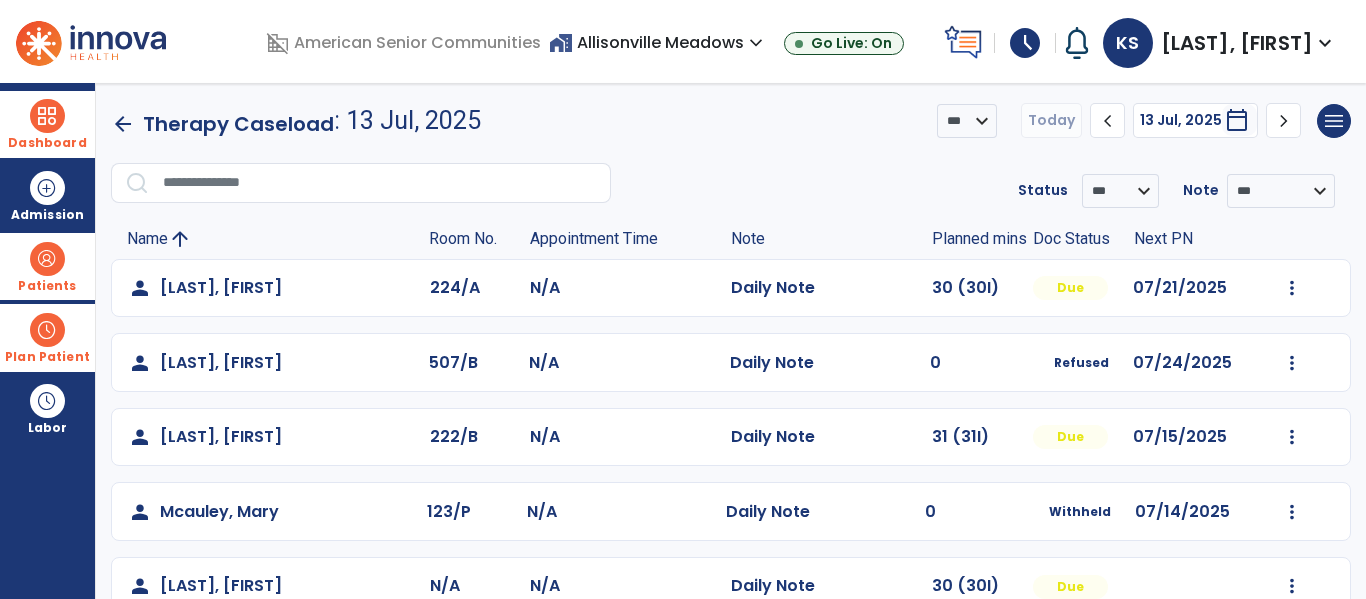 click on "Daily Note" 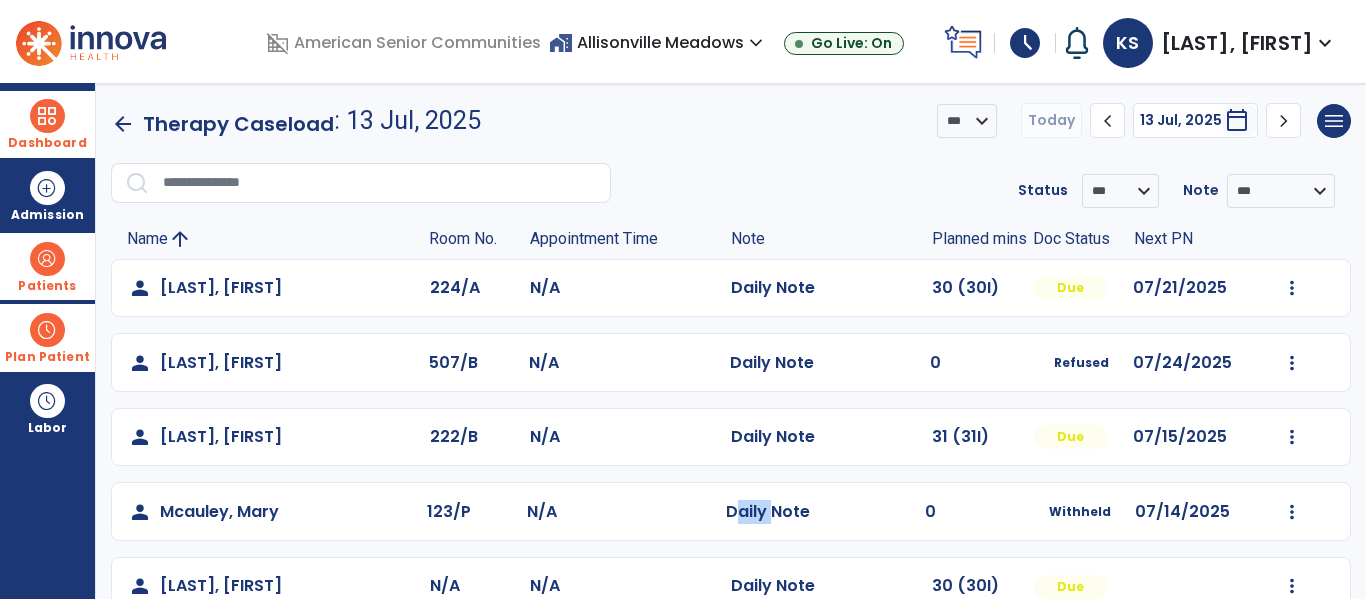 click on "Daily Note" 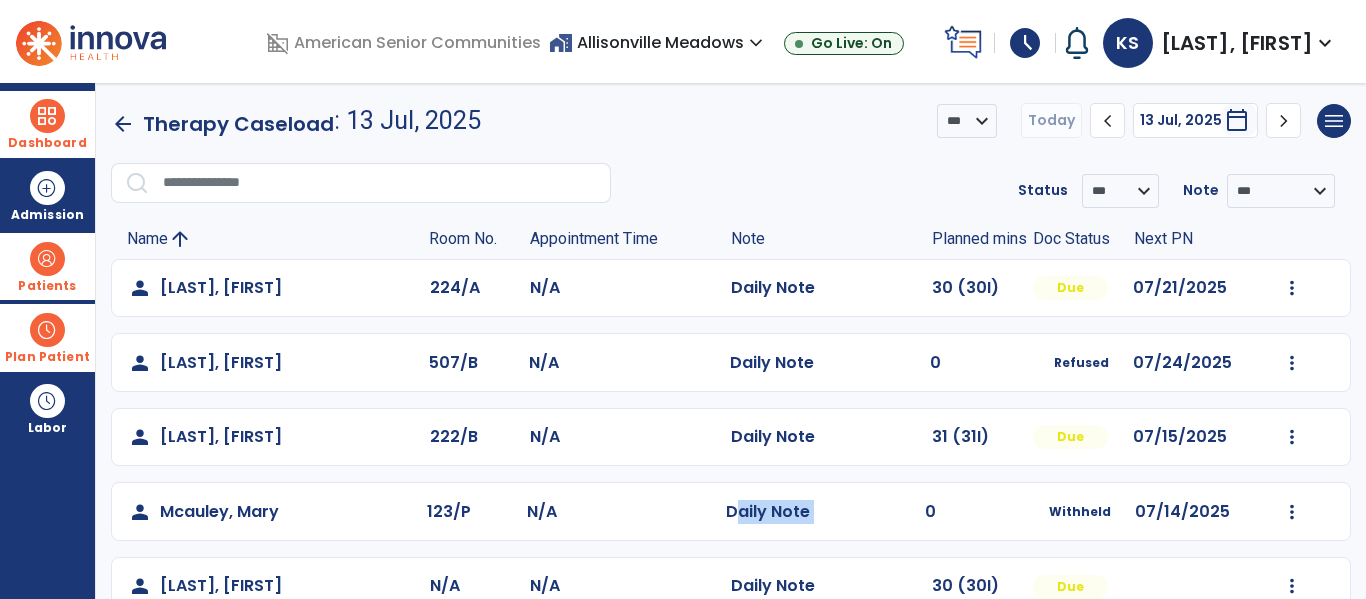 click on "Daily Note" 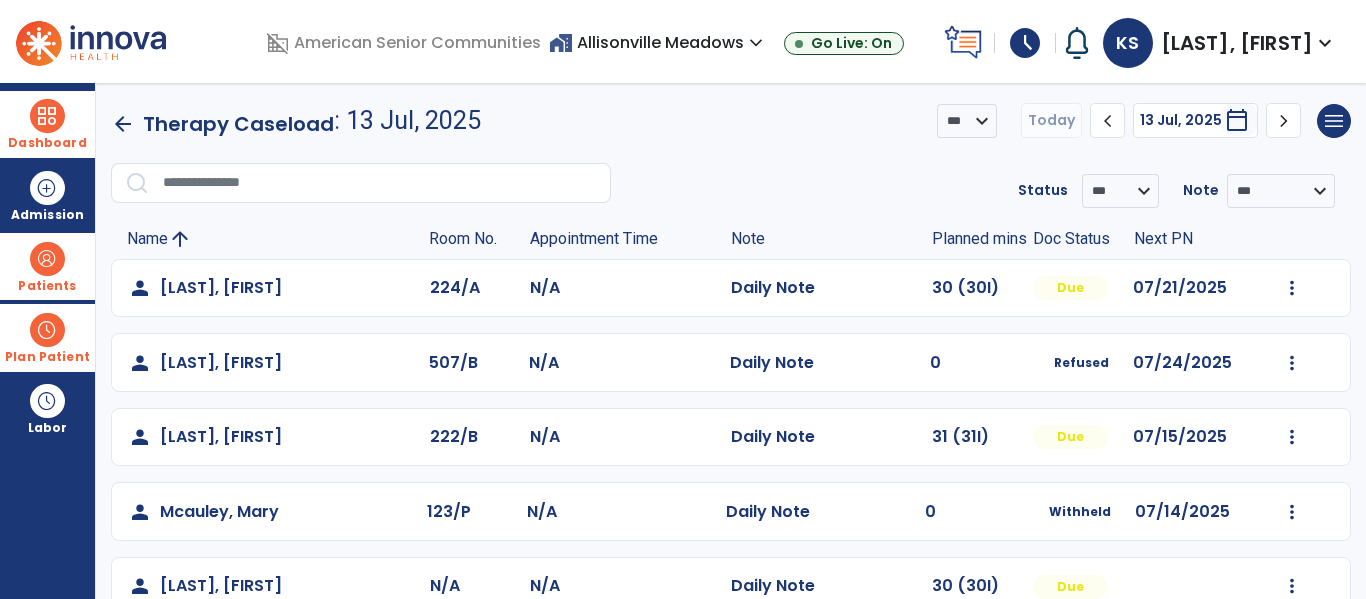 click on "Daily Note" 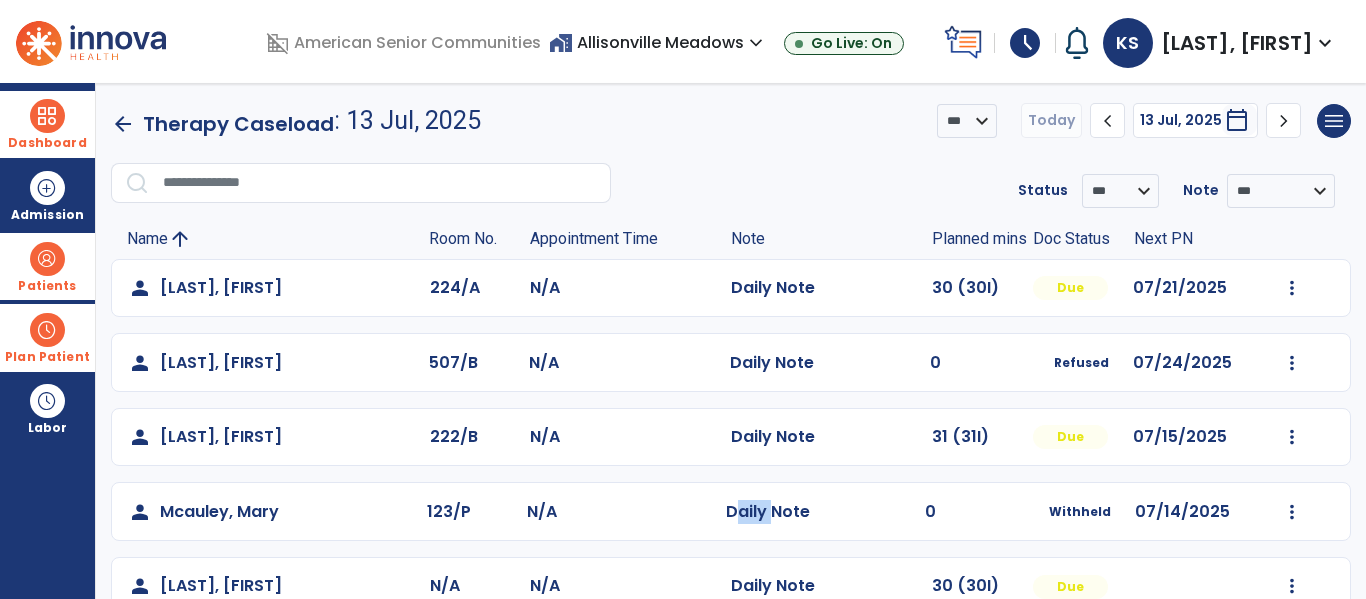 click on "Daily Note" 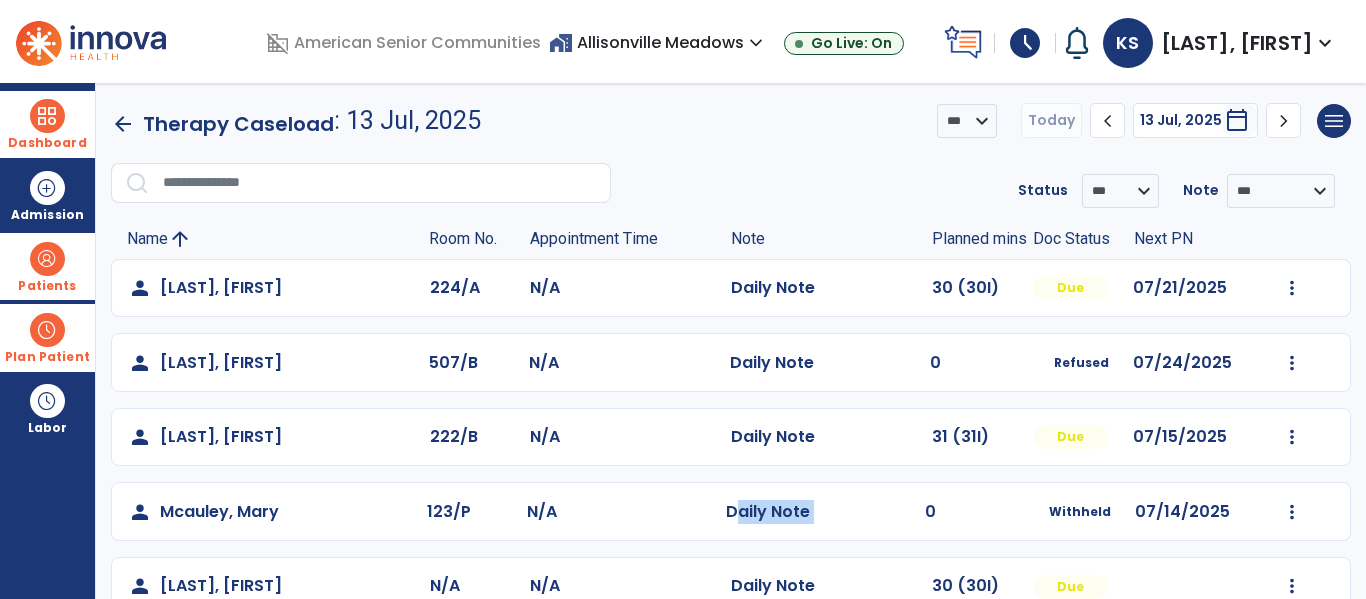 click on "Daily Note" 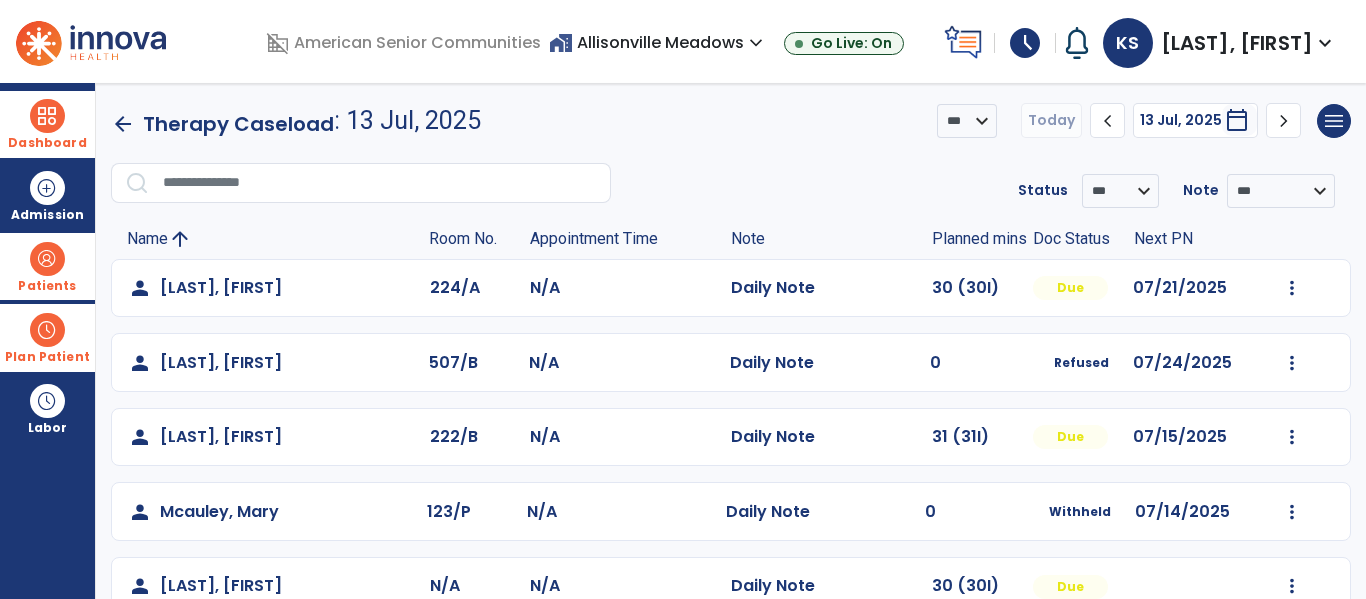 click on "Daily Note" 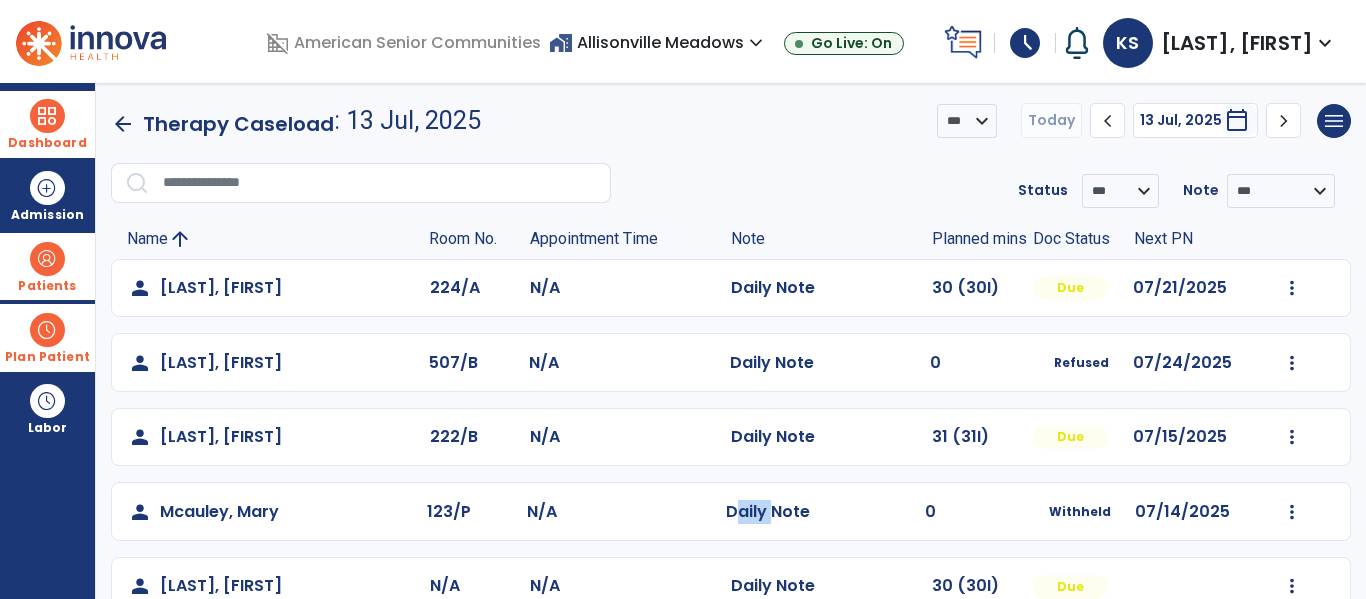 click on "Daily Note" 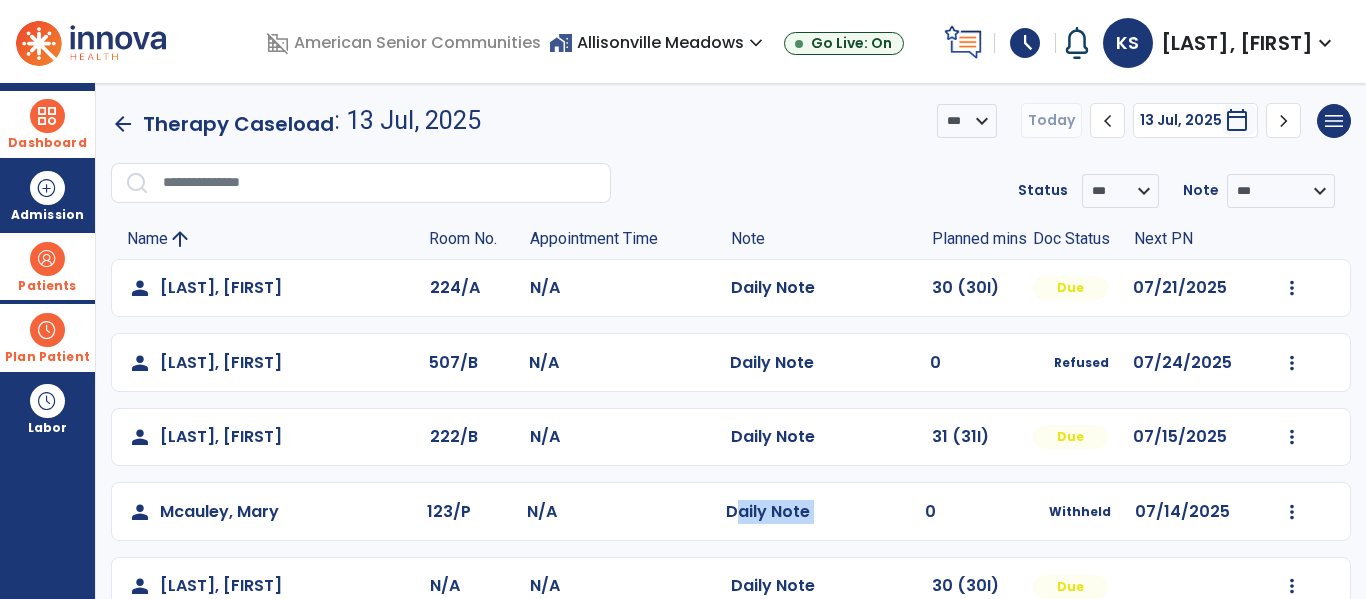 click on "Daily Note" 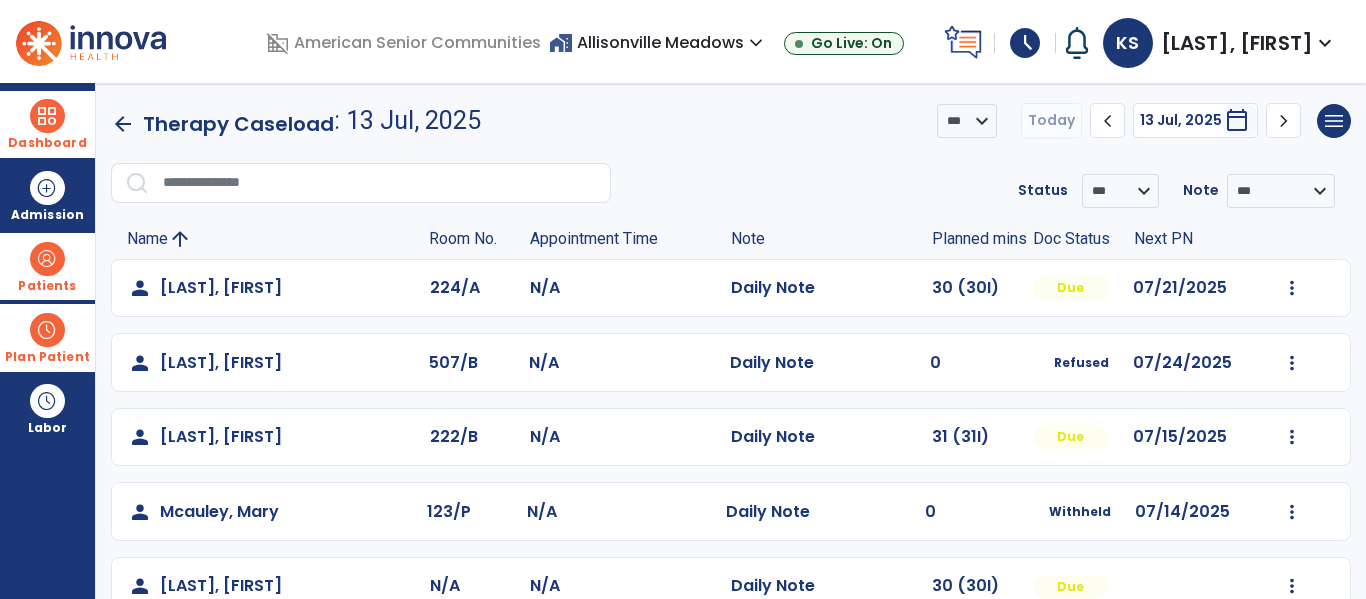 click on "Daily Note" 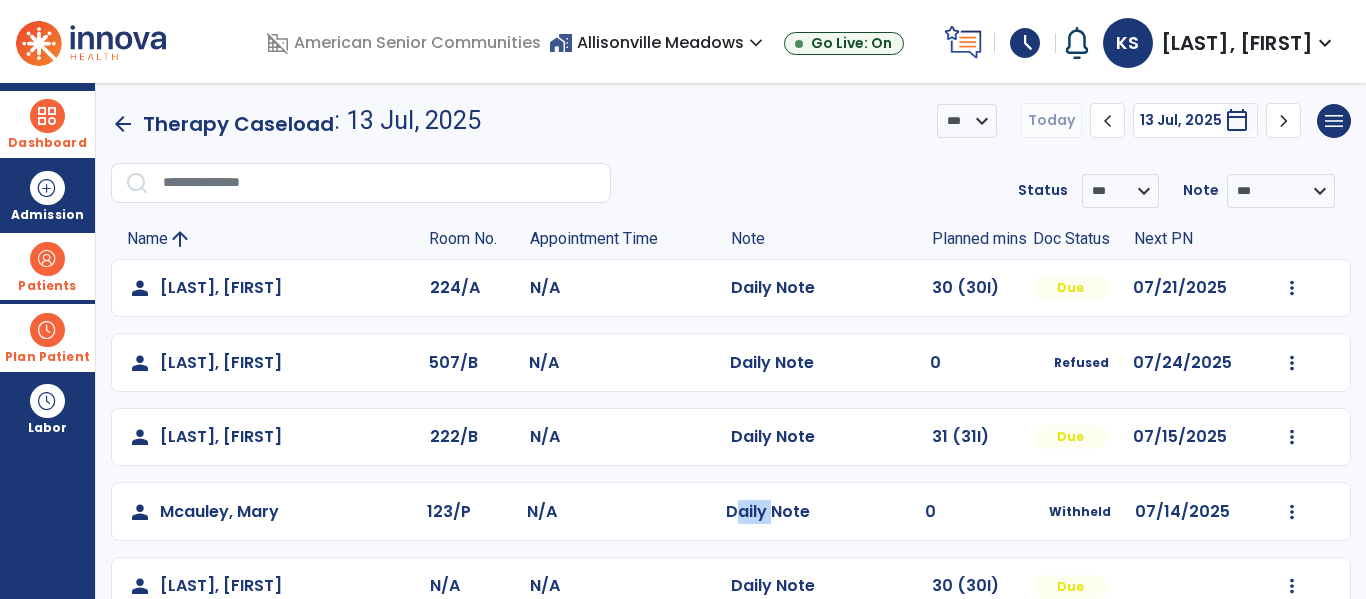 click on "Daily Note" 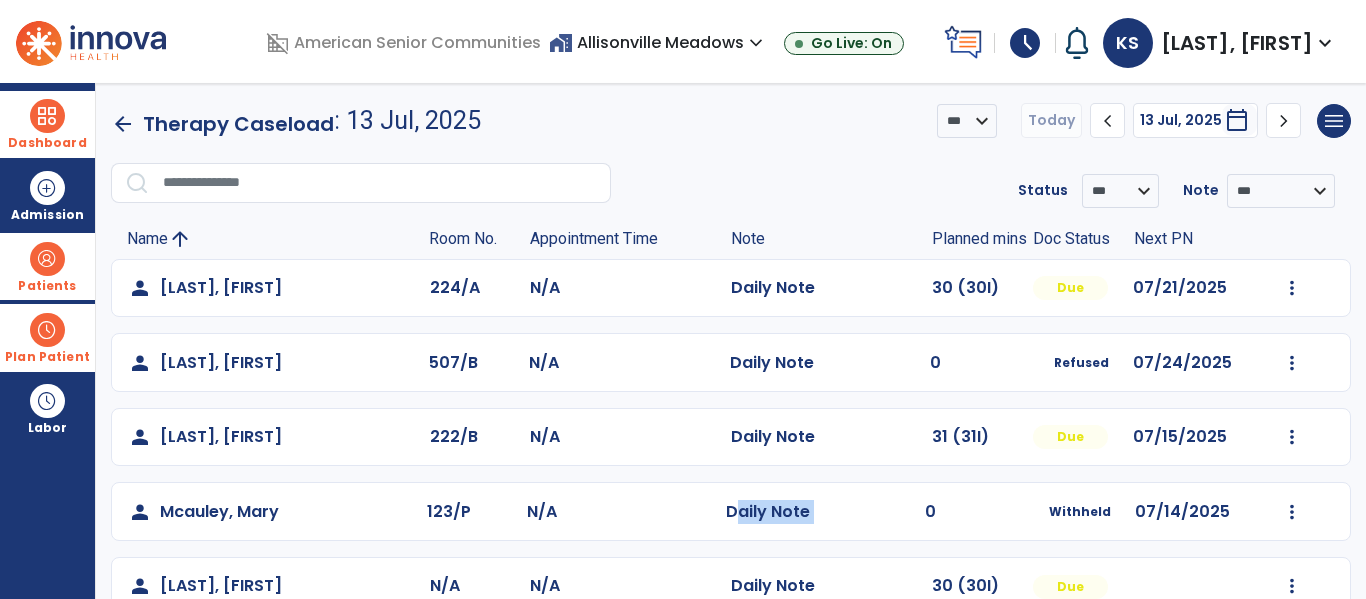 click on "Daily Note" 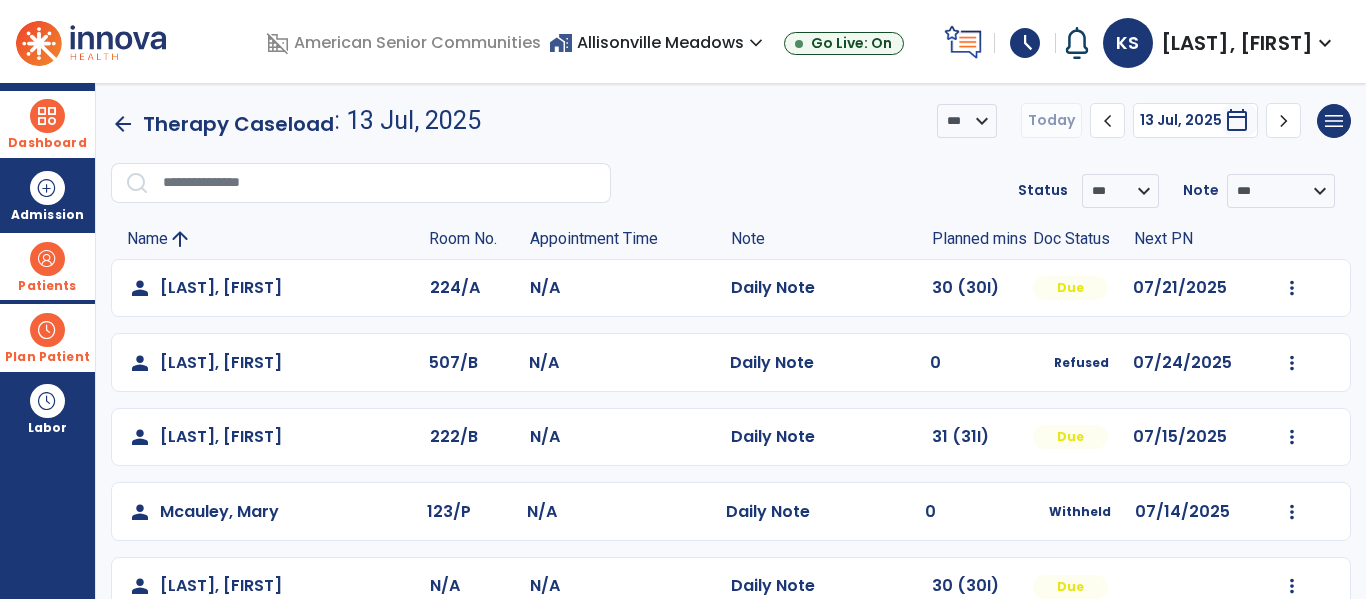 click on "Daily Note" 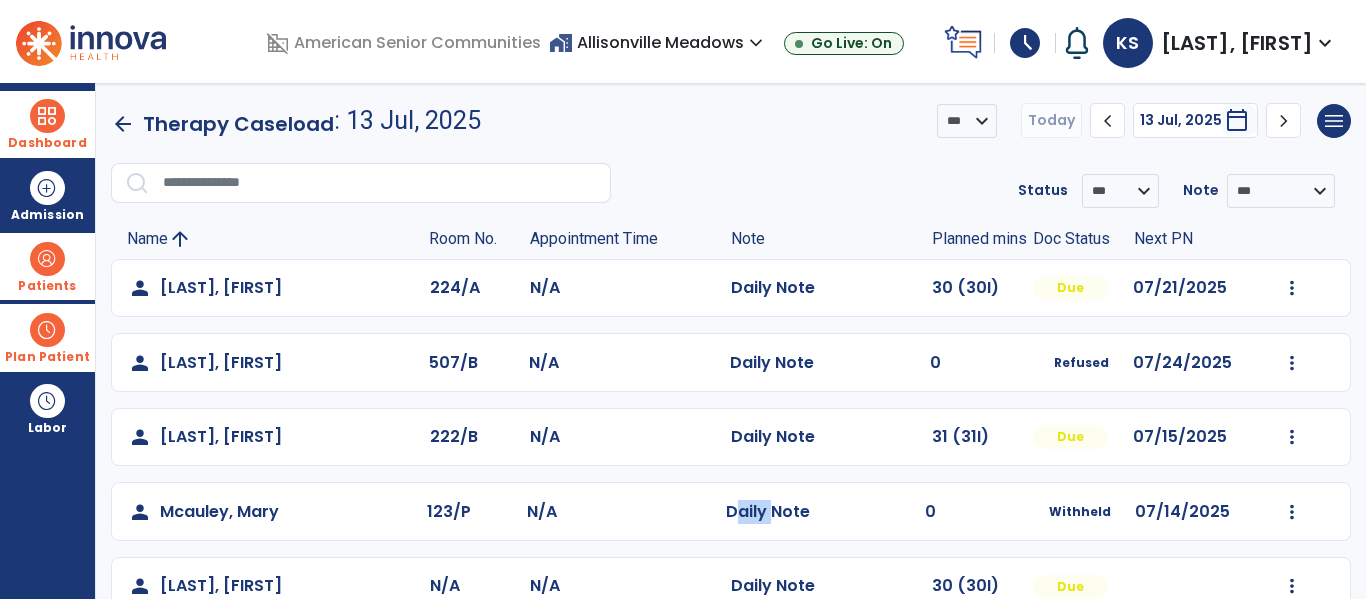 click on "Daily Note" 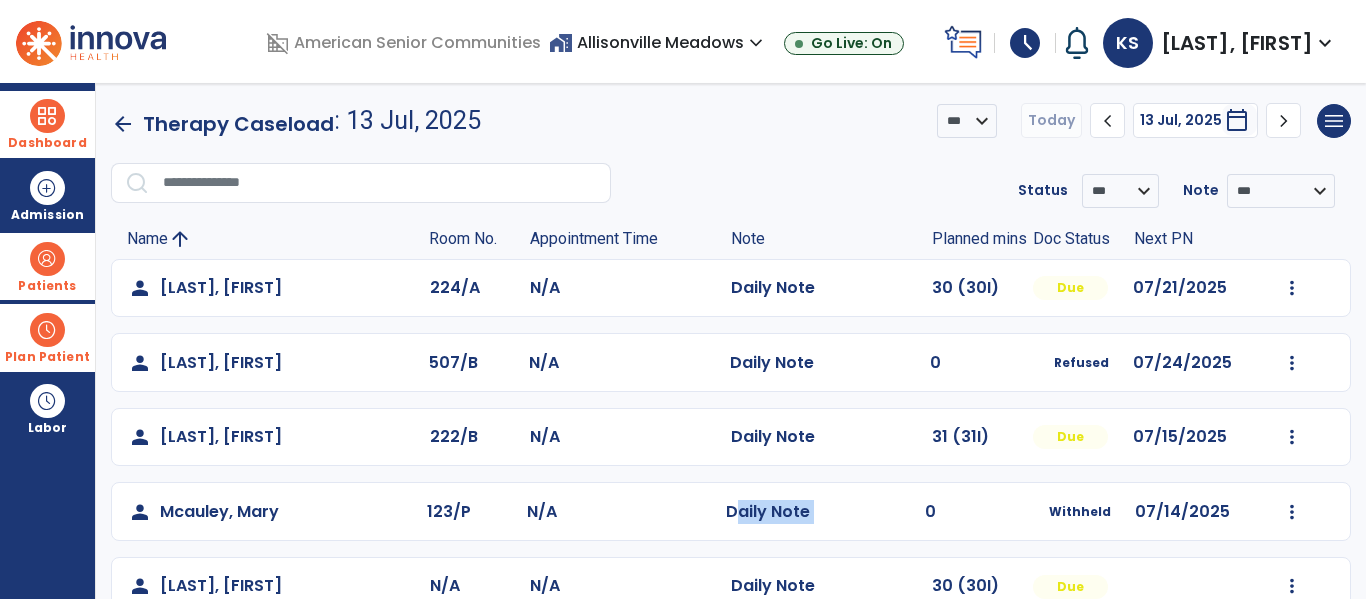 click on "Daily Note" 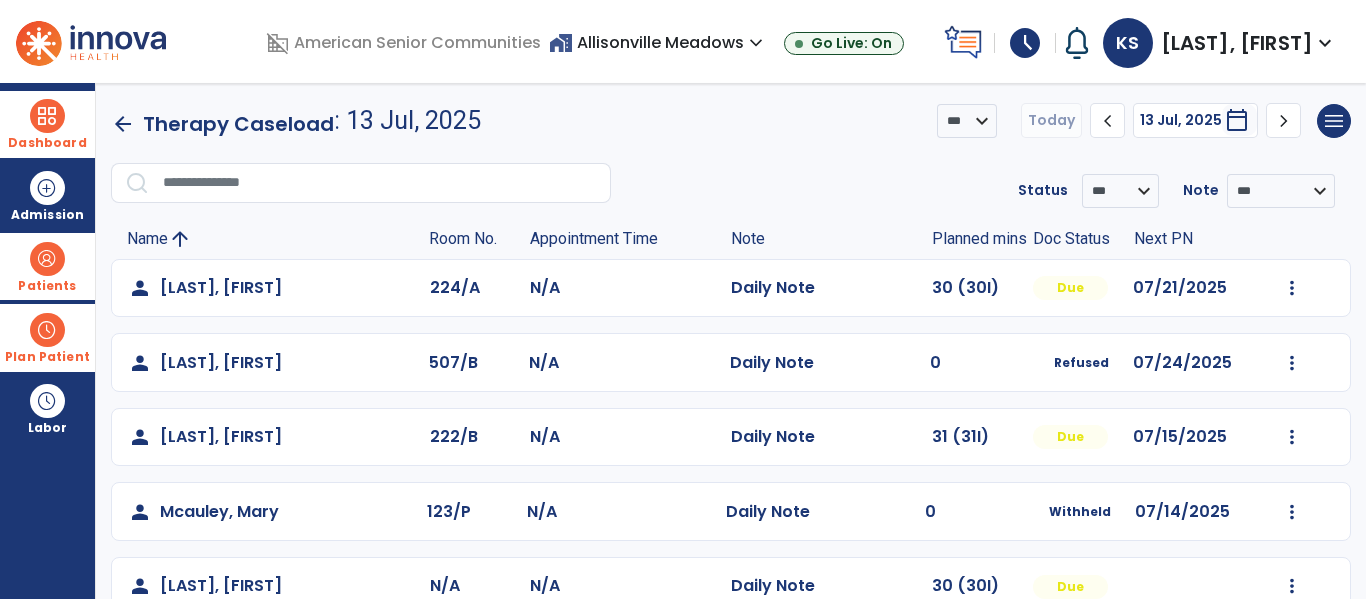 click on "Daily Note" 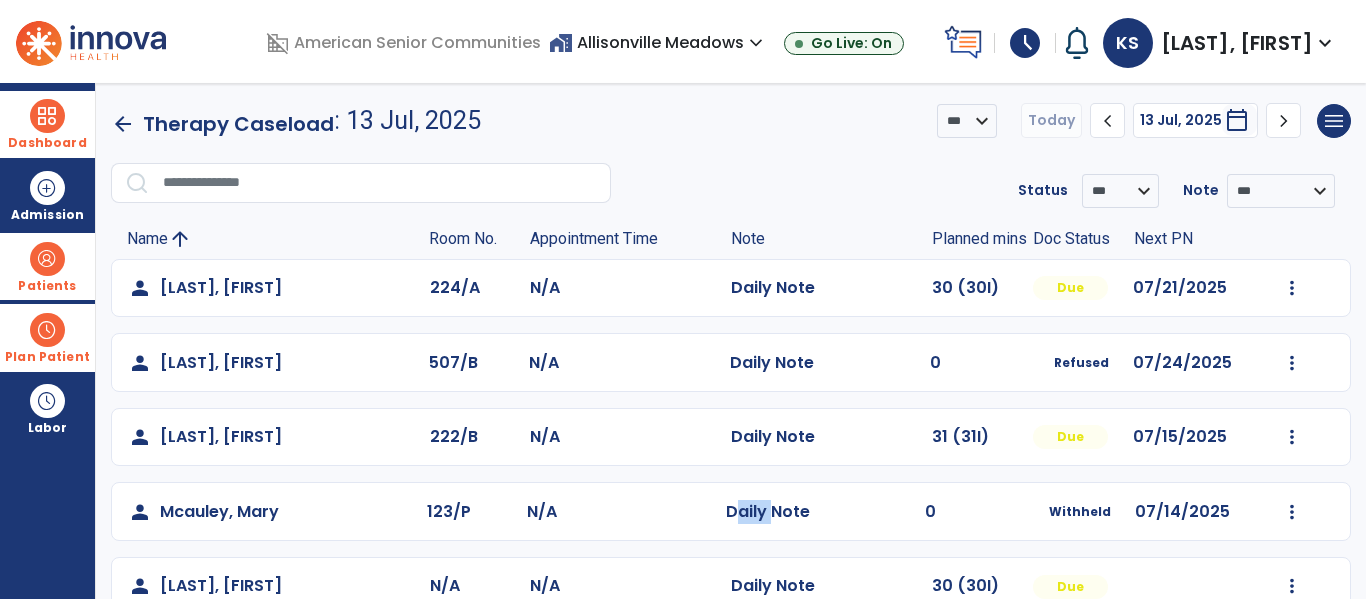 click on "Daily Note" 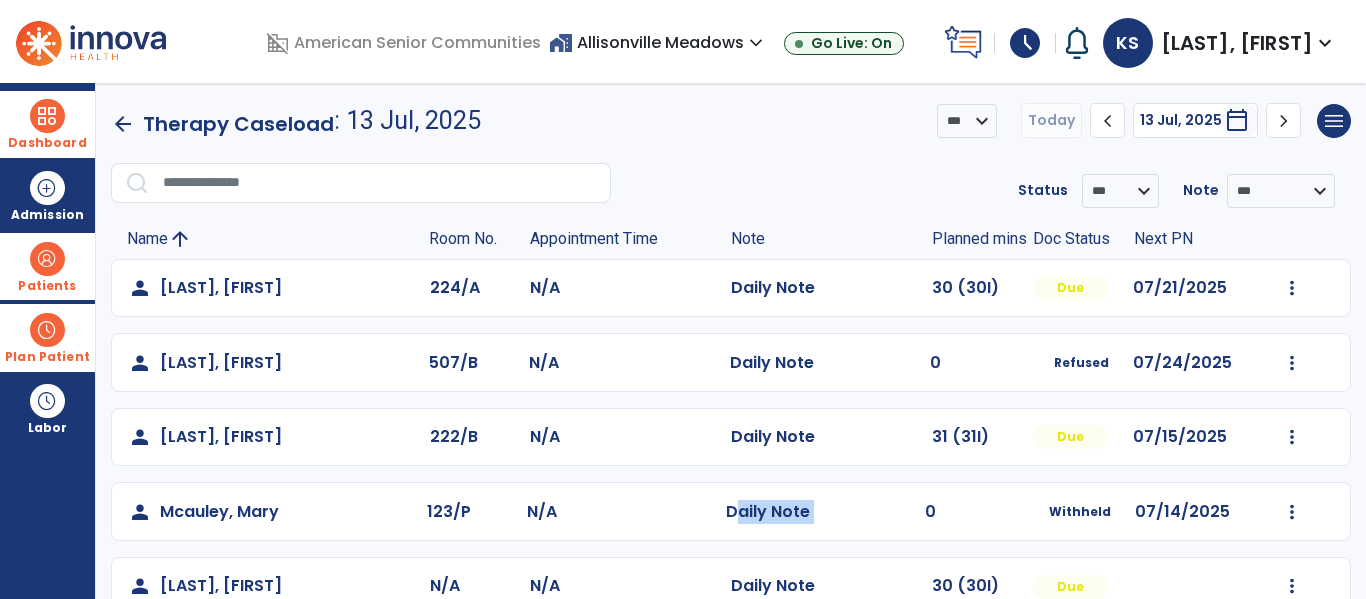 click on "Daily Note" 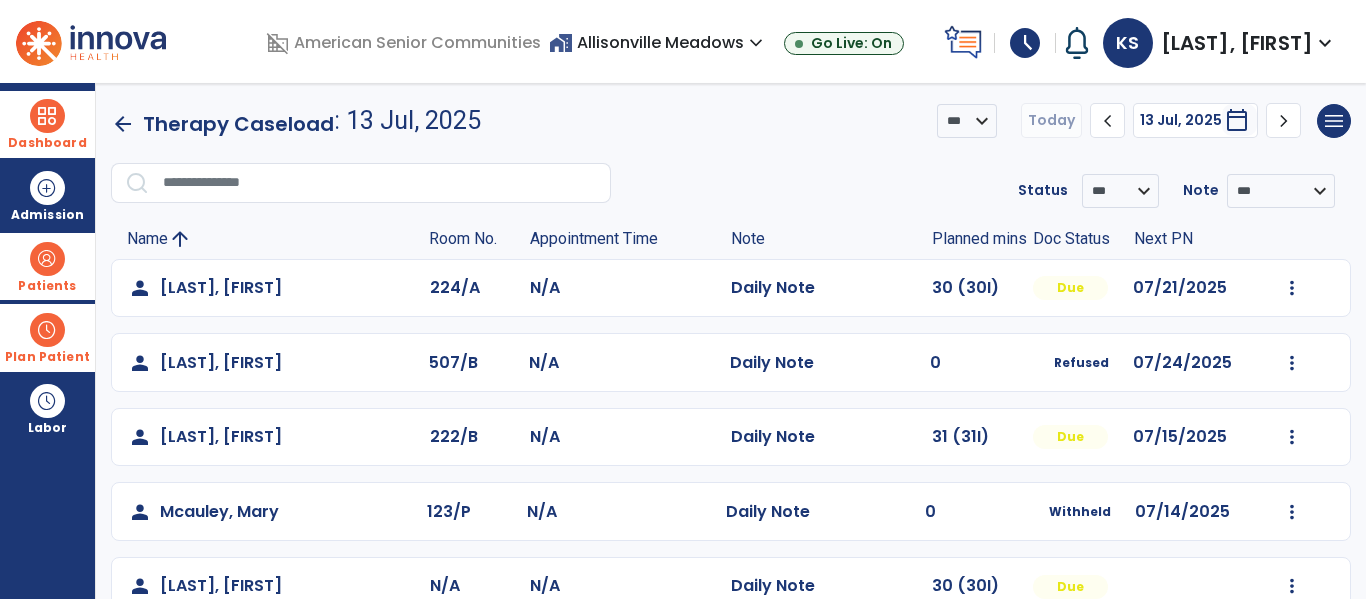 click on "Daily Note" 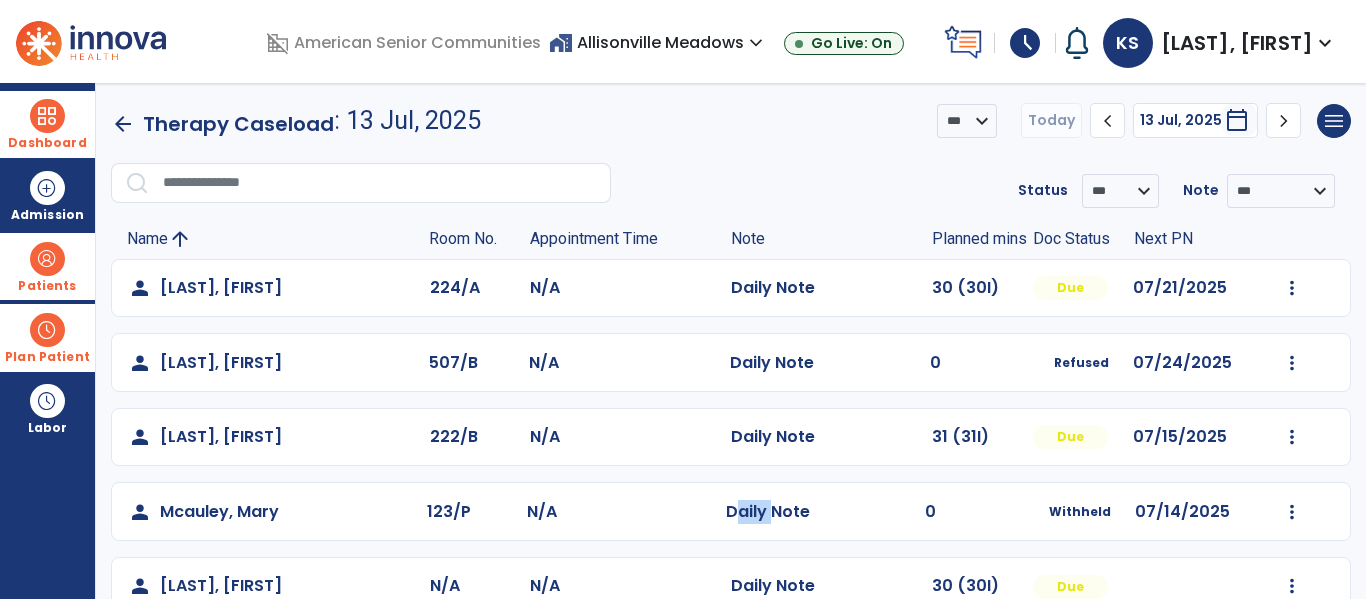 click on "Daily Note" 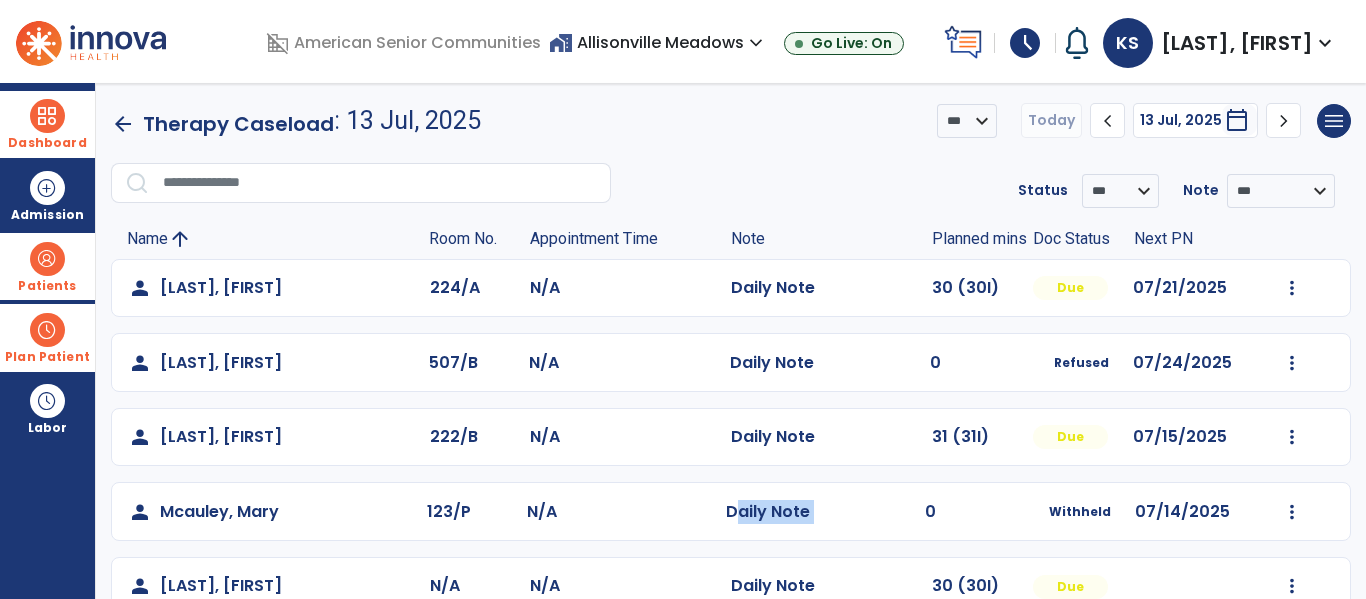 click on "Daily Note" 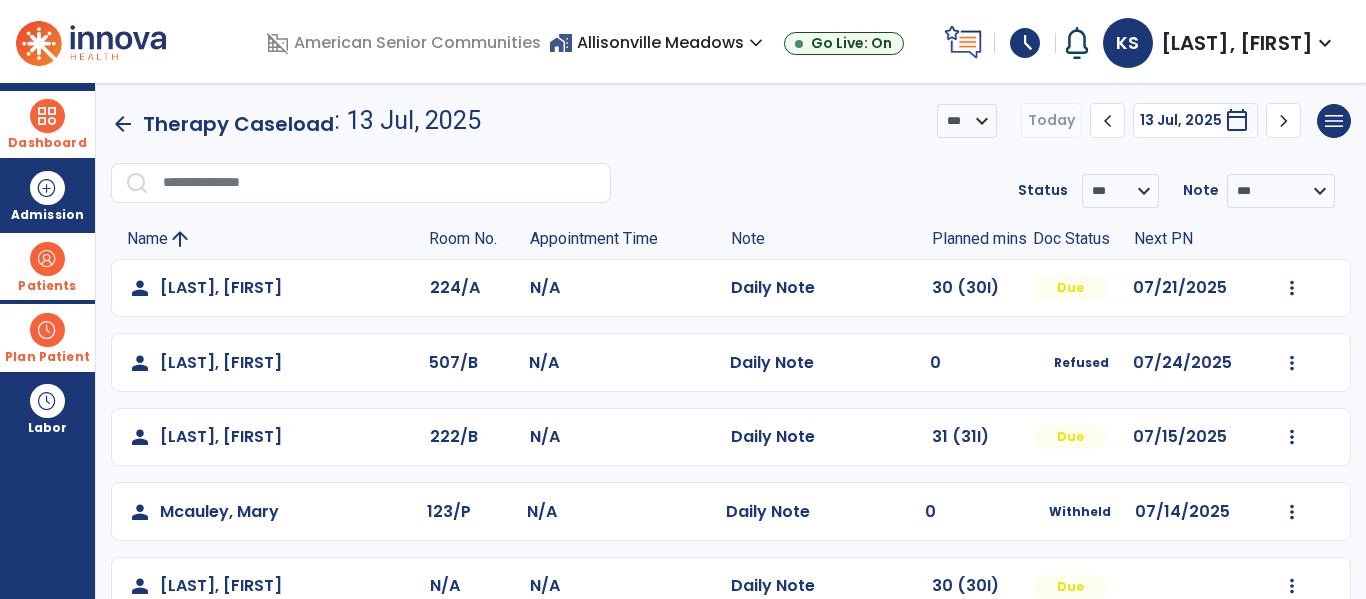 click on "Daily Note" 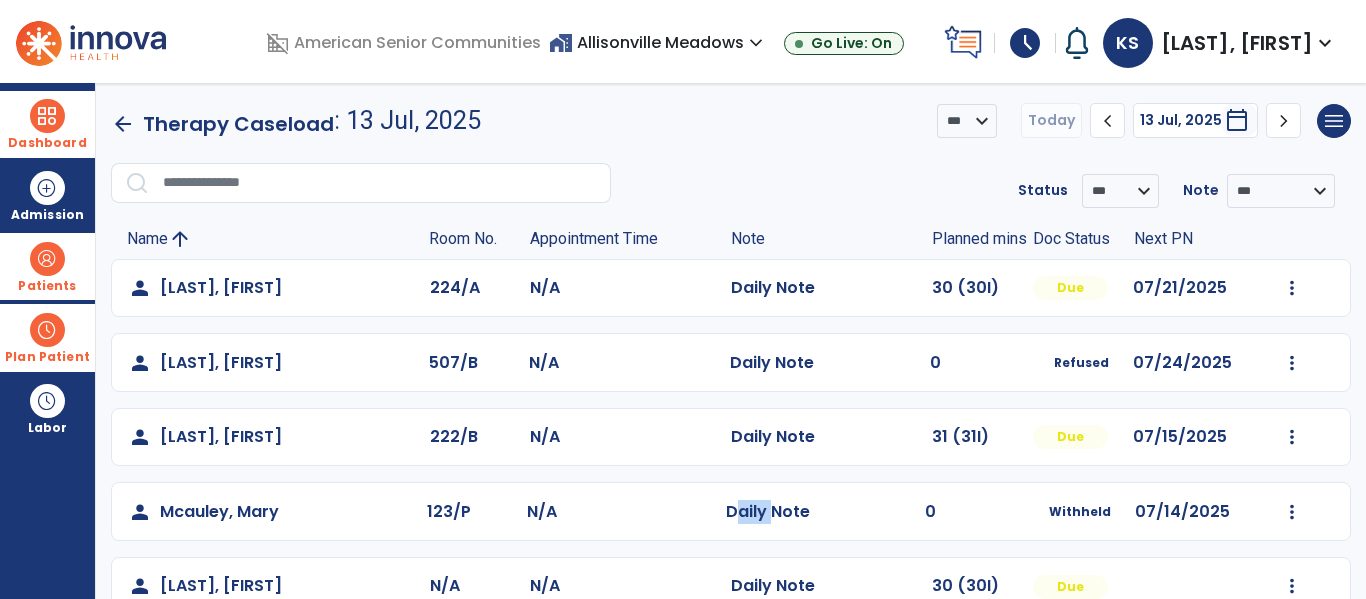 click on "Daily Note" 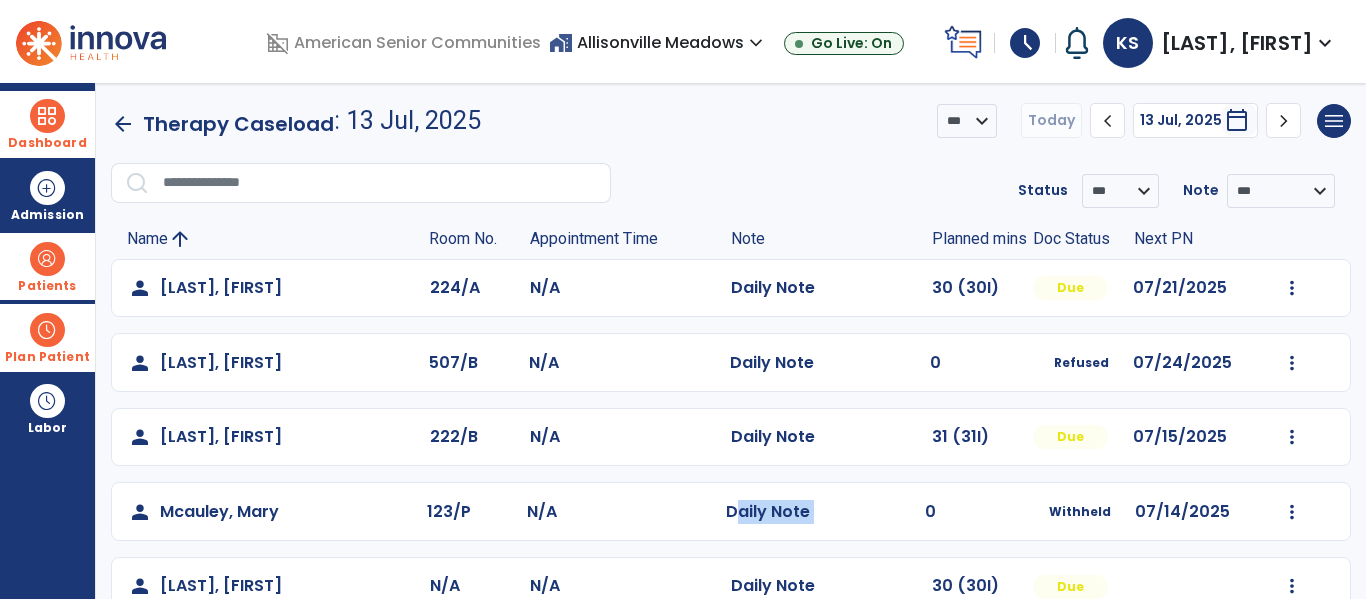 click on "Daily Note" 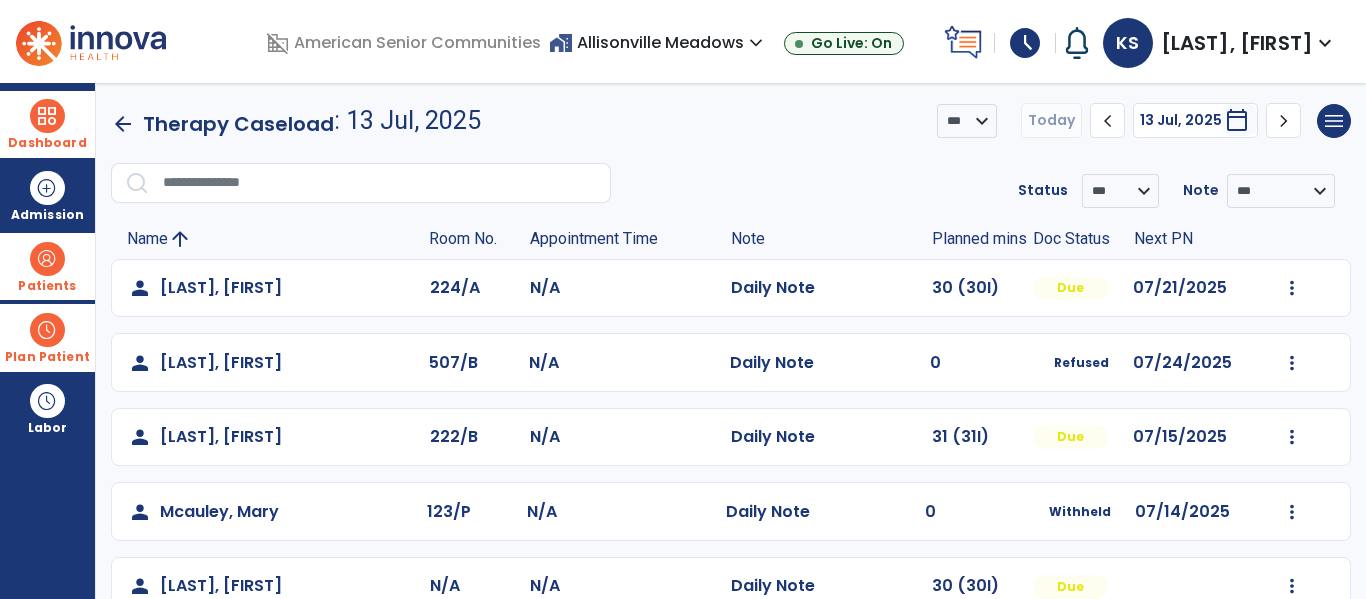 click on "Daily Note" 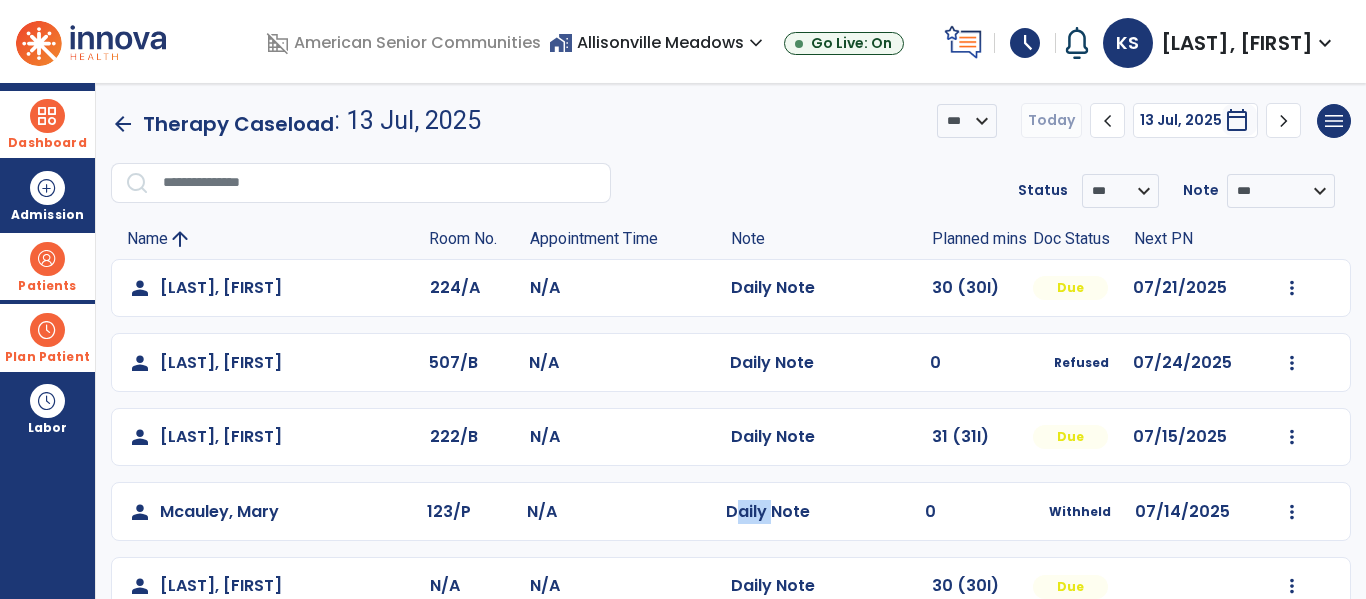 click on "Daily Note" 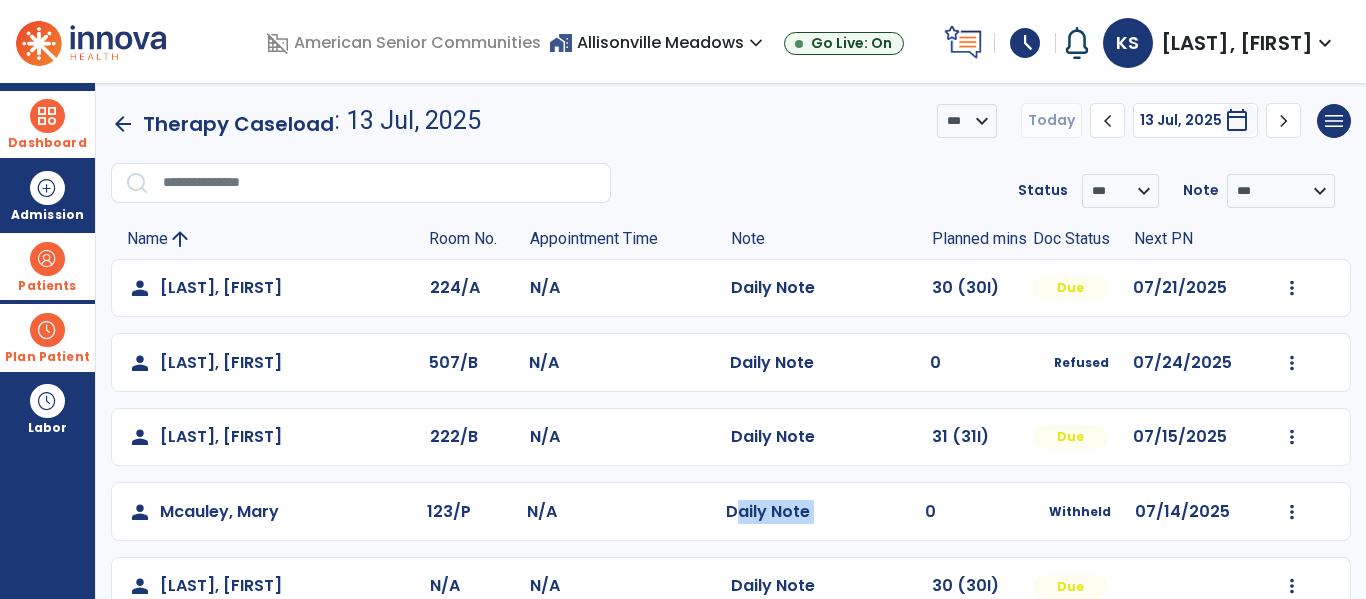 click on "Daily Note" 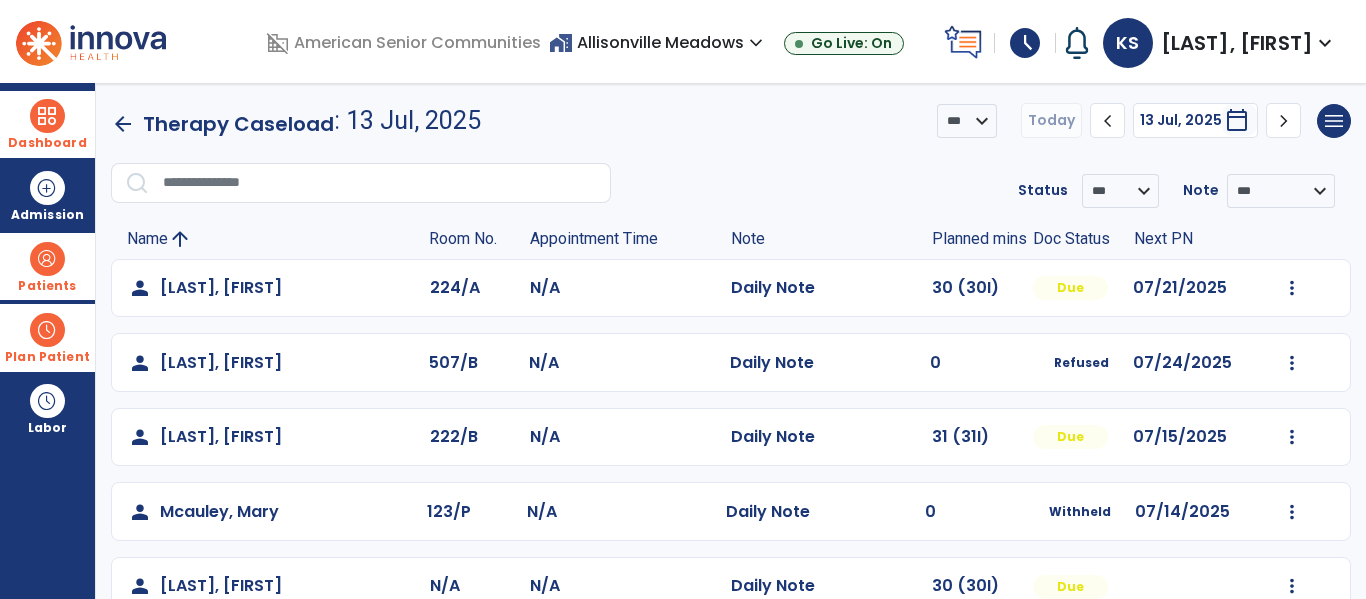 click on "Daily Note" 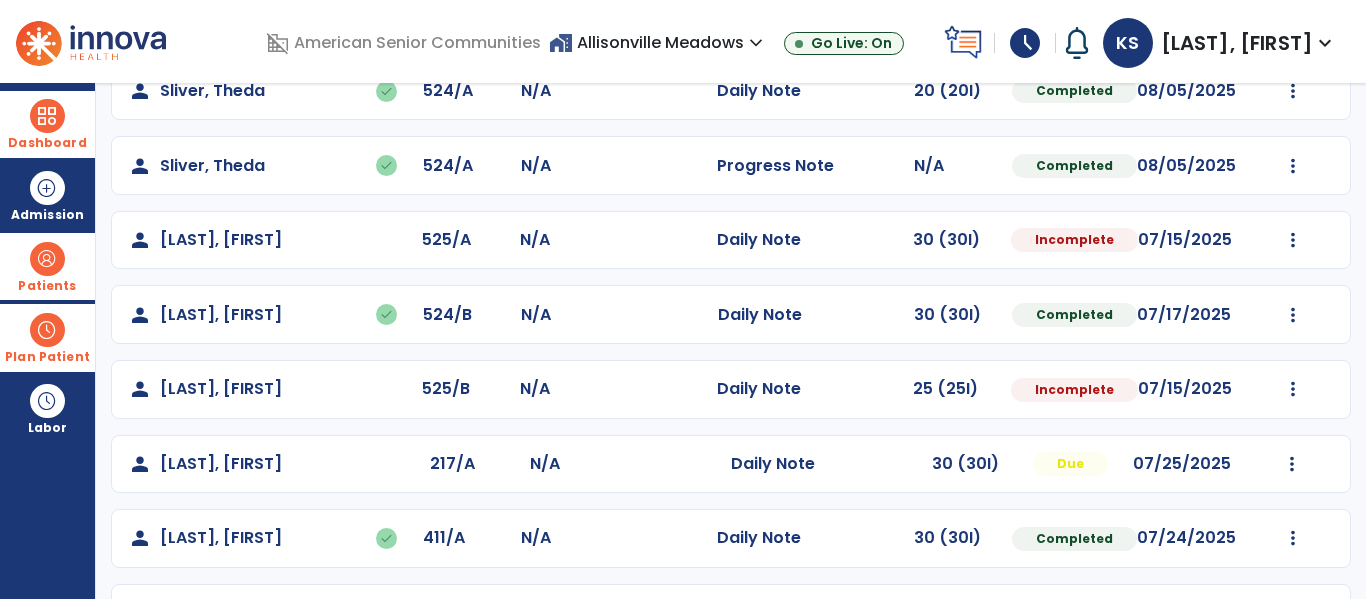 scroll, scrollTop: 786, scrollLeft: 0, axis: vertical 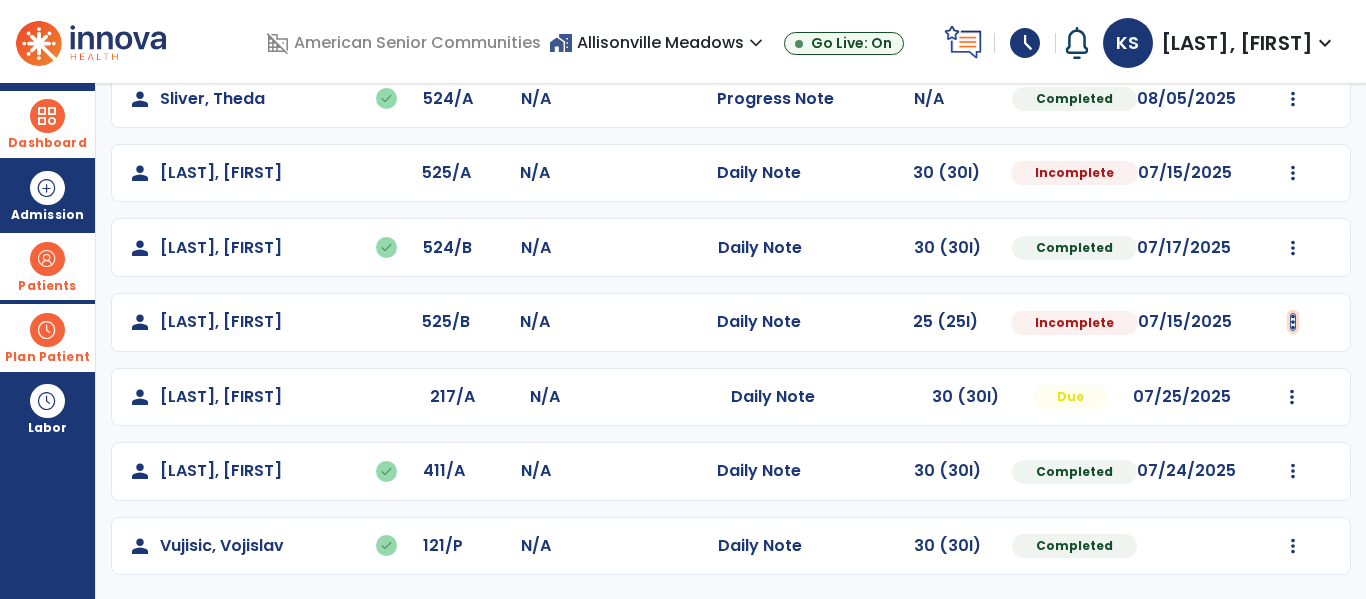 click at bounding box center (1292, -498) 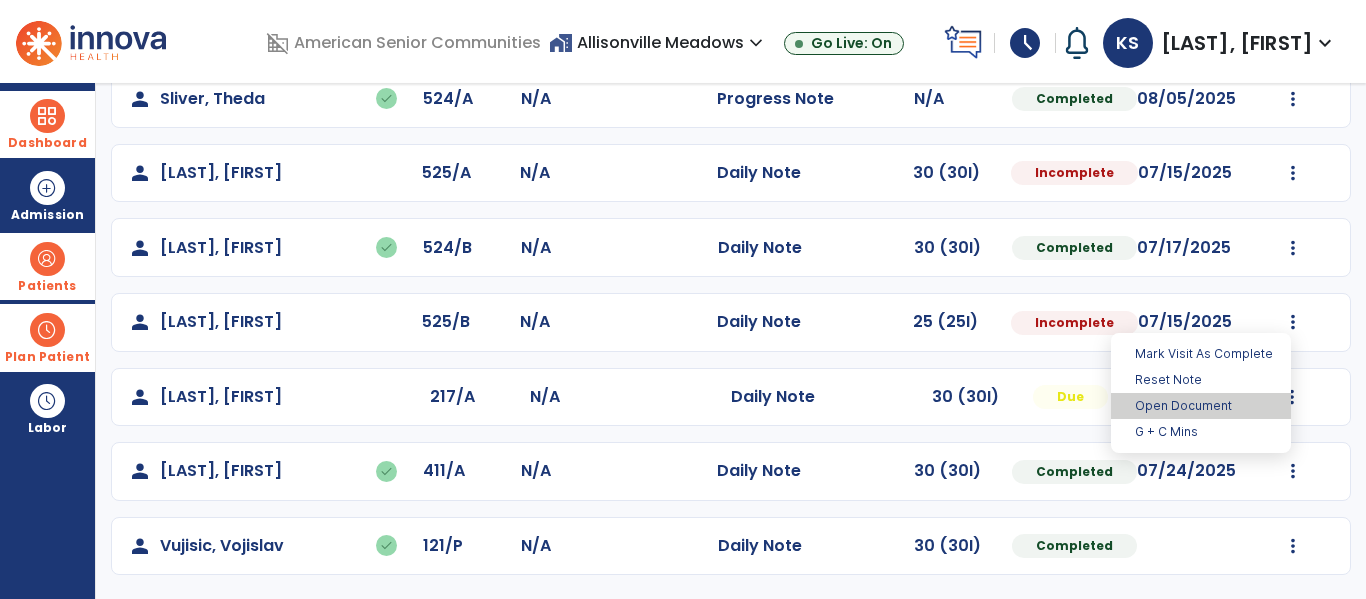 click on "Open Document" at bounding box center [1201, 406] 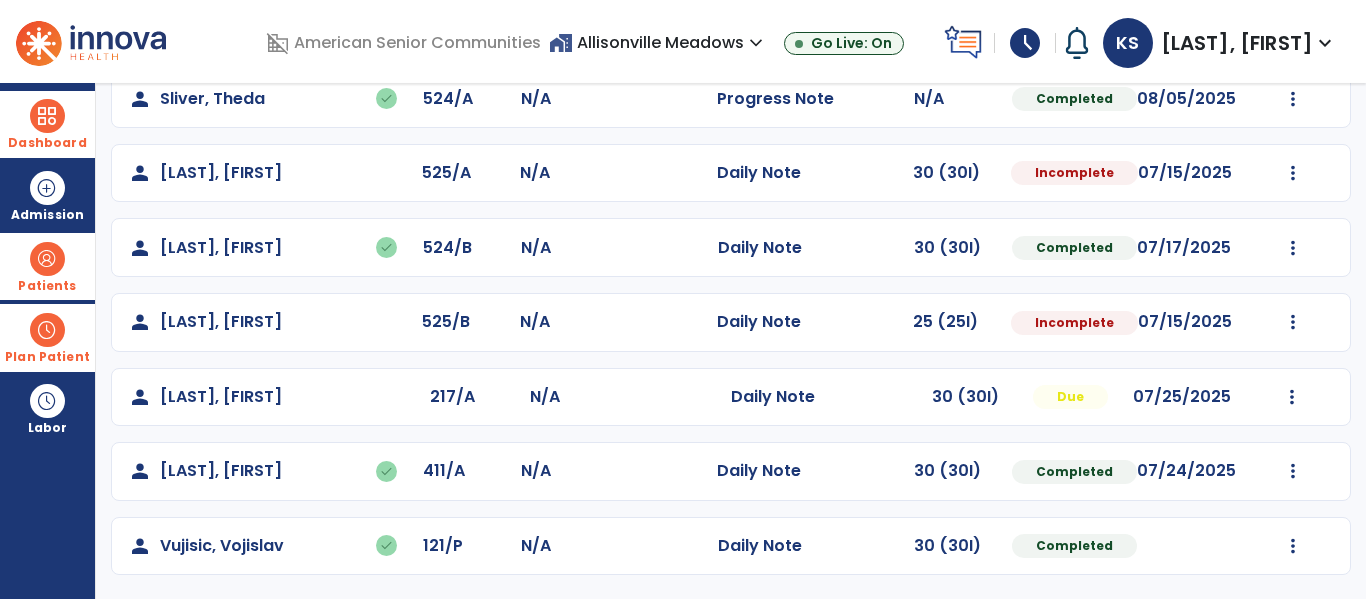select on "*" 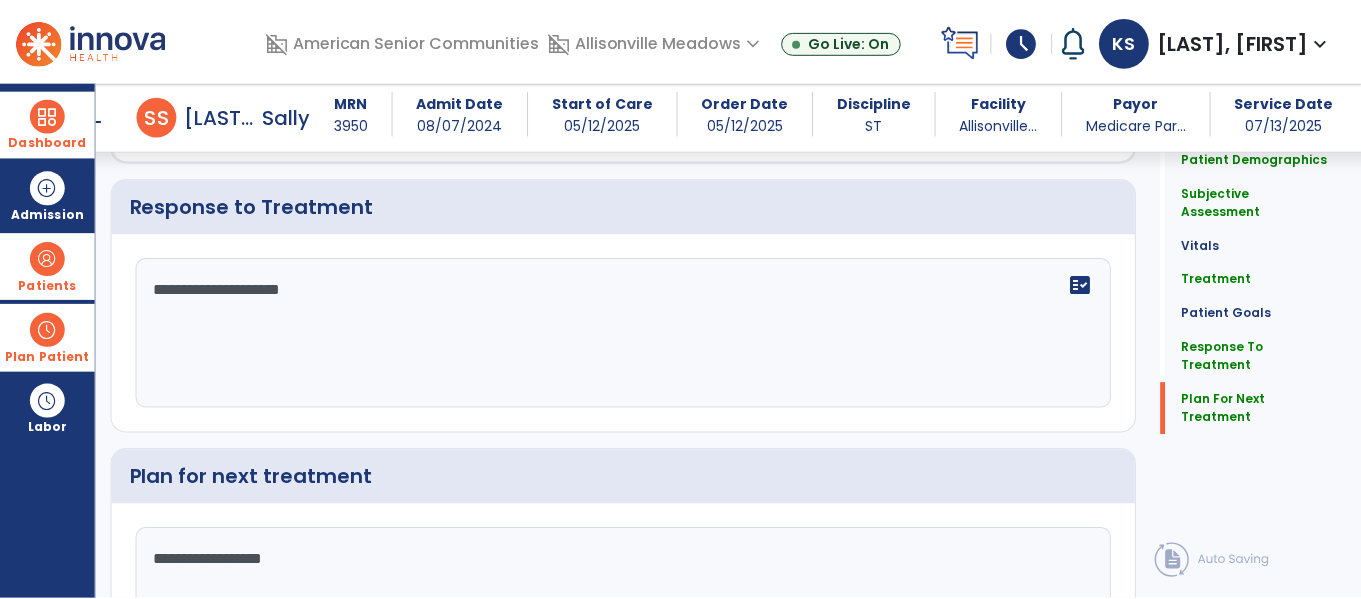 scroll, scrollTop: 3679, scrollLeft: 0, axis: vertical 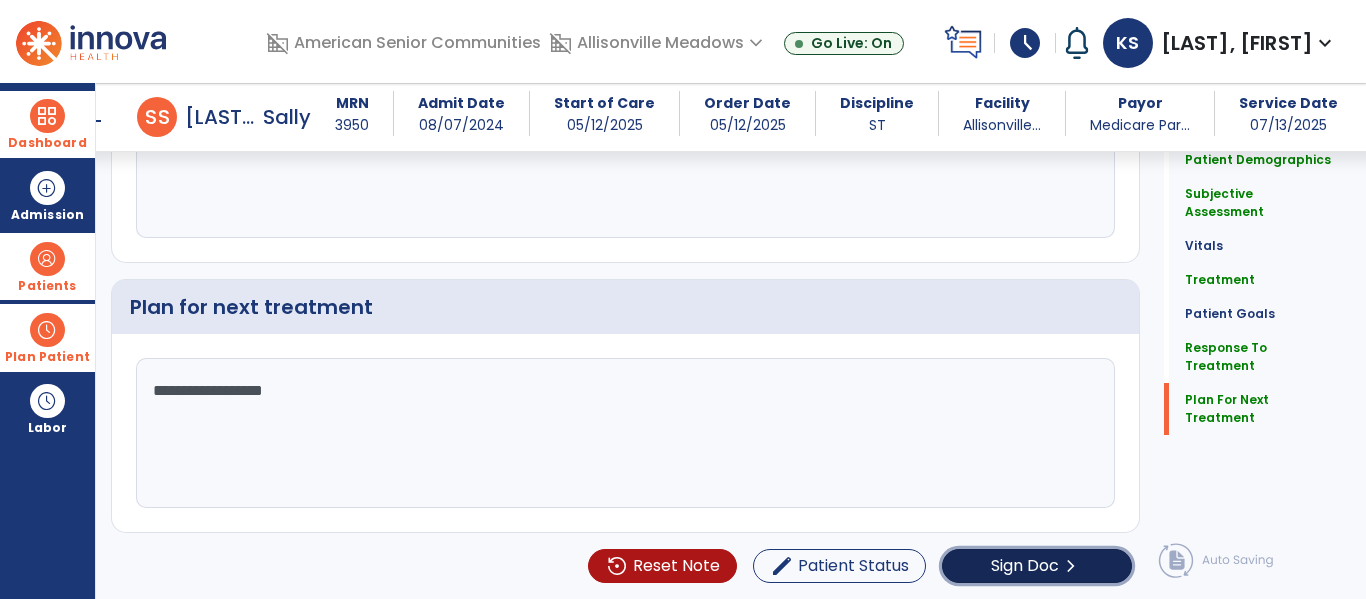 click on "Sign Doc" 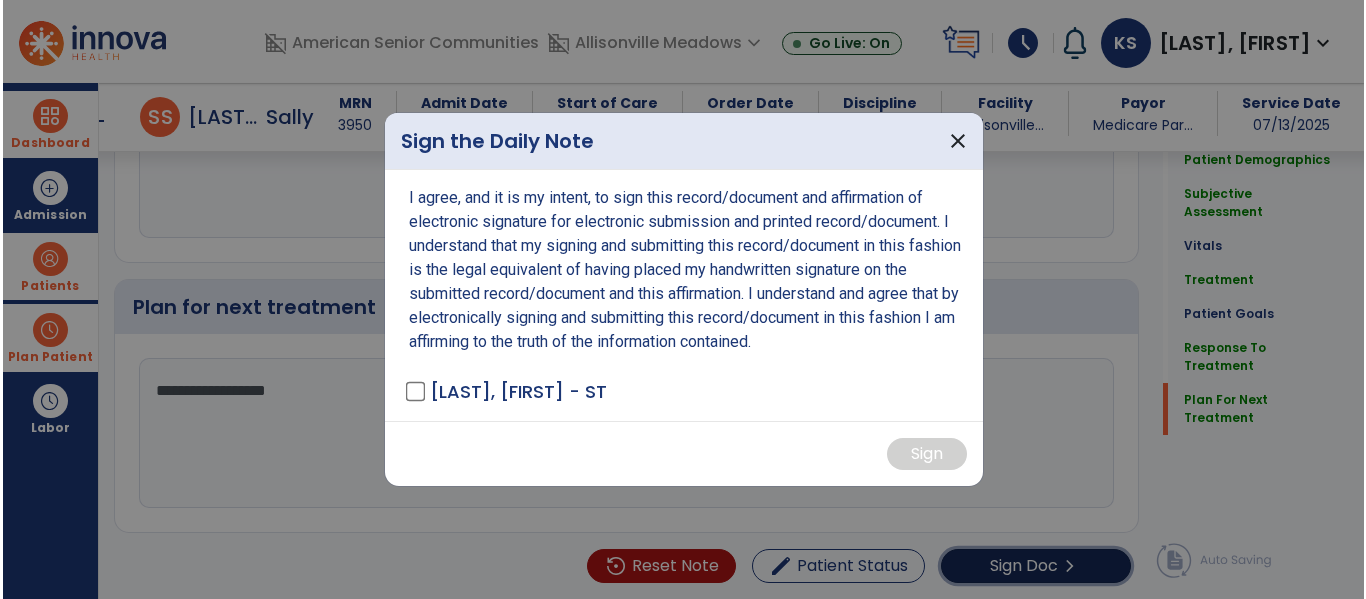 scroll, scrollTop: 3679, scrollLeft: 0, axis: vertical 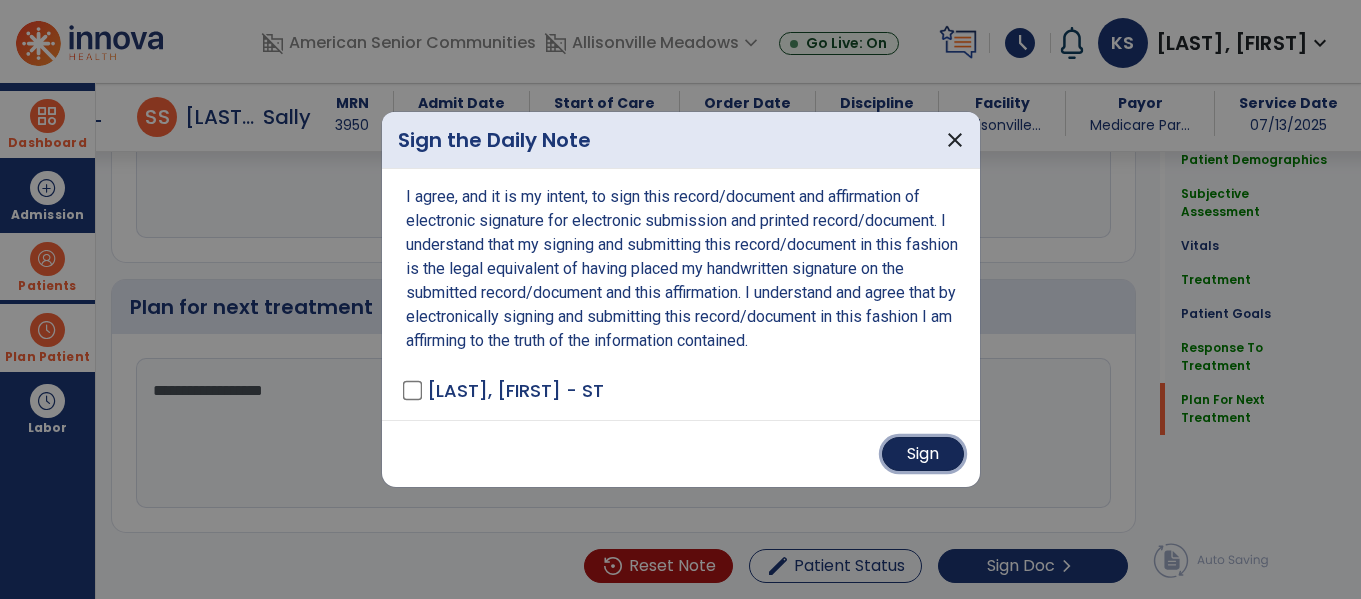 click on "Sign" at bounding box center (923, 454) 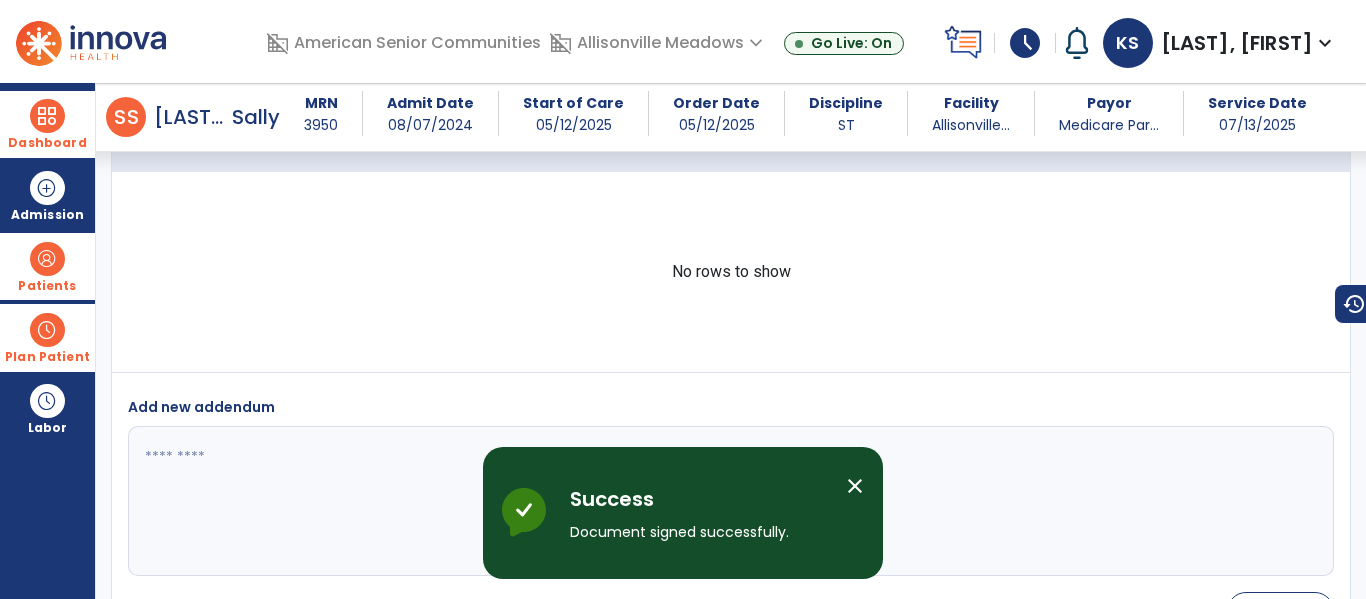 click on "Dashboard" at bounding box center (47, 143) 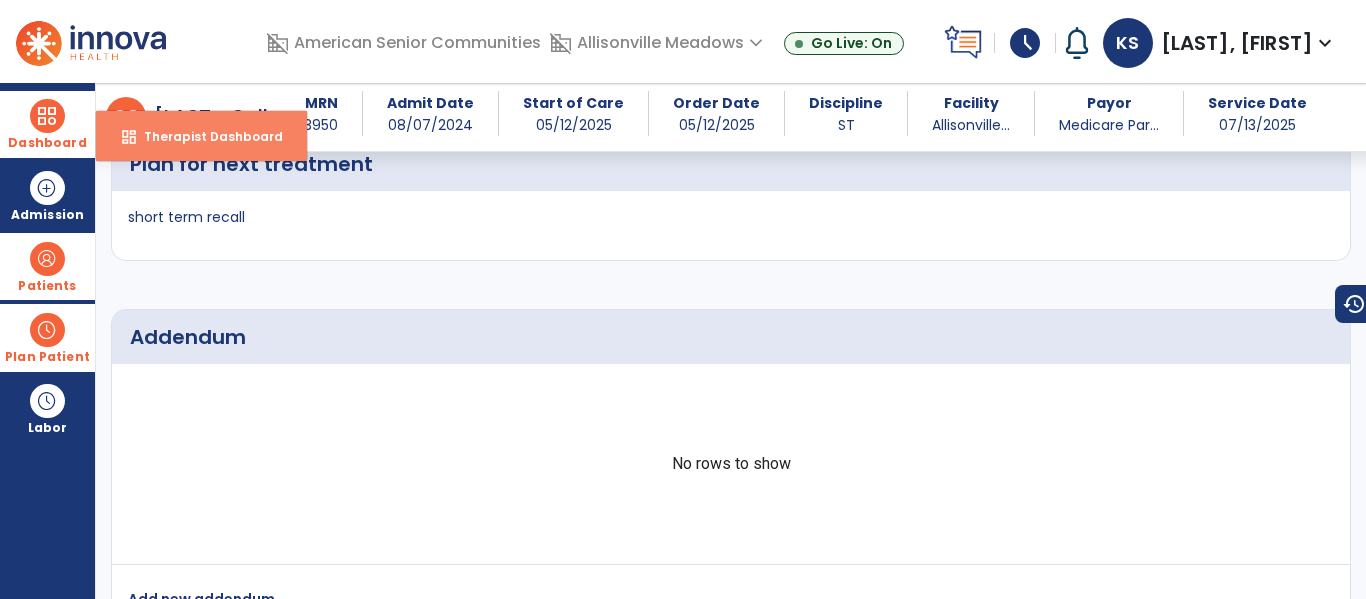 click on "Therapist Dashboard" at bounding box center [205, 136] 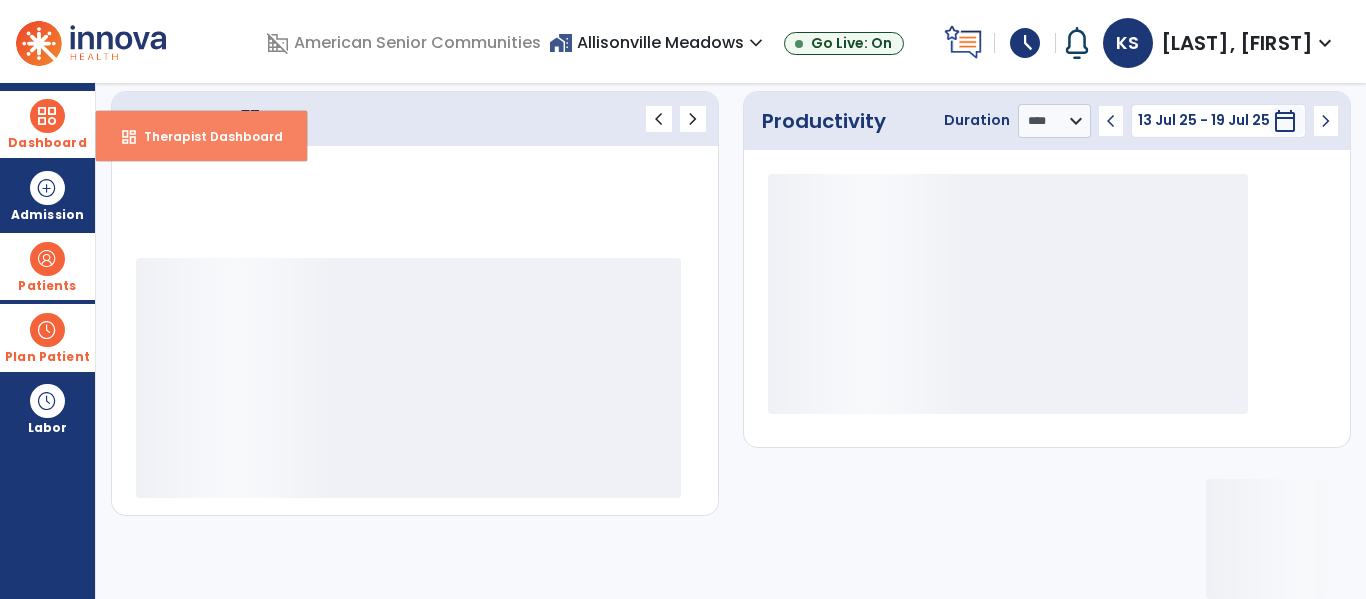 scroll, scrollTop: 278, scrollLeft: 0, axis: vertical 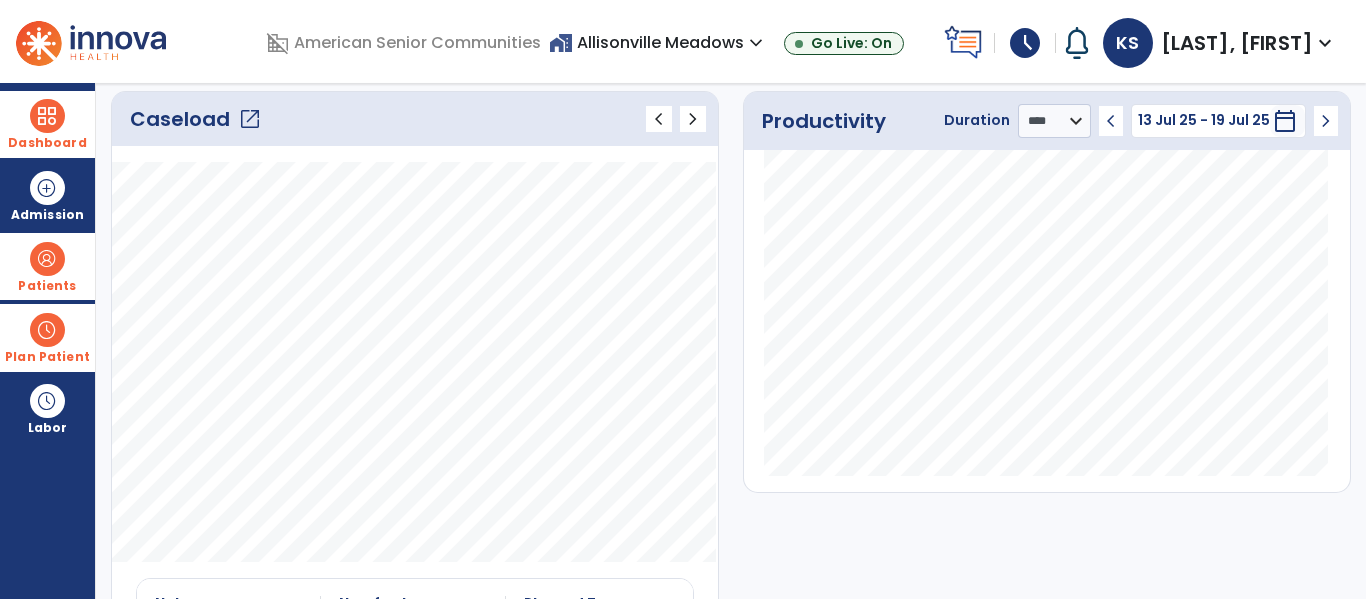 click on "open_in_new" 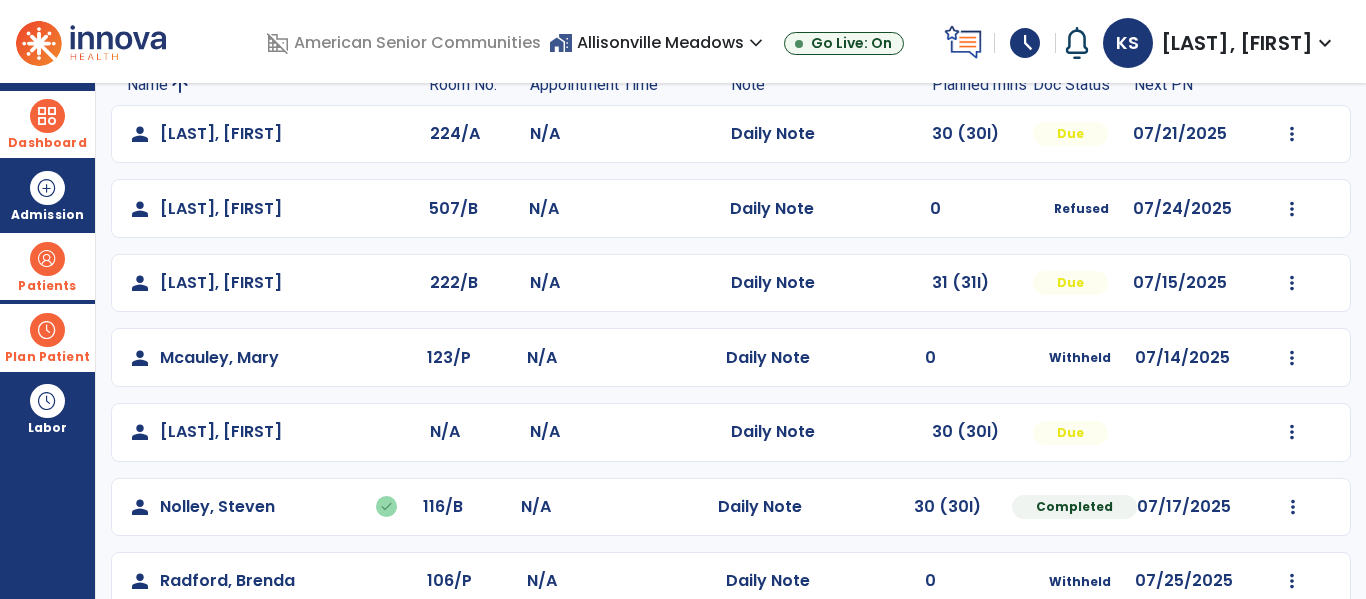 scroll, scrollTop: 786, scrollLeft: 0, axis: vertical 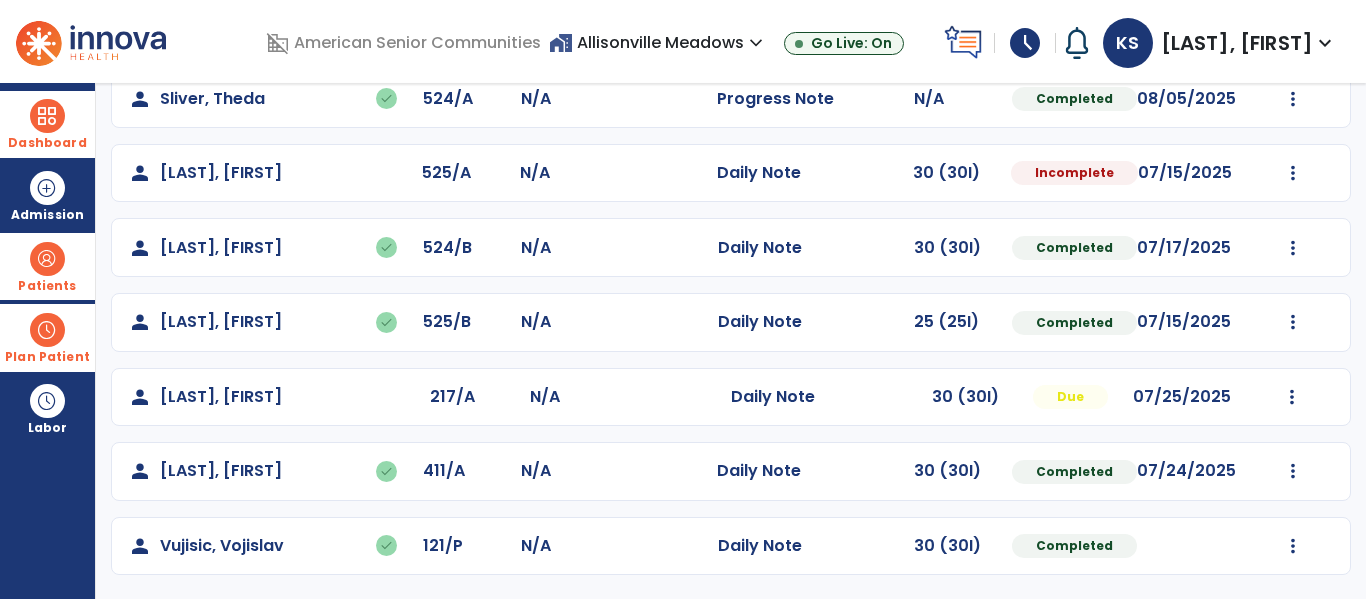 click on "Mark Visit As Complete   Reset Note   Open Document   G + C Mins" 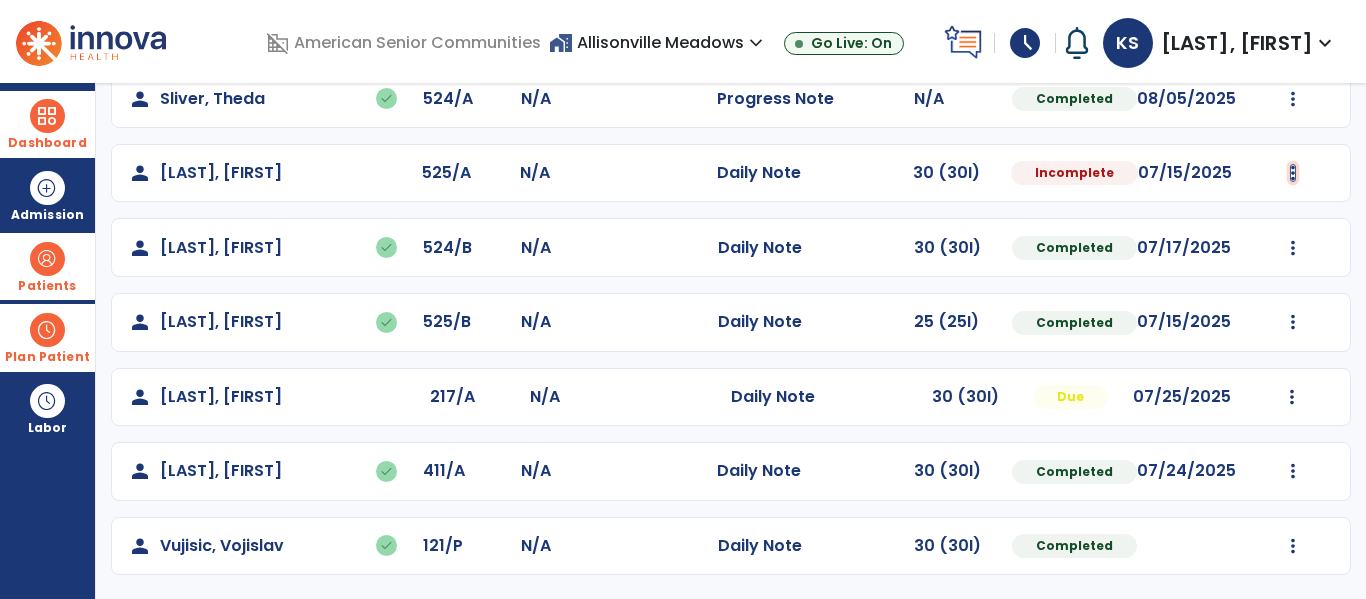 click at bounding box center (1292, -498) 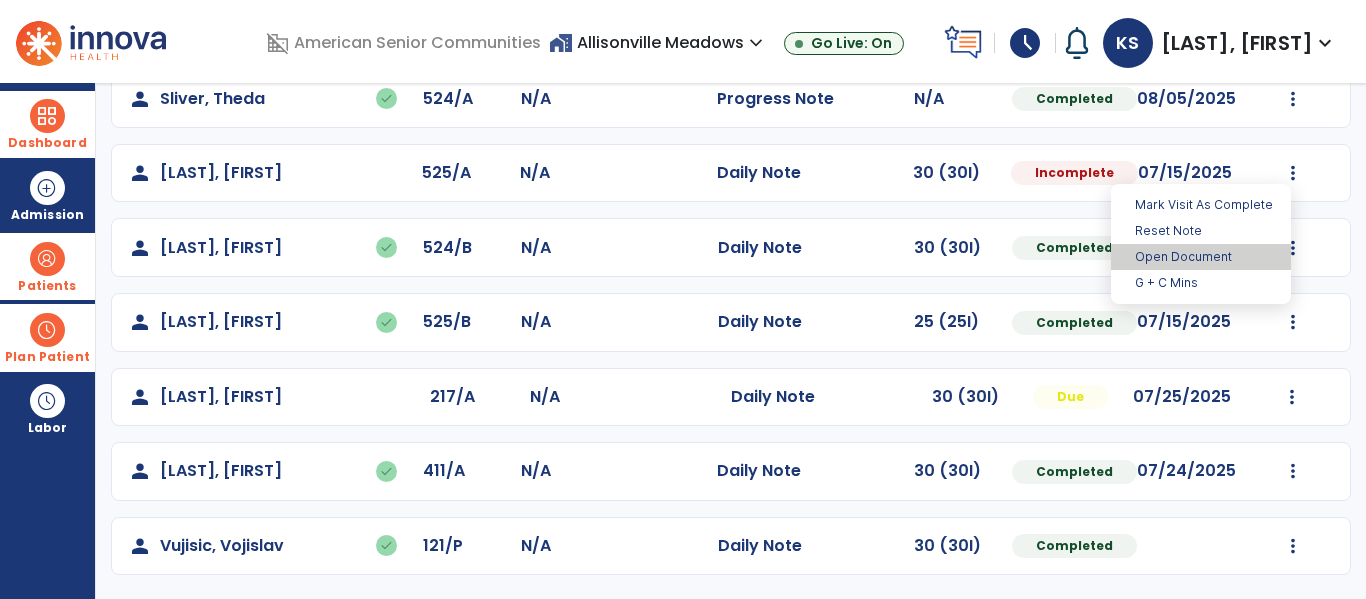 click on "Open Document" at bounding box center (1201, 257) 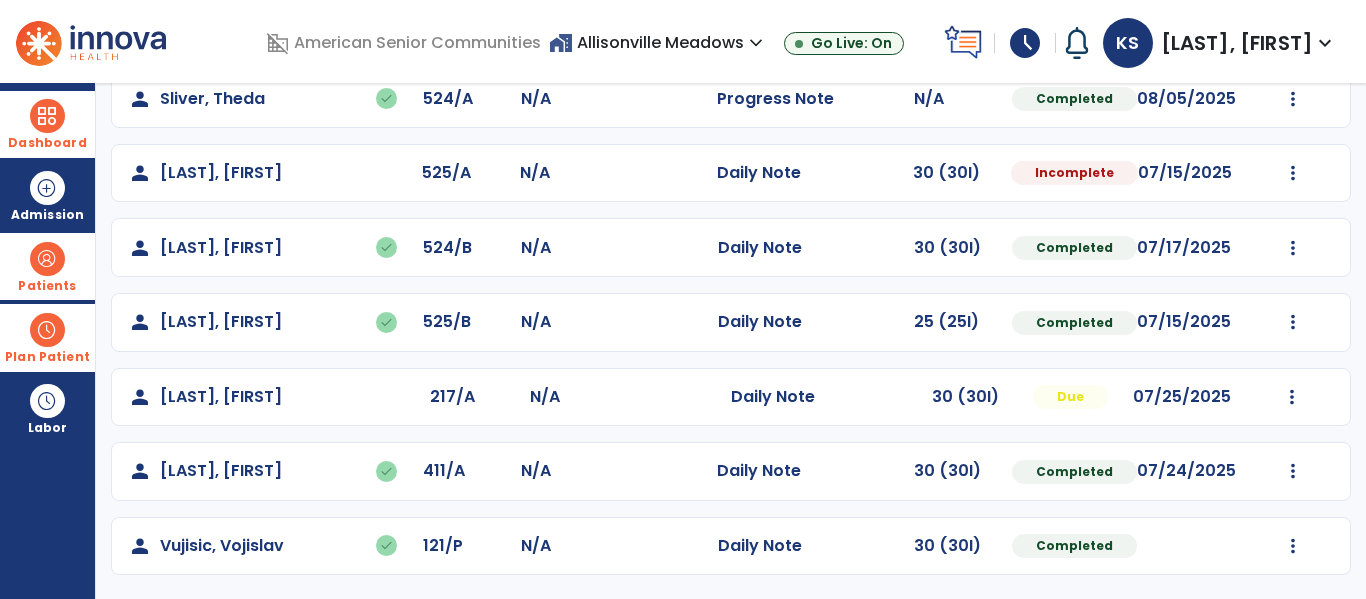 select on "*" 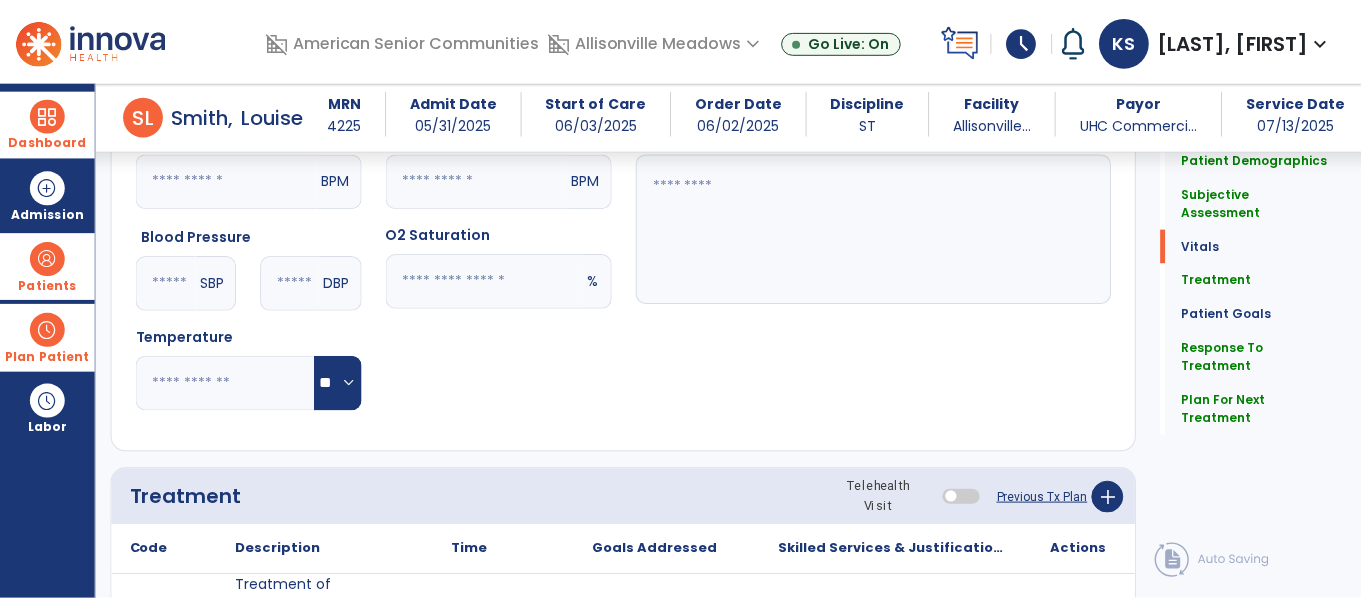 scroll, scrollTop: 2491, scrollLeft: 0, axis: vertical 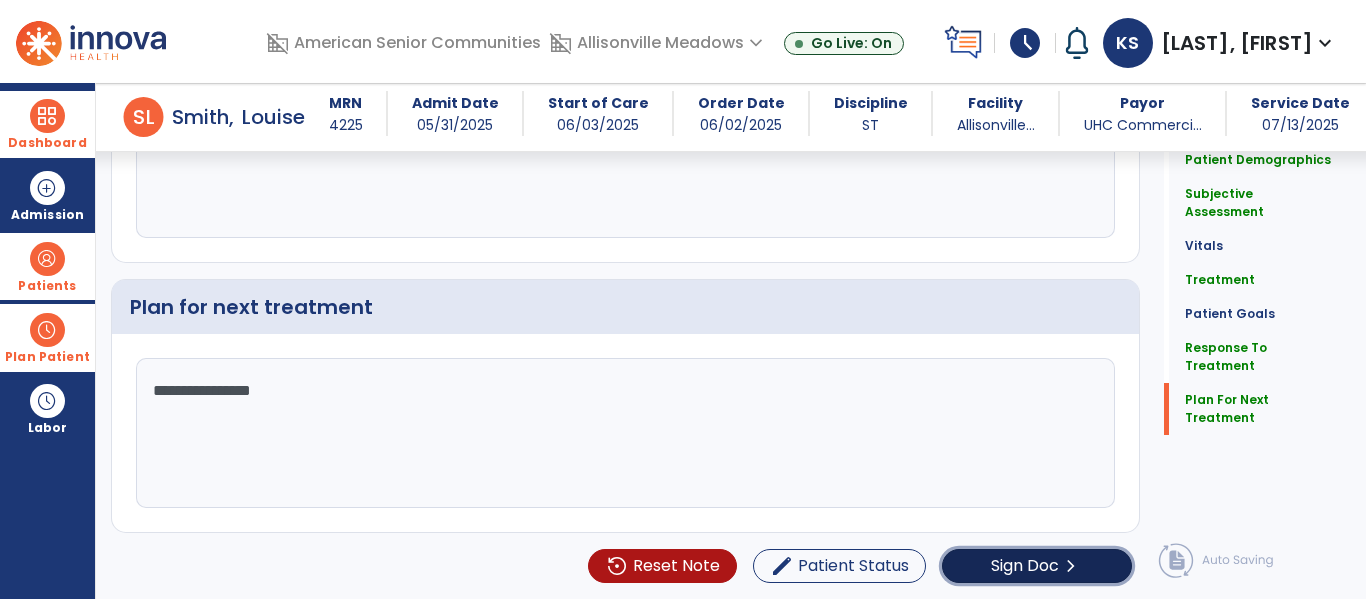 click on "Sign Doc  chevron_right" 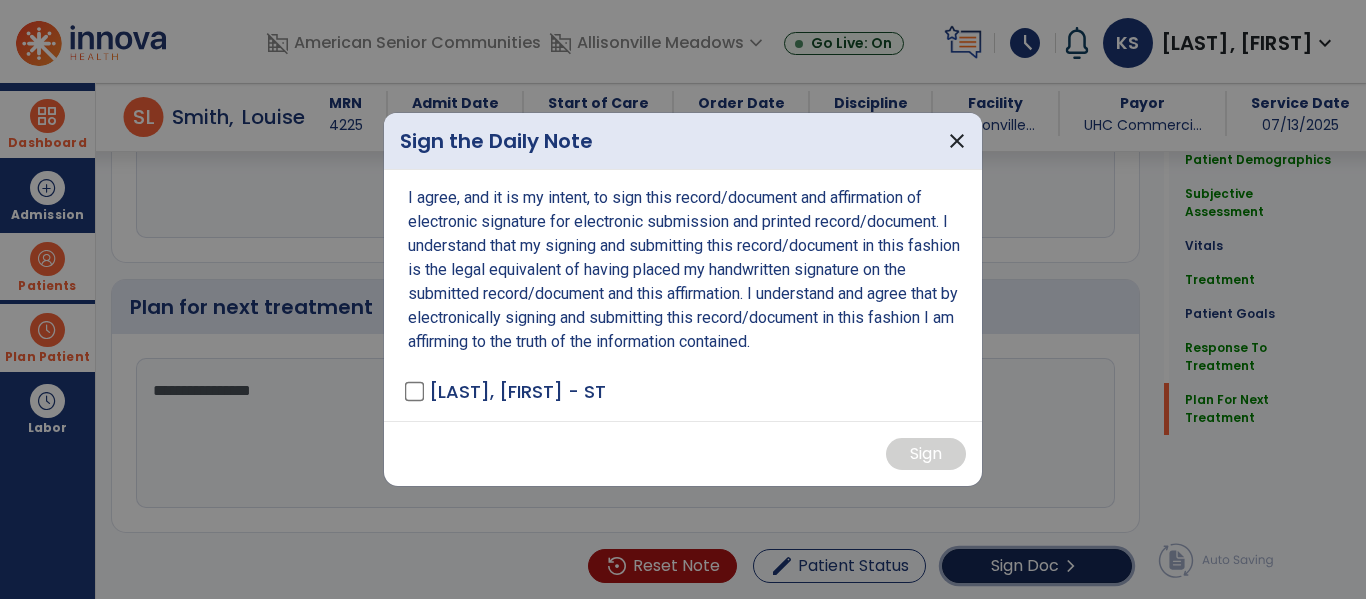 scroll, scrollTop: 2491, scrollLeft: 0, axis: vertical 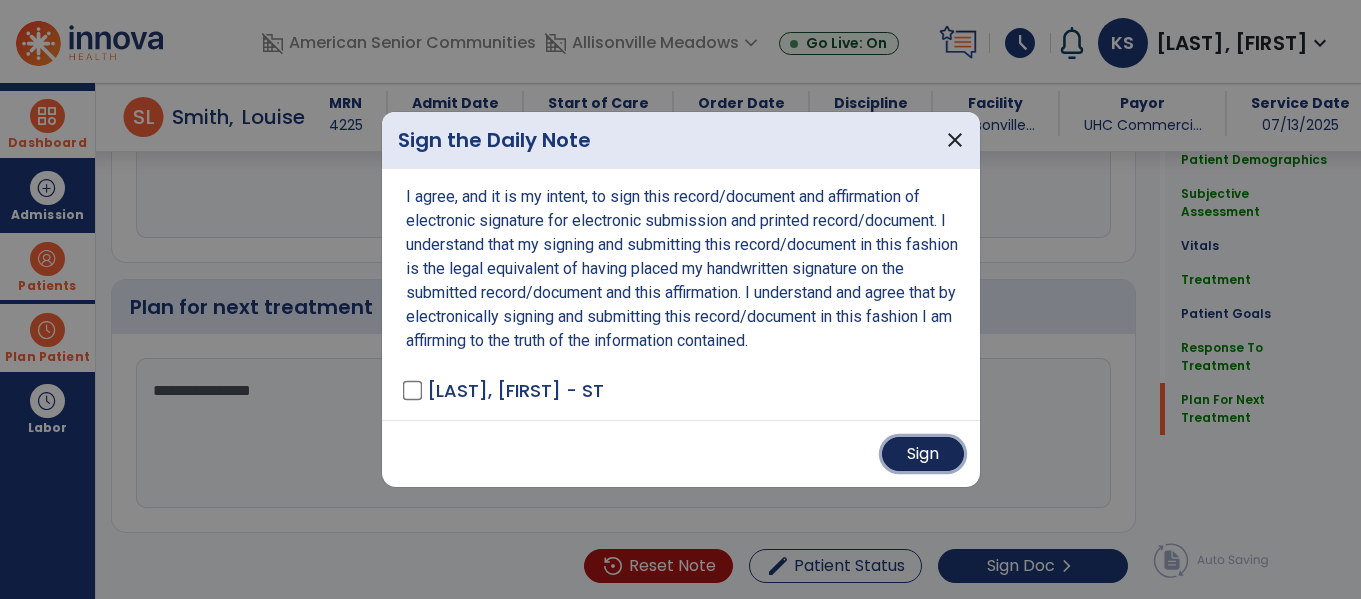 click on "Sign" at bounding box center (923, 454) 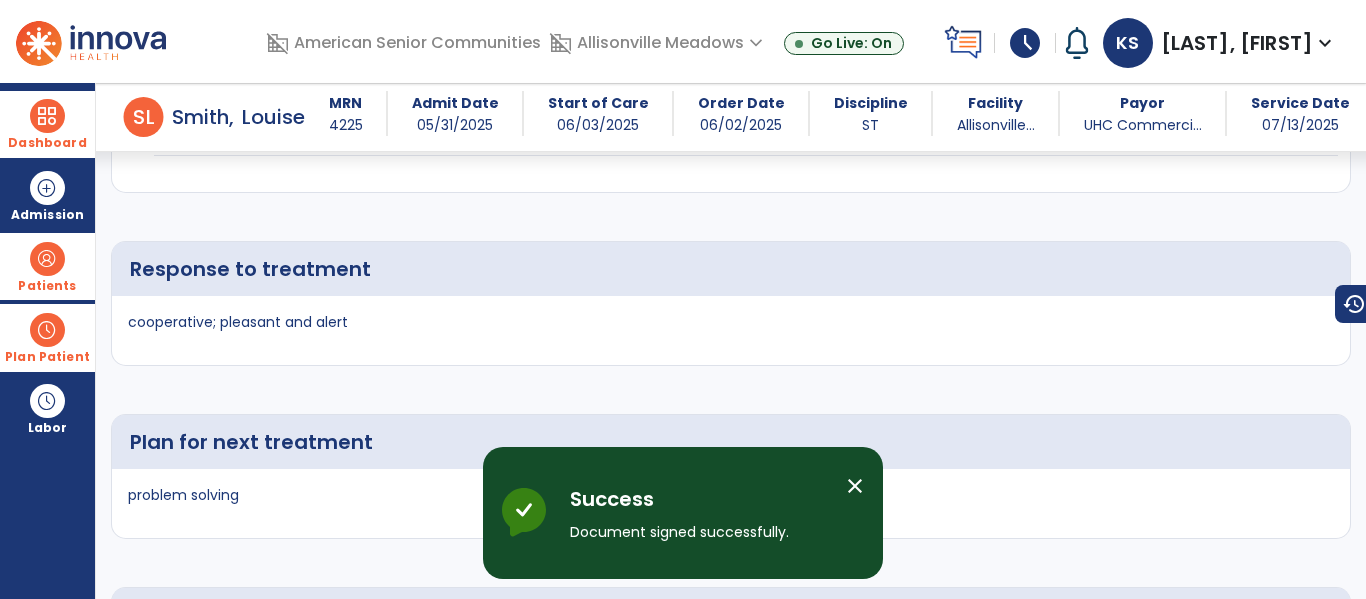 scroll, scrollTop: 3460, scrollLeft: 0, axis: vertical 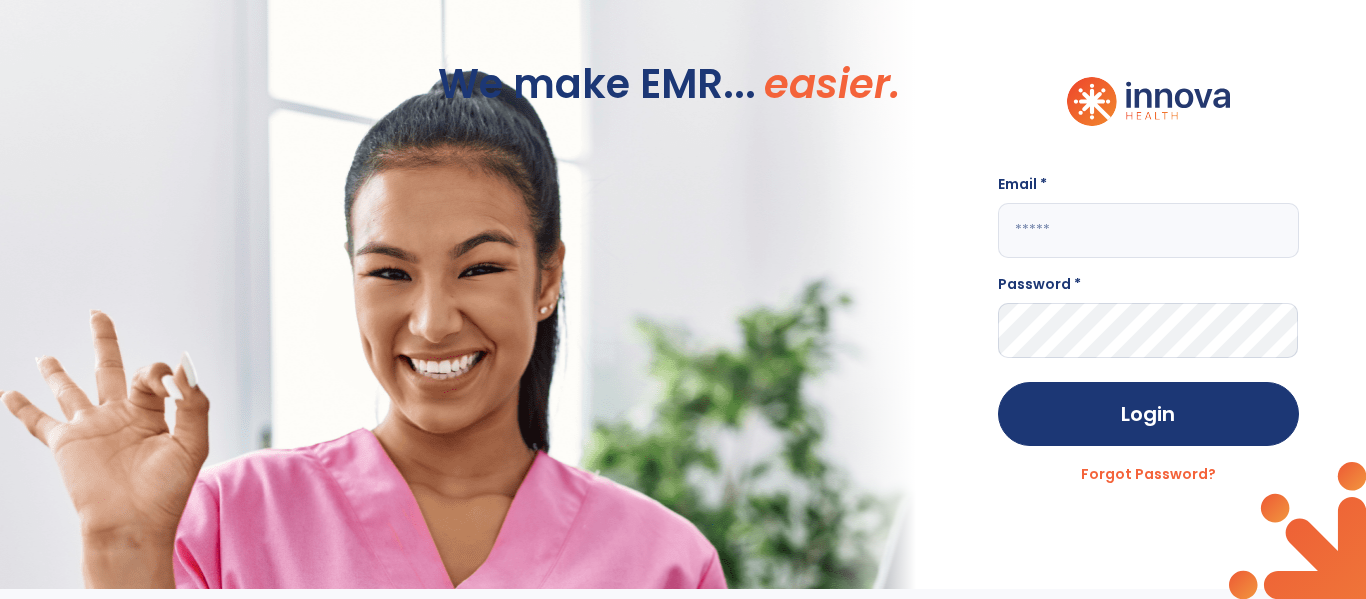 click 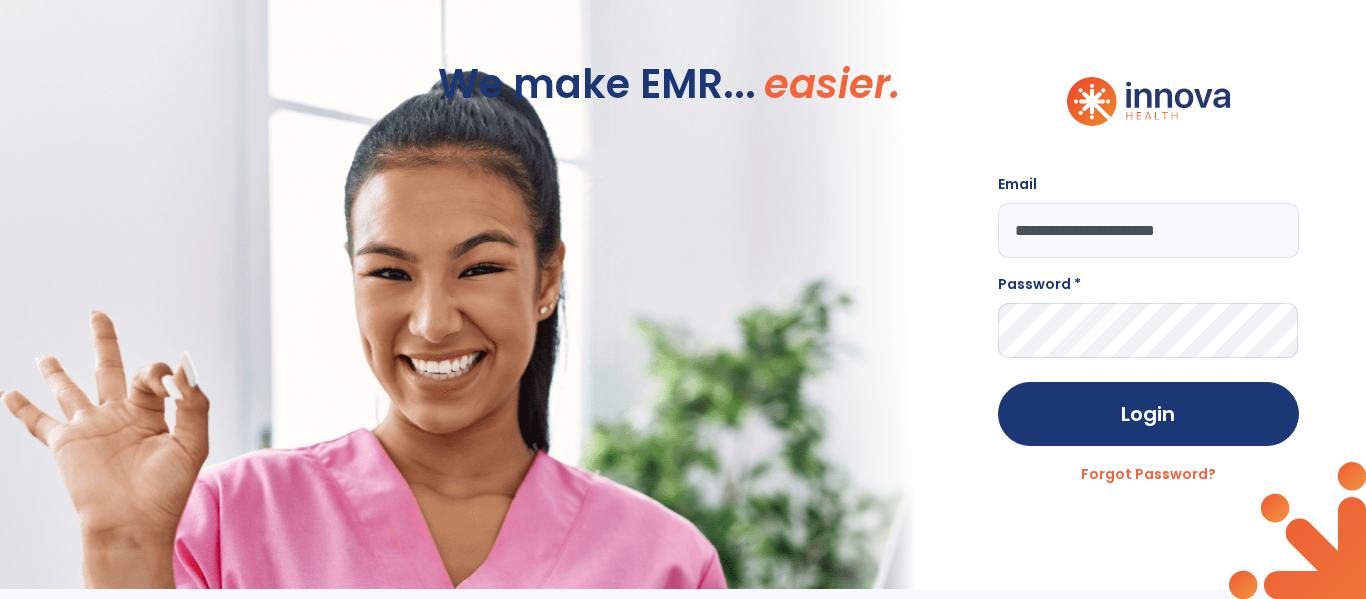 type on "**********" 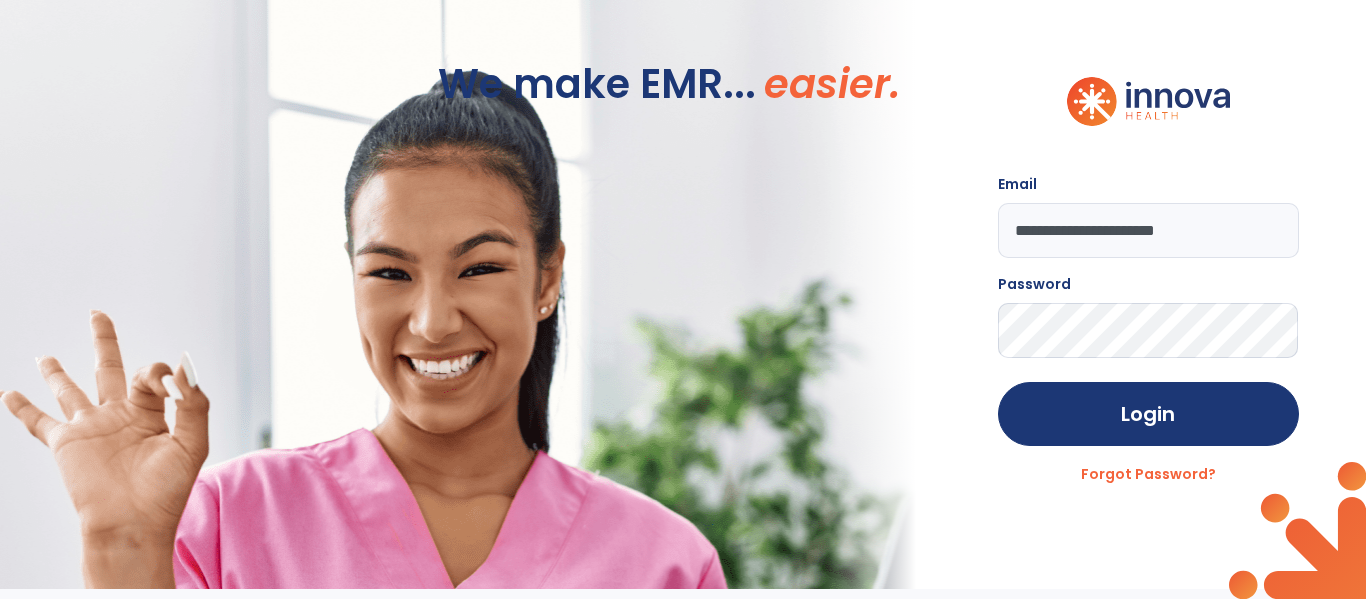 click on "Login" 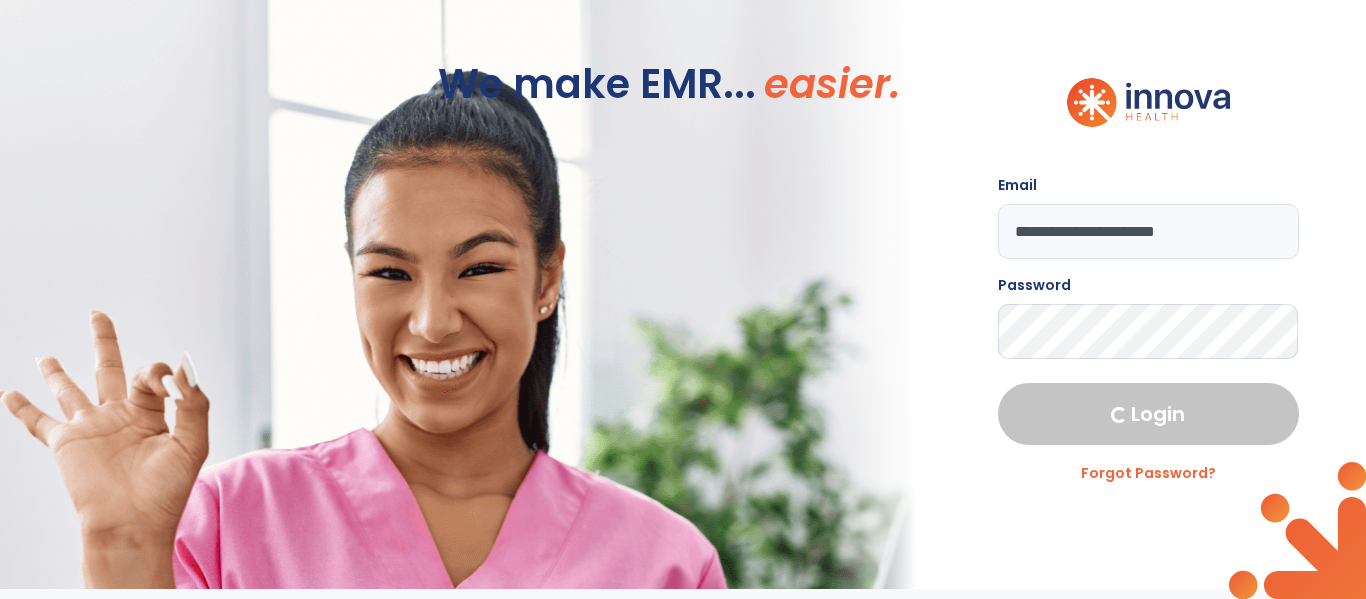 select on "****" 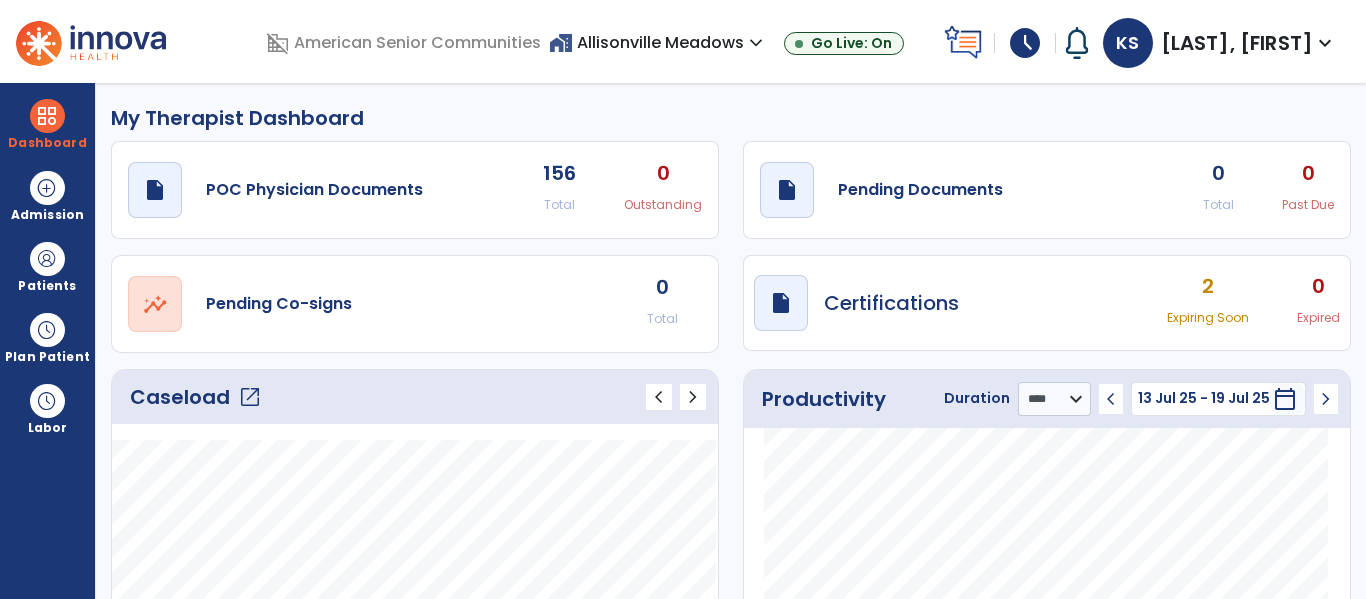 click on "open_in_new" 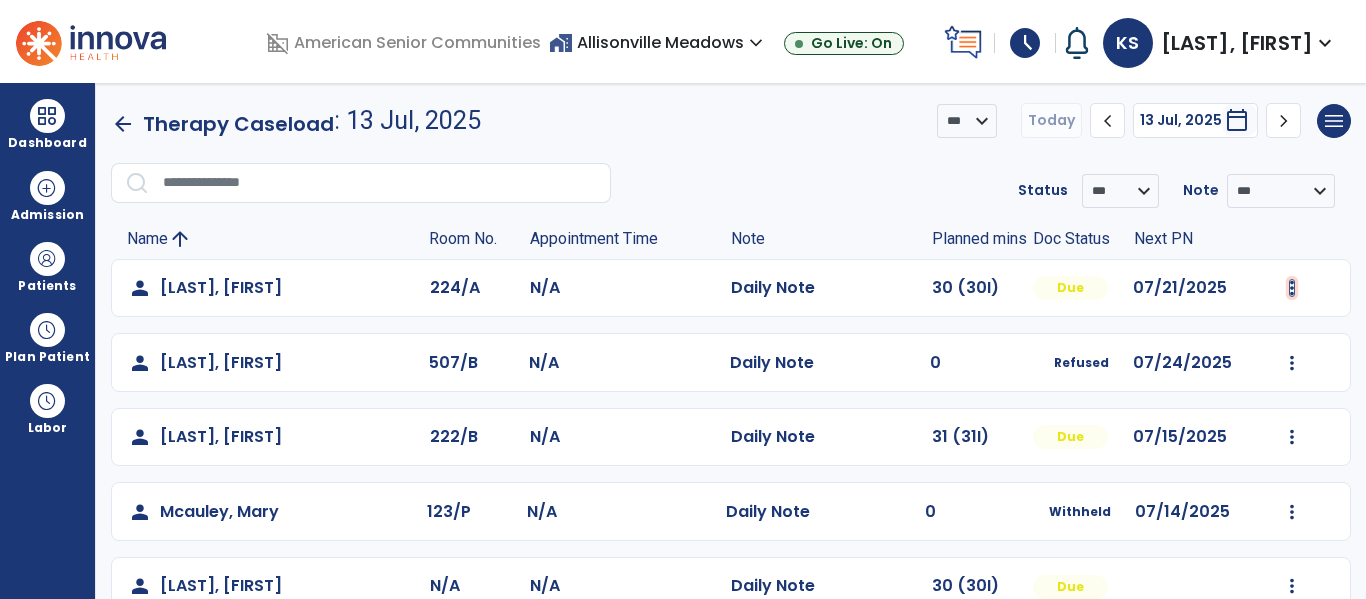 click at bounding box center (1292, 288) 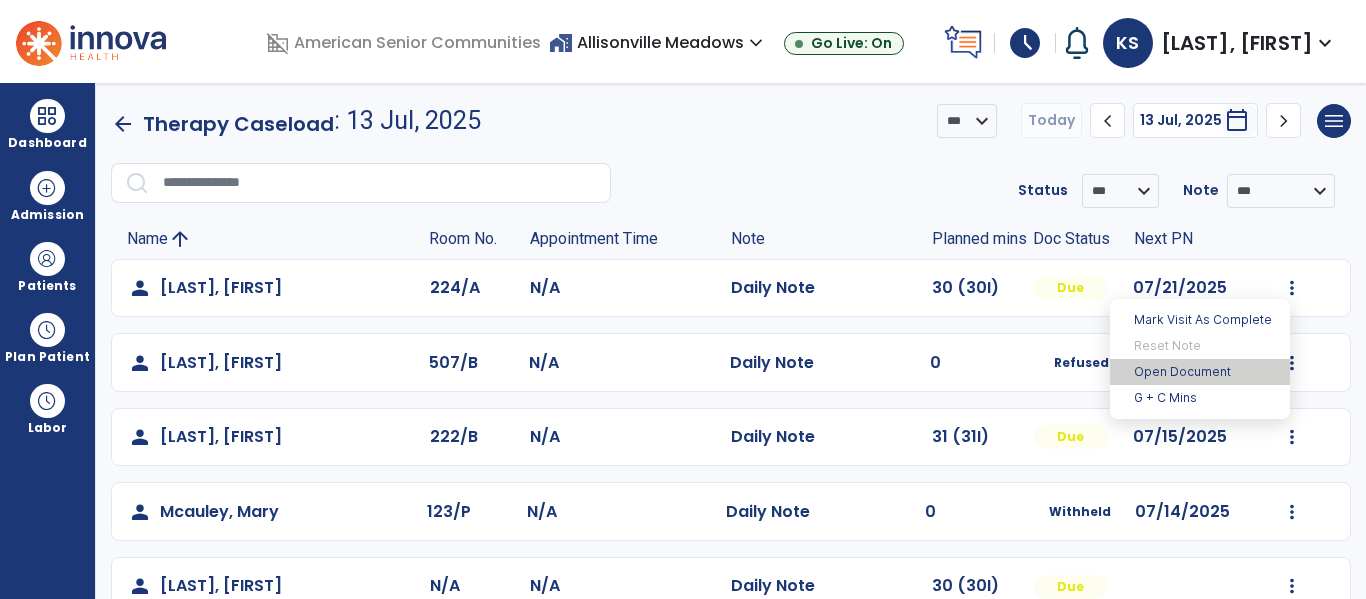 click on "Open Document" at bounding box center [1200, 372] 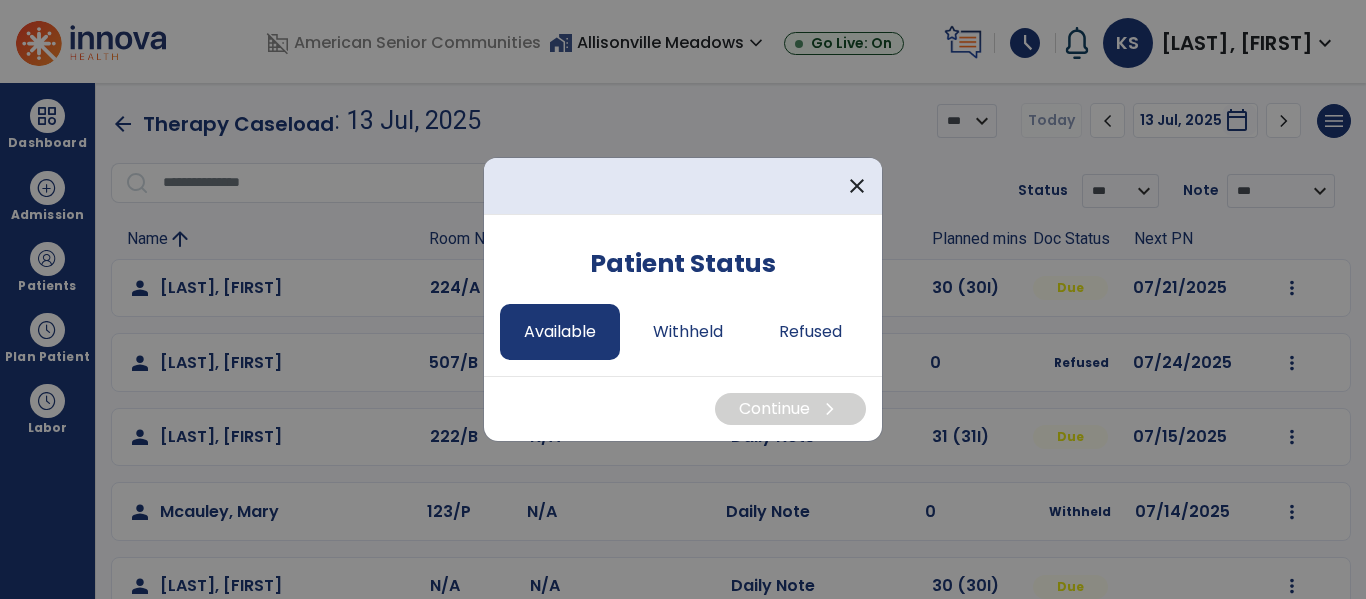 click on "Available" at bounding box center [560, 332] 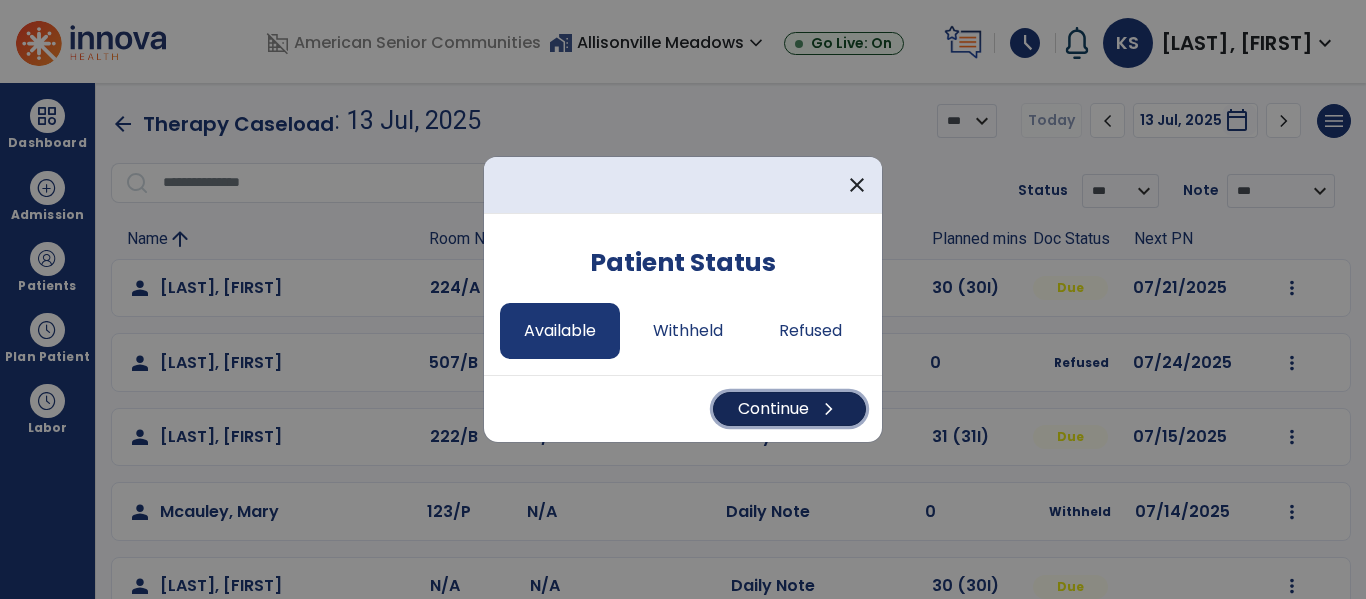 click on "Continue   chevron_right" at bounding box center [789, 409] 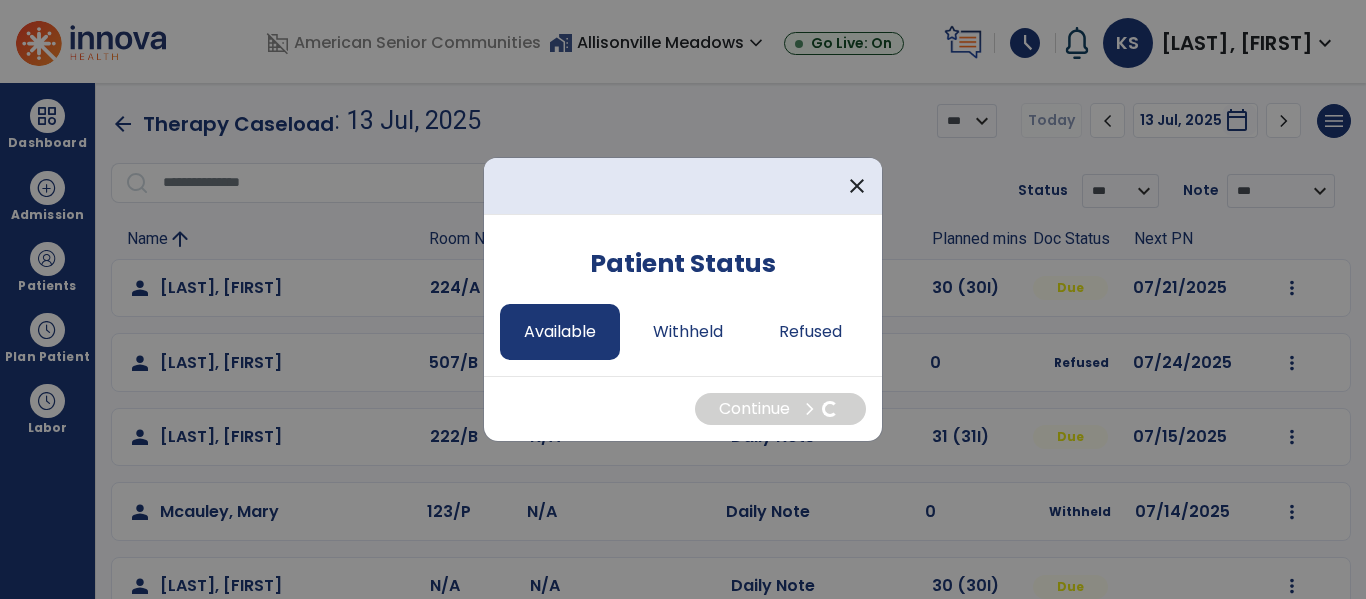 select on "*" 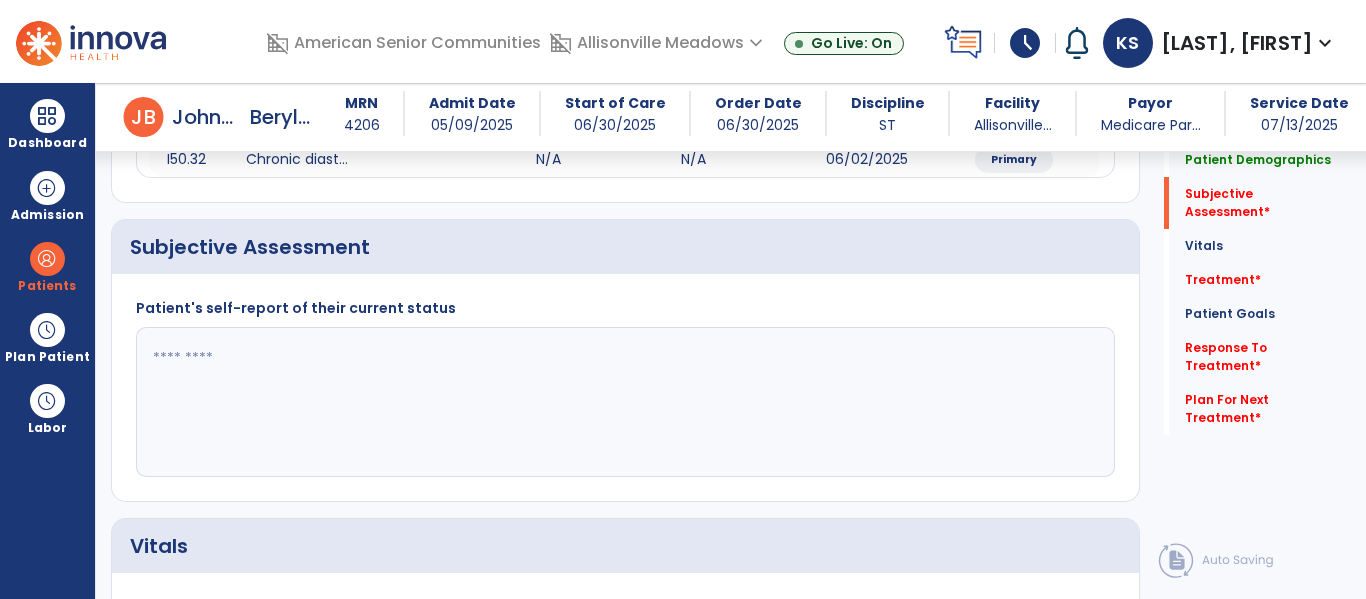 scroll, scrollTop: 373, scrollLeft: 0, axis: vertical 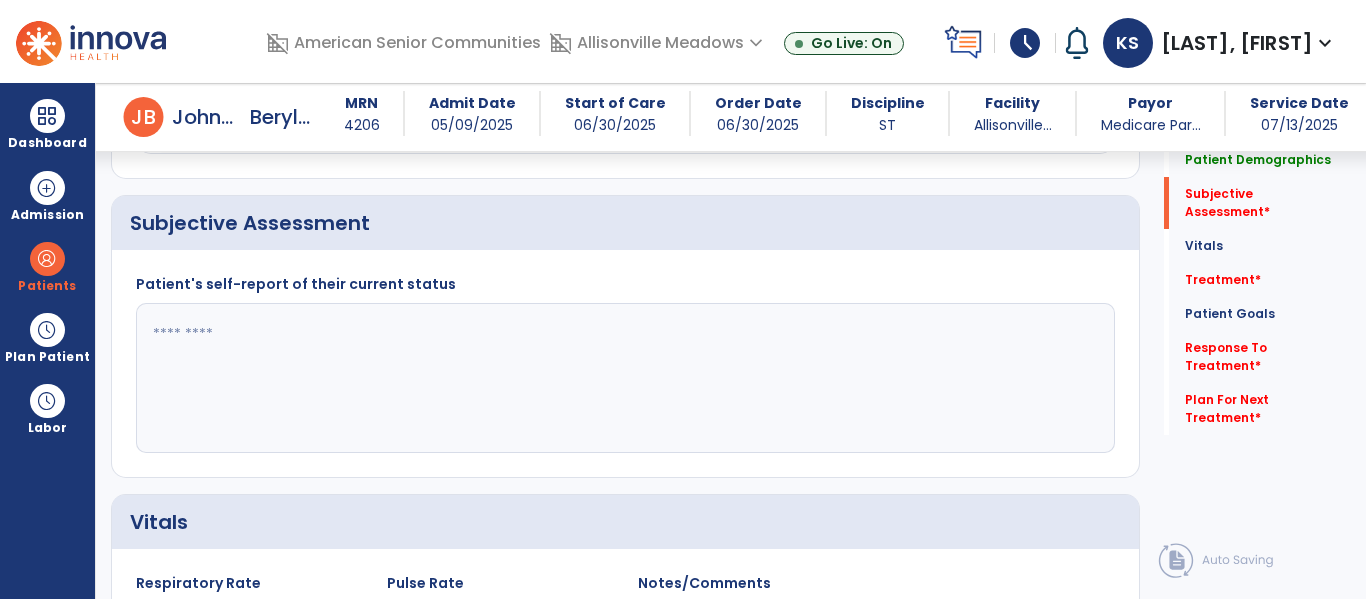 click 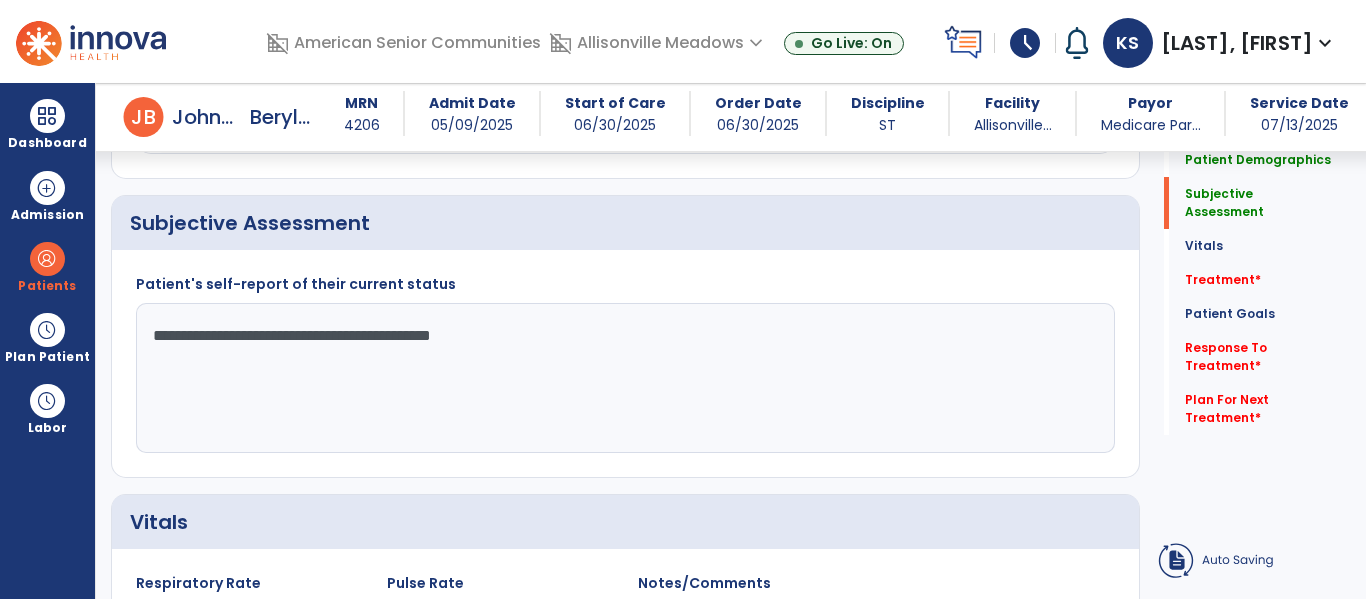 click on "**********" 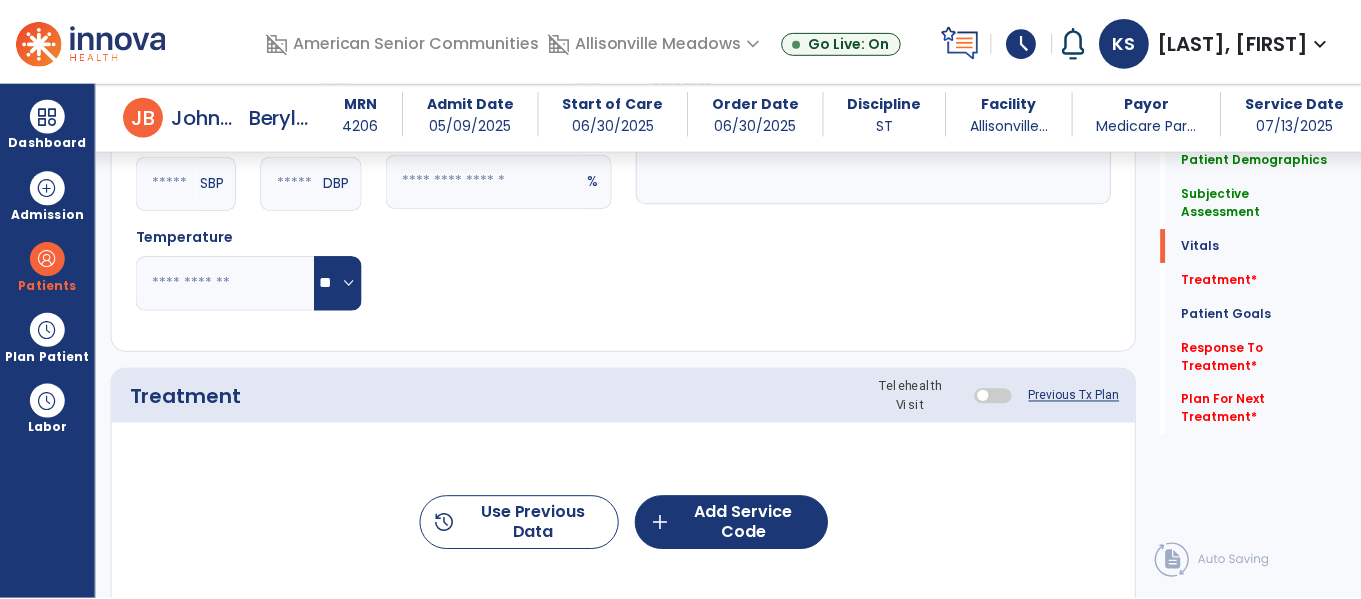 scroll, scrollTop: 929, scrollLeft: 0, axis: vertical 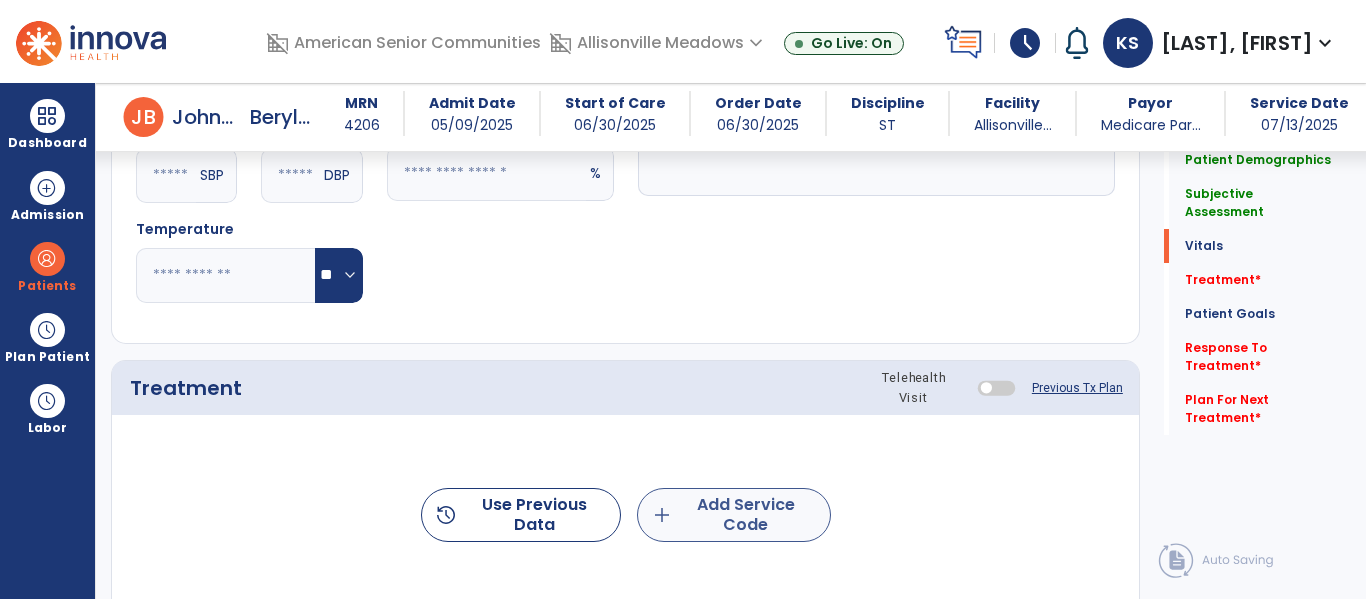 type on "**********" 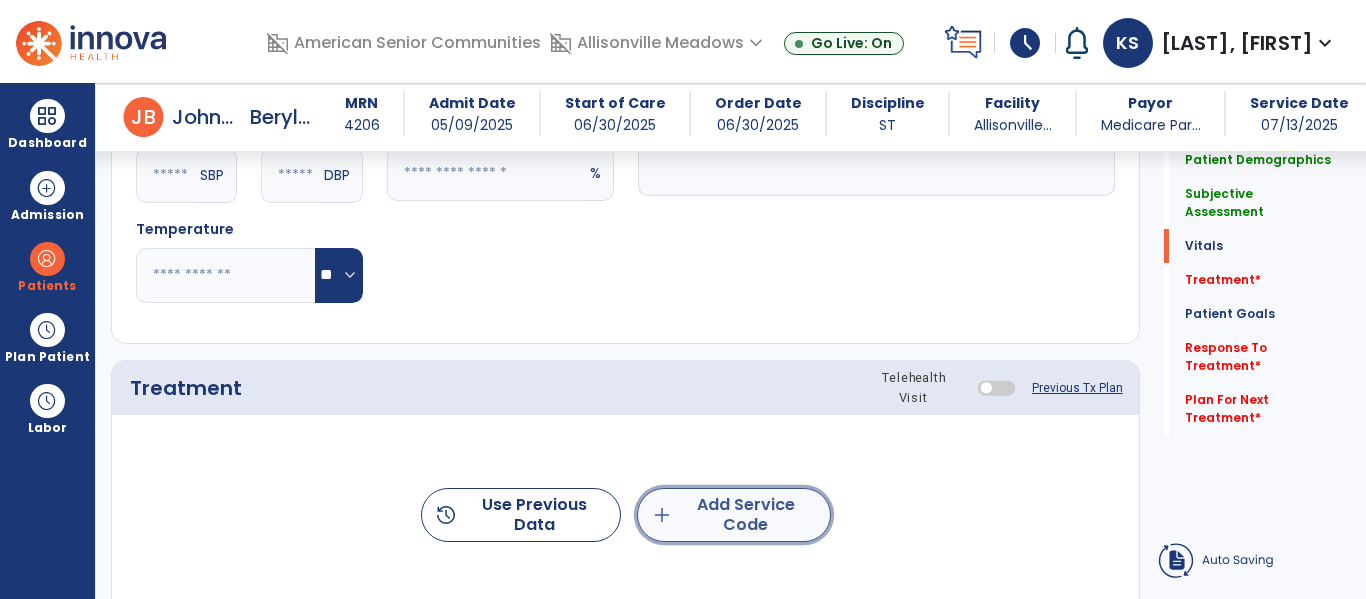 click on "add  Add Service Code" 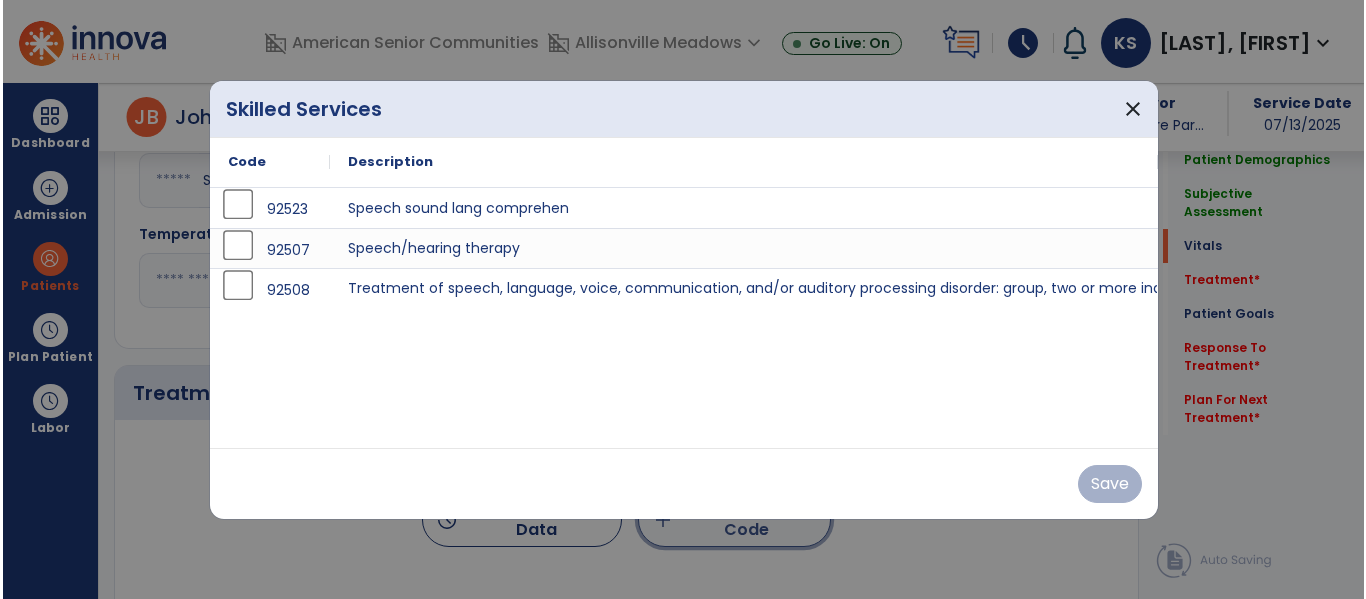 scroll, scrollTop: 929, scrollLeft: 0, axis: vertical 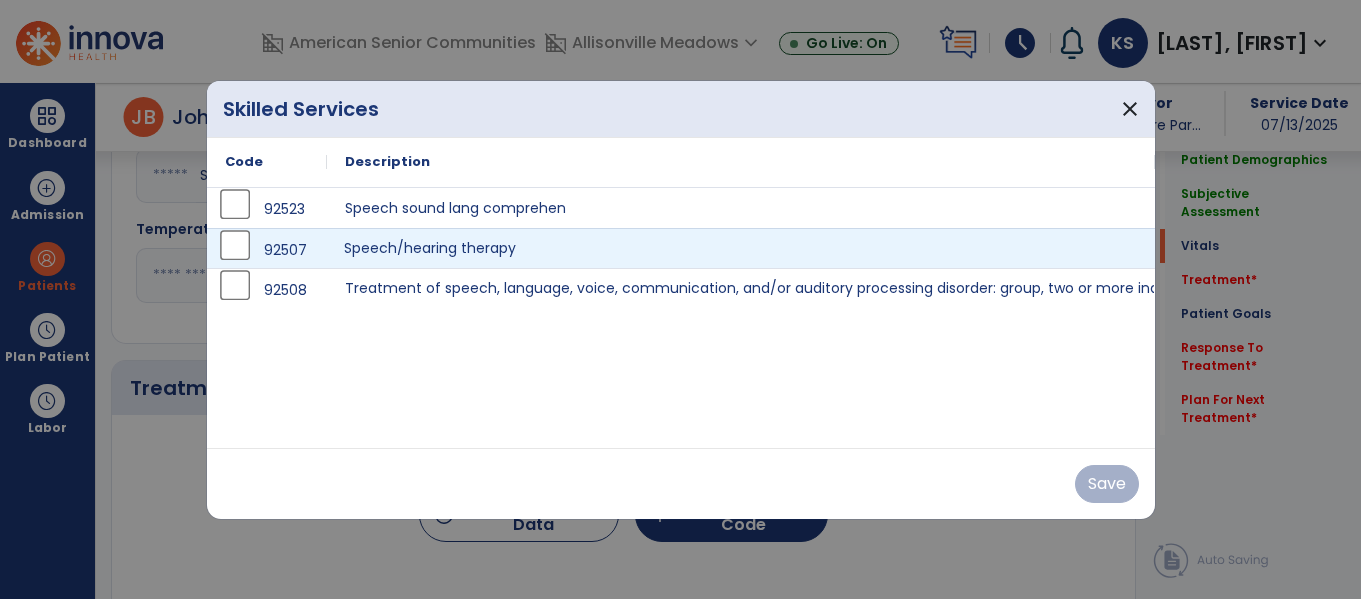 click on "Speech/hearing therapy" at bounding box center (741, 248) 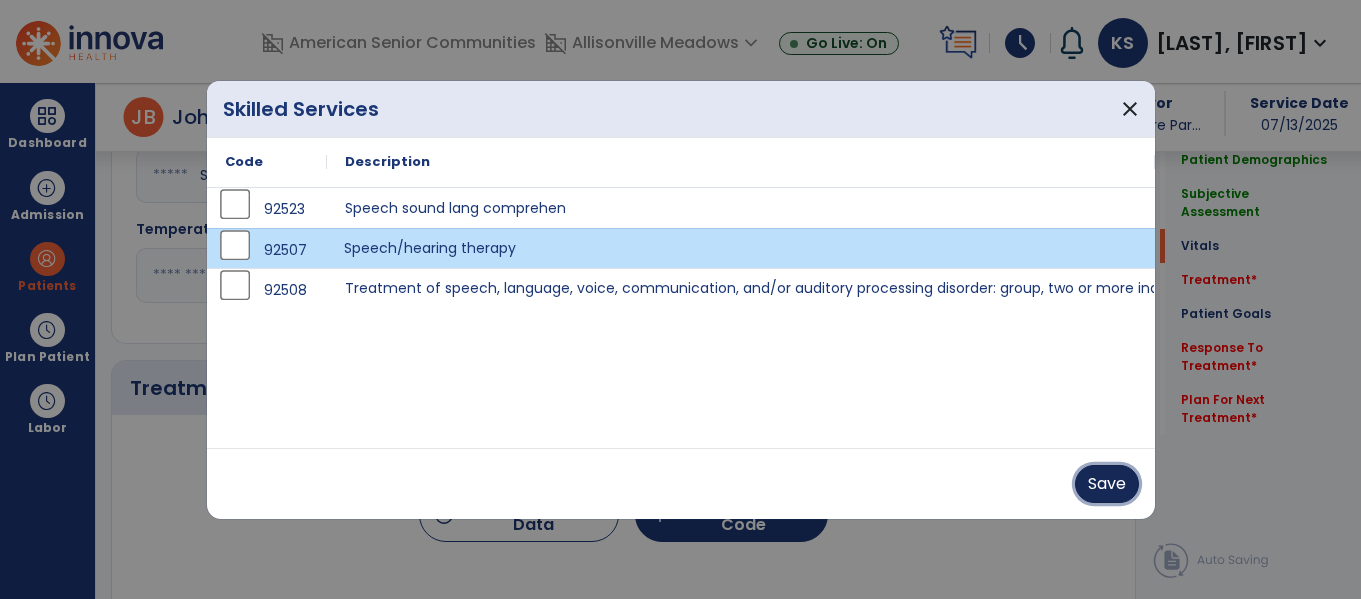 click on "Save" at bounding box center [1107, 484] 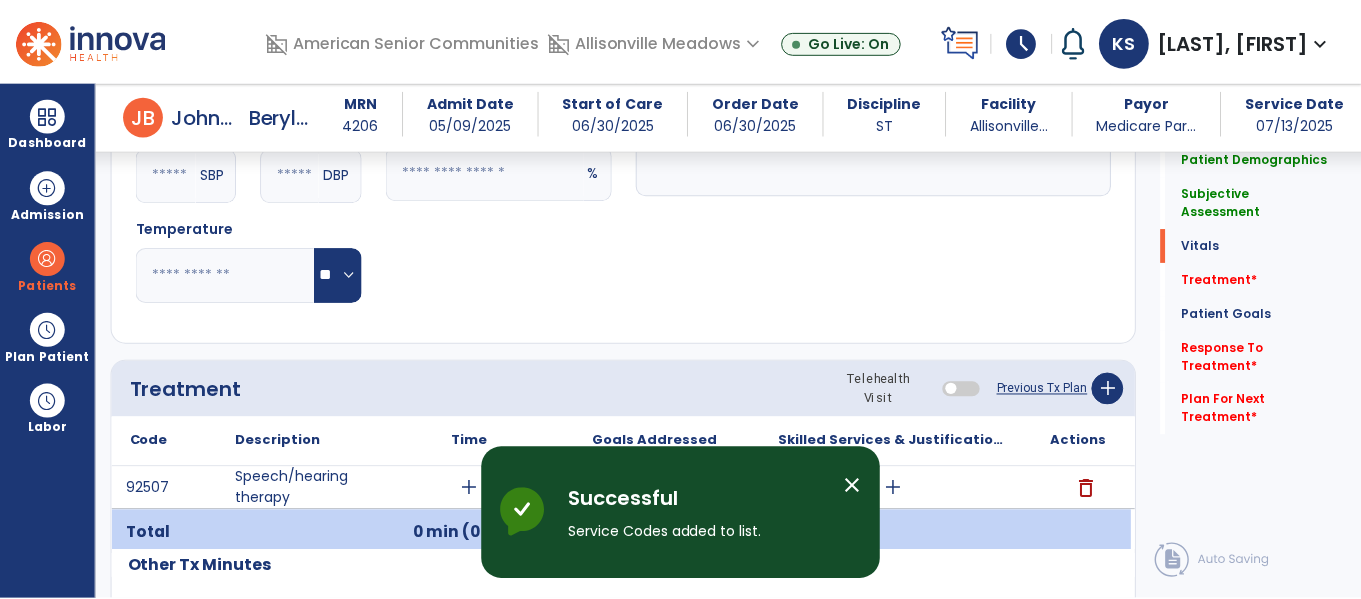scroll, scrollTop: 1092, scrollLeft: 0, axis: vertical 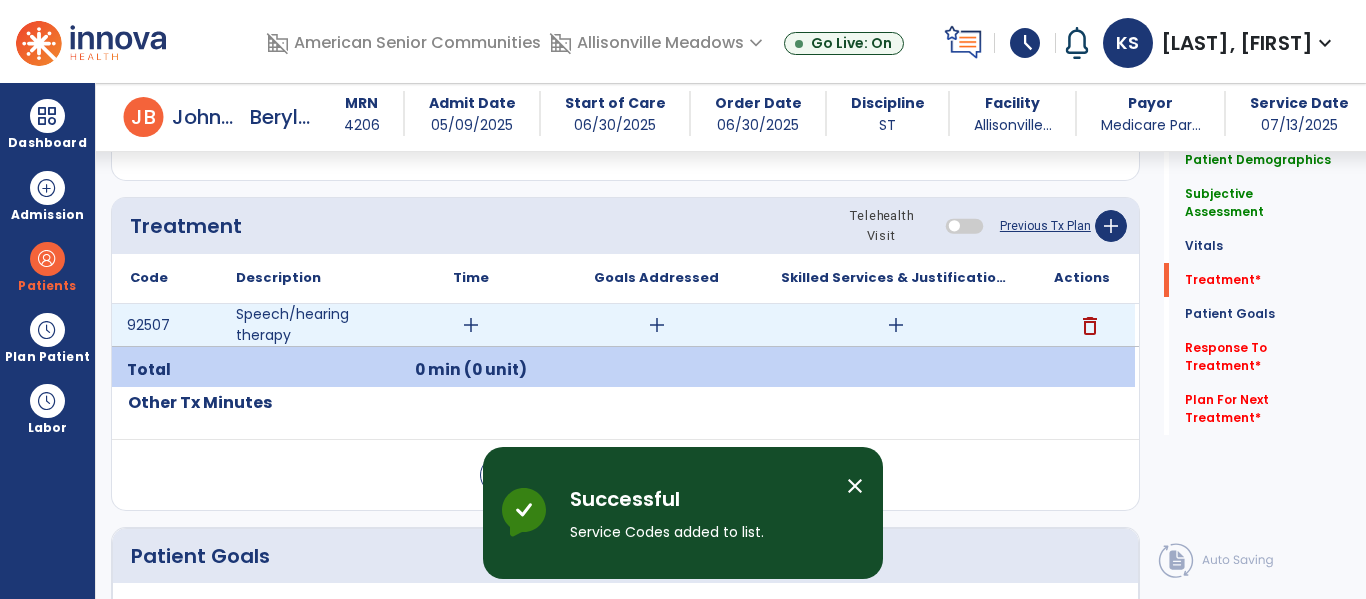 click on "add" at bounding box center [471, 325] 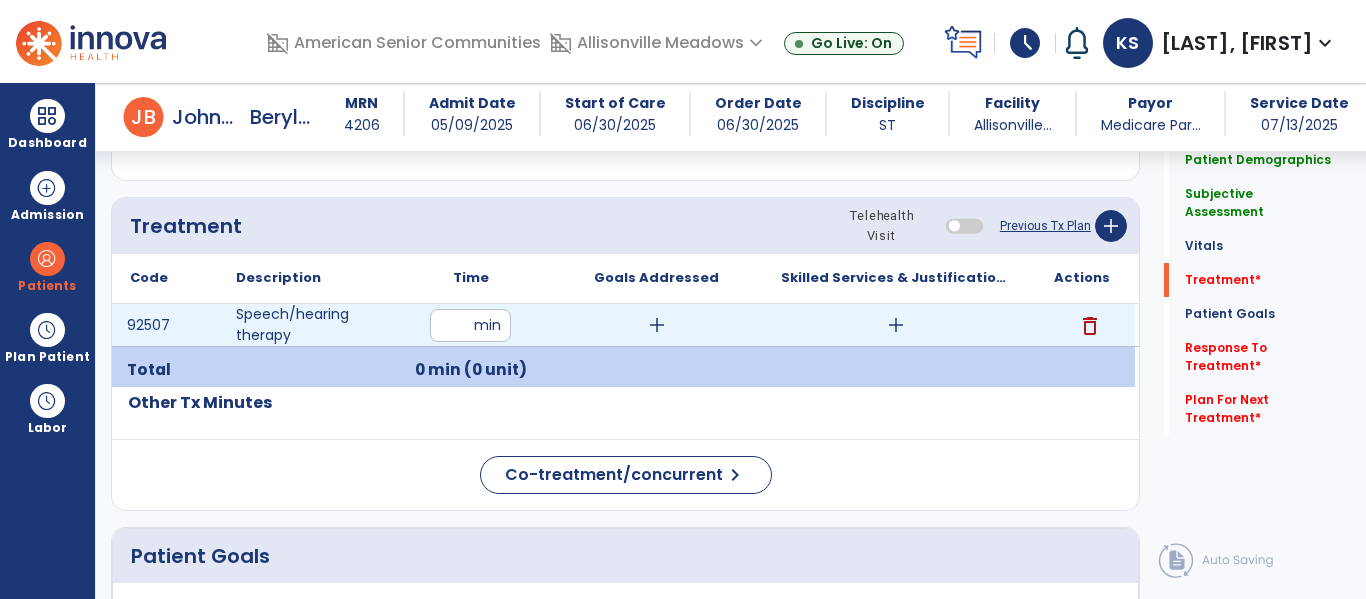type on "**" 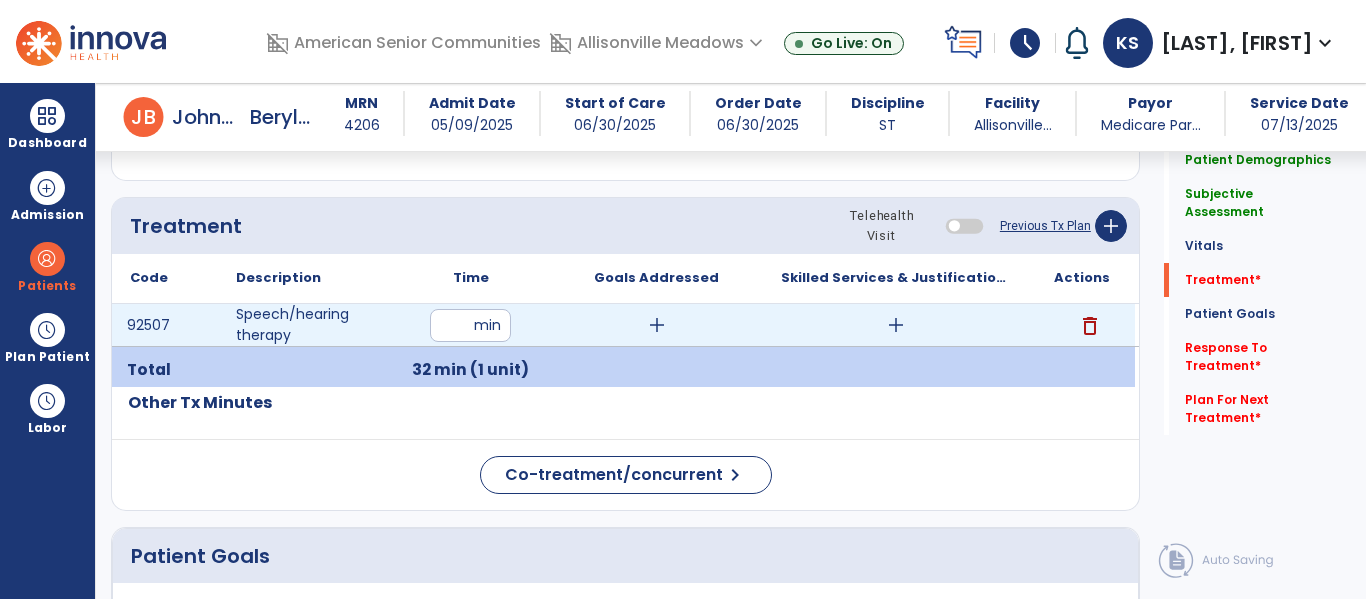 click on "add" at bounding box center (657, 325) 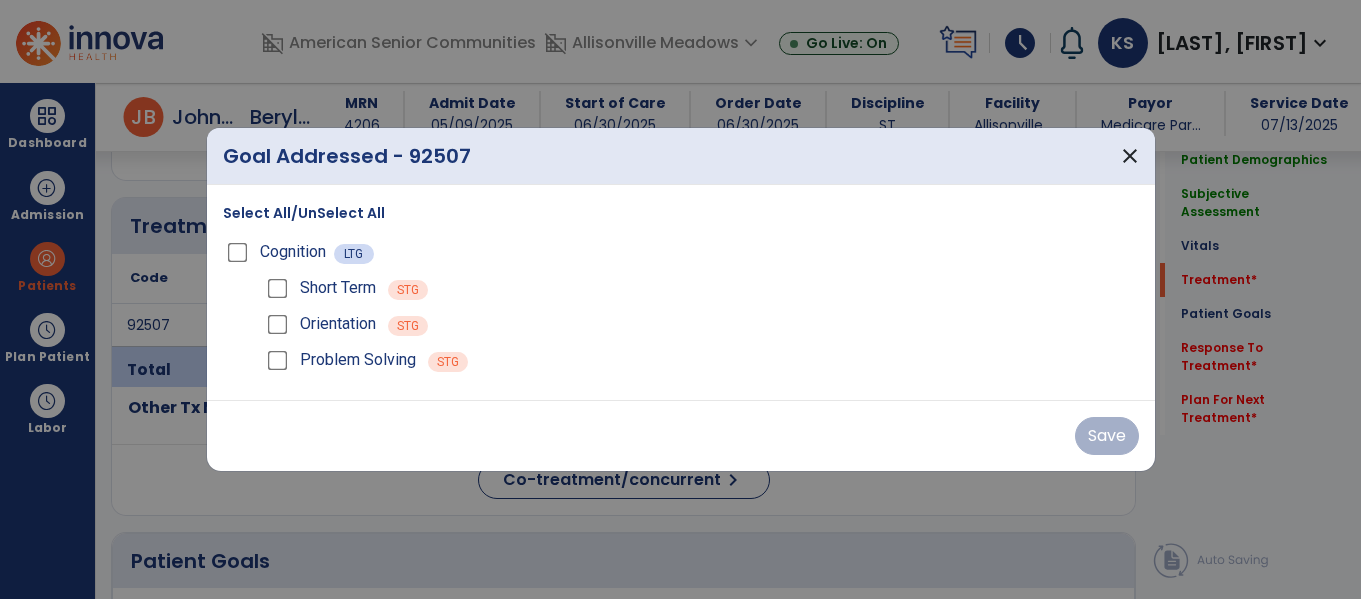 scroll, scrollTop: 1092, scrollLeft: 0, axis: vertical 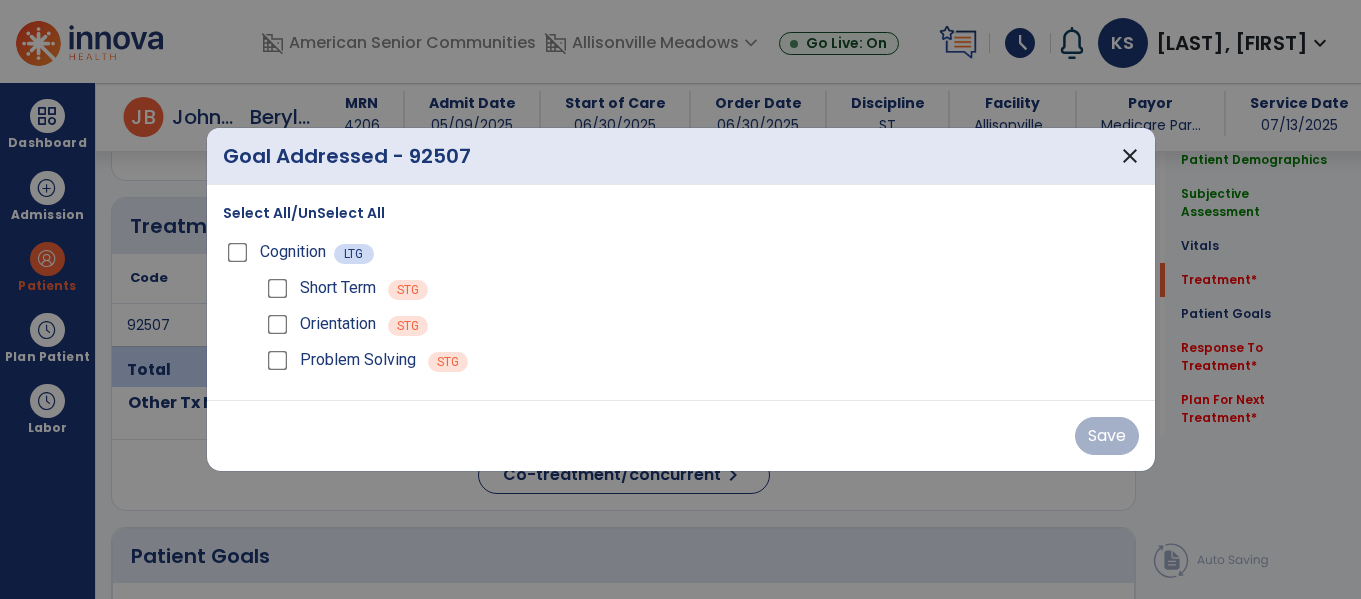 click on "Cognition  LTG" at bounding box center [681, 252] 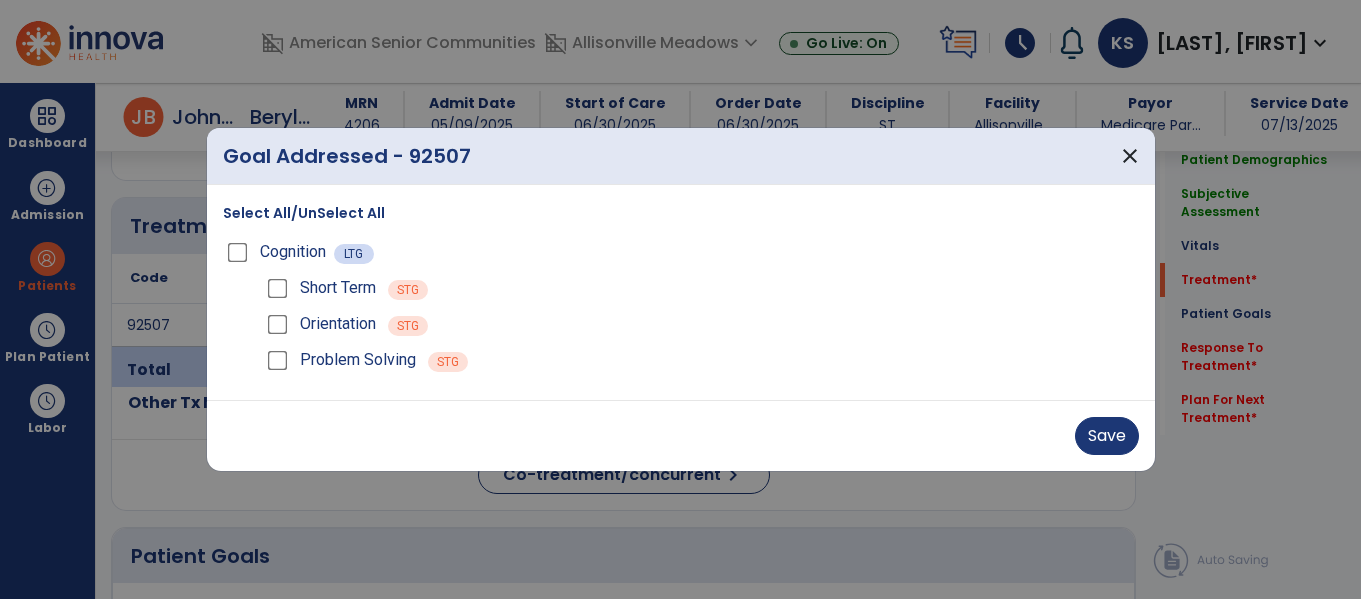 click on "Problem Solving  STG" at bounding box center (701, 360) 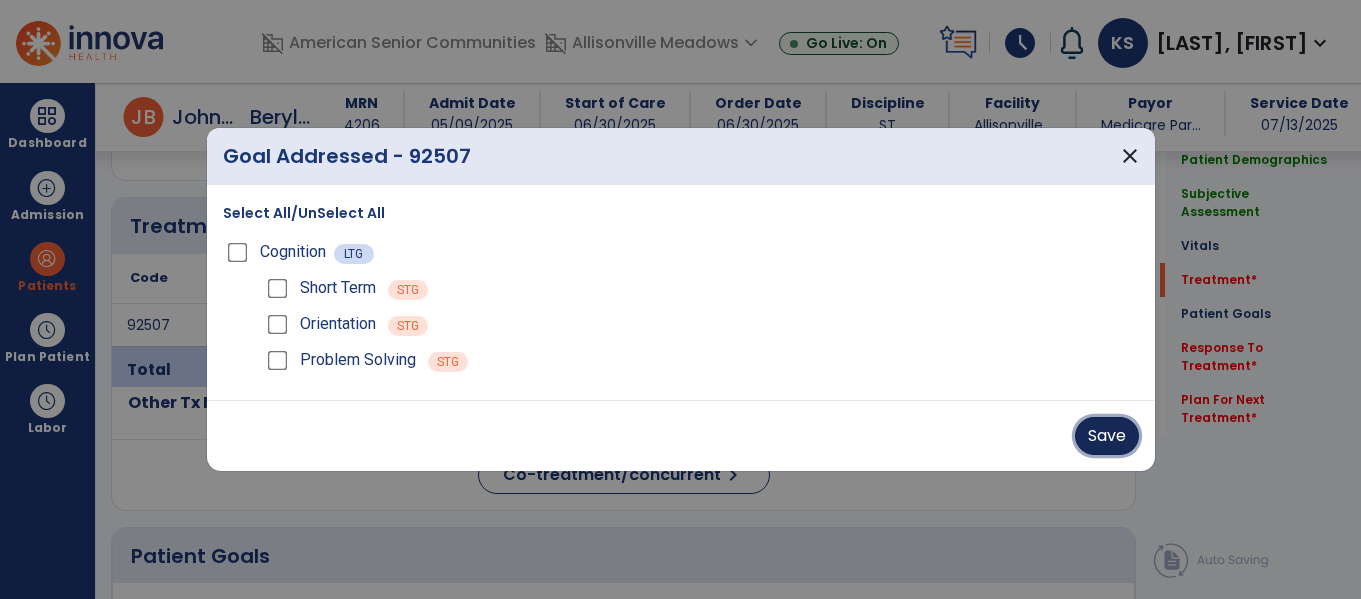 click on "Save" at bounding box center [1107, 436] 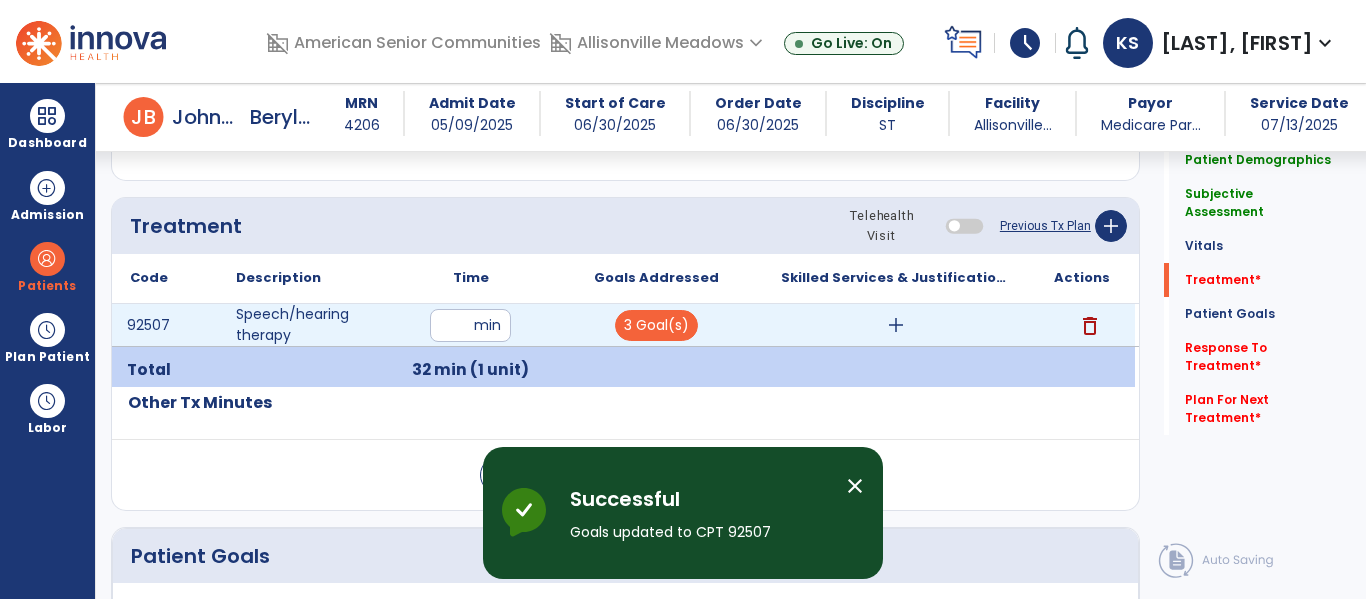click on "add" at bounding box center (896, 325) 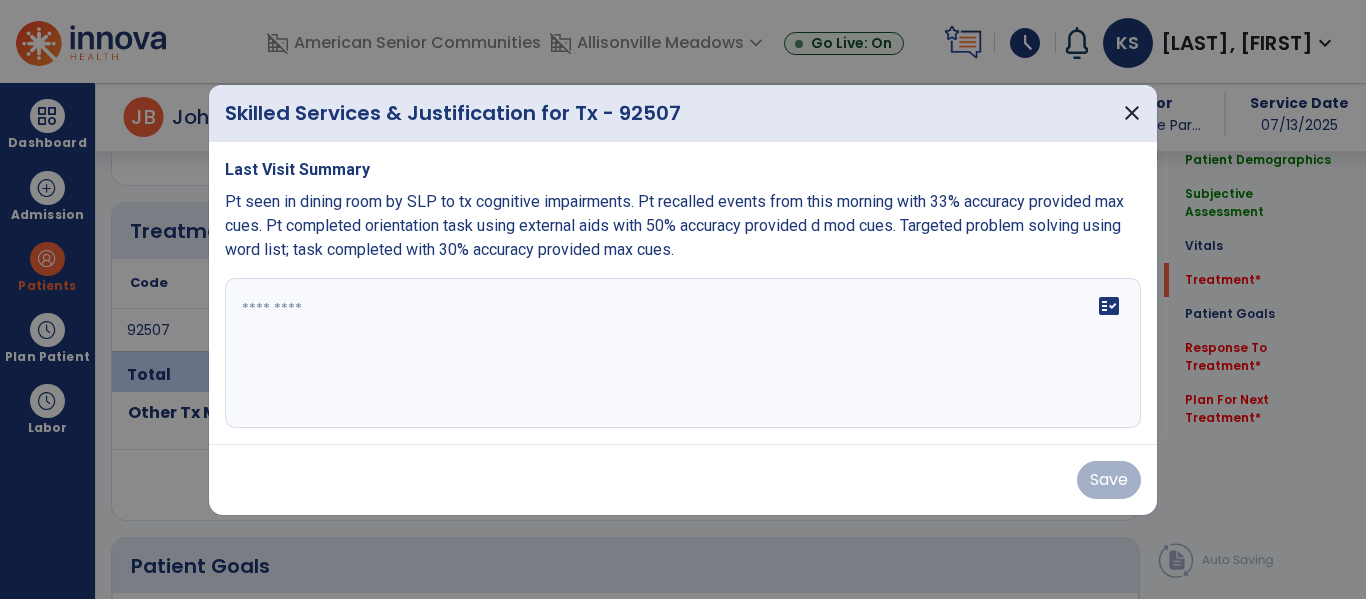 scroll, scrollTop: 1092, scrollLeft: 0, axis: vertical 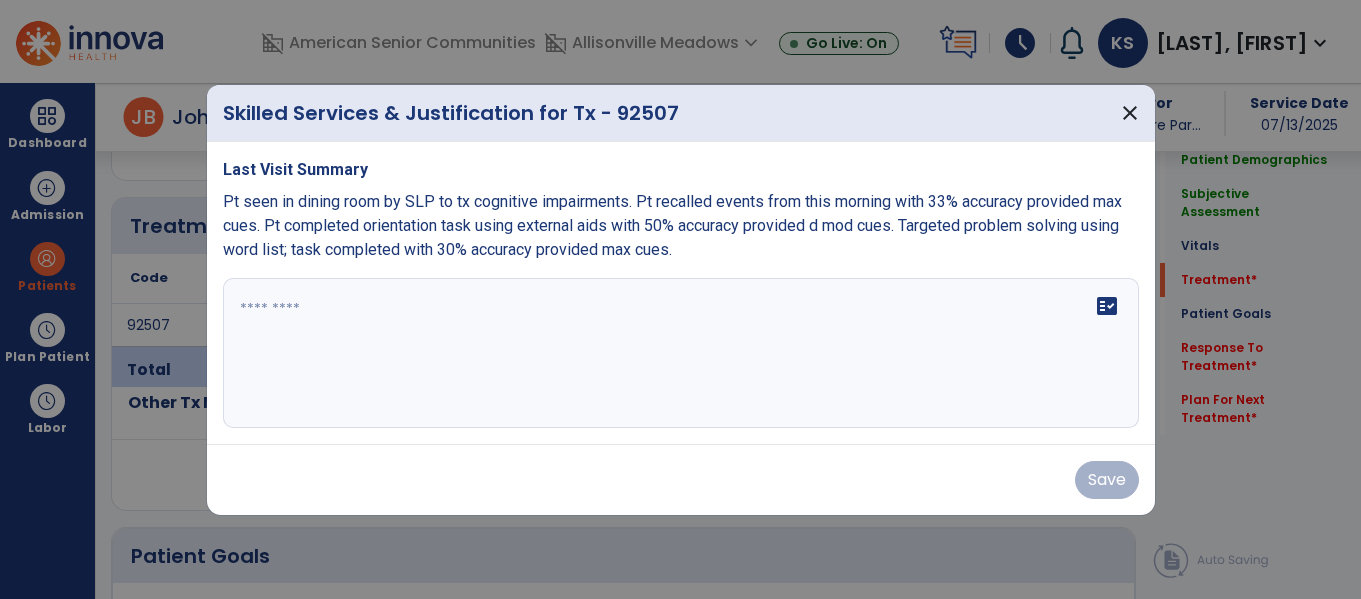 click on "fact_check" at bounding box center [681, 353] 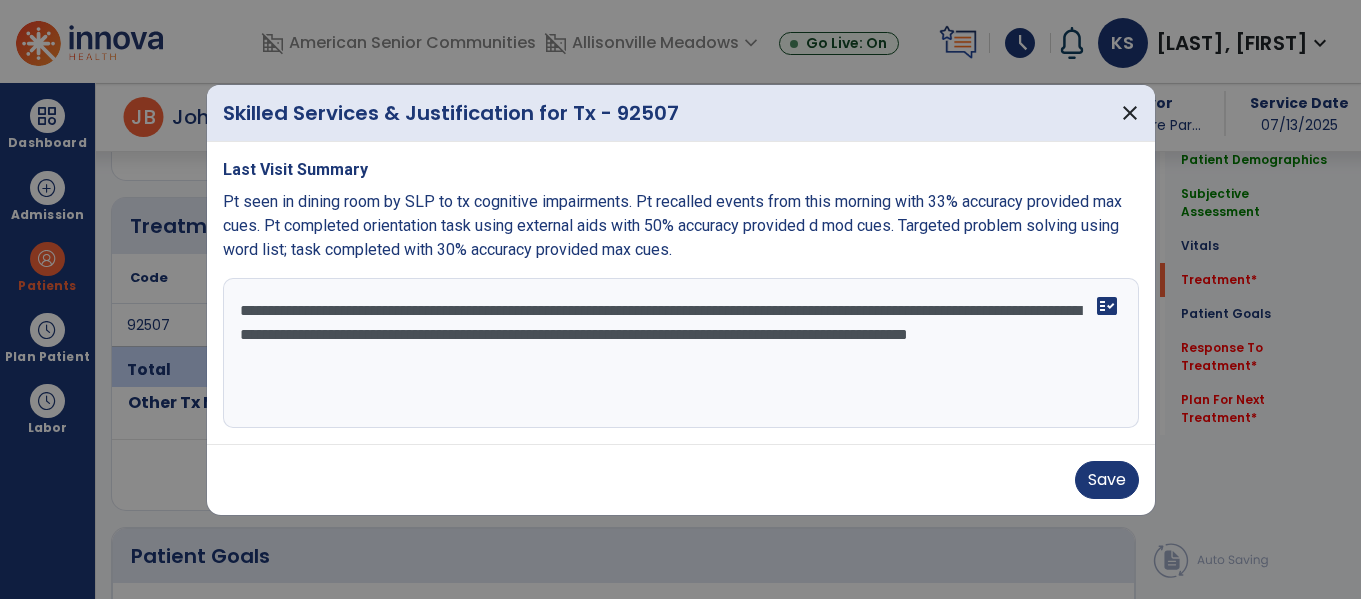 click on "**********" at bounding box center [681, 353] 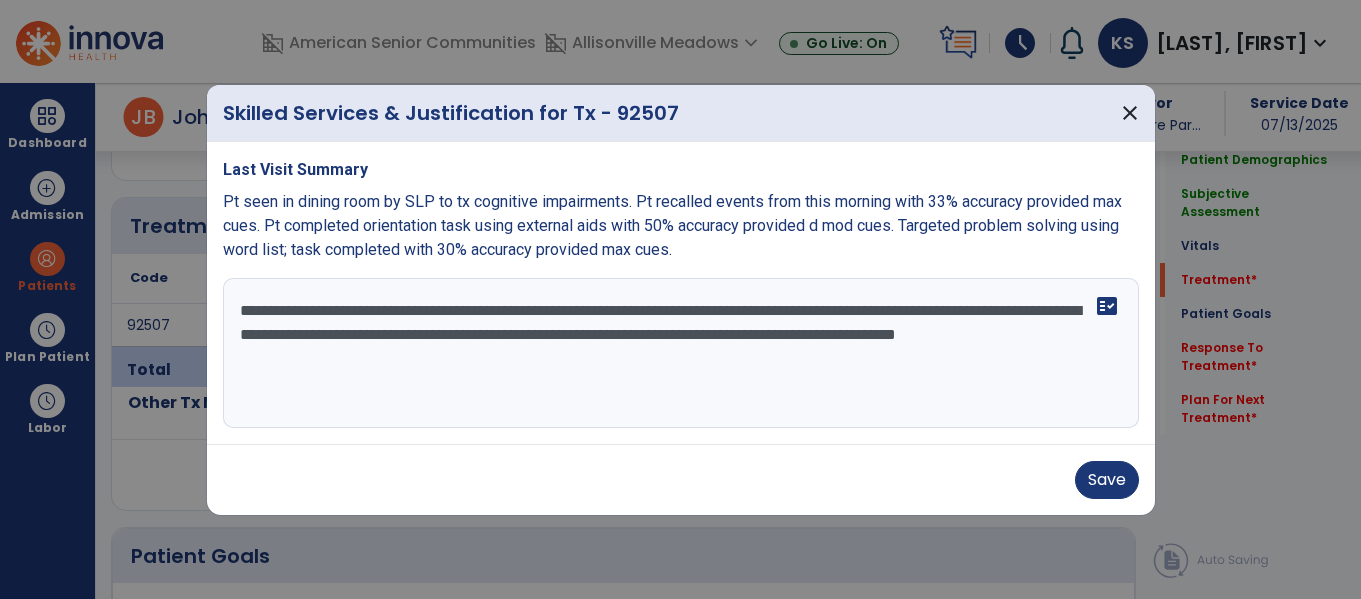 click on "**********" at bounding box center [681, 353] 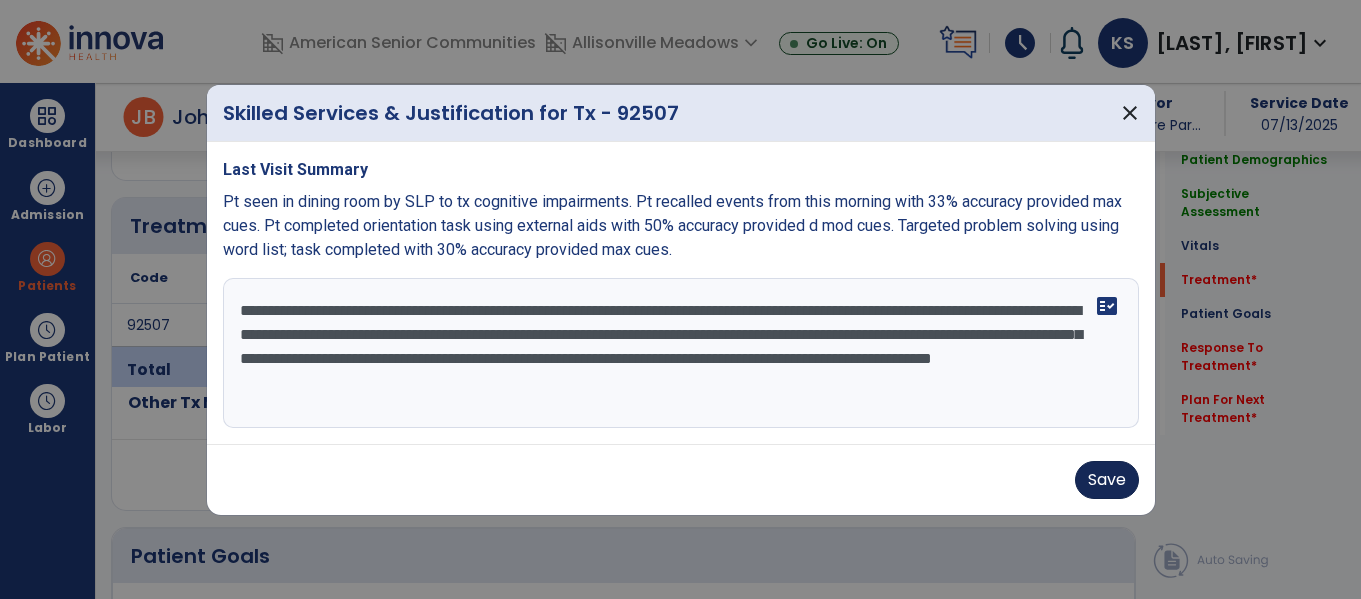 type on "**********" 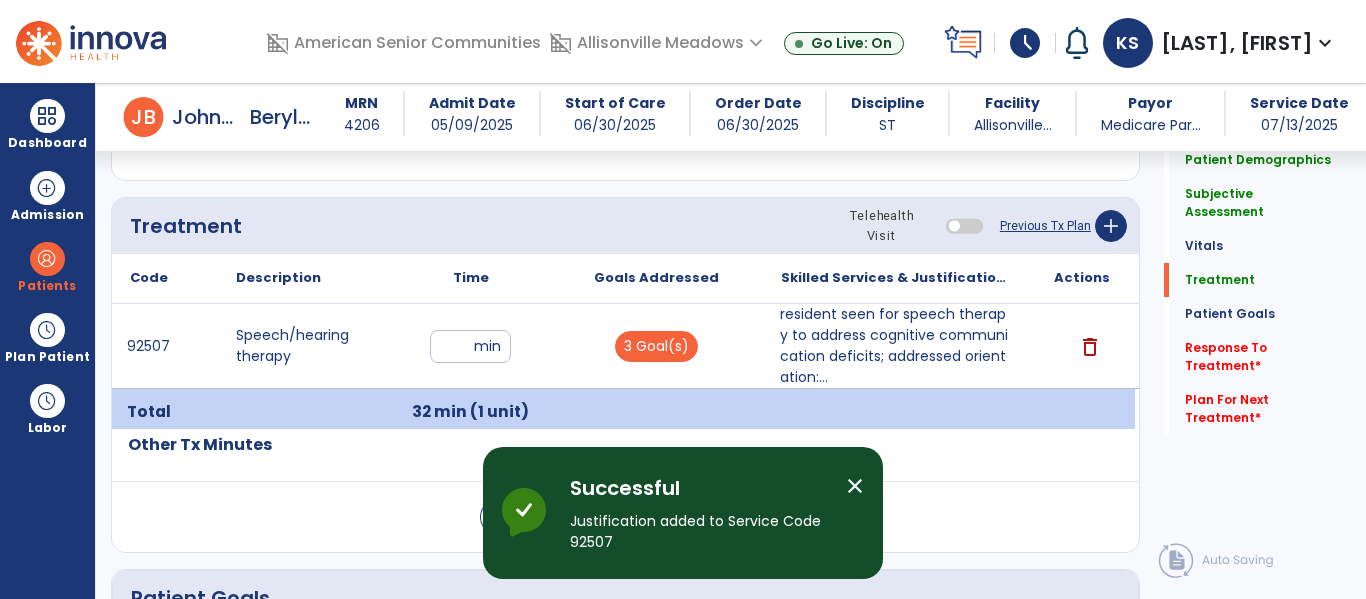 click on "Other Tx Minutes" 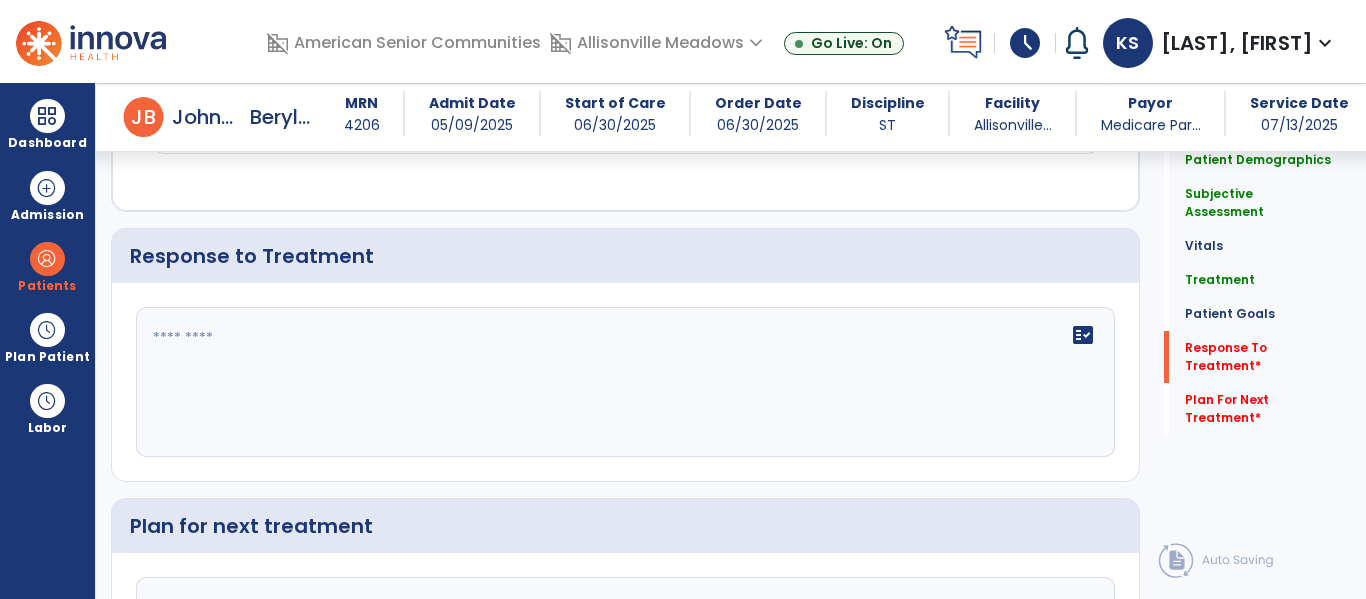 scroll, scrollTop: 2213, scrollLeft: 0, axis: vertical 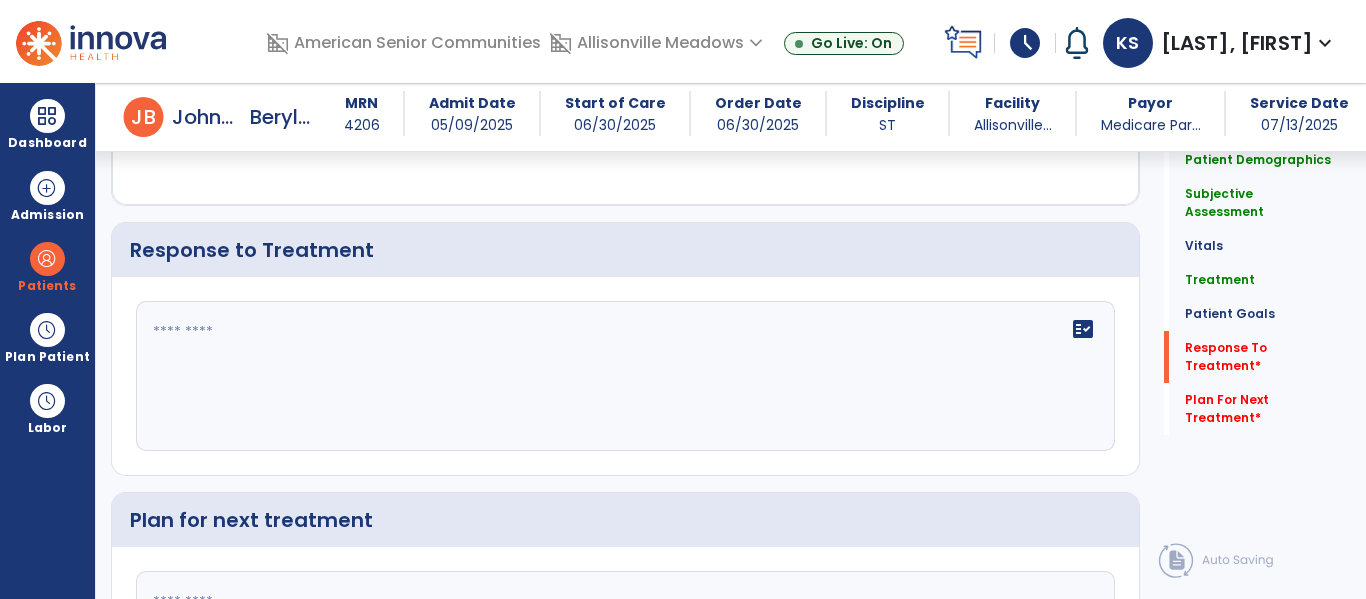 click 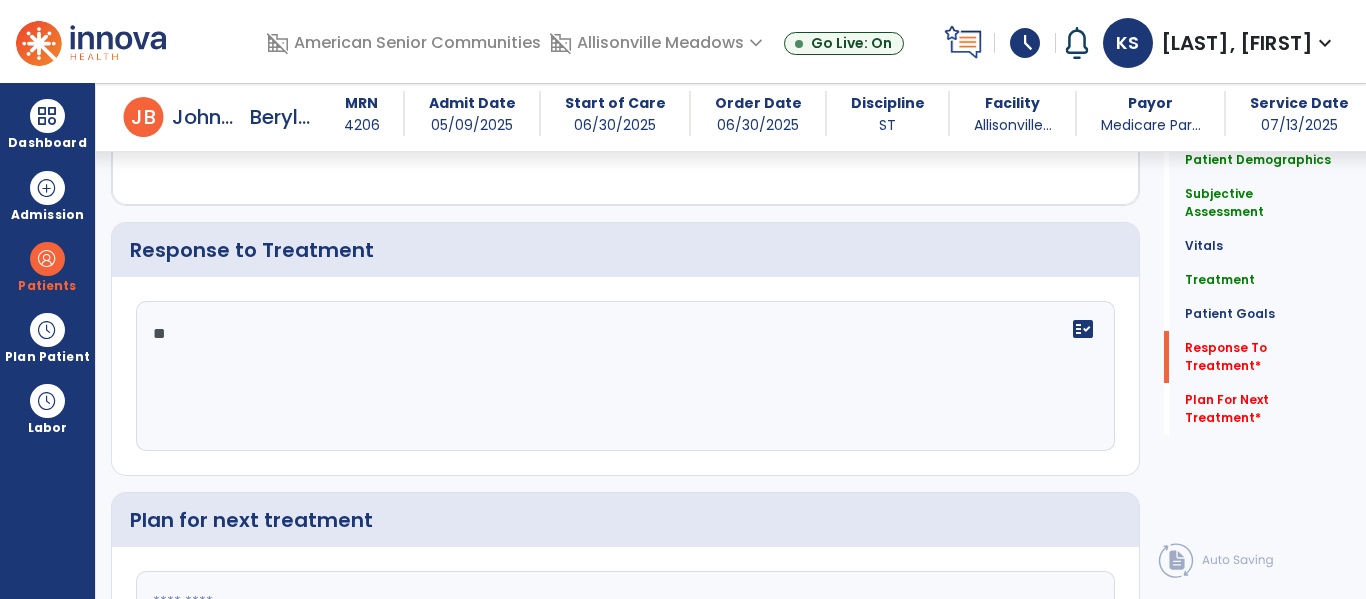 type on "*" 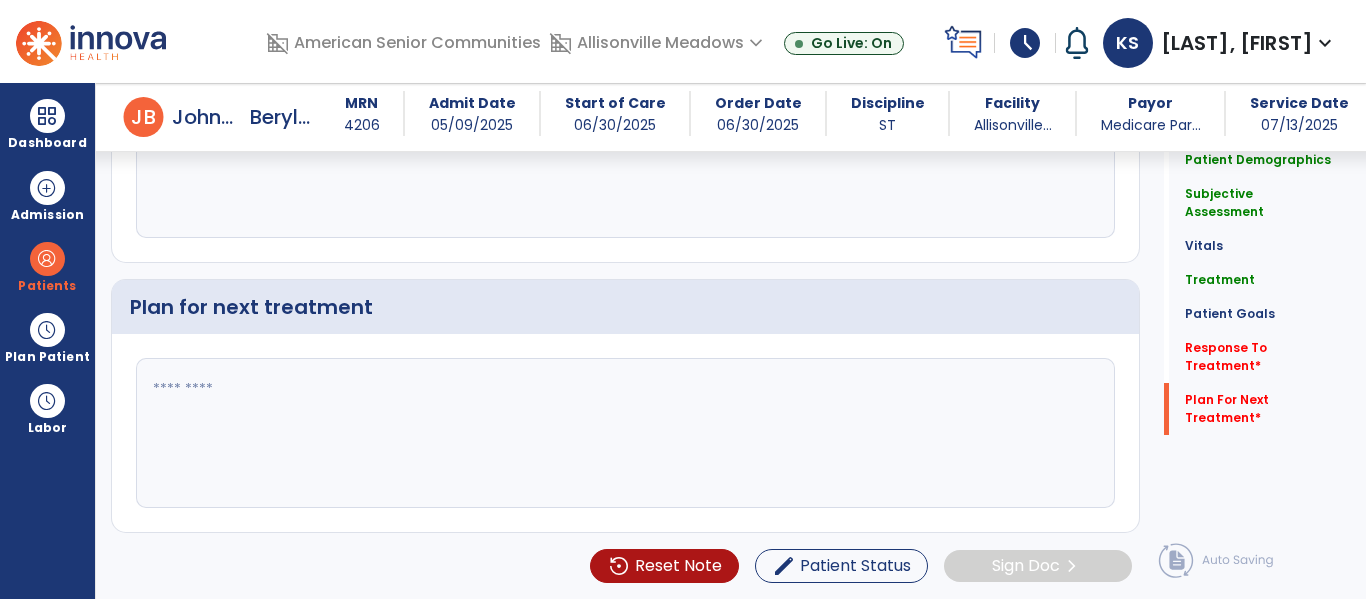 scroll, scrollTop: 2447, scrollLeft: 0, axis: vertical 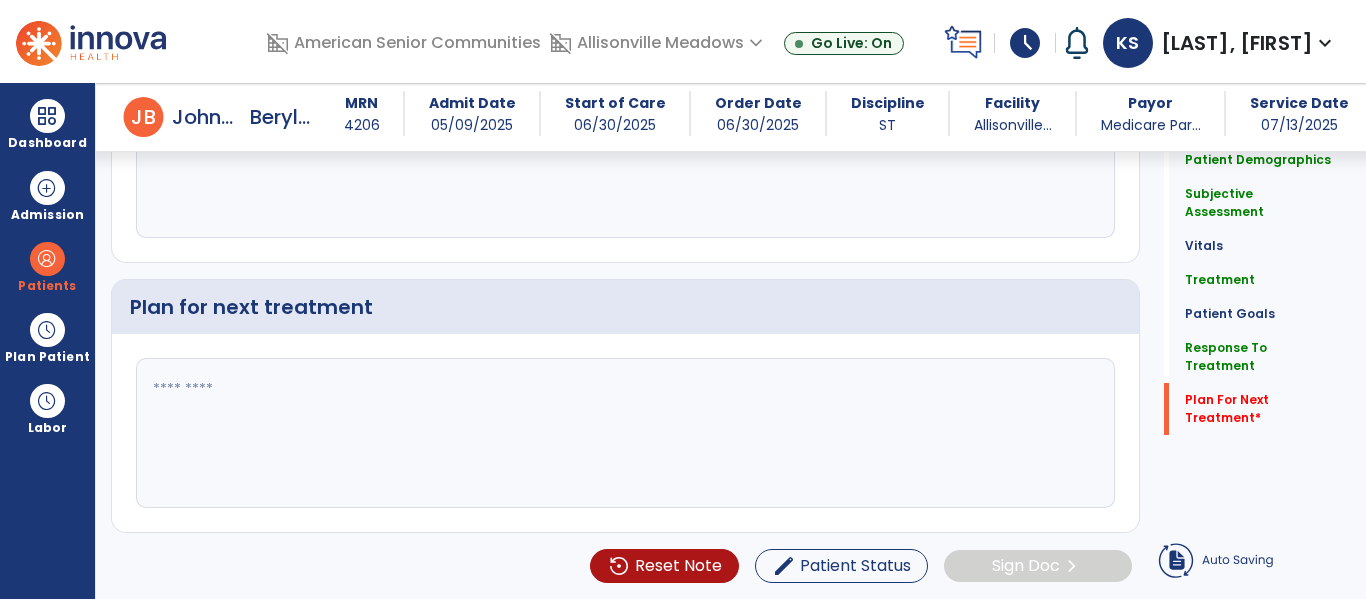 type on "**********" 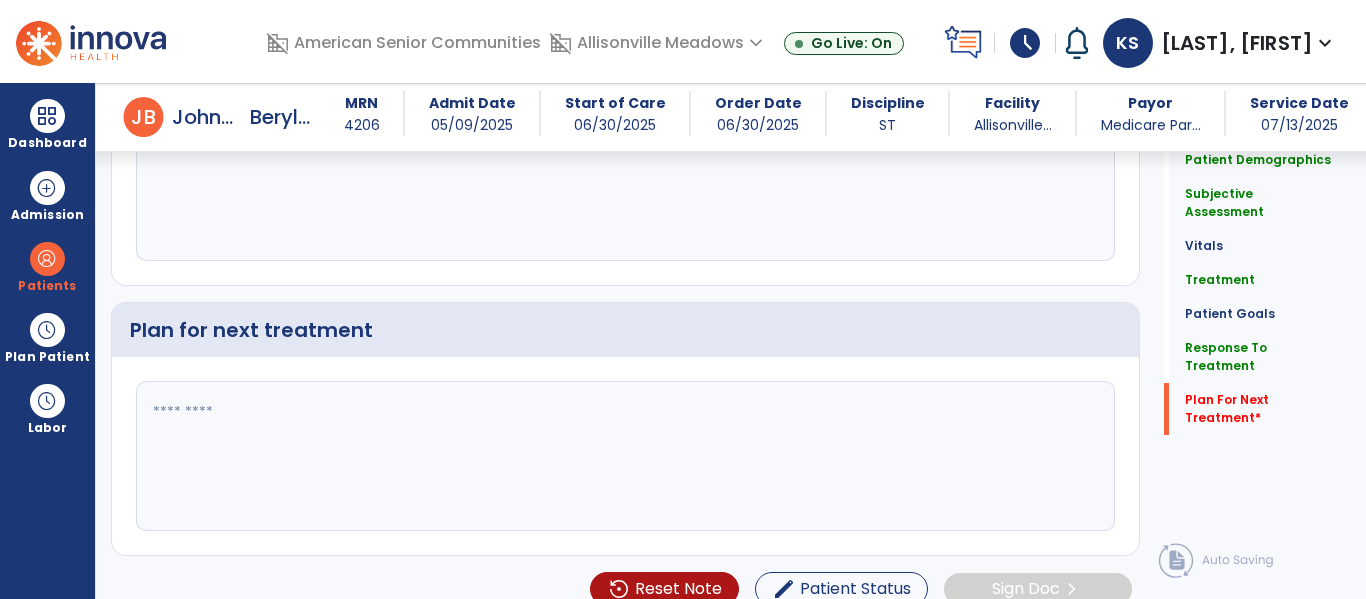 scroll, scrollTop: 2447, scrollLeft: 0, axis: vertical 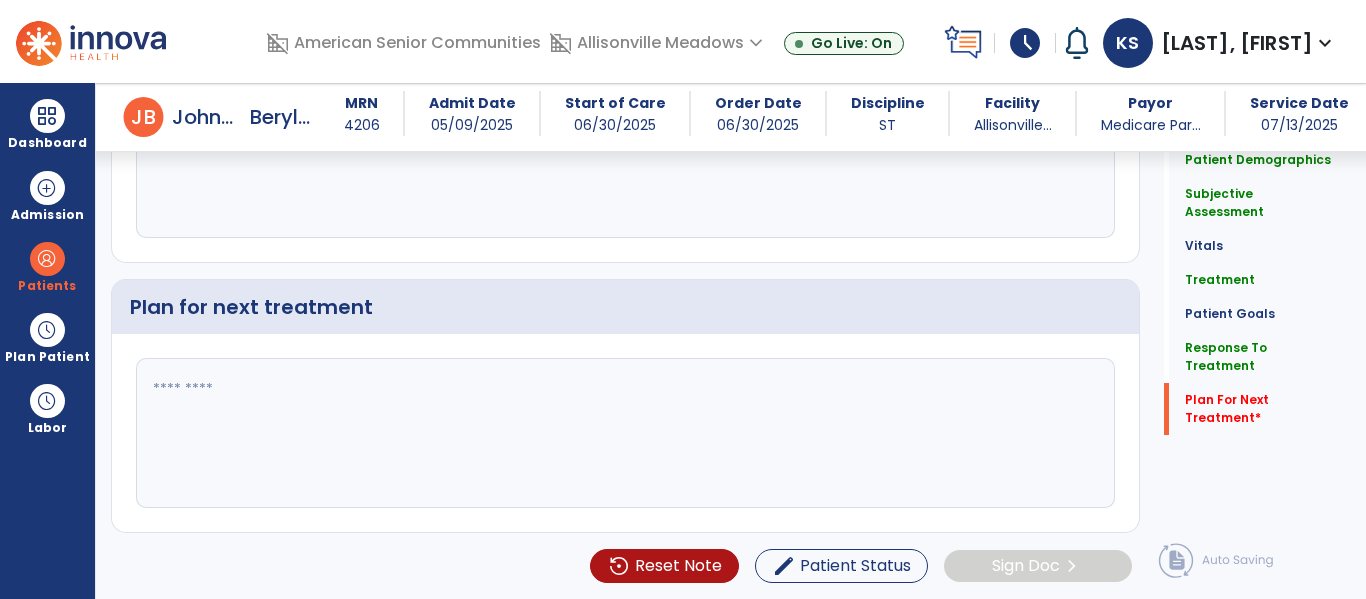 type on "*" 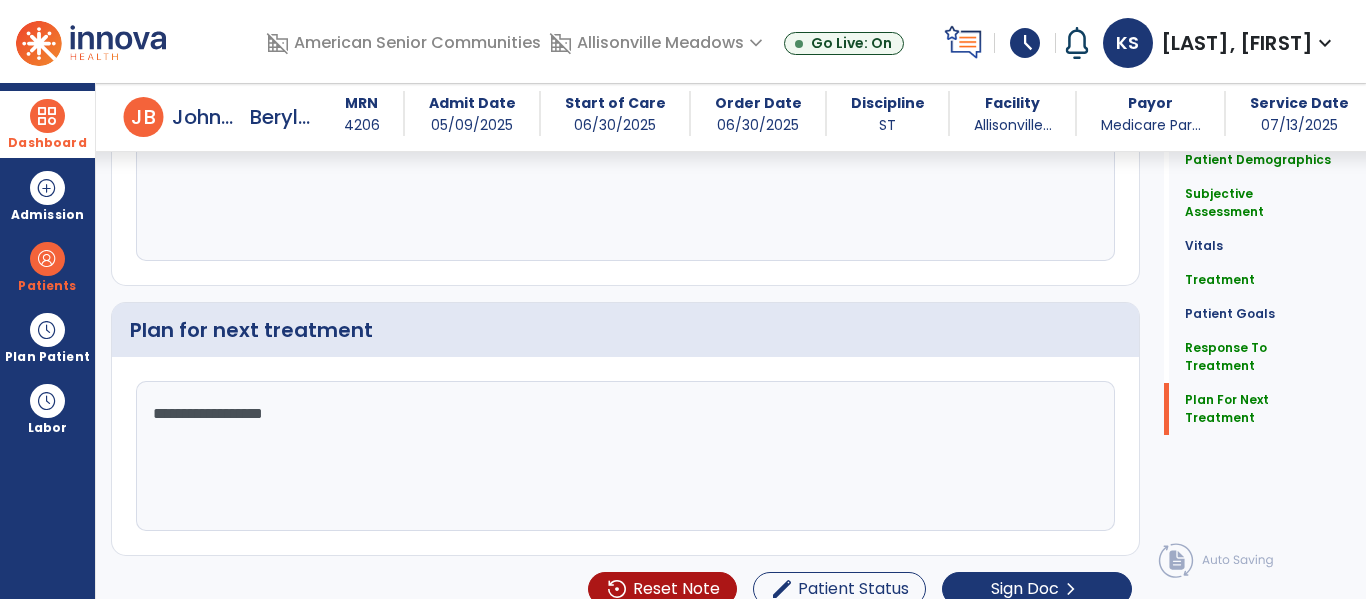 scroll, scrollTop: 2447, scrollLeft: 0, axis: vertical 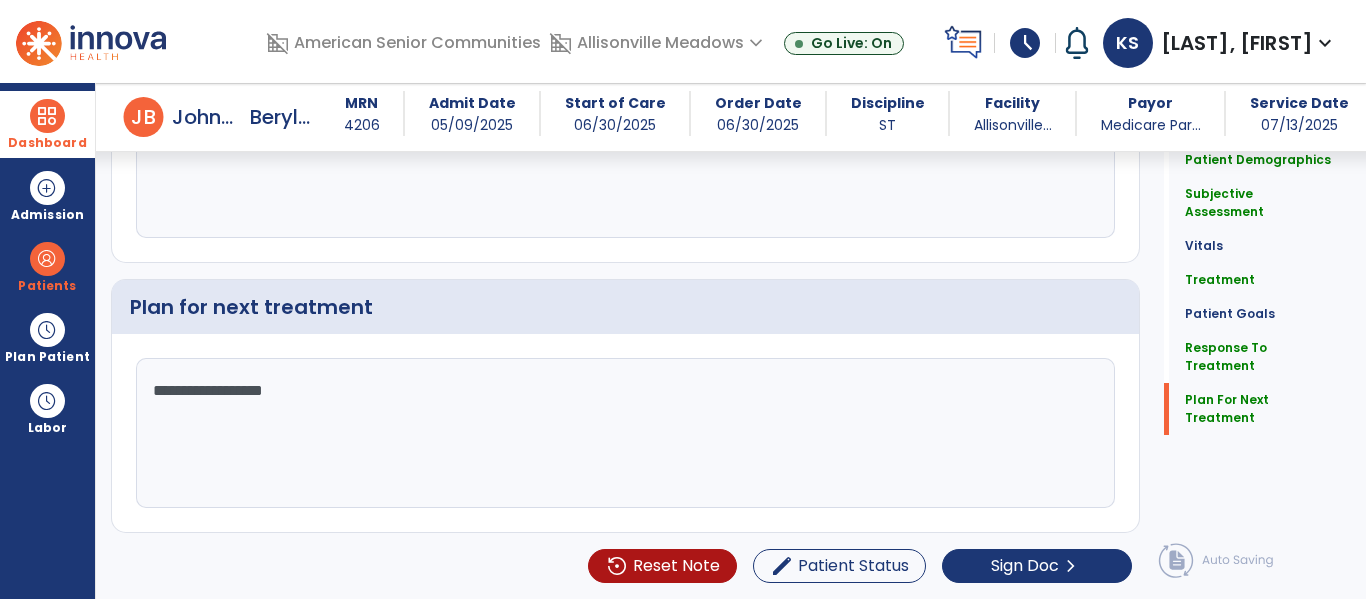 type on "**********" 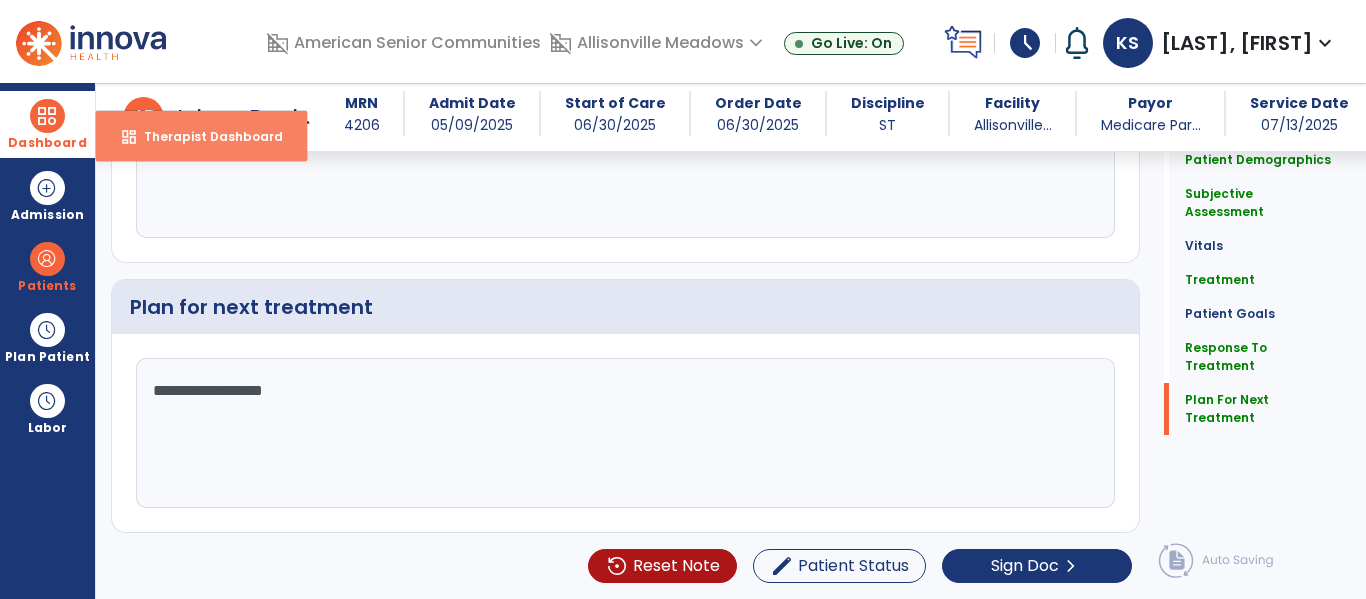 click on "dashboard  Therapist Dashboard" at bounding box center [201, 136] 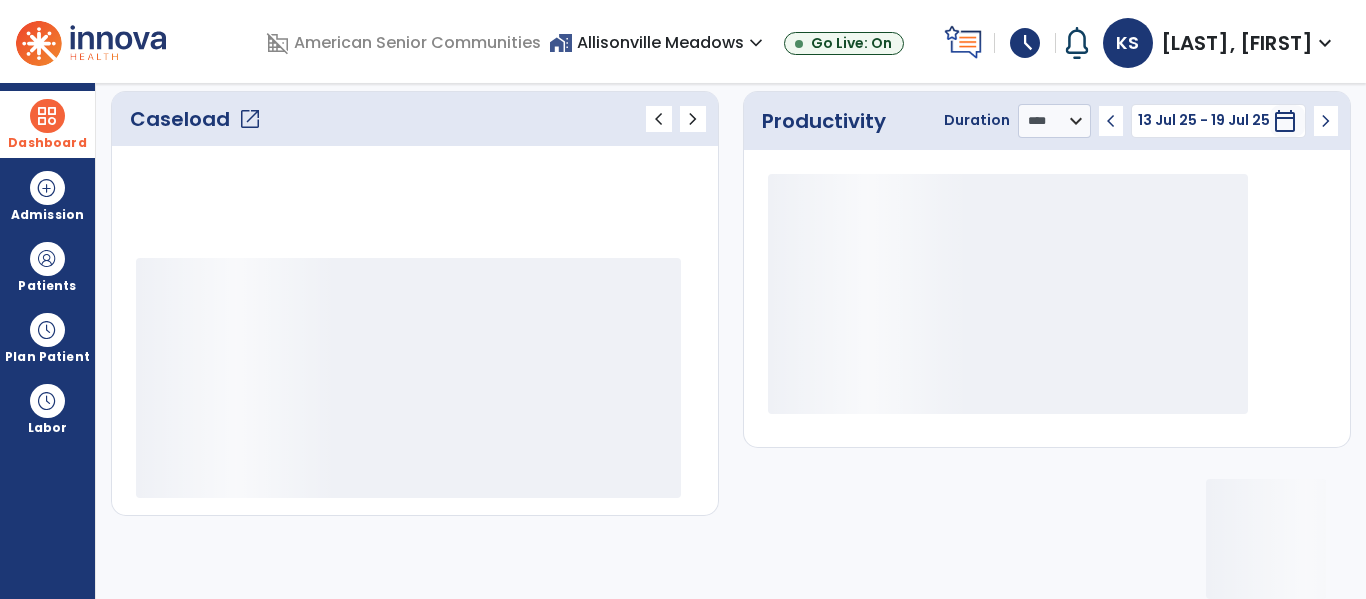 scroll, scrollTop: 278, scrollLeft: 0, axis: vertical 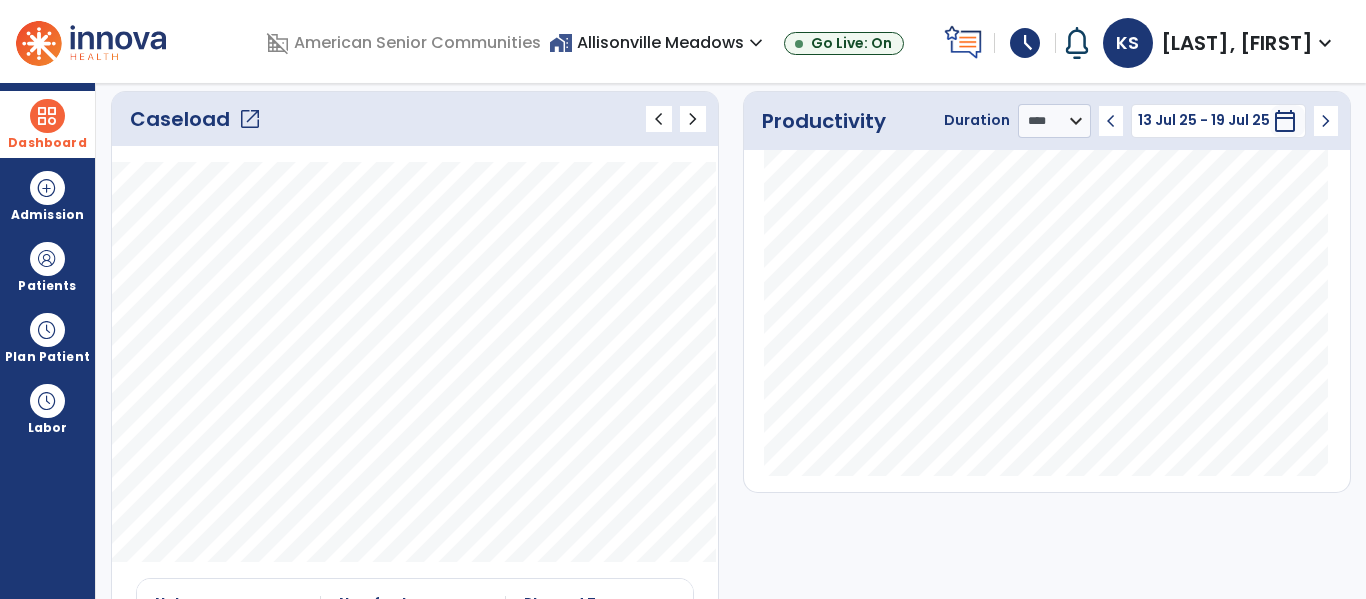click on "open_in_new" 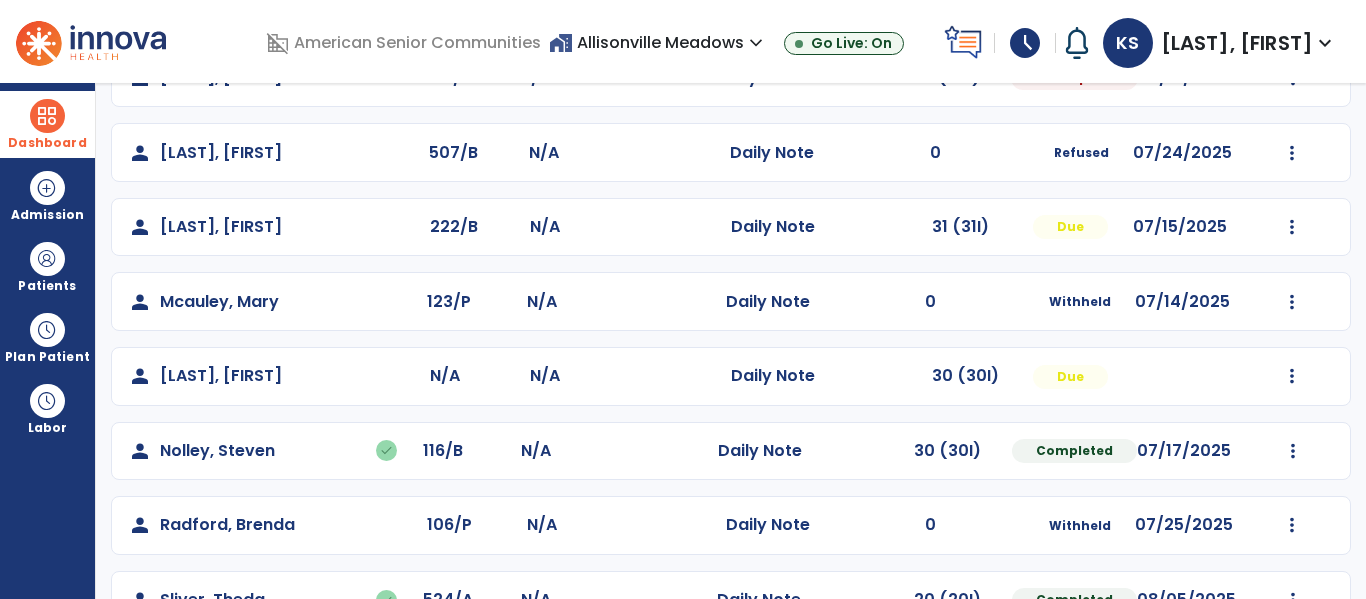 scroll, scrollTop: 215, scrollLeft: 0, axis: vertical 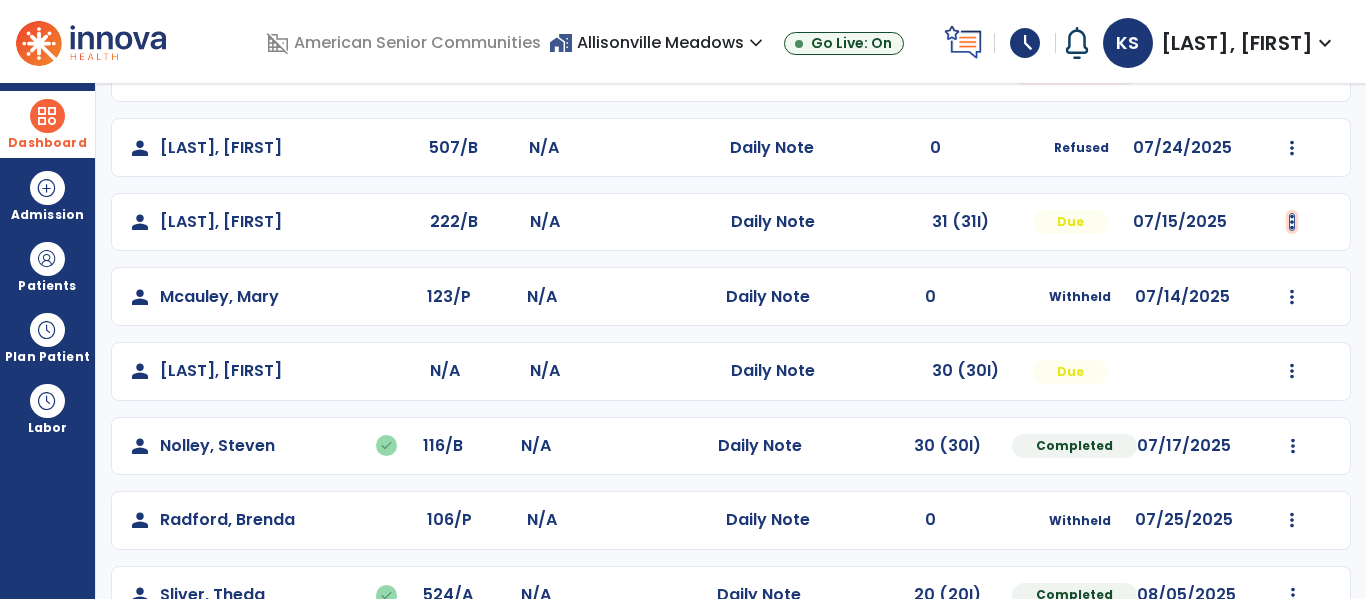 click at bounding box center (1293, 73) 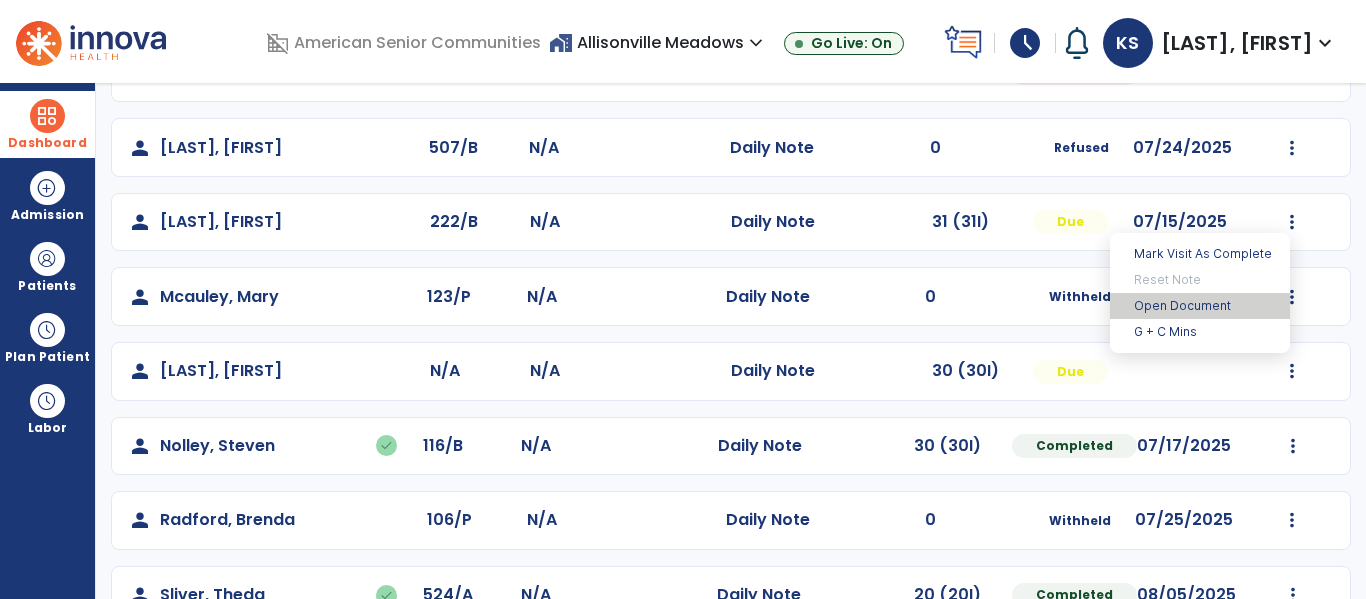 click on "Open Document" at bounding box center (1200, 306) 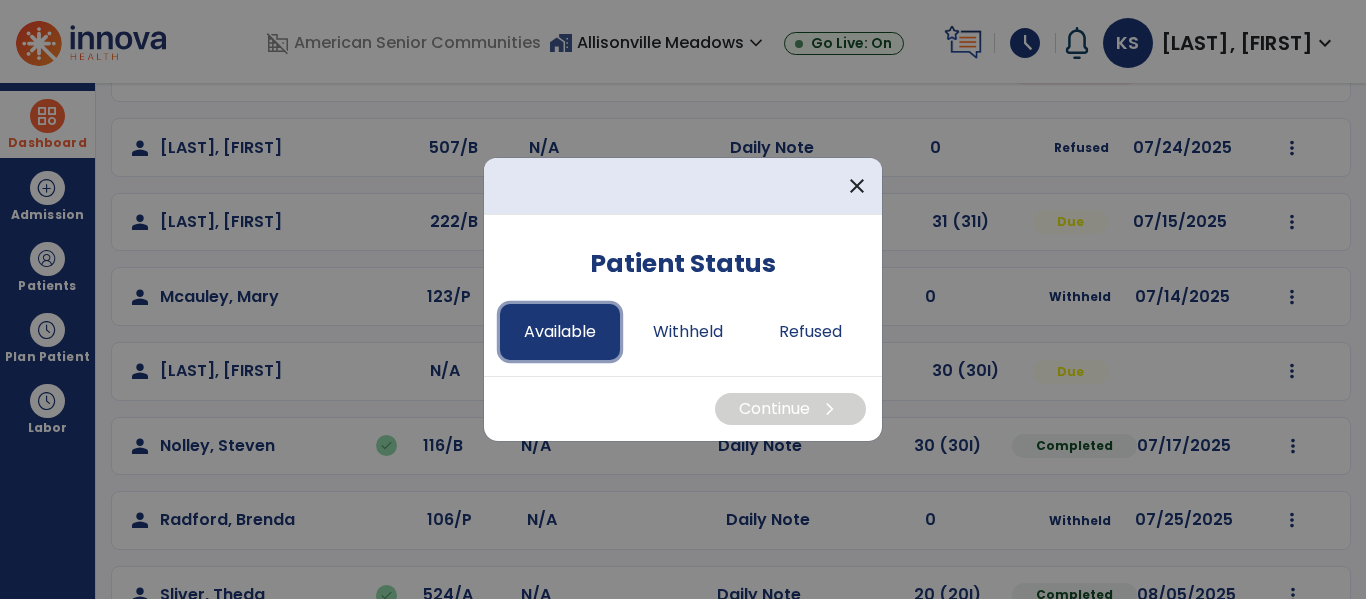 click on "Available" at bounding box center [560, 332] 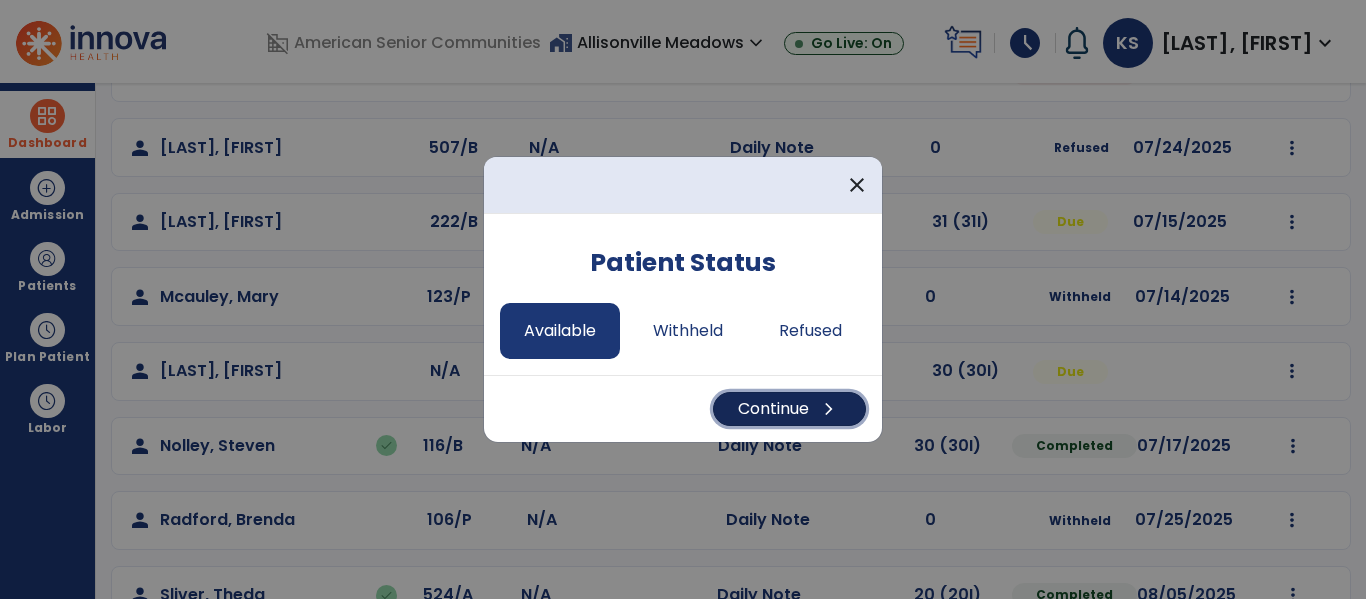 click on "Continue   chevron_right" at bounding box center (789, 409) 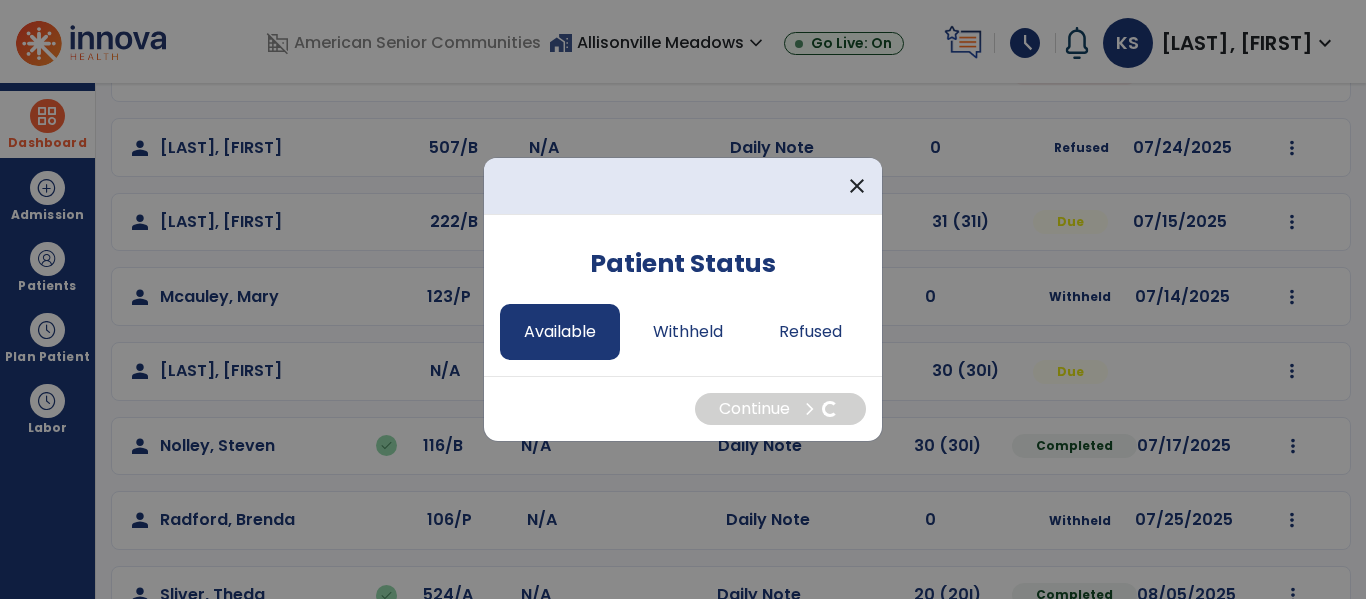 select on "*" 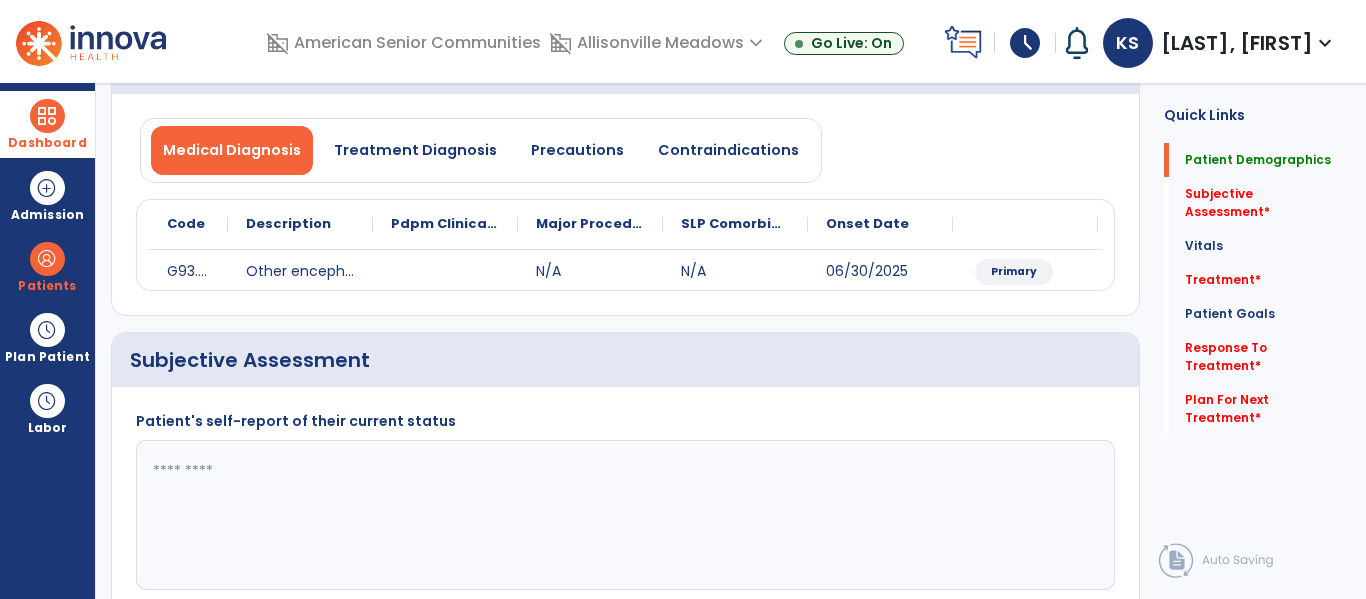 click 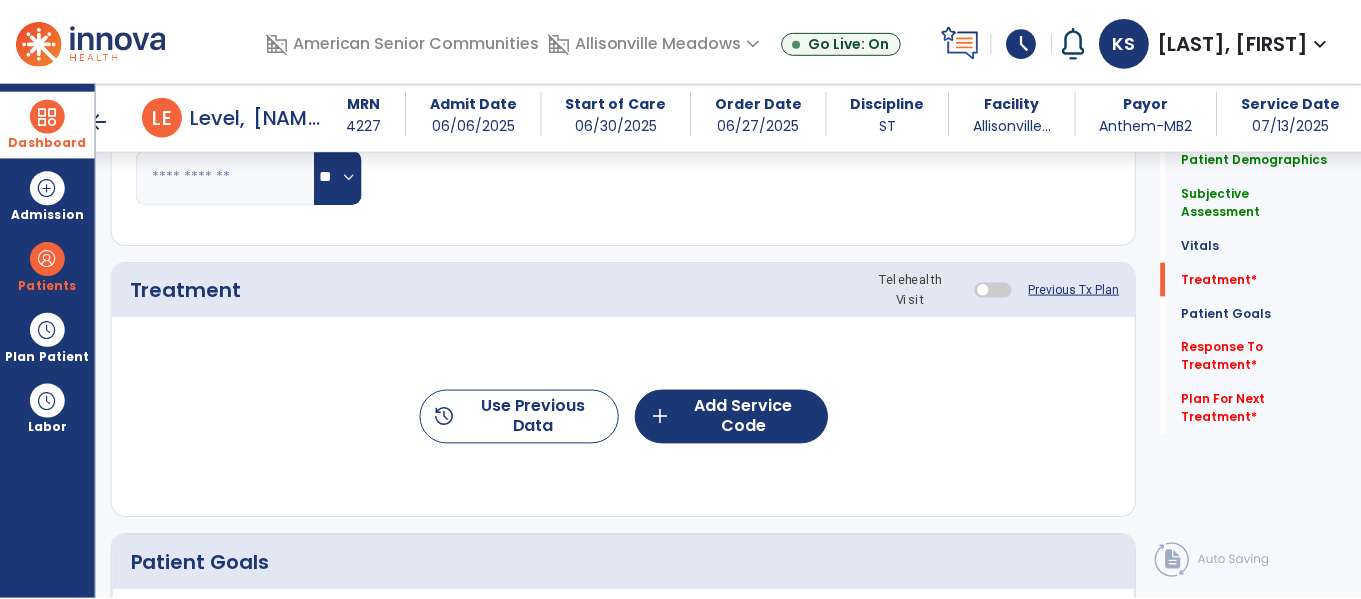 scroll, scrollTop: 1009, scrollLeft: 0, axis: vertical 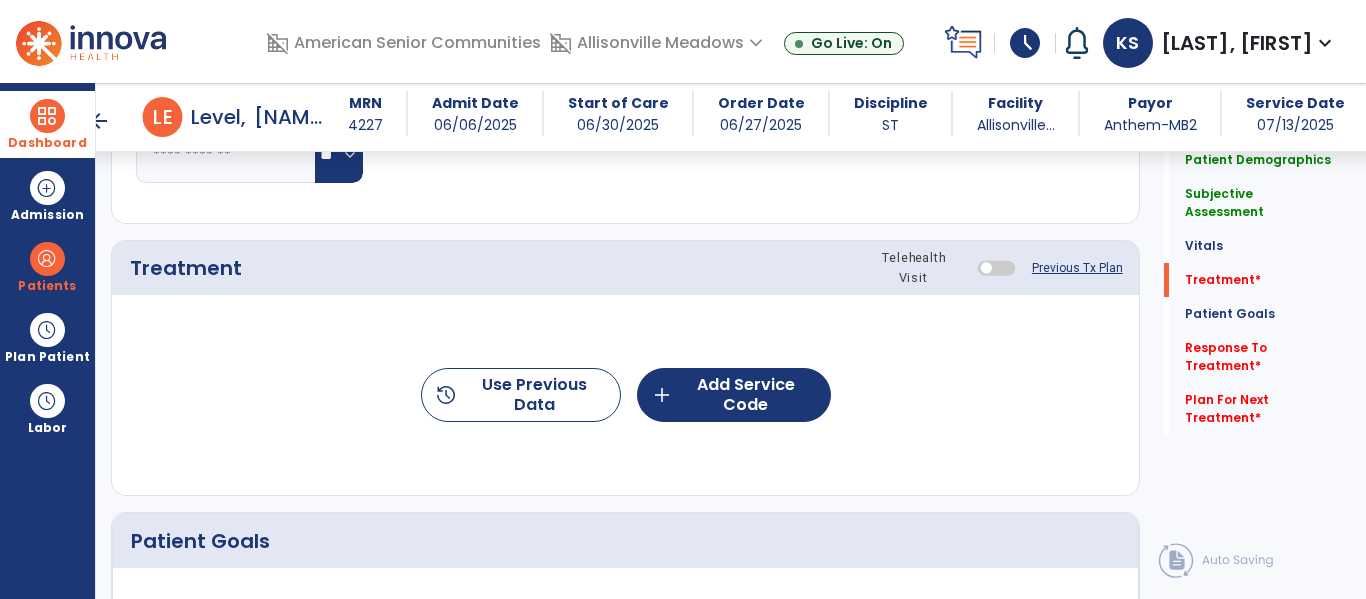 type on "**********" 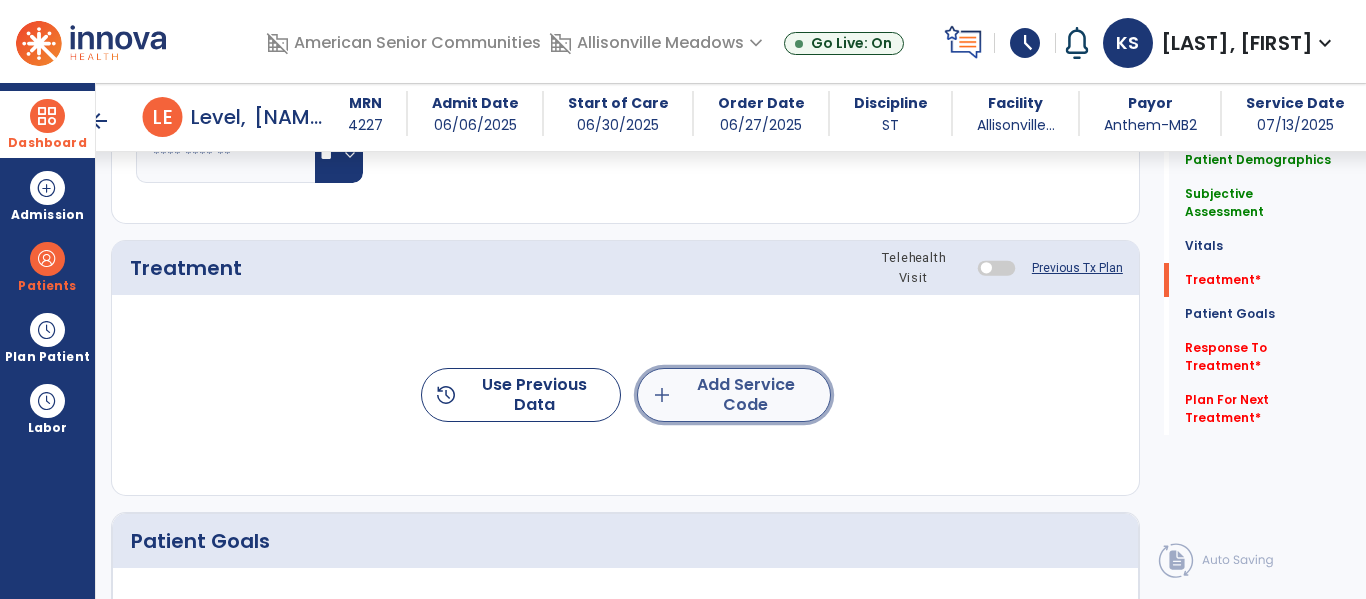 click on "add  Add Service Code" 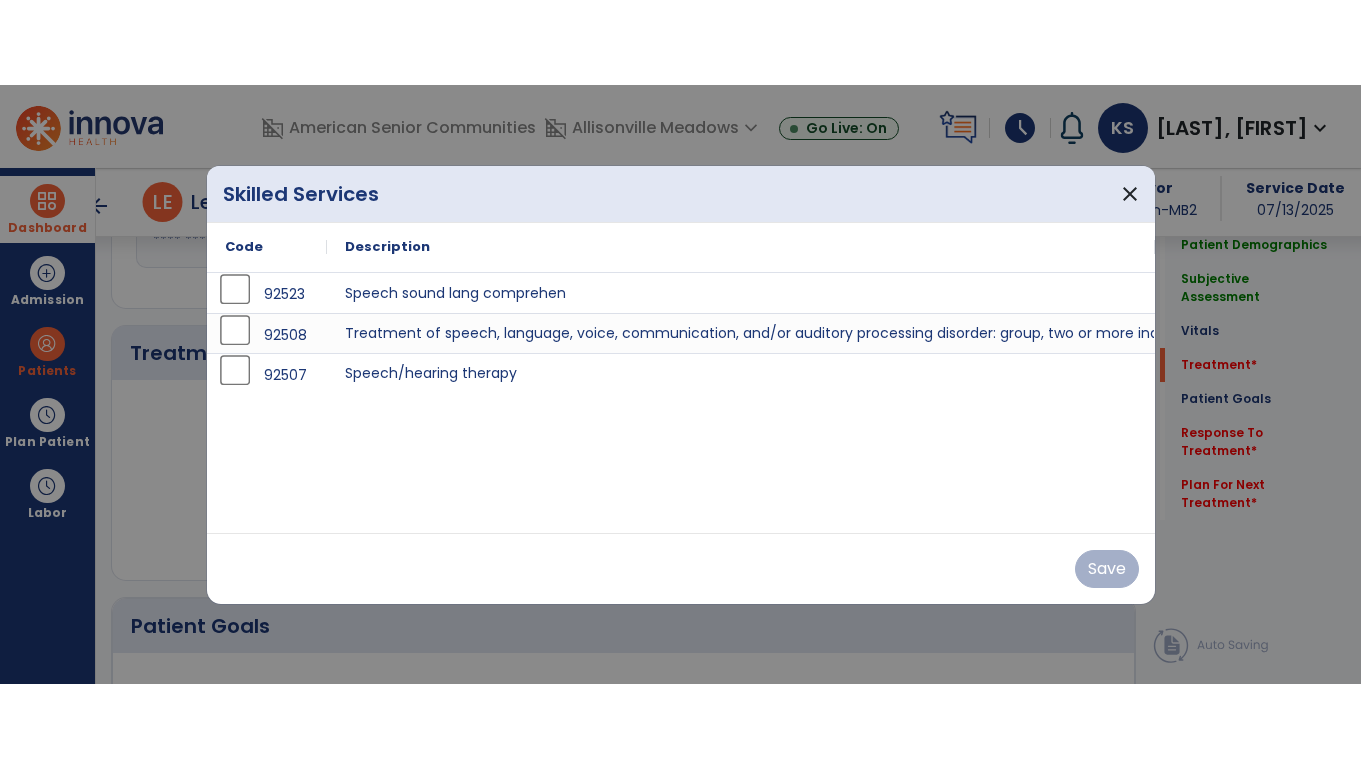scroll, scrollTop: 1009, scrollLeft: 0, axis: vertical 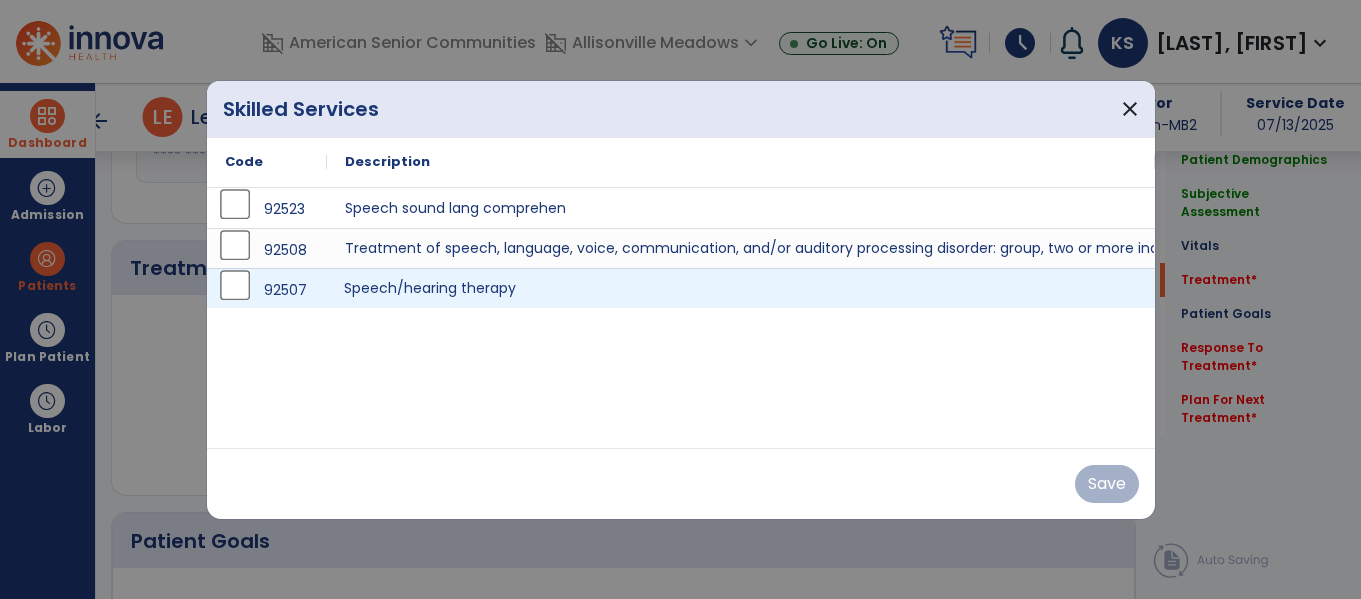 click on "Speech/hearing therapy" at bounding box center (741, 288) 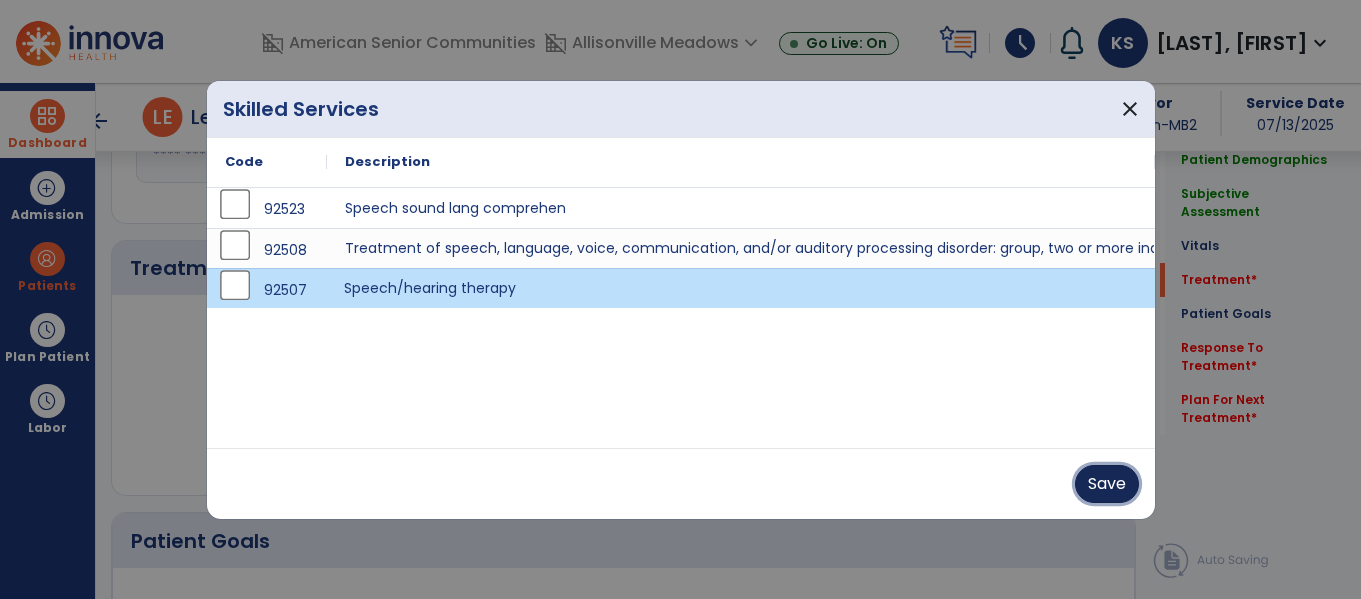 click on "Save" at bounding box center [1107, 484] 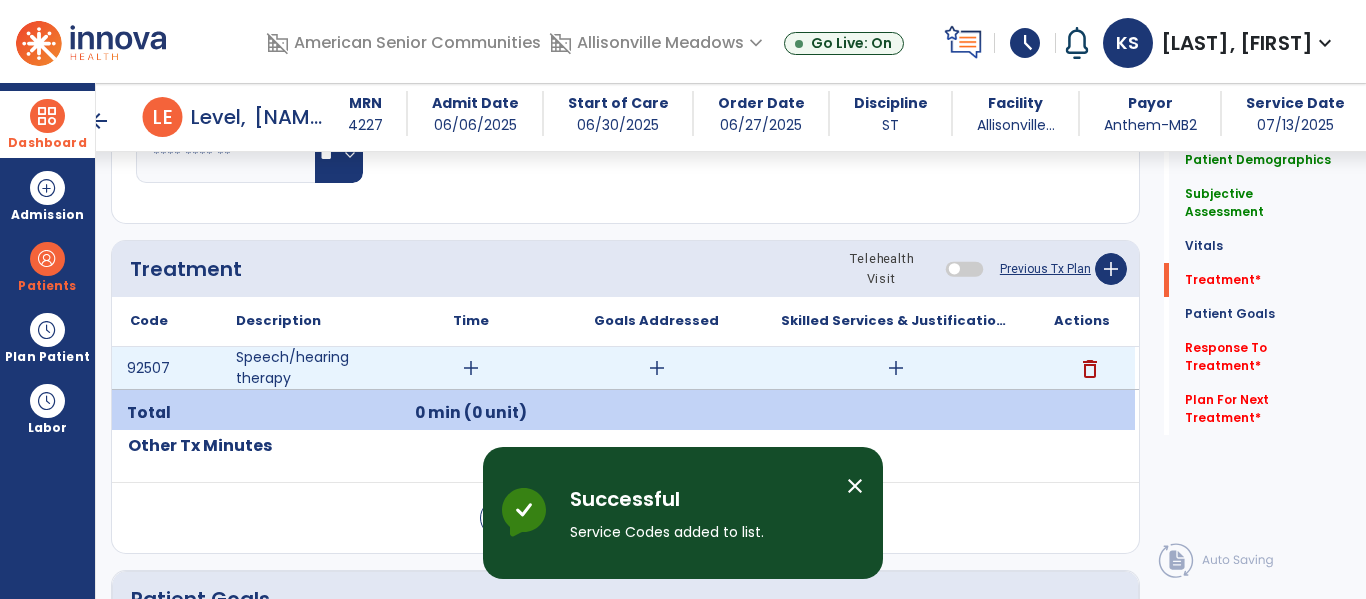 click on "add" at bounding box center (471, 368) 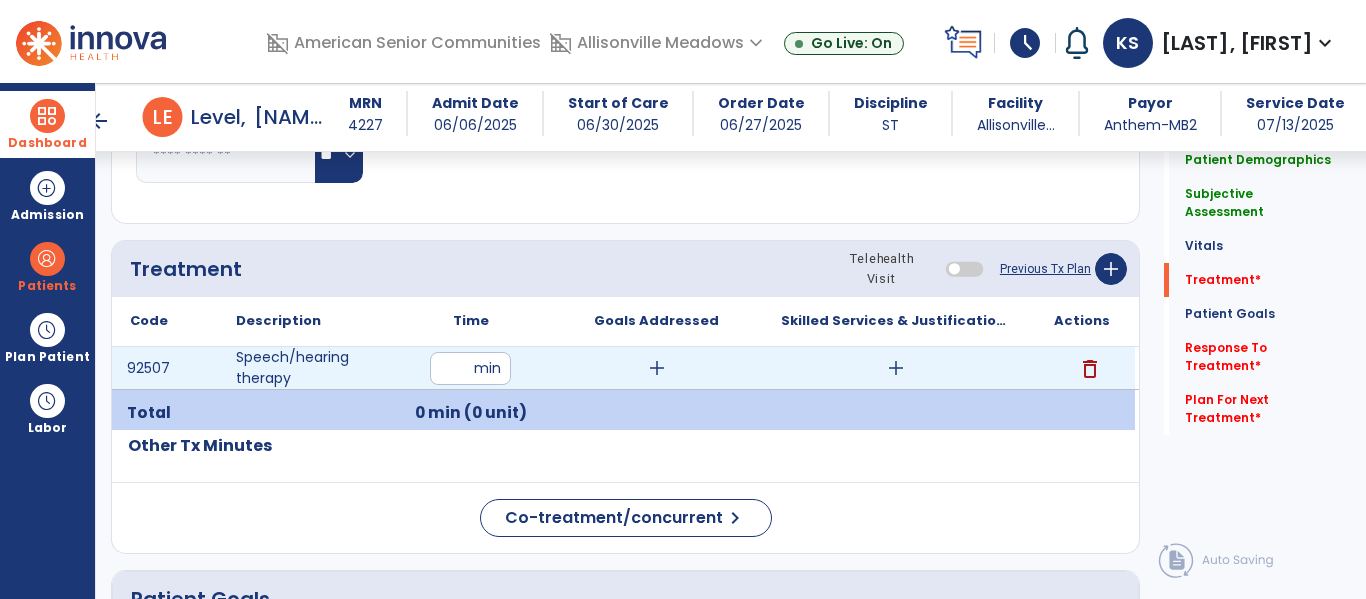 type on "**" 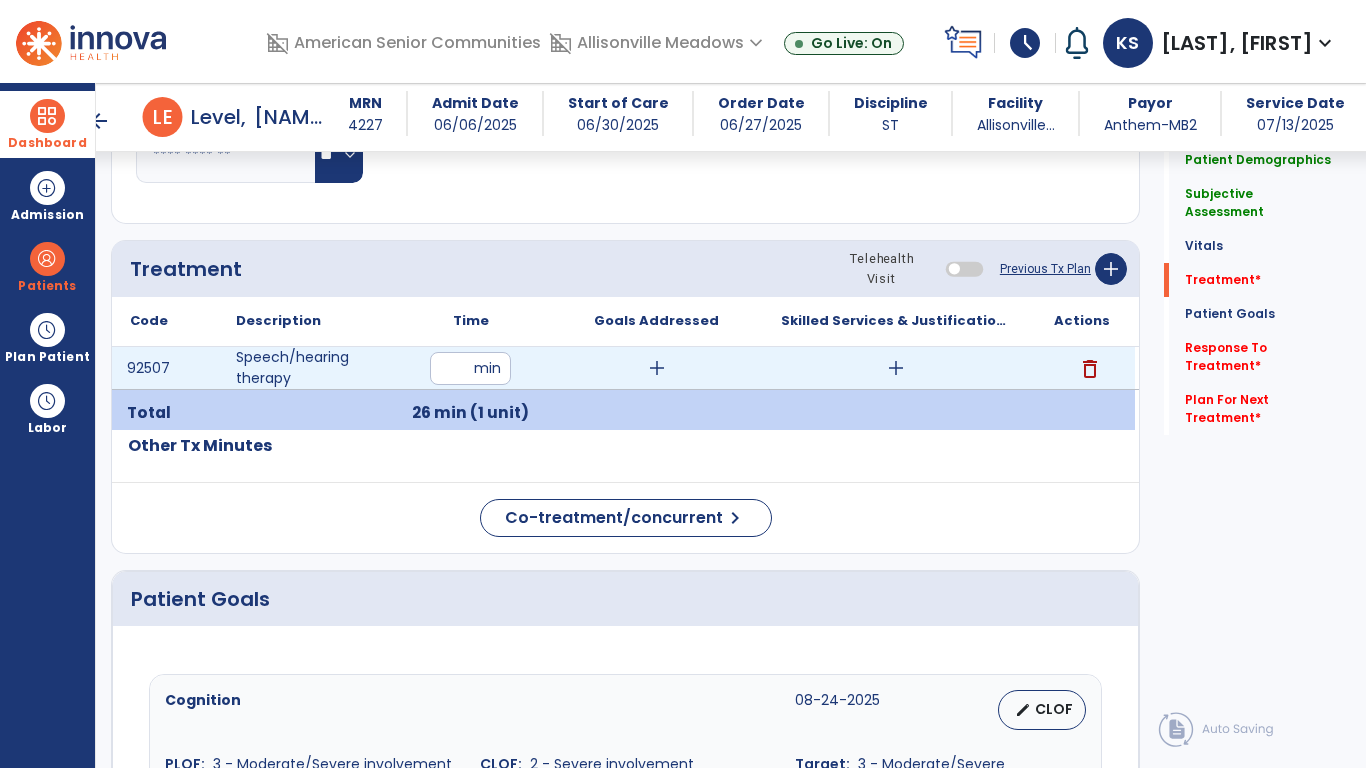 click on "add" at bounding box center (657, 368) 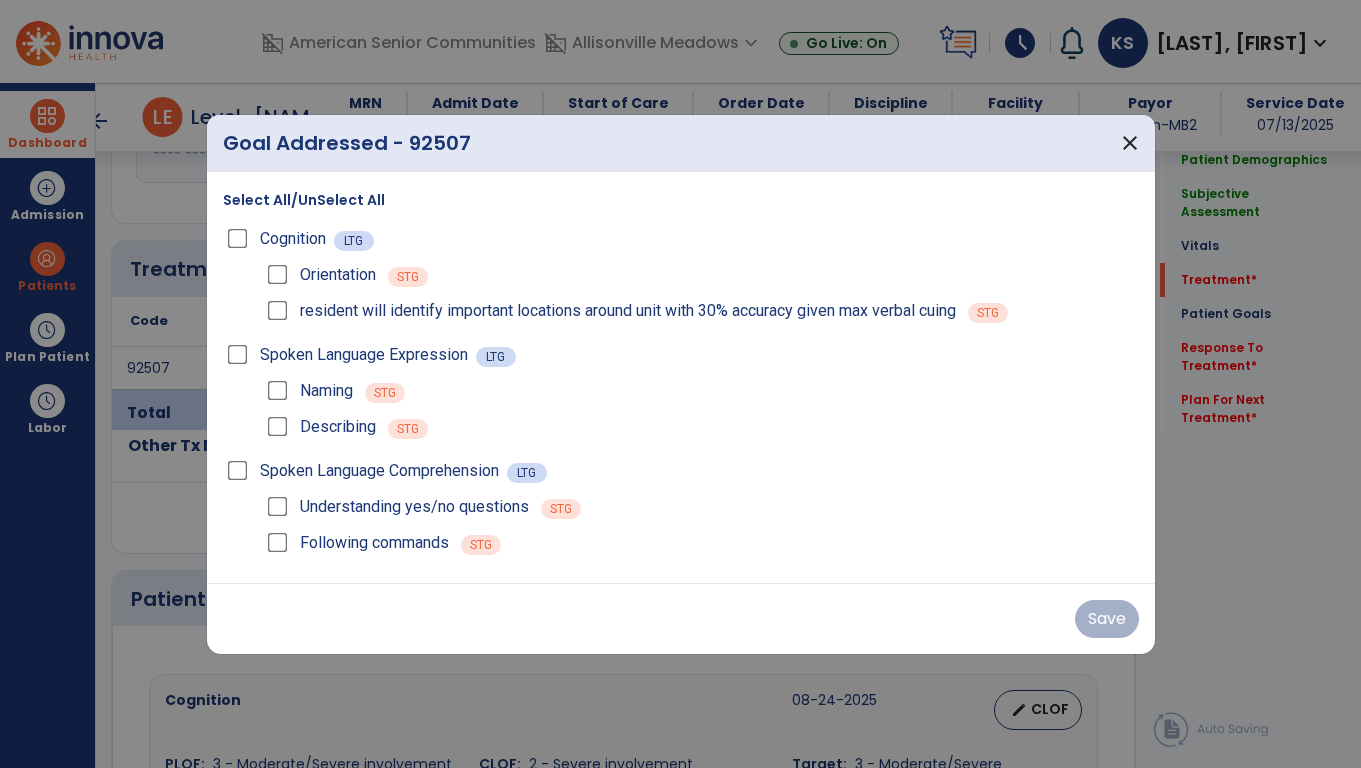 scroll, scrollTop: 1009, scrollLeft: 0, axis: vertical 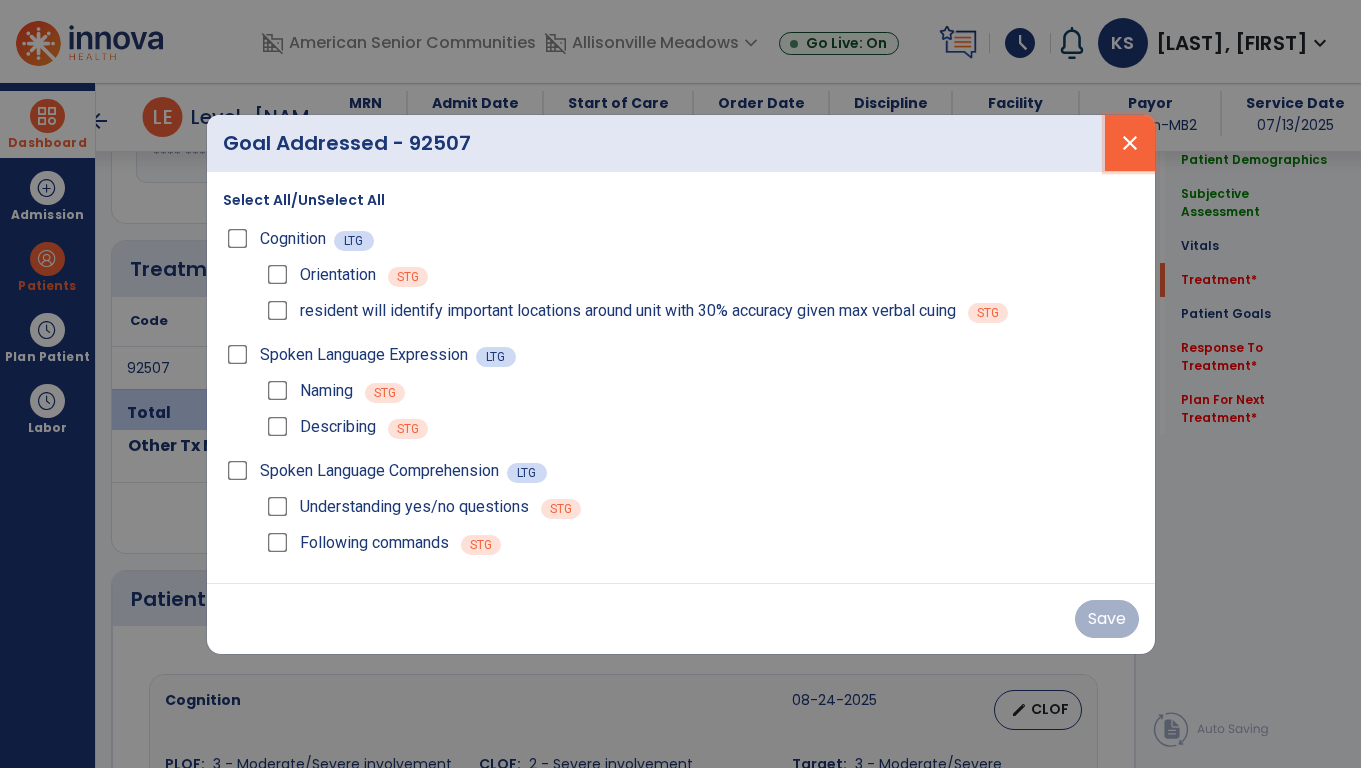 click on "close" at bounding box center [1130, 143] 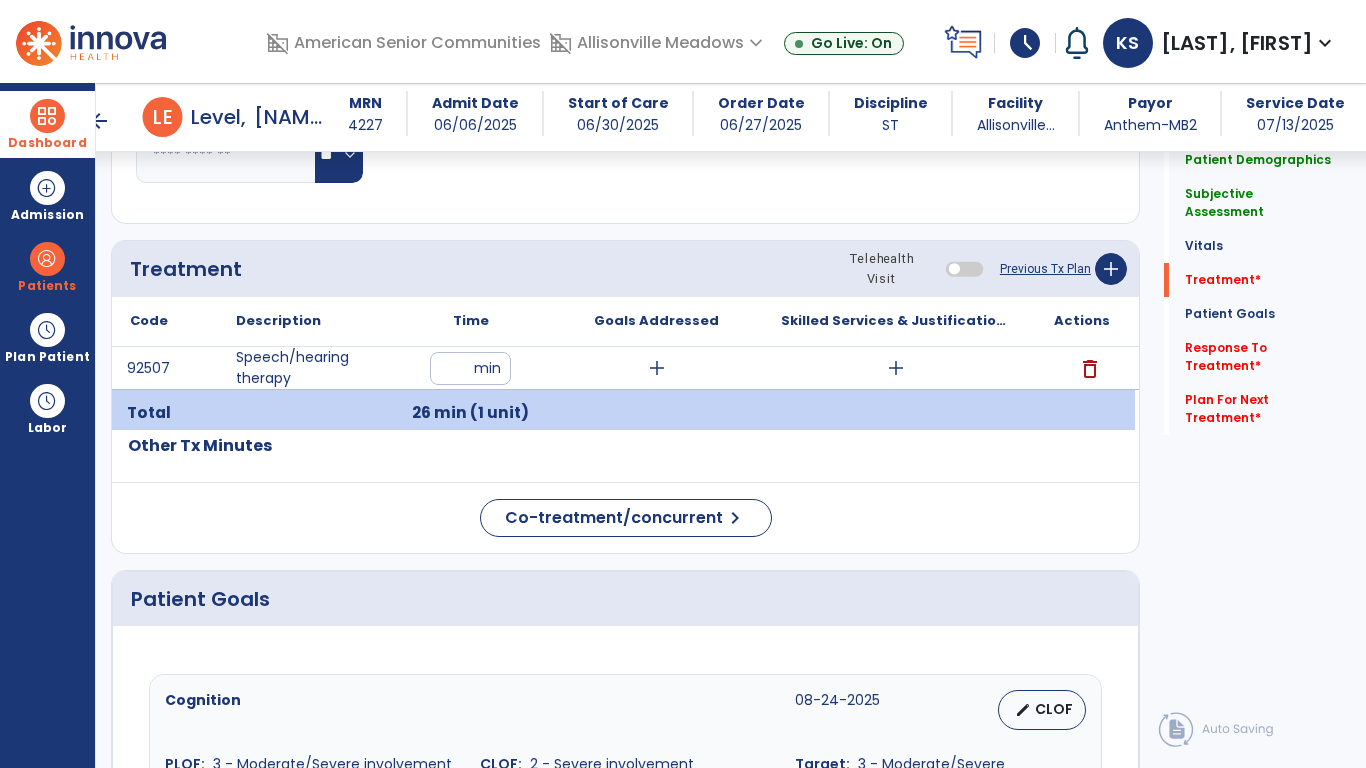 click on "domain_disabled   American Senior Communities   domain_disabled   Allisonville Meadows   expand_more   Allisonville Meadows   American Village   Community Nursing and Rehab   CORE-Allisonville Meadows  Show All Go Live: On schedule My Time:   Sunday, Jul 13   Open your timecard  arrow_right Notifications  No Notifications yet   KS   Sims, Kaitlin   expand_more   home   Home   person   Profile   help   Help   logout   Log out" at bounding box center [802, 41] 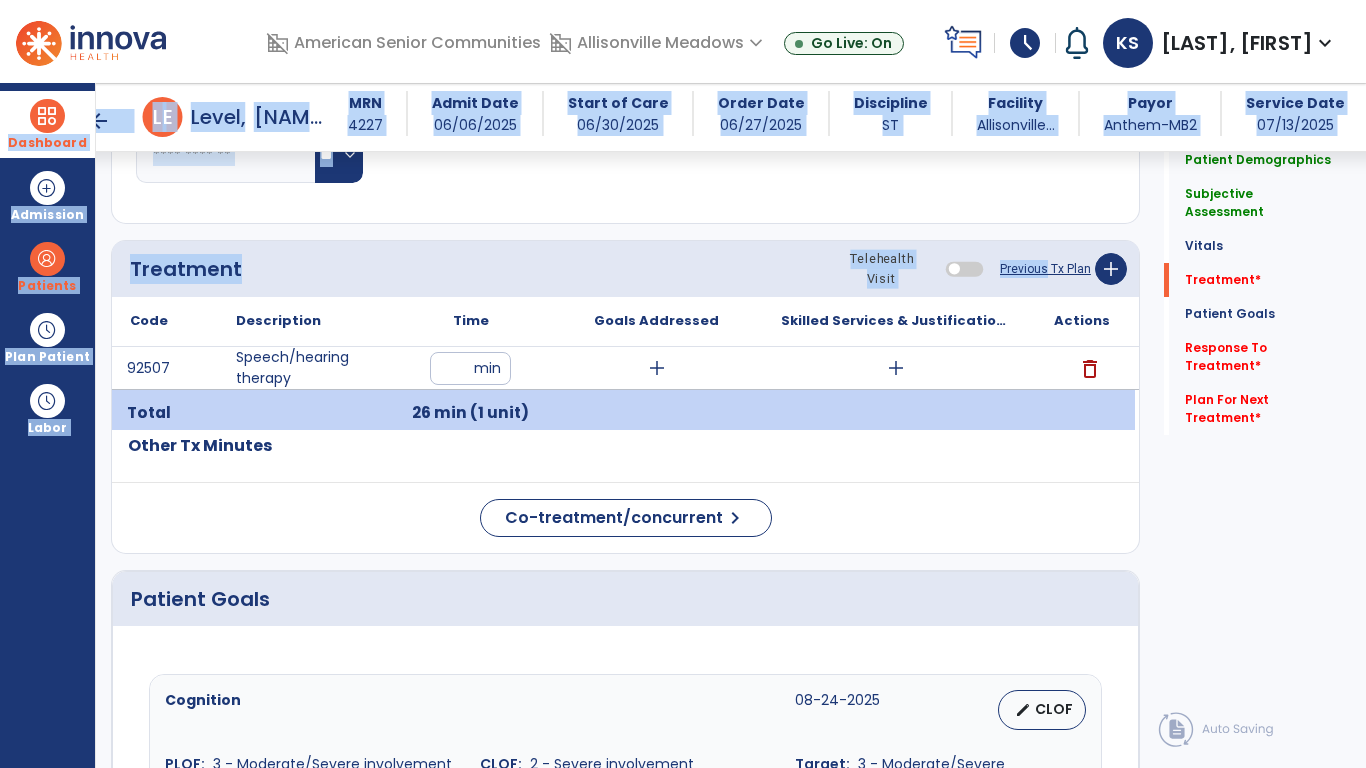 drag, startPoint x: 1053, startPoint y: 9, endPoint x: 1038, endPoint y: 234, distance: 225.49945 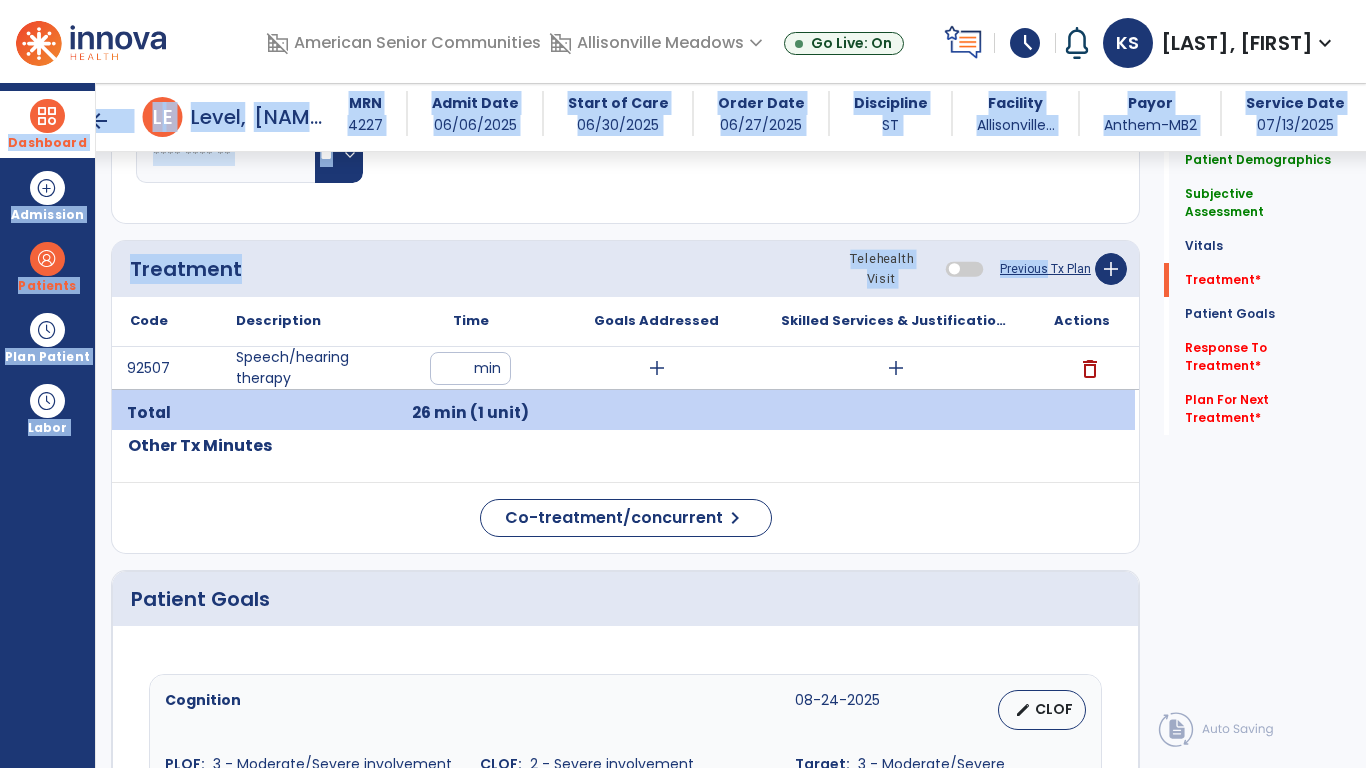 click on "domain_disabled   American Senior Communities   domain_disabled   Allisonville Meadows   expand_more   Allisonville Meadows   American Village   Community Nursing and Rehab   CORE-Allisonville Meadows  Show All Go Live: On schedule My Time:   Sunday, Jul 13   Open your timecard  arrow_right Notifications  No Notifications yet   KS   Sims, [LAST]  expand_more   home   Home   person   Profile   help   Help   logout   Log out  Dashboard  dashboard  Therapist Dashboard Admission Patients  format_list_bulleted  Patient List  space_dashboard  Patient Board  insert_chart  PDPM Board Plan Patient  event_note  Planner  content_paste_go  Scheduler  content_paste_go  Whiteboard Labor  content_paste_go  Timecards  arrow_back   Daily Note   arrow_back      L  E  Level,   [FIRST]  MRN 4227 Admit Date 06/06/2025 Start of Care 06/30/2025 Order Date 06/27/2025 Discipline ST Facility Allisonville... Payor Anthem-MB2 Service Date 07/13/2025 Patient Demographics  Medical Diagnosis   Treatment Diagnosis   Precautions" at bounding box center (683, 384) 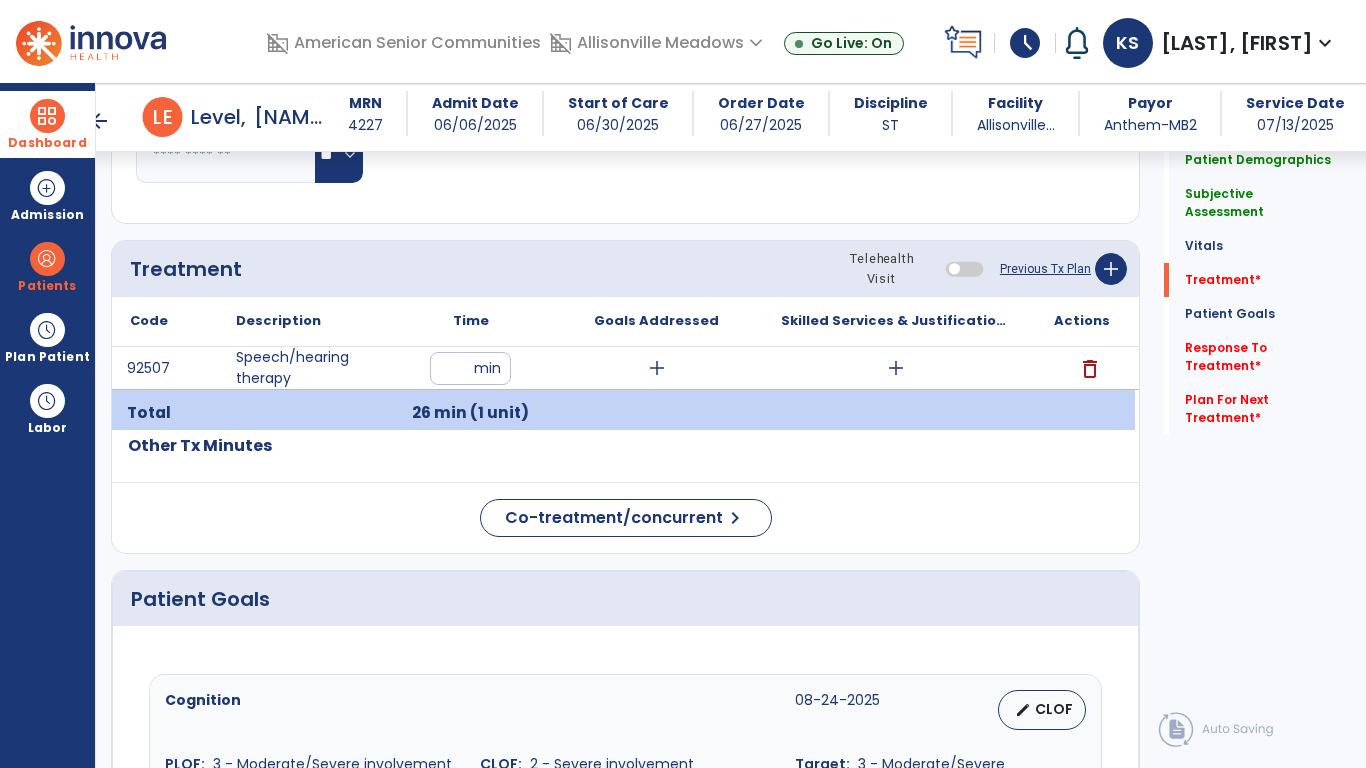 click on "domain_disabled   American Senior Communities   domain_disabled   Allisonville Meadows   expand_more   Allisonville Meadows   American Village   Community Nursing and Rehab   CORE-Allisonville Meadows  Show All Go Live: On schedule My Time:   Sunday, Jul 13   Open your timecard  arrow_right Notifications  No Notifications yet   KS   Sims, Kaitlin   expand_more   home   Home   person   Profile   help   Help   logout   Log out" at bounding box center [802, 41] 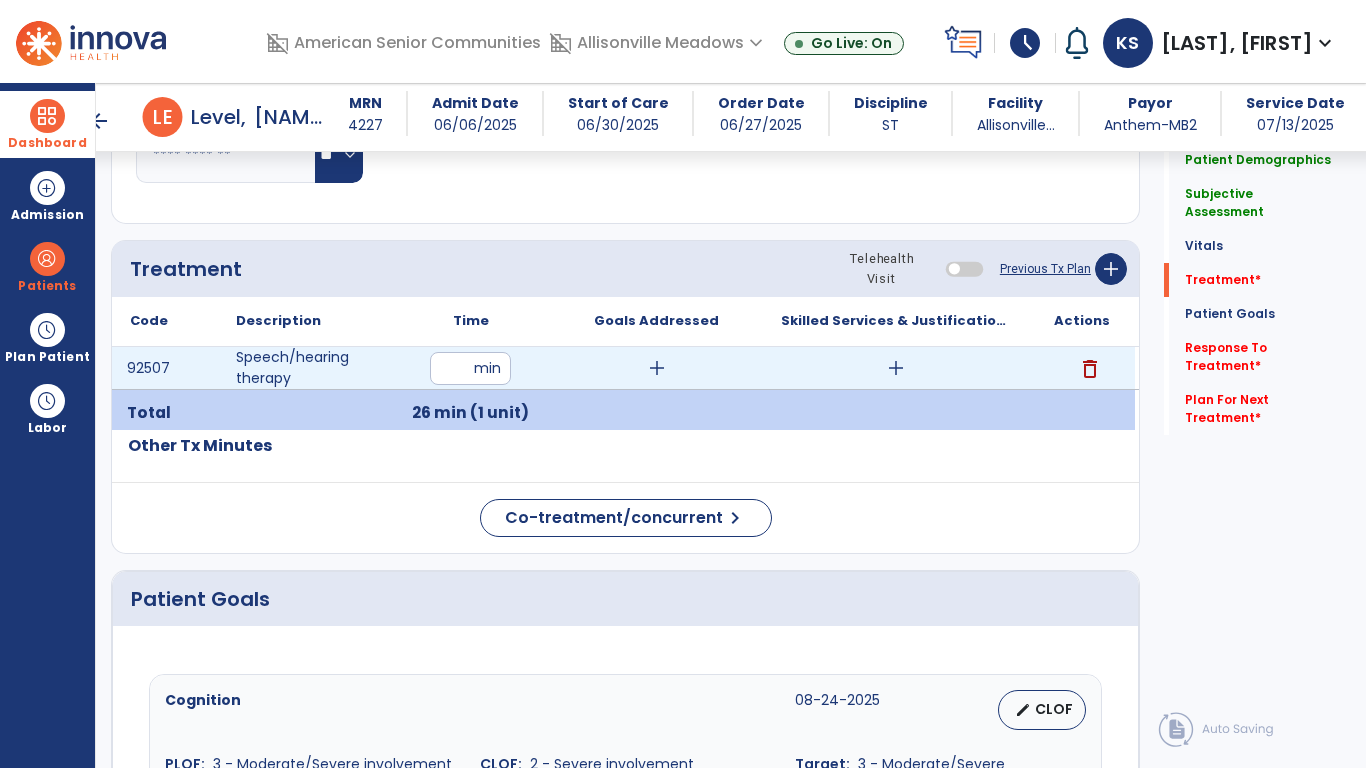 click on "add" at bounding box center [657, 368] 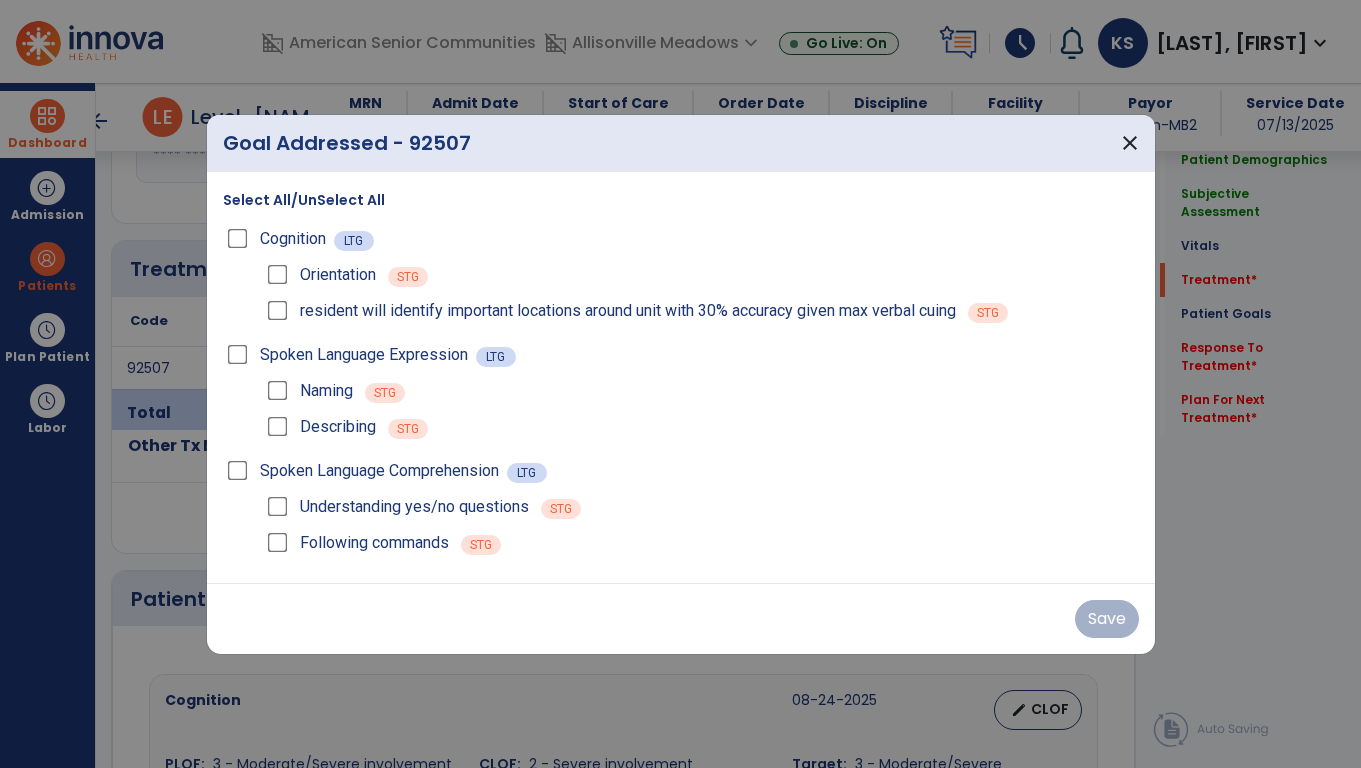 scroll, scrollTop: 1009, scrollLeft: 0, axis: vertical 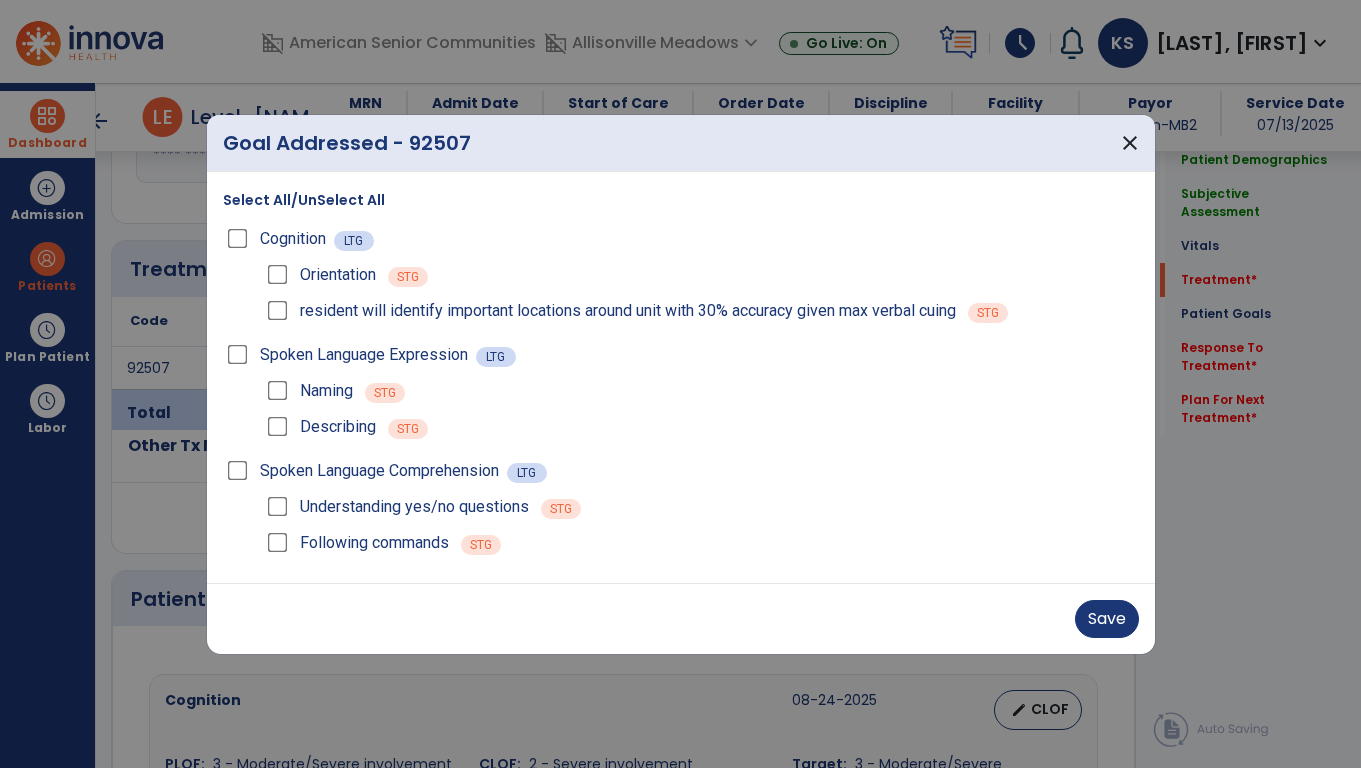 click on "Select All/UnSelect All Cognition  LTG  Orientation  STG  resident will identify important locations around unit with 30% accuracy given max verbal cuing   STG  Spoken Language Expression  LTG  Naming  STG  Describing  STG  Spoken Language Comprehension  LTG  Understanding yes/no questions  STG  Following commands  STG" at bounding box center (681, 377) 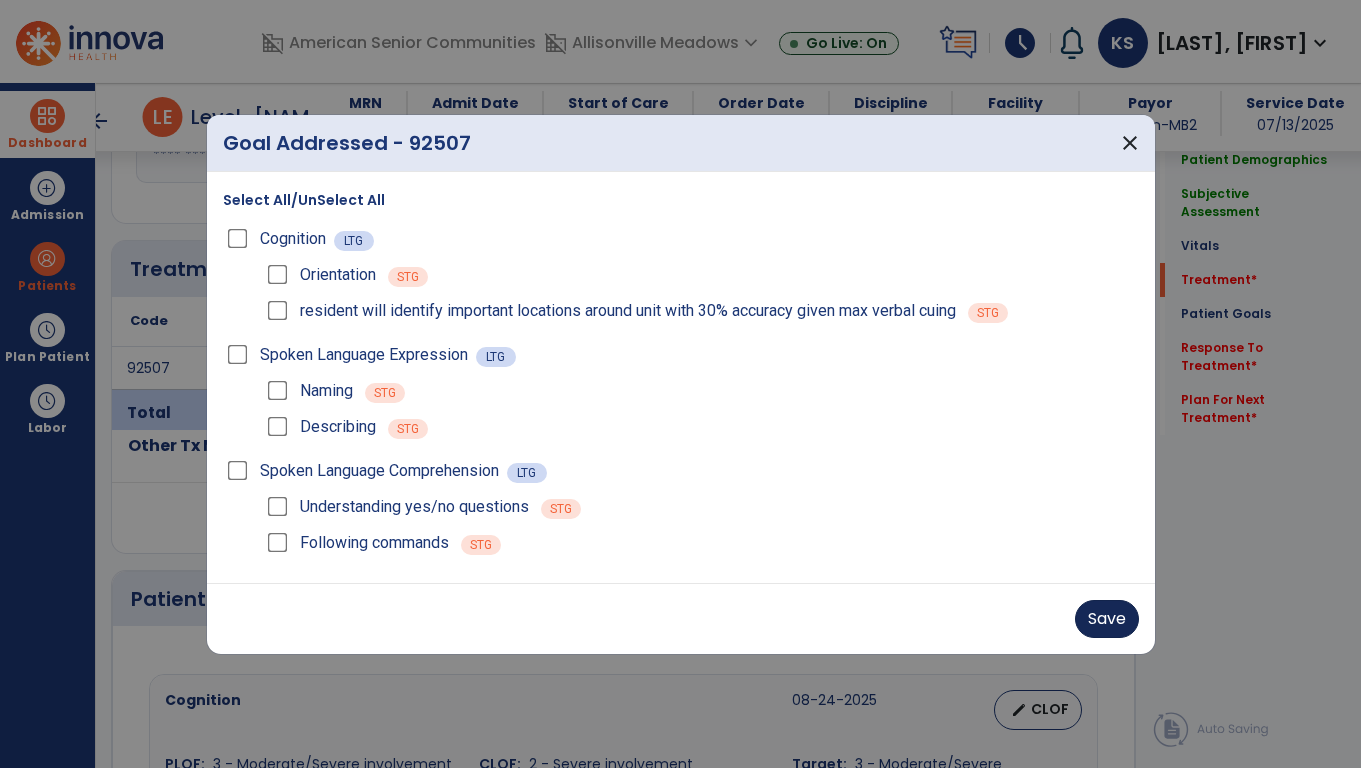 click on "Save" at bounding box center (1107, 619) 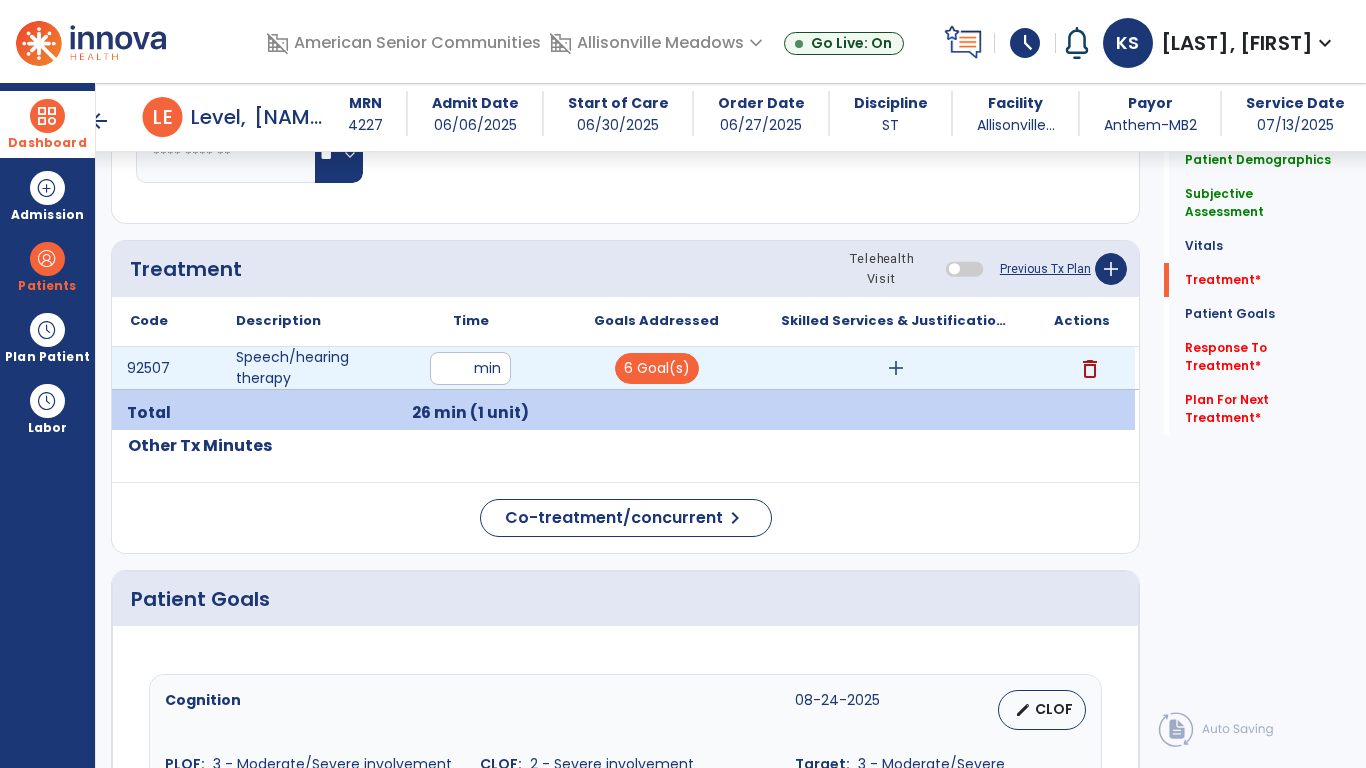 click on "add" at bounding box center [896, 368] 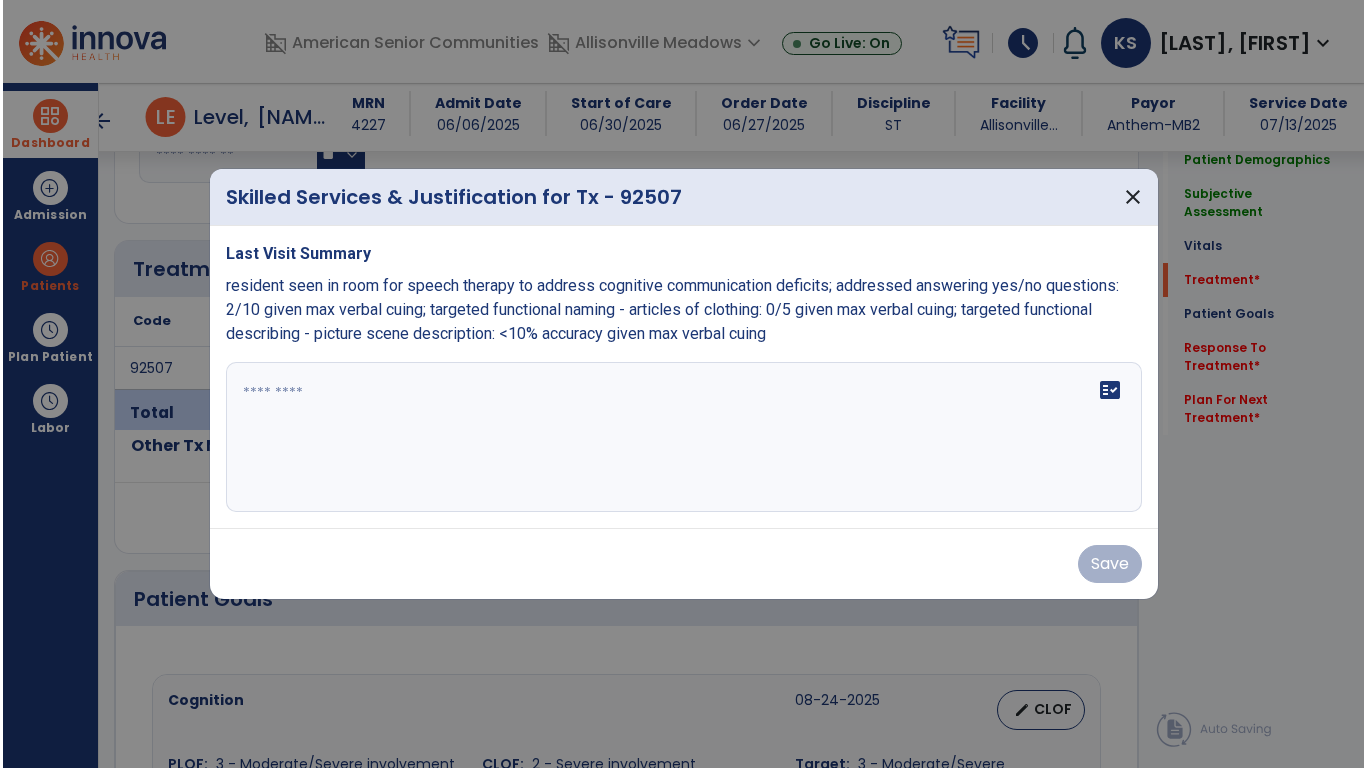 scroll, scrollTop: 1009, scrollLeft: 0, axis: vertical 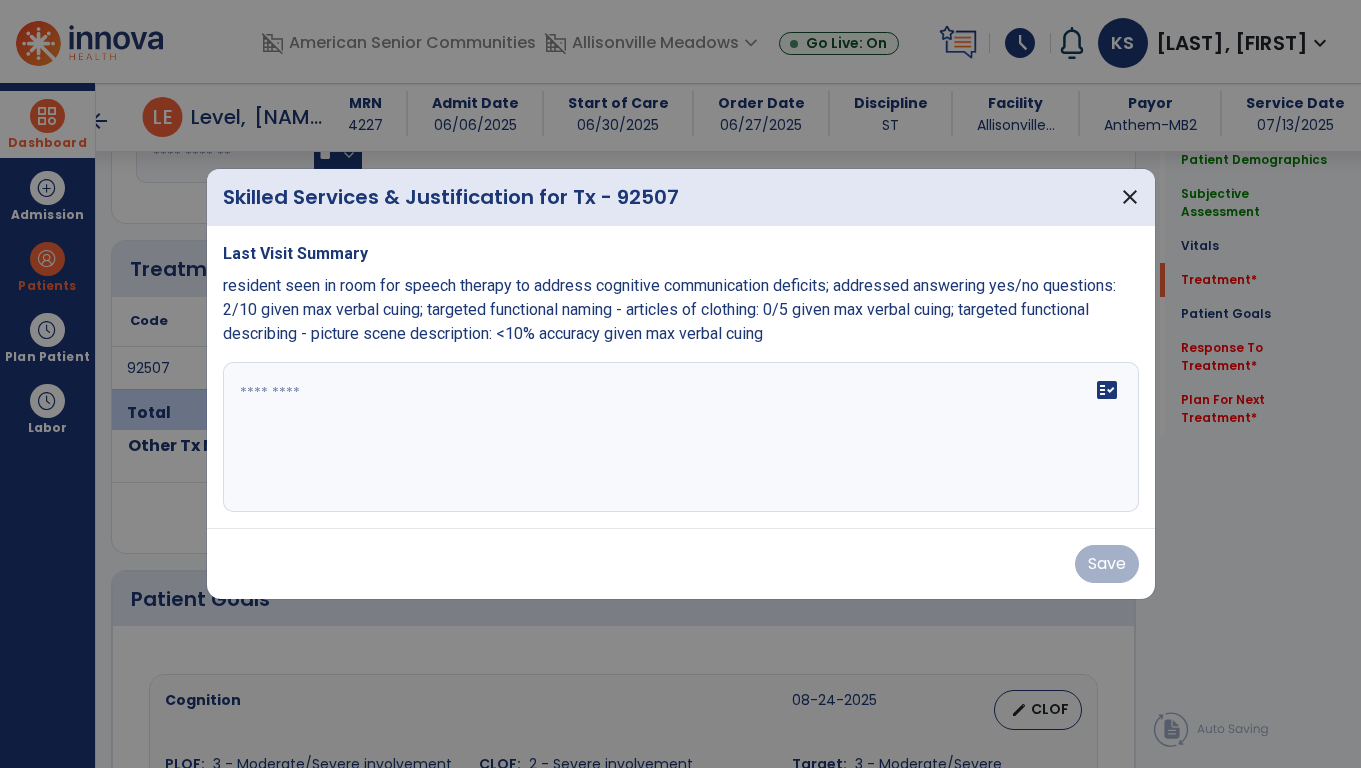 click at bounding box center (681, 437) 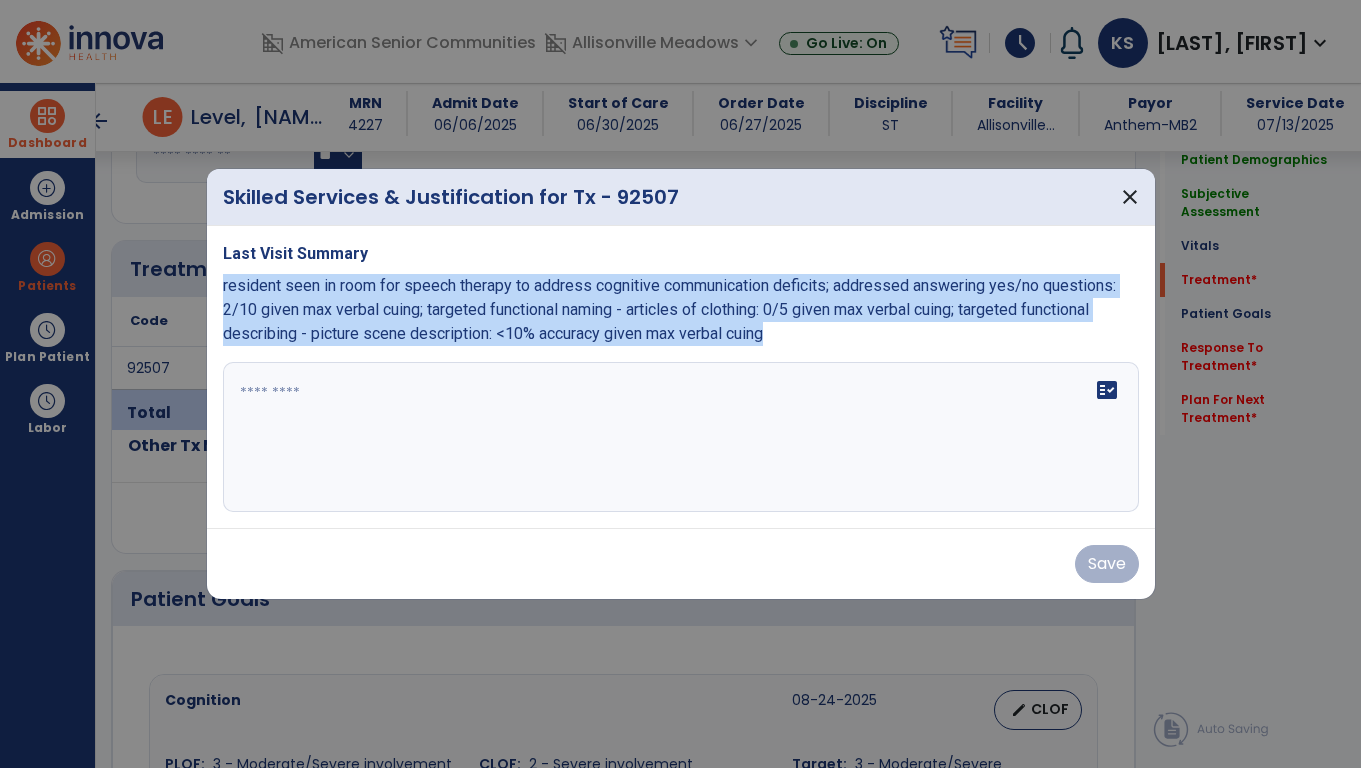 drag, startPoint x: 859, startPoint y: 338, endPoint x: 219, endPoint y: 288, distance: 641.95013 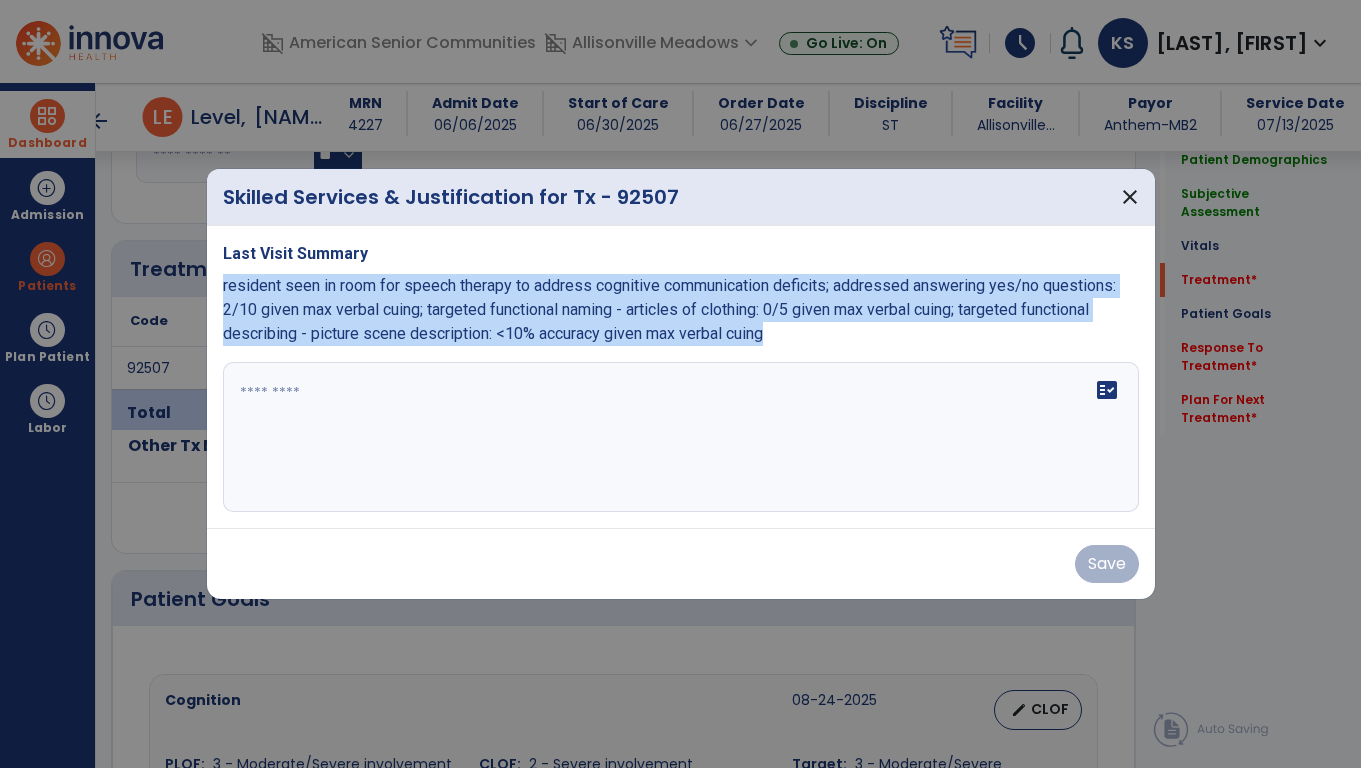 click on "Last Visit Summary resident seen in room for speech therapy to address cognitive communication deficits; addressed answering yes/no questions: 2/10 given max verbal cuing; targeted functional naming - articles of clothing: 0/5 given max verbal cuing; targeted functional describing - picture scene description: <10% accuracy given max verbal cuing   fact_check" at bounding box center (681, 377) 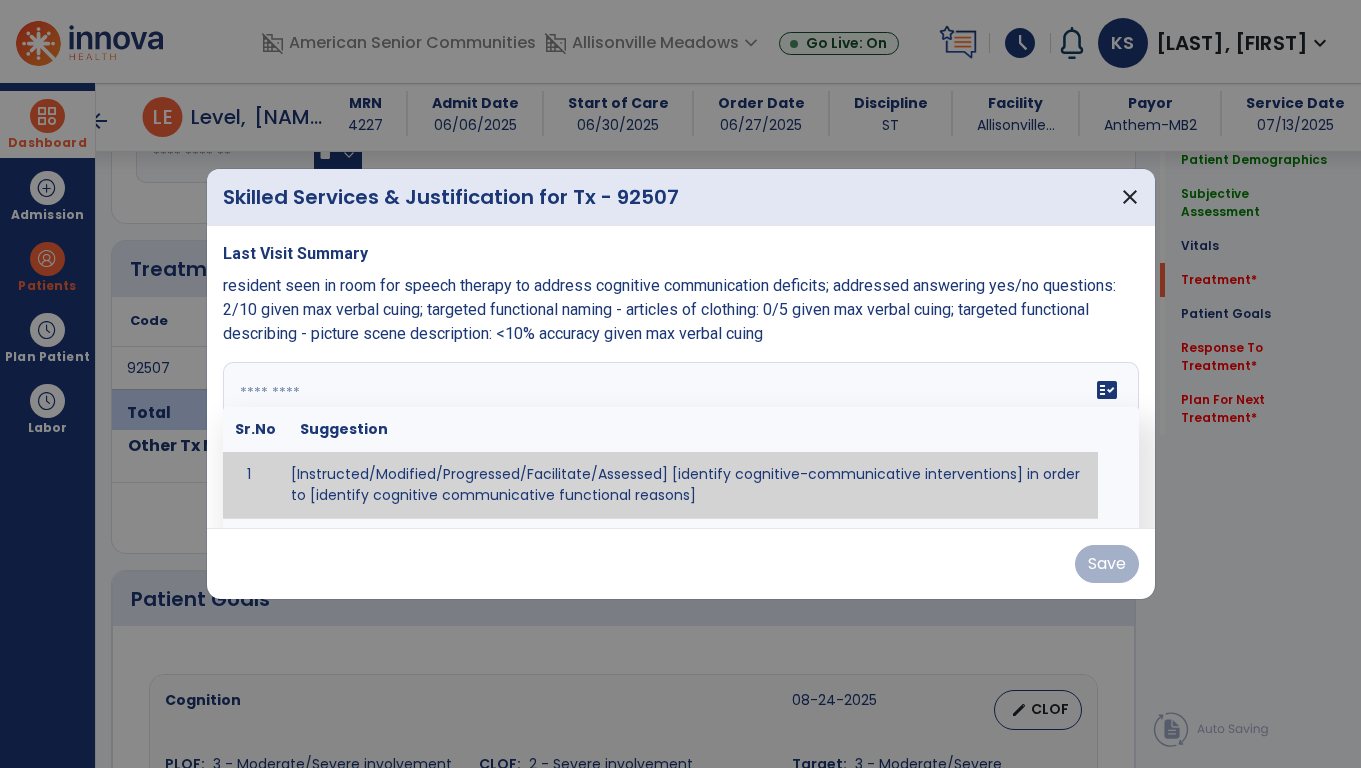 click at bounding box center (681, 437) 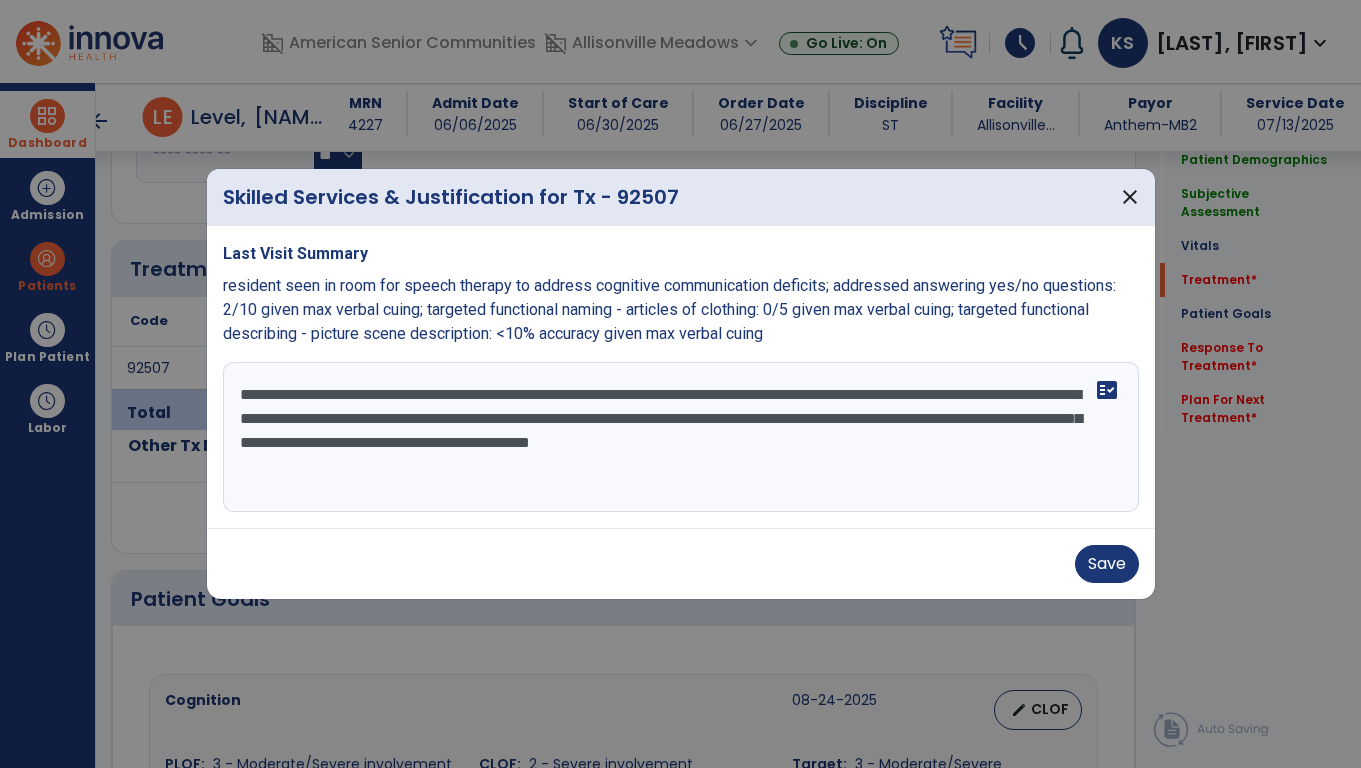 click on "**********" at bounding box center [681, 437] 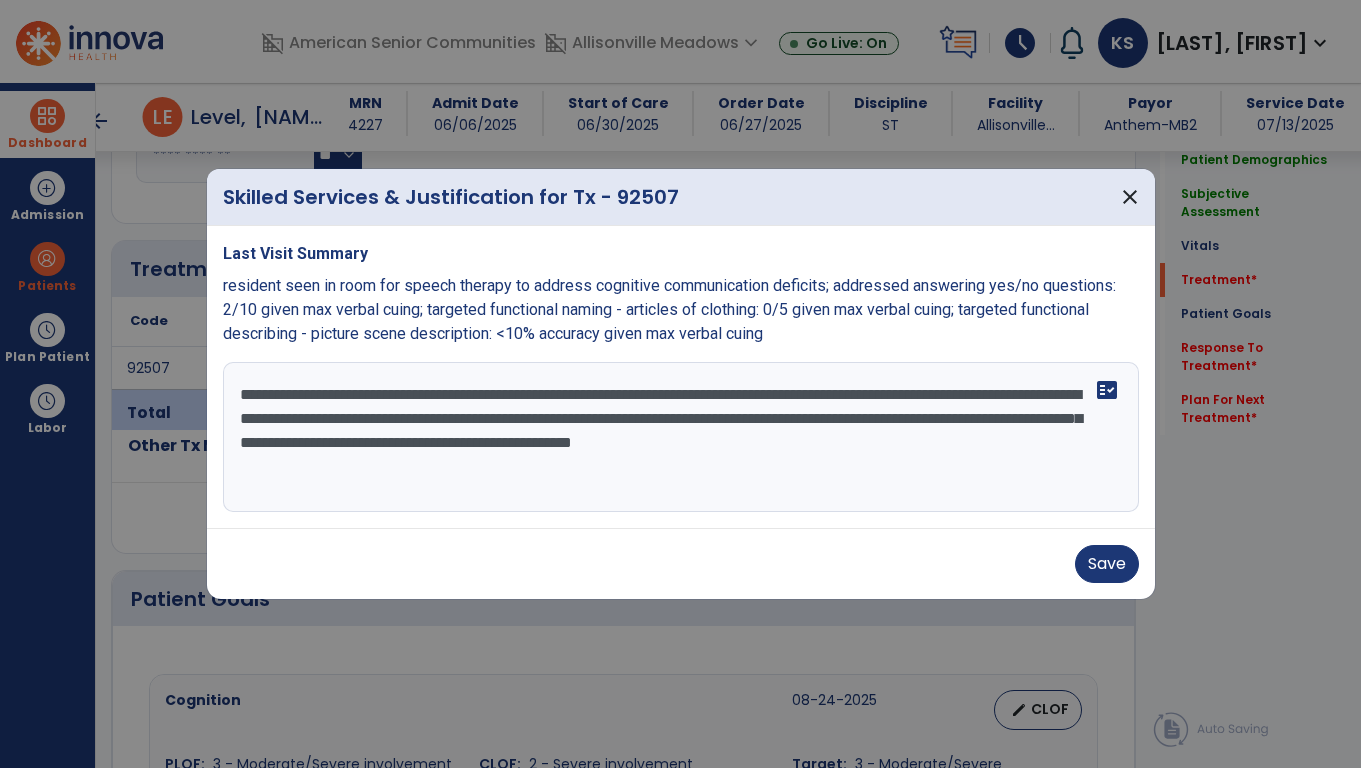 click on "**********" at bounding box center (681, 437) 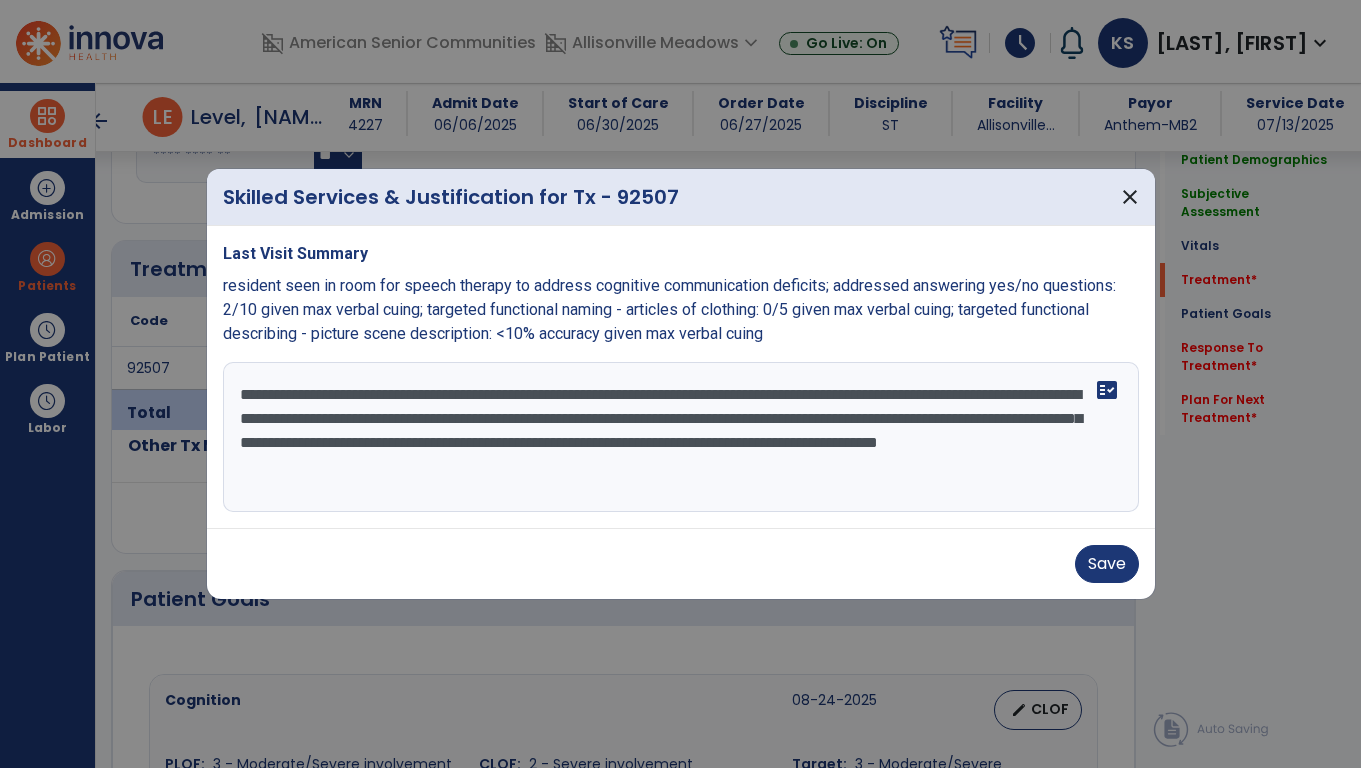 click on "**********" at bounding box center [681, 437] 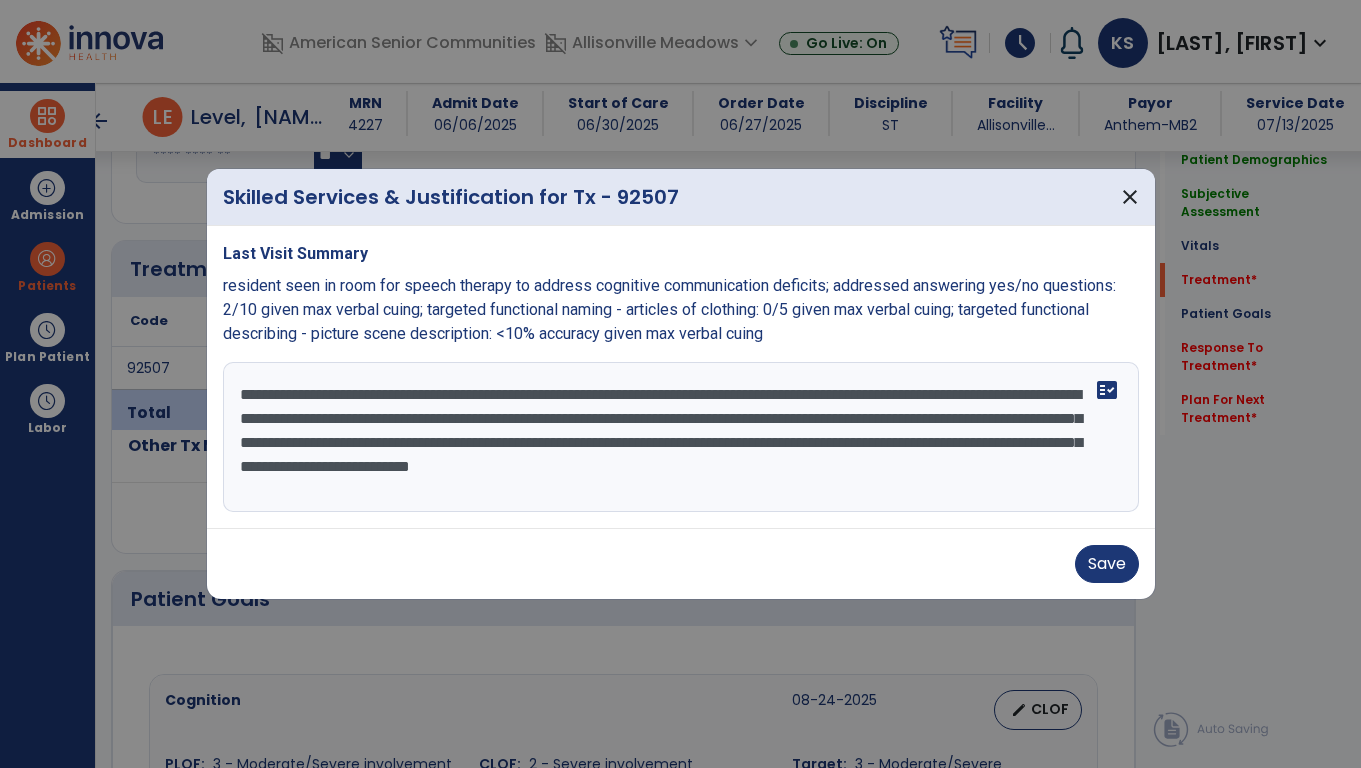 click on "**********" at bounding box center [681, 437] 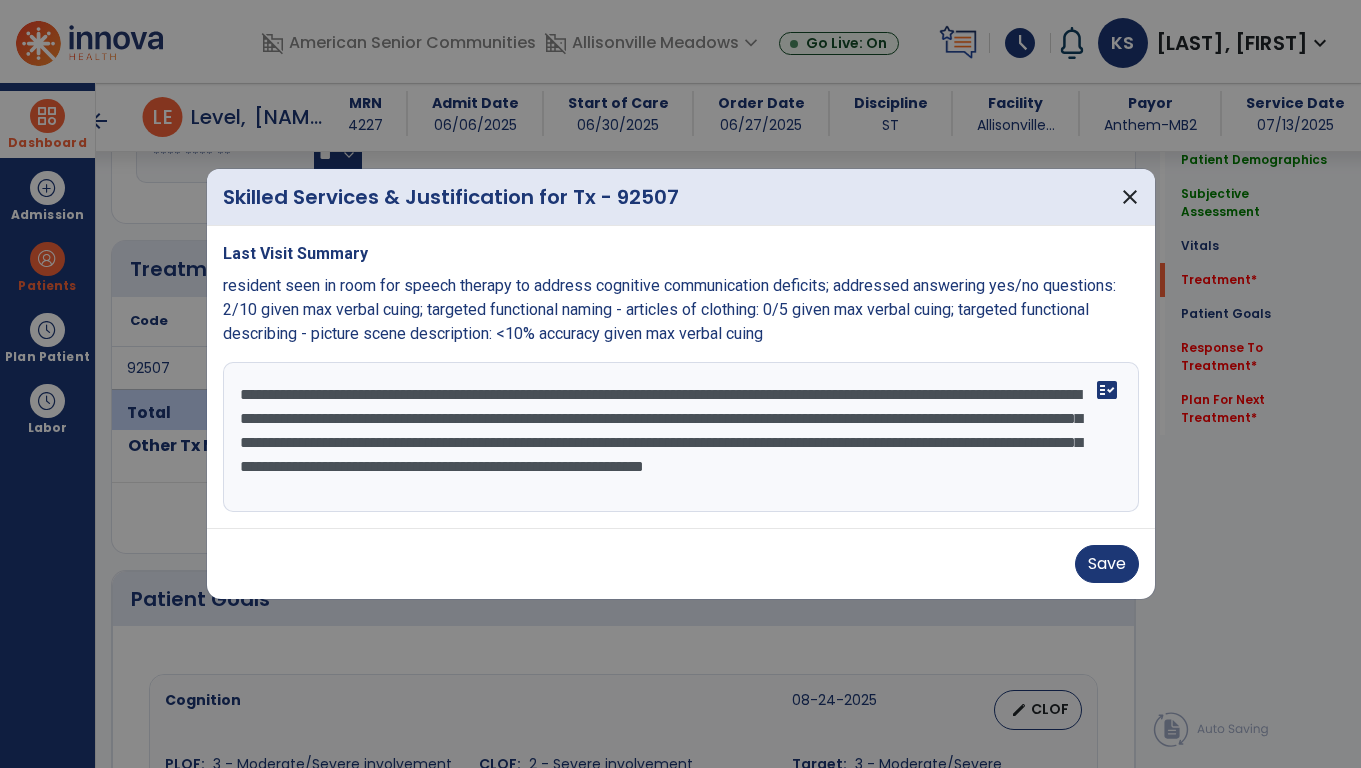 click on "**********" at bounding box center (681, 437) 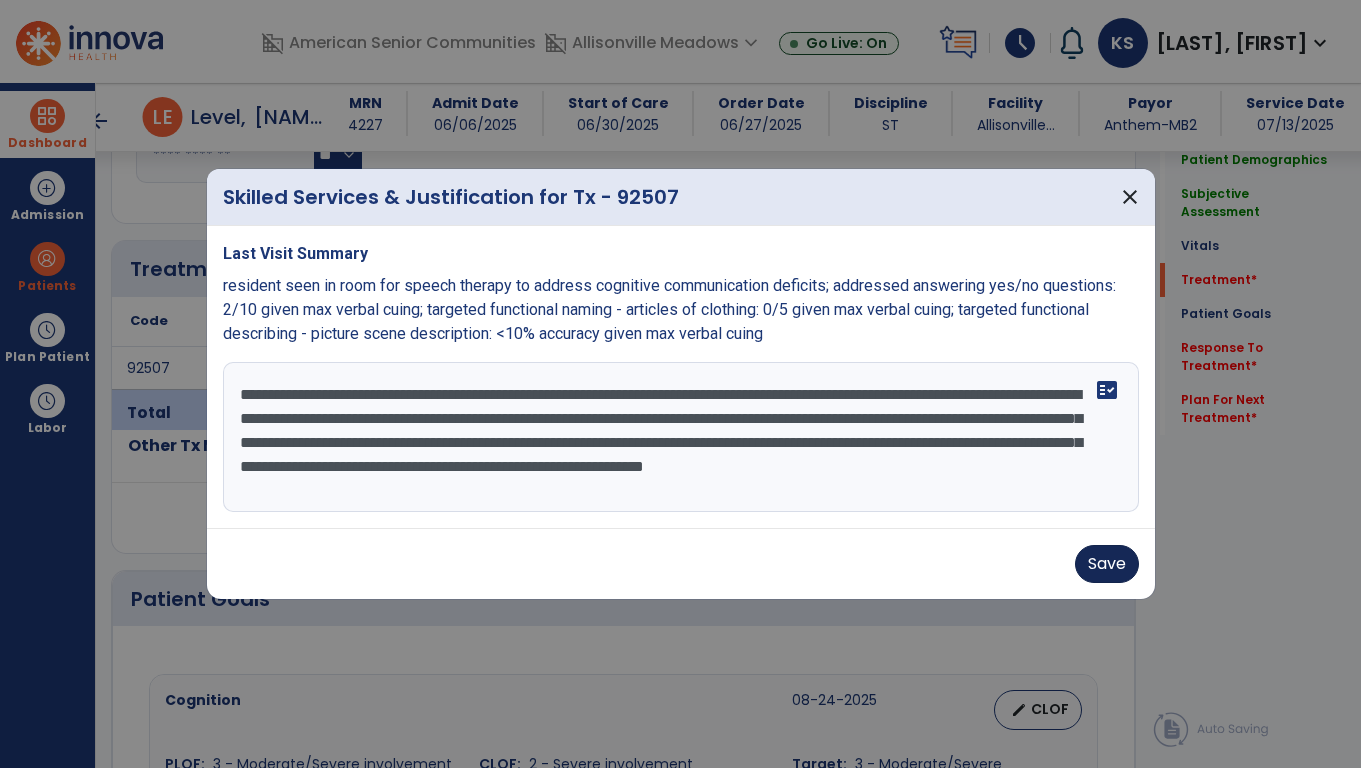 type on "**********" 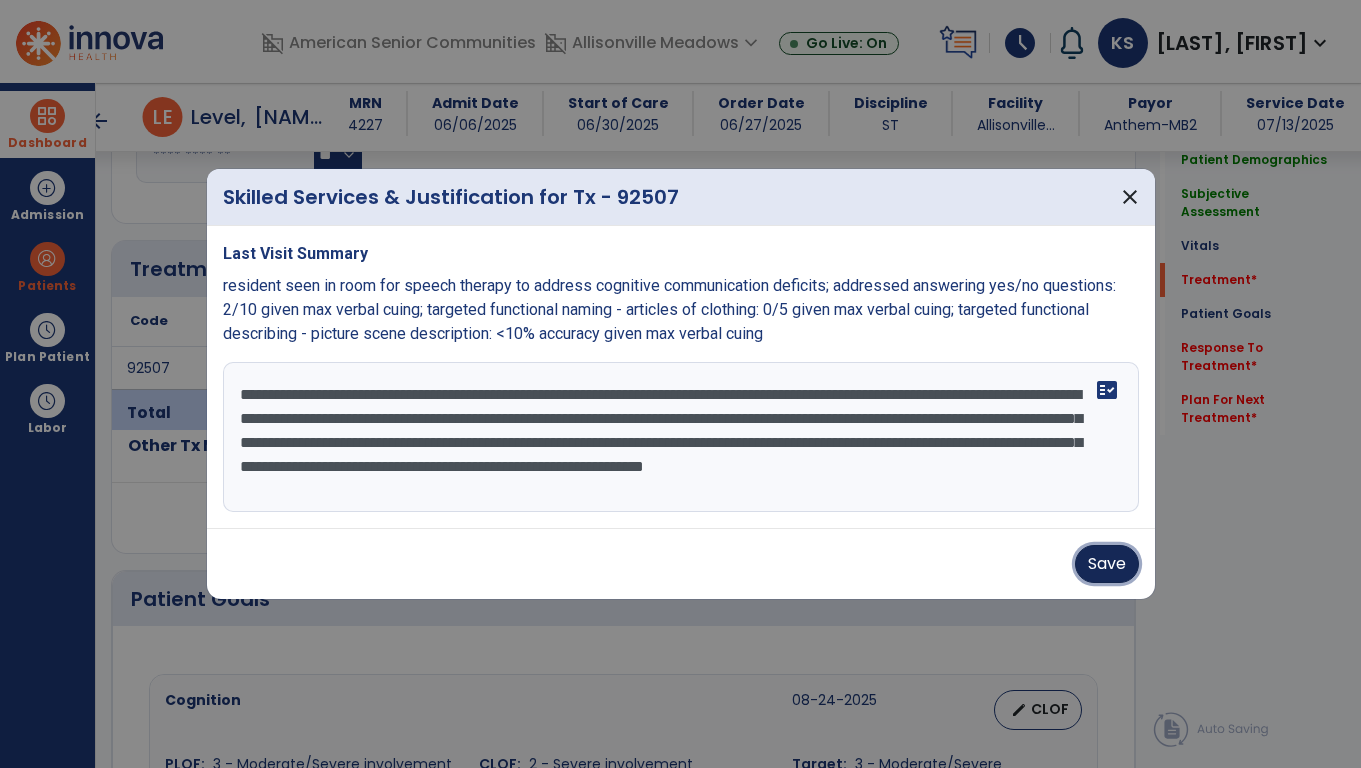click on "Save" at bounding box center (1107, 564) 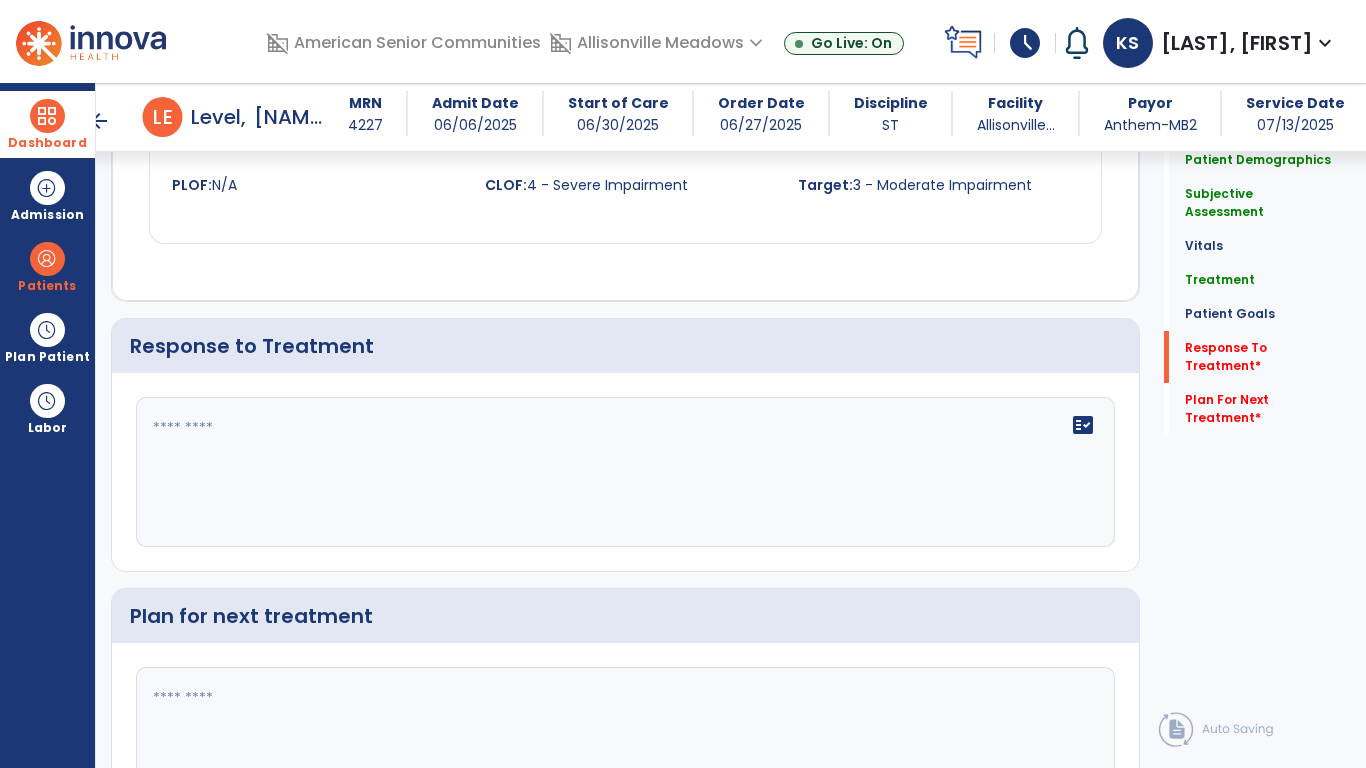 scroll, scrollTop: 2897, scrollLeft: 0, axis: vertical 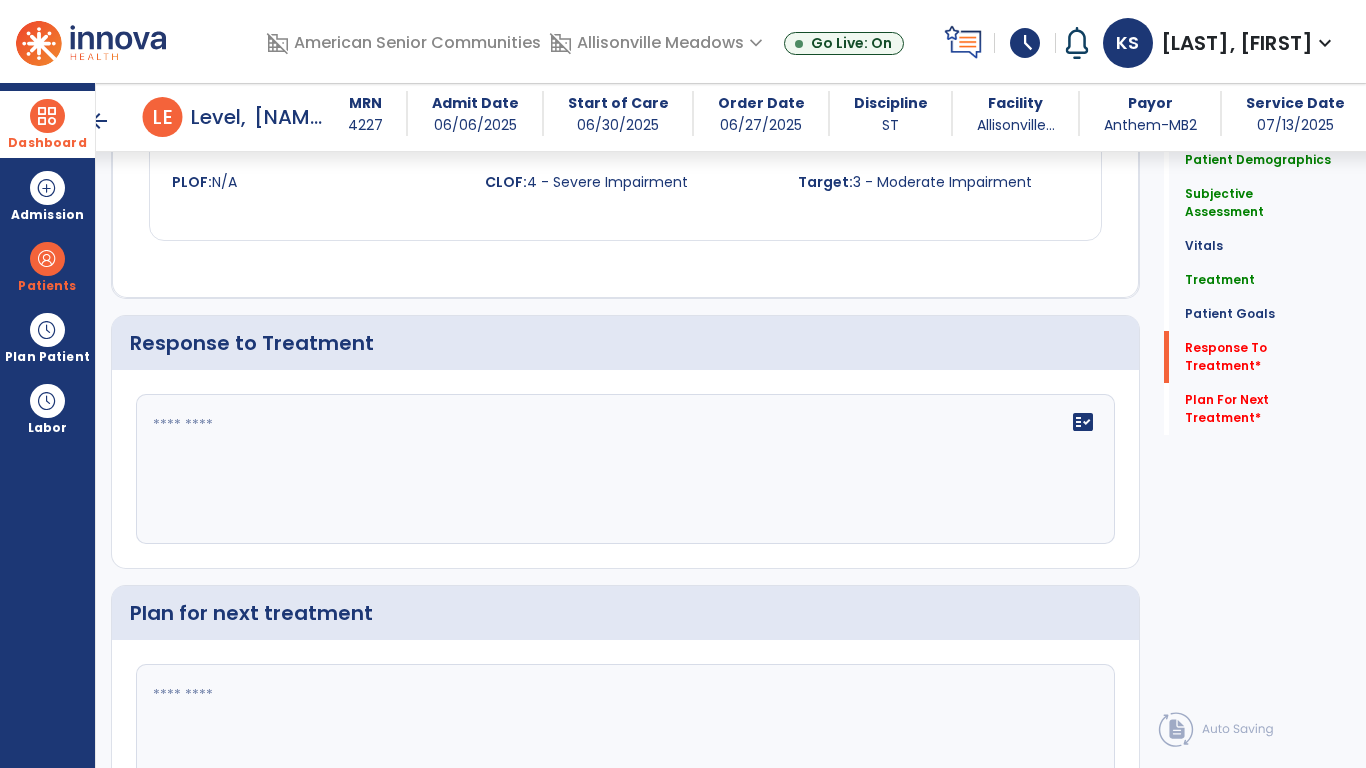 click on "fact_check" 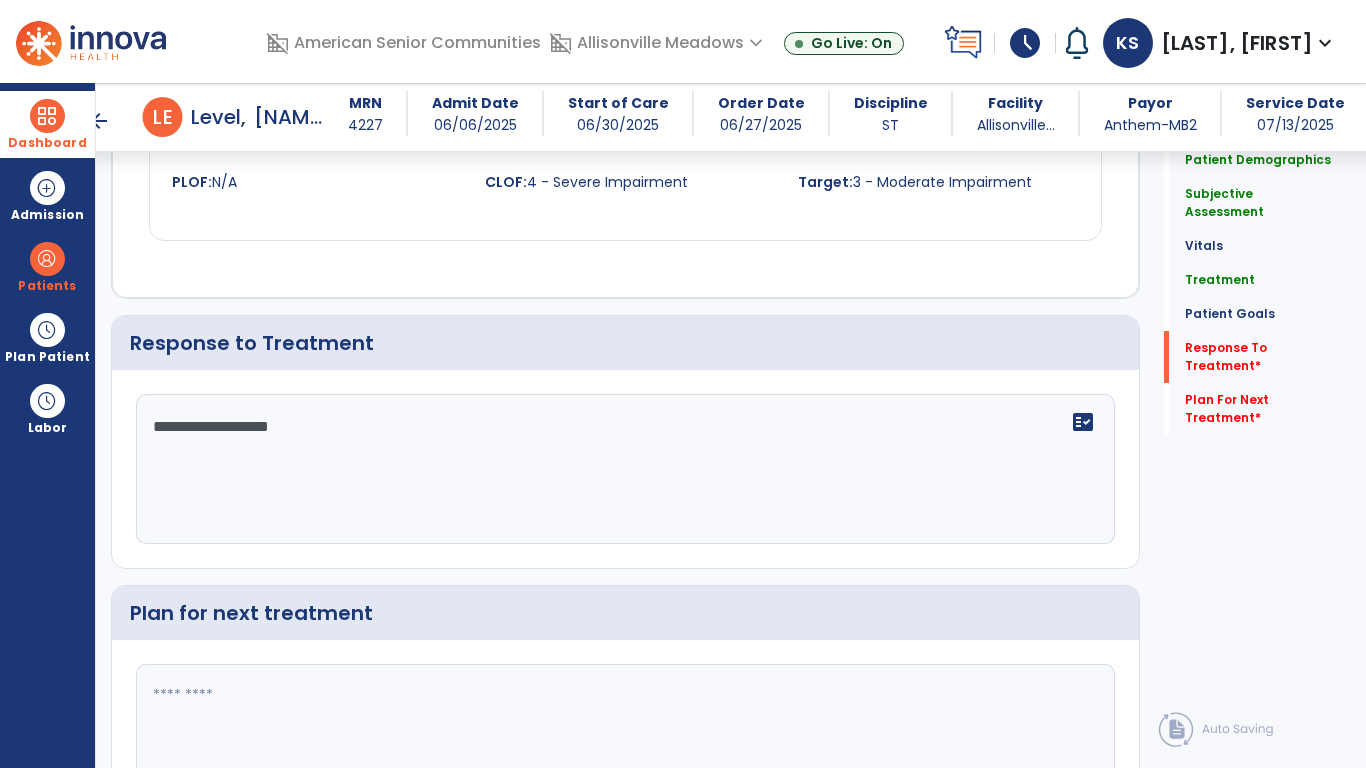 type on "**********" 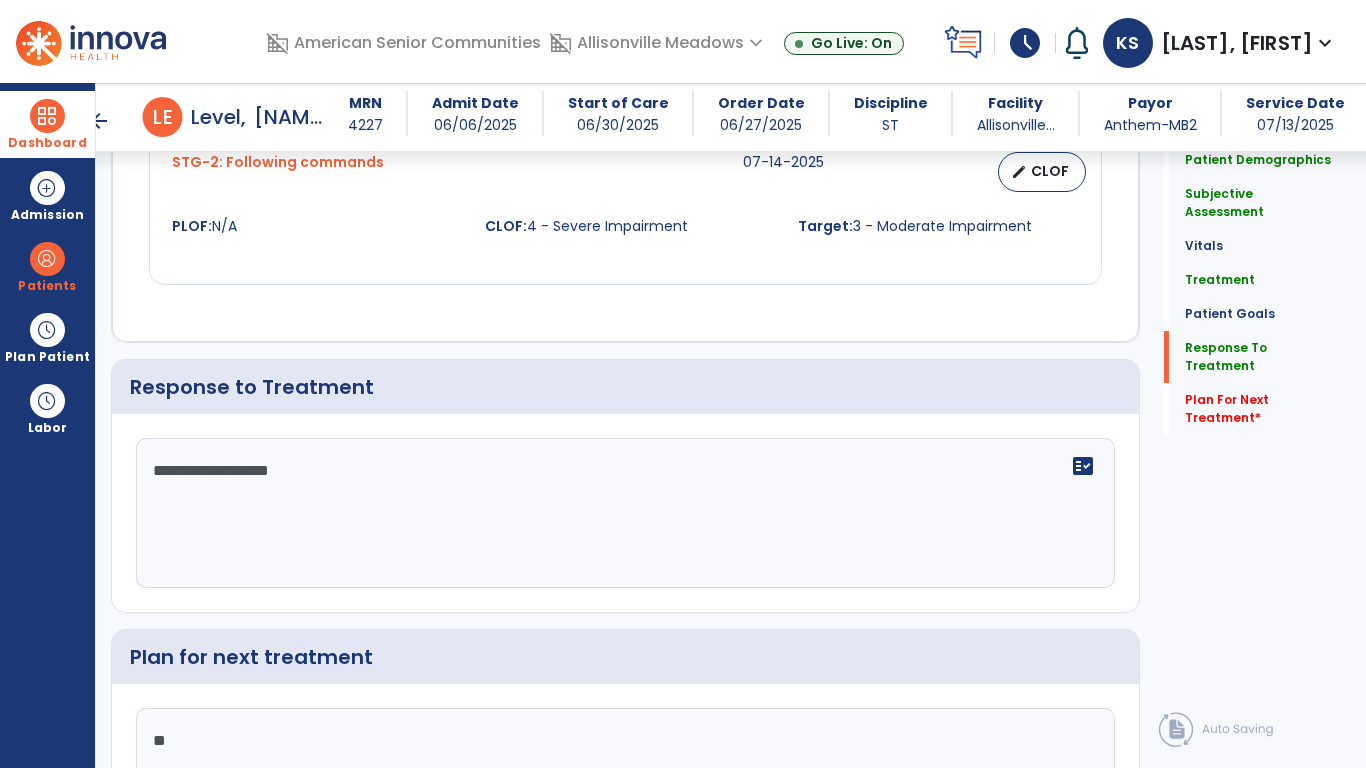 type on "*" 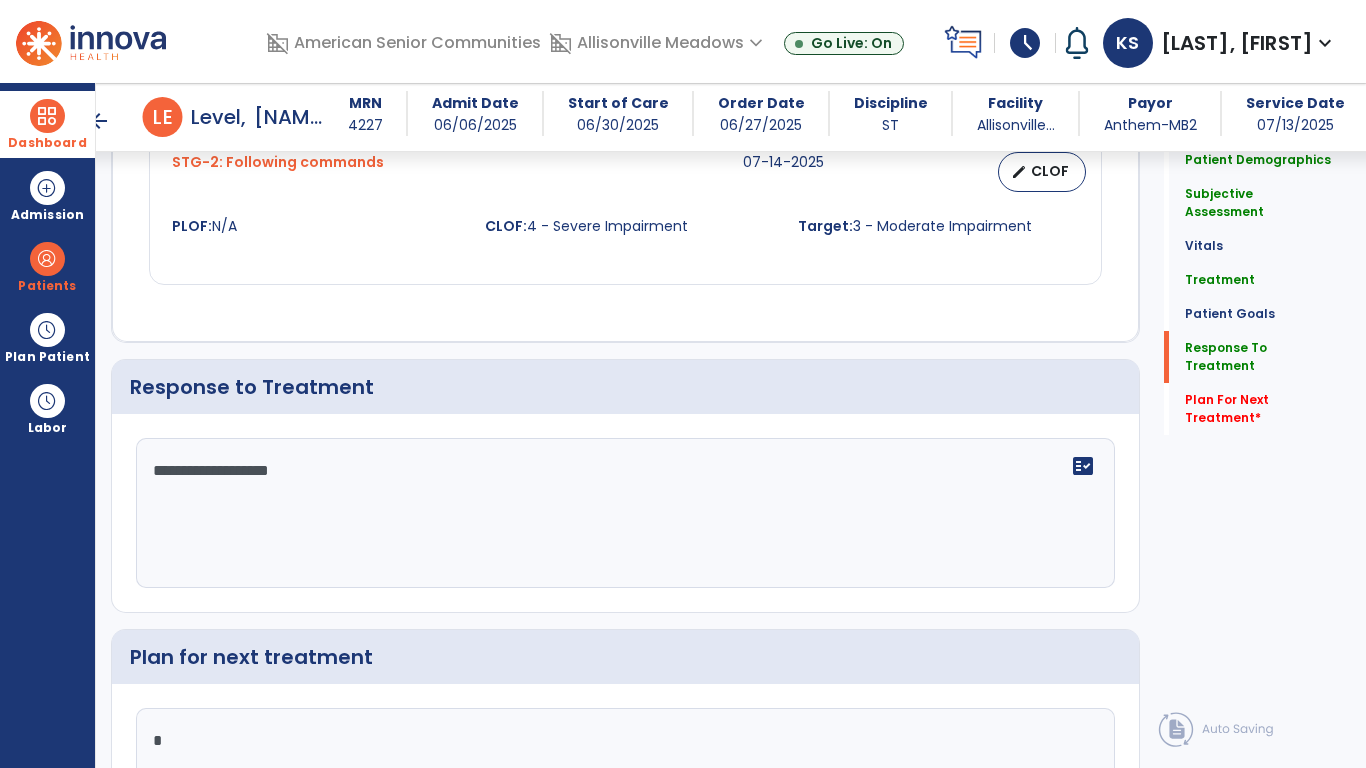 scroll, scrollTop: 2897, scrollLeft: 0, axis: vertical 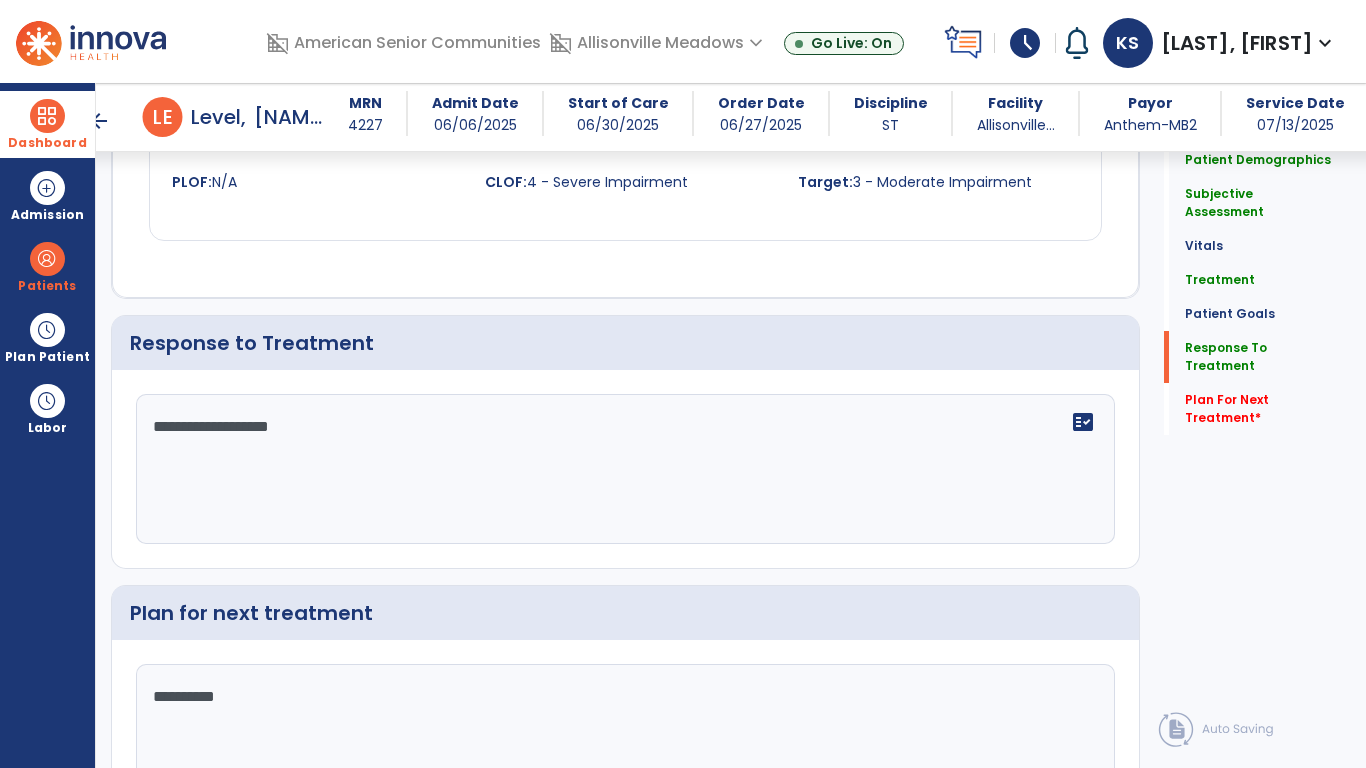 type on "**********" 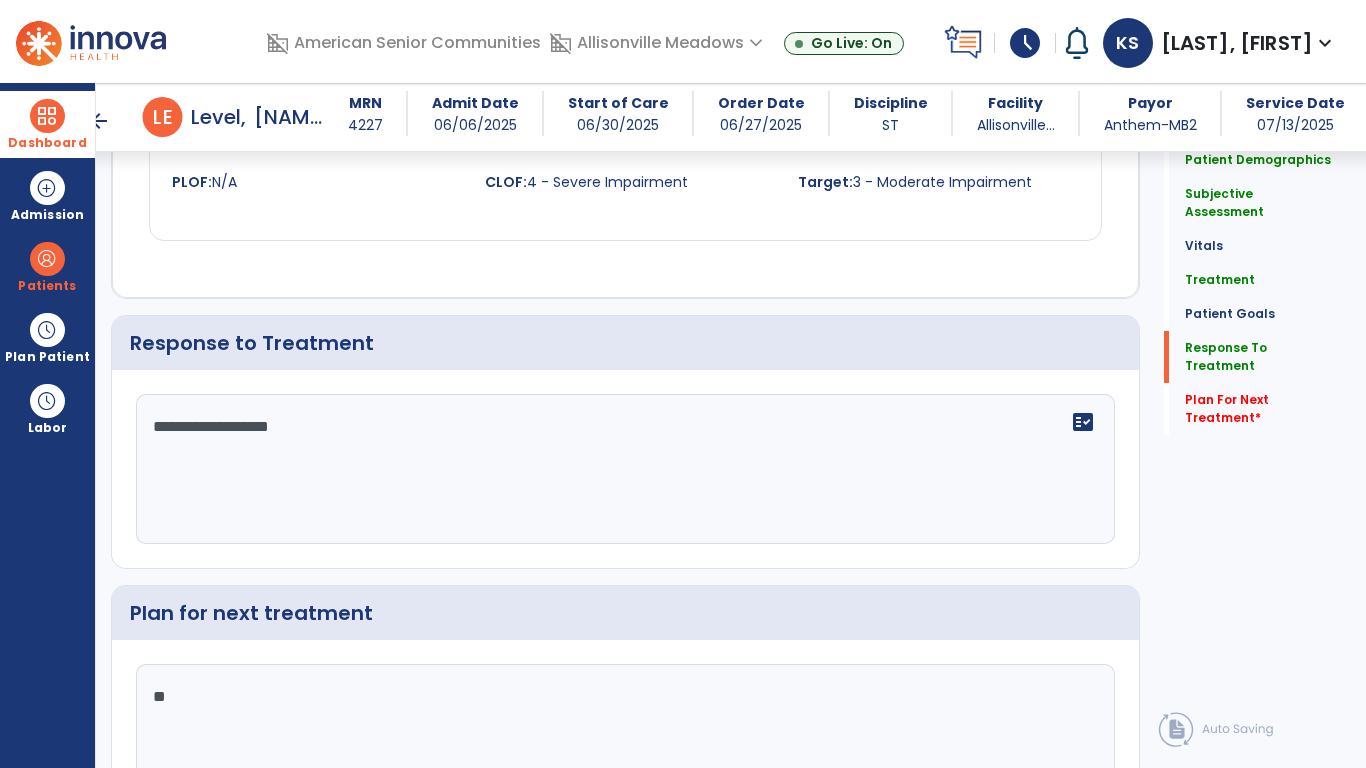 type on "*" 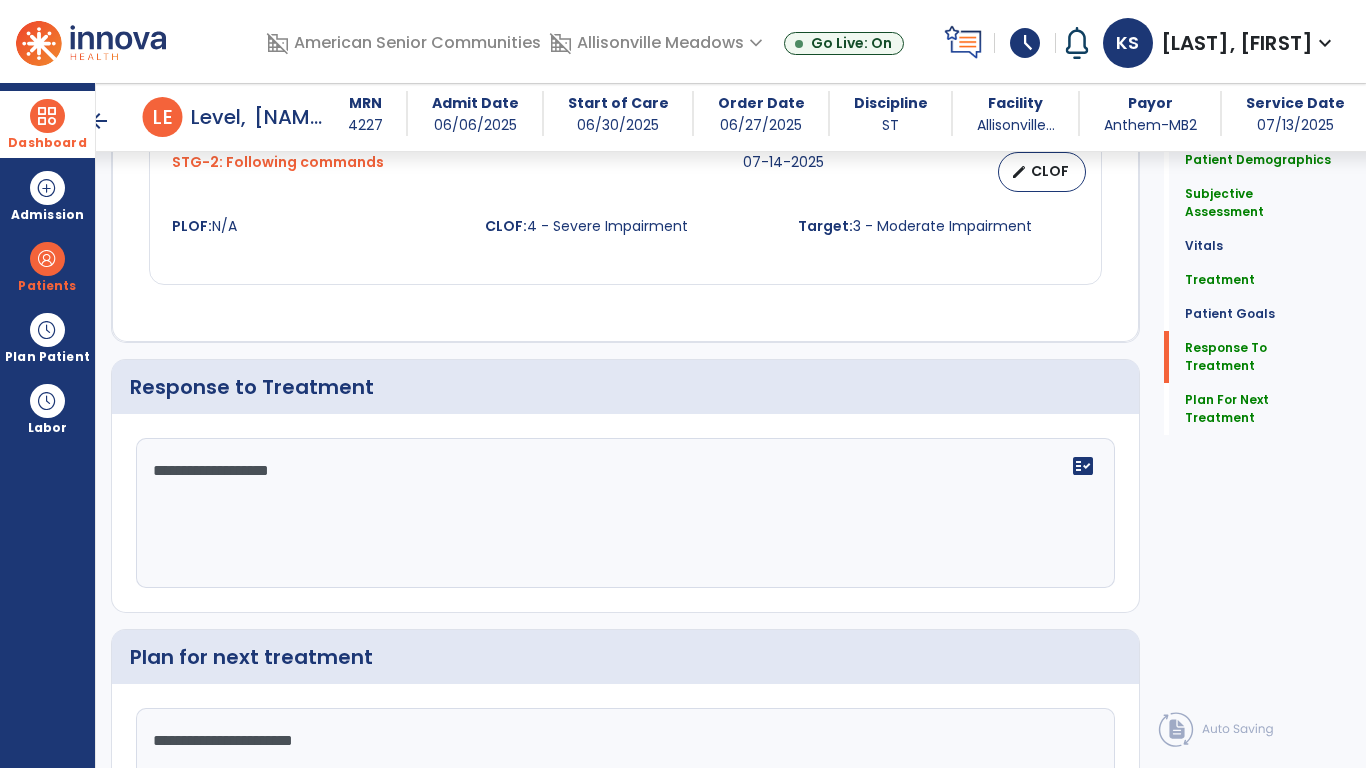 scroll, scrollTop: 2897, scrollLeft: 0, axis: vertical 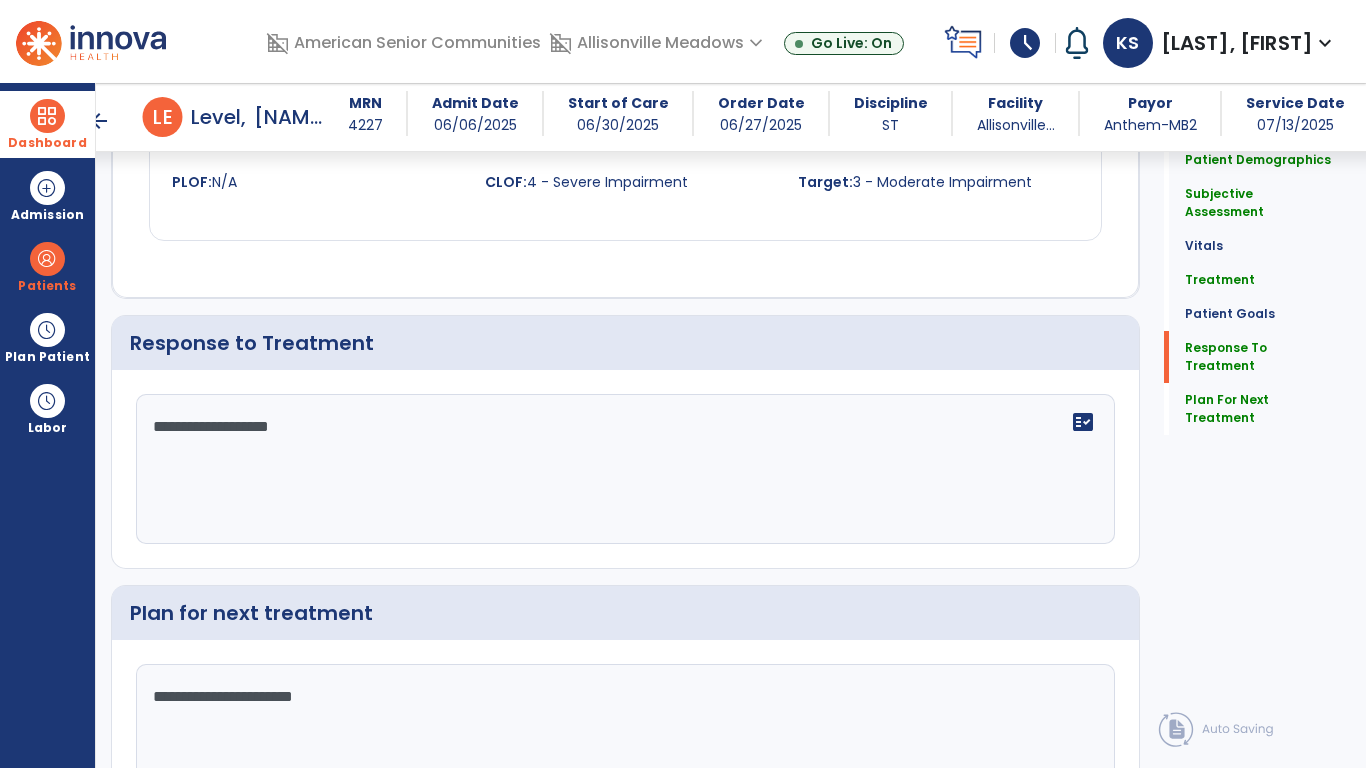 type on "**********" 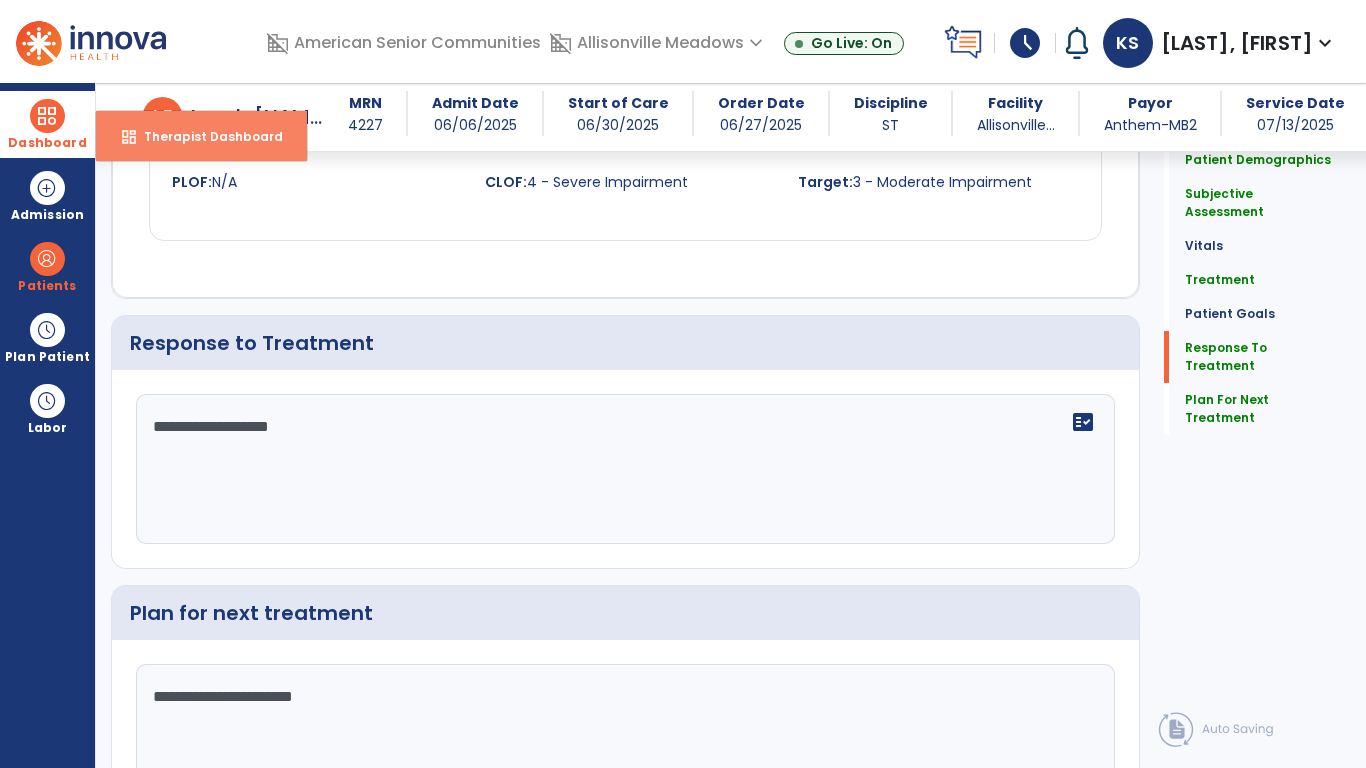 click on "Therapist Dashboard" at bounding box center (205, 136) 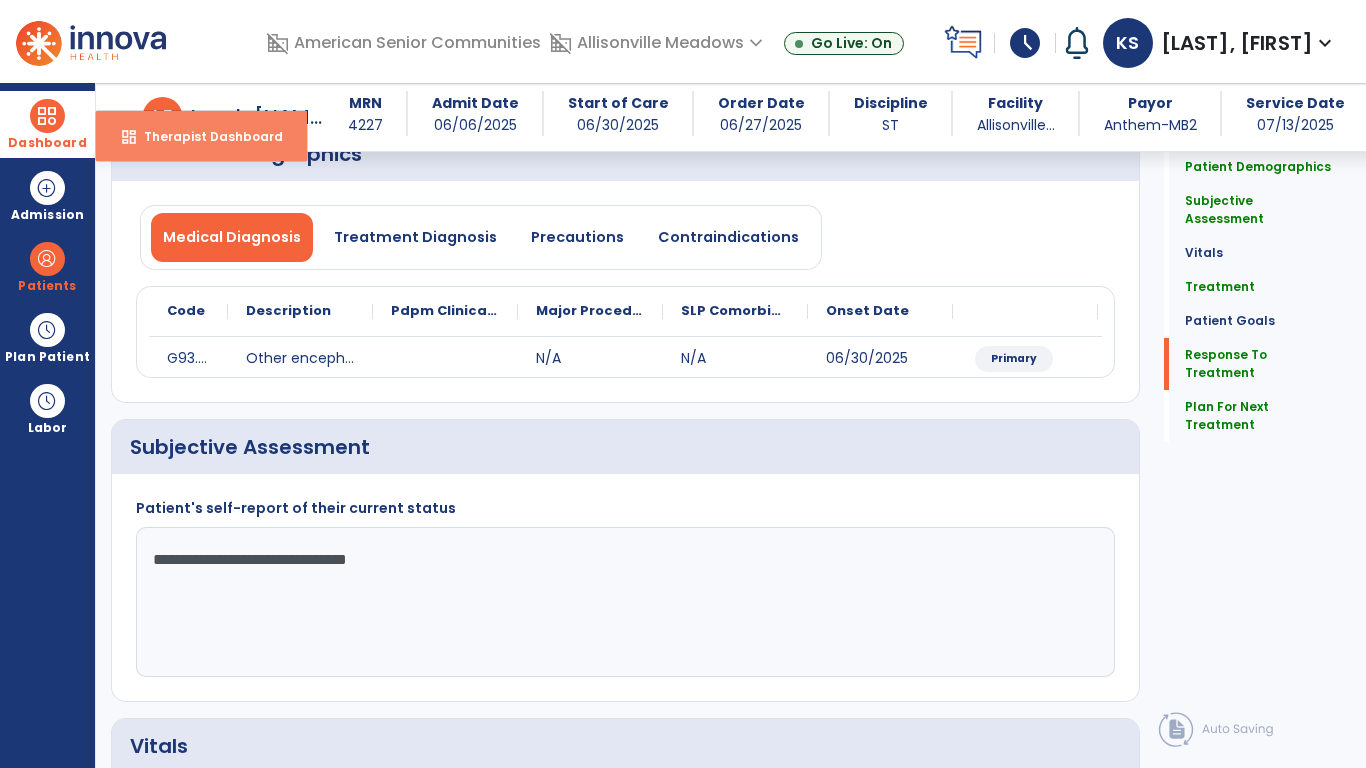 select on "****" 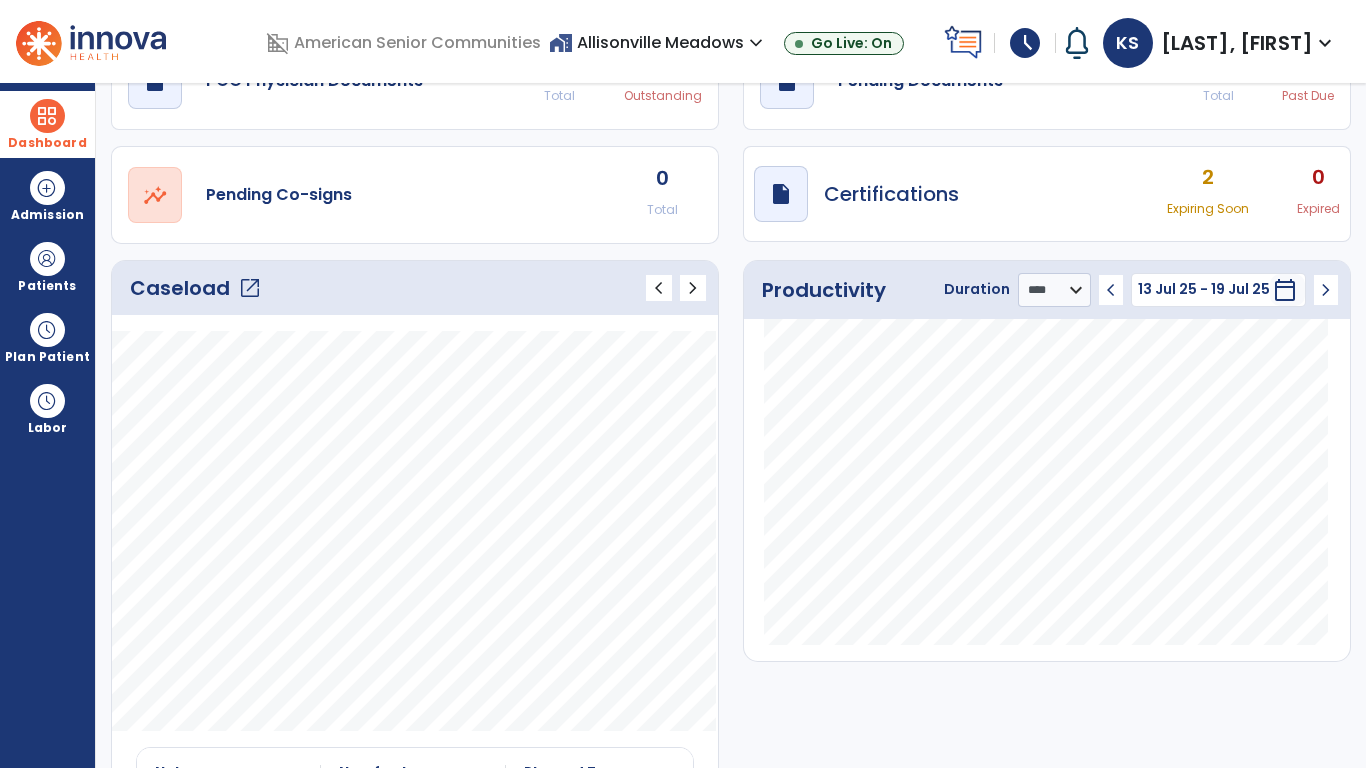 click on "open_in_new" 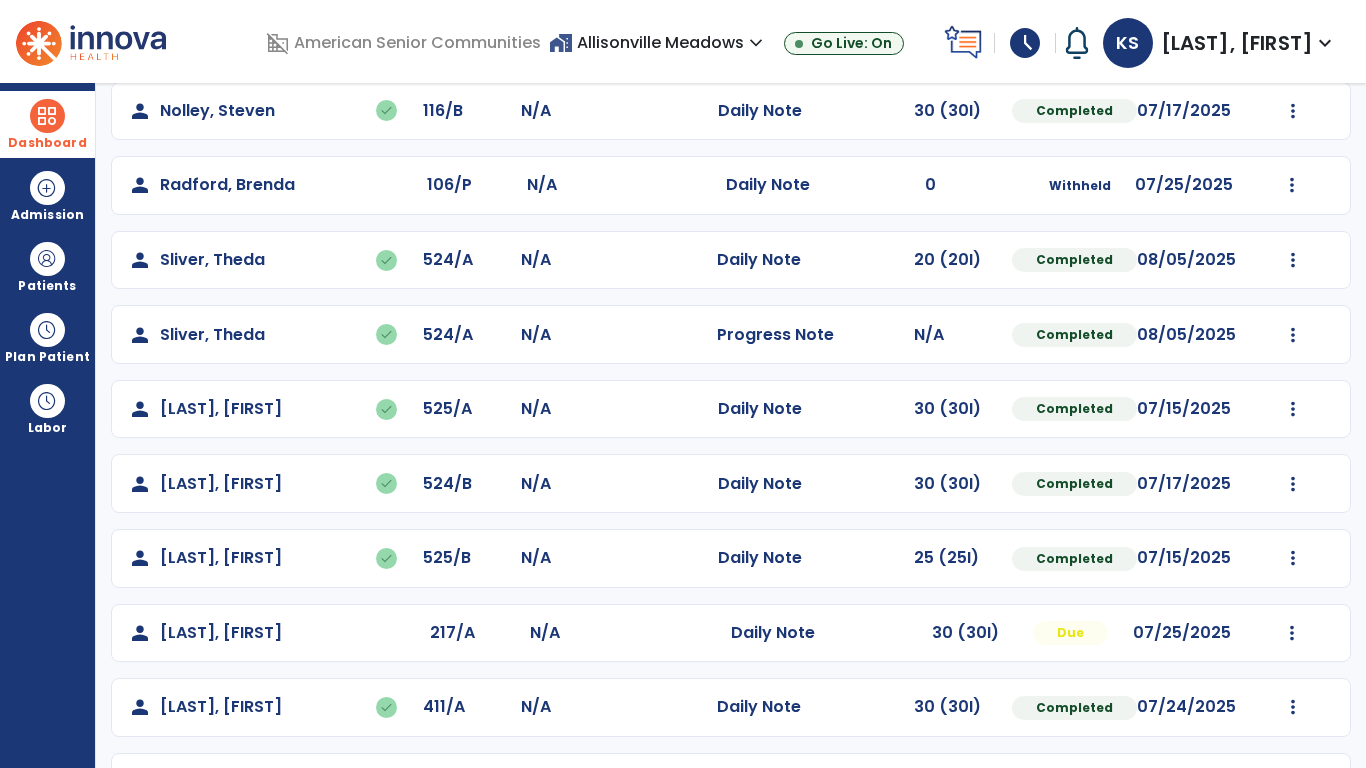 scroll, scrollTop: 617, scrollLeft: 0, axis: vertical 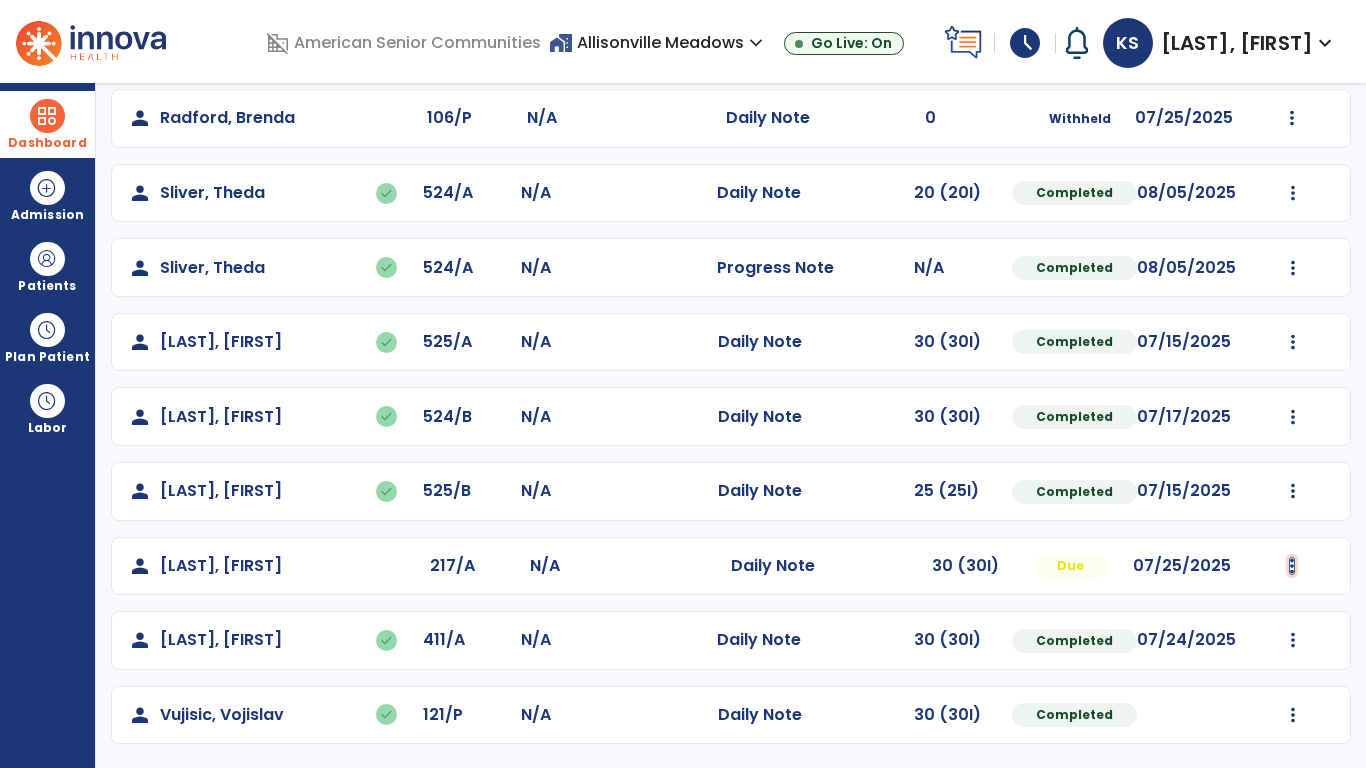click at bounding box center [1293, -329] 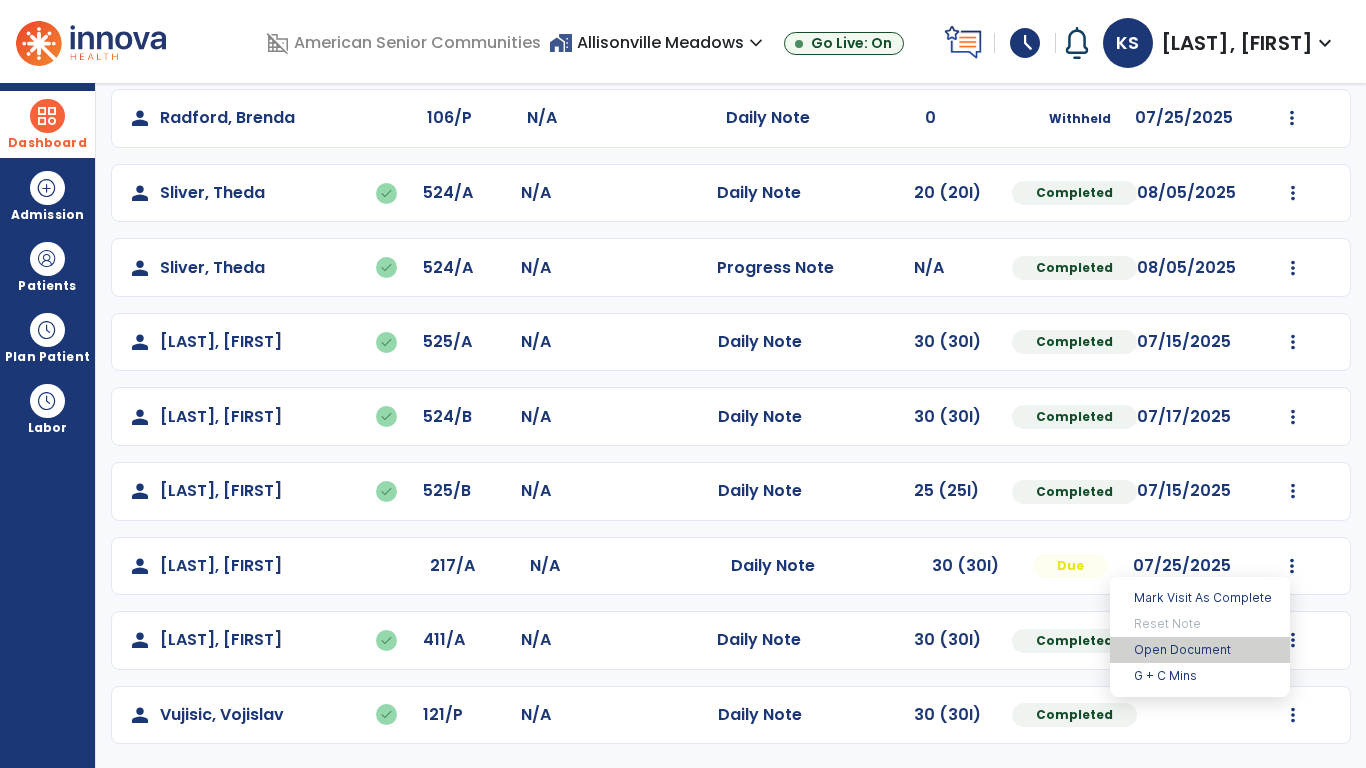 click on "Open Document" at bounding box center (1200, 650) 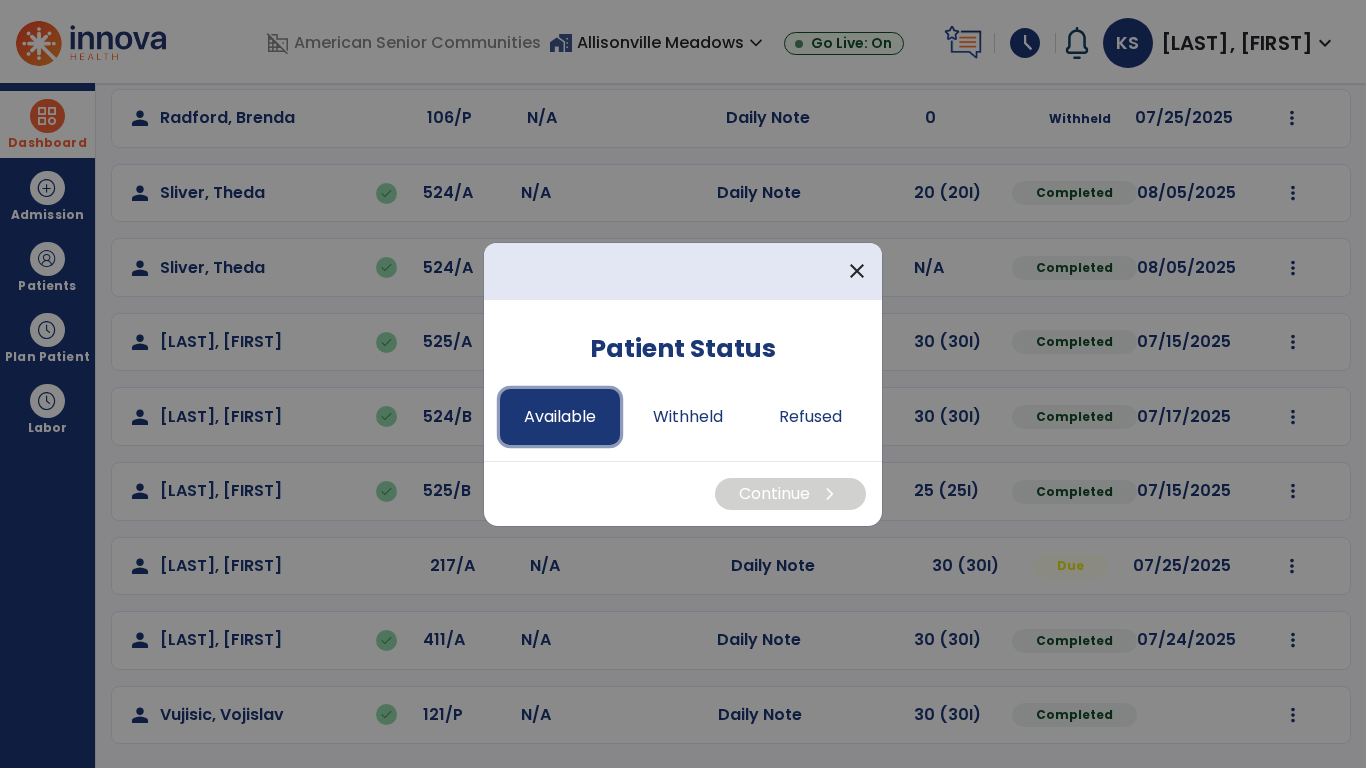 click on "Available" at bounding box center (560, 417) 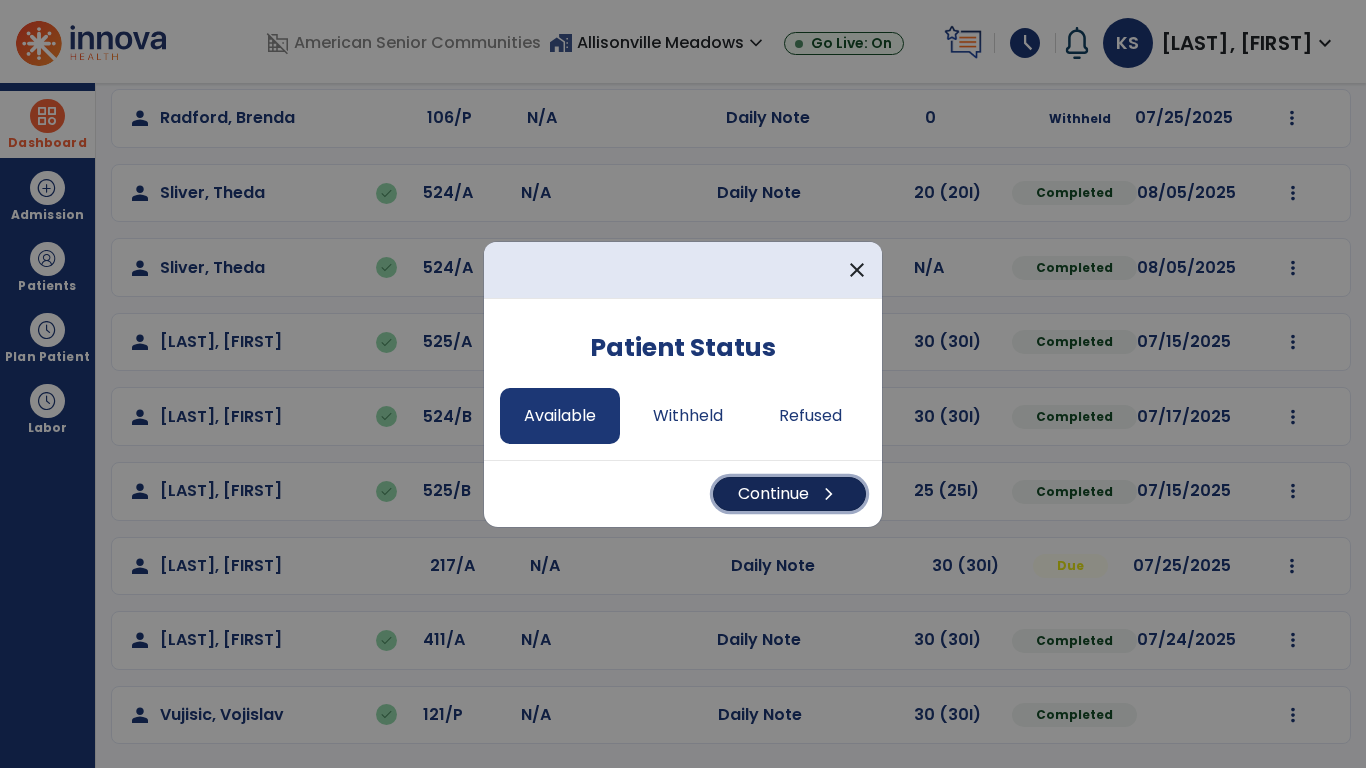 click on "Continue   chevron_right" at bounding box center (789, 494) 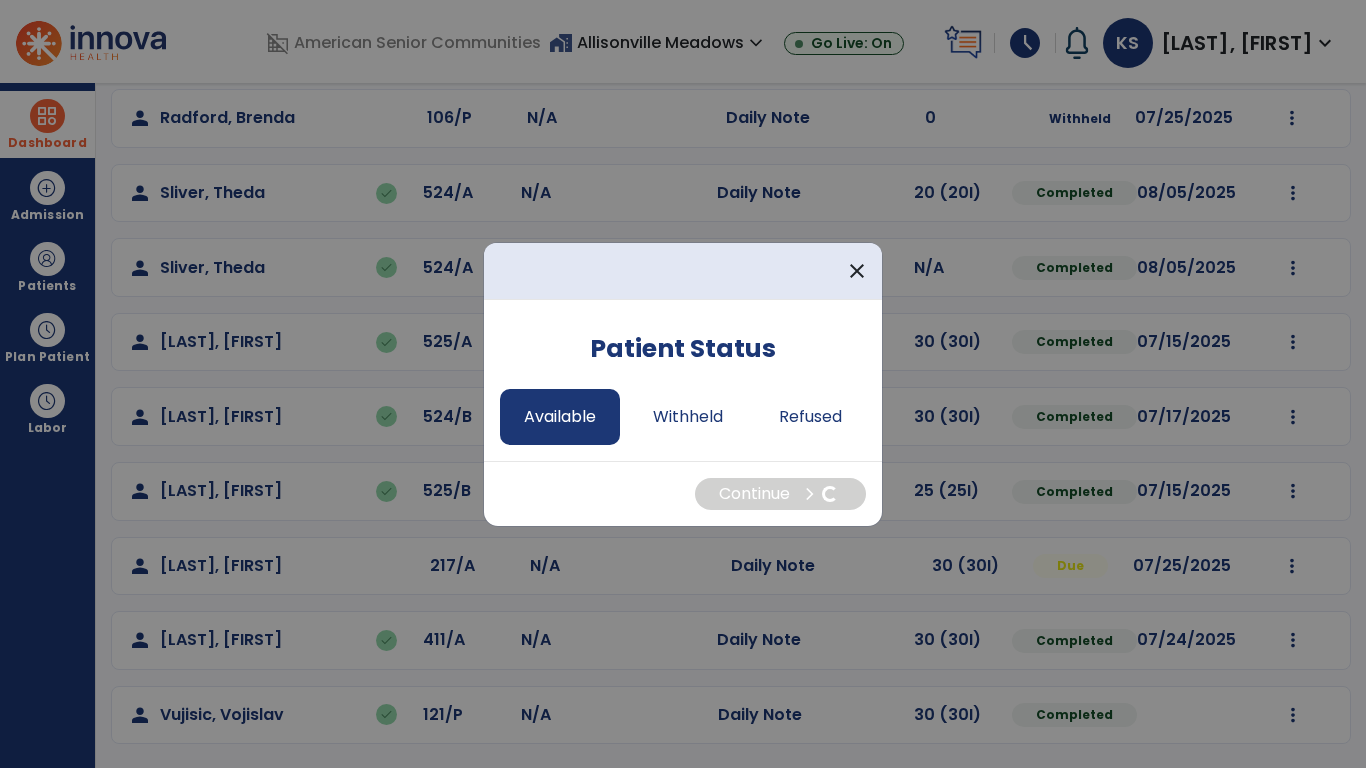 select on "*" 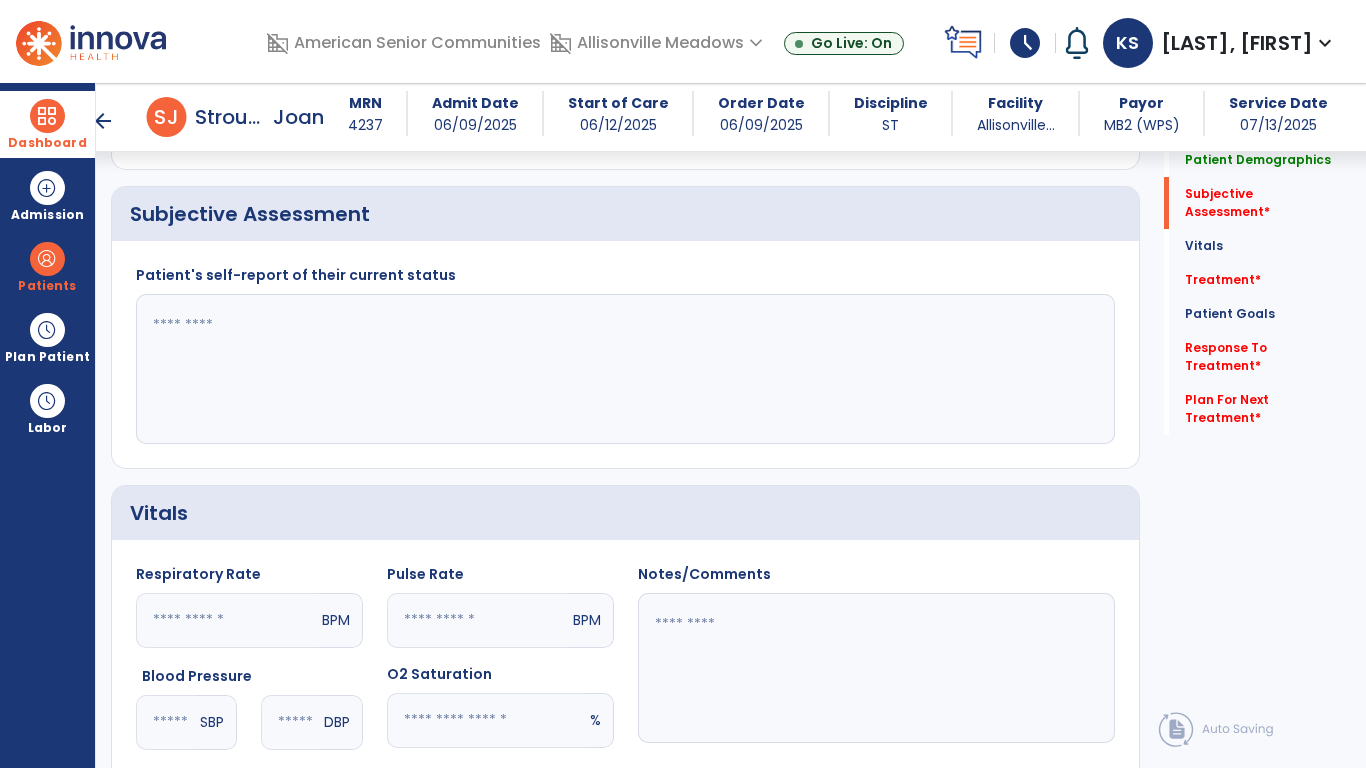 scroll, scrollTop: 339, scrollLeft: 0, axis: vertical 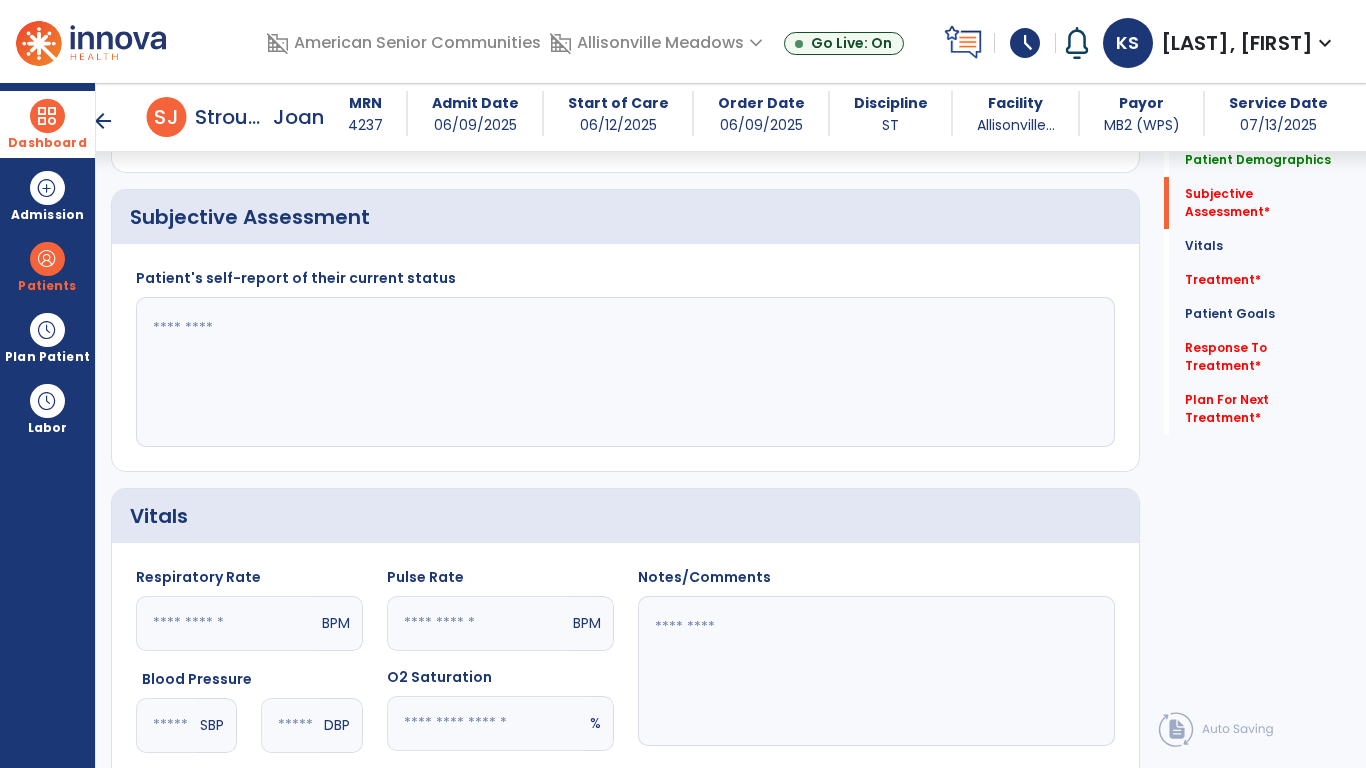 click 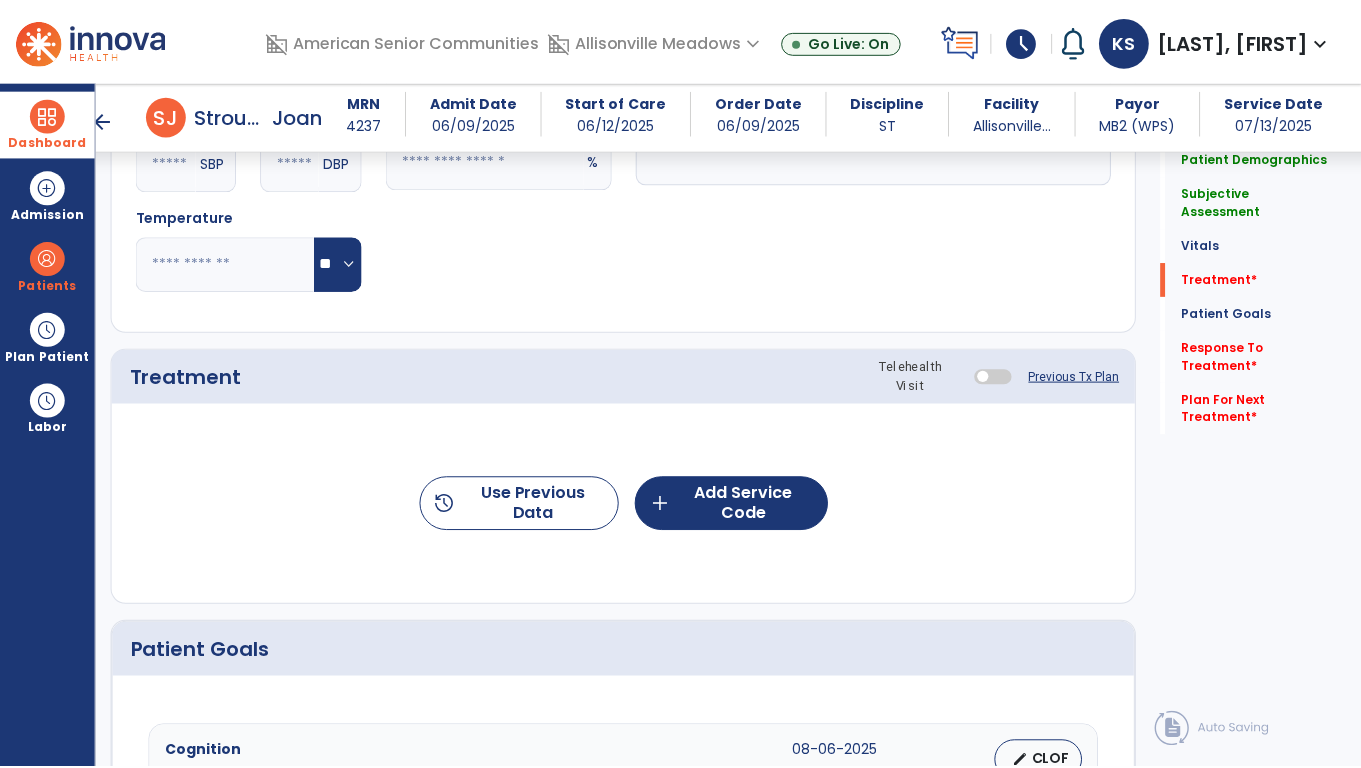 scroll, scrollTop: 975, scrollLeft: 0, axis: vertical 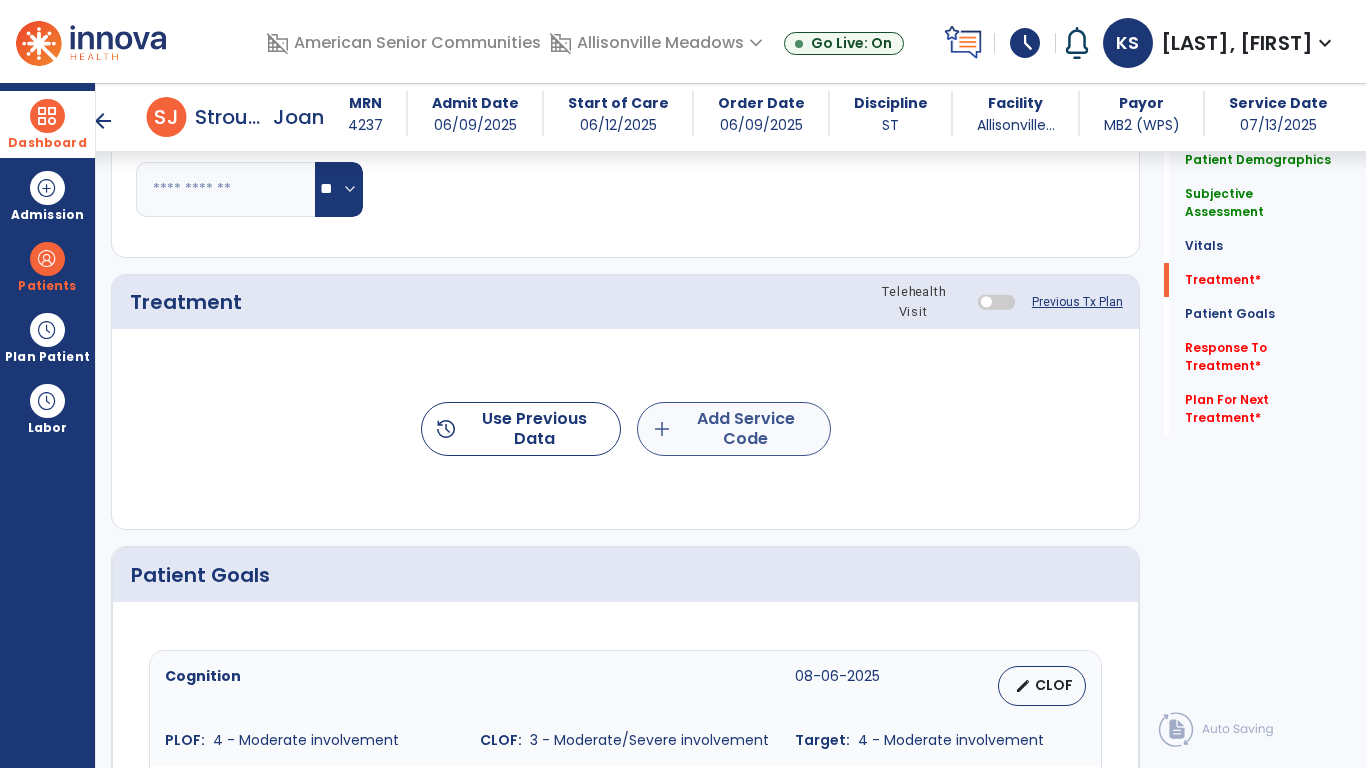 type on "**********" 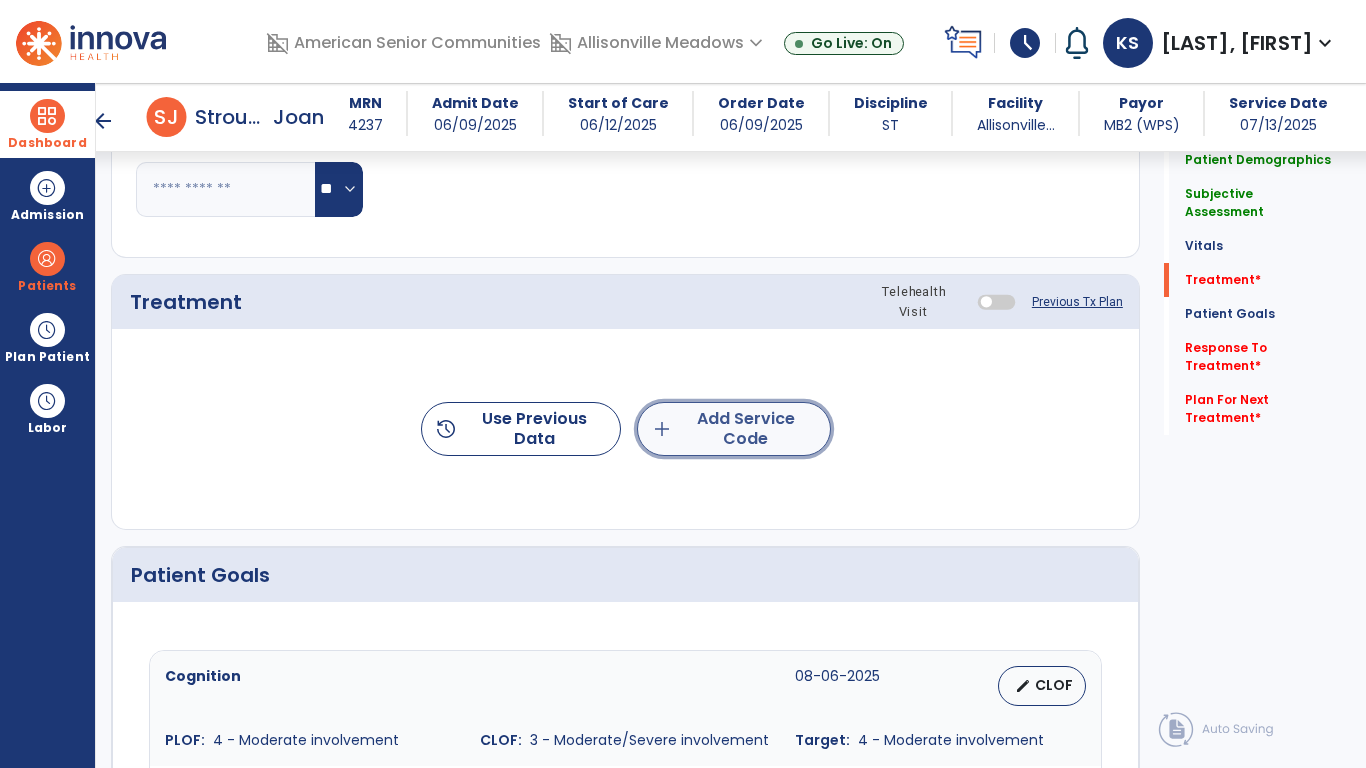 click on "add  Add Service Code" 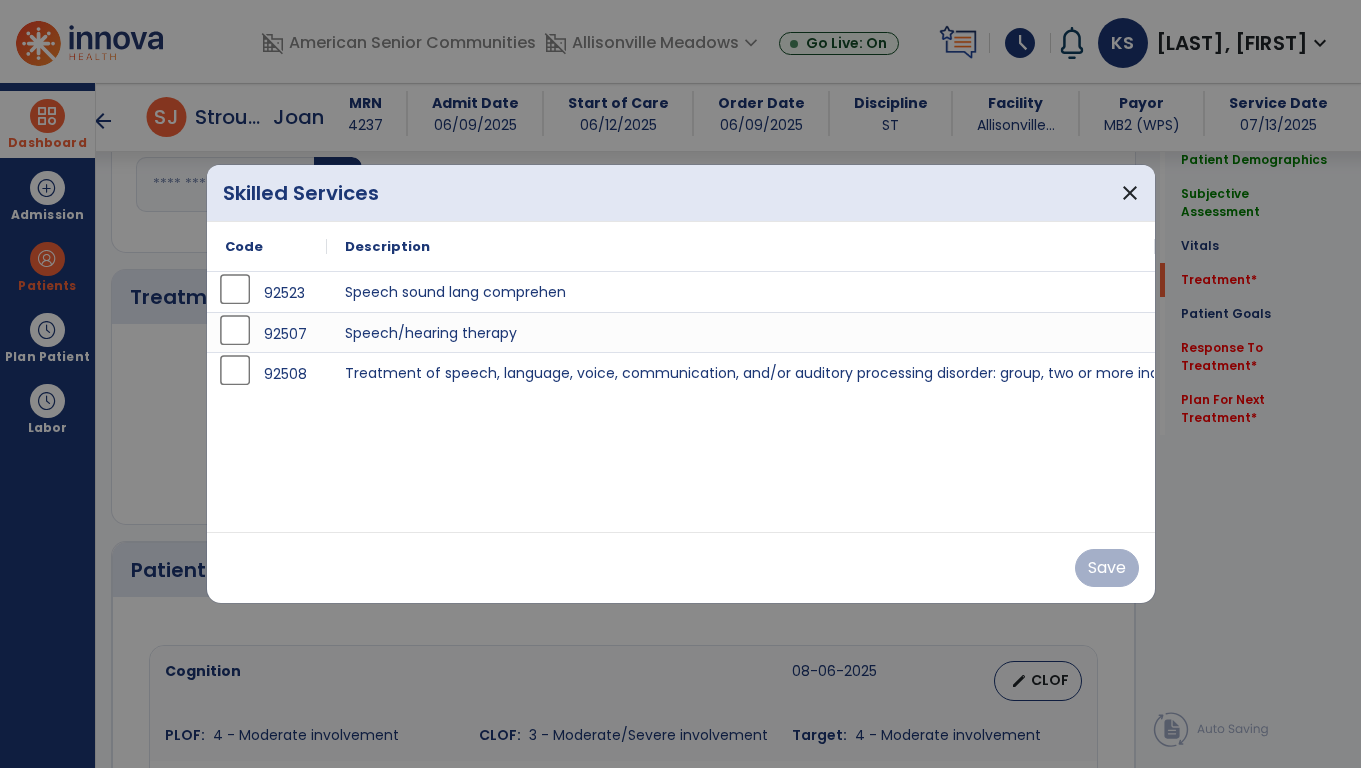 scroll, scrollTop: 975, scrollLeft: 0, axis: vertical 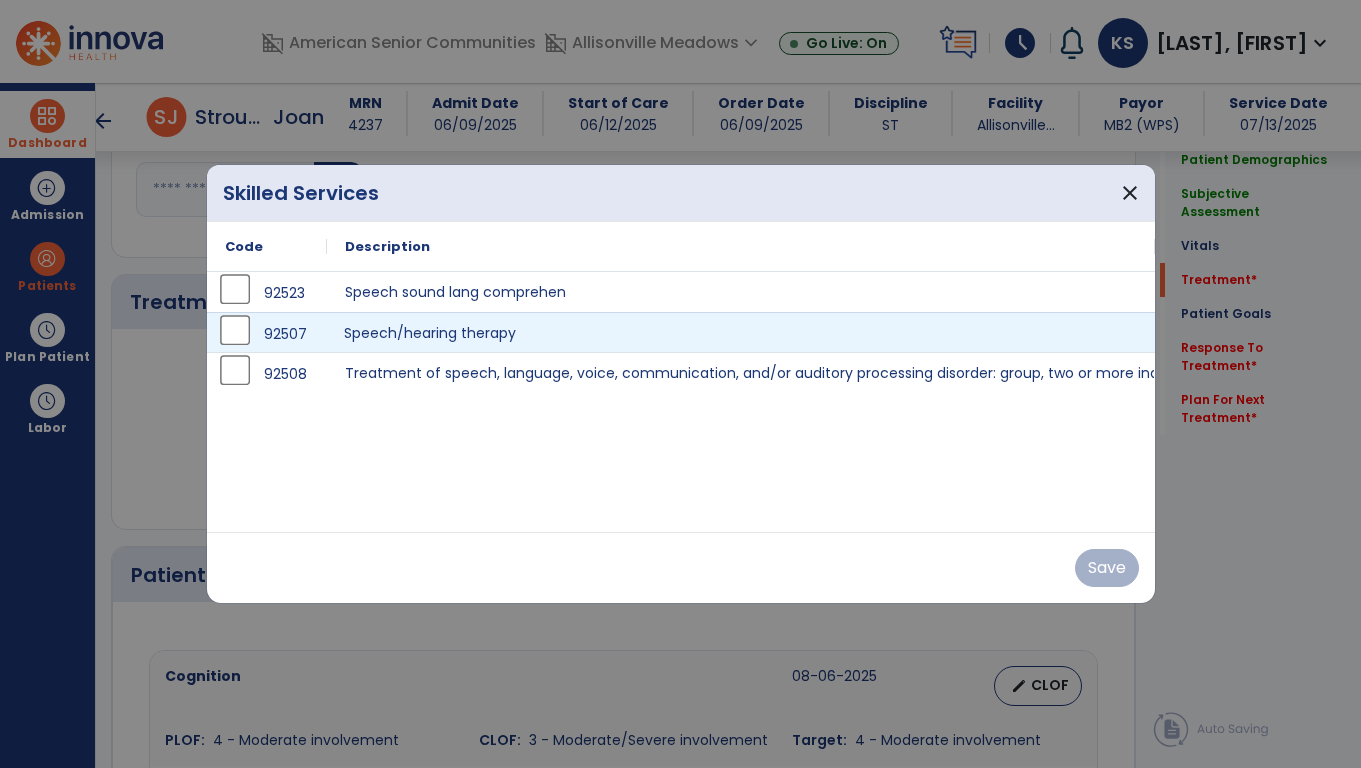 click on "Speech/hearing therapy" at bounding box center (741, 332) 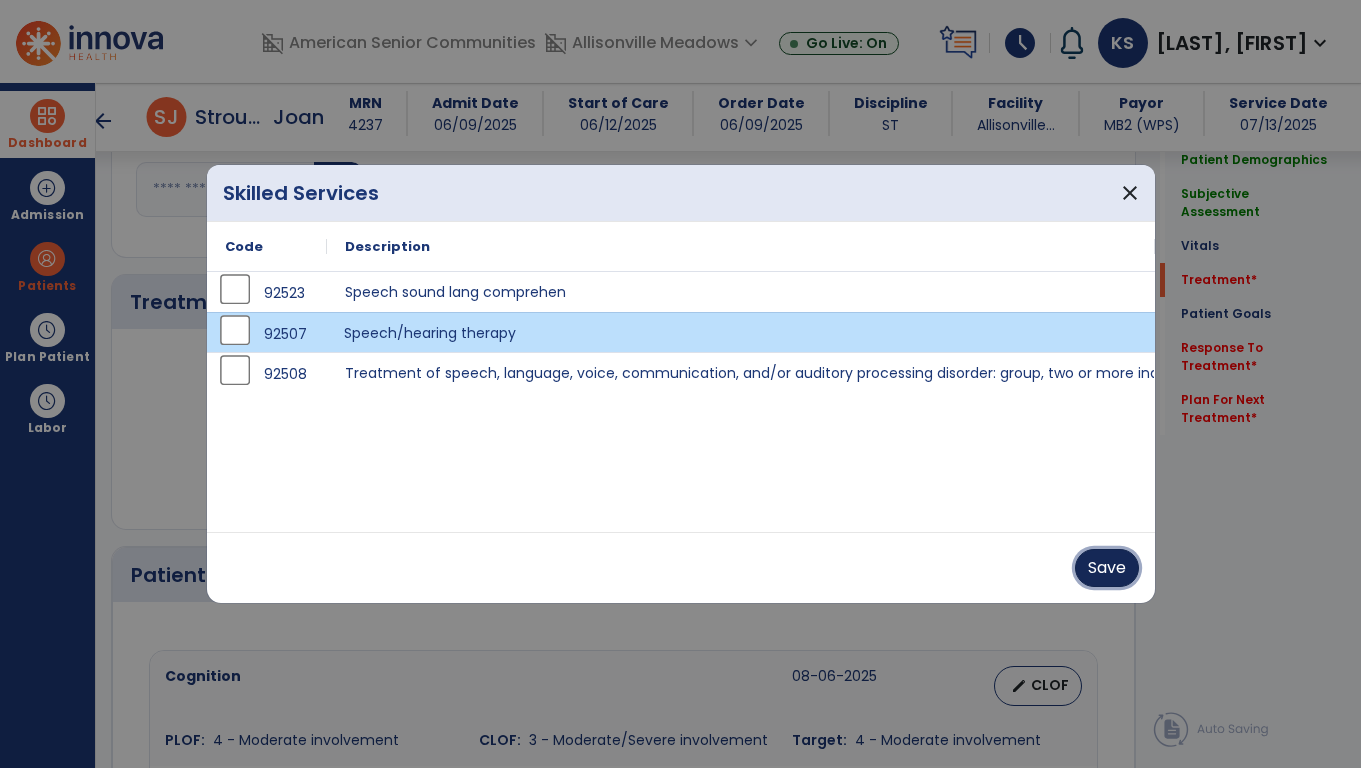 click on "Save" at bounding box center (1107, 568) 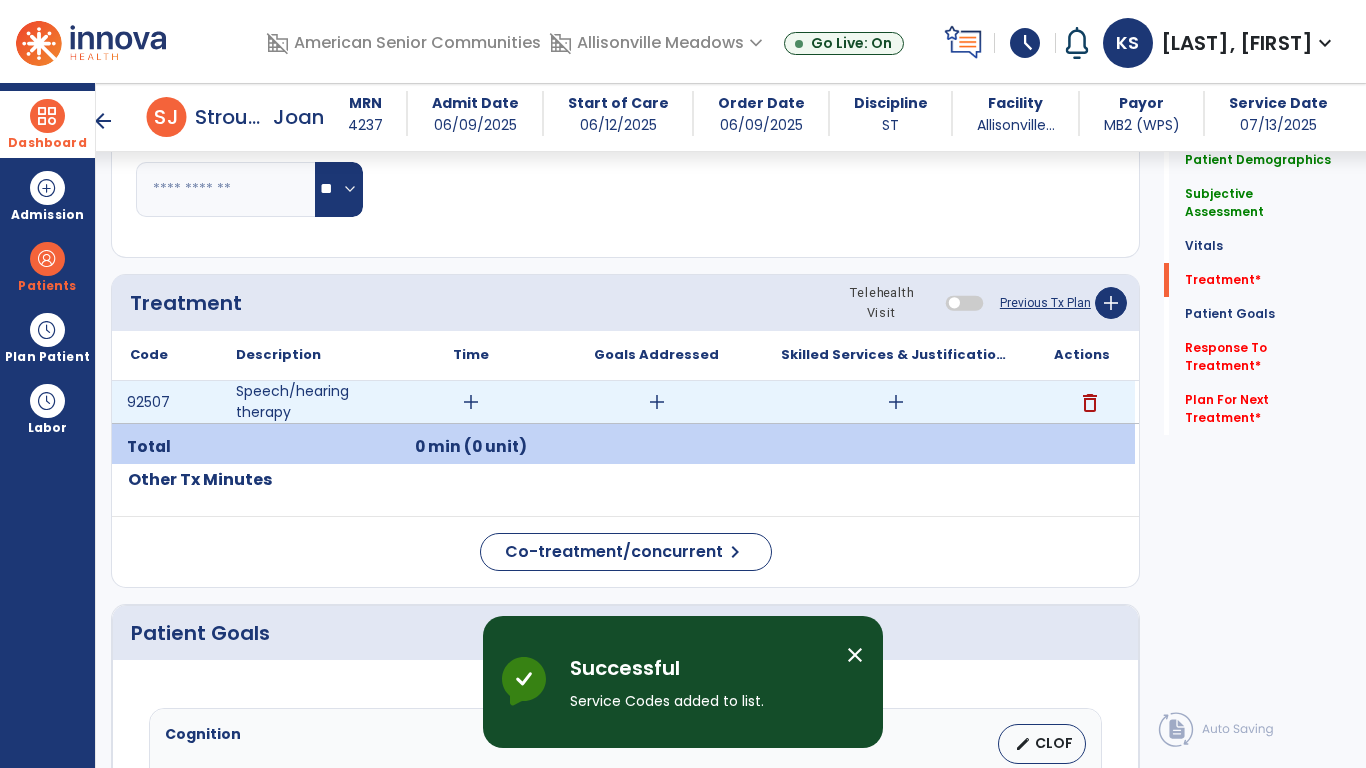 click on "add" at bounding box center [471, 402] 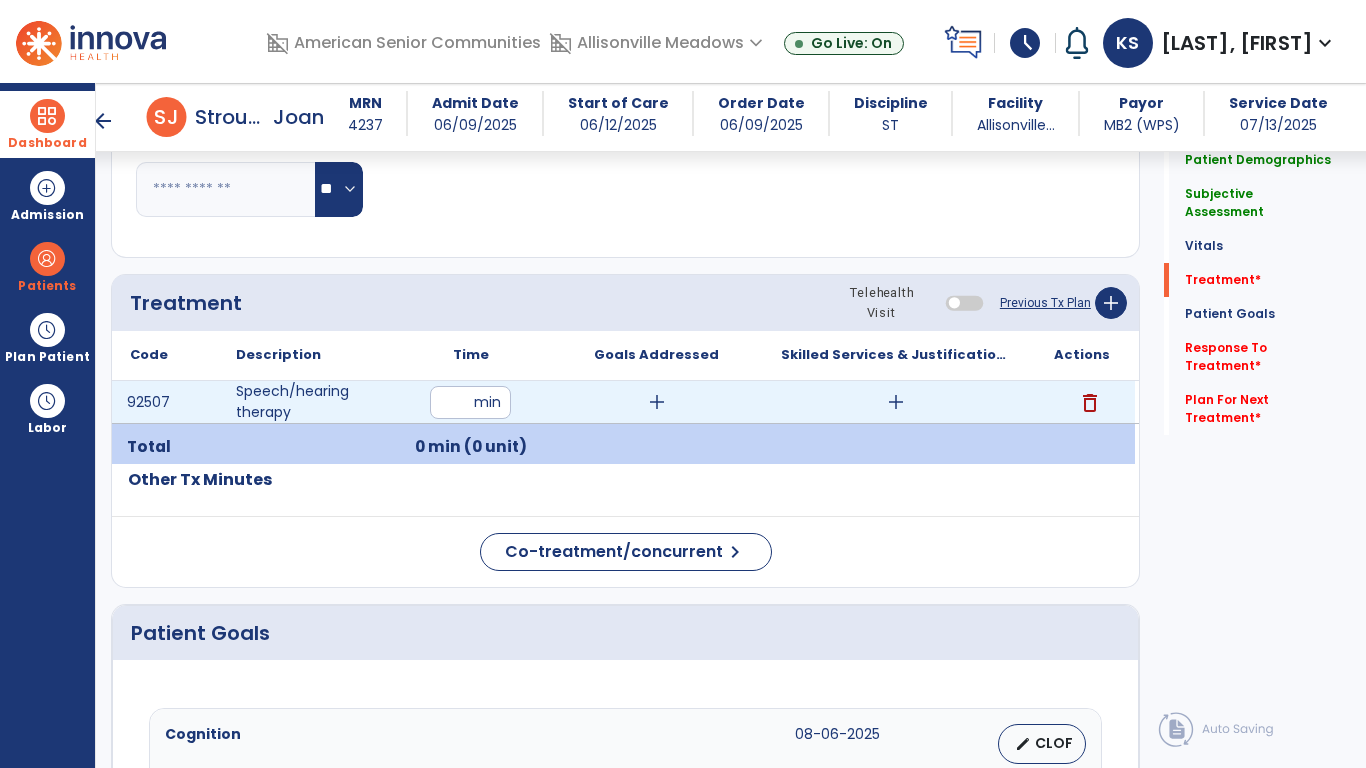 type on "**" 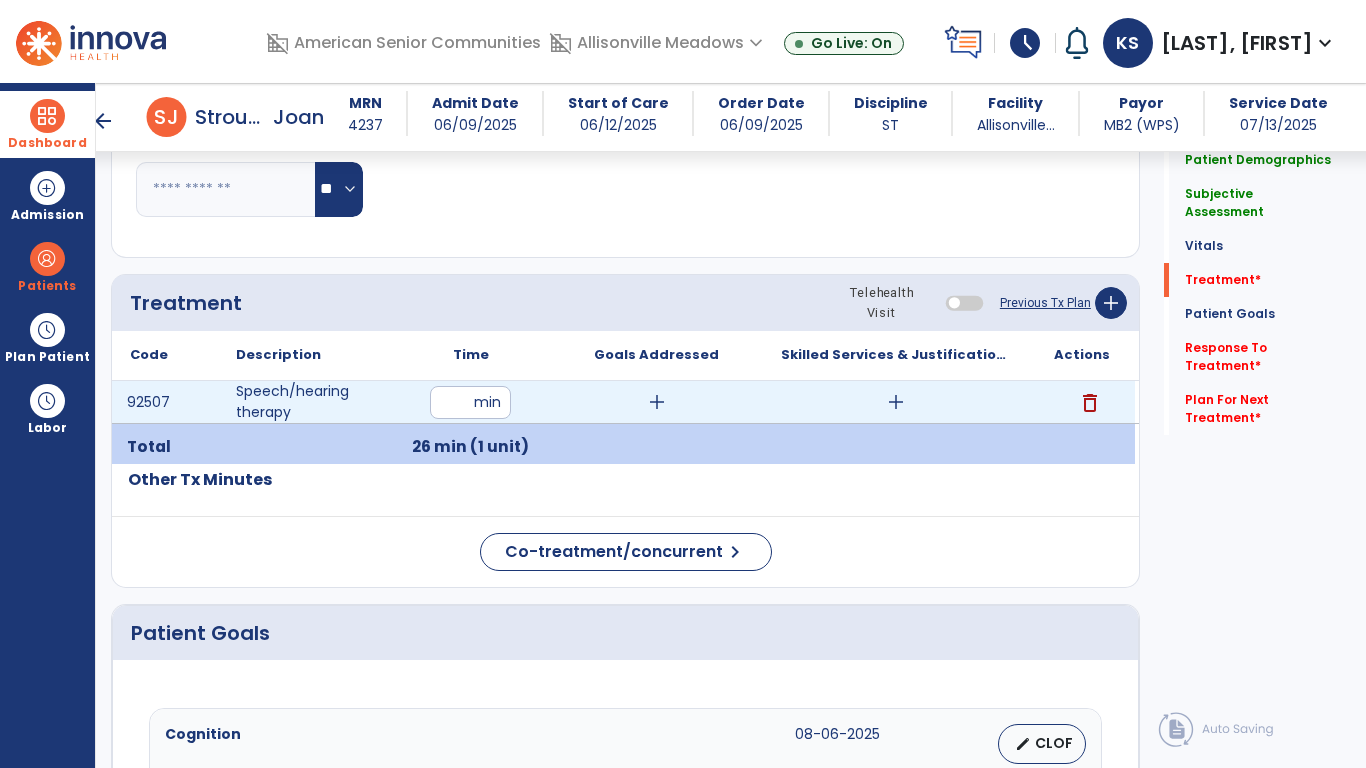 click on "add" at bounding box center (657, 402) 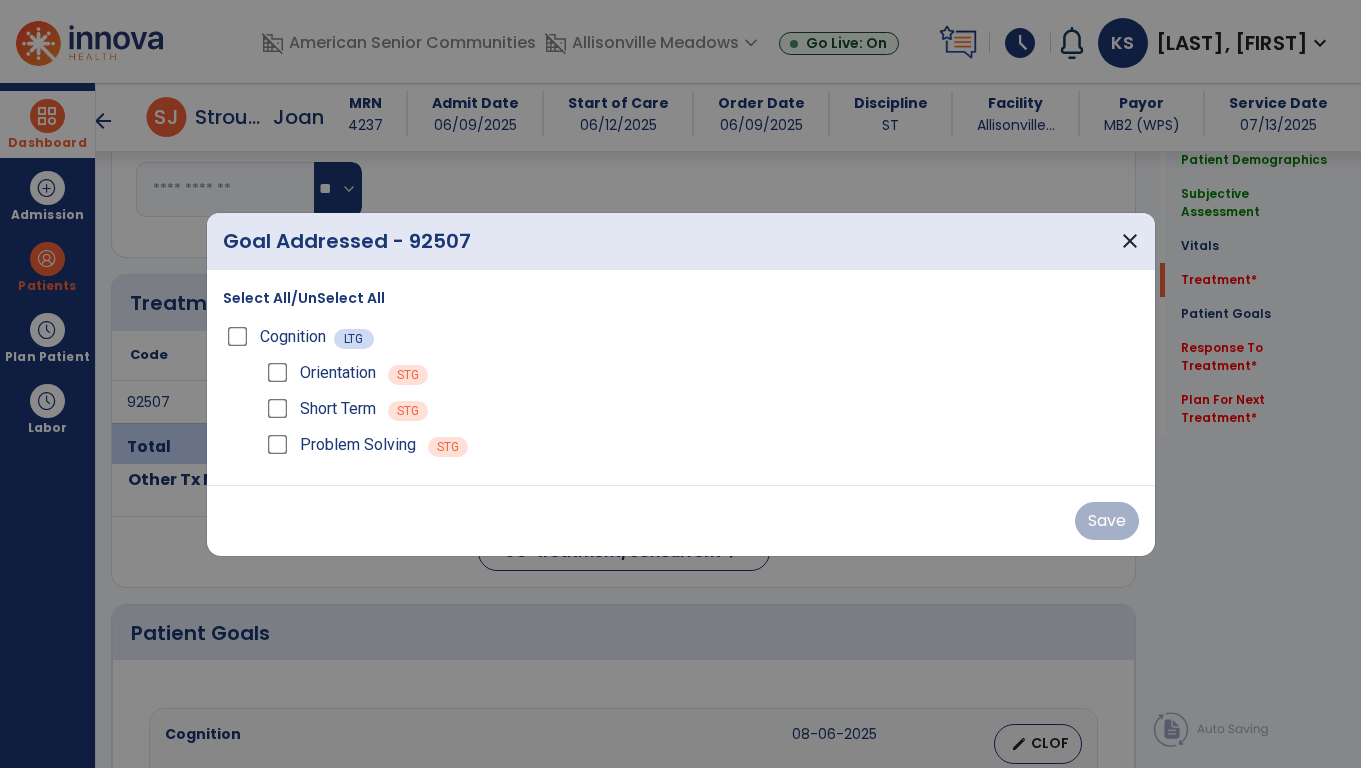 scroll, scrollTop: 975, scrollLeft: 0, axis: vertical 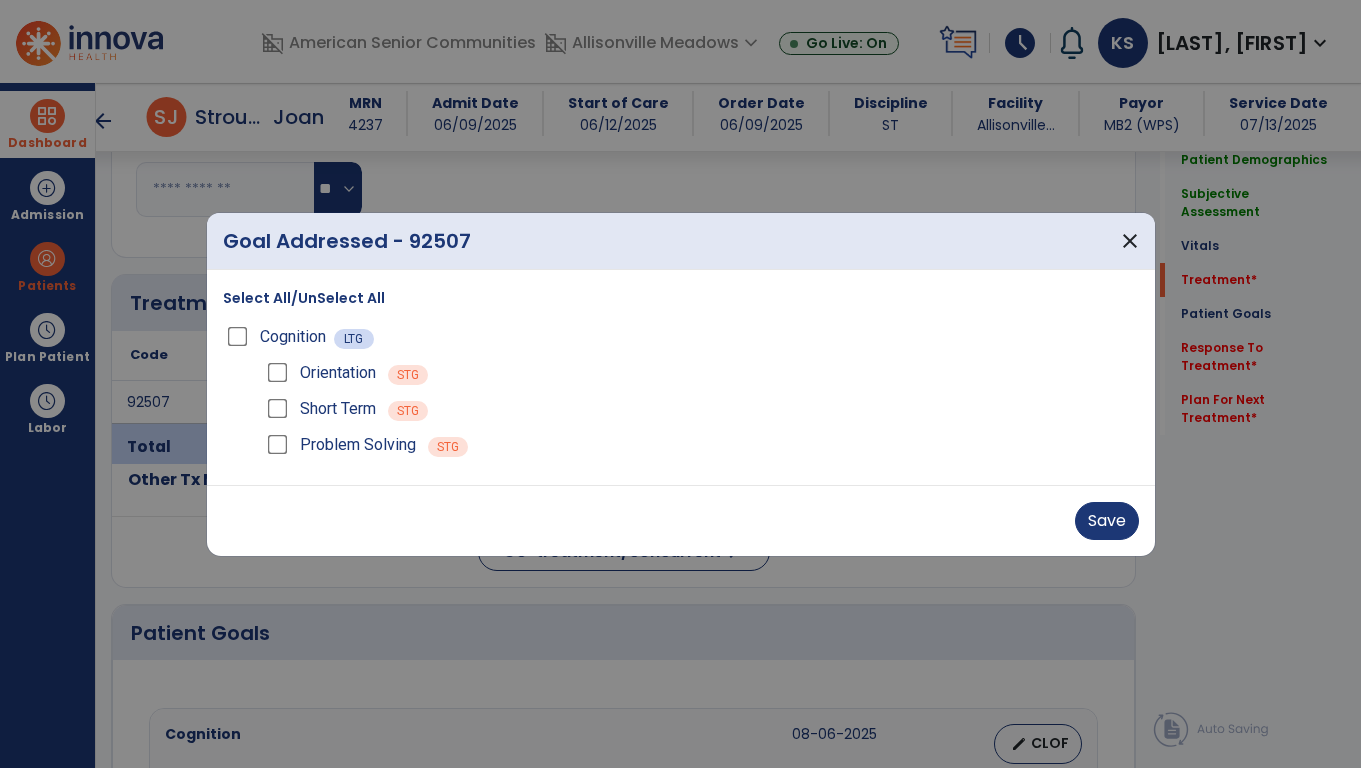 click on "Short Term  STG" at bounding box center (701, 409) 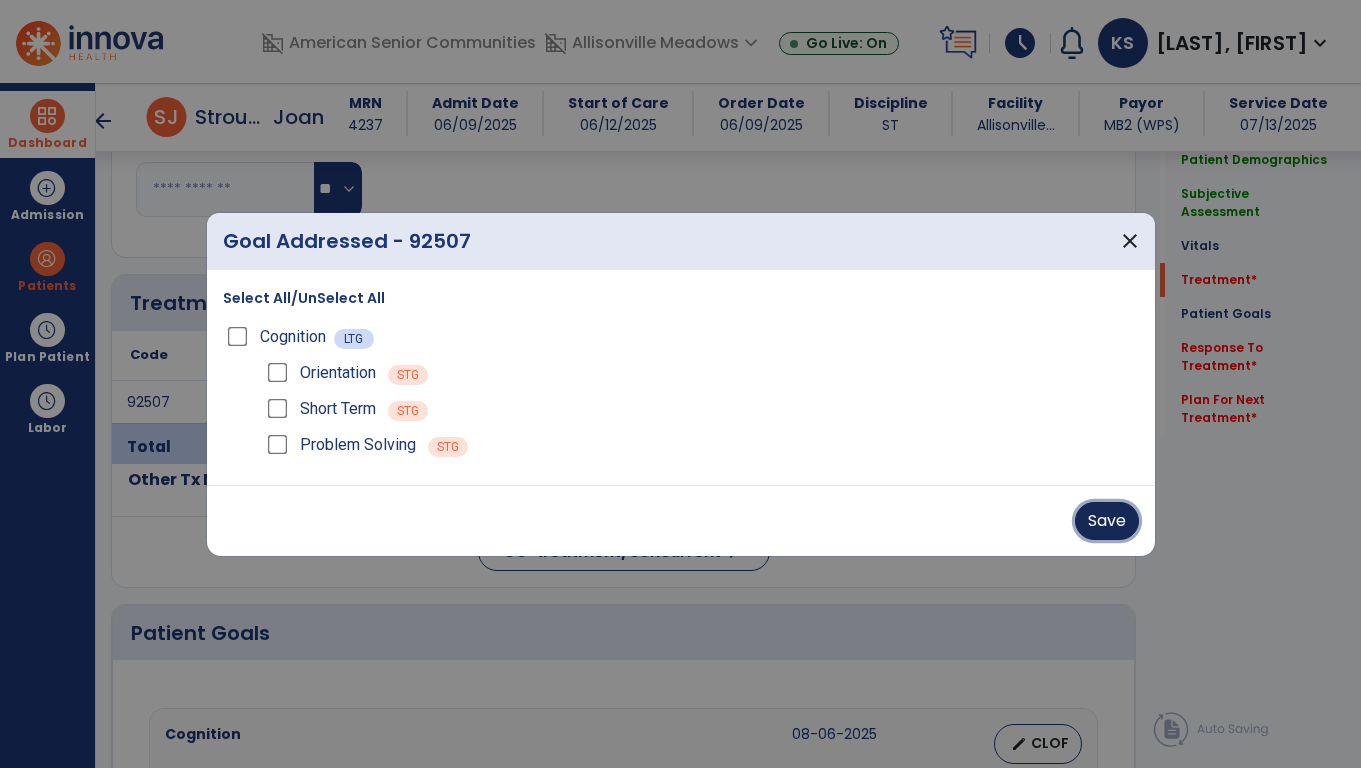 click on "Save" at bounding box center (1107, 521) 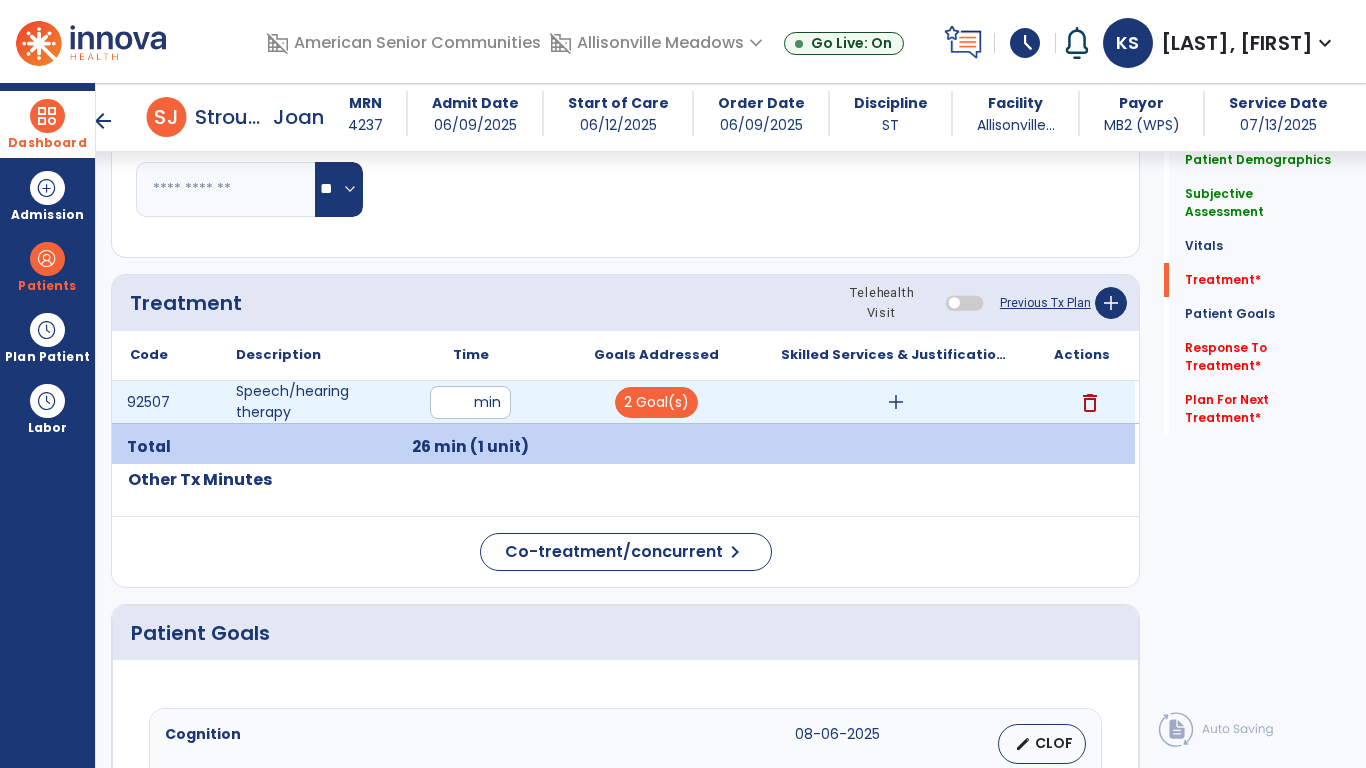 click on "add" at bounding box center [896, 402] 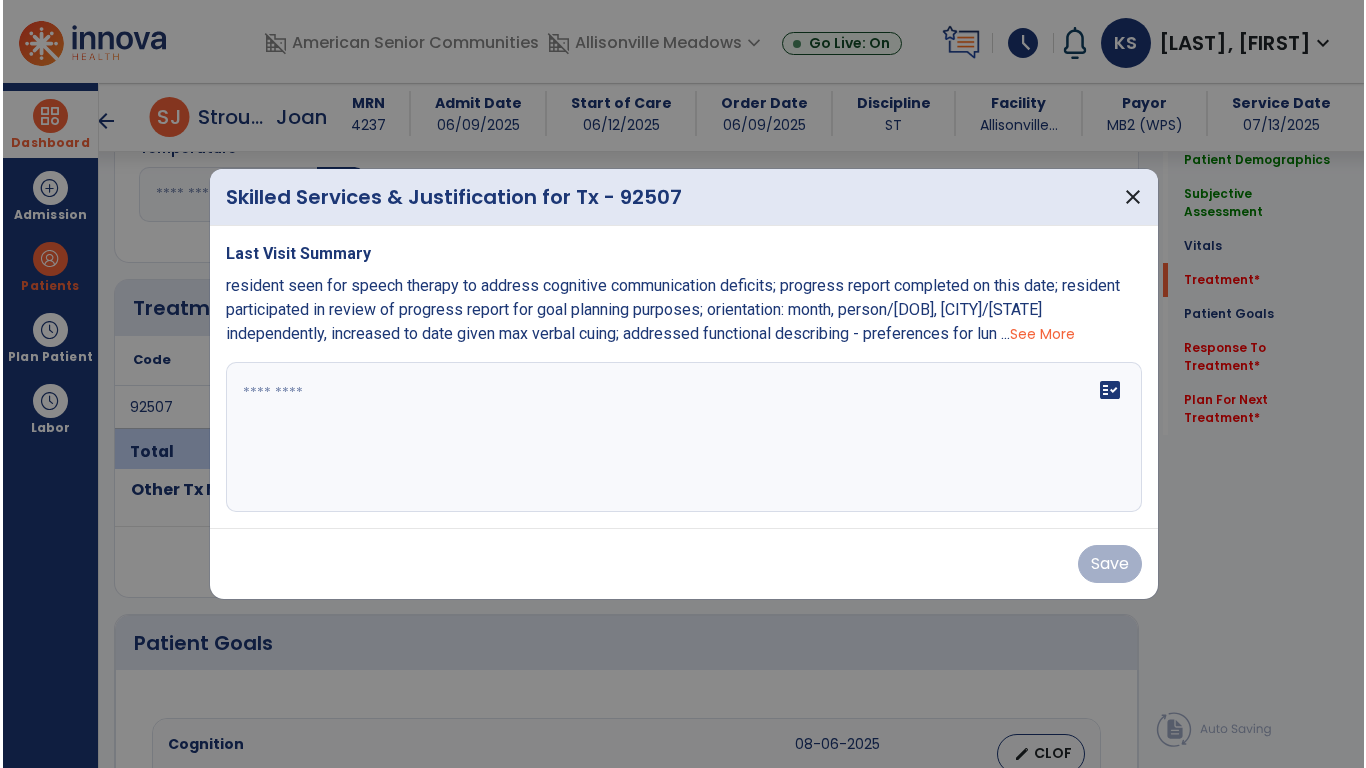 scroll, scrollTop: 975, scrollLeft: 0, axis: vertical 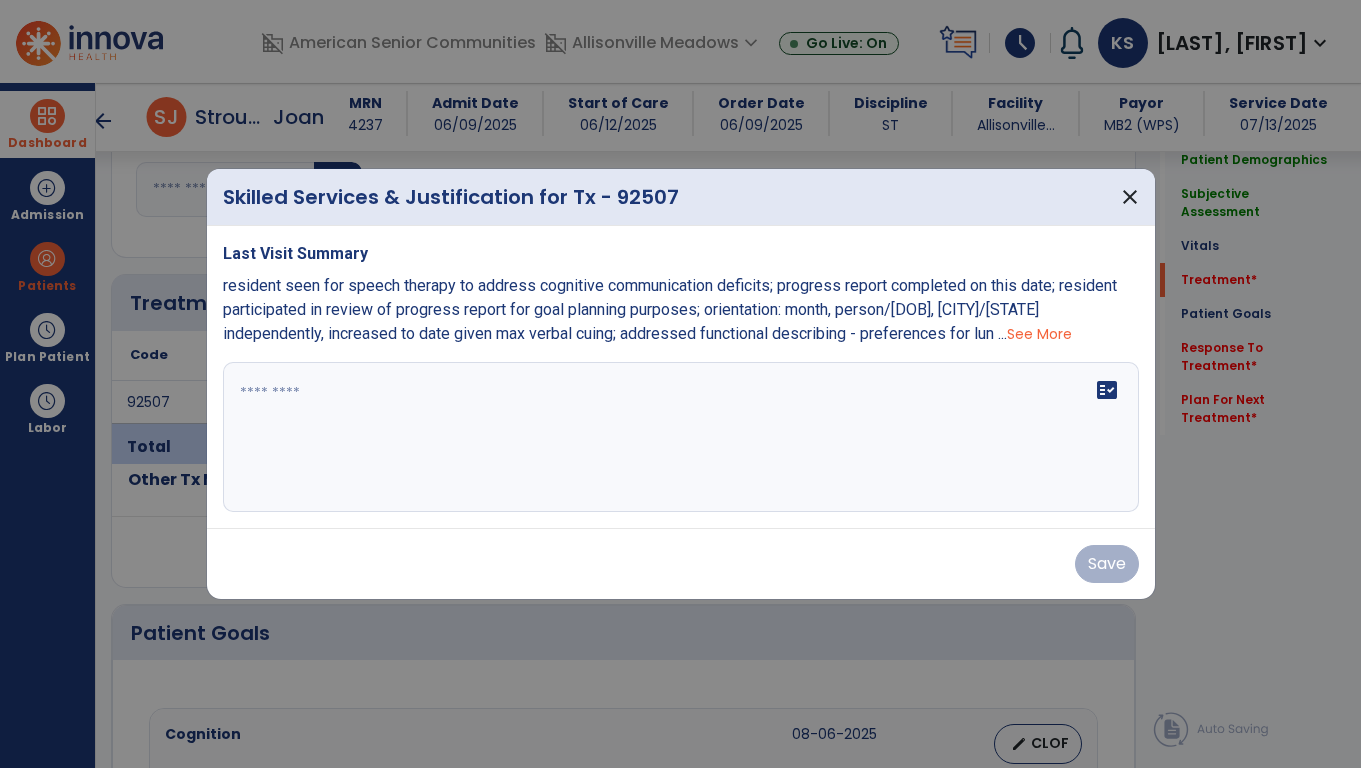 click on "fact_check" at bounding box center [681, 437] 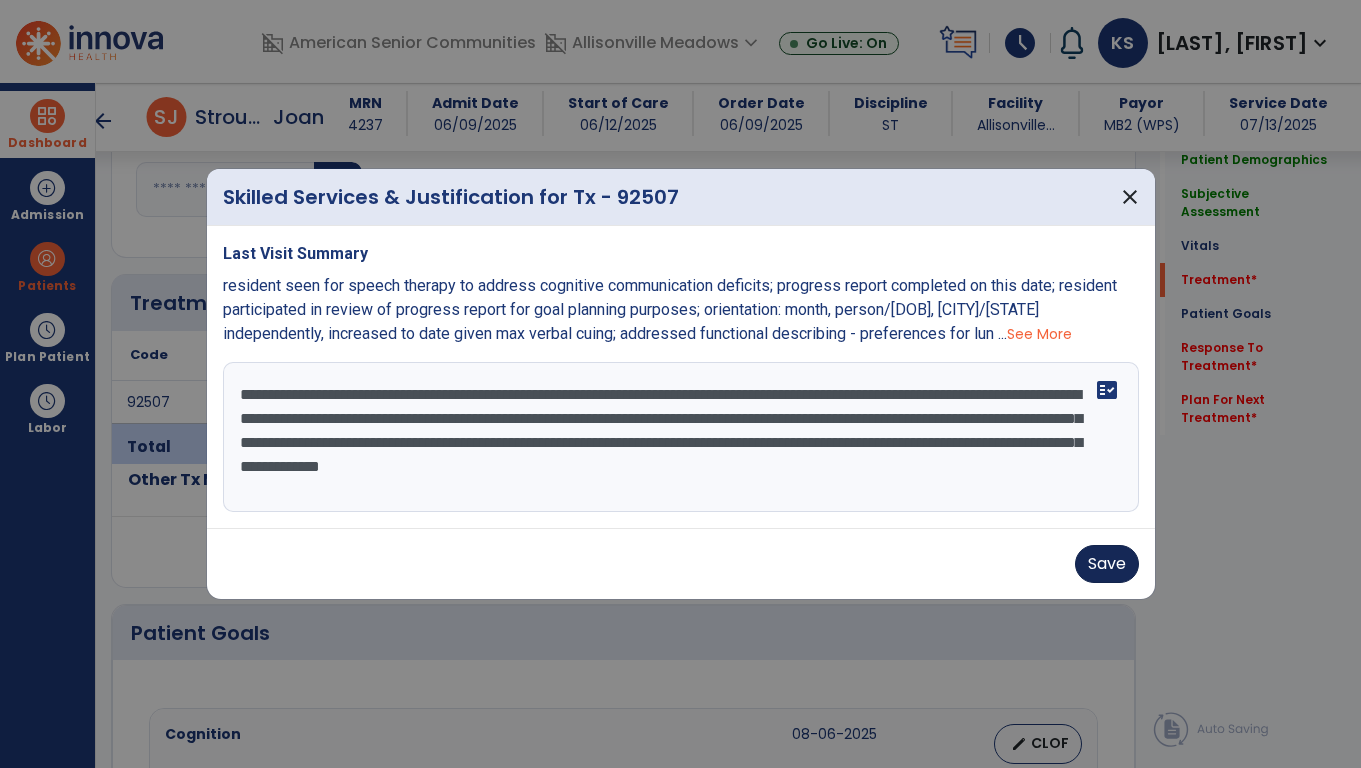 type on "**********" 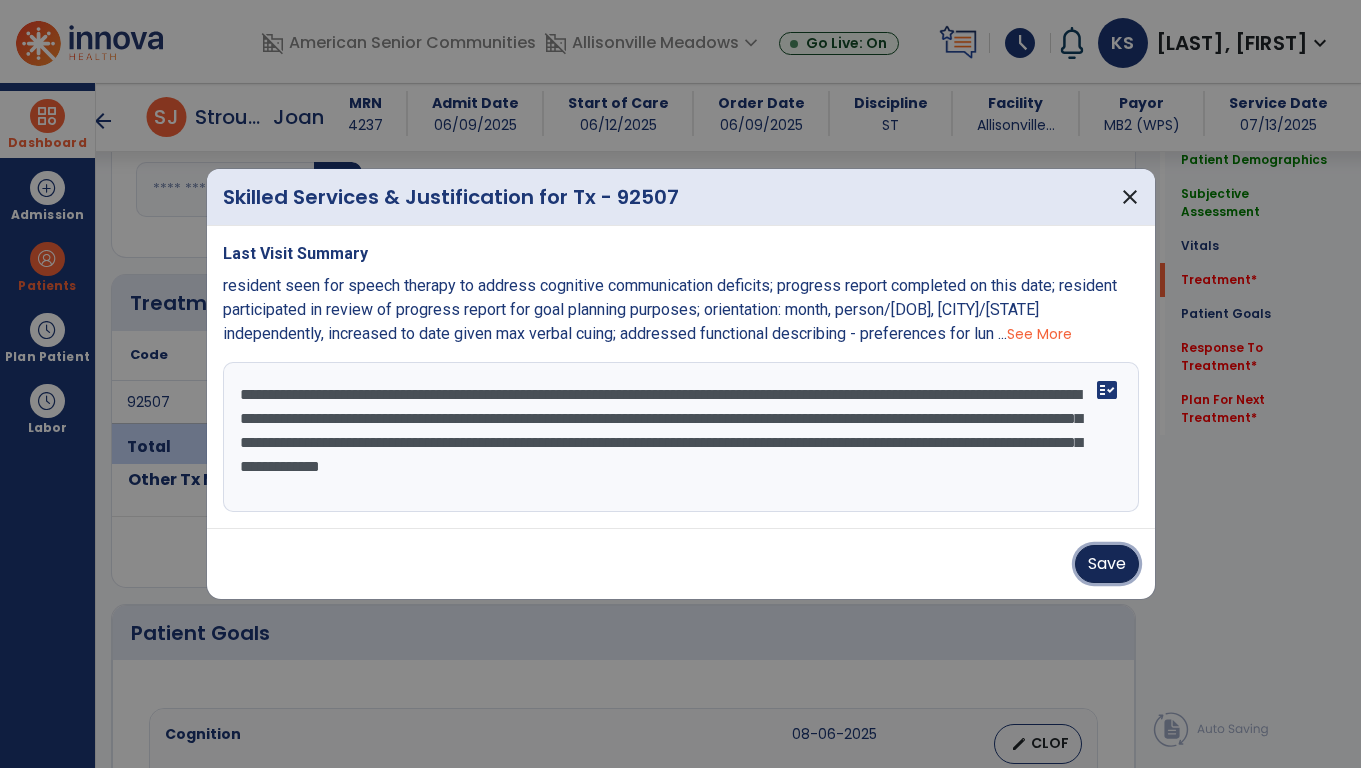 click on "Save" at bounding box center [1107, 564] 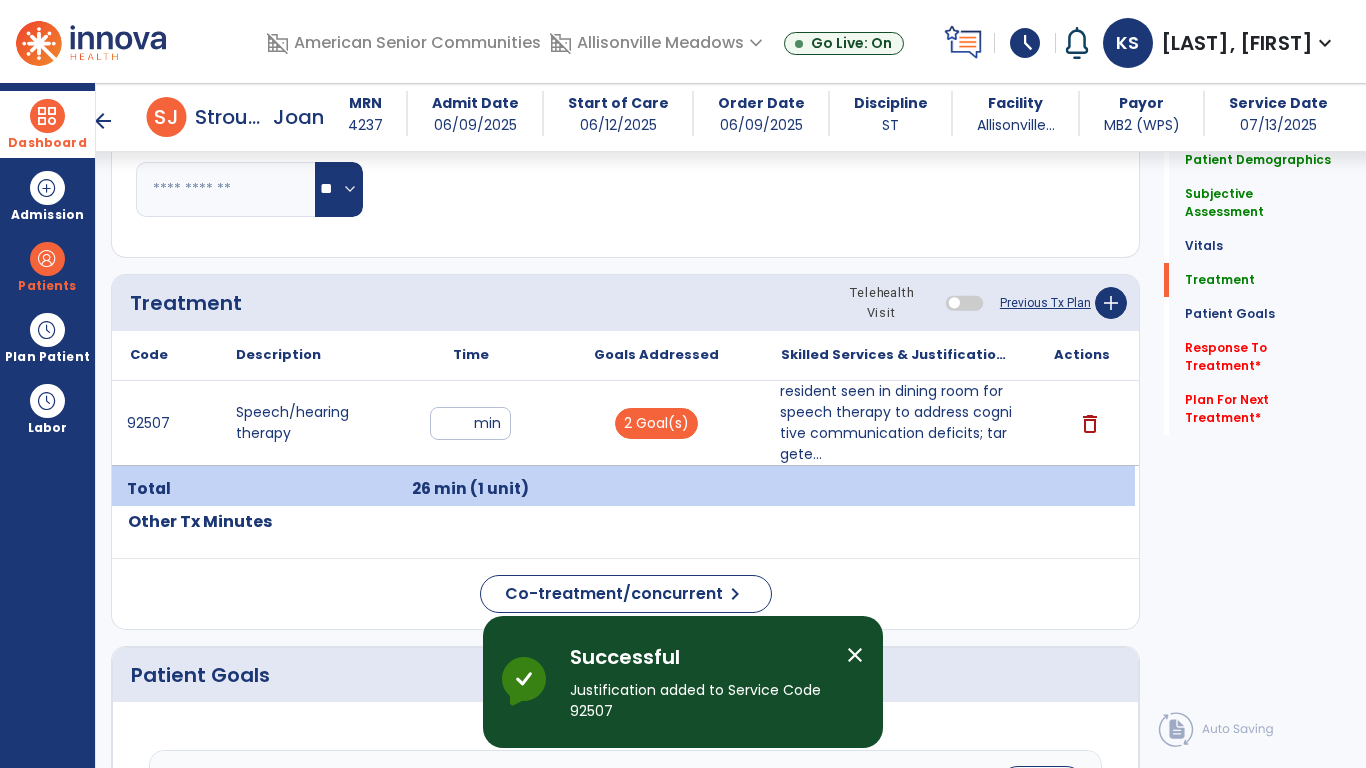 click 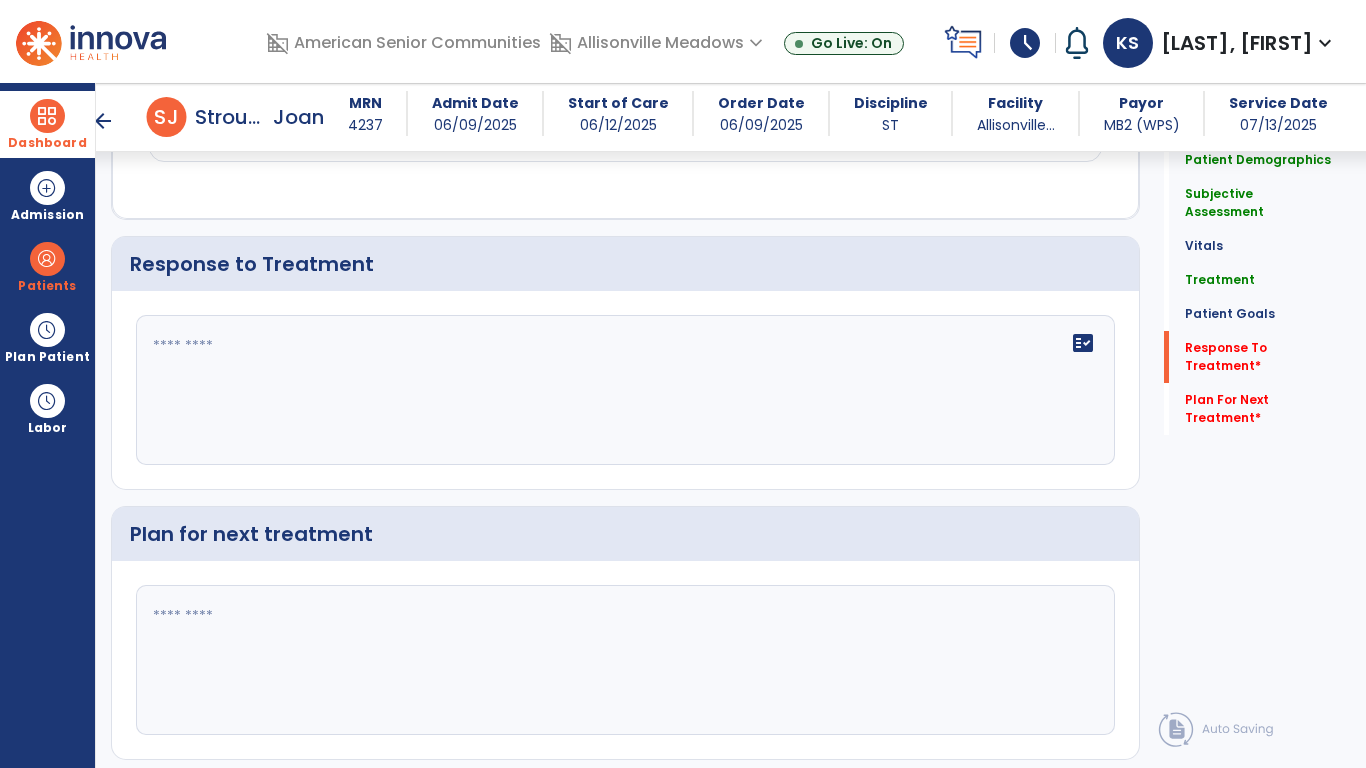 scroll, scrollTop: 2299, scrollLeft: 0, axis: vertical 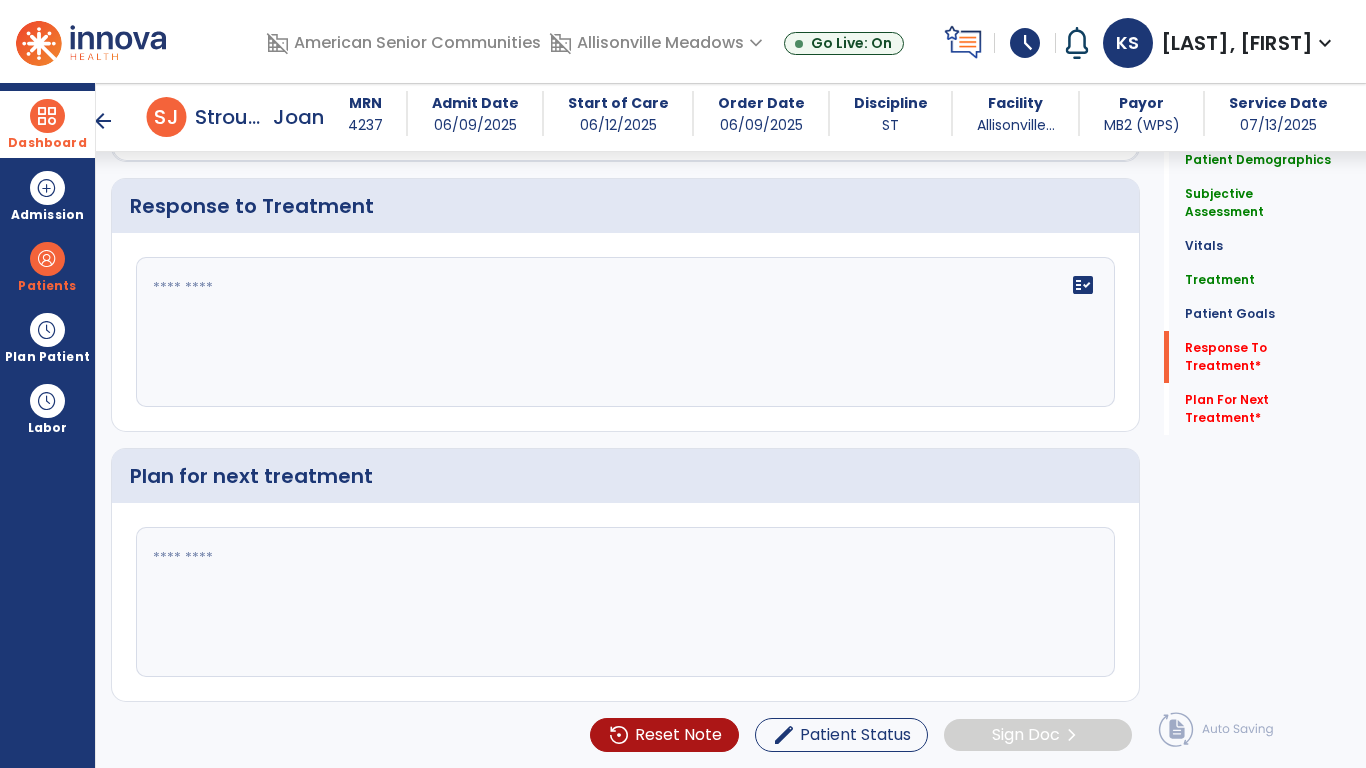 click on "fact_check" 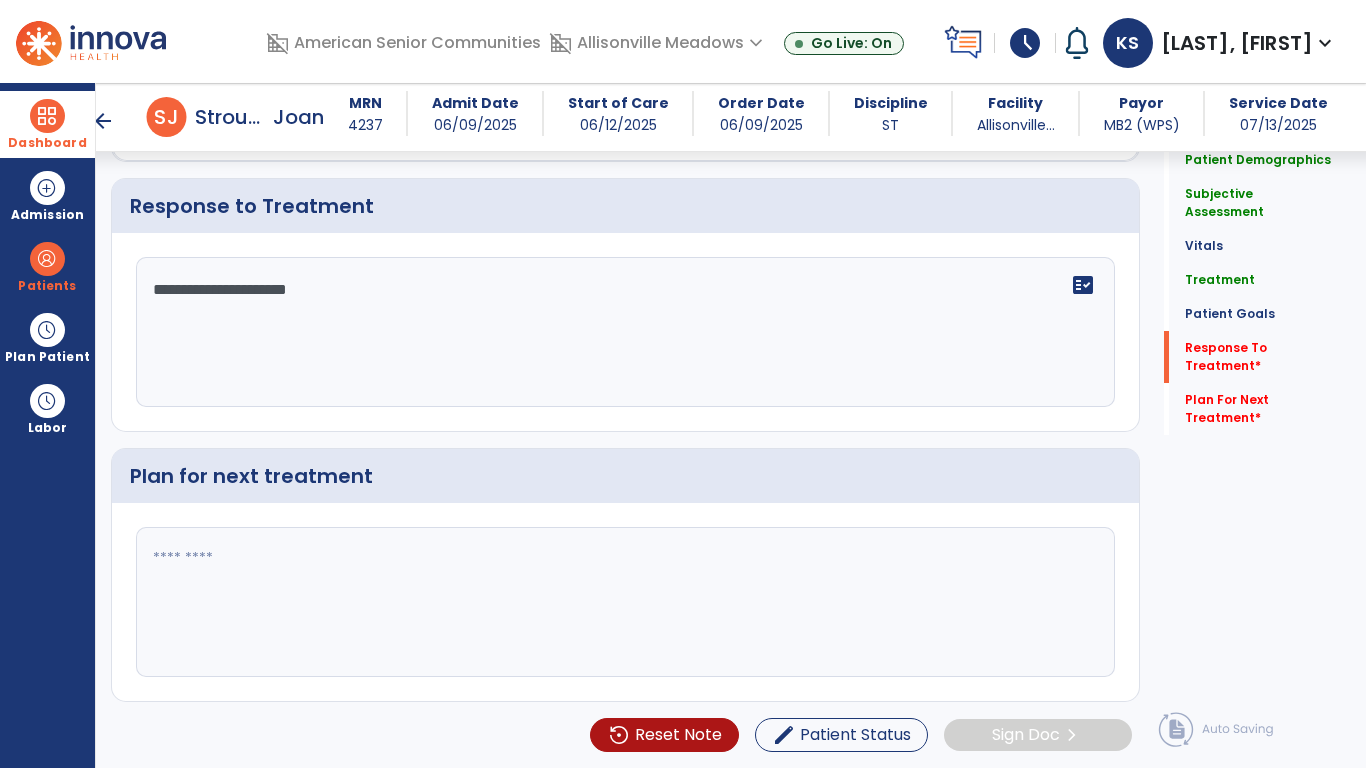 type on "**********" 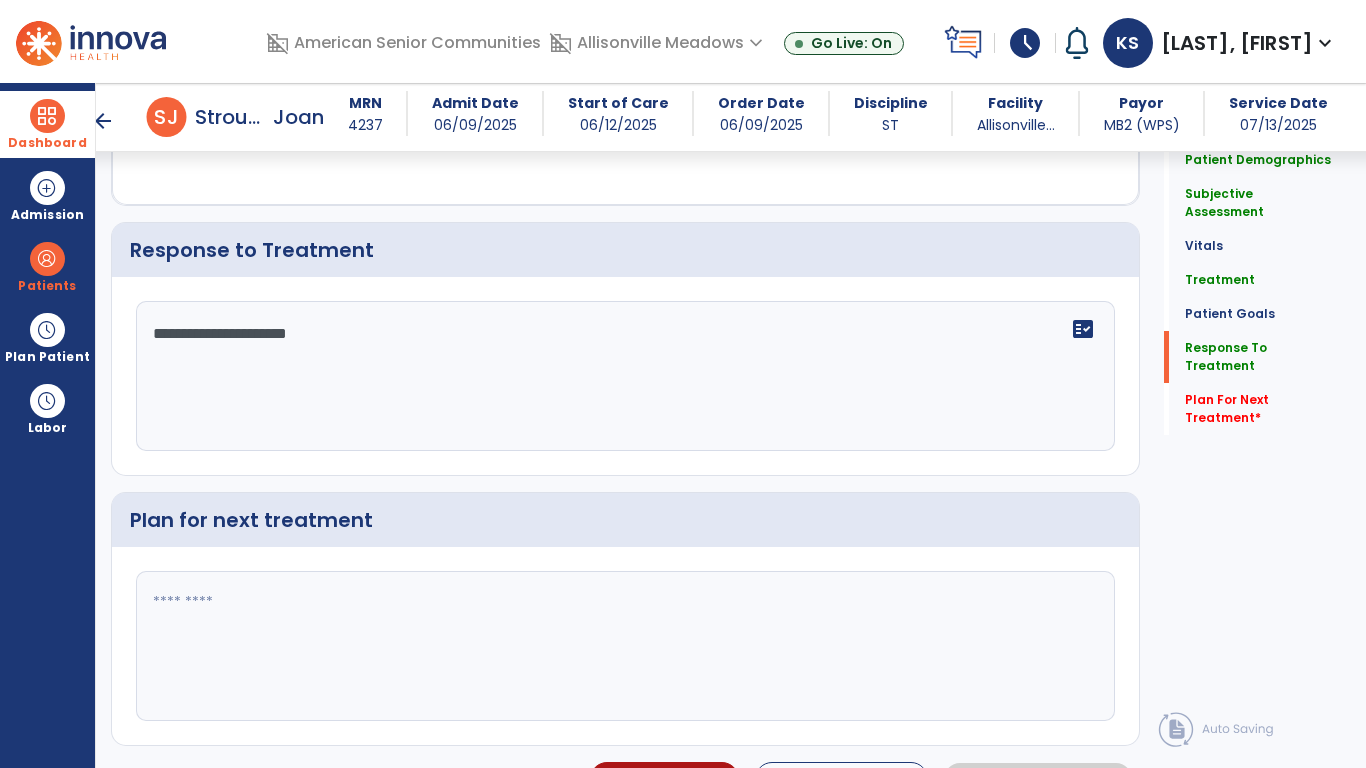 scroll, scrollTop: 2299, scrollLeft: 0, axis: vertical 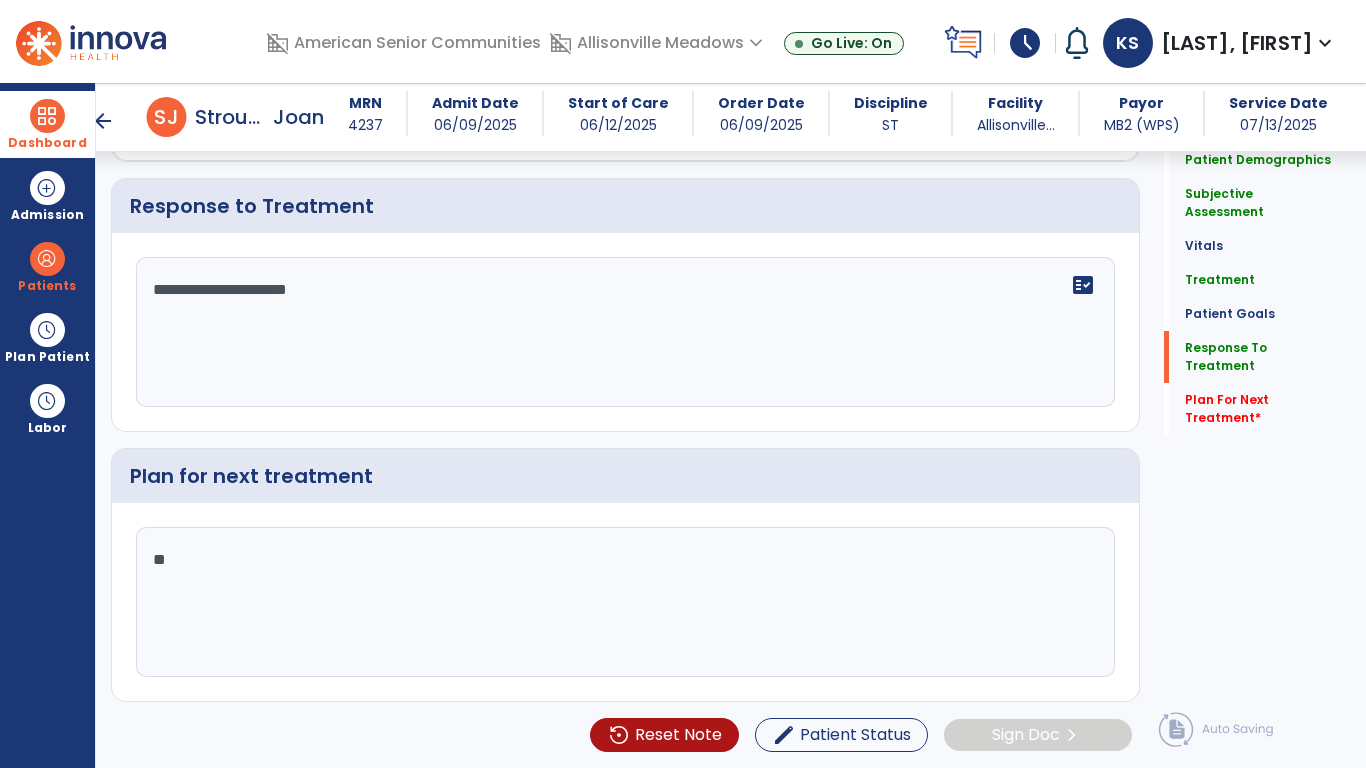 type on "*" 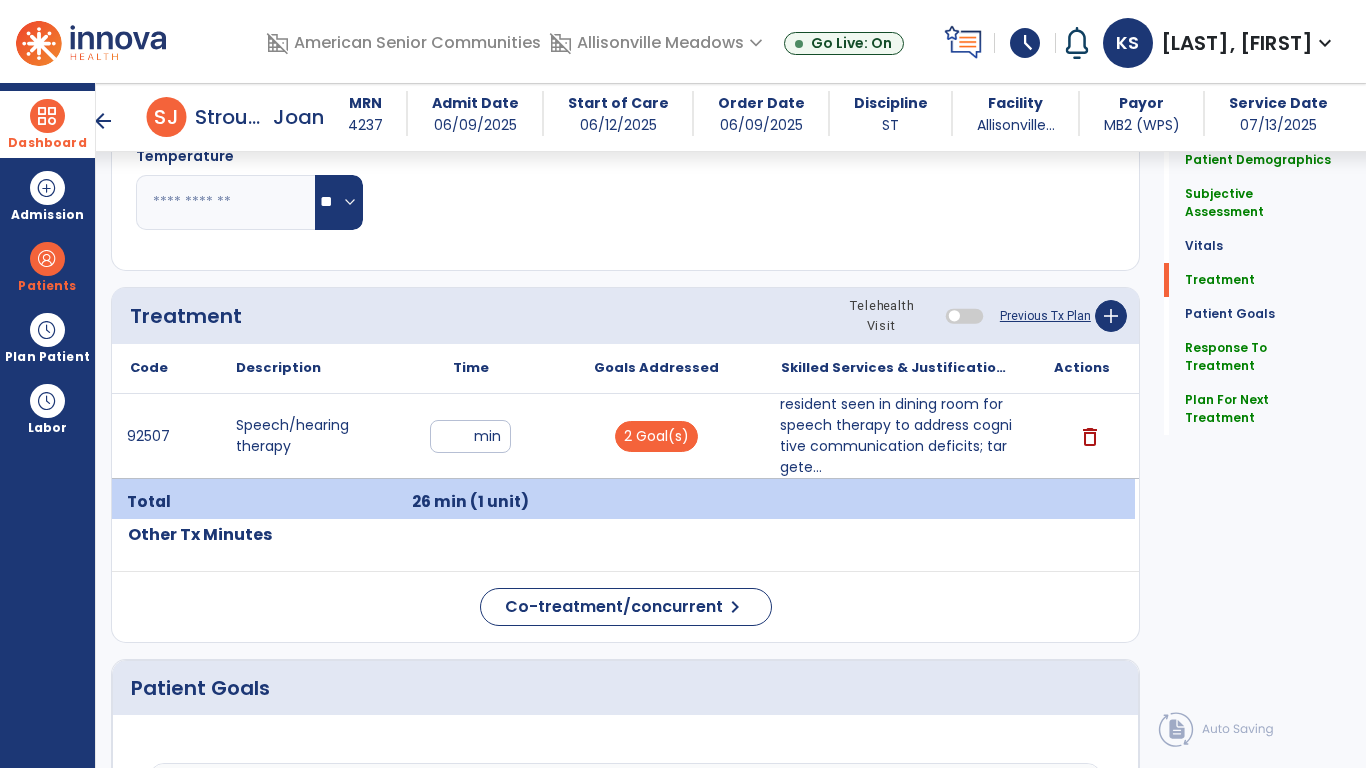 scroll, scrollTop: 953, scrollLeft: 0, axis: vertical 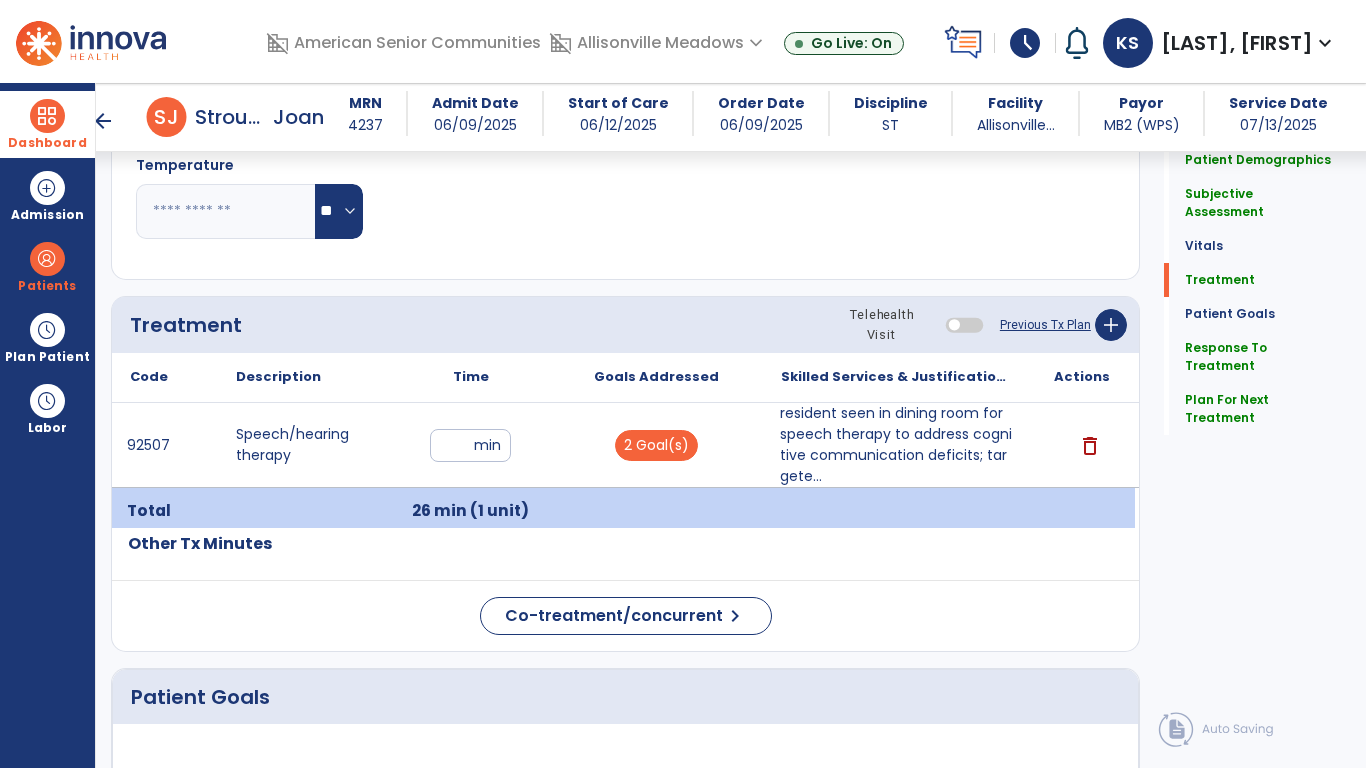 type on "**********" 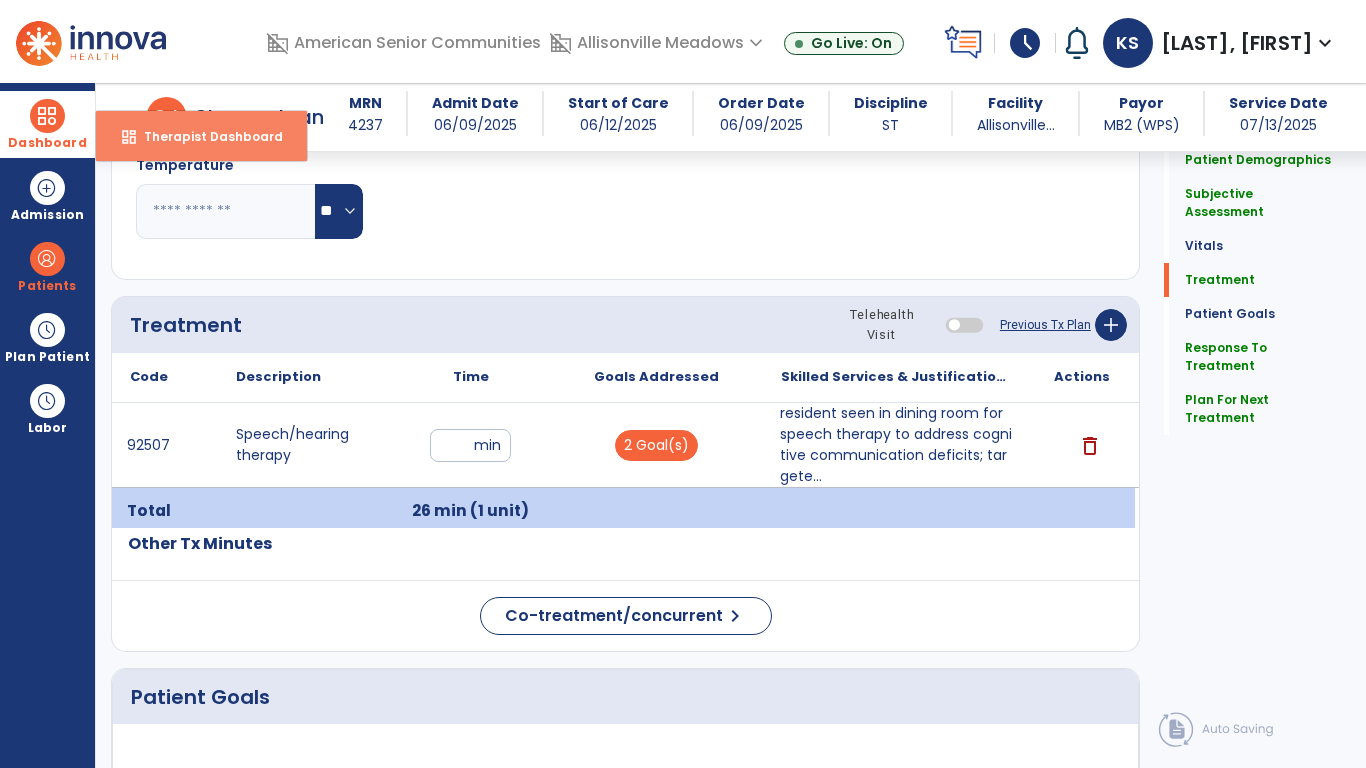 click on "dashboard  Therapist Dashboard" at bounding box center [201, 136] 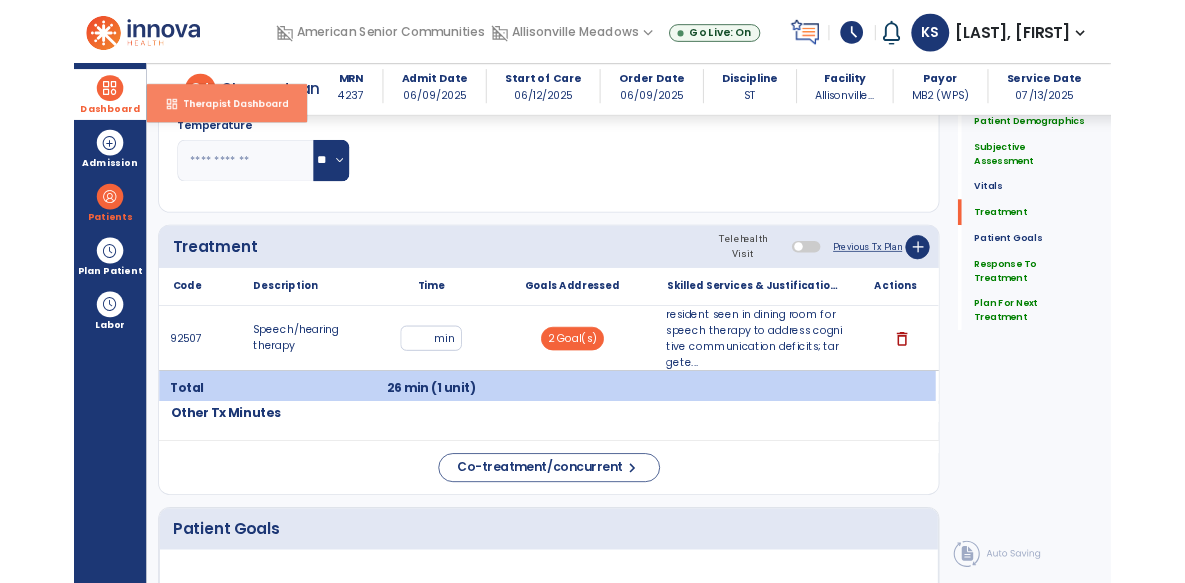scroll, scrollTop: 109, scrollLeft: 0, axis: vertical 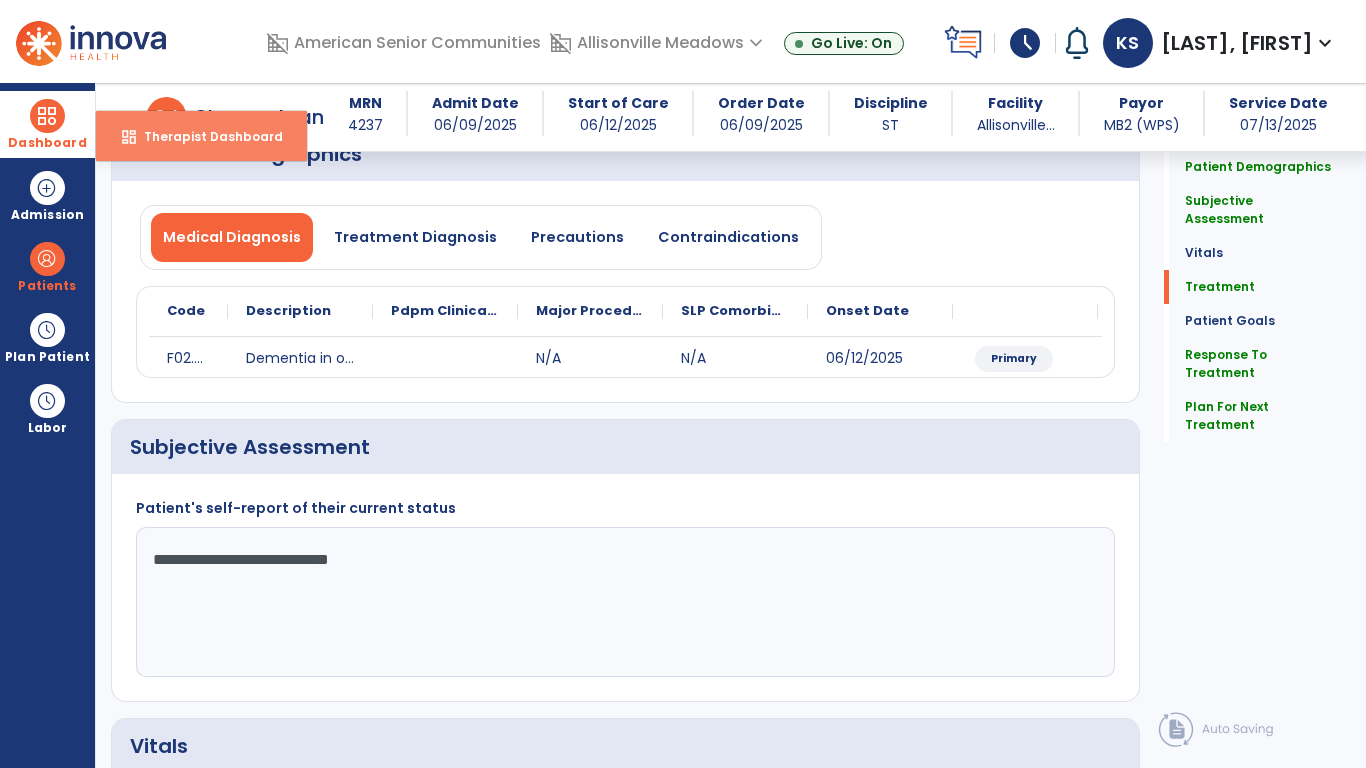 select on "****" 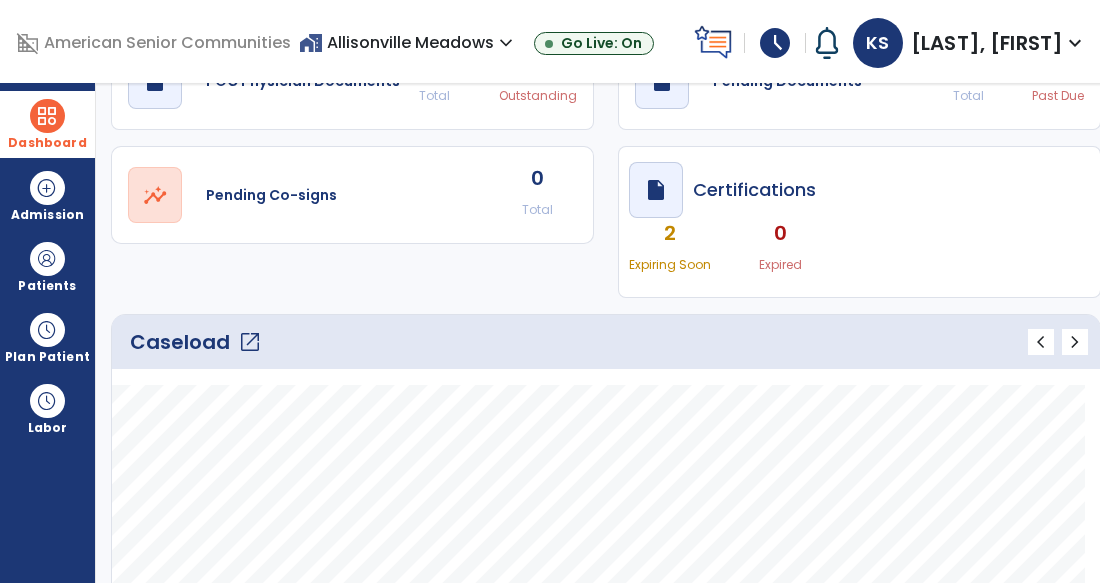 click on "Caseload   open_in_new   chevron_left   chevron_right" 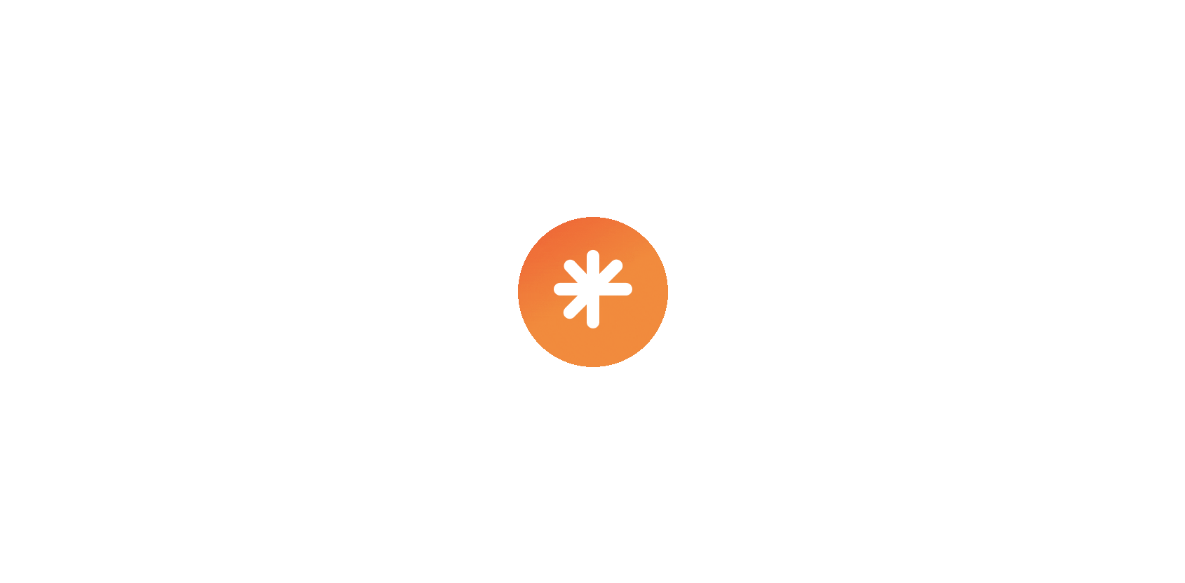 scroll, scrollTop: 0, scrollLeft: 0, axis: both 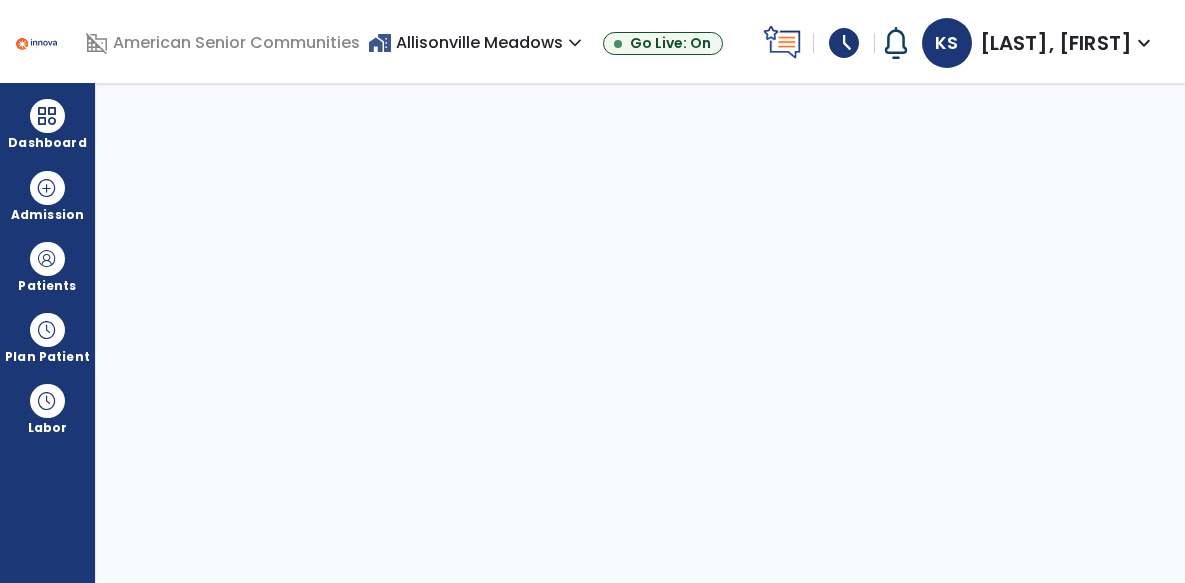 select on "****" 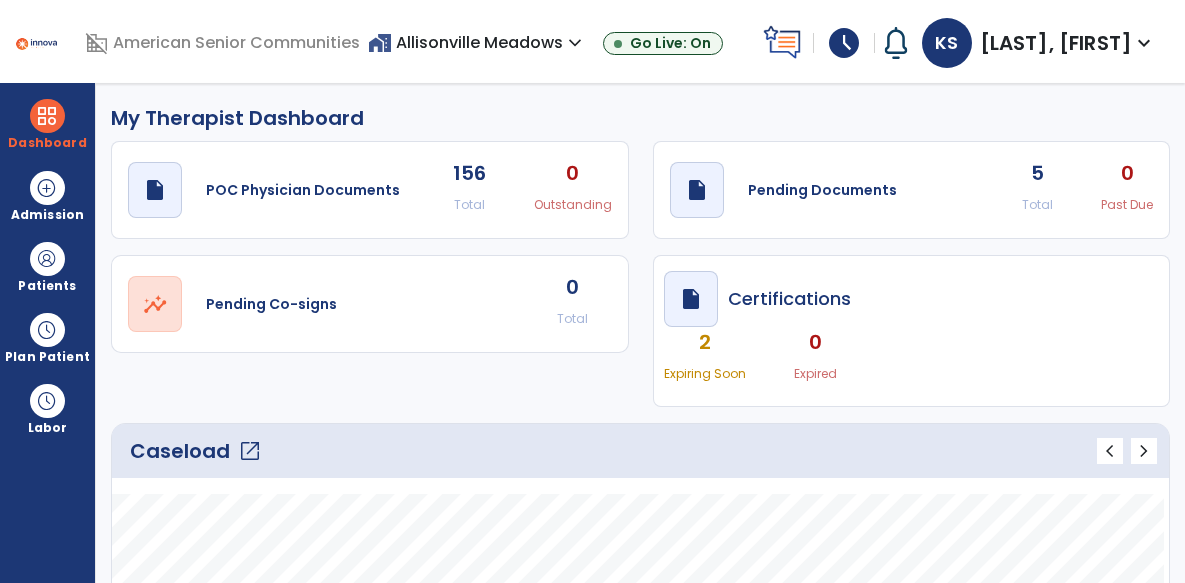 click on "open_in_new" 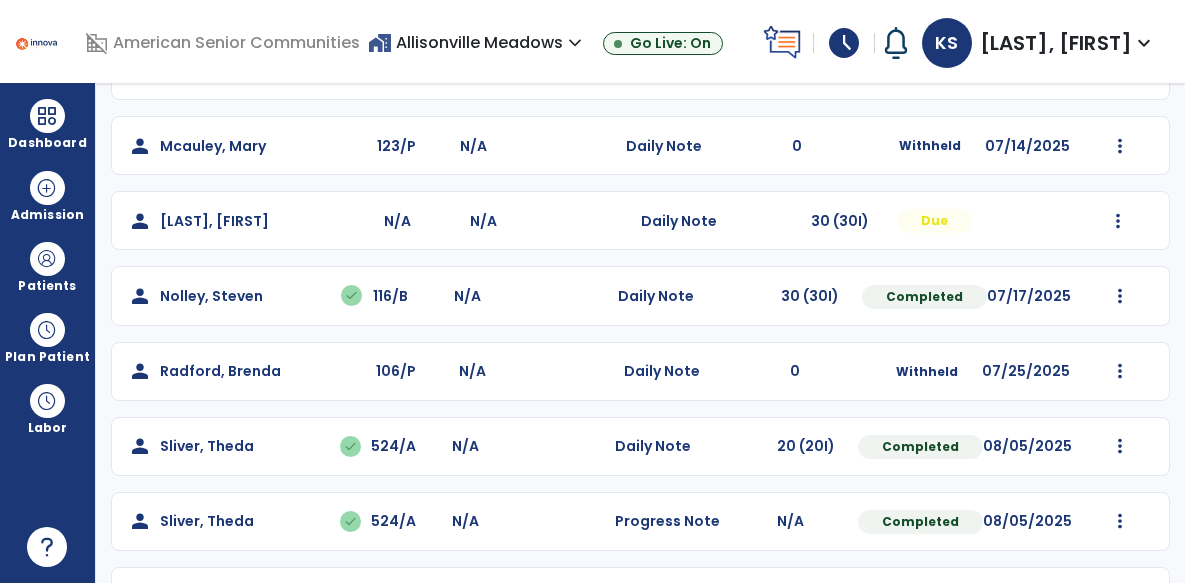 scroll, scrollTop: 398, scrollLeft: 0, axis: vertical 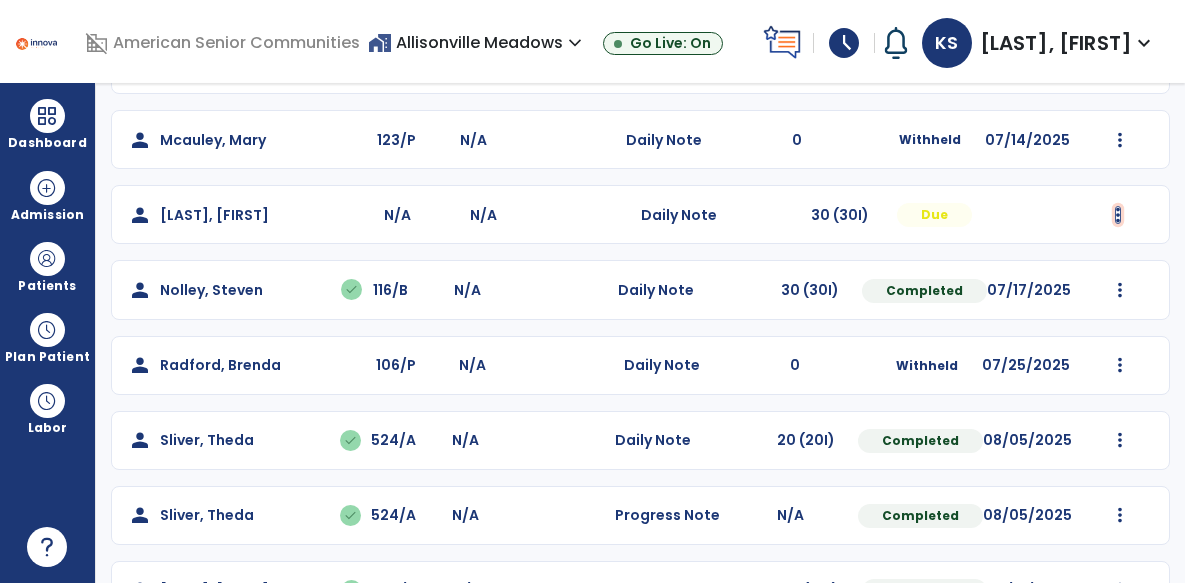click at bounding box center (1120, -86) 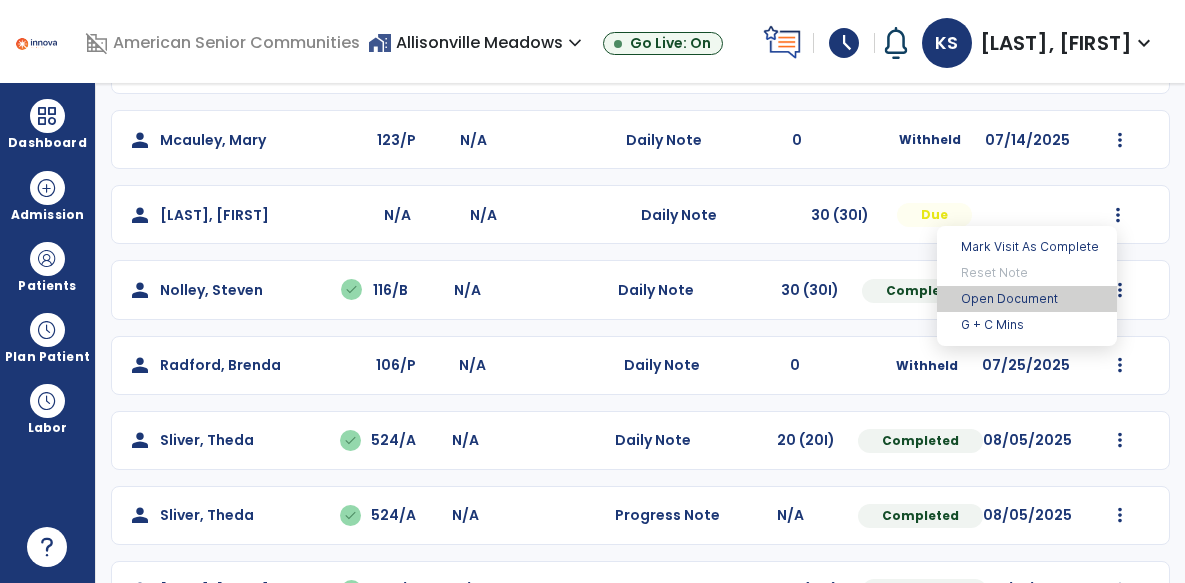 click on "Open Document" at bounding box center (1027, 299) 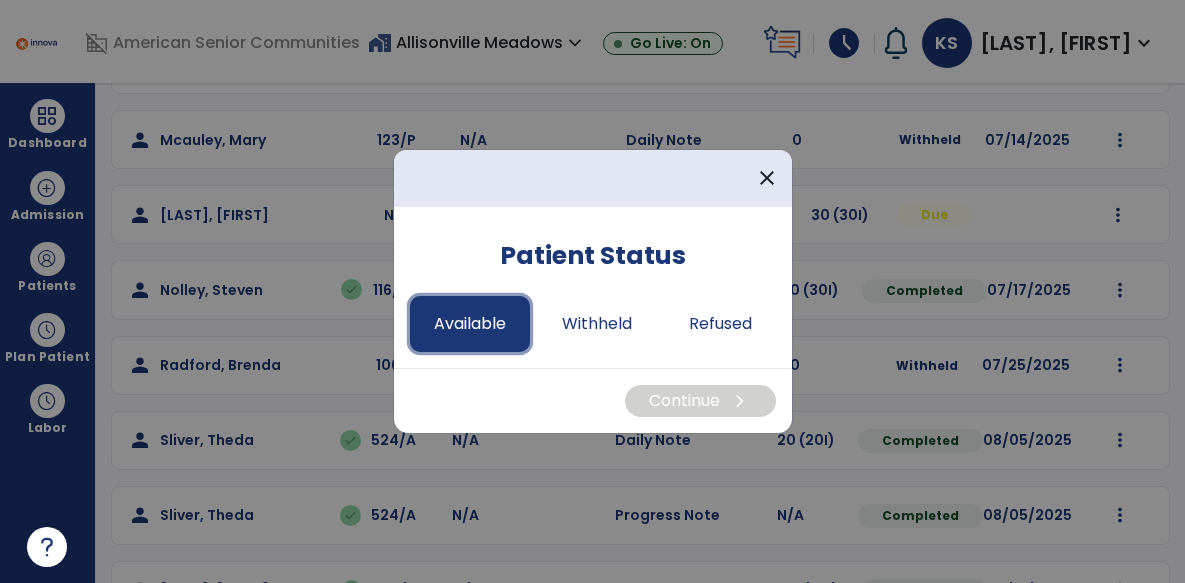 click on "Available" at bounding box center (470, 324) 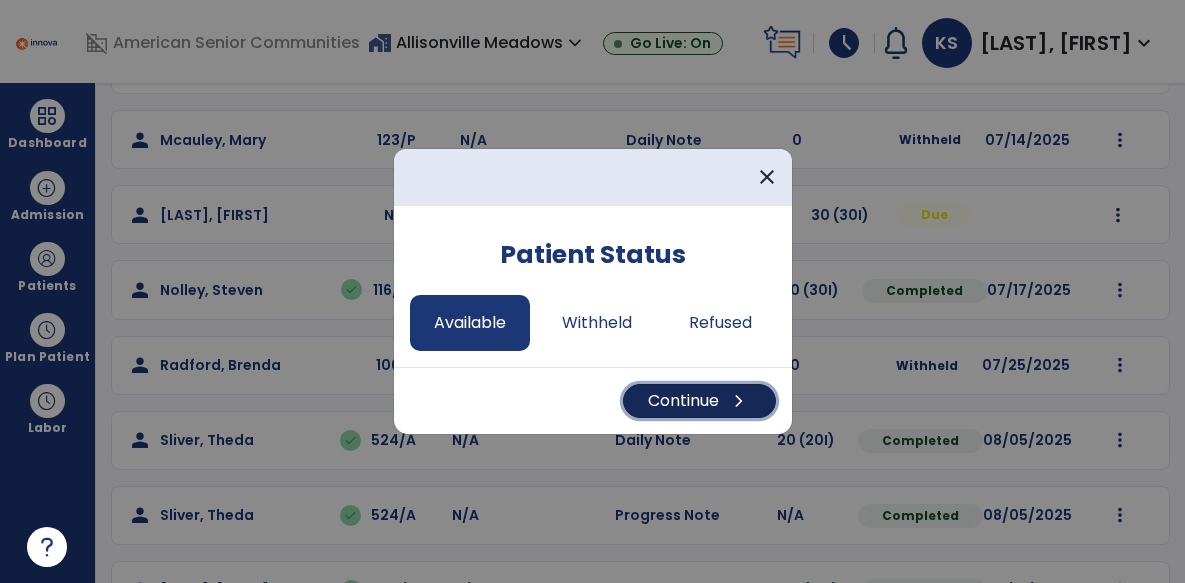click on "Continue   chevron_right" at bounding box center (699, 401) 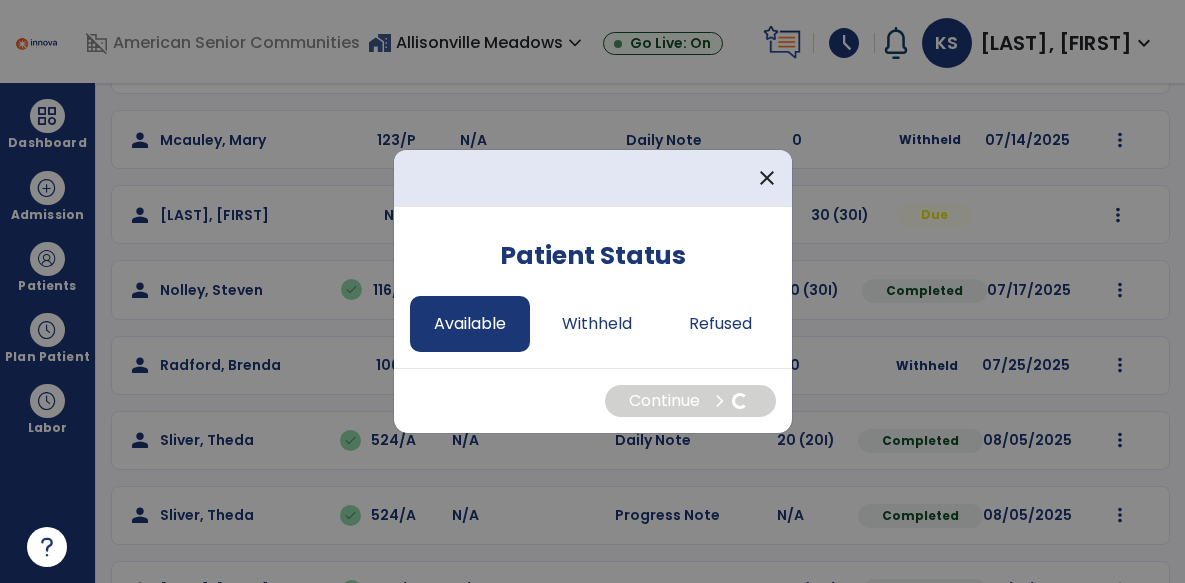 select on "*" 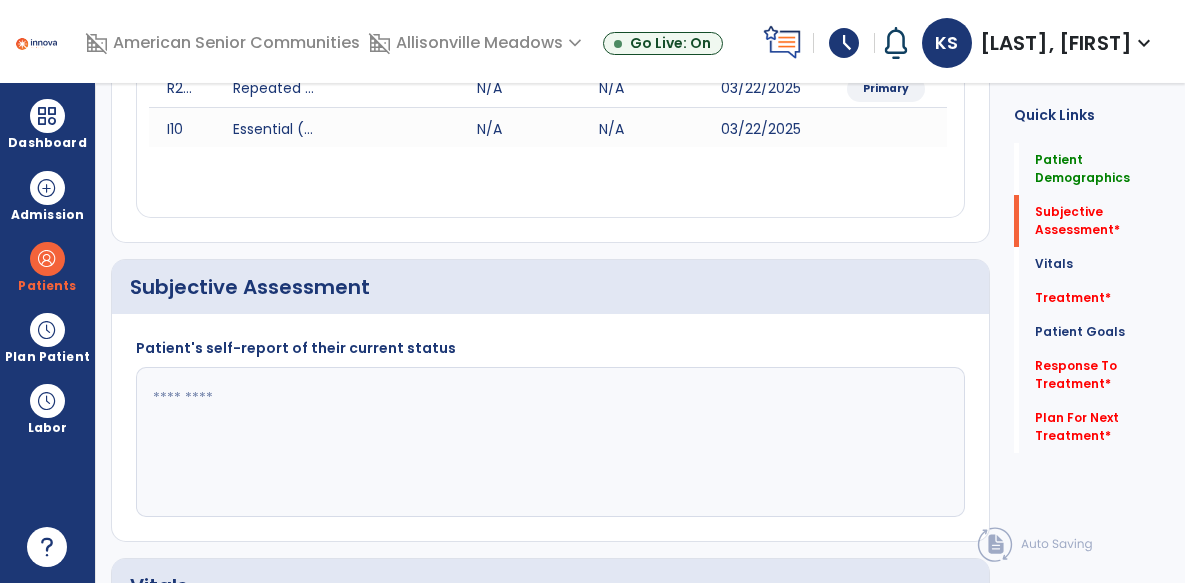 click 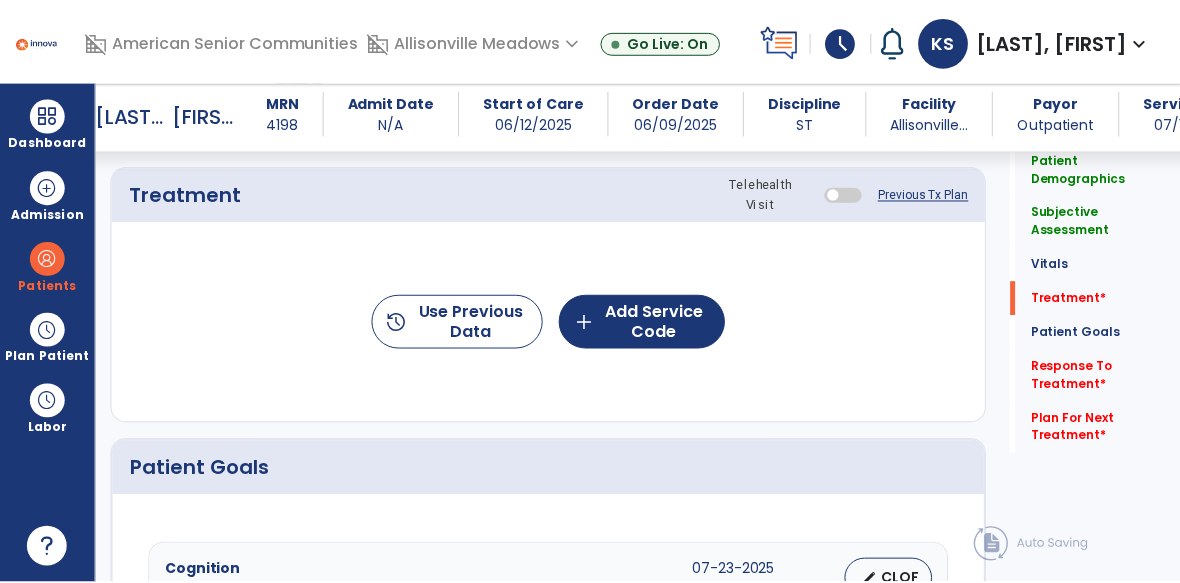 scroll, scrollTop: 1198, scrollLeft: 0, axis: vertical 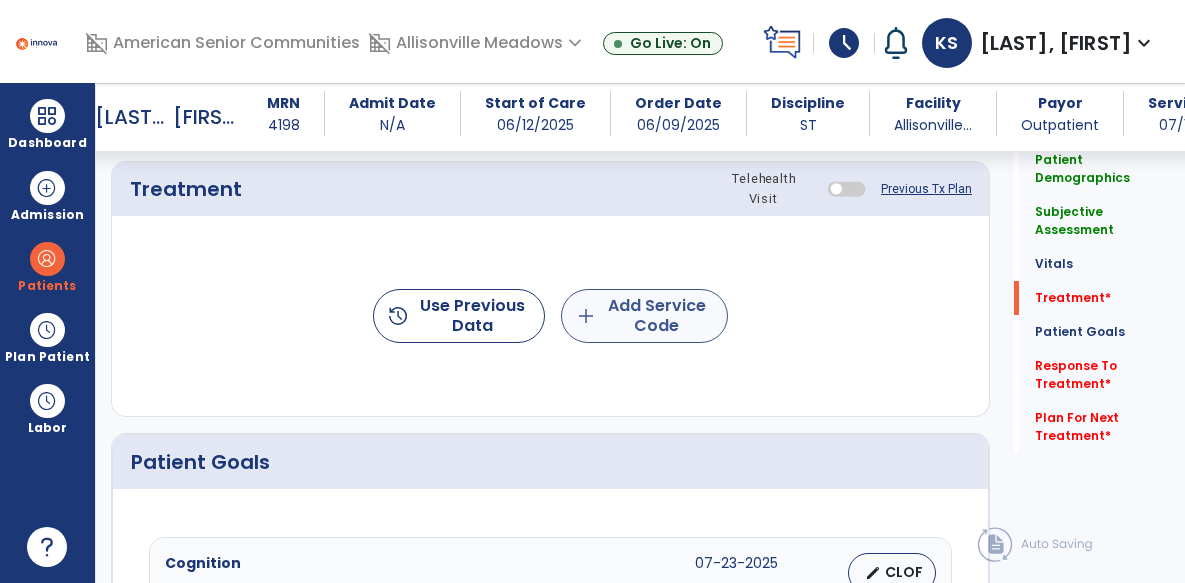 type on "**********" 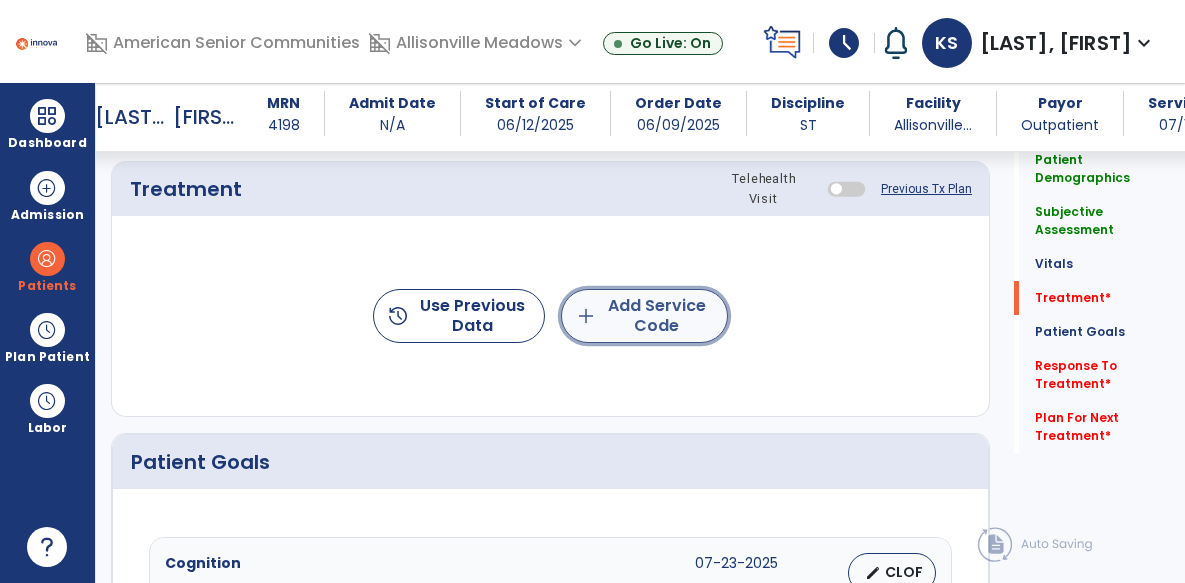 click on "add  Add Service Code" 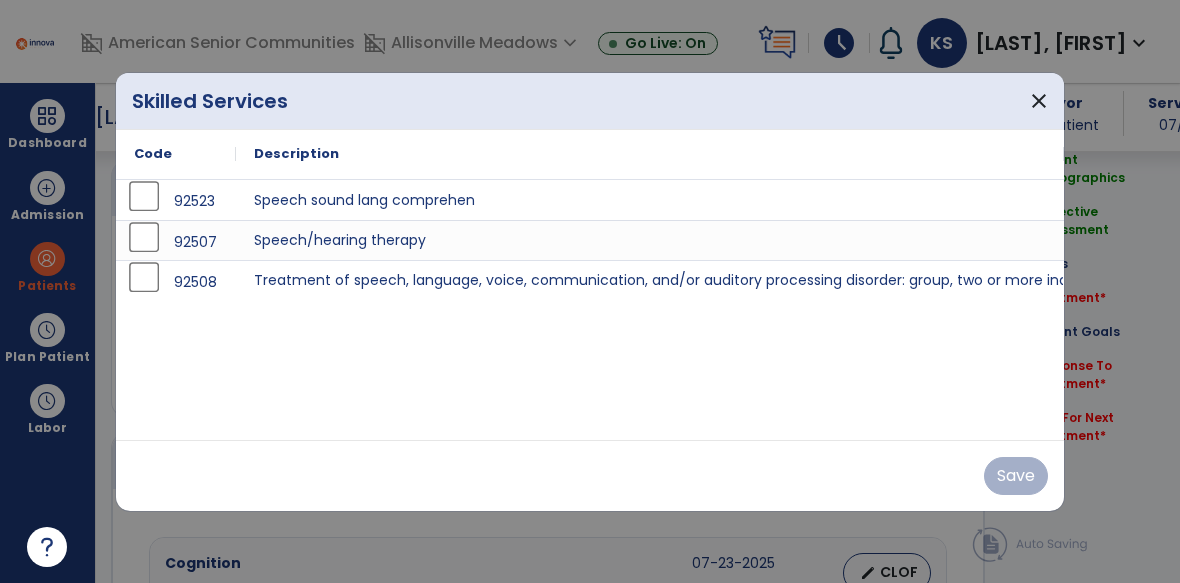 scroll, scrollTop: 1198, scrollLeft: 0, axis: vertical 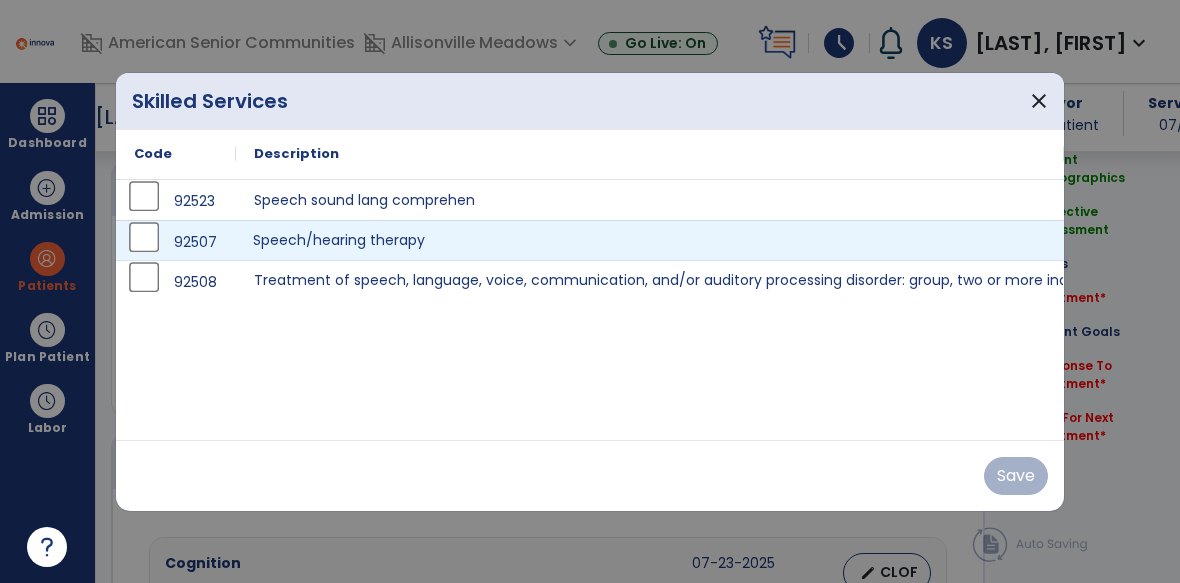 click on "Speech/hearing therapy" at bounding box center [650, 240] 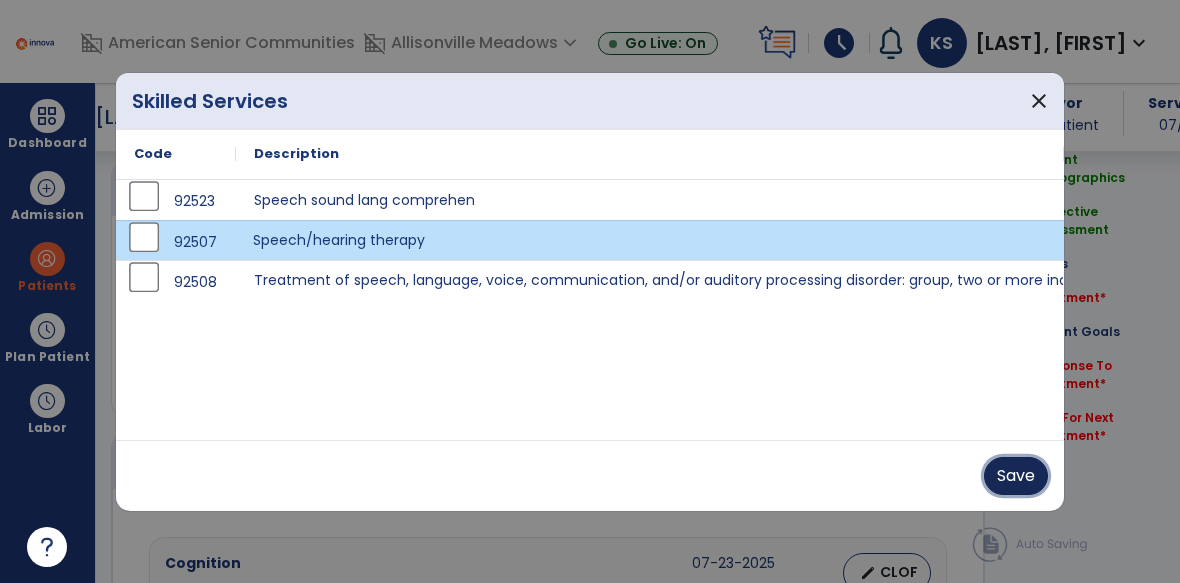 click on "Save" at bounding box center (1016, 476) 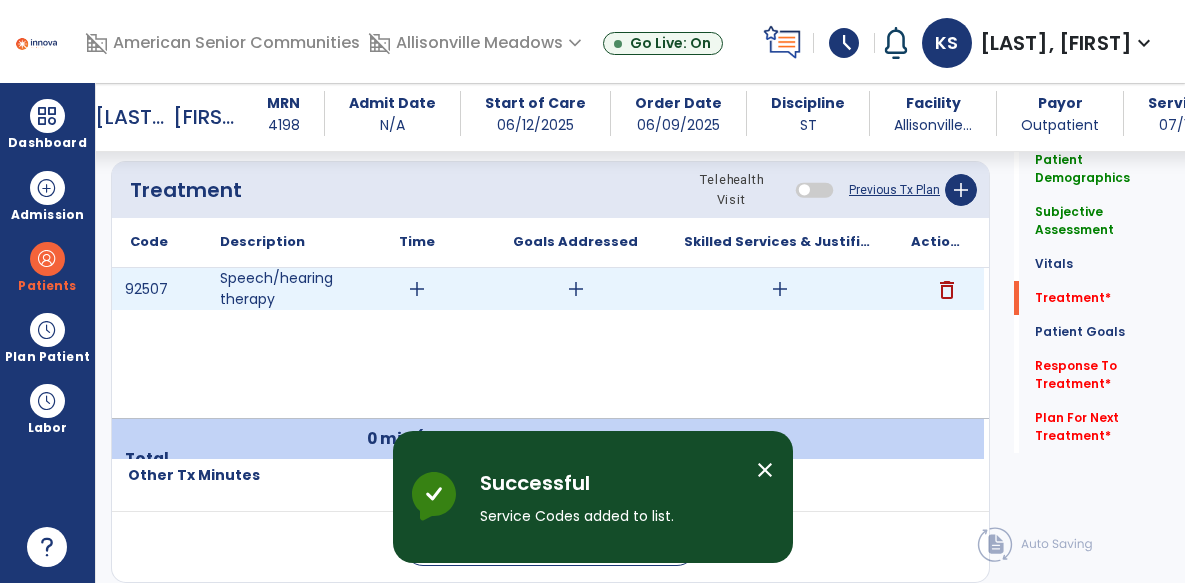 click on "add" at bounding box center (417, 289) 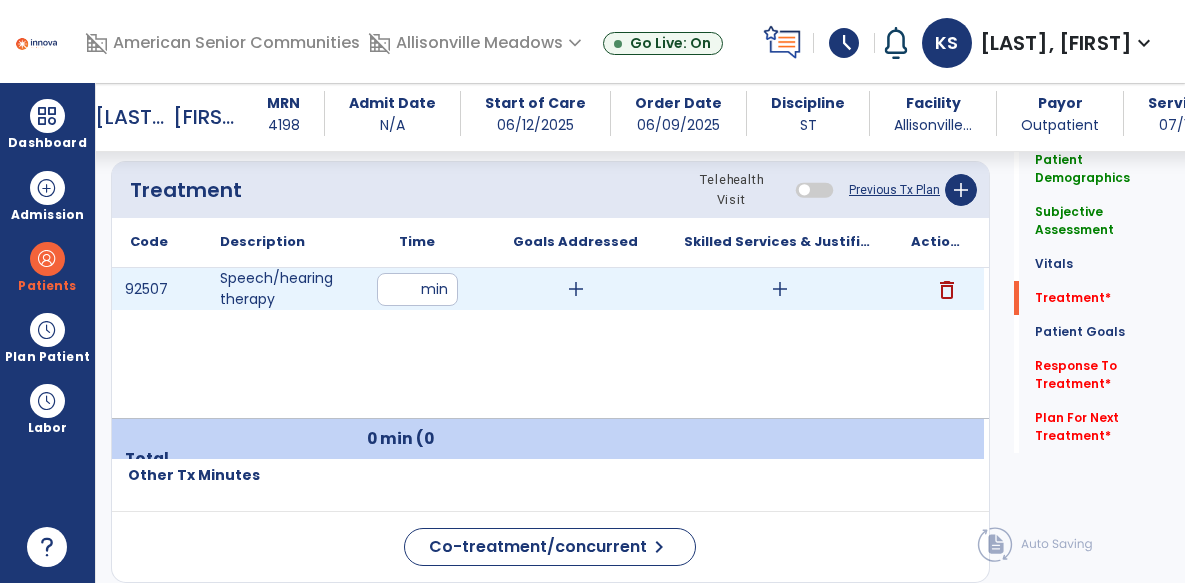 type on "**" 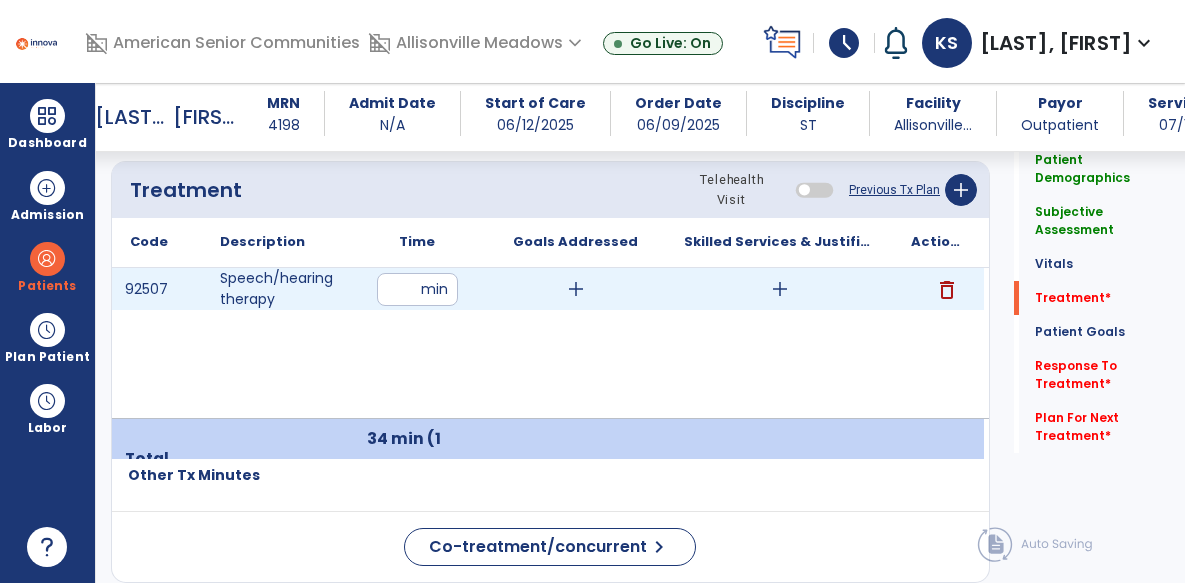 click on "add" at bounding box center [576, 289] 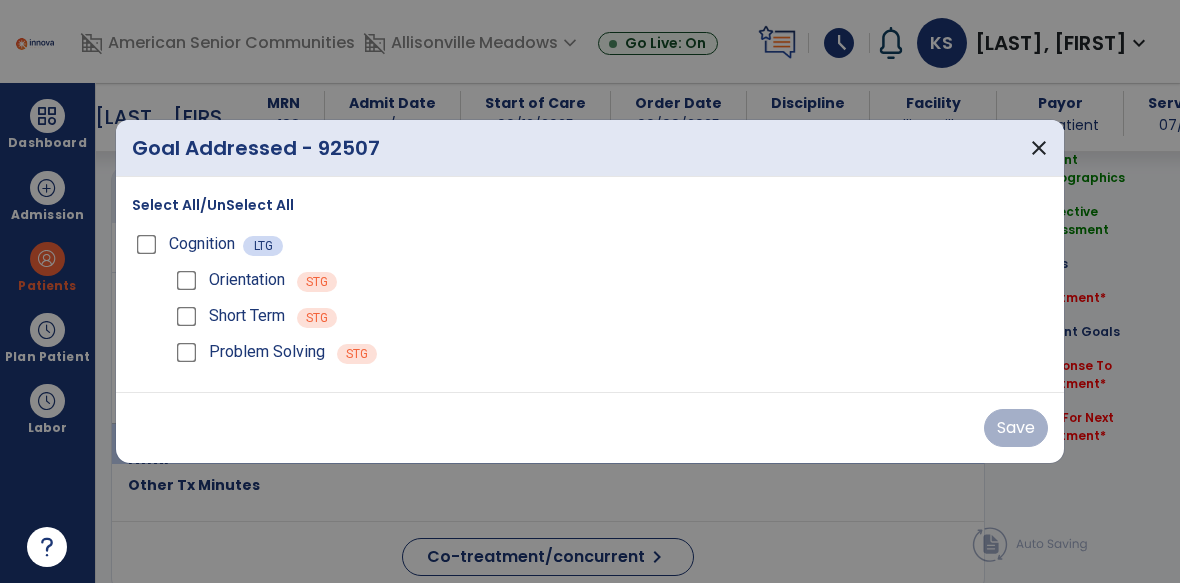 scroll, scrollTop: 1198, scrollLeft: 0, axis: vertical 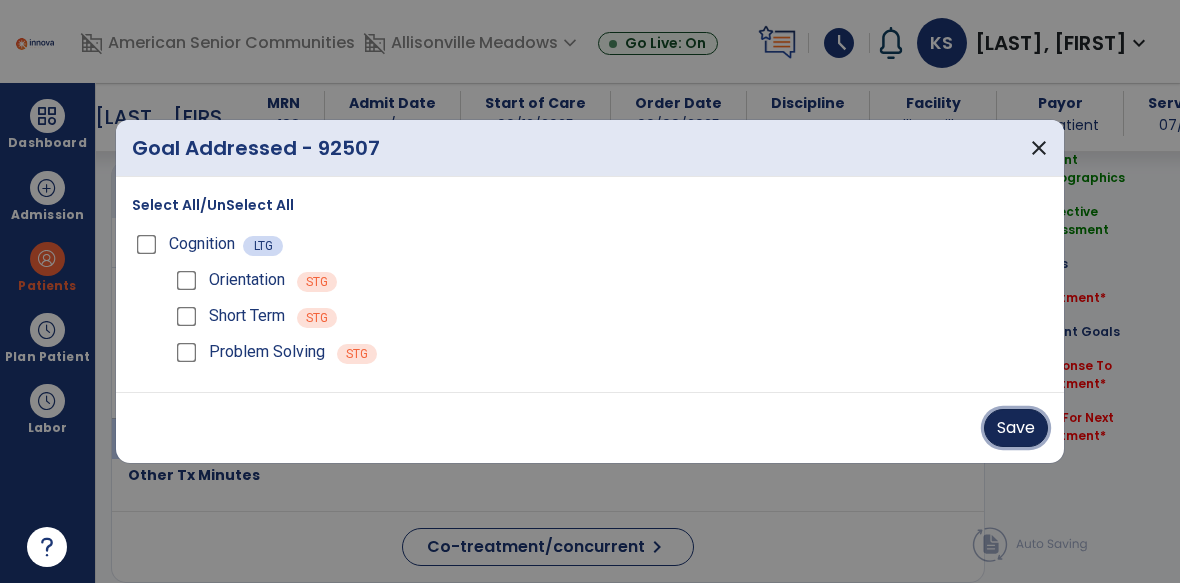 click on "Save" at bounding box center (1016, 428) 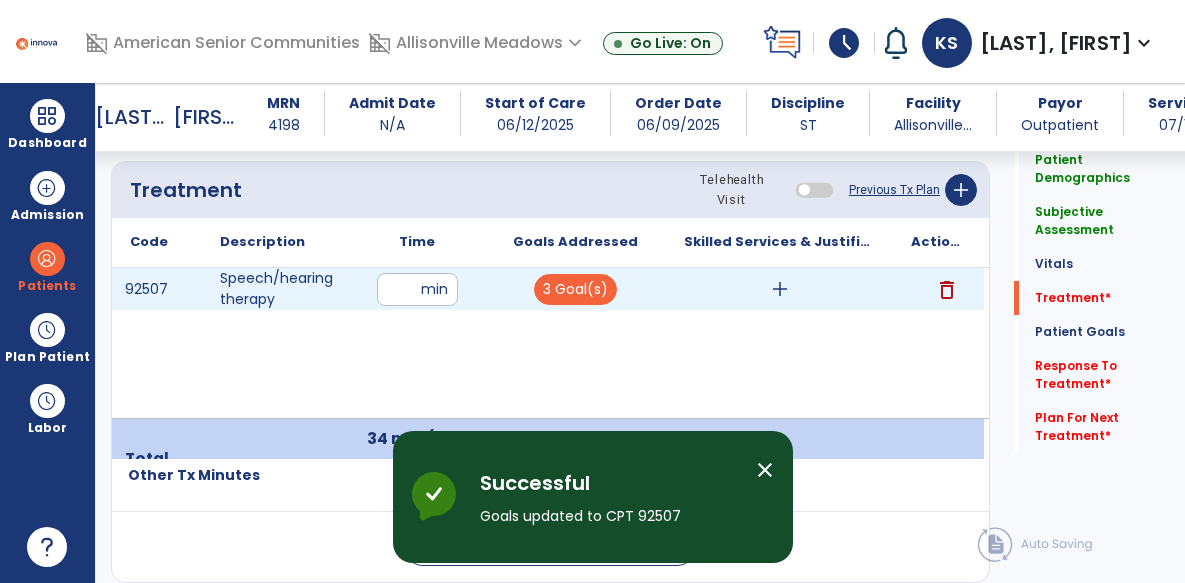 click on "add" at bounding box center [780, 289] 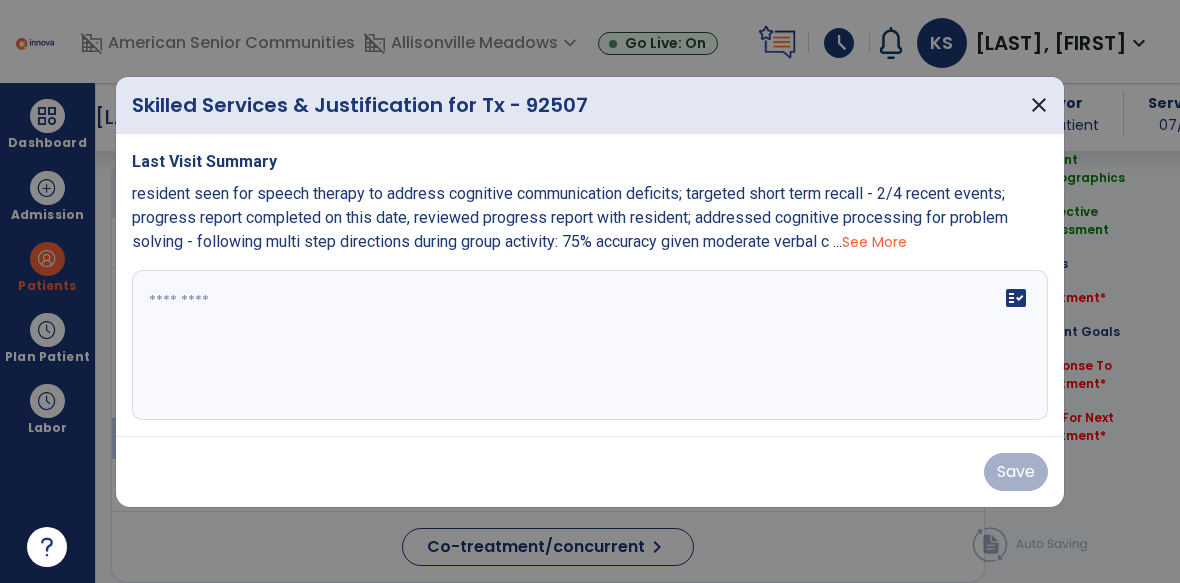 scroll, scrollTop: 1198, scrollLeft: 0, axis: vertical 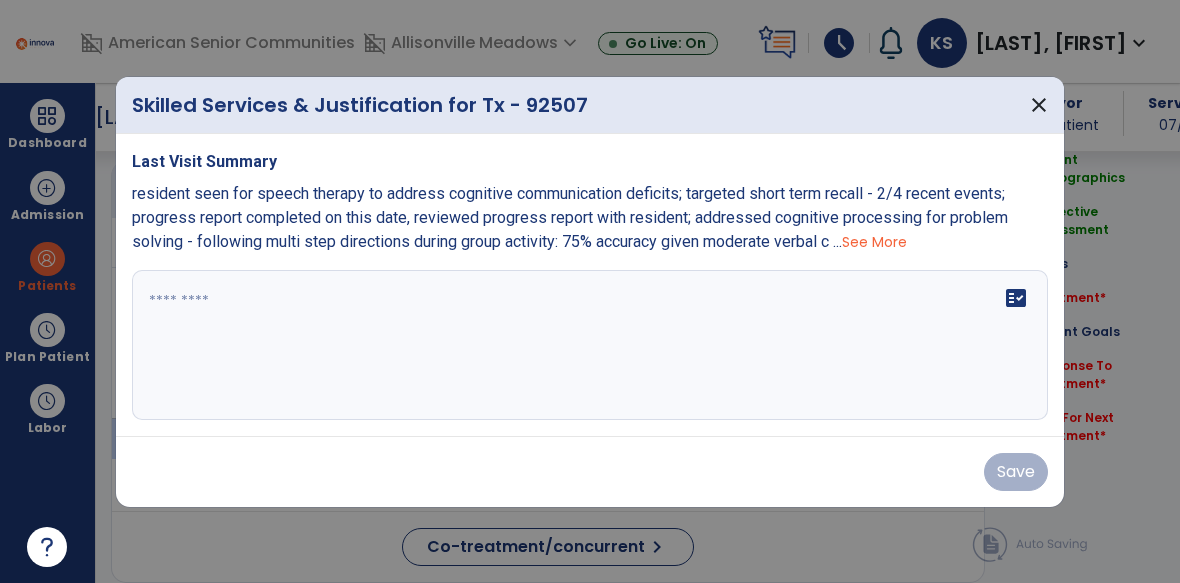 click at bounding box center (590, 345) 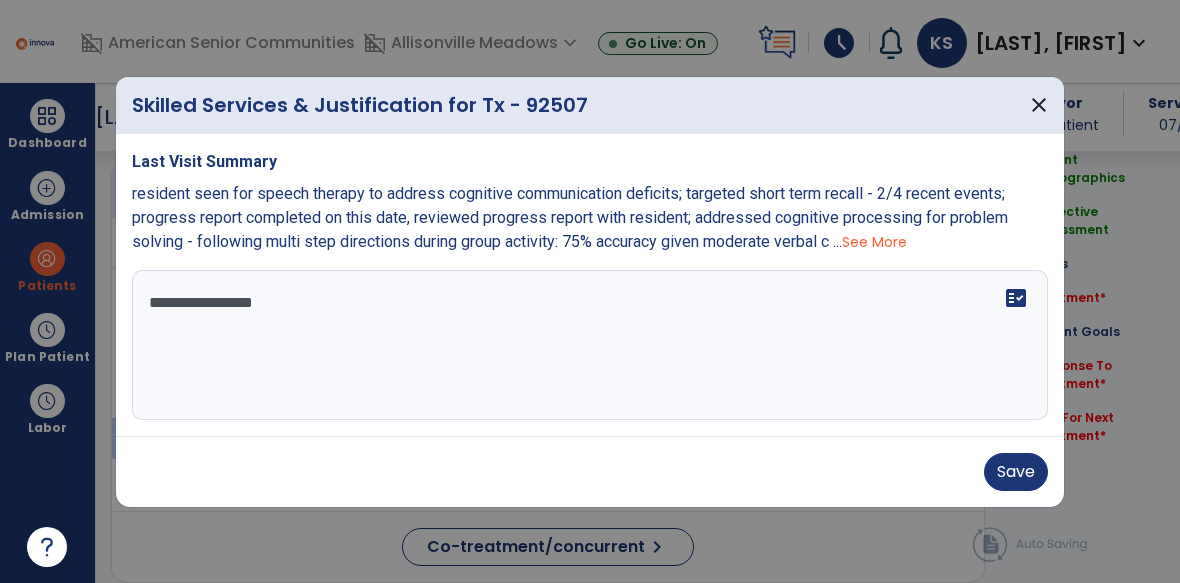 click on "See More" at bounding box center [874, 242] 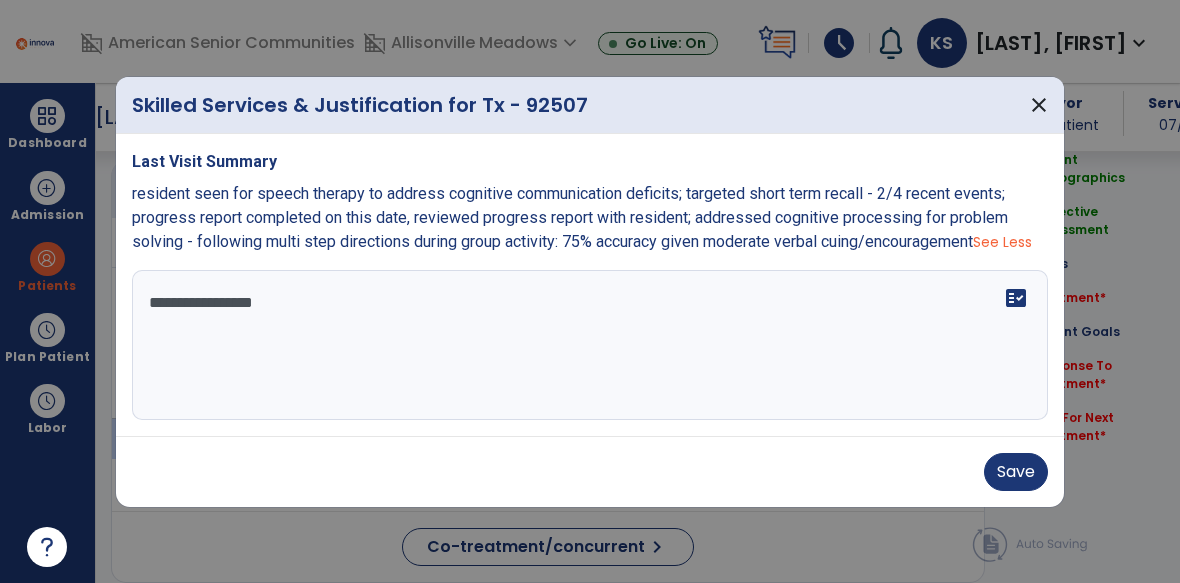 click on "resident seen for speech therapy to address cognitive communication deficits; targeted short term recall - 2/4 recent events; progress report completed on this date, reviewed progress report with resident; addressed cognitive processing for problem solving - following multi step directions during group activity: 75% accuracy given moderate verbal cuing/encouragement   See Less" at bounding box center (590, 218) 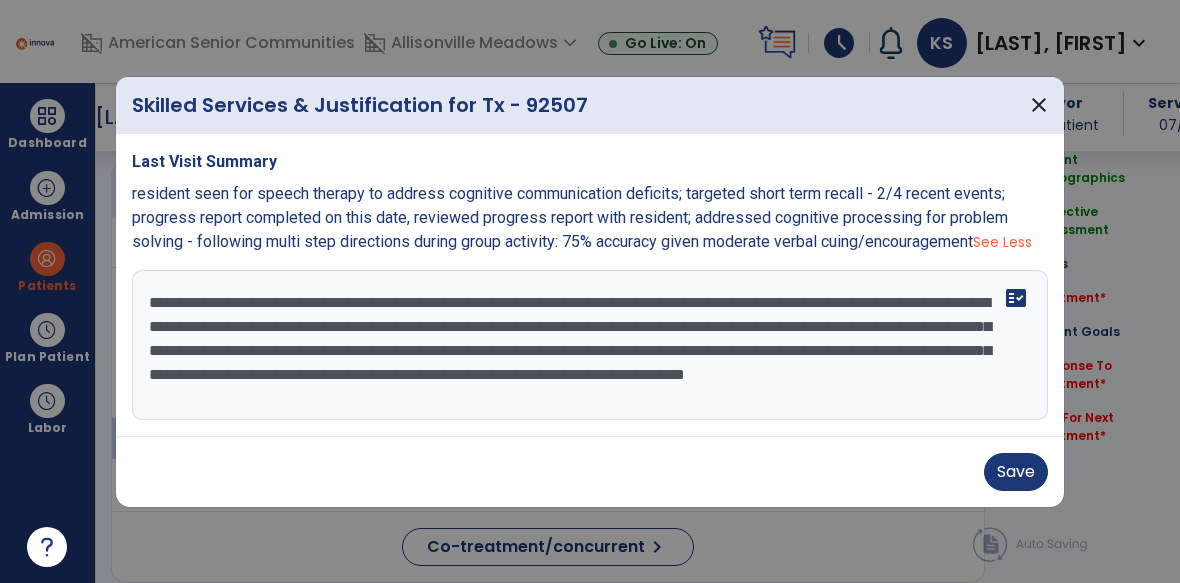 scroll, scrollTop: 16, scrollLeft: 0, axis: vertical 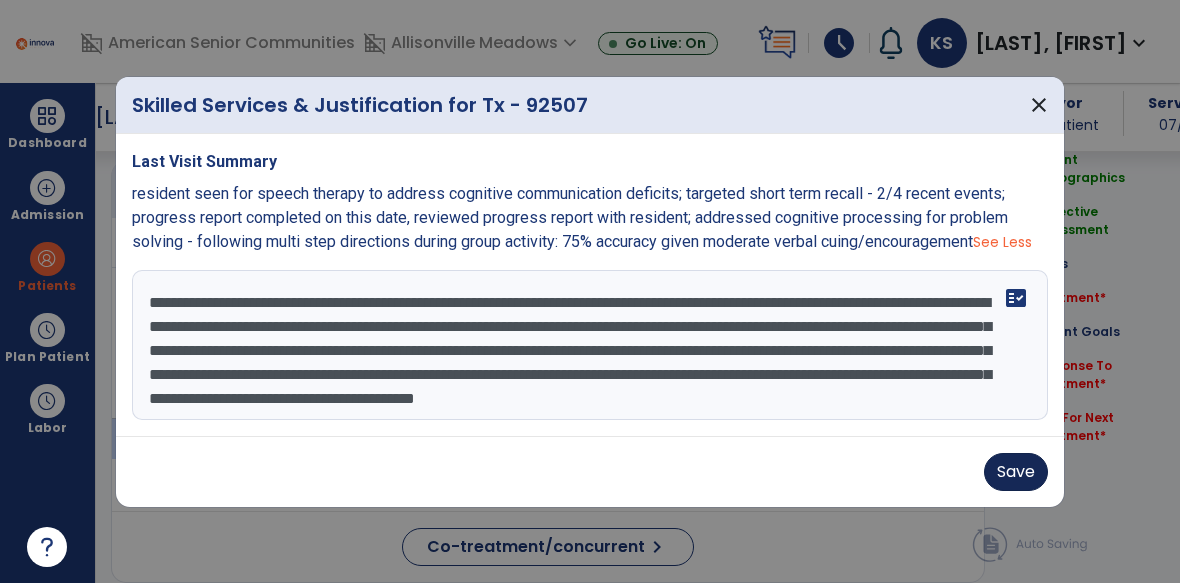 type on "**********" 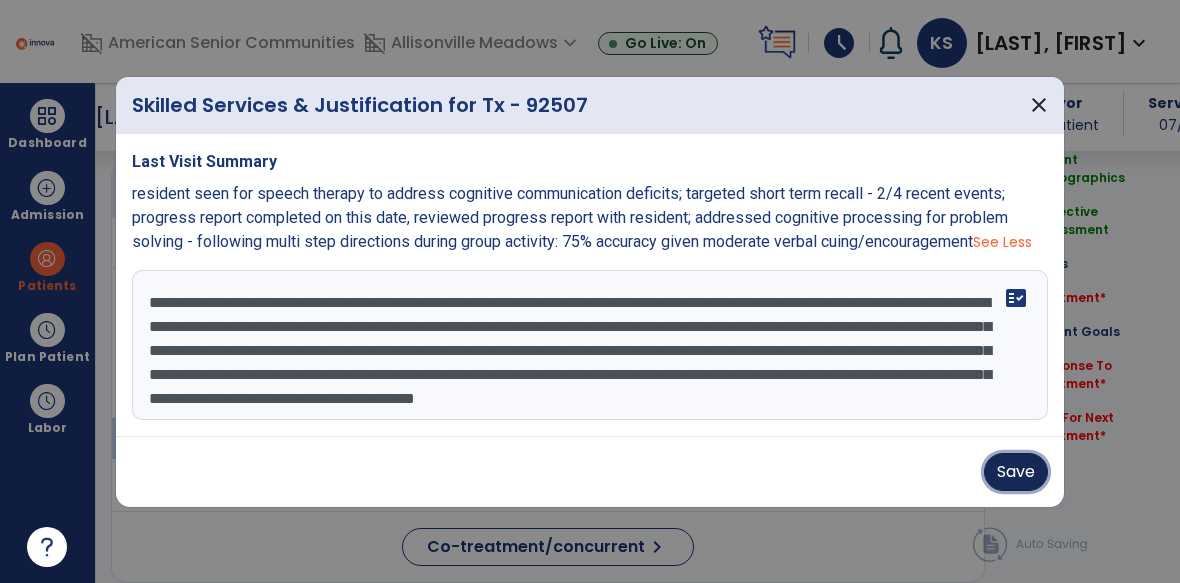 click on "Save" at bounding box center [1016, 472] 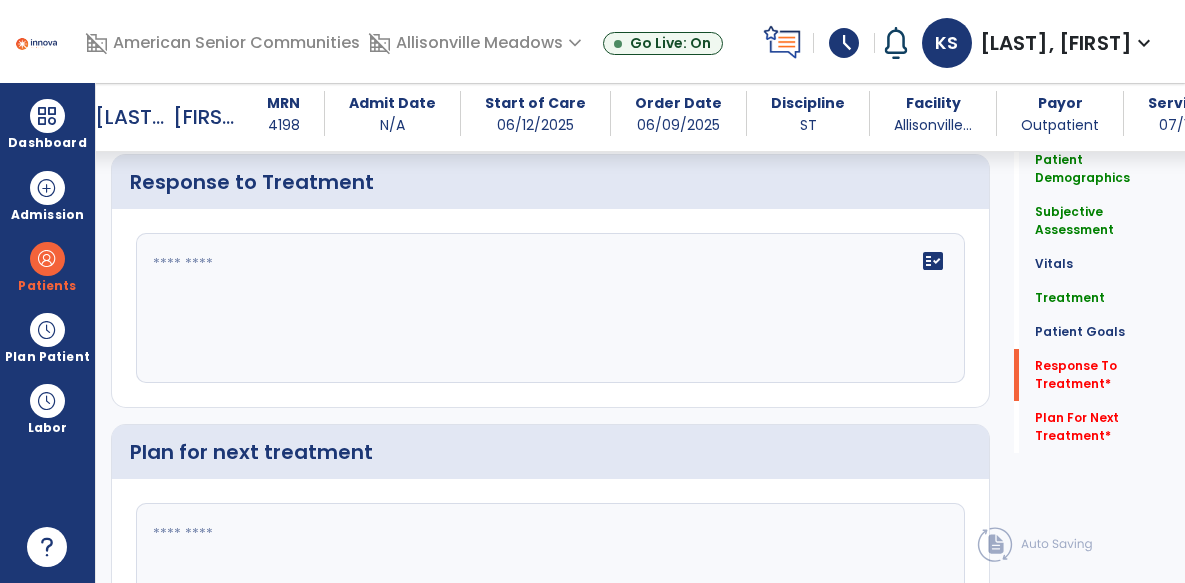scroll, scrollTop: 2449, scrollLeft: 0, axis: vertical 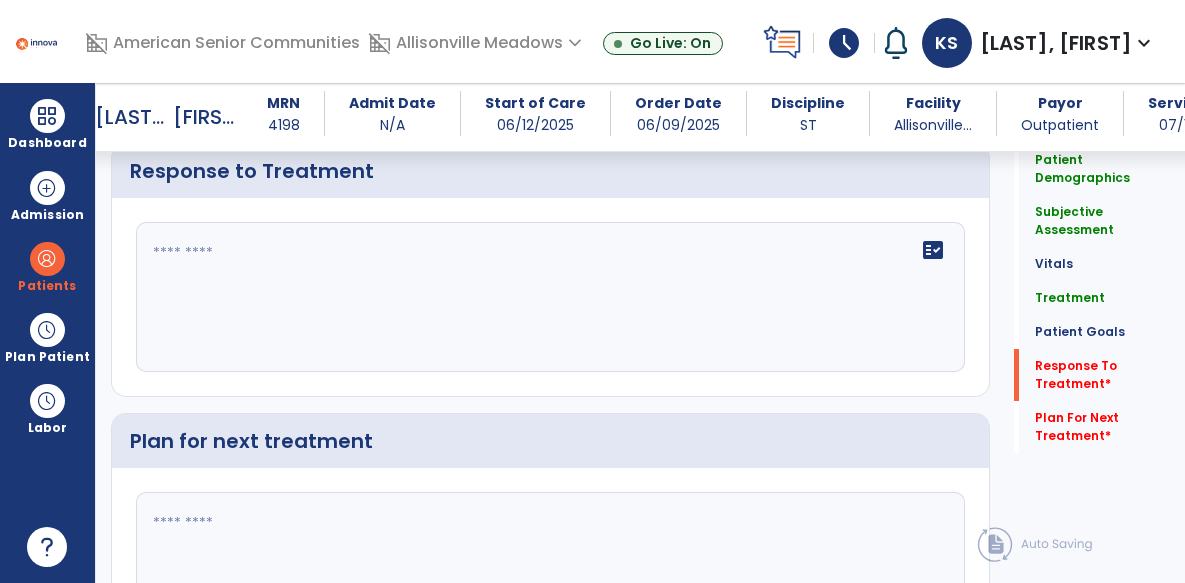 click on "fact_check" 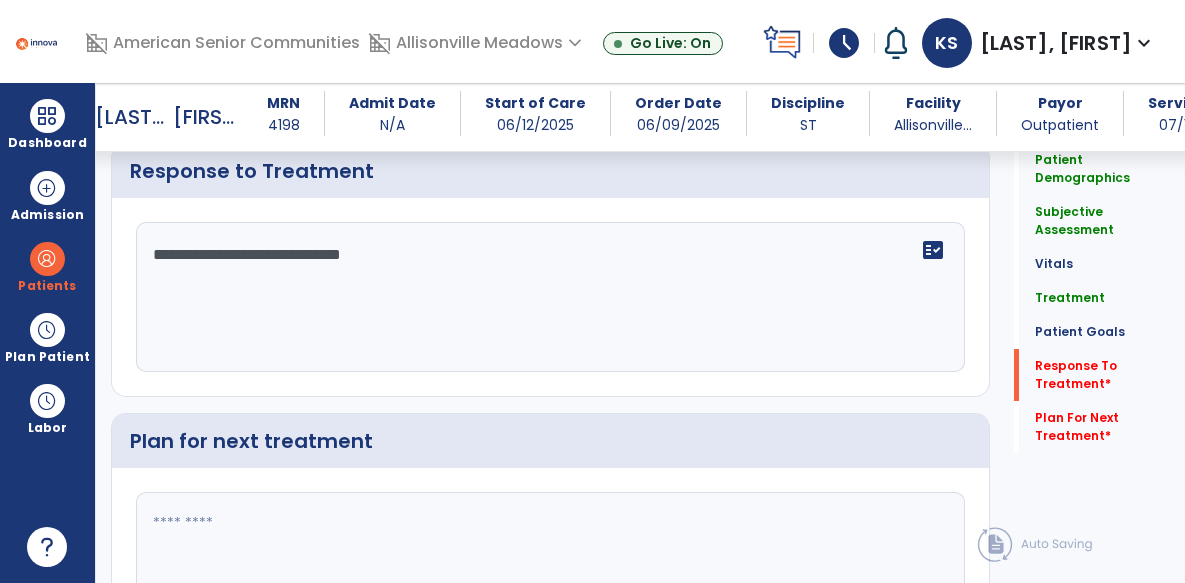 type on "**********" 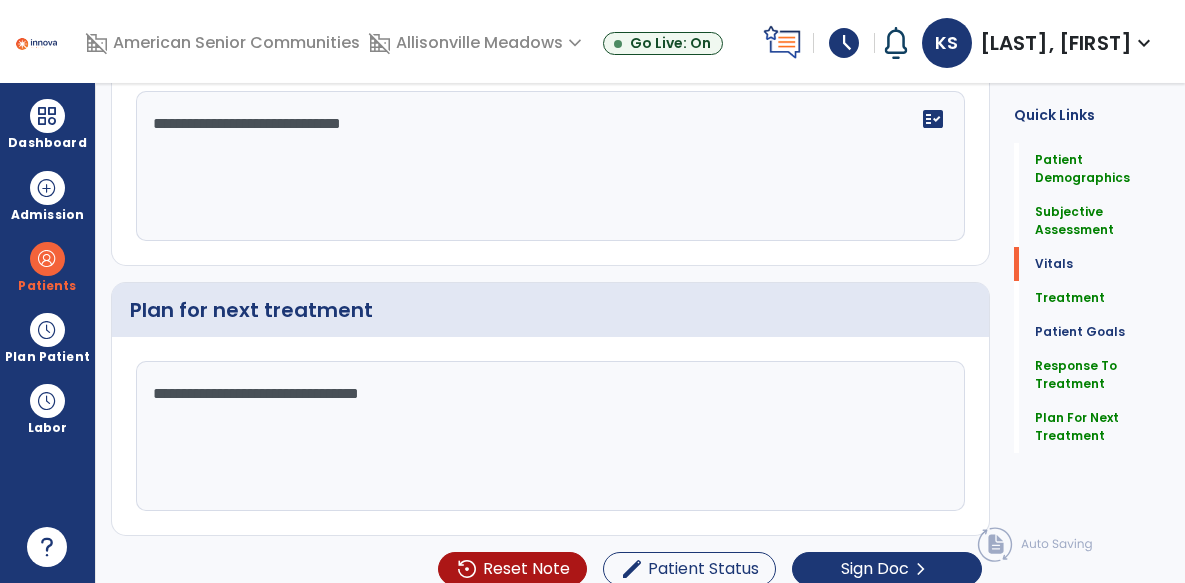 scroll, scrollTop: 0, scrollLeft: 0, axis: both 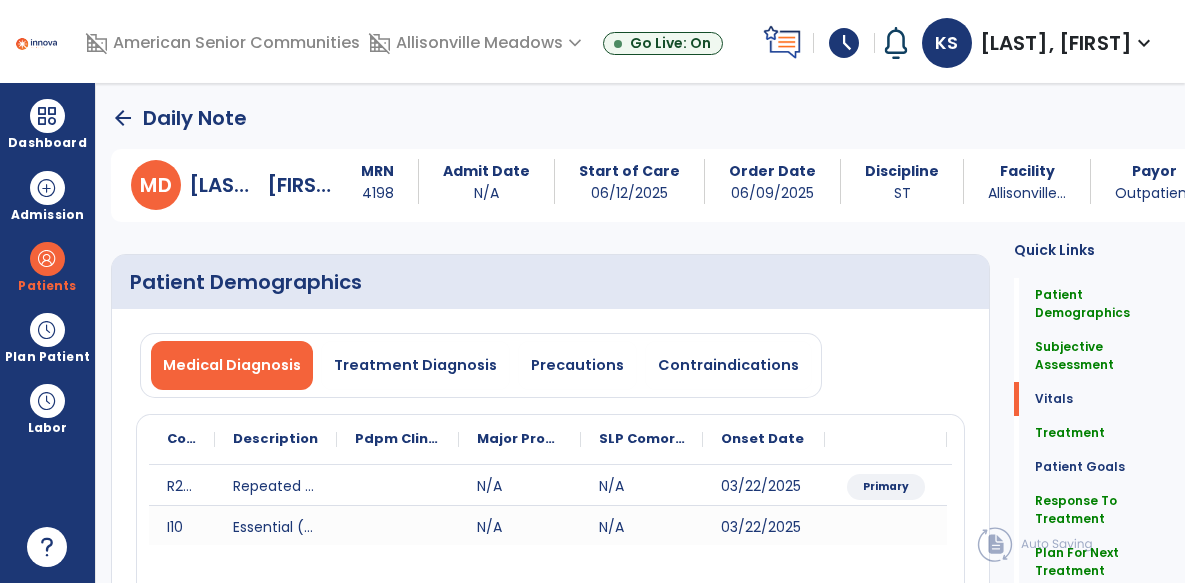 type on "**********" 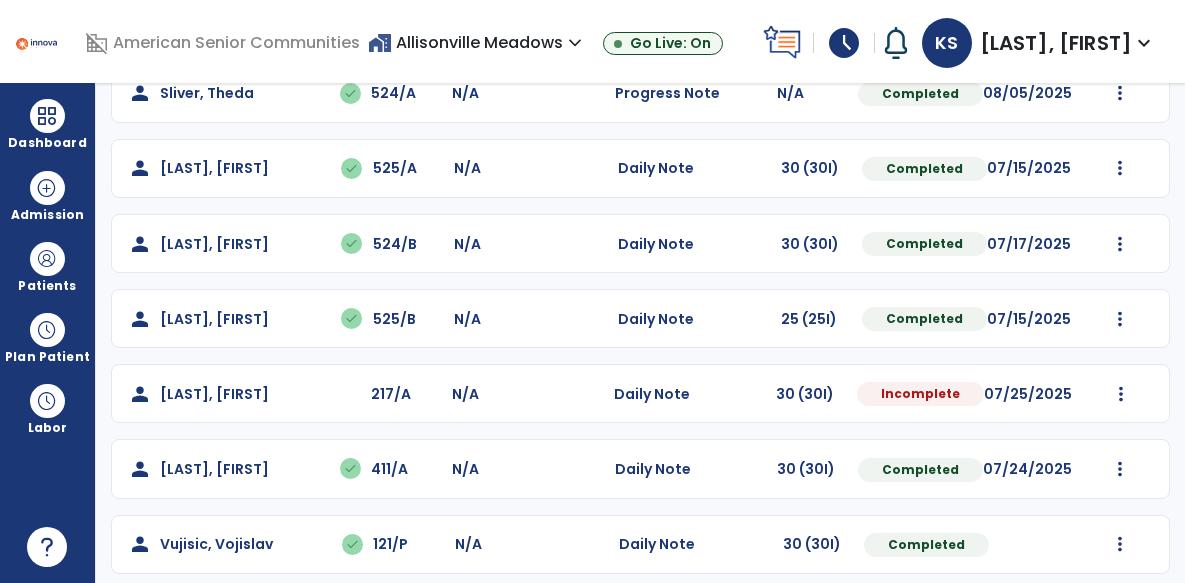 scroll, scrollTop: 835, scrollLeft: 0, axis: vertical 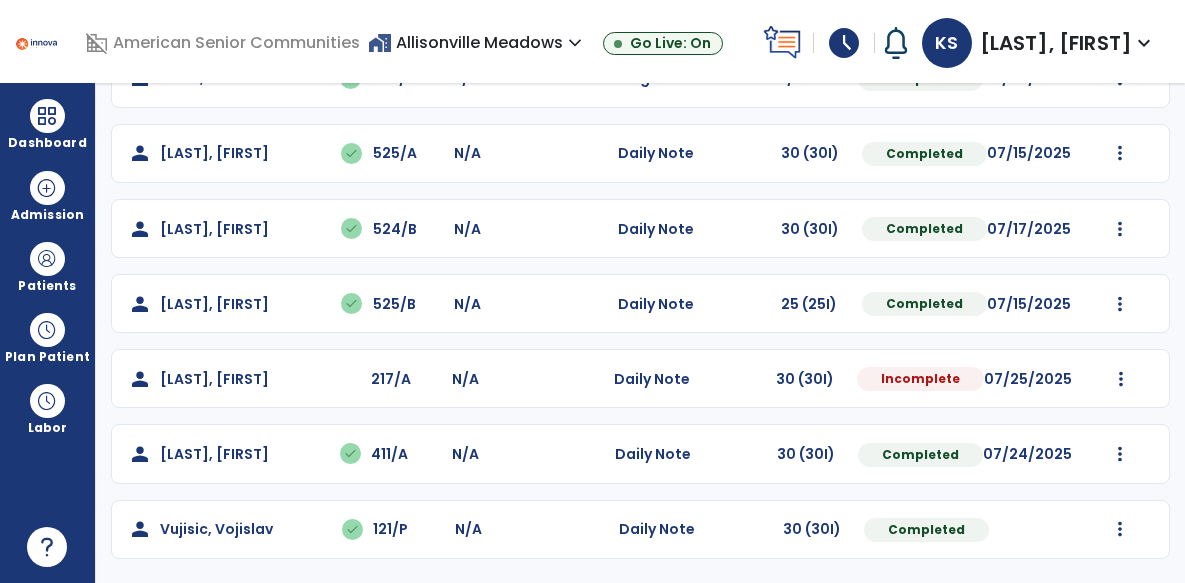 click on "person   Strough, Joan  217/A N/A  Daily Note   30 (30I)  Incomplete 07/25/2025  Mark Visit As Complete   Reset Note   Open Document   G + C Mins" 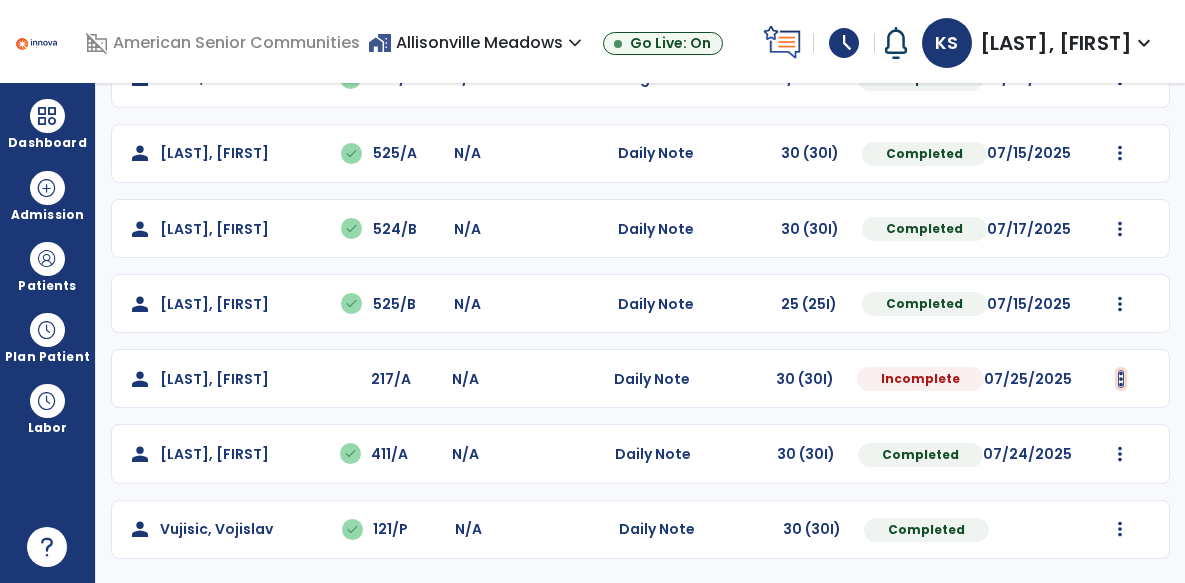 click at bounding box center [1120, -523] 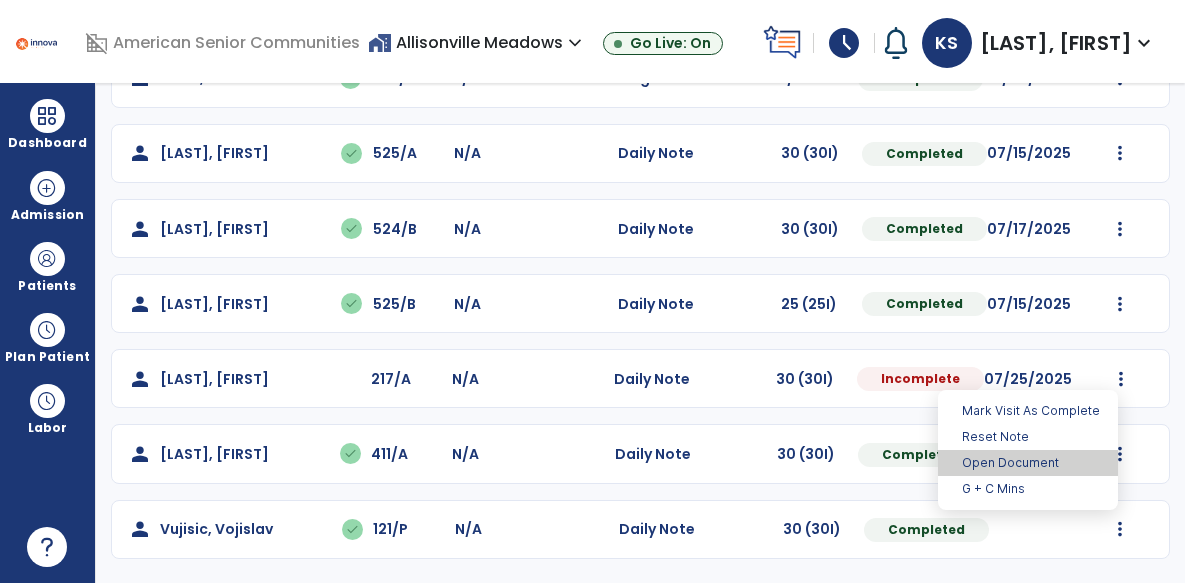 click on "Open Document" at bounding box center (1028, 463) 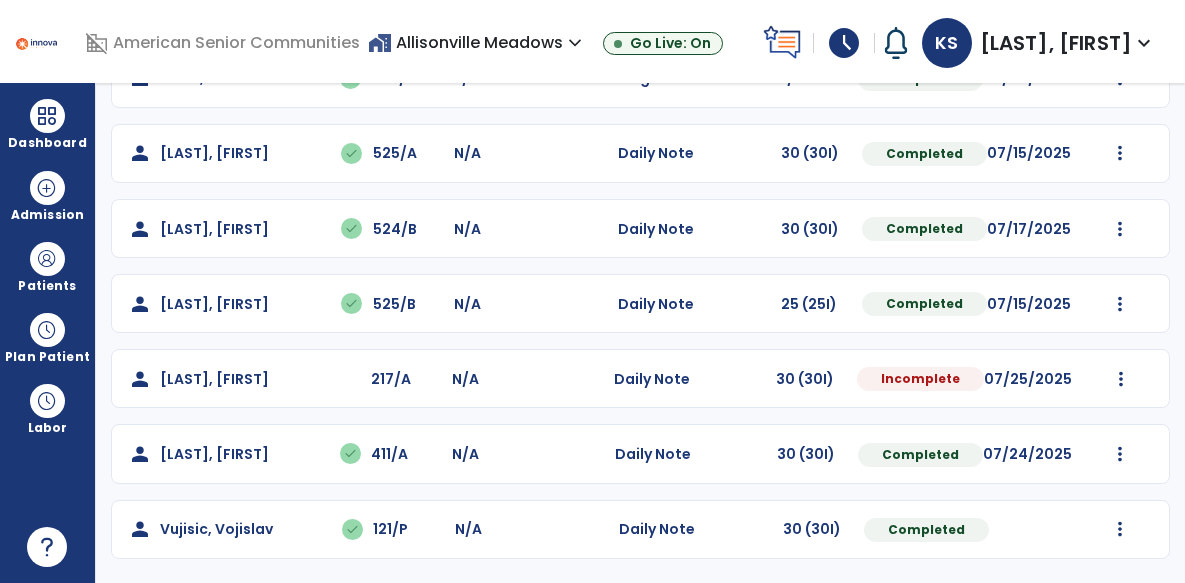 select on "*" 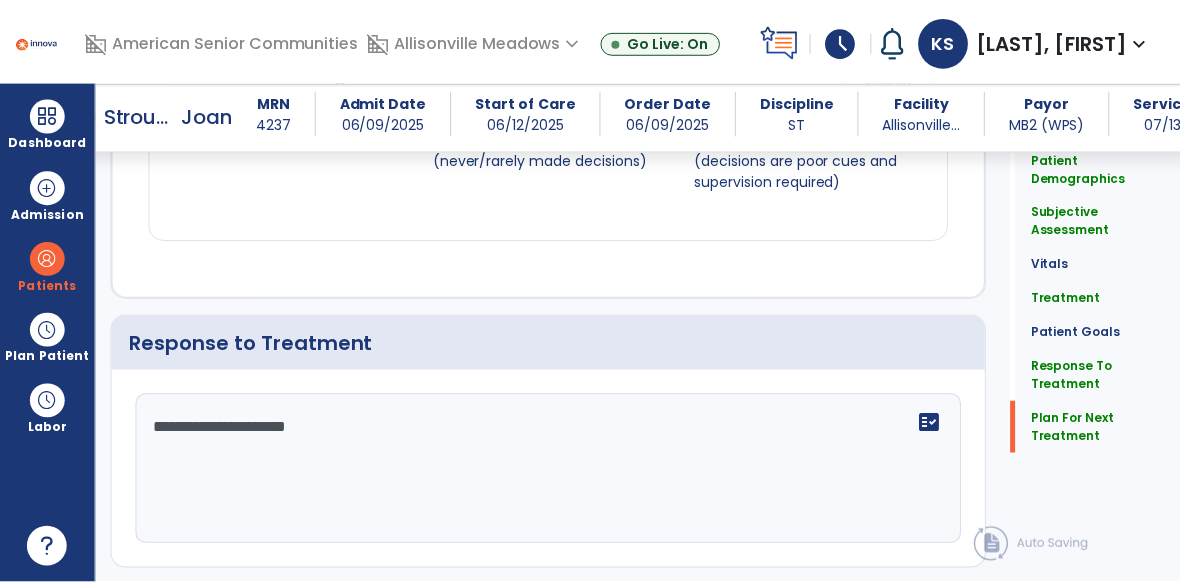 scroll, scrollTop: 2681, scrollLeft: 0, axis: vertical 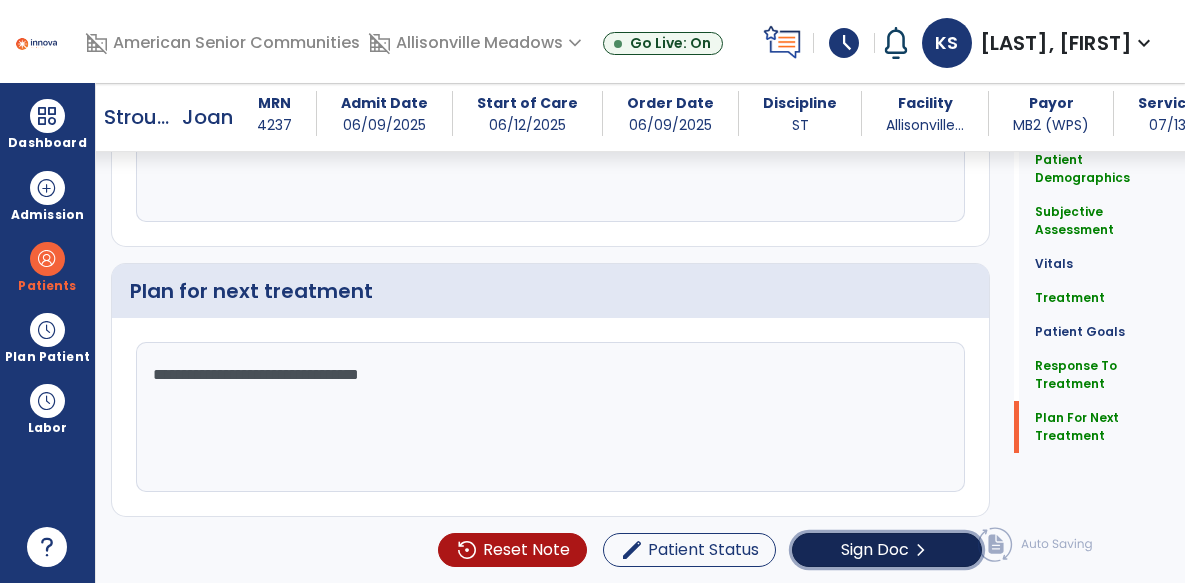 click on "Sign Doc" 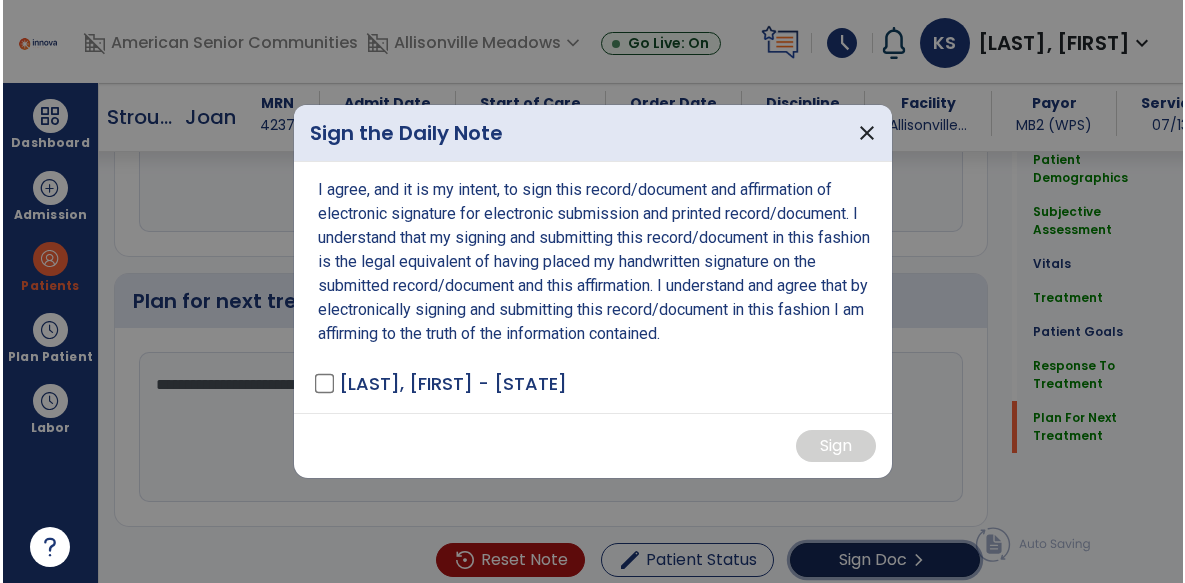 scroll, scrollTop: 2681, scrollLeft: 0, axis: vertical 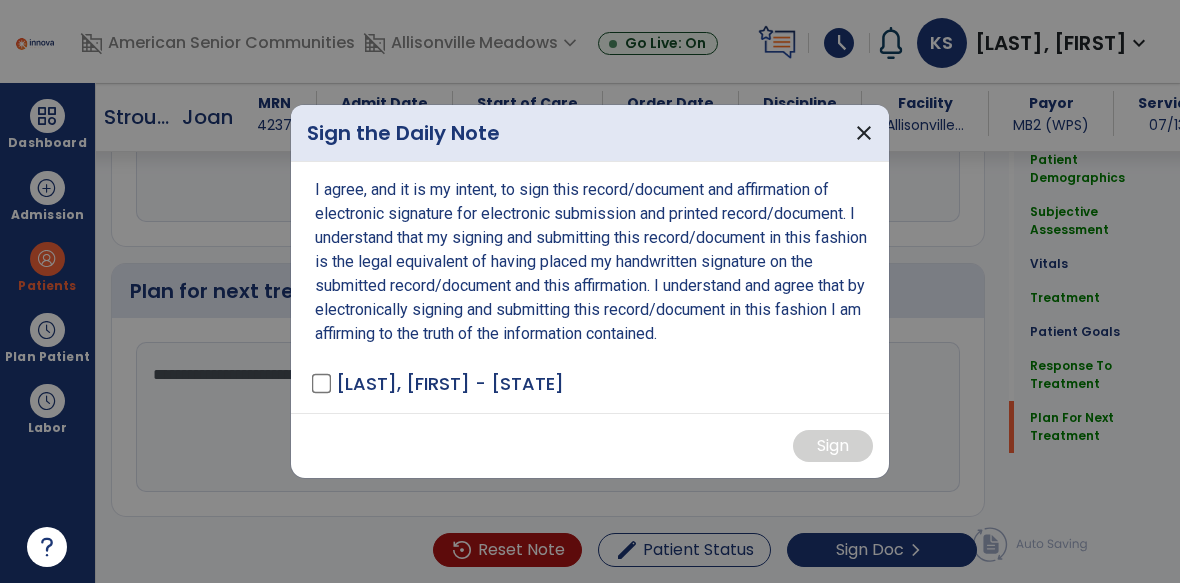 click on "I agree, and it is my intent, to sign this record/document and affirmation of electronic signature for electronic submission and printed record/document. I understand that my signing and submitting this record/document in this fashion is the legal equivalent of having placed my handwritten signature on the submitted record/document and this affirmation. I understand and agree that by electronically signing and submitting this record/document in this fashion I am affirming to the truth of the information contained.  Sims, Kaitlin  - ST" at bounding box center (590, 287) 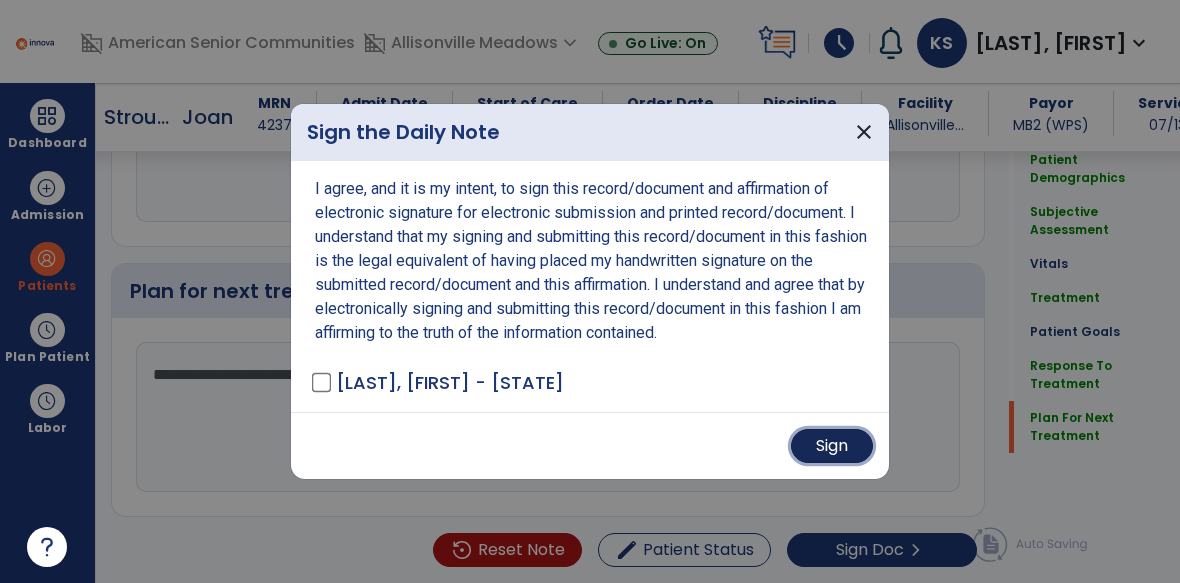 click on "Sign" at bounding box center [832, 446] 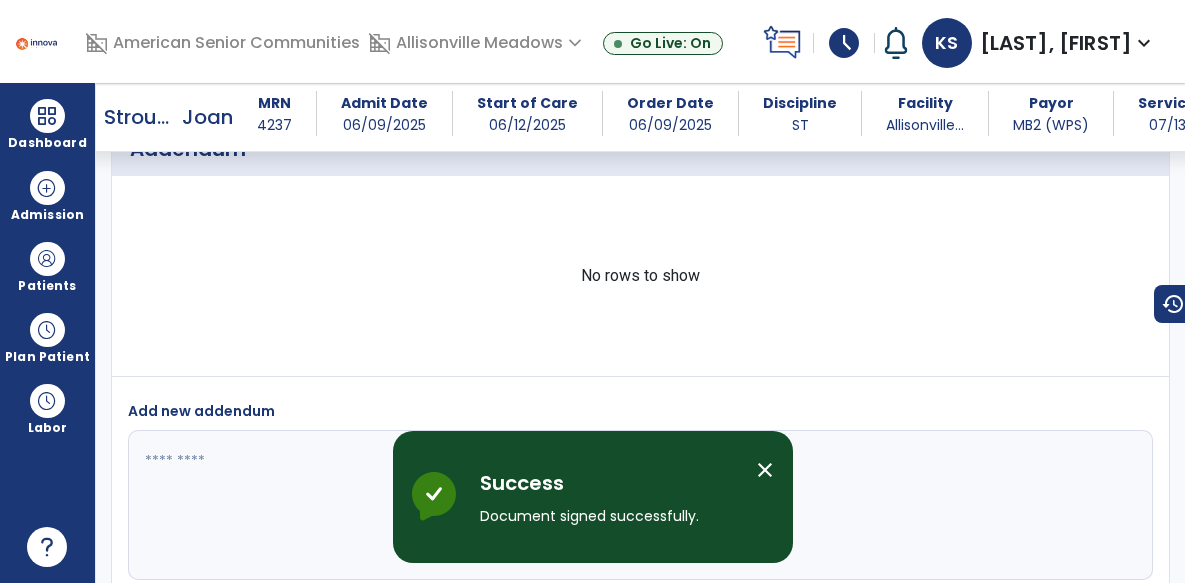 scroll, scrollTop: 3846, scrollLeft: 0, axis: vertical 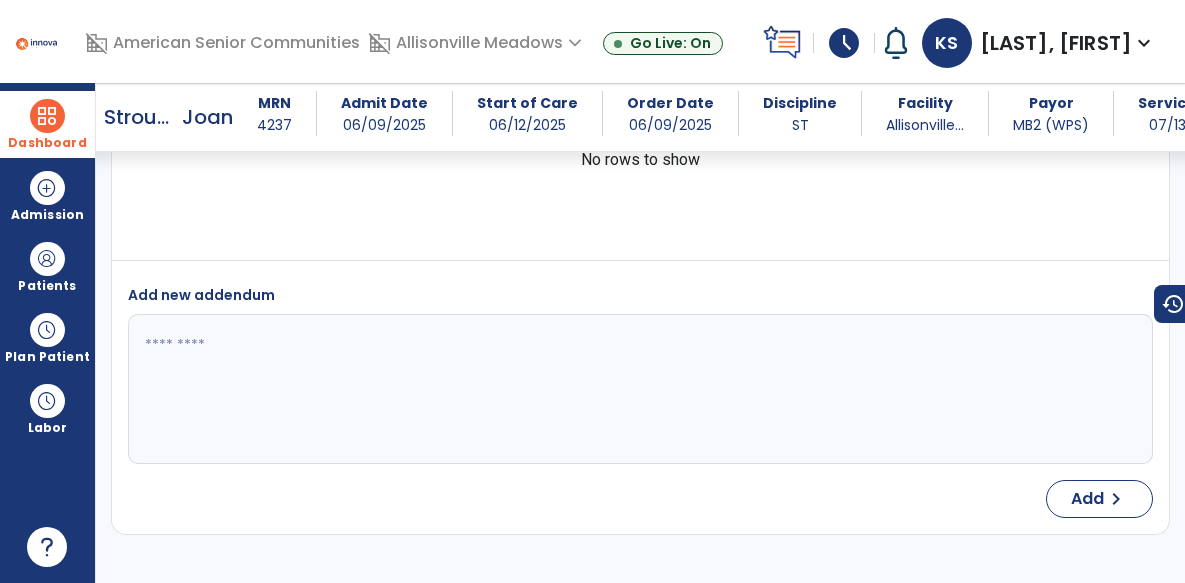 click on "Dashboard" at bounding box center [47, 143] 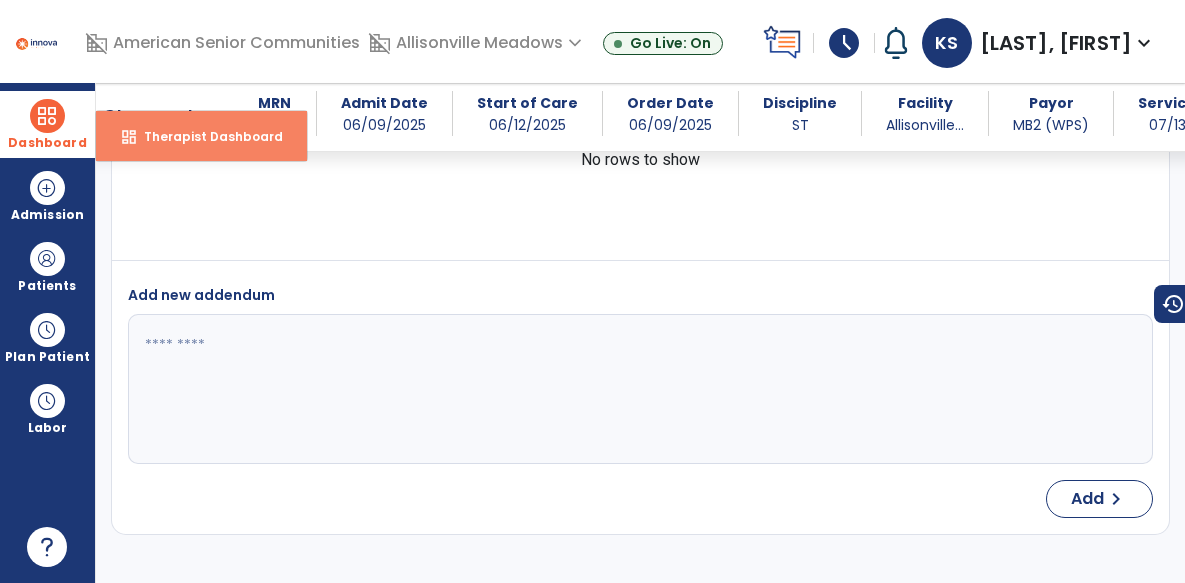 click on "Therapist Dashboard" at bounding box center [205, 136] 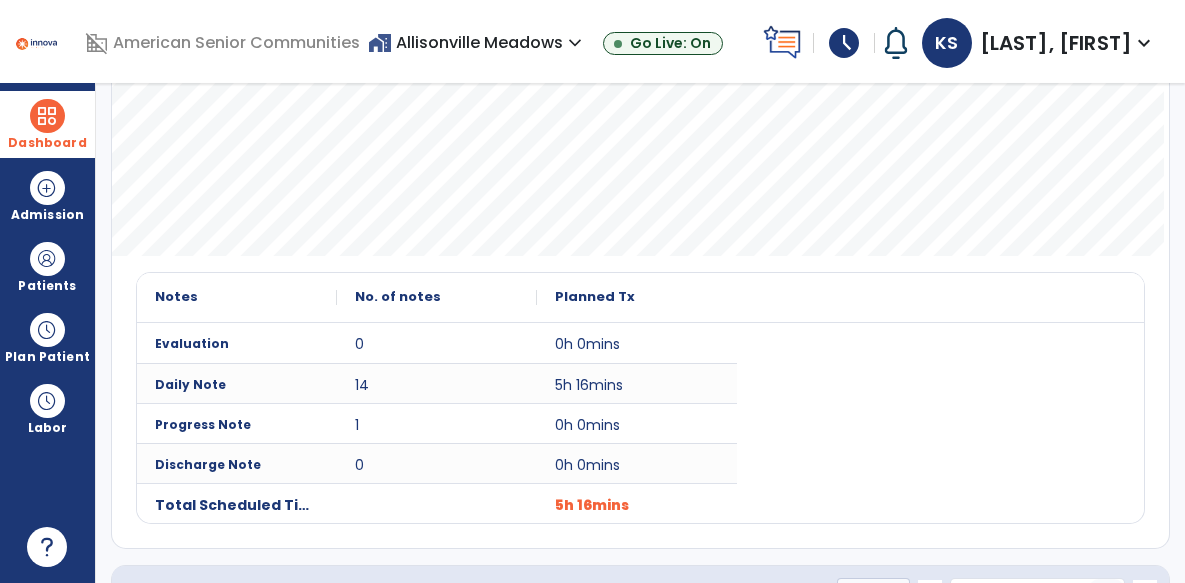 scroll, scrollTop: 685, scrollLeft: 0, axis: vertical 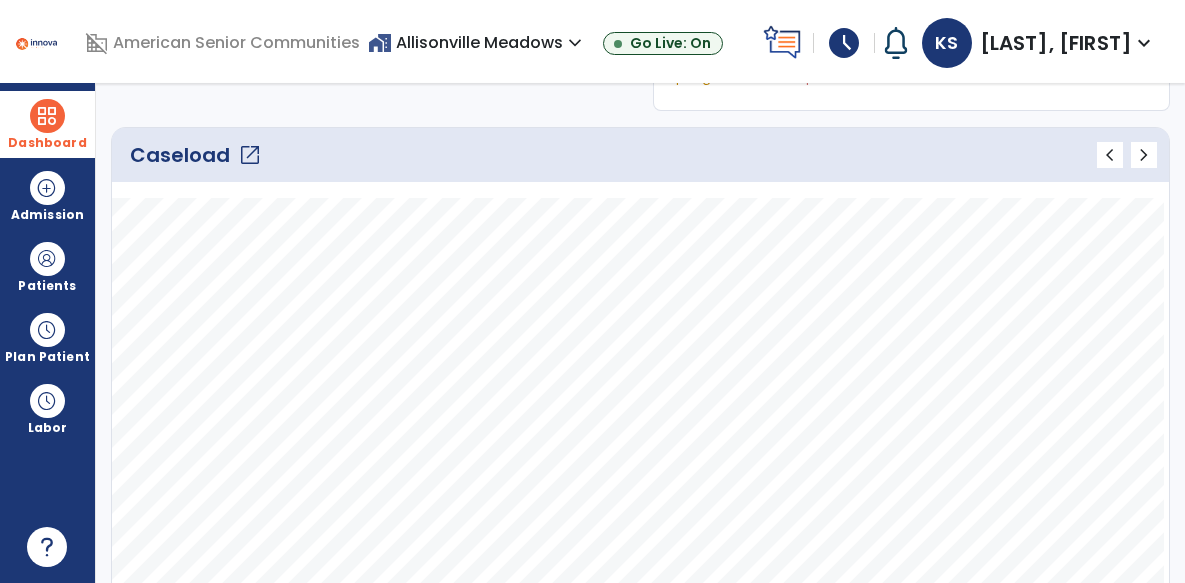 click on "open_in_new" 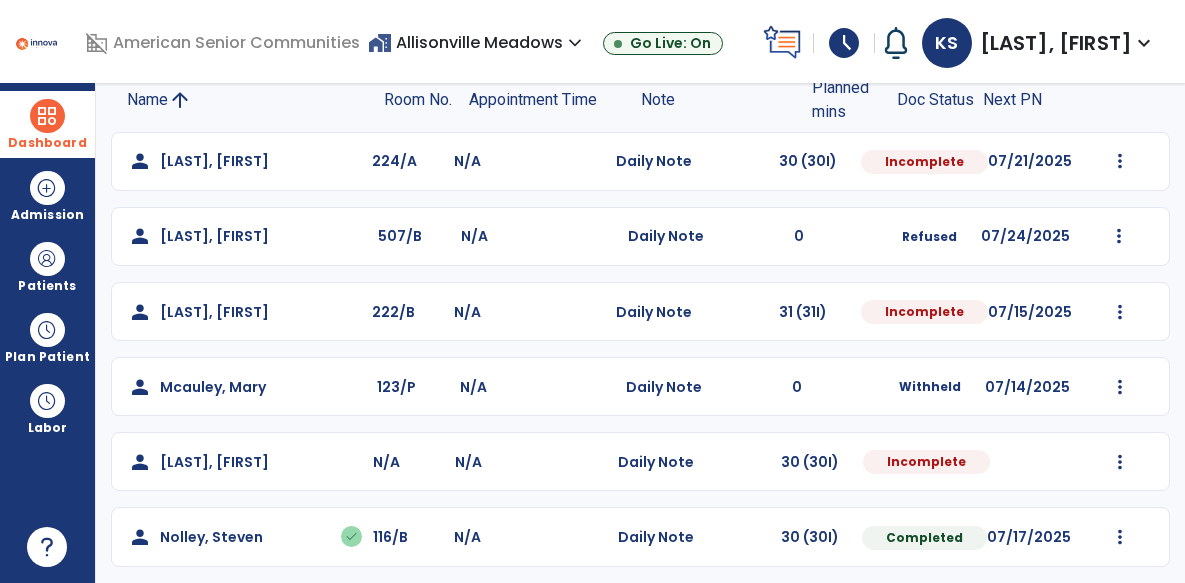 scroll, scrollTop: 152, scrollLeft: 0, axis: vertical 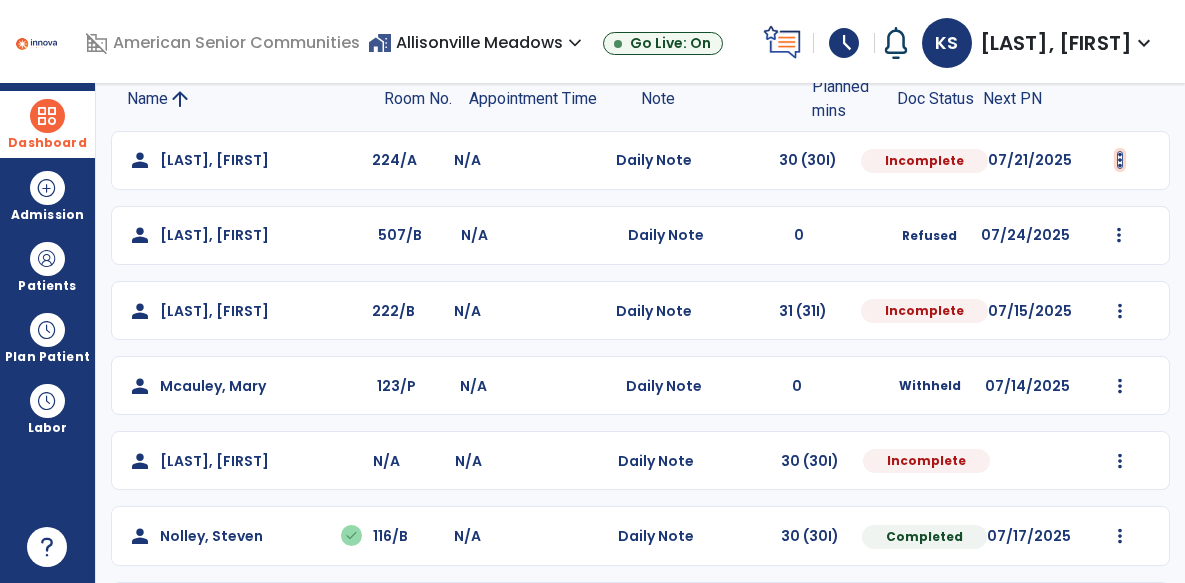 click at bounding box center (1120, 160) 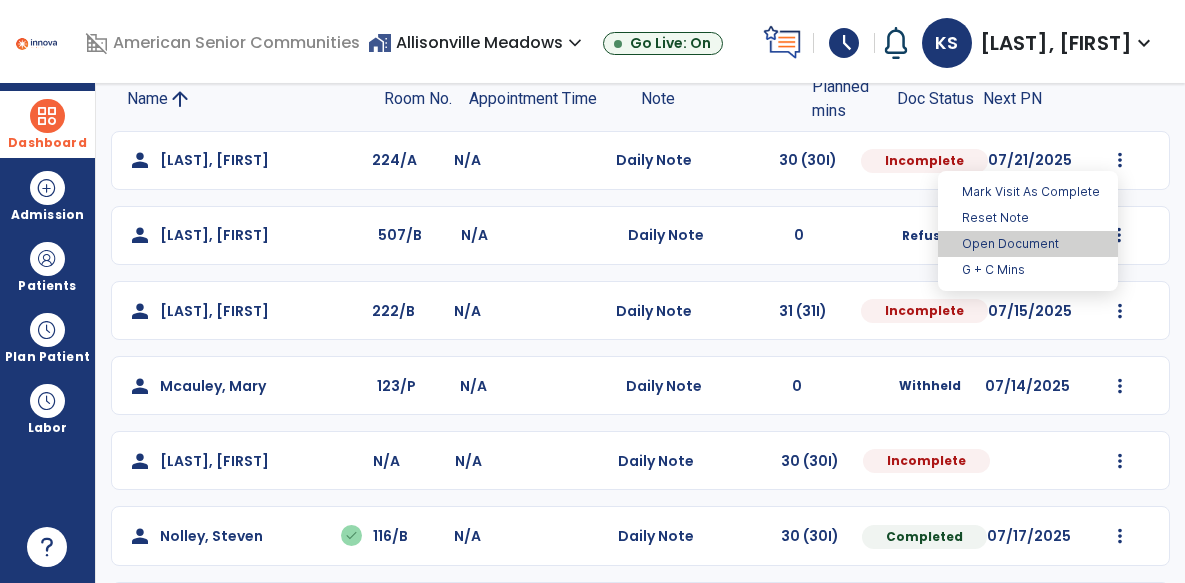 click on "Open Document" at bounding box center (1028, 244) 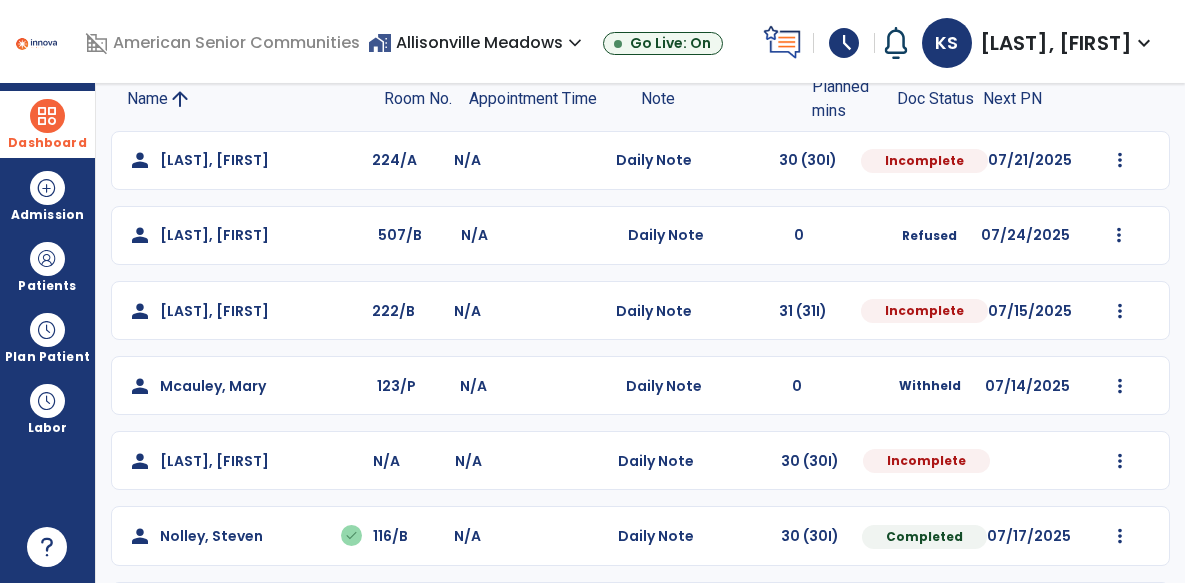 select on "*" 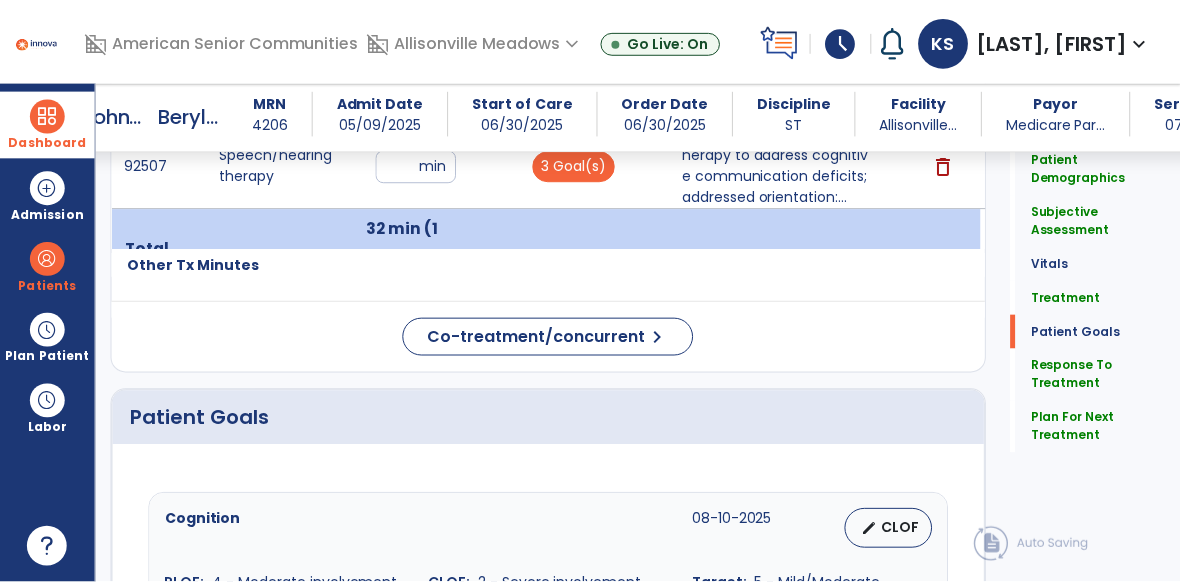 scroll, scrollTop: 2463, scrollLeft: 0, axis: vertical 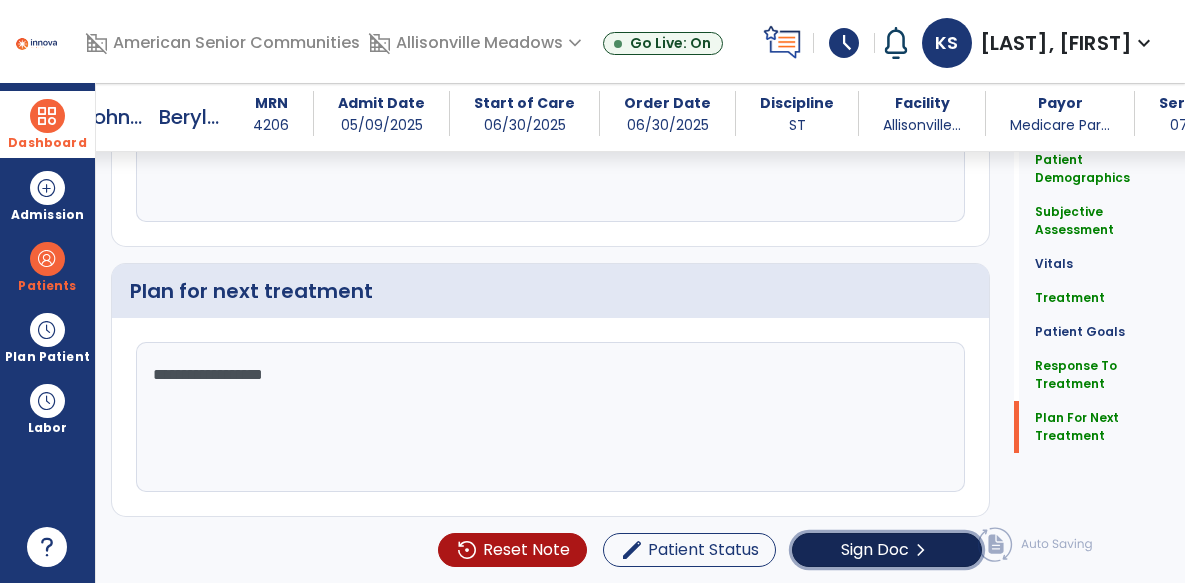 click on "Sign Doc  chevron_right" 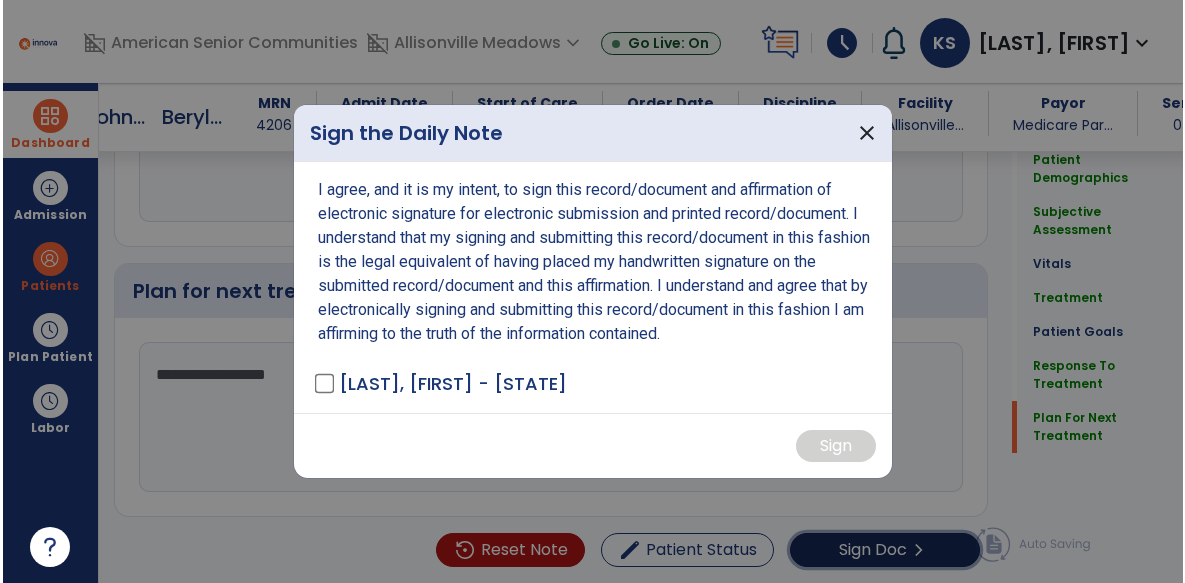 scroll, scrollTop: 2463, scrollLeft: 0, axis: vertical 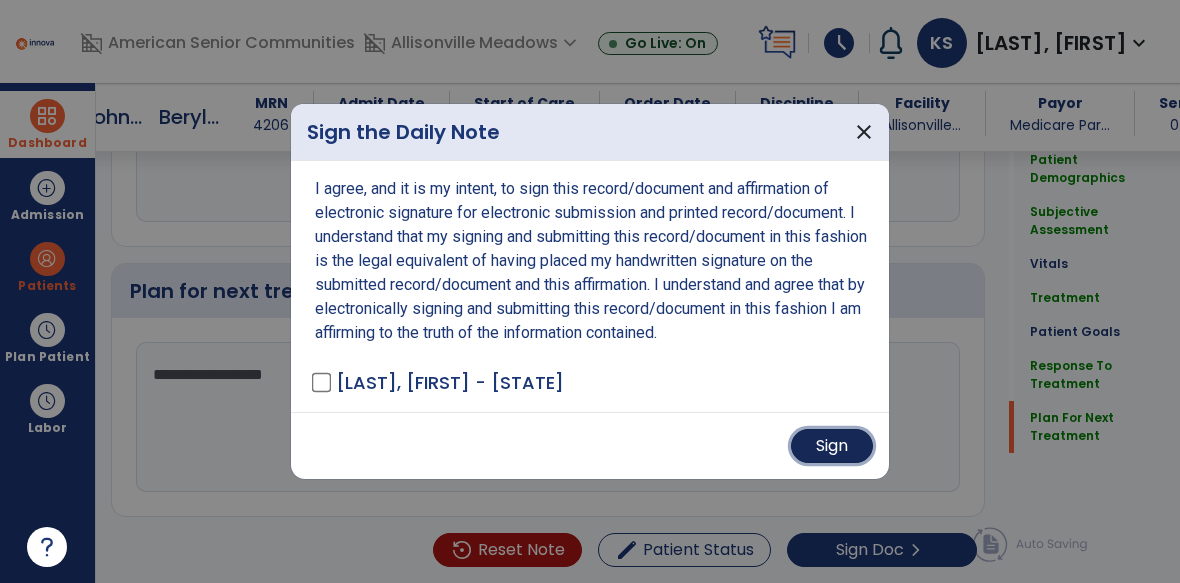 click on "Sign" at bounding box center (832, 446) 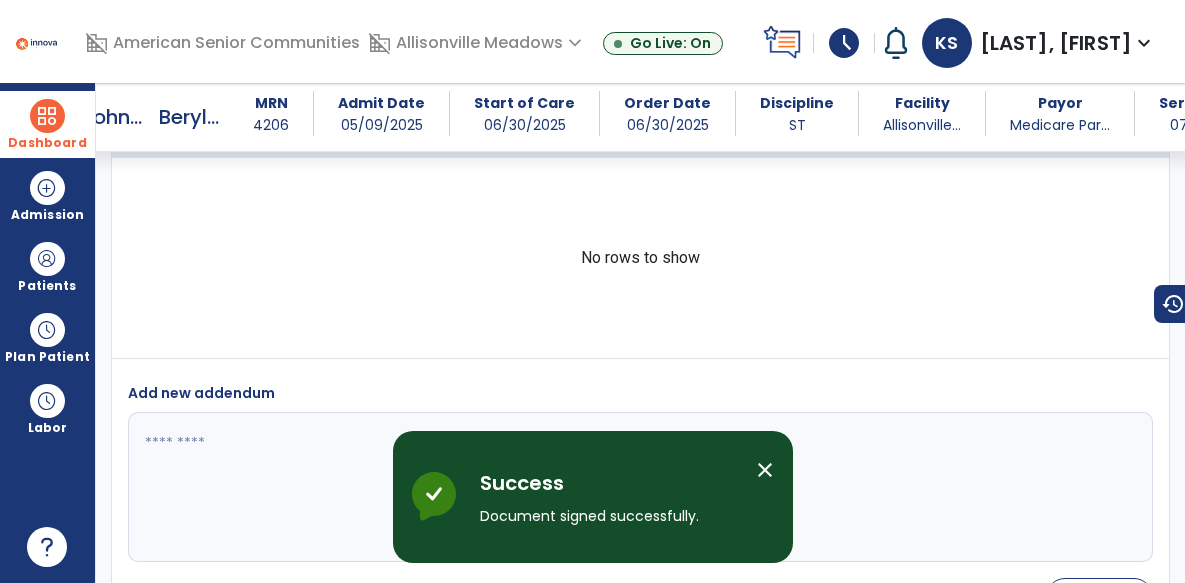 click at bounding box center [47, 116] 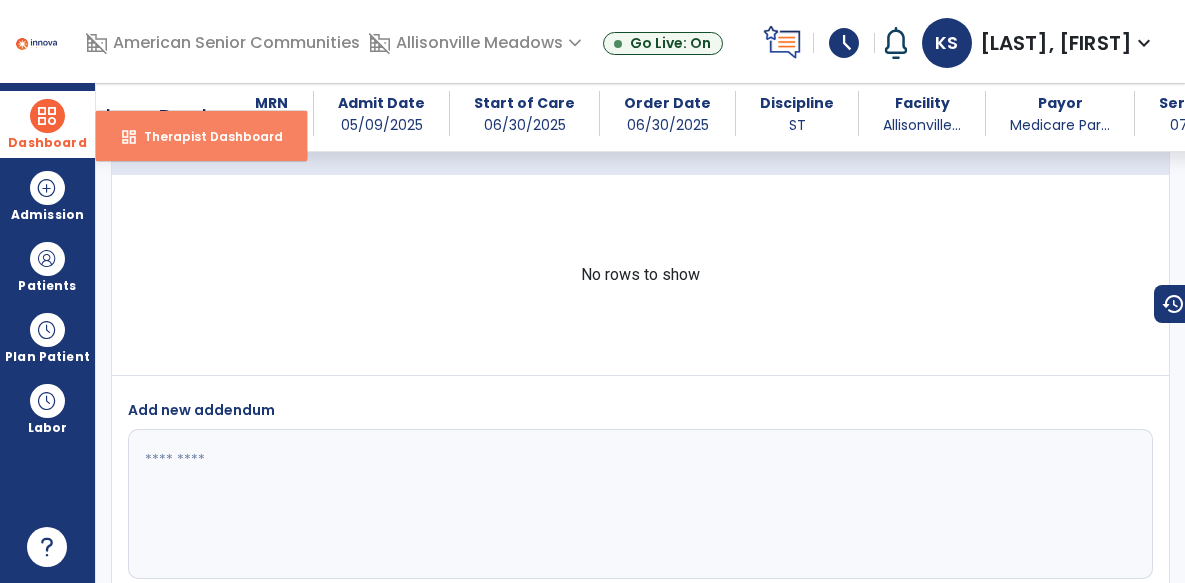 click on "dashboard  Therapist Dashboard" at bounding box center (201, 136) 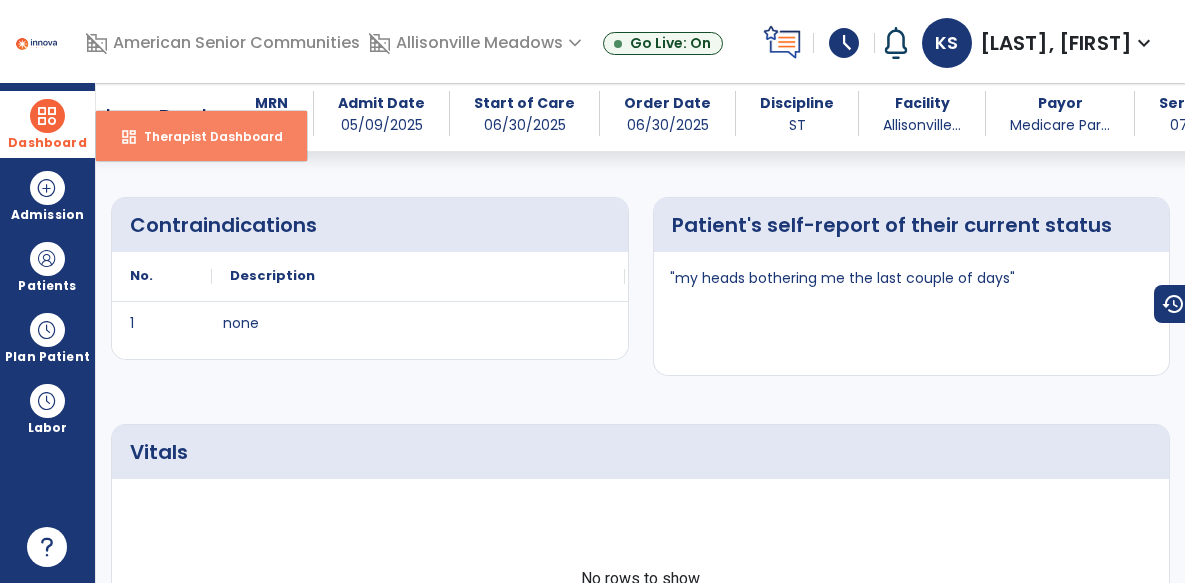 select on "****" 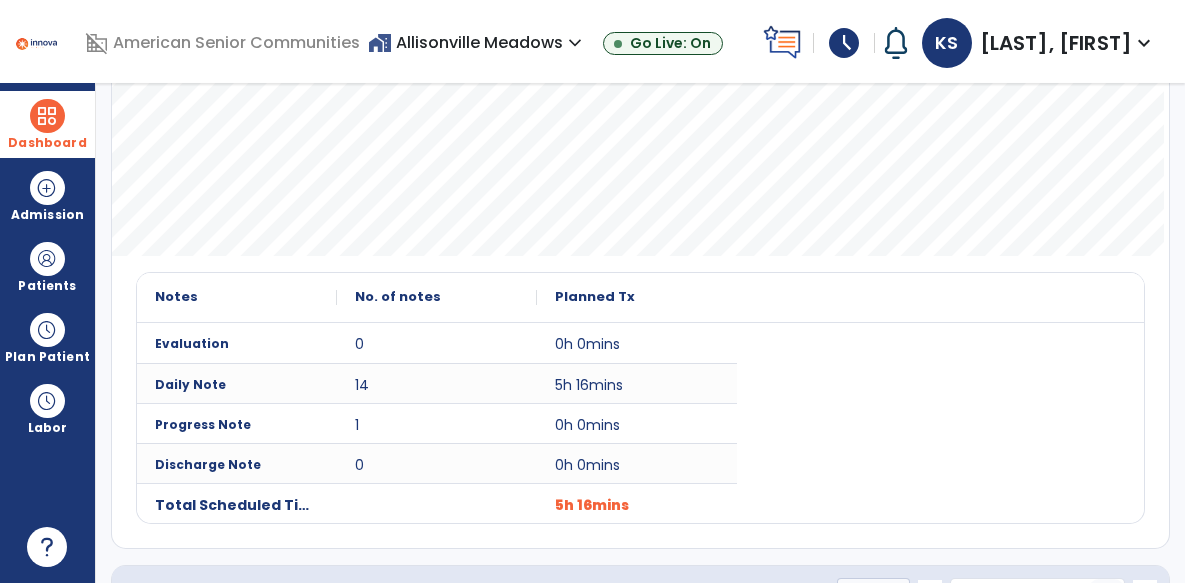 scroll, scrollTop: 685, scrollLeft: 0, axis: vertical 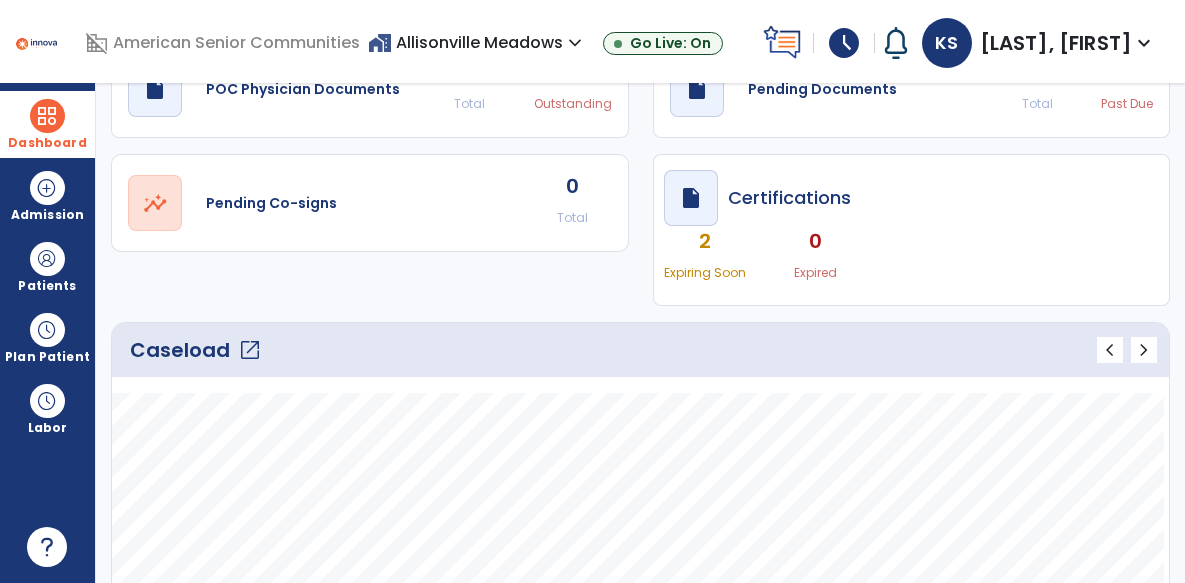 click on "open_in_new" 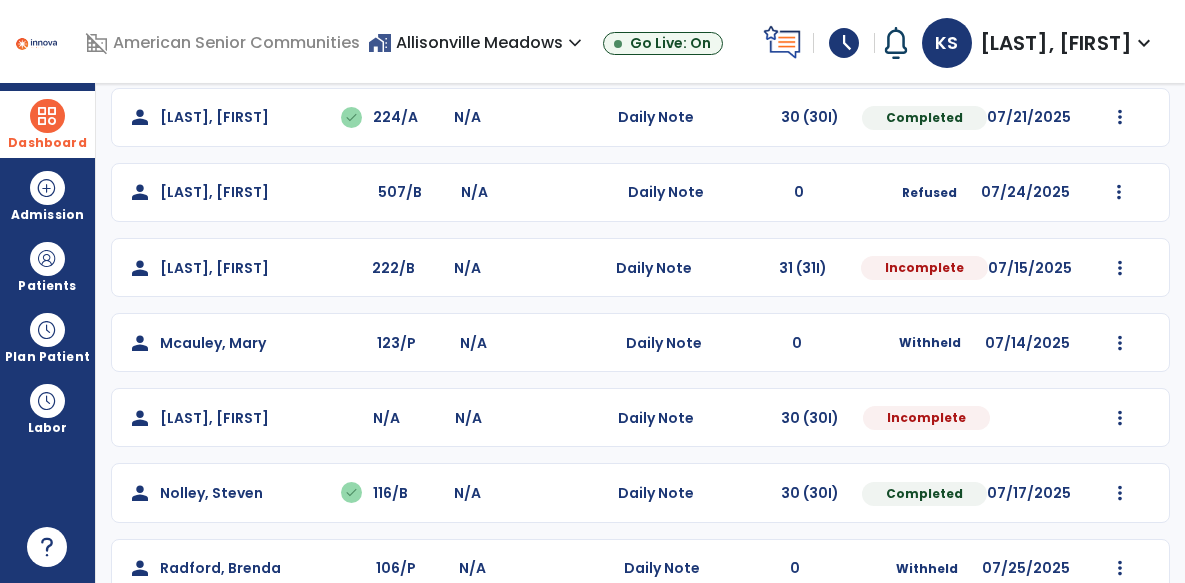 scroll, scrollTop: 237, scrollLeft: 0, axis: vertical 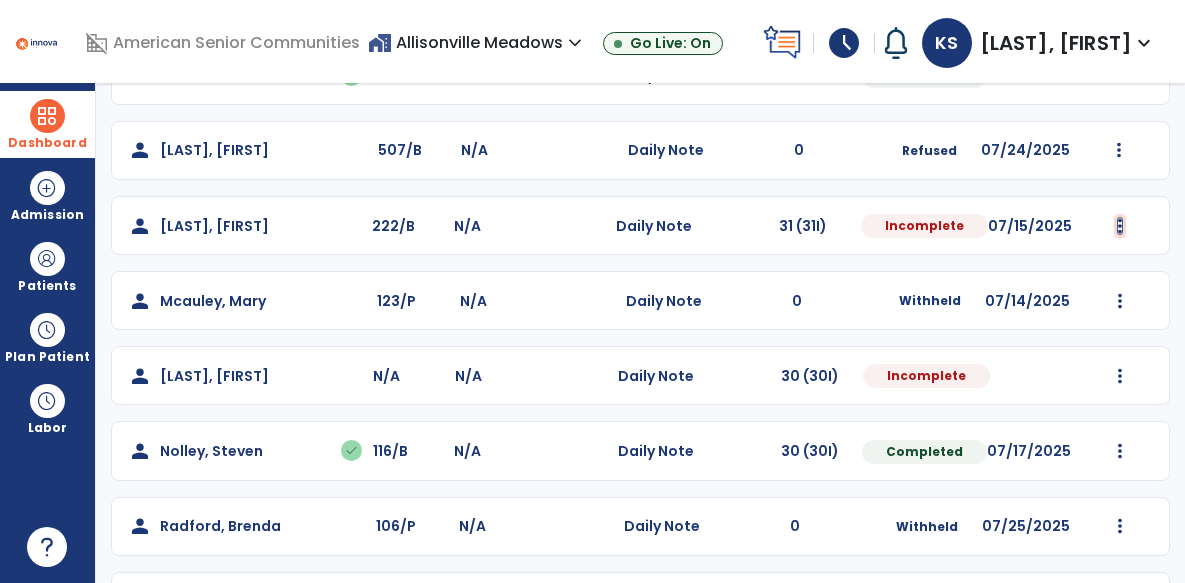 click at bounding box center (1120, 75) 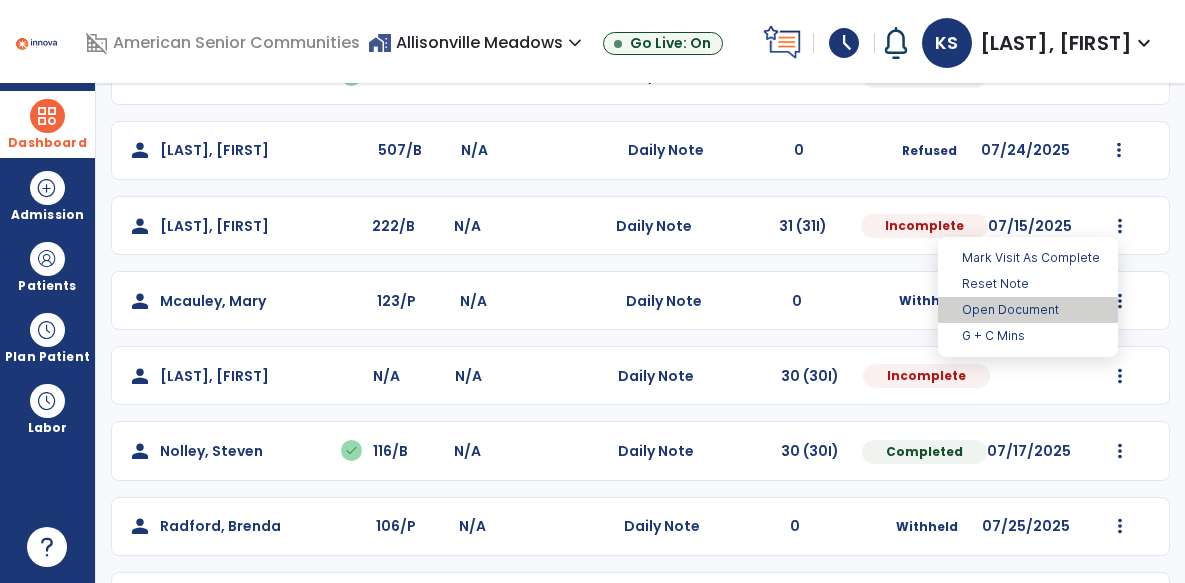 click on "Open Document" at bounding box center (1028, 310) 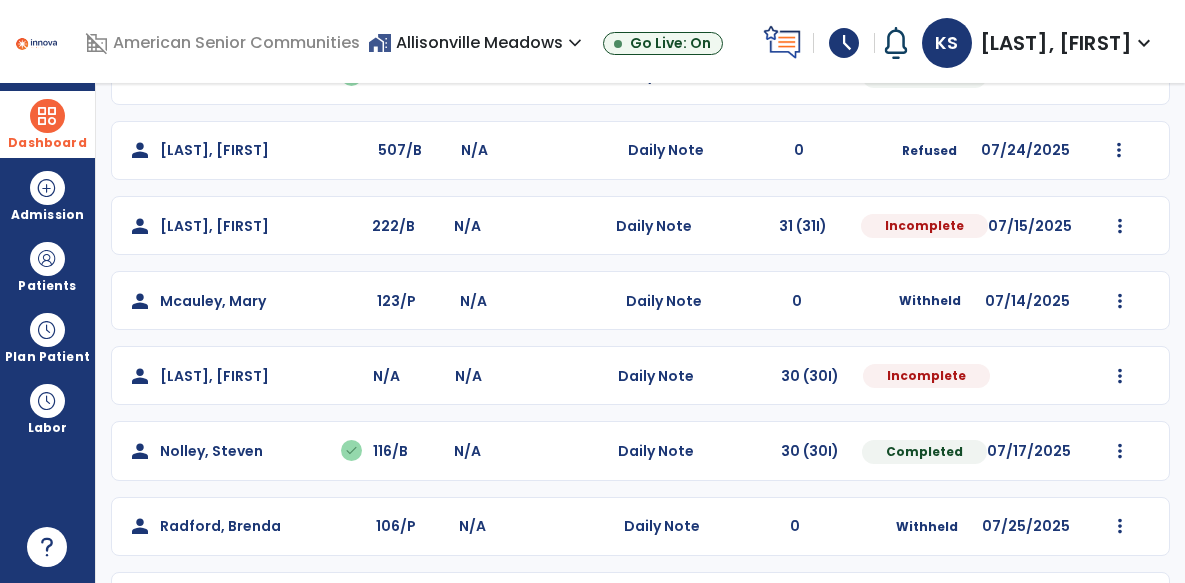 select on "*" 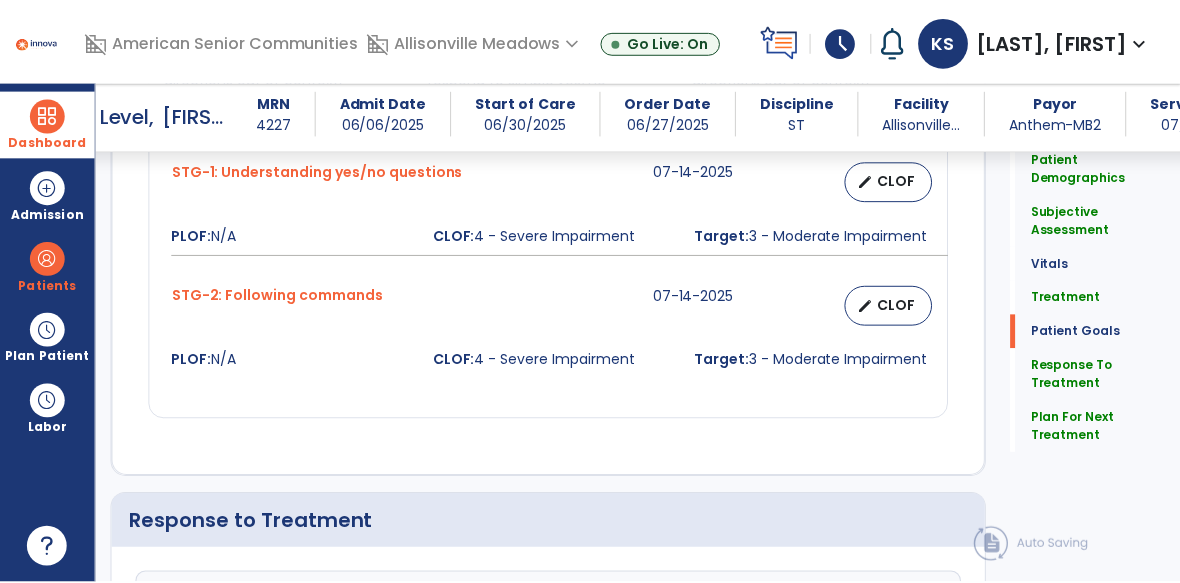 scroll, scrollTop: 3261, scrollLeft: 0, axis: vertical 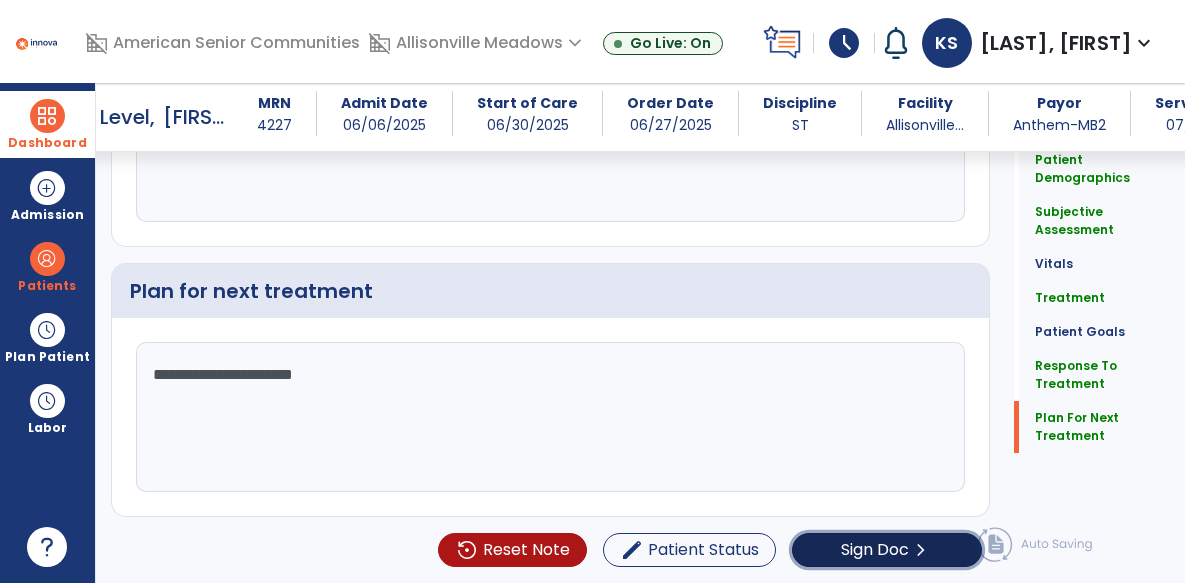 click on "chevron_right" 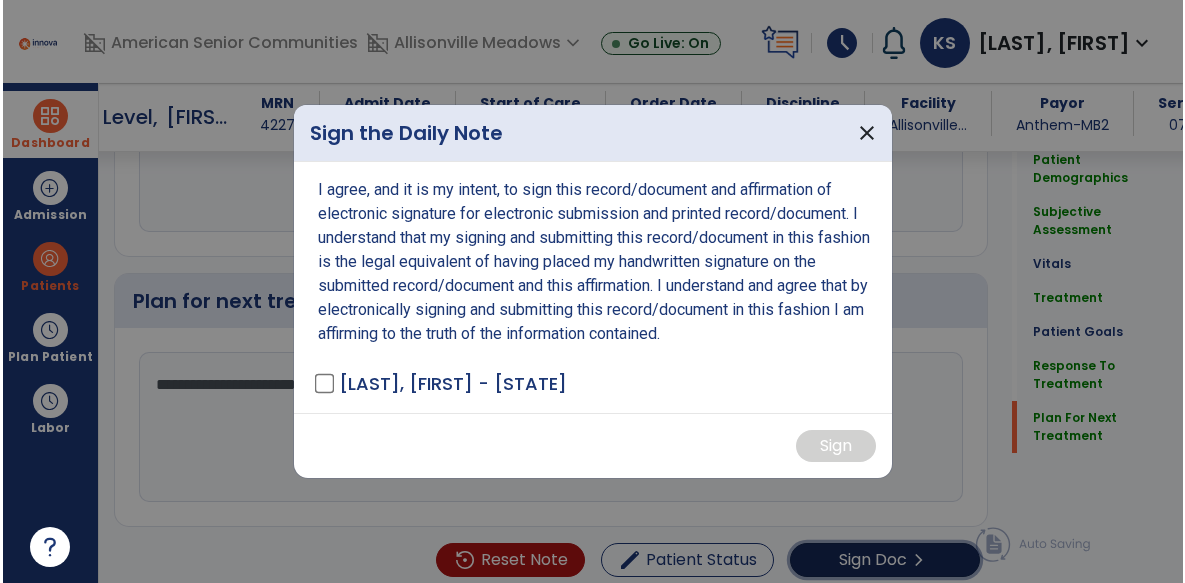 scroll, scrollTop: 3261, scrollLeft: 0, axis: vertical 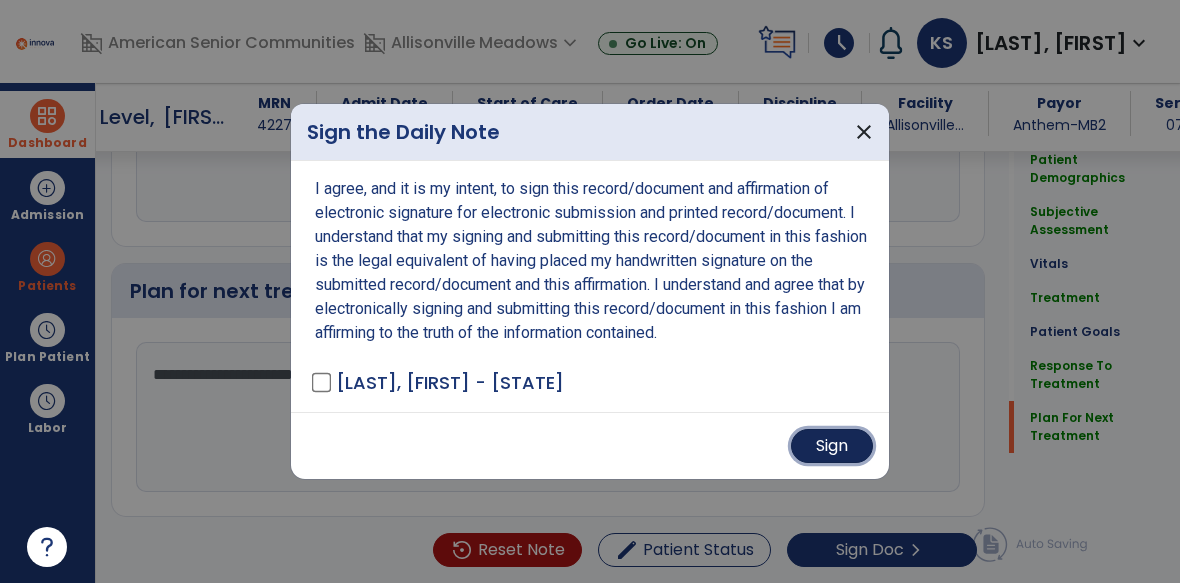 click on "Sign" at bounding box center (832, 446) 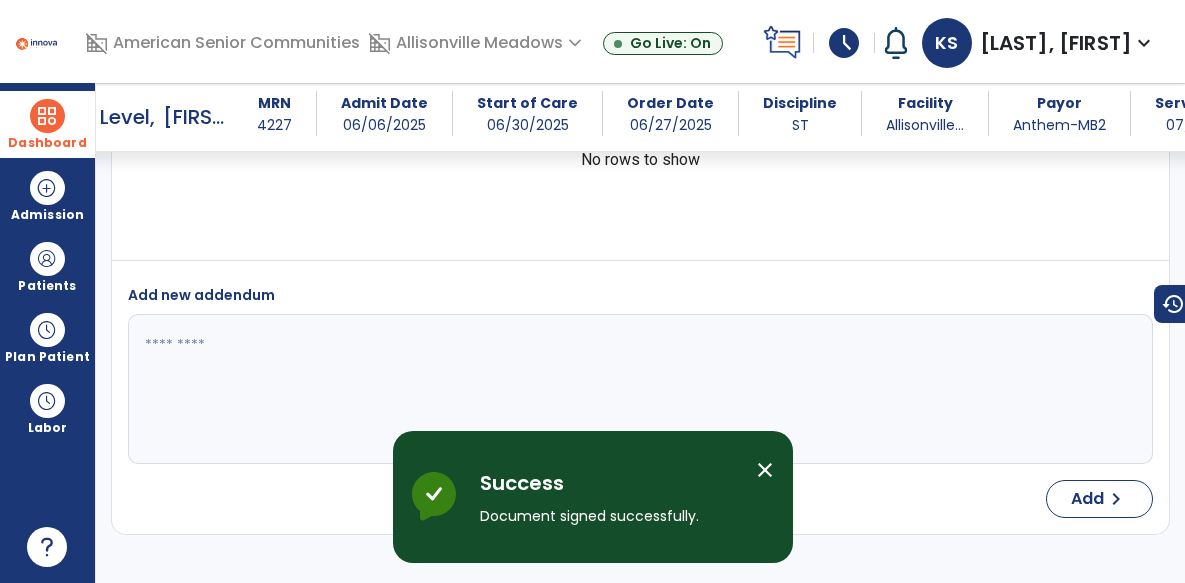 scroll, scrollTop: 5373, scrollLeft: 0, axis: vertical 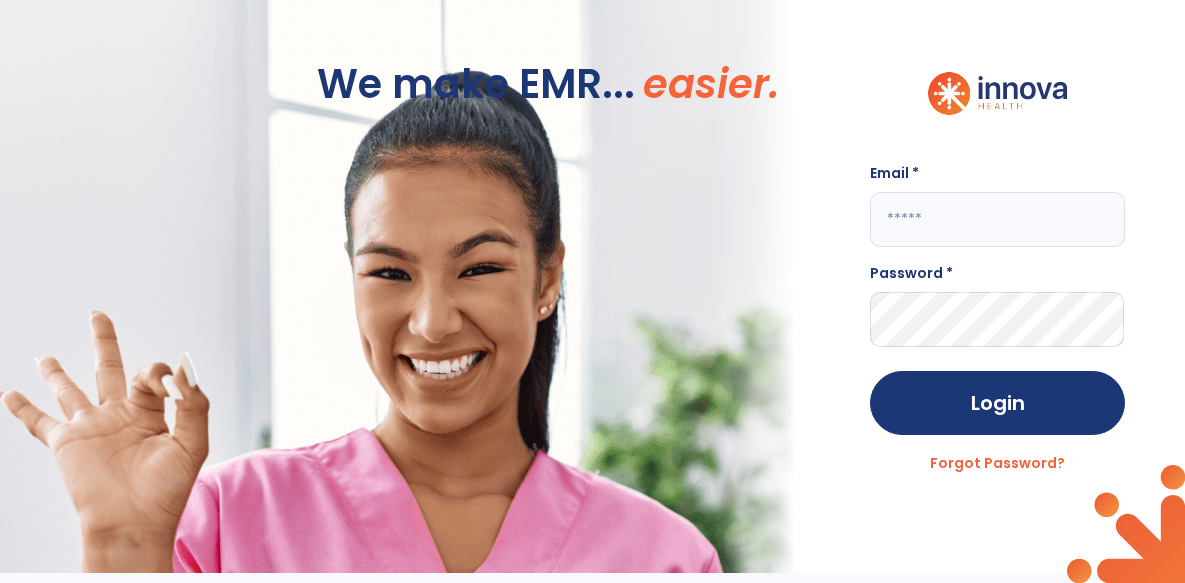 click on "Email * Password * Login Forgot Password?" 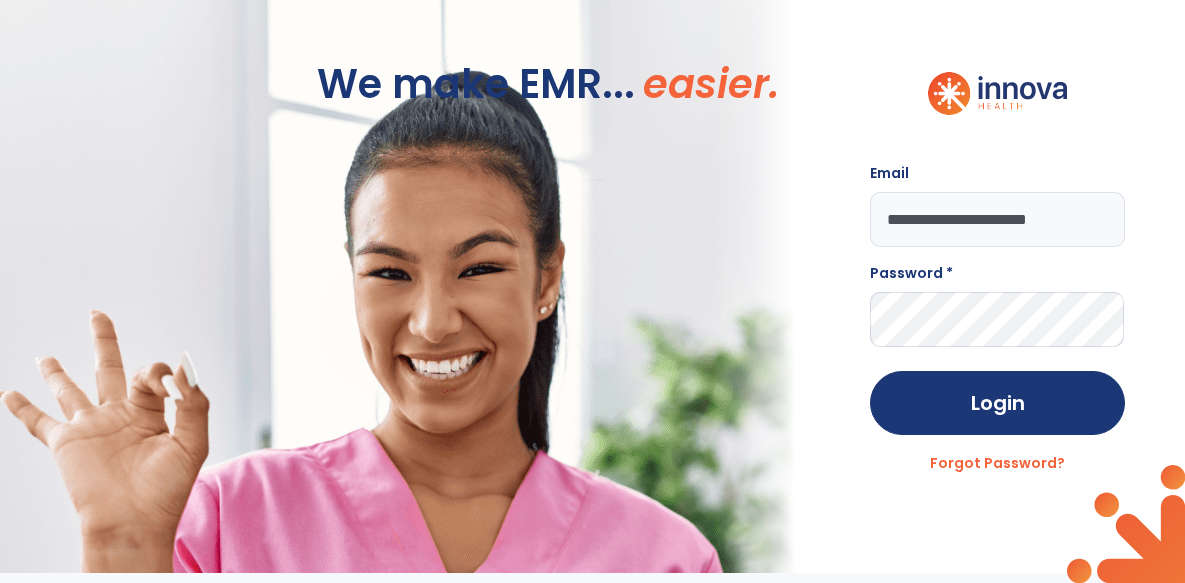 type on "**********" 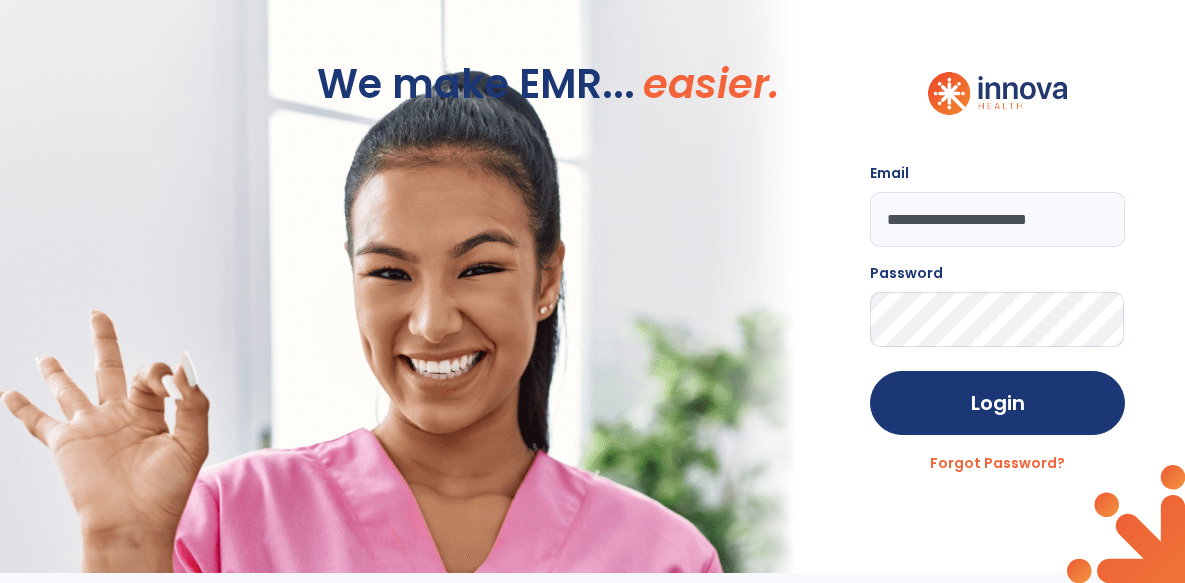 click on "Login" 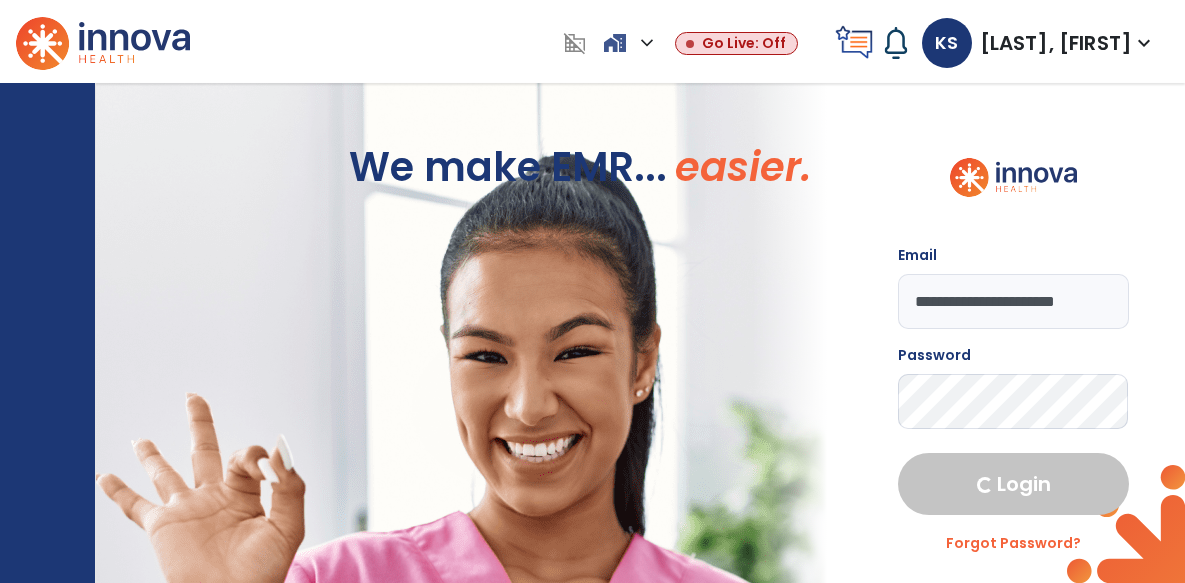 select on "****" 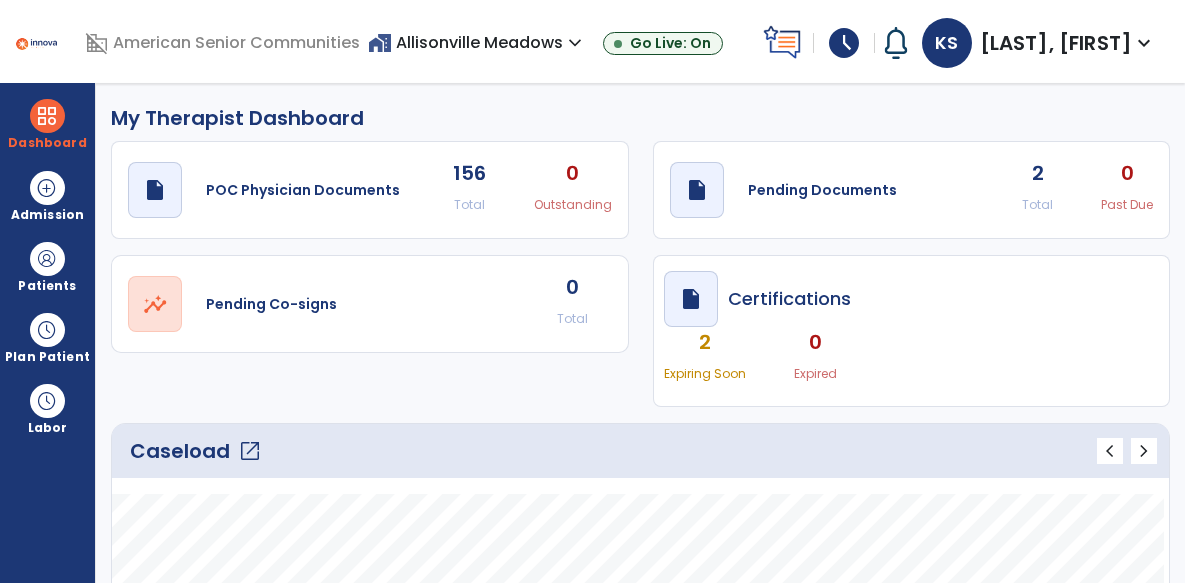click on "open_in_new" 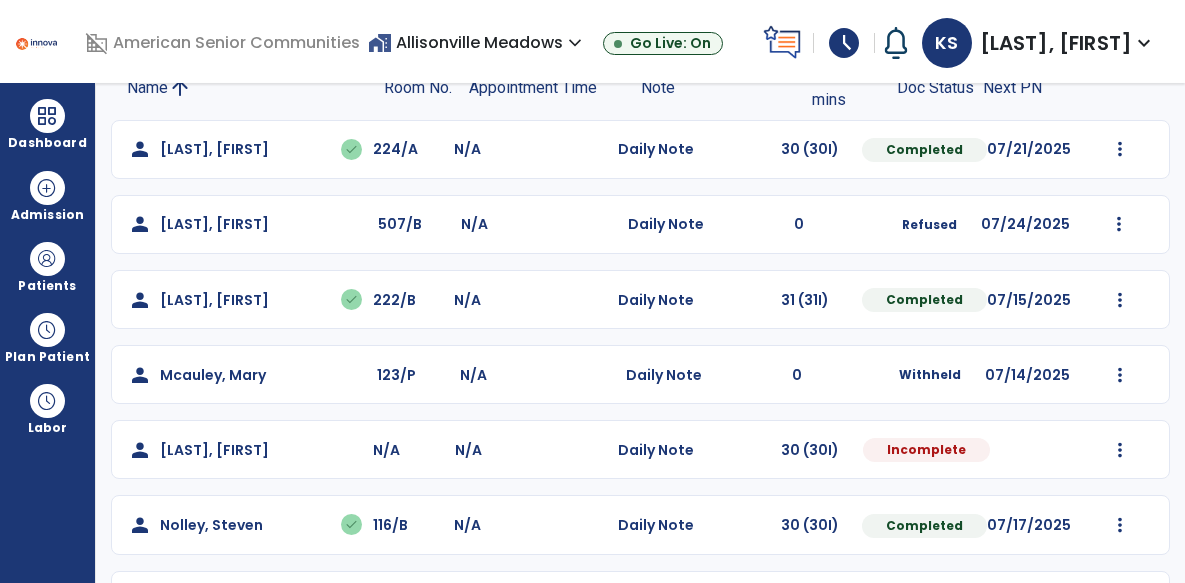 scroll, scrollTop: 169, scrollLeft: 0, axis: vertical 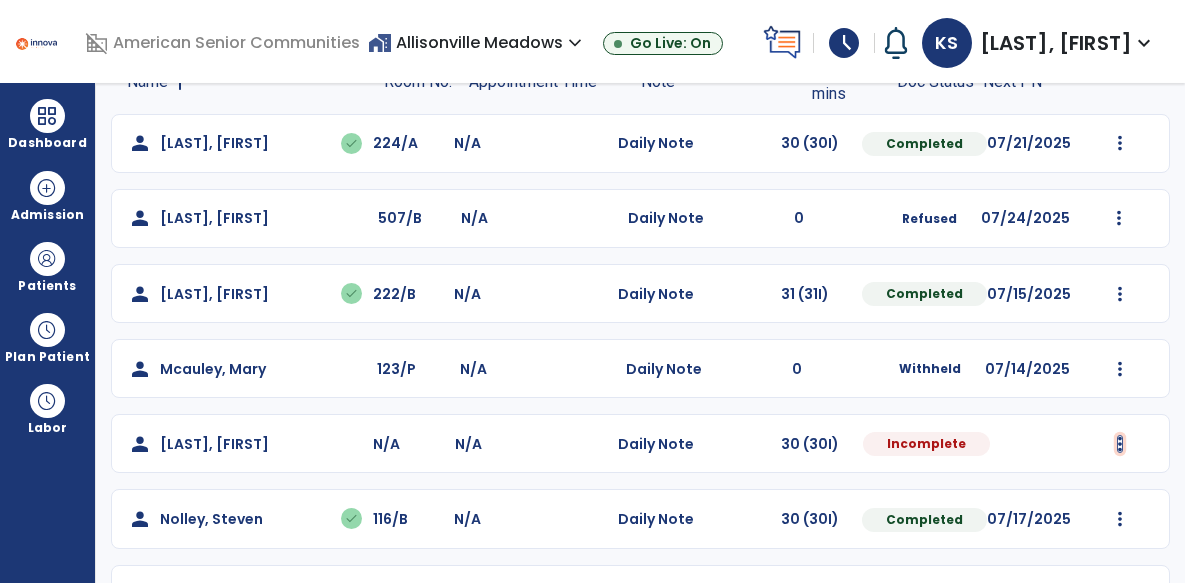 click at bounding box center [1120, 143] 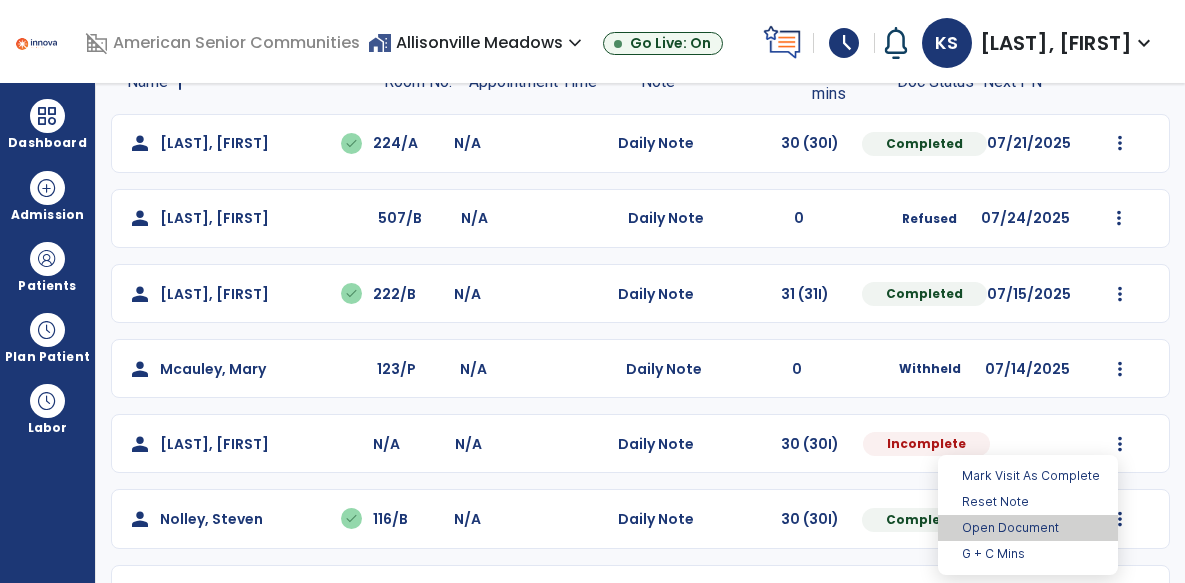 click on "Open Document" at bounding box center (1028, 528) 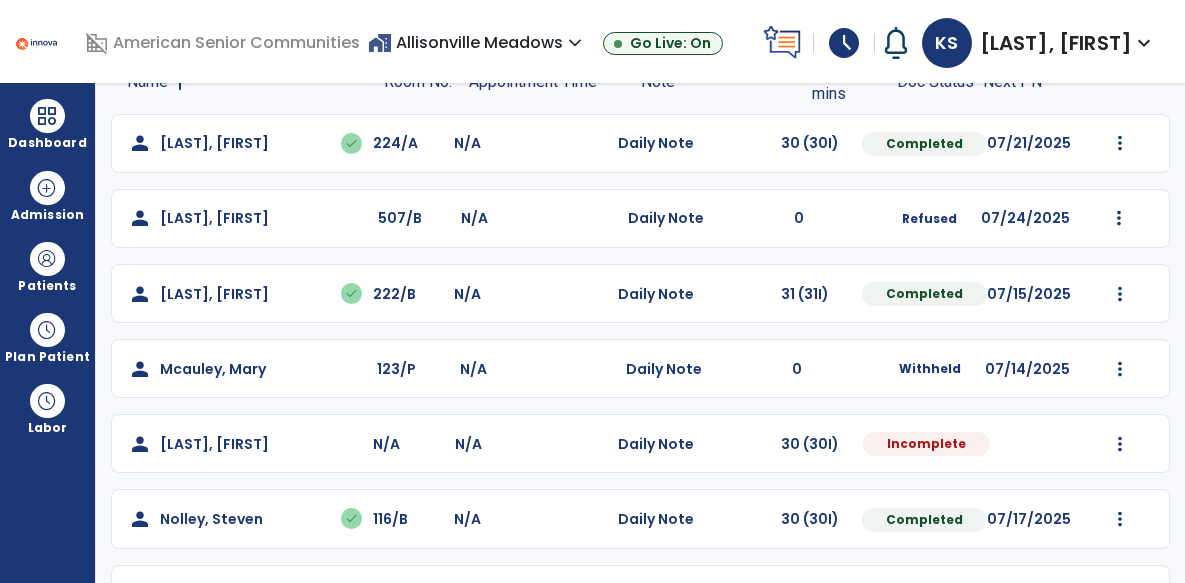 select on "*" 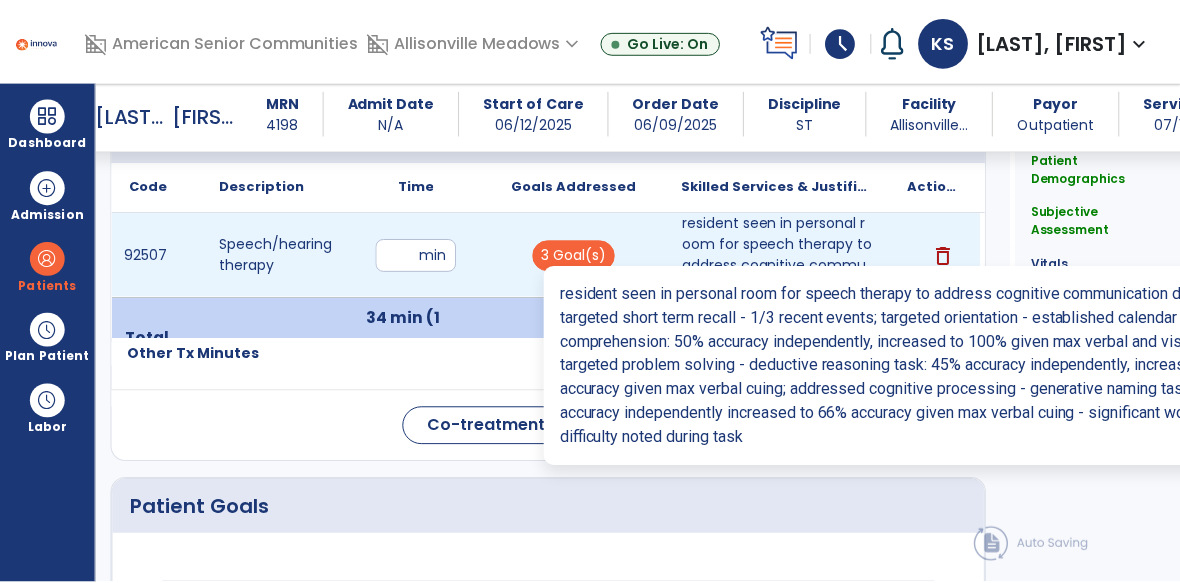 scroll, scrollTop: 2463, scrollLeft: 0, axis: vertical 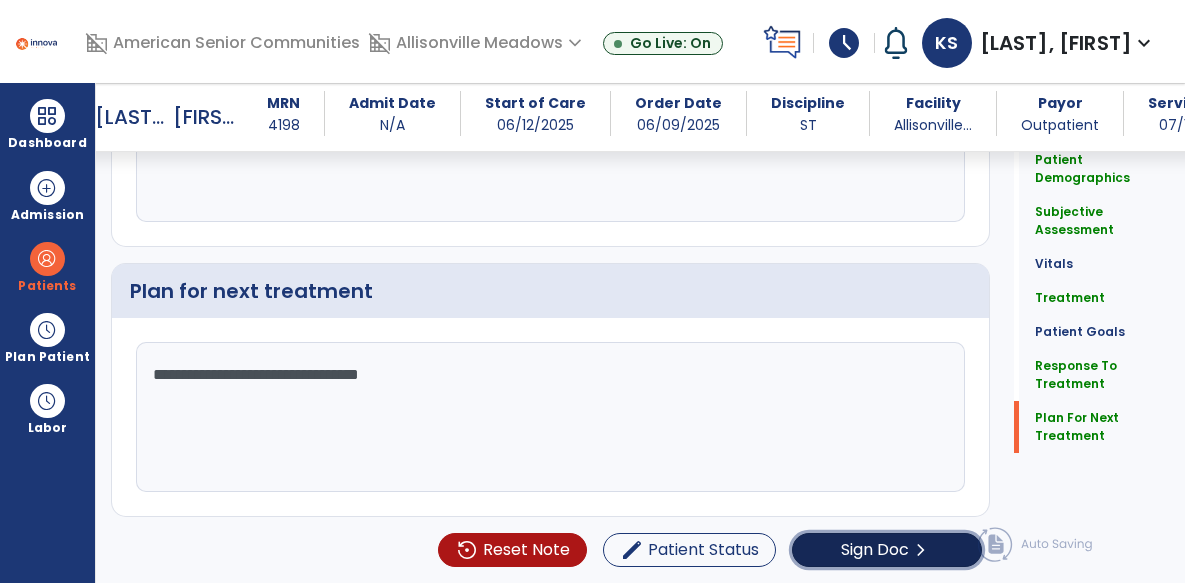 click on "Sign Doc" 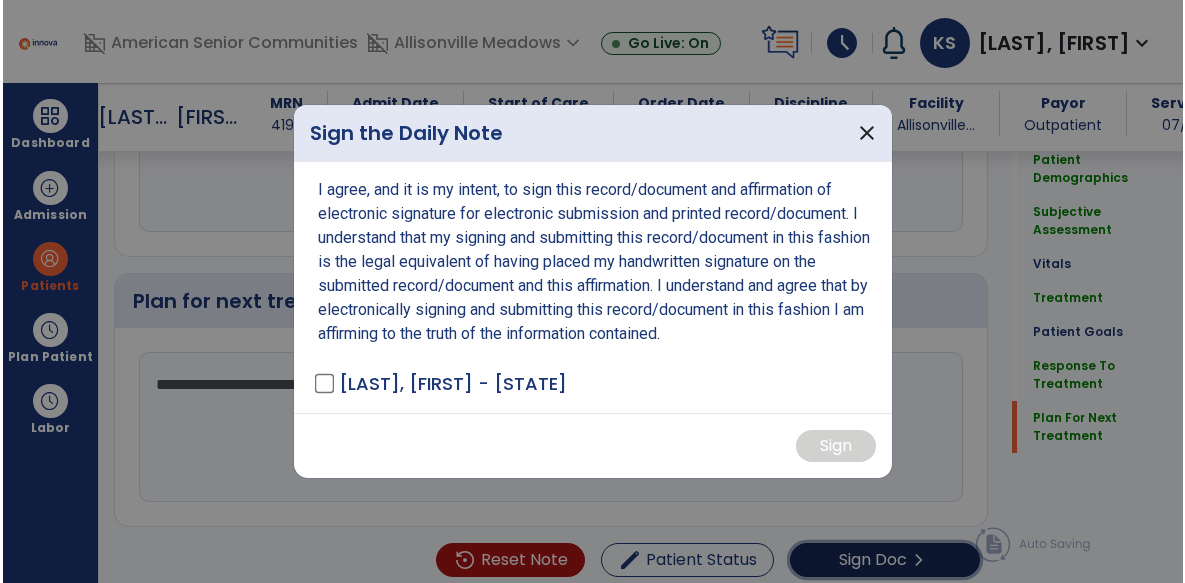 scroll, scrollTop: 2463, scrollLeft: 0, axis: vertical 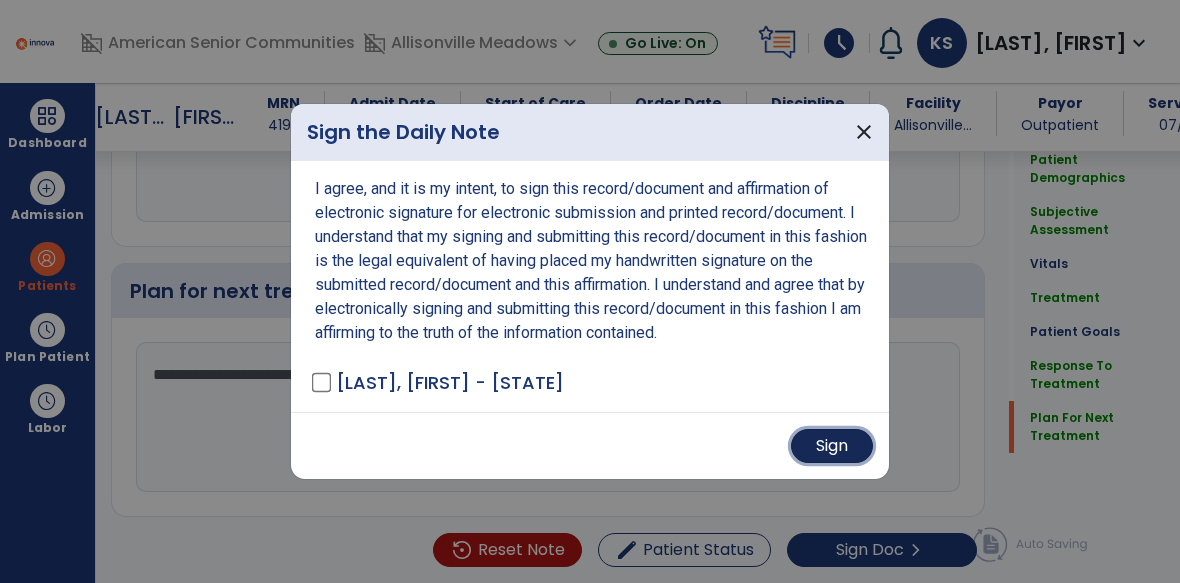click on "Sign" at bounding box center [832, 446] 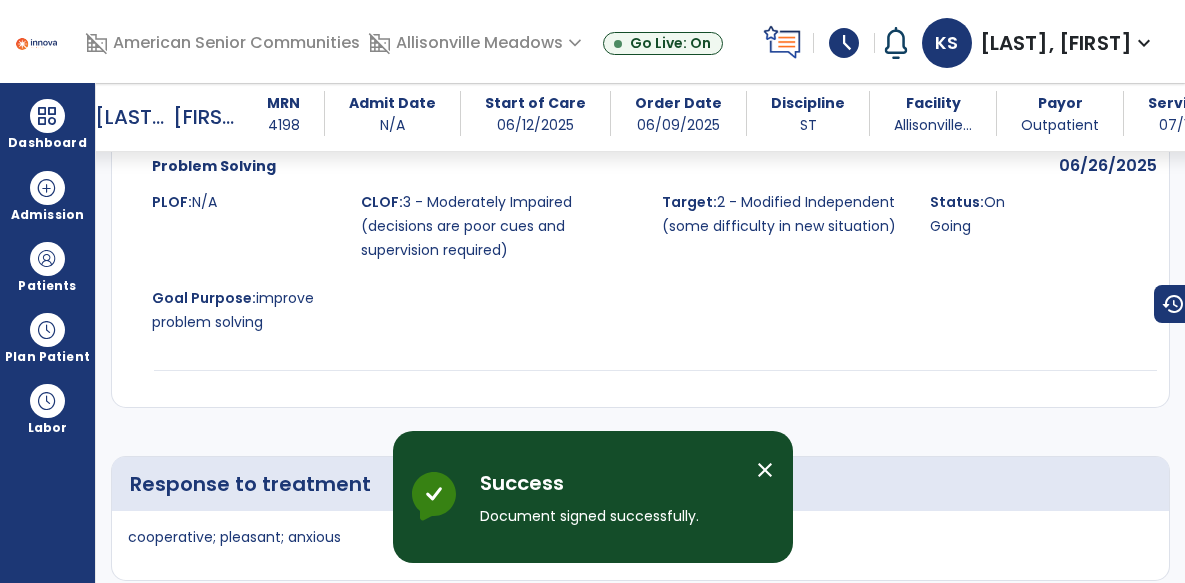 scroll, scrollTop: 3128, scrollLeft: 0, axis: vertical 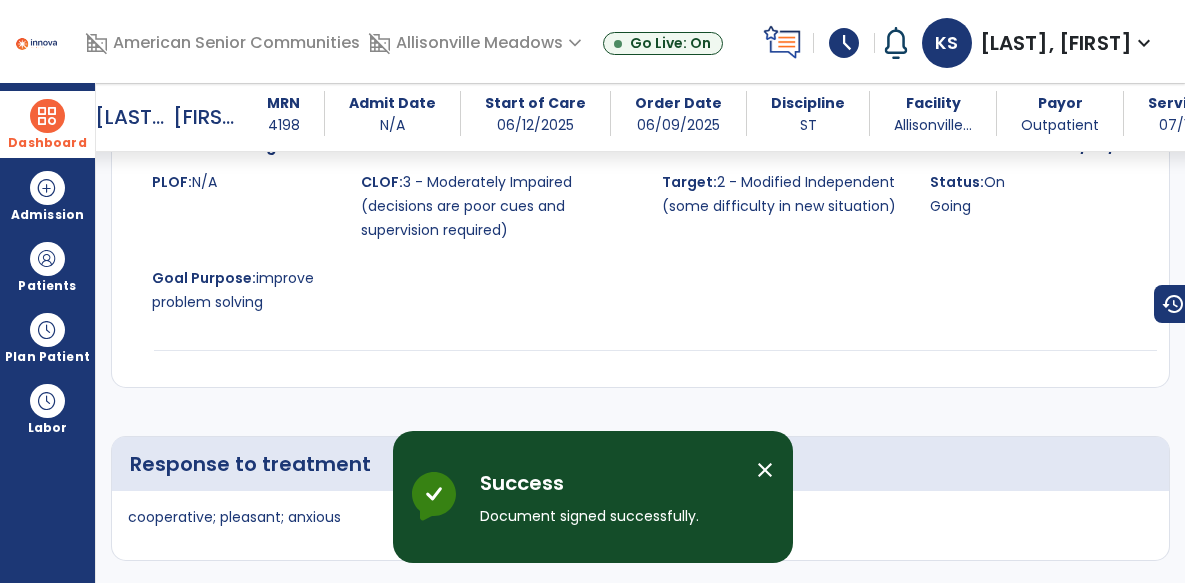 click on "Dashboard" at bounding box center [47, 124] 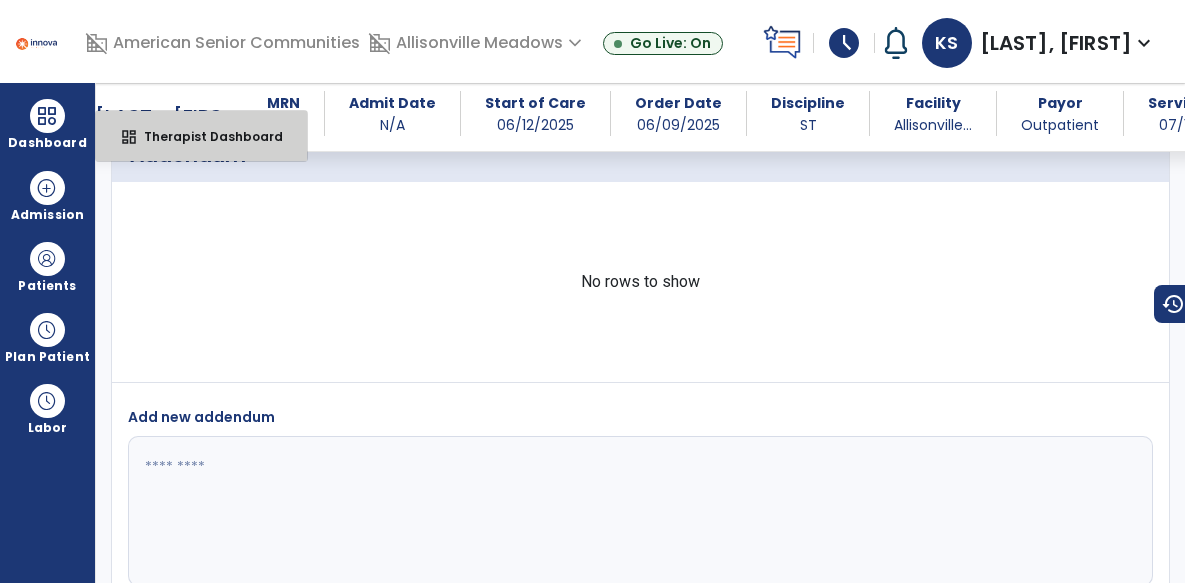 click on "Therapist Dashboard" at bounding box center (205, 136) 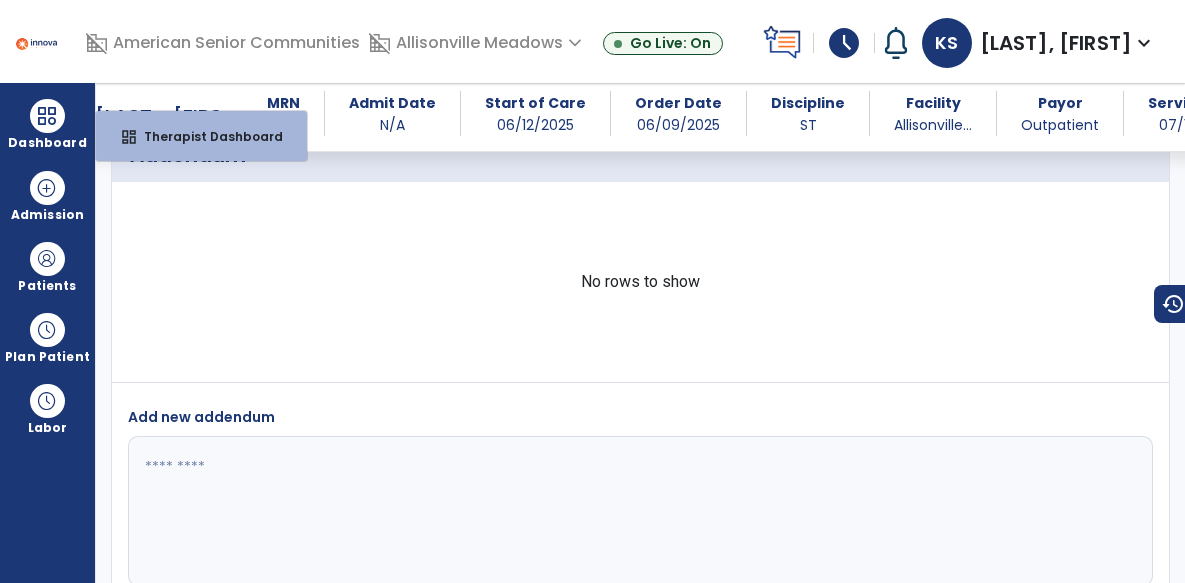 select on "****" 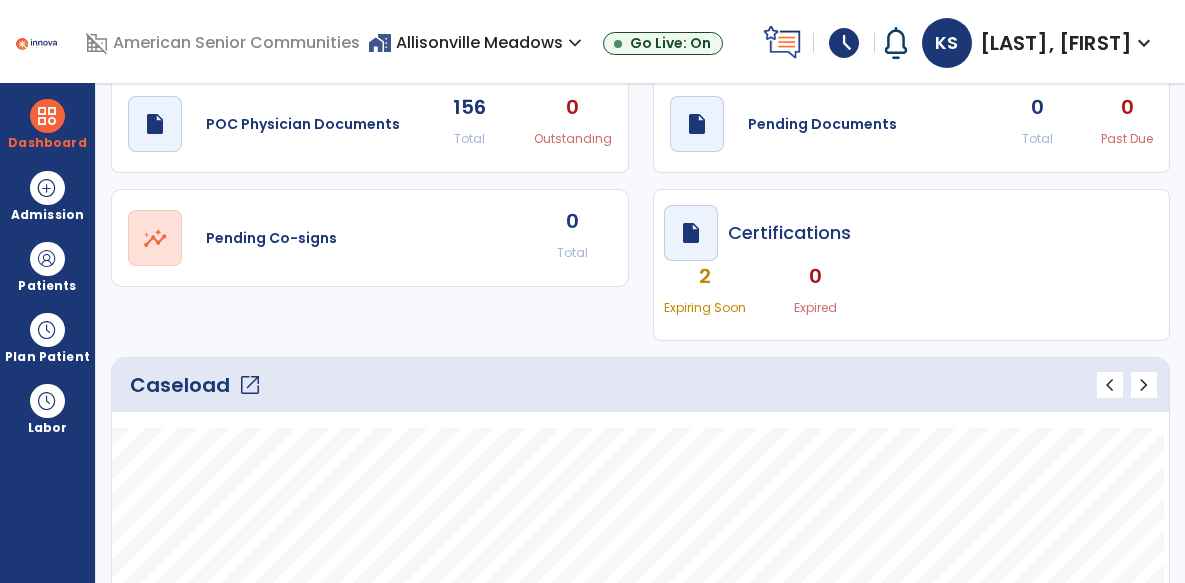 scroll, scrollTop: 33, scrollLeft: 0, axis: vertical 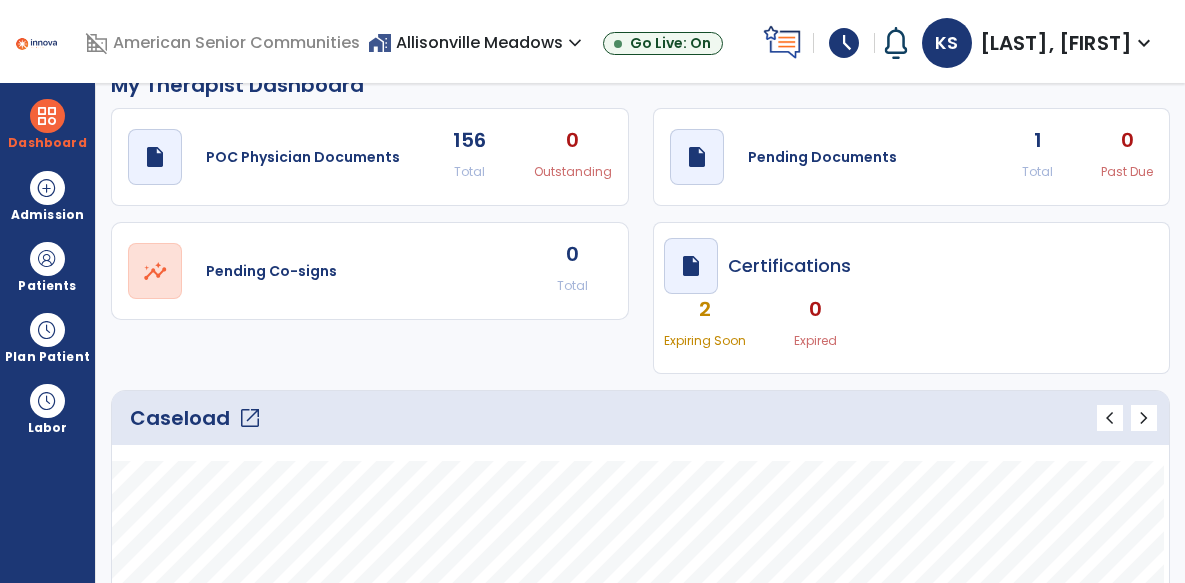 click on "open_in_new" 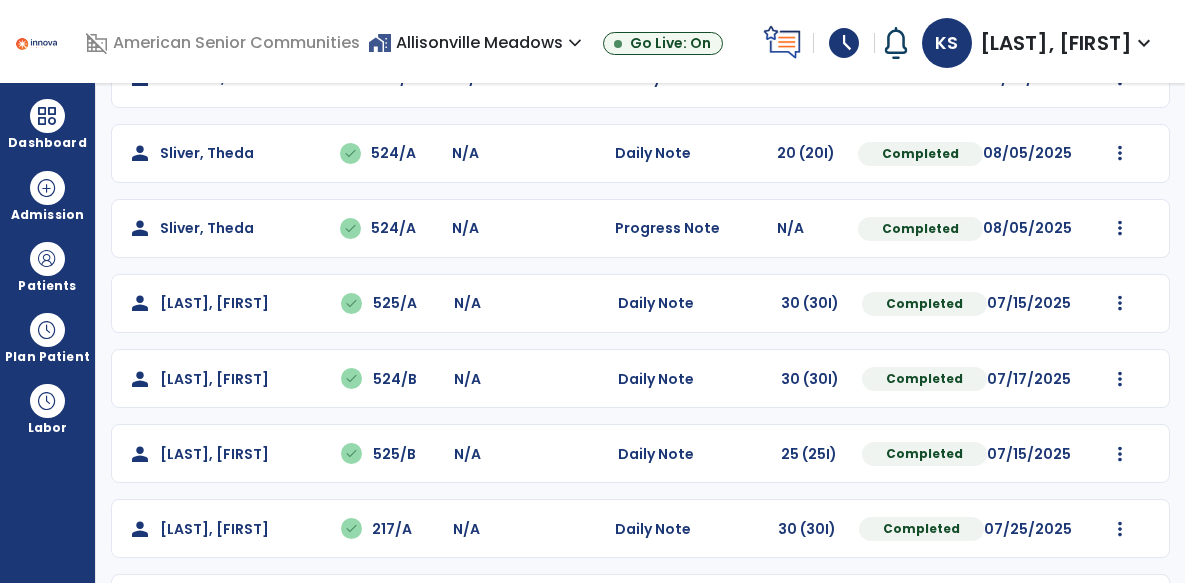 scroll, scrollTop: 835, scrollLeft: 0, axis: vertical 